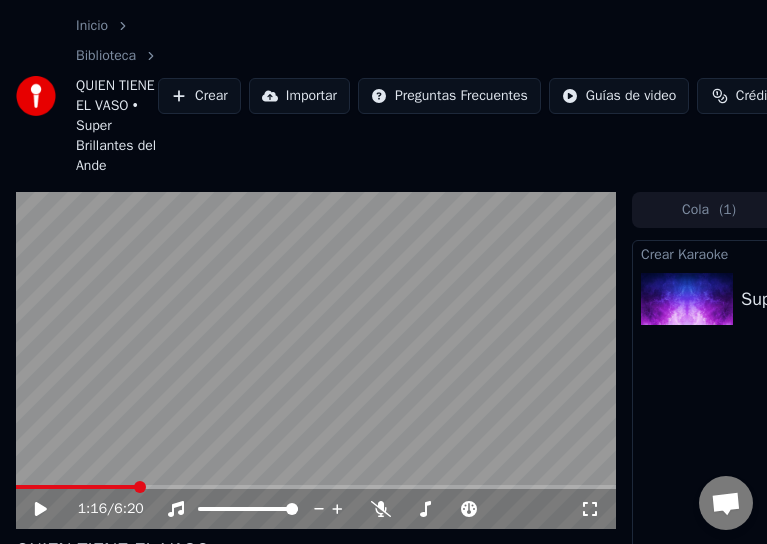 scroll, scrollTop: 0, scrollLeft: 0, axis: both 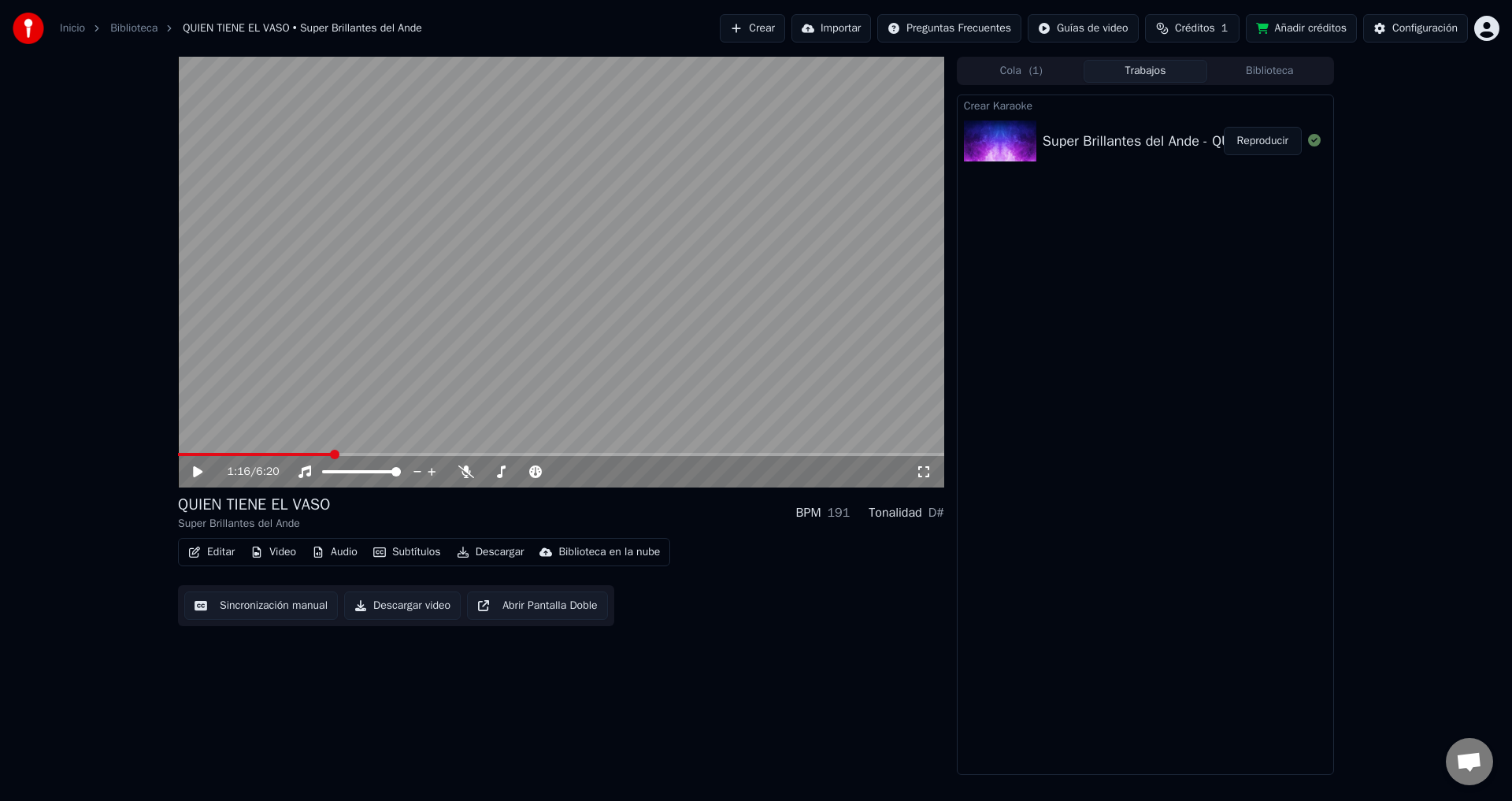 click 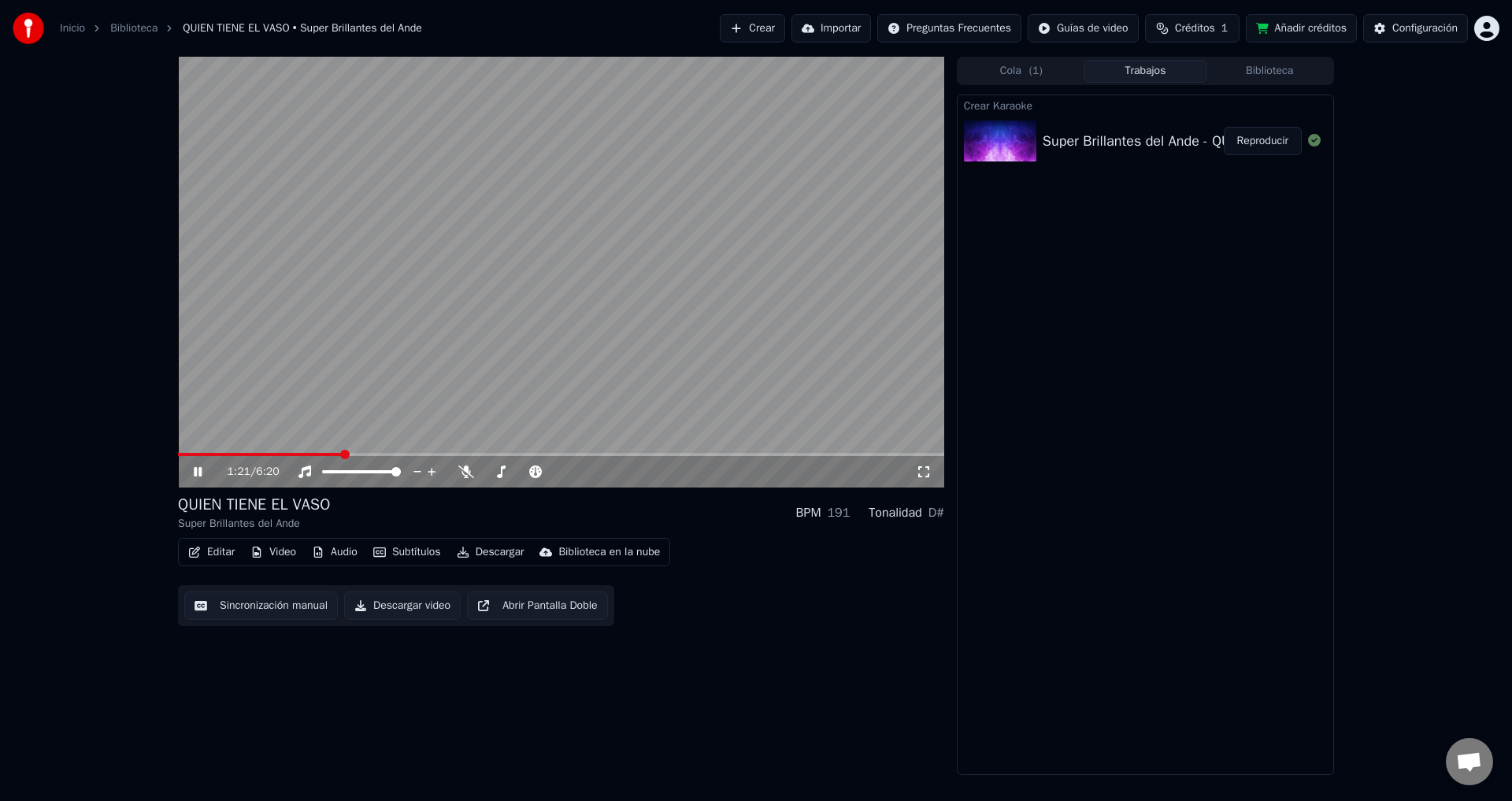 click on "Editar" at bounding box center (211, 552) 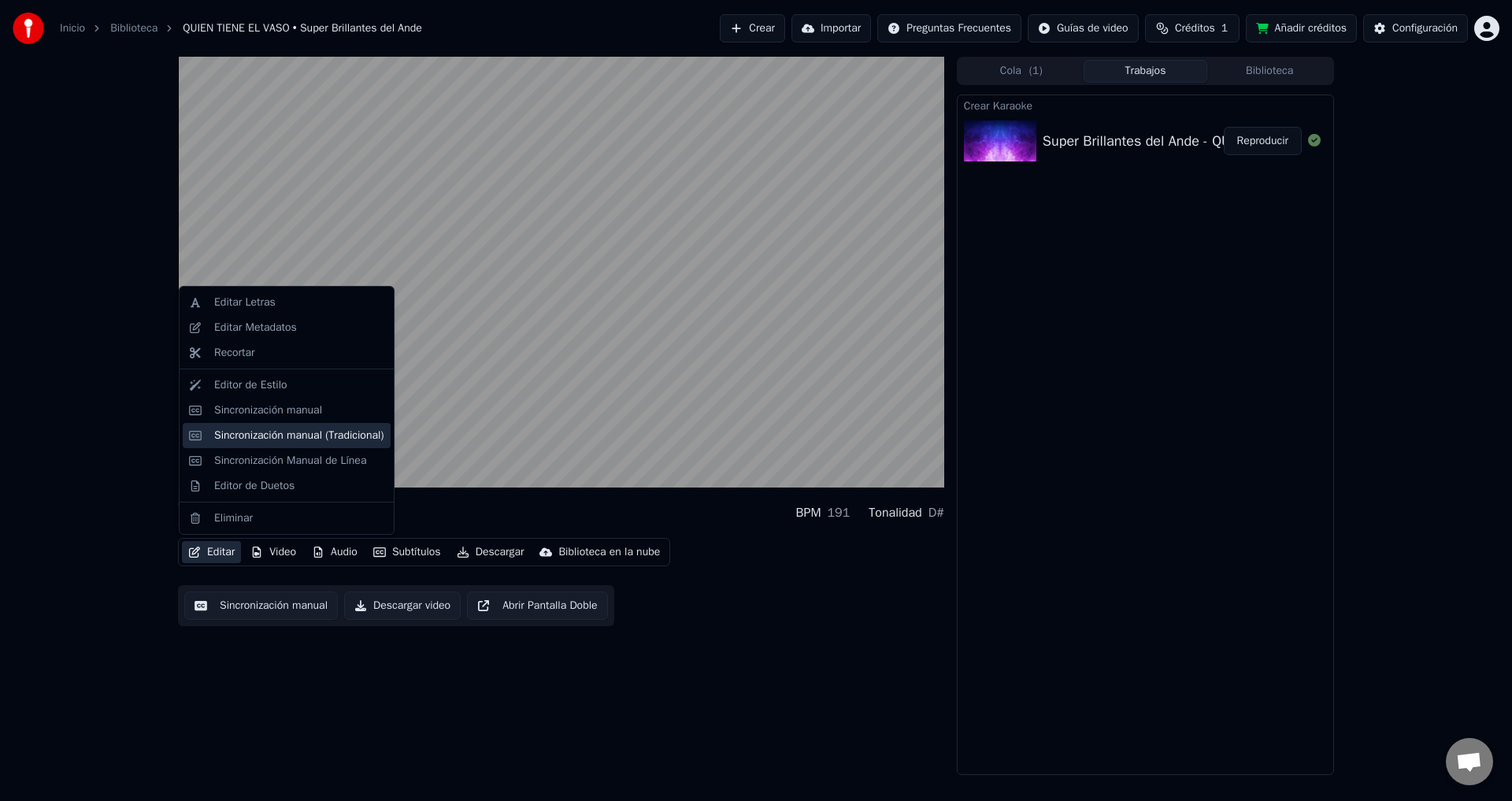 click on "Sincronización manual (Tradicional)" at bounding box center (287, 436) 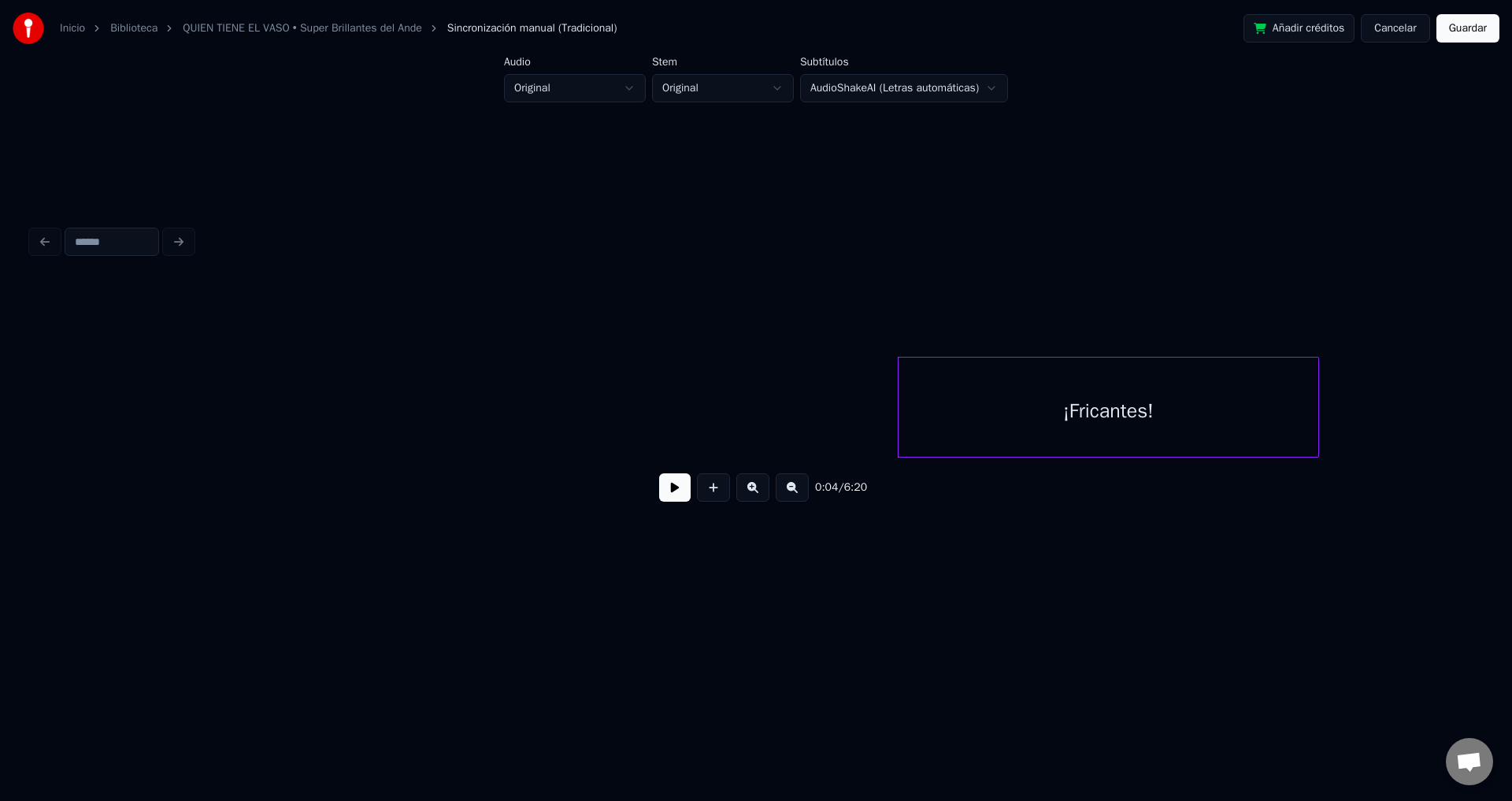 click at bounding box center [675, 488] 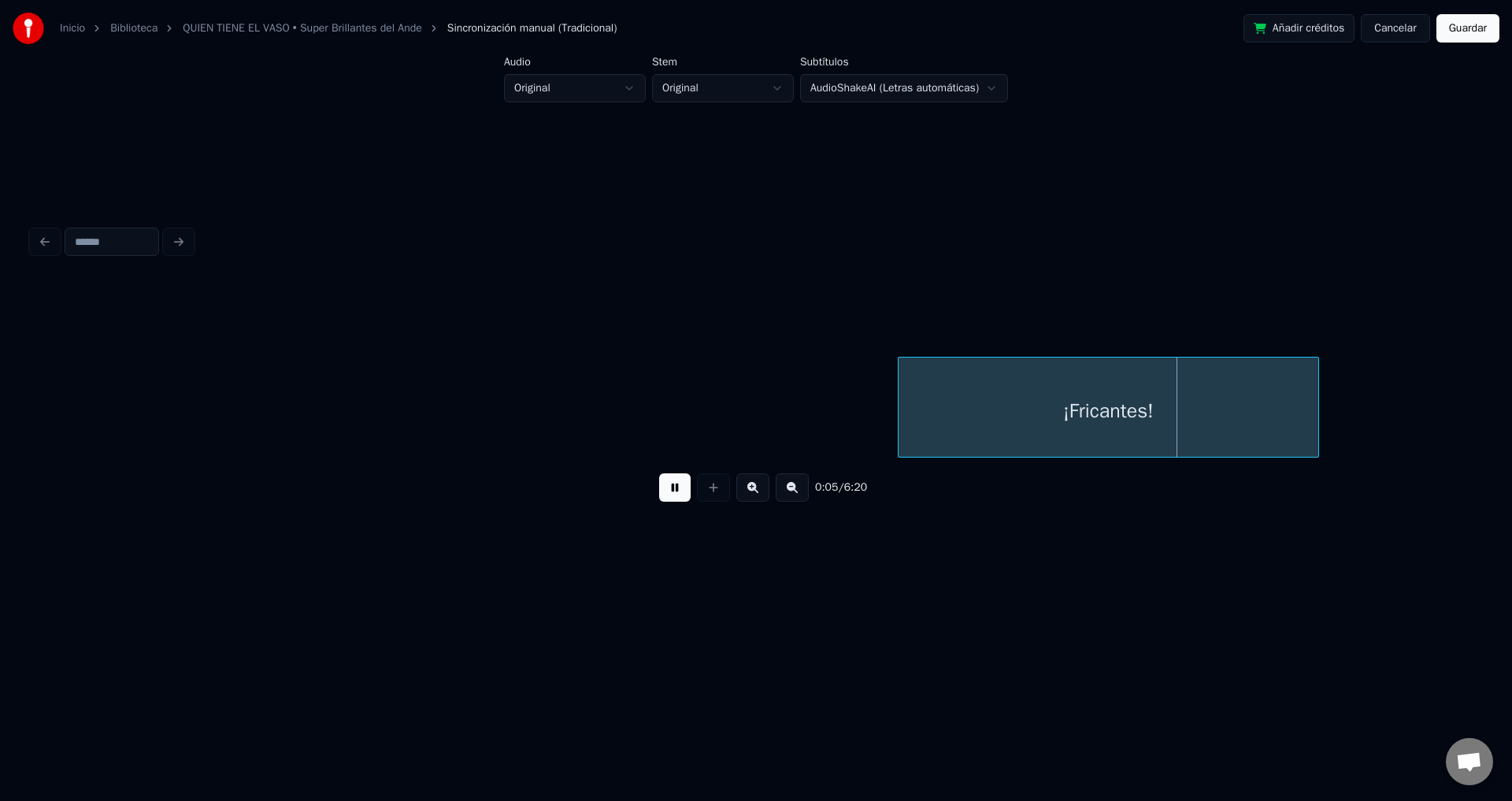 click at bounding box center (675, 488) 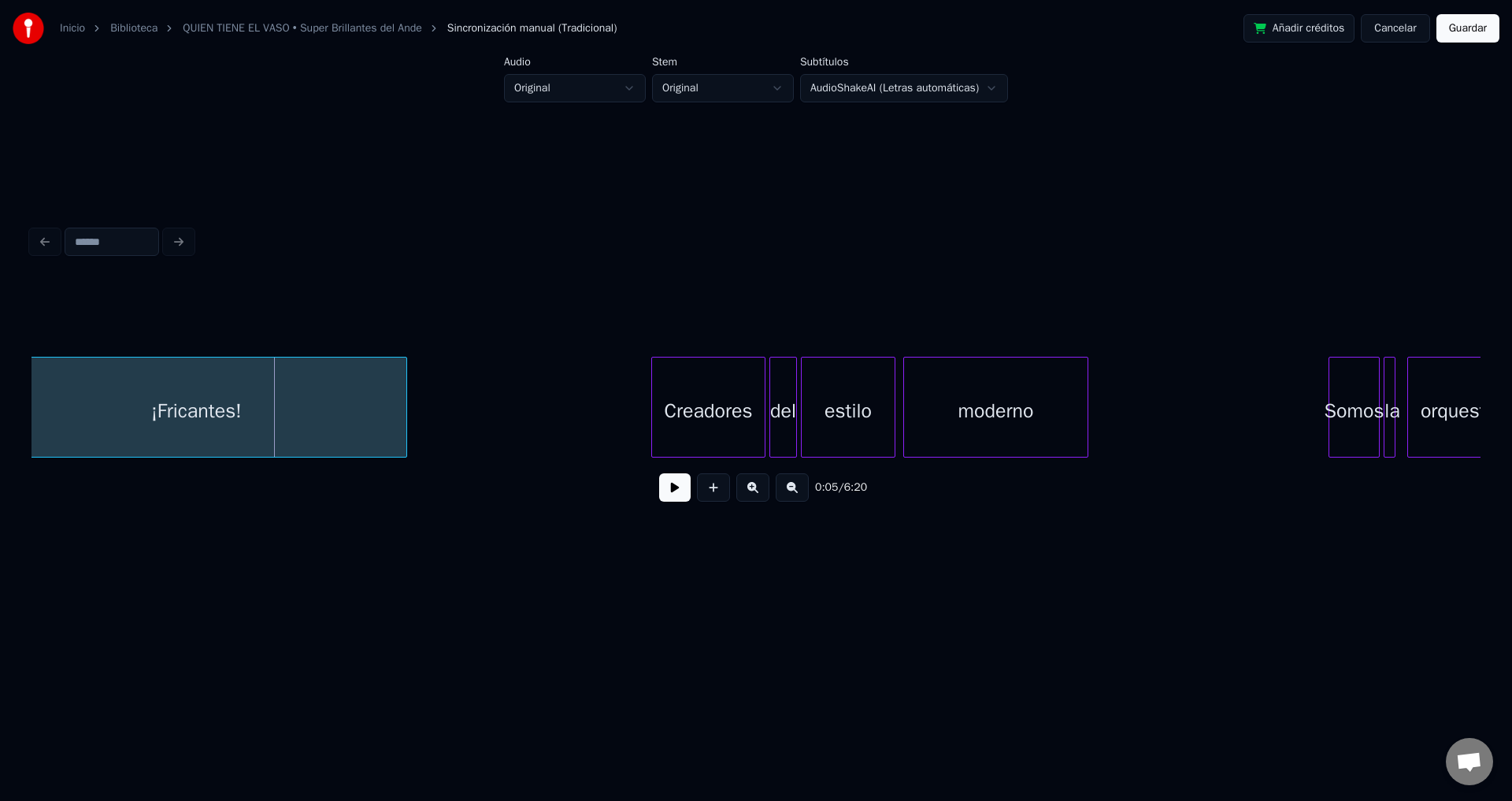 click on "¡Fricantes!" at bounding box center [196, 411] 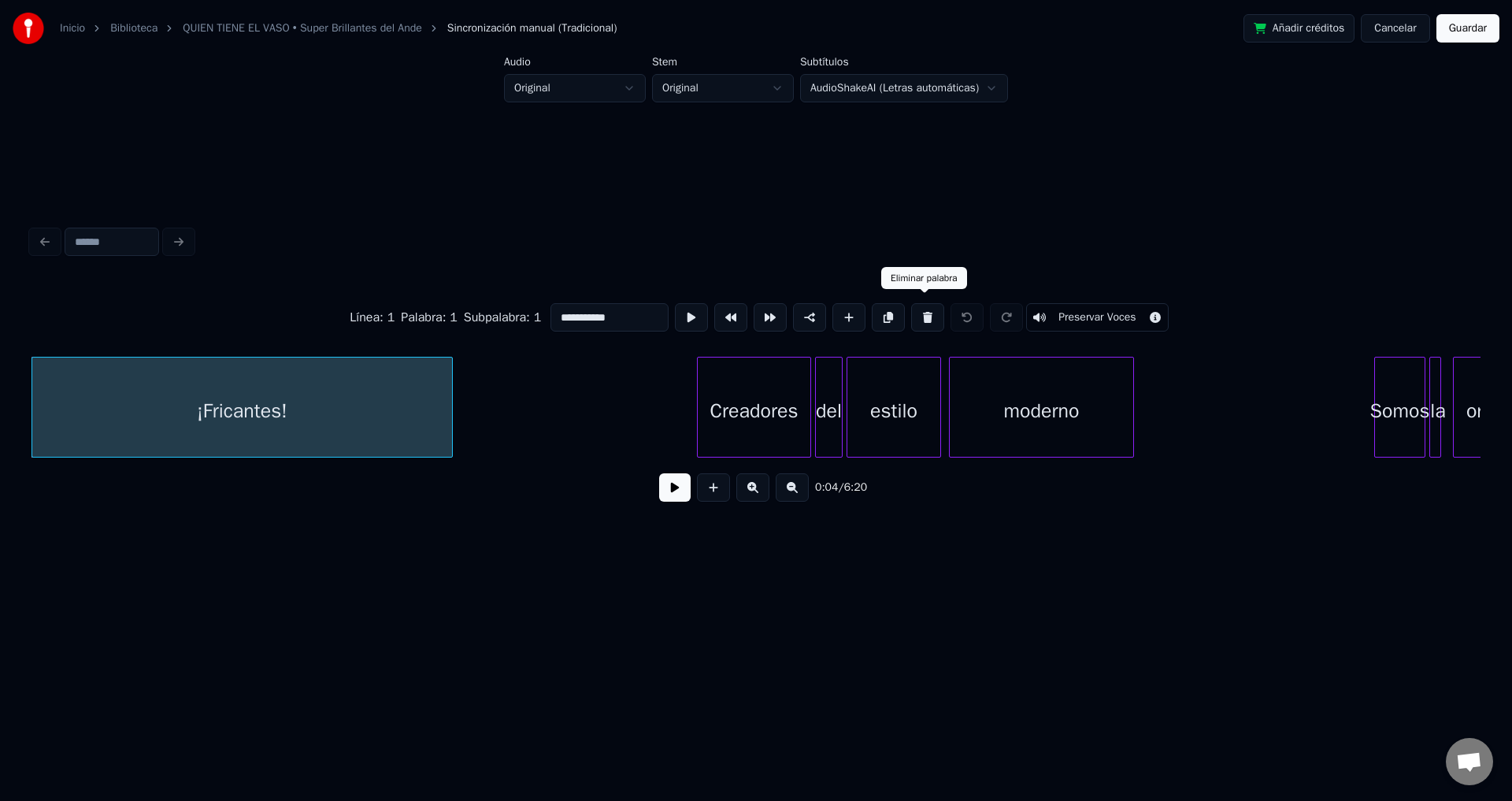 click at bounding box center [928, 317] 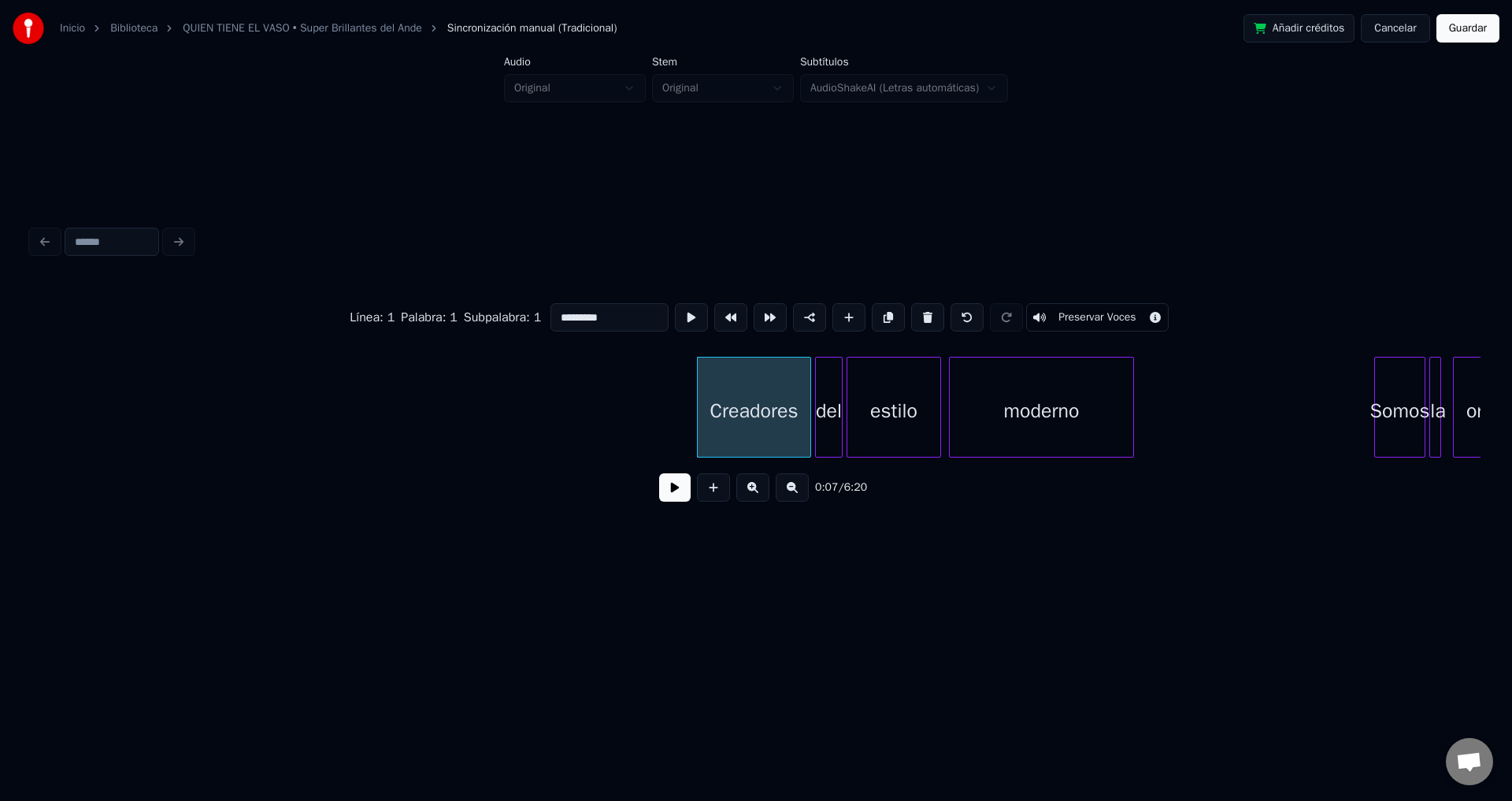 click at bounding box center (675, 488) 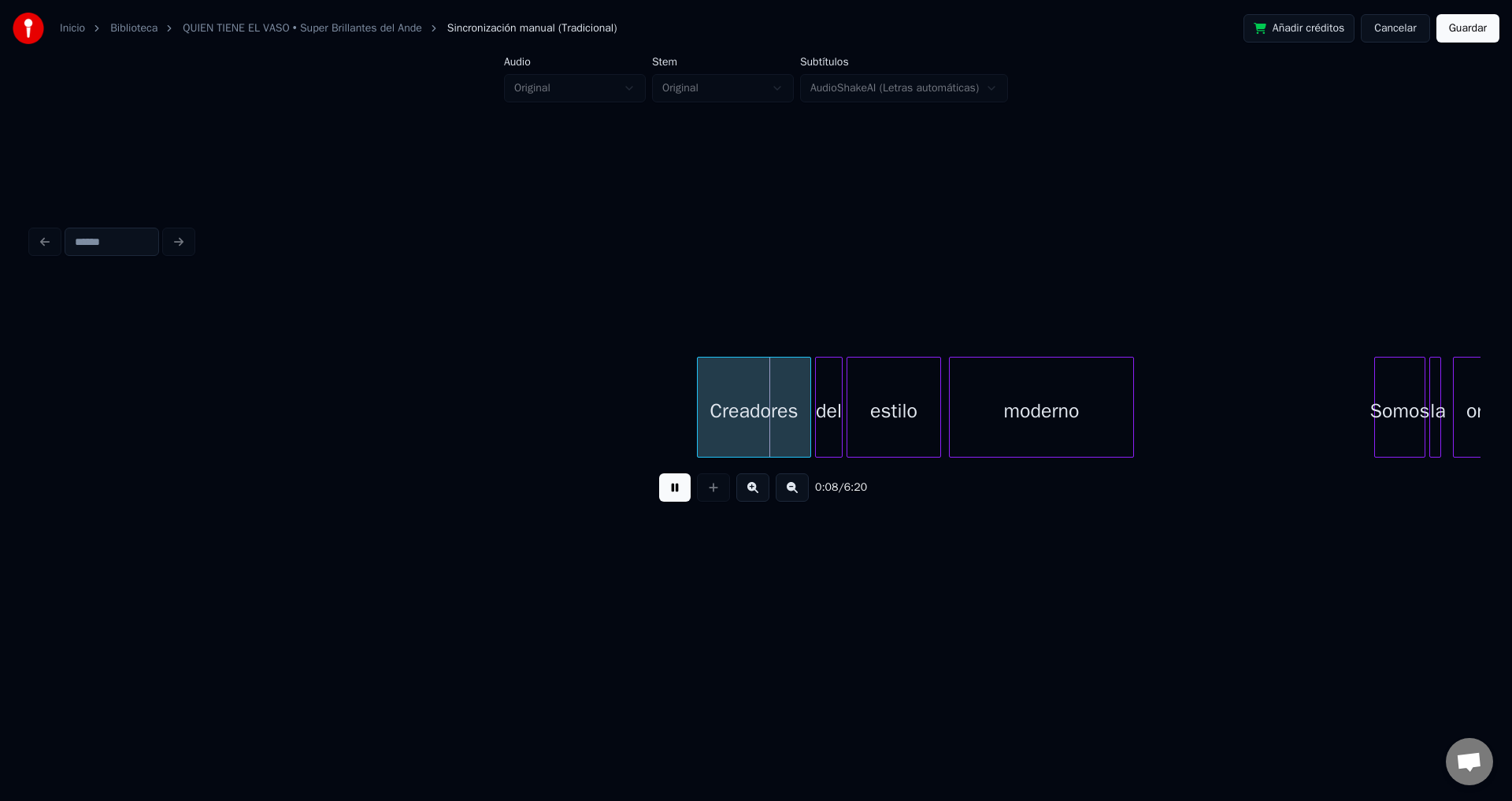 click at bounding box center (675, 488) 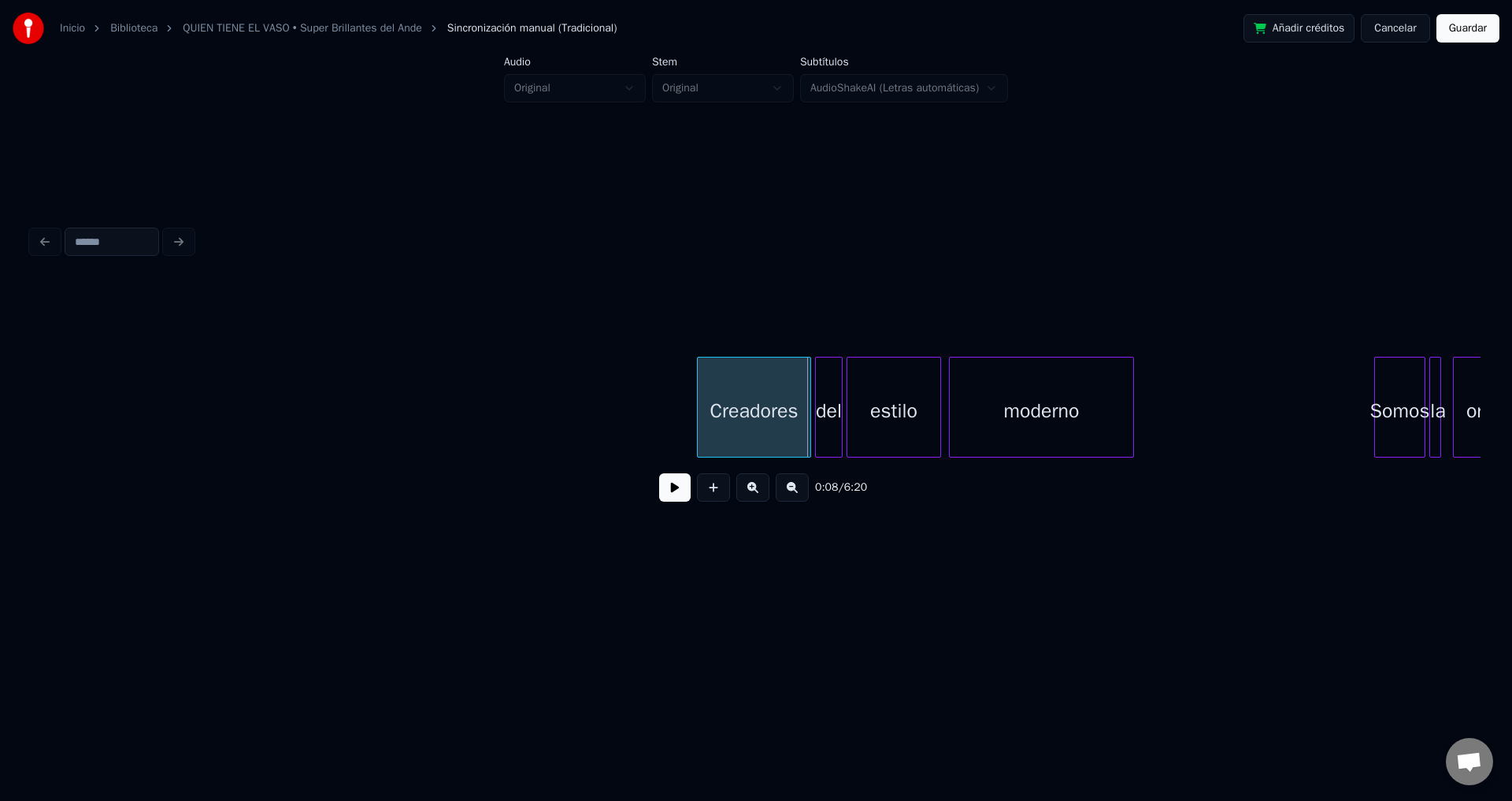 click on "Creadores" at bounding box center [754, 411] 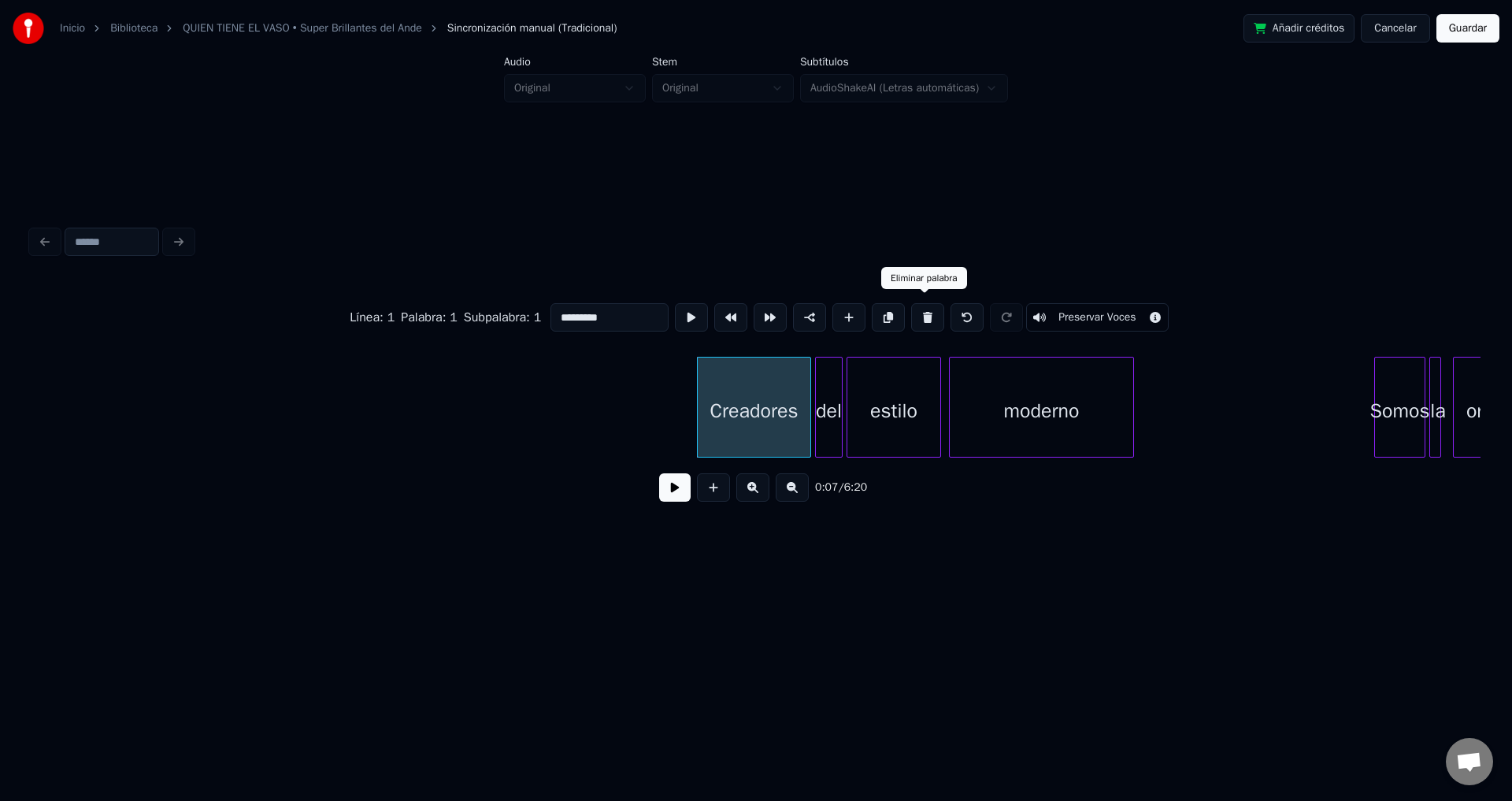 click at bounding box center (928, 317) 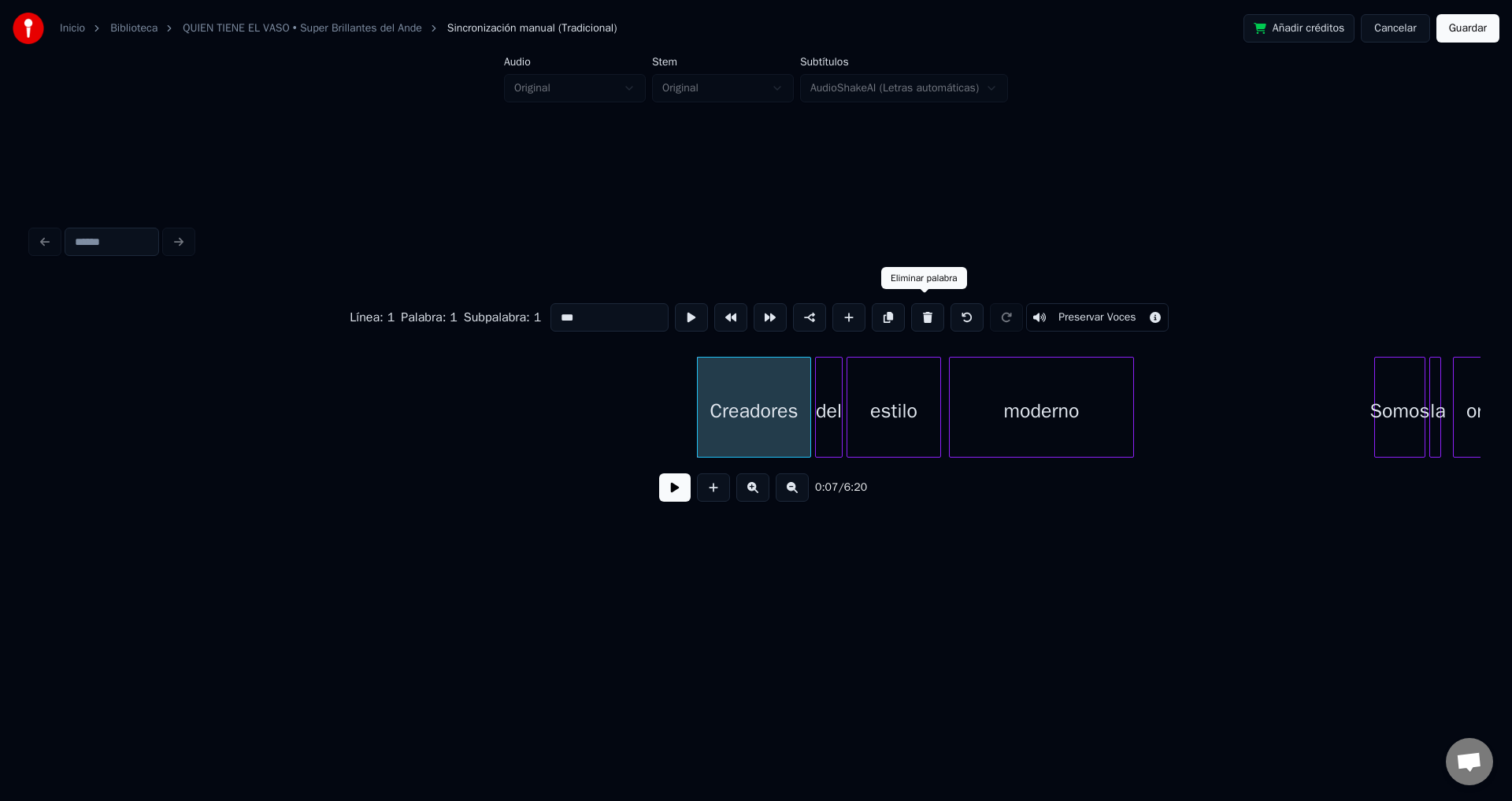 click at bounding box center (928, 317) 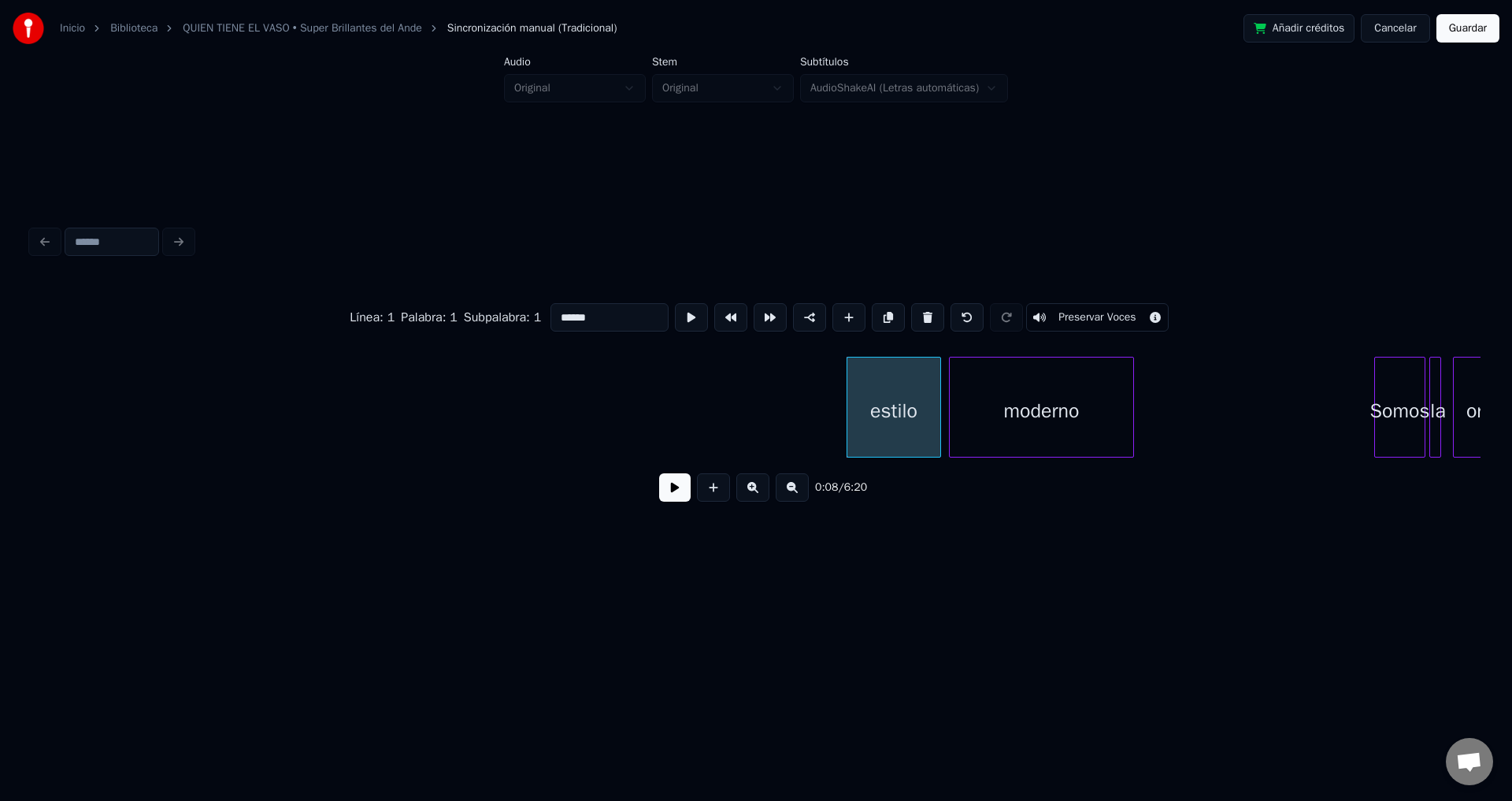 click at bounding box center [928, 317] 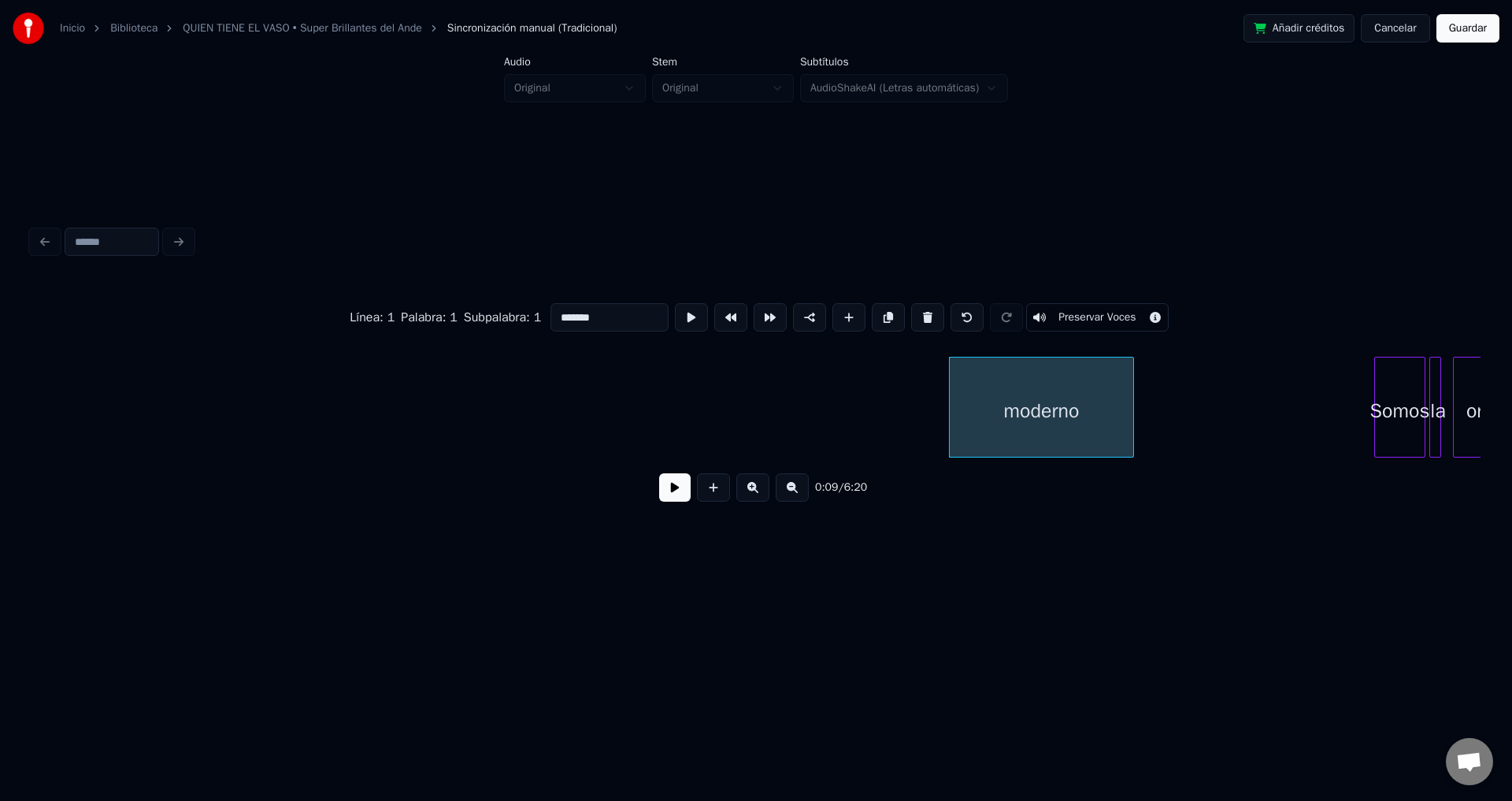 click at bounding box center (928, 317) 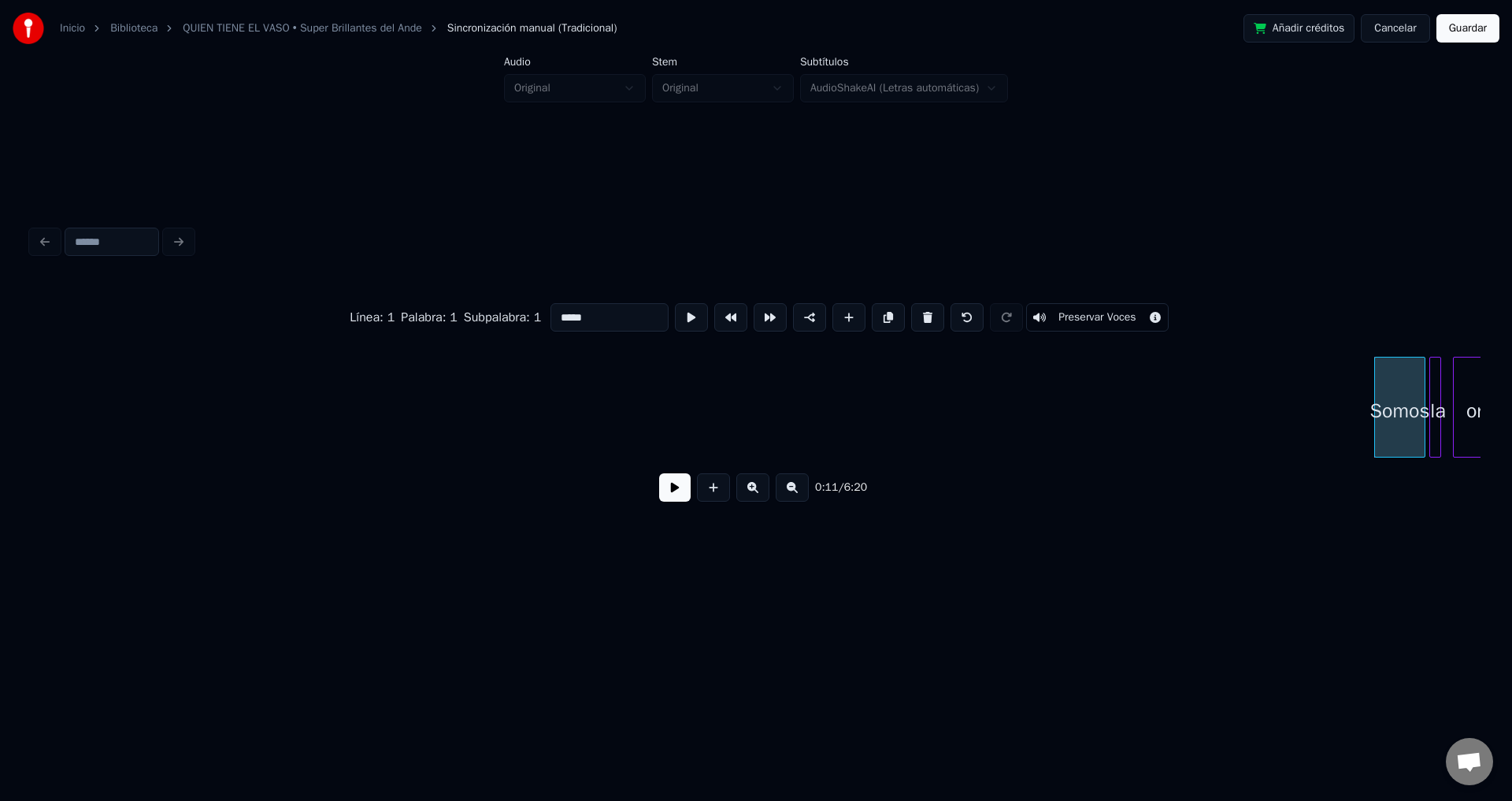 click at bounding box center (928, 317) 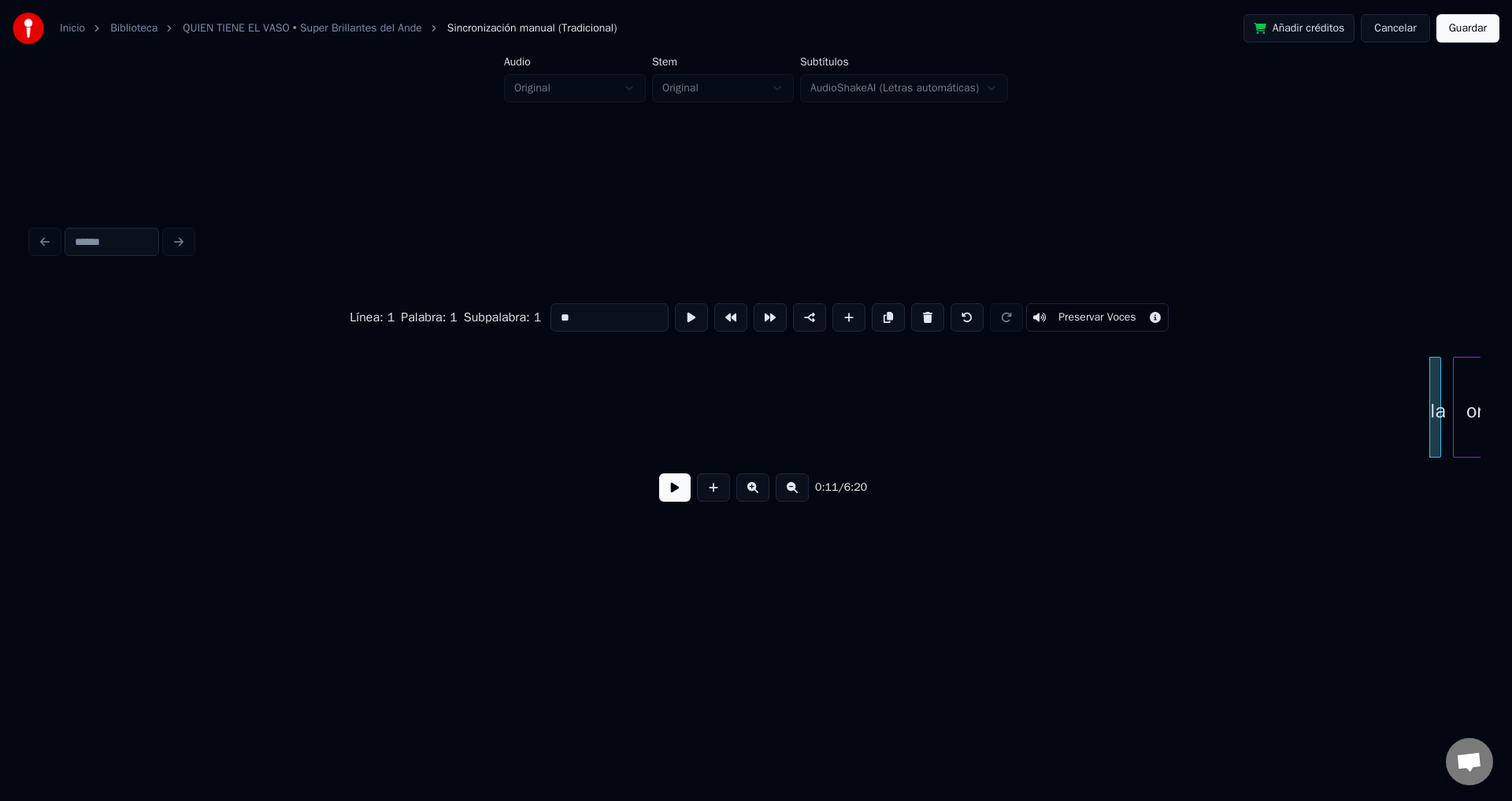 click at bounding box center [928, 317] 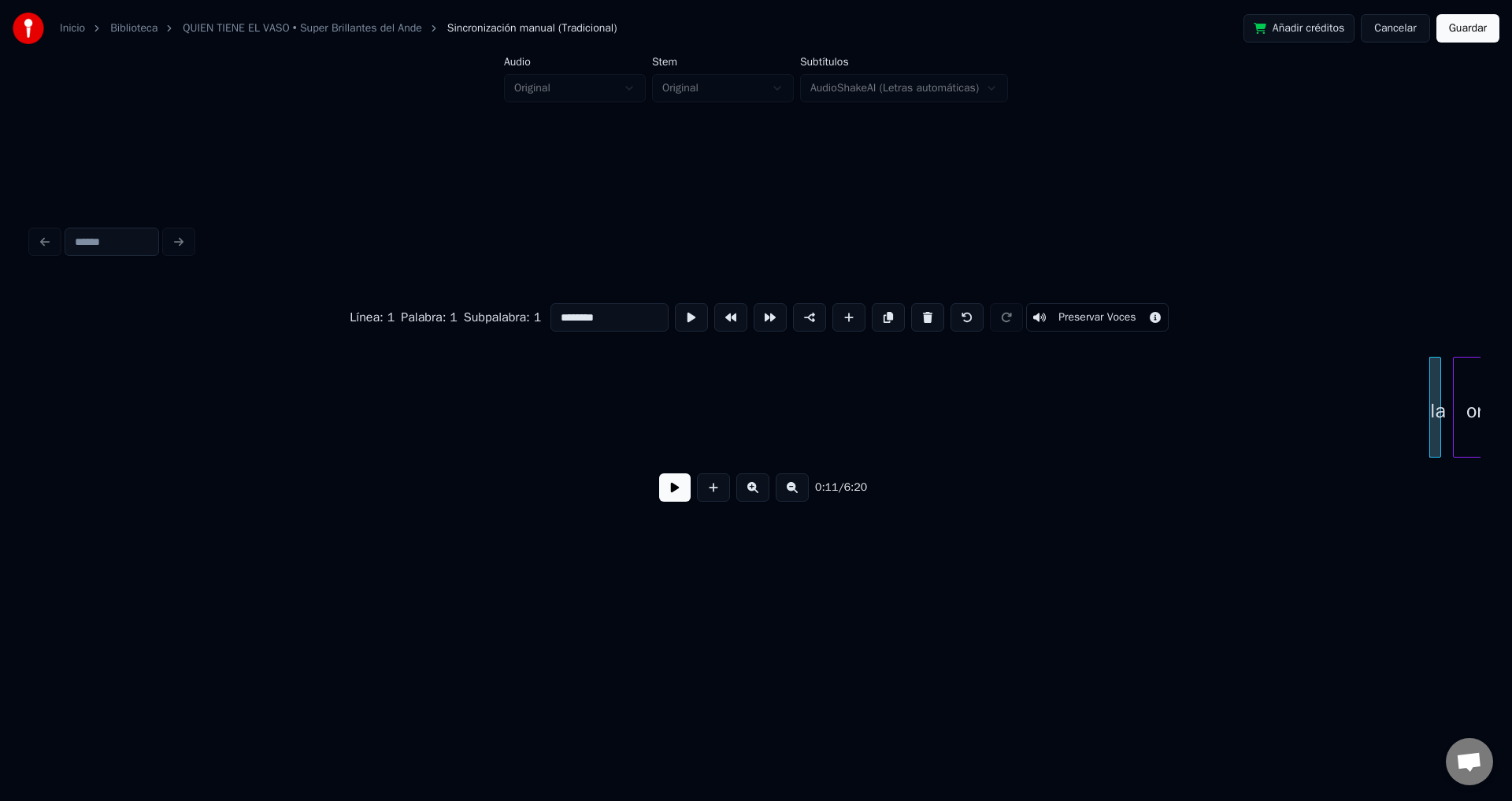 click at bounding box center [928, 317] 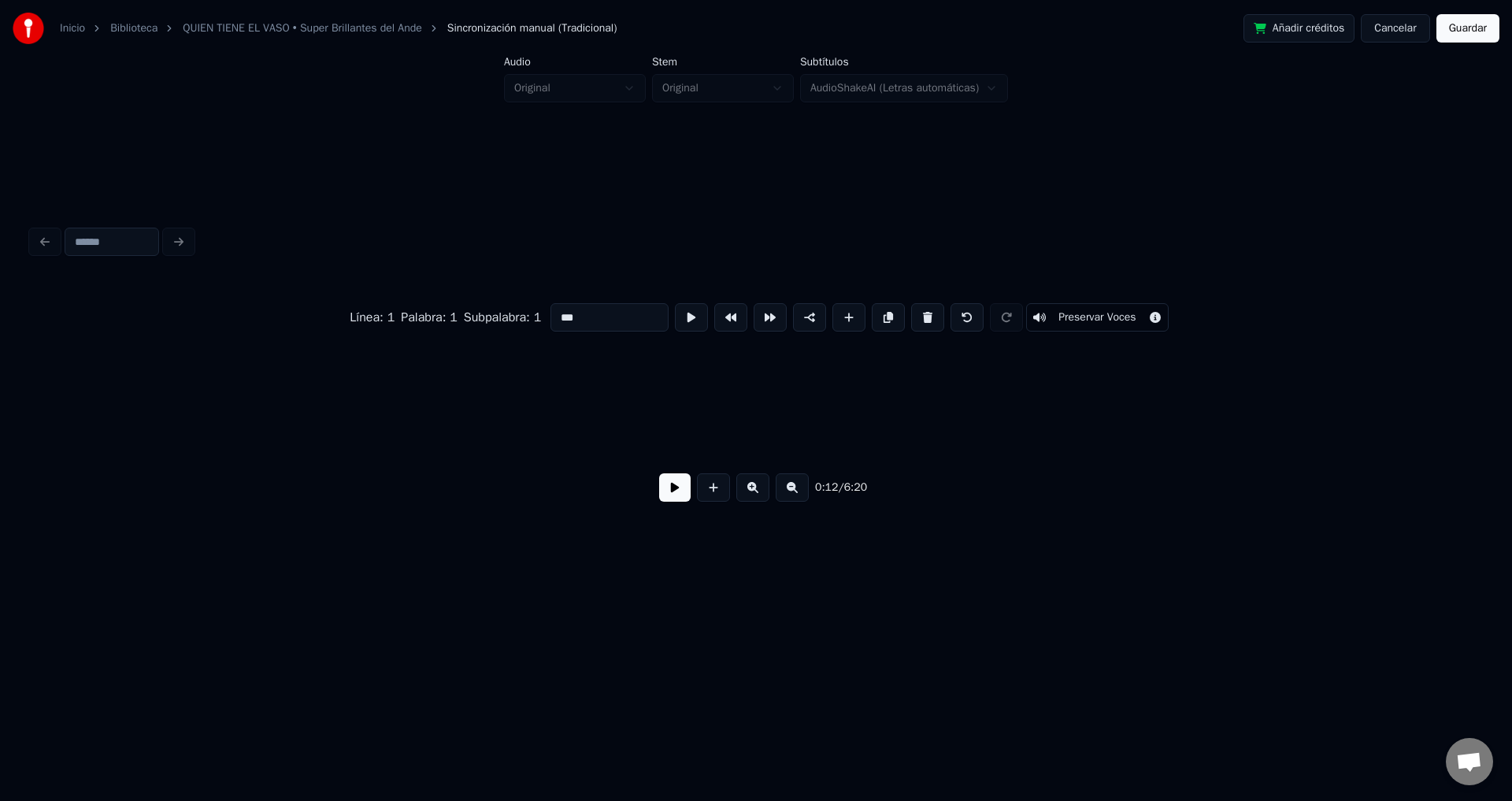 scroll, scrollTop: 0, scrollLeft: 2398, axis: horizontal 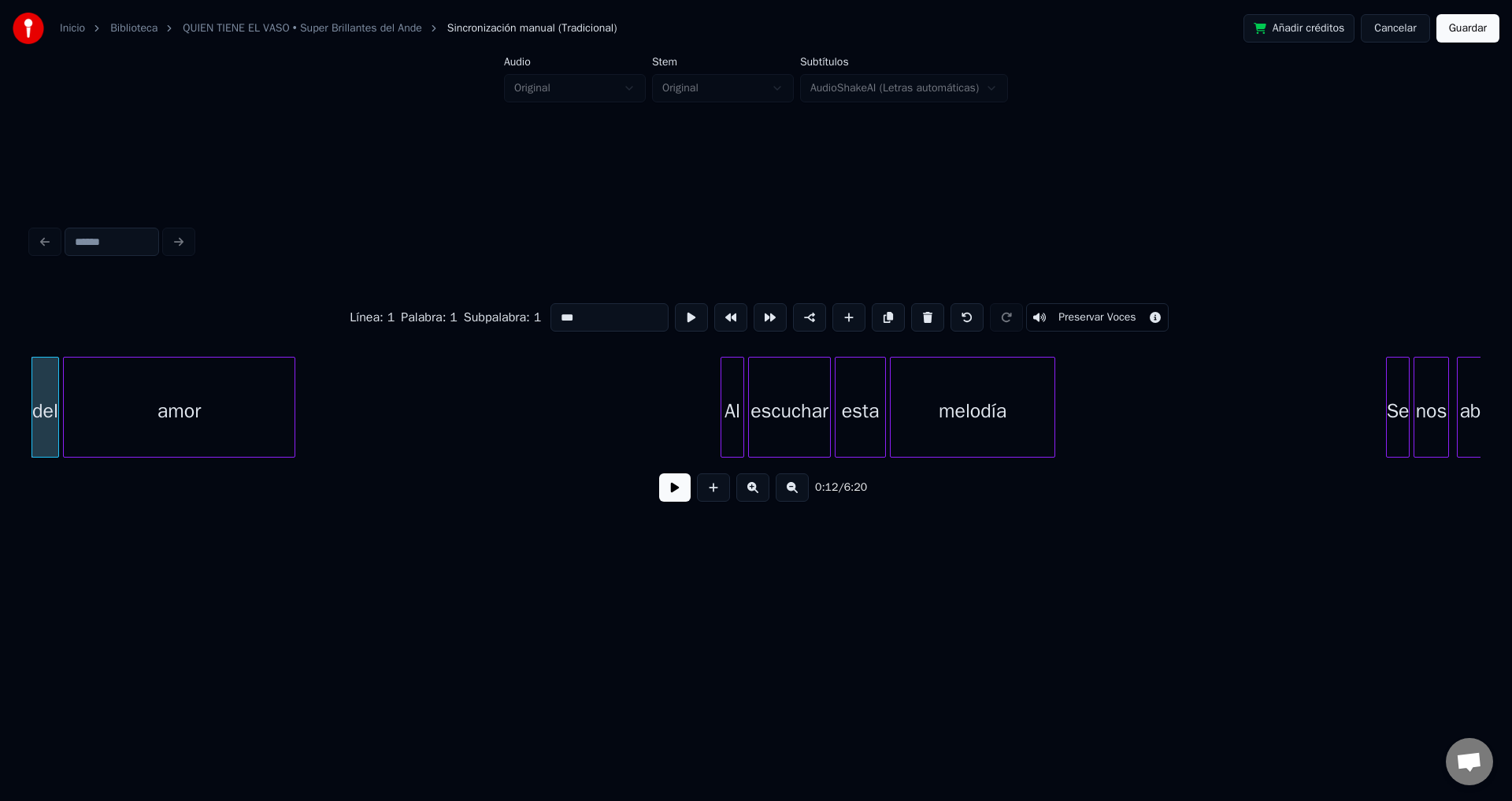 click at bounding box center (928, 317) 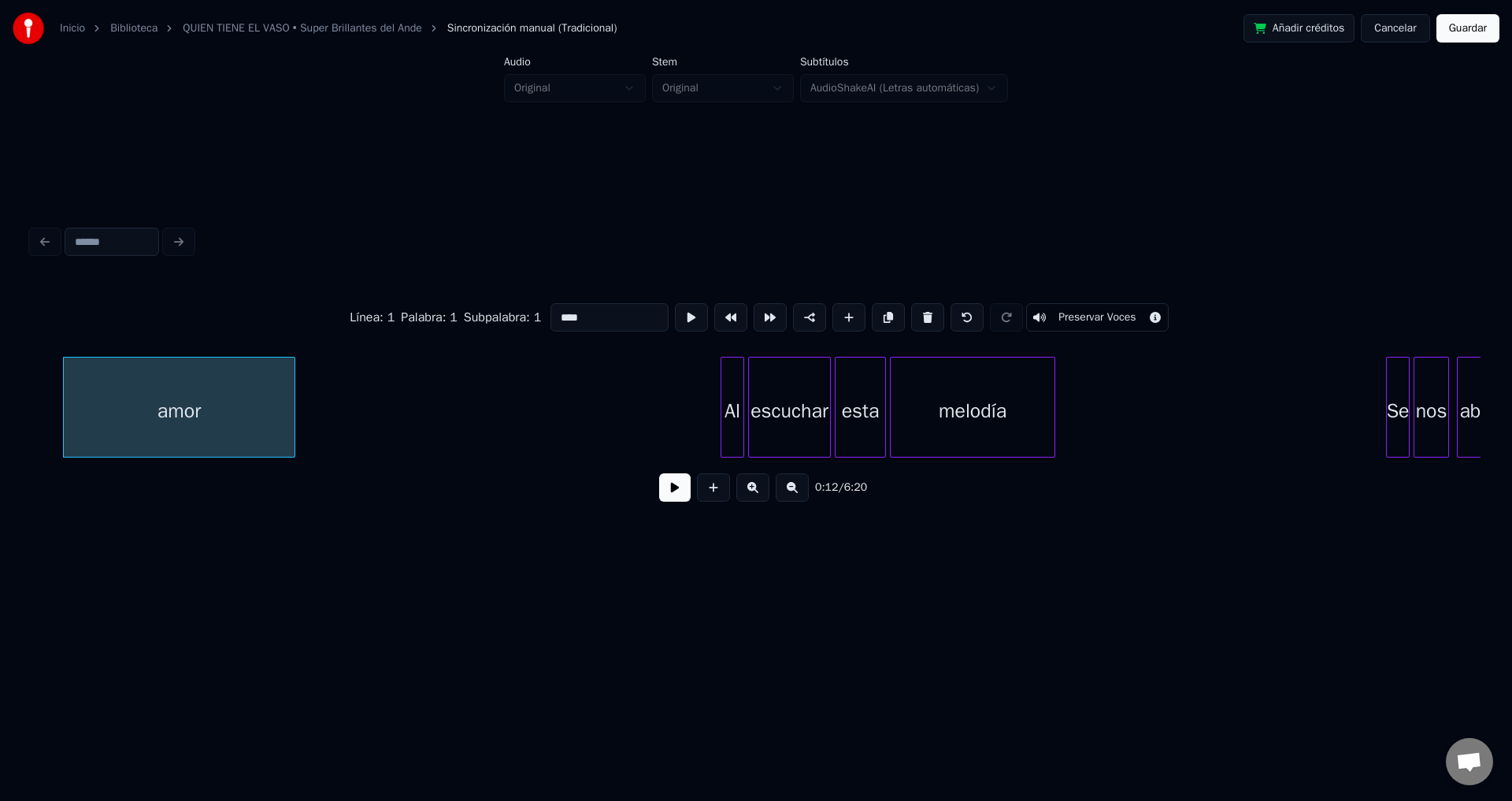 click at bounding box center [928, 317] 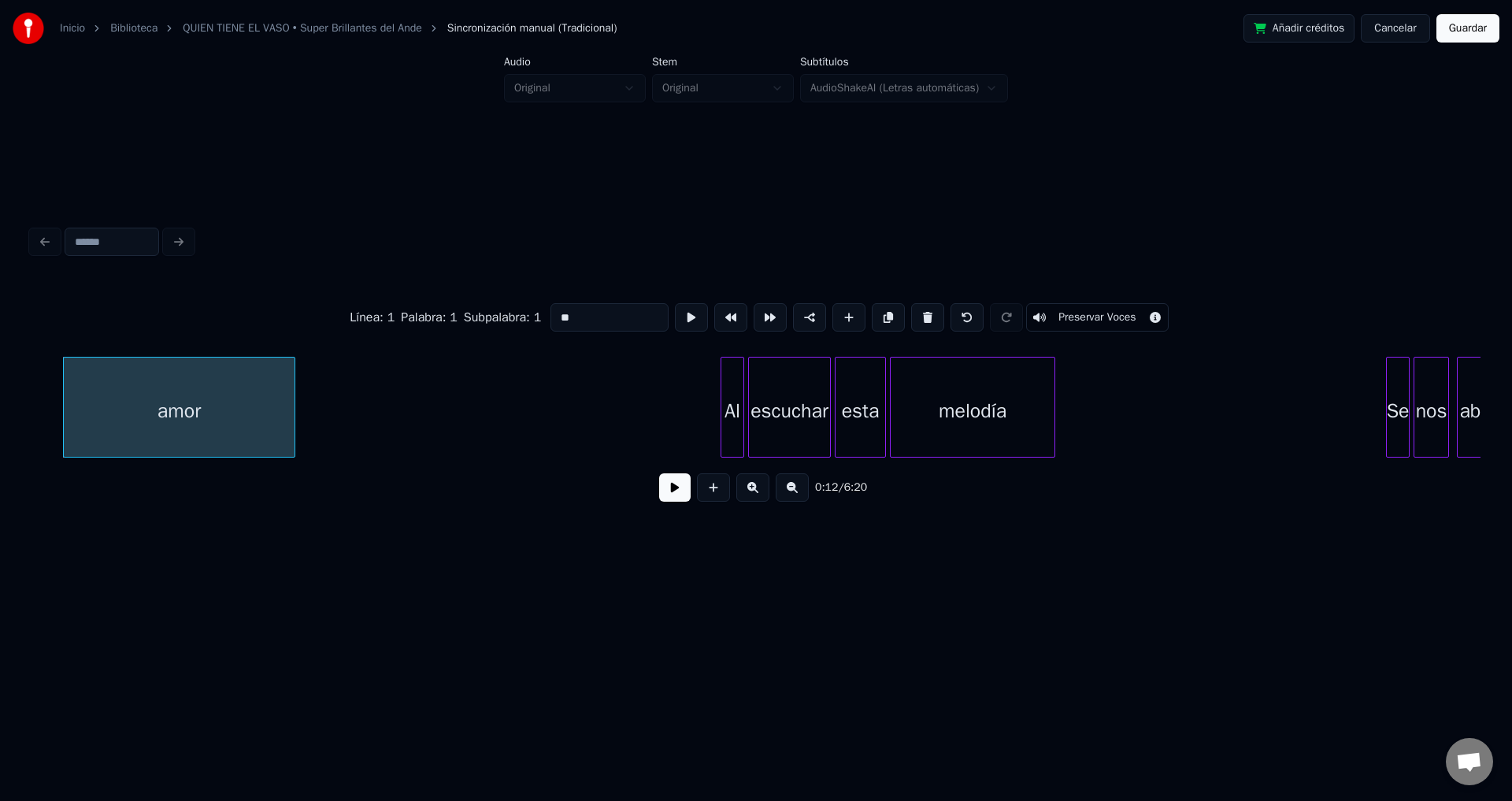 click at bounding box center (928, 317) 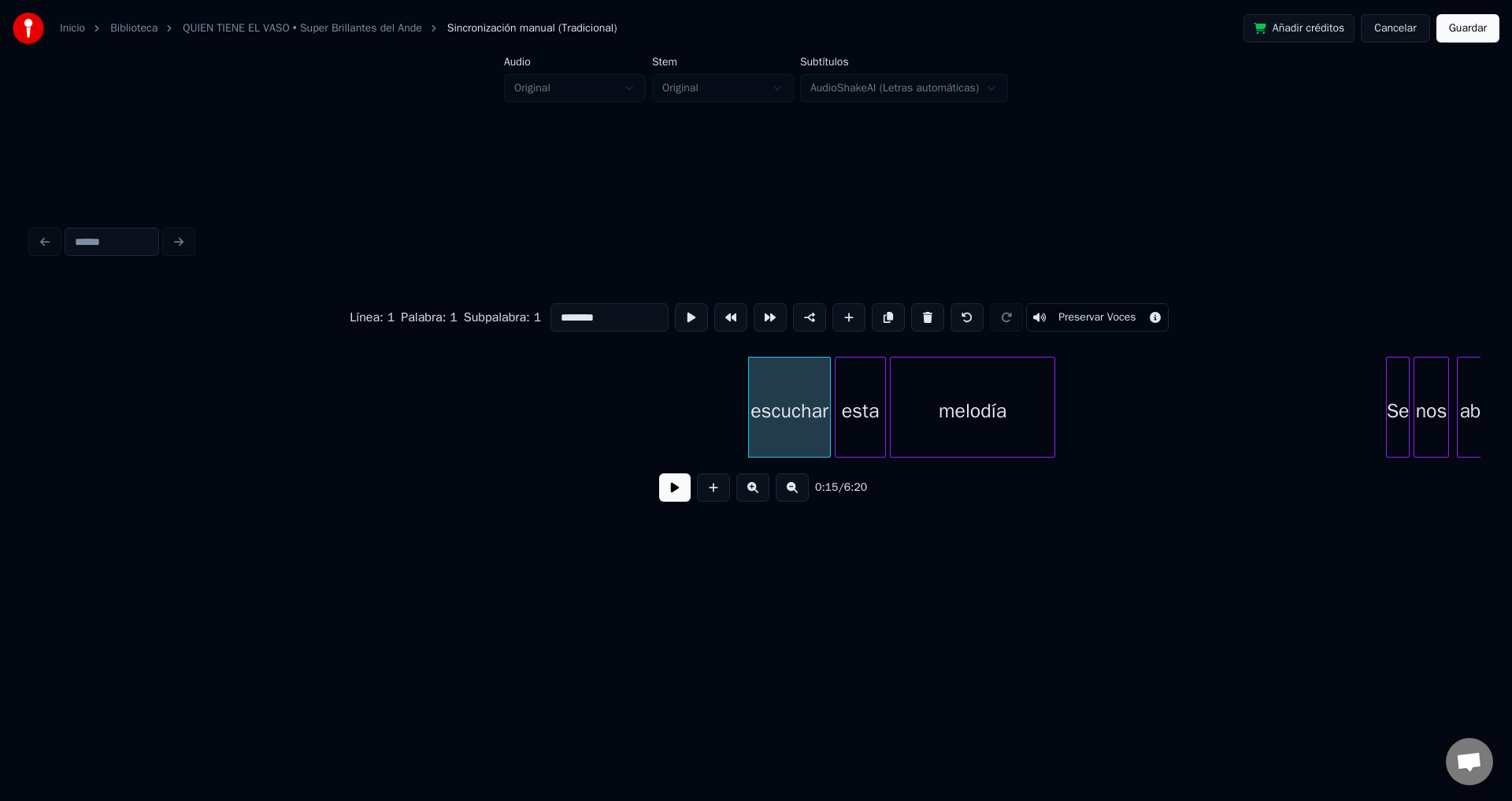 click at bounding box center (928, 317) 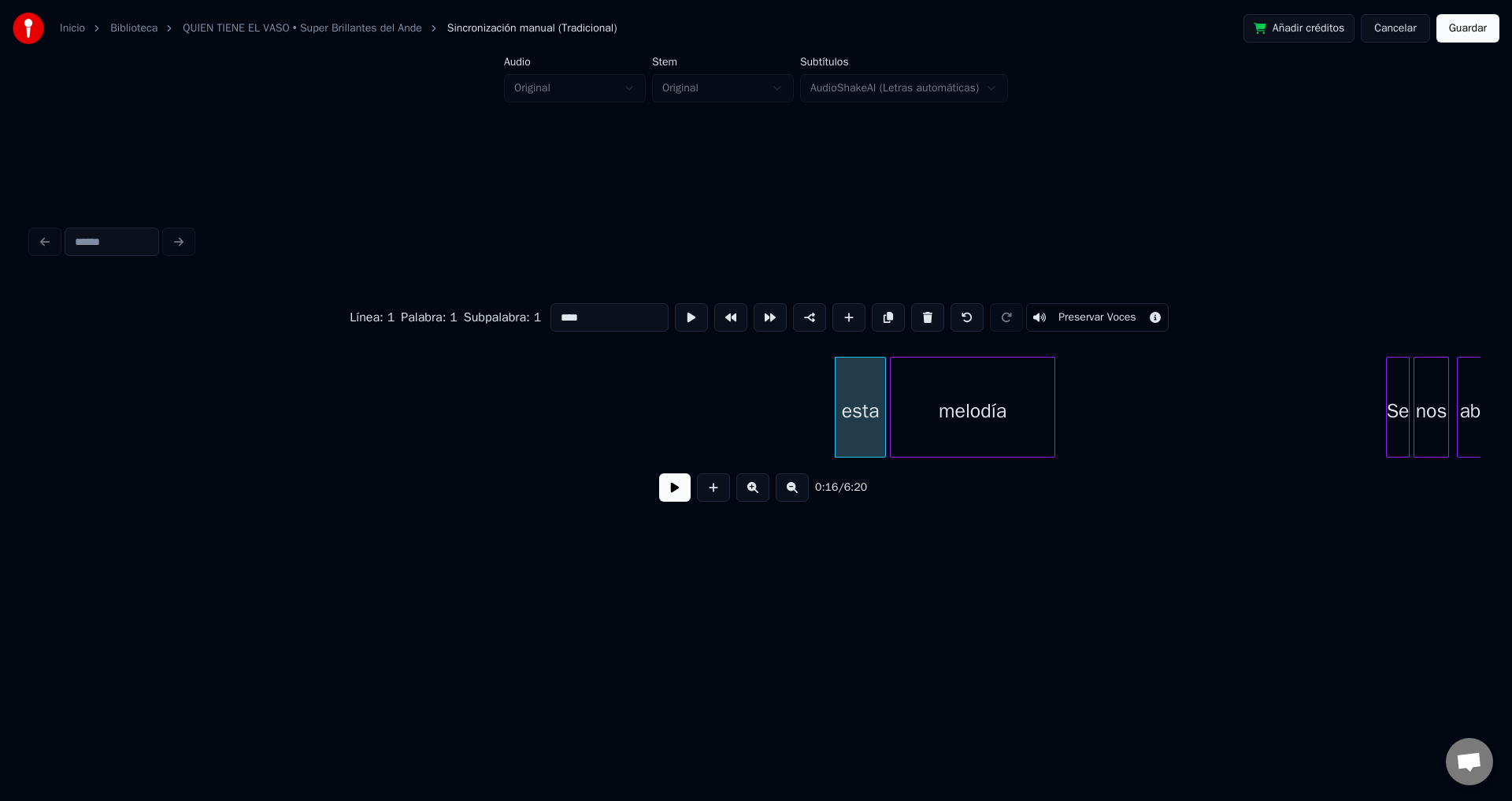 click at bounding box center [928, 317] 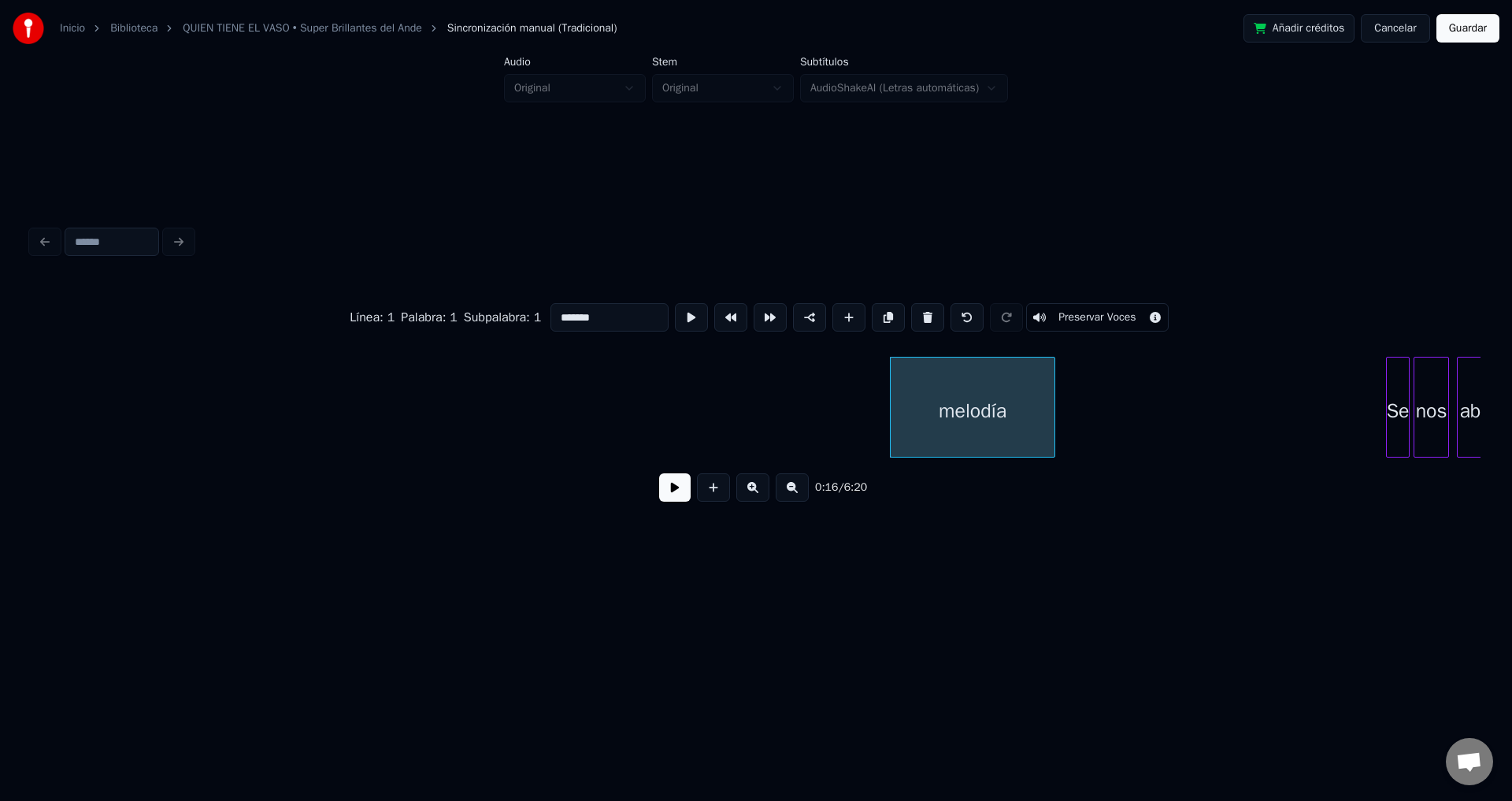 click at bounding box center [928, 317] 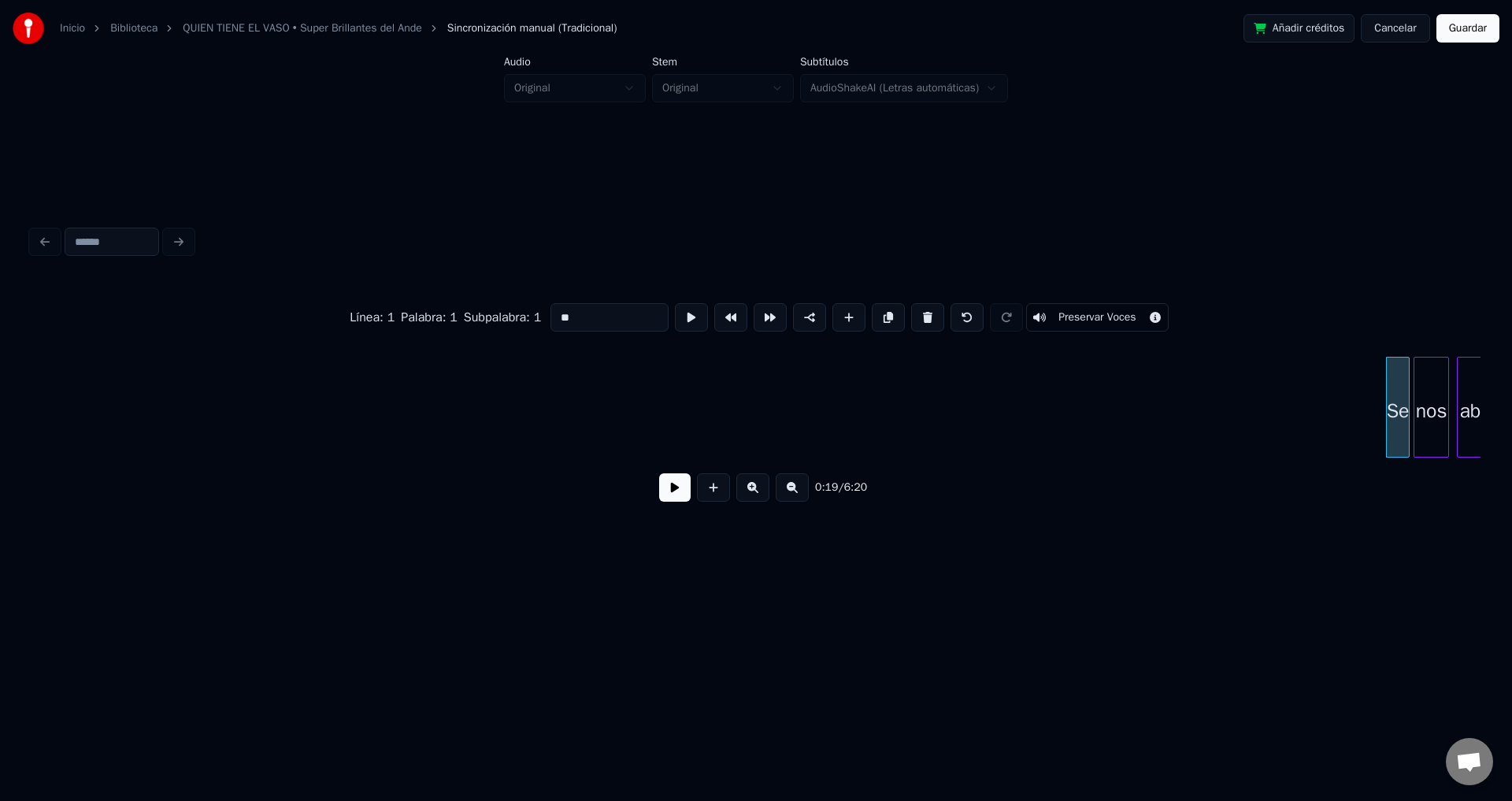 click at bounding box center (928, 317) 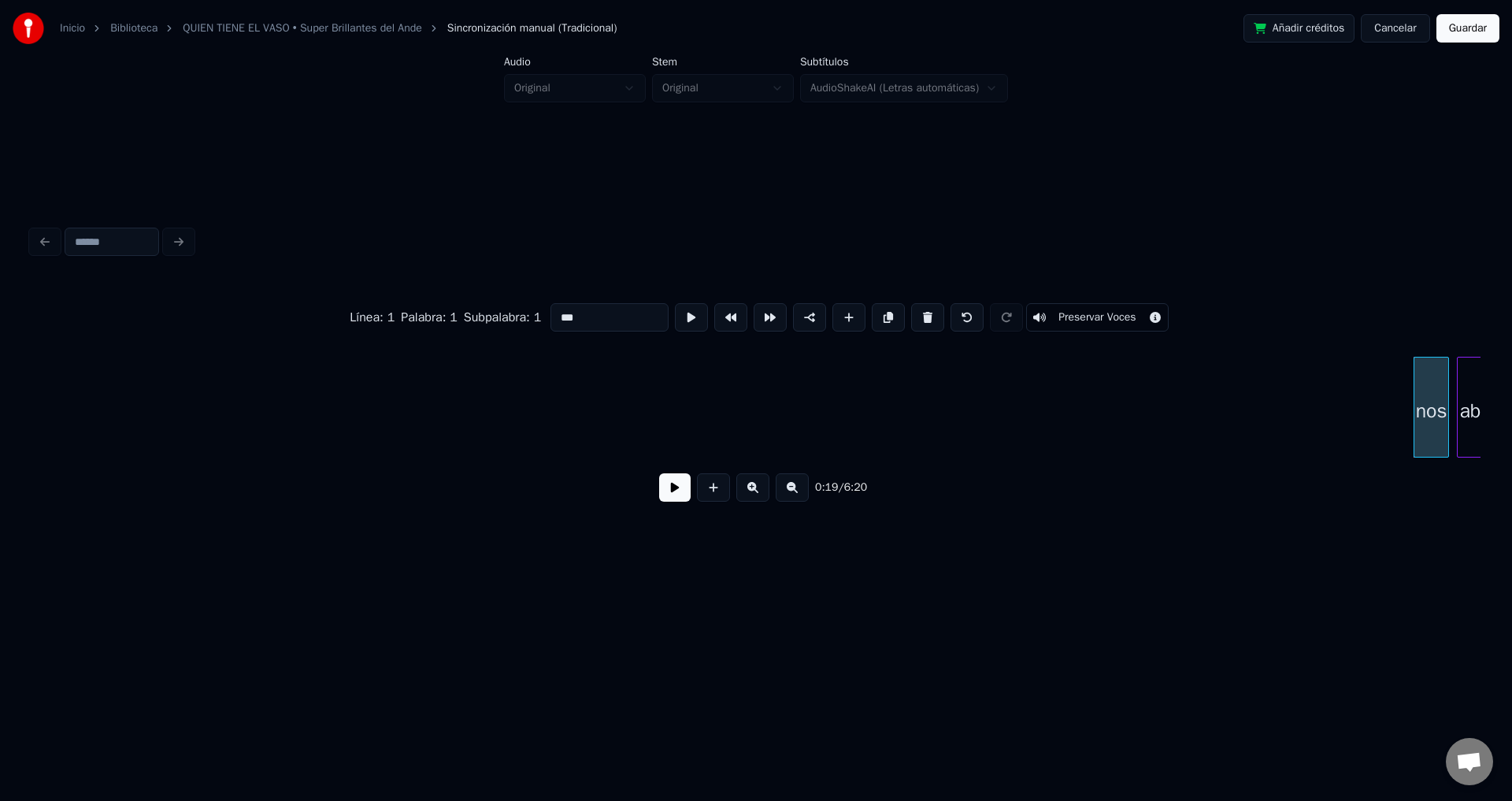 click at bounding box center (928, 317) 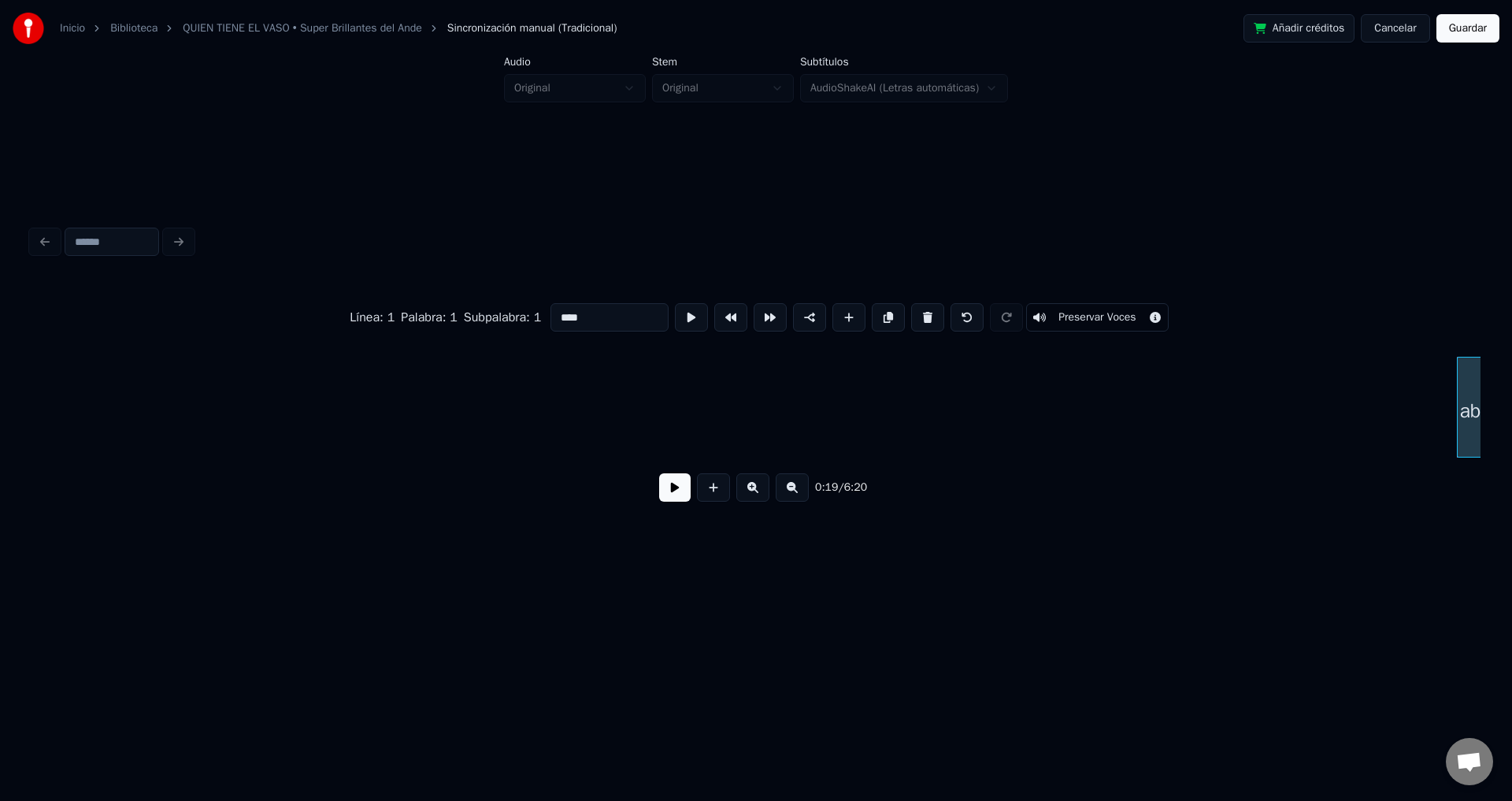 click at bounding box center [928, 317] 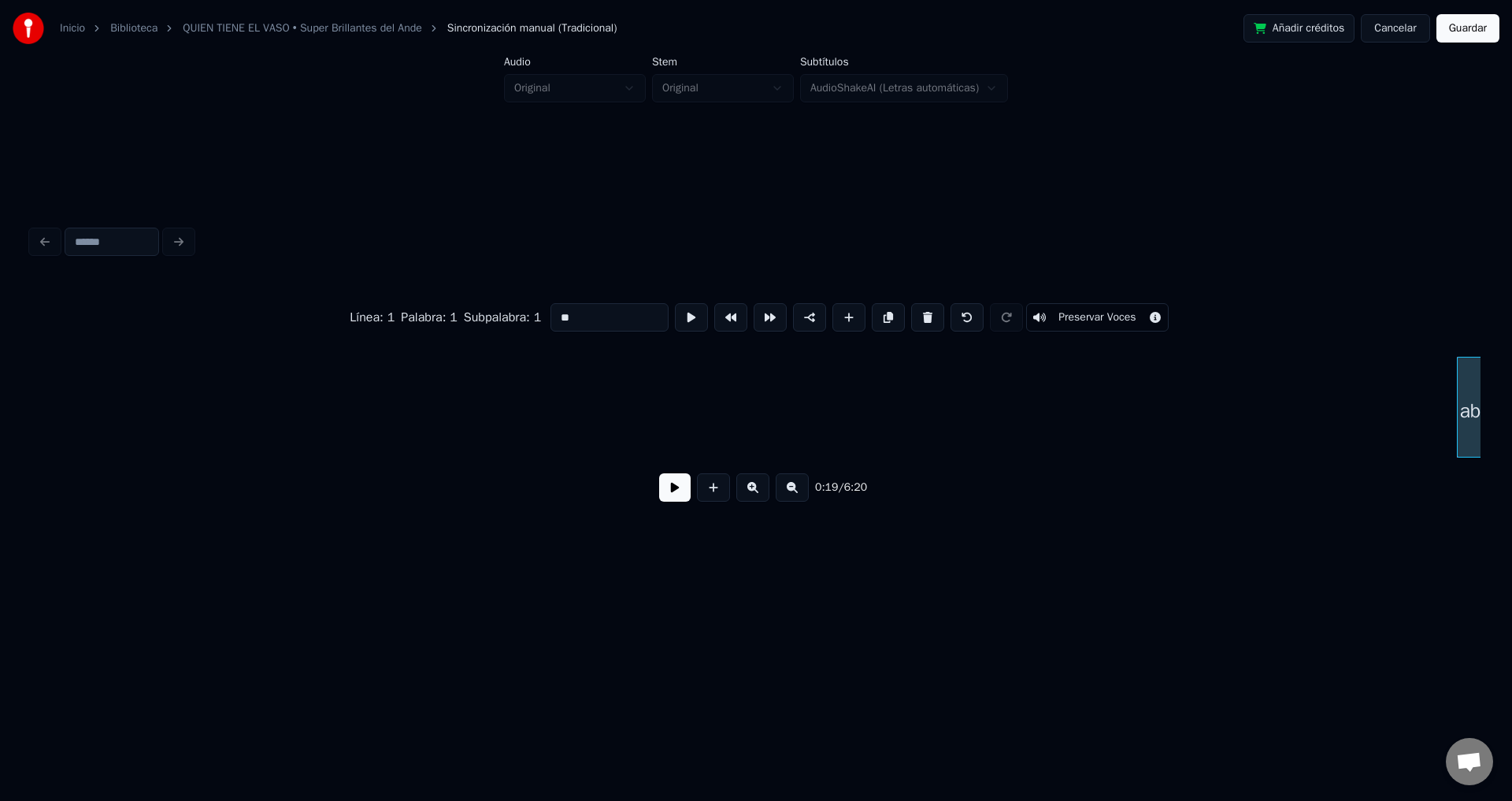 scroll, scrollTop: 0, scrollLeft: 3871, axis: horizontal 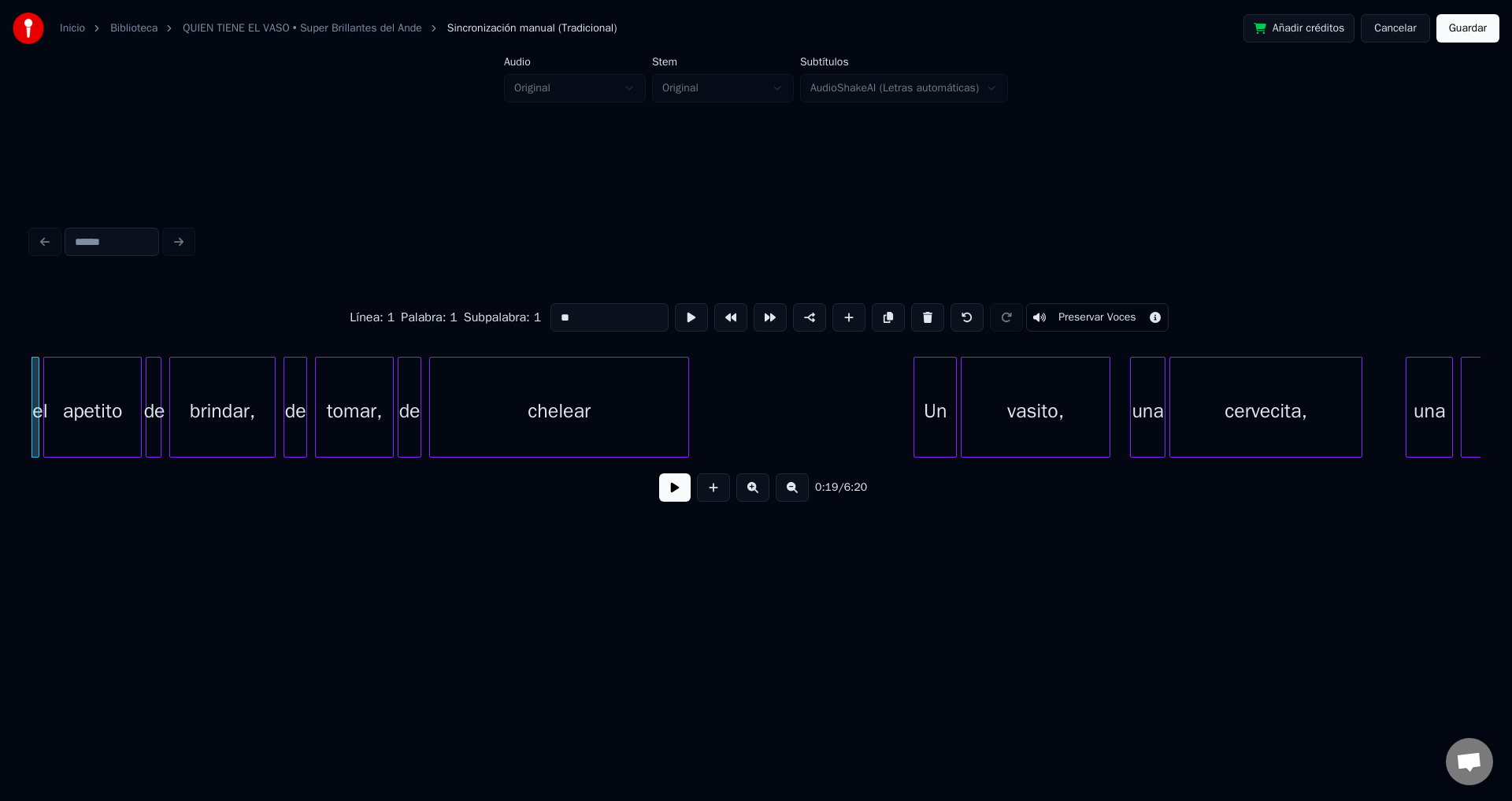 click at bounding box center [928, 317] 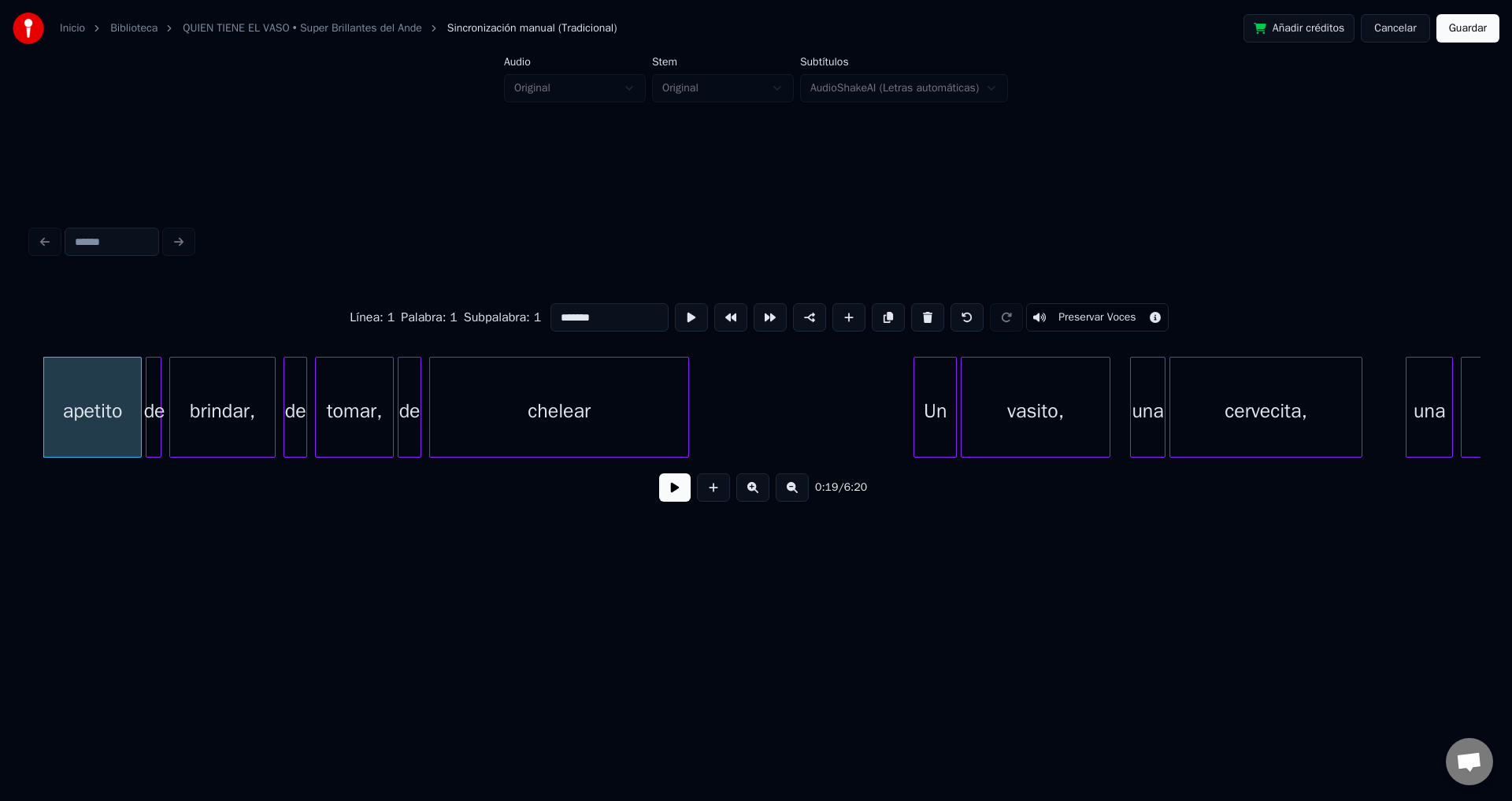 click at bounding box center [928, 317] 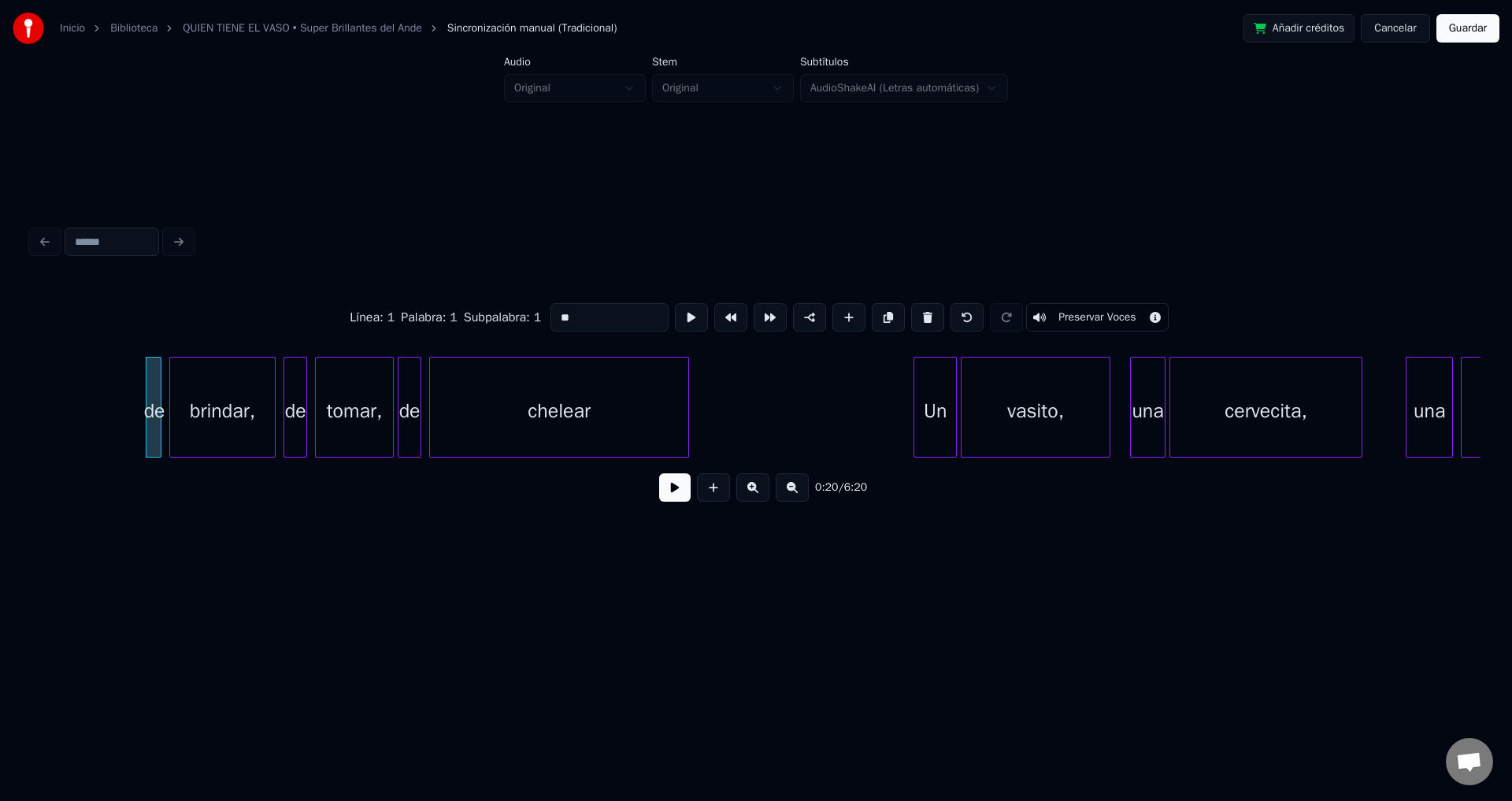 click at bounding box center [928, 317] 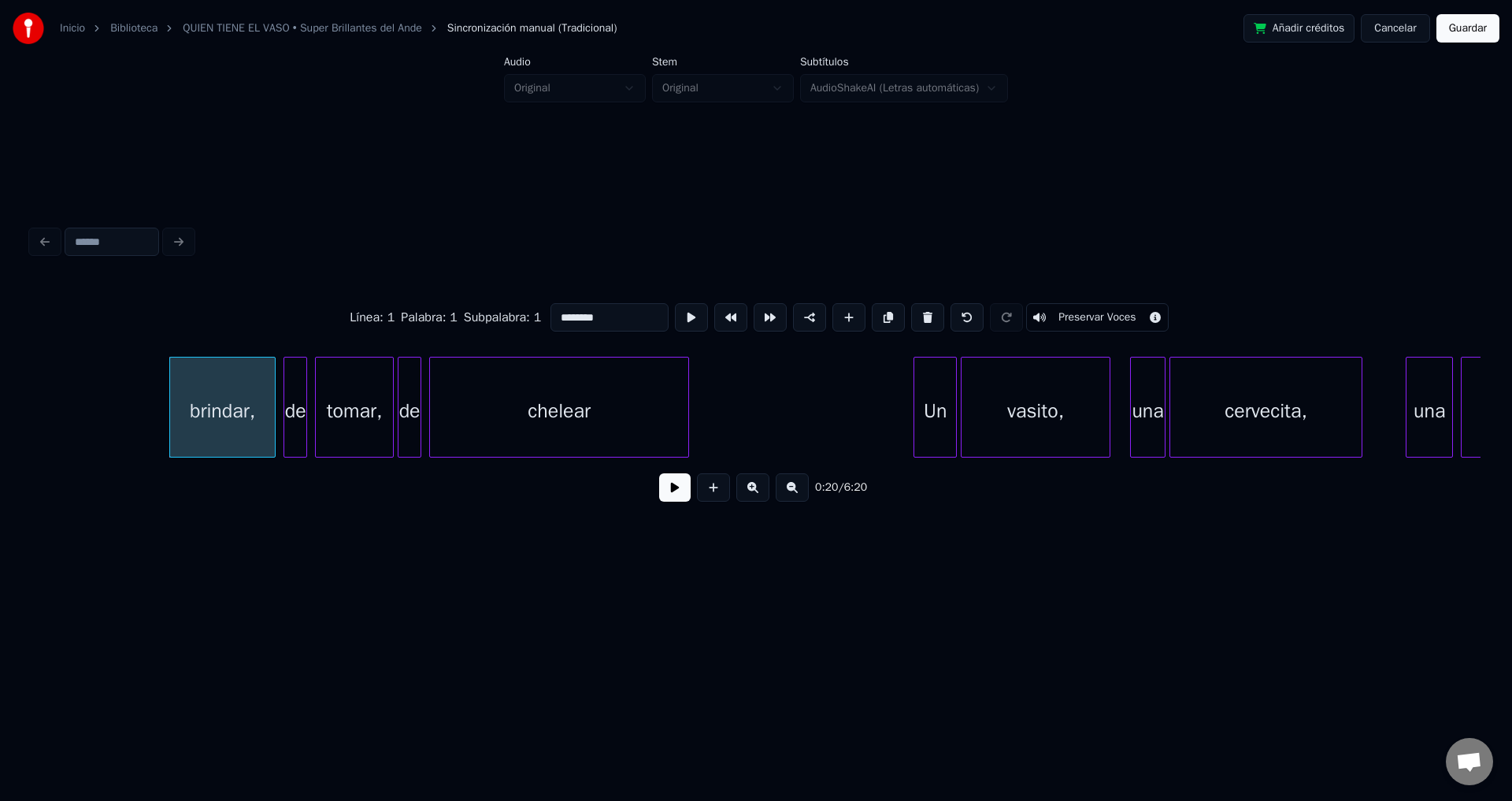 click at bounding box center (928, 317) 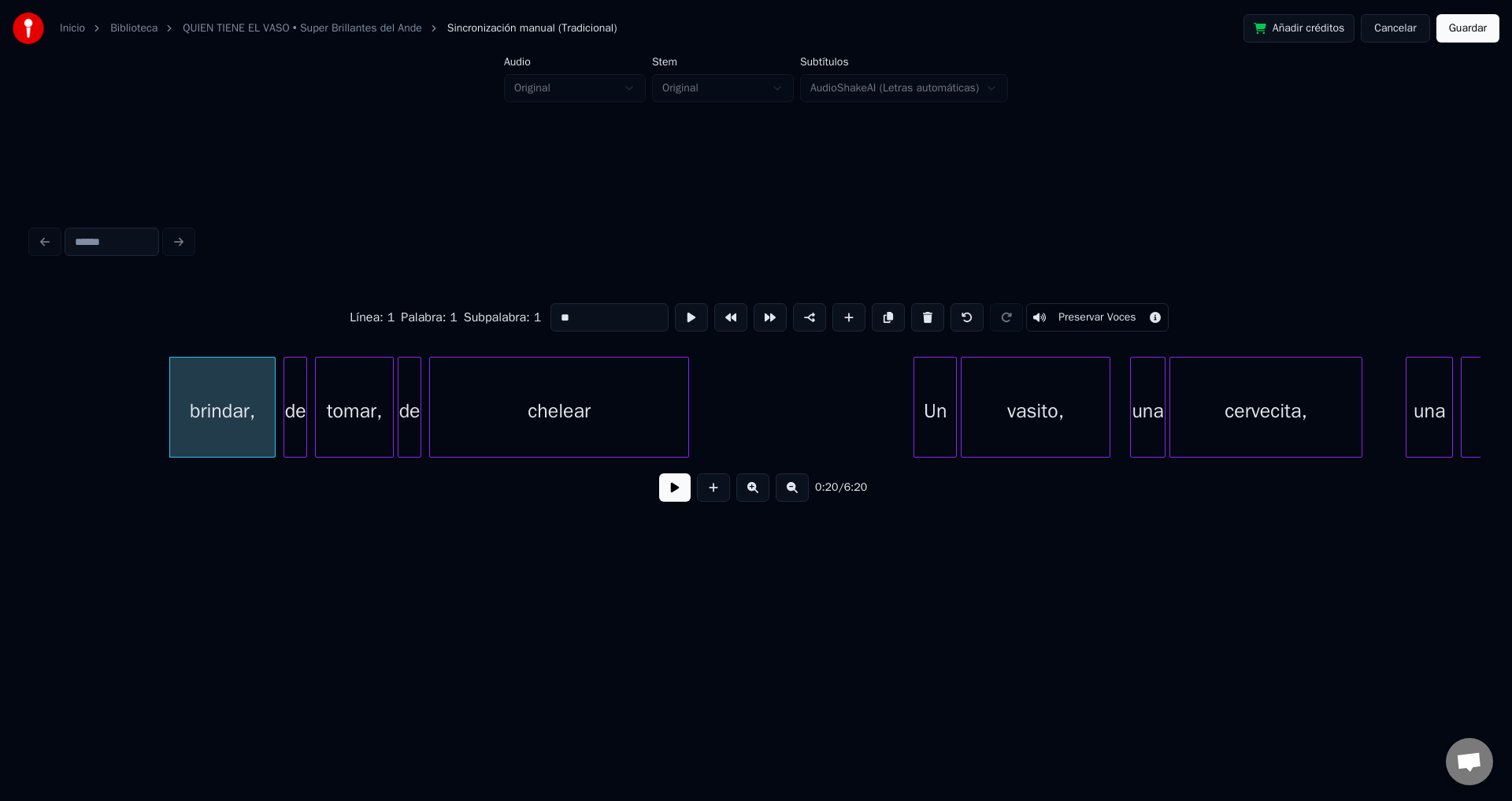 click at bounding box center (928, 317) 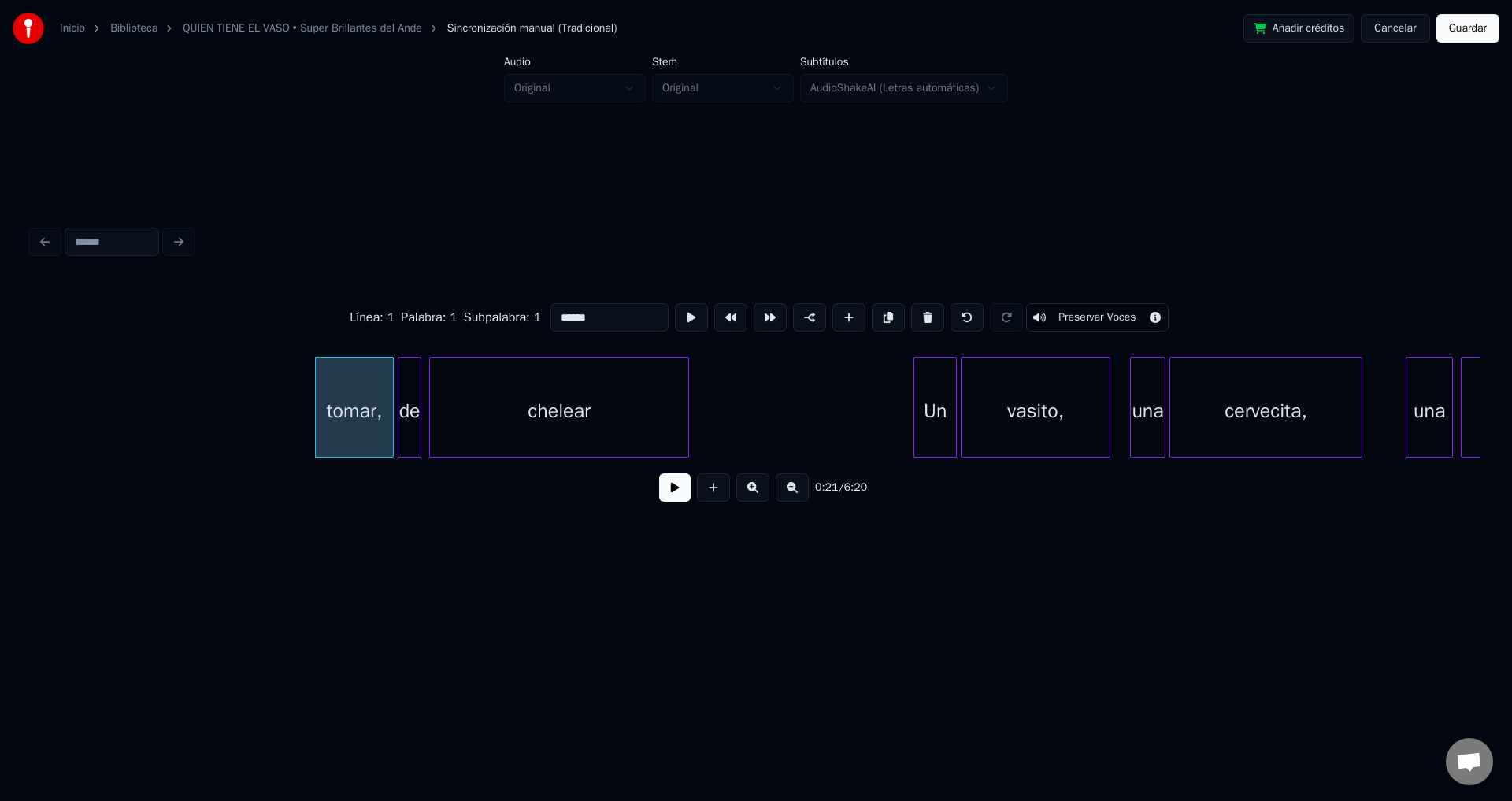 click at bounding box center (928, 317) 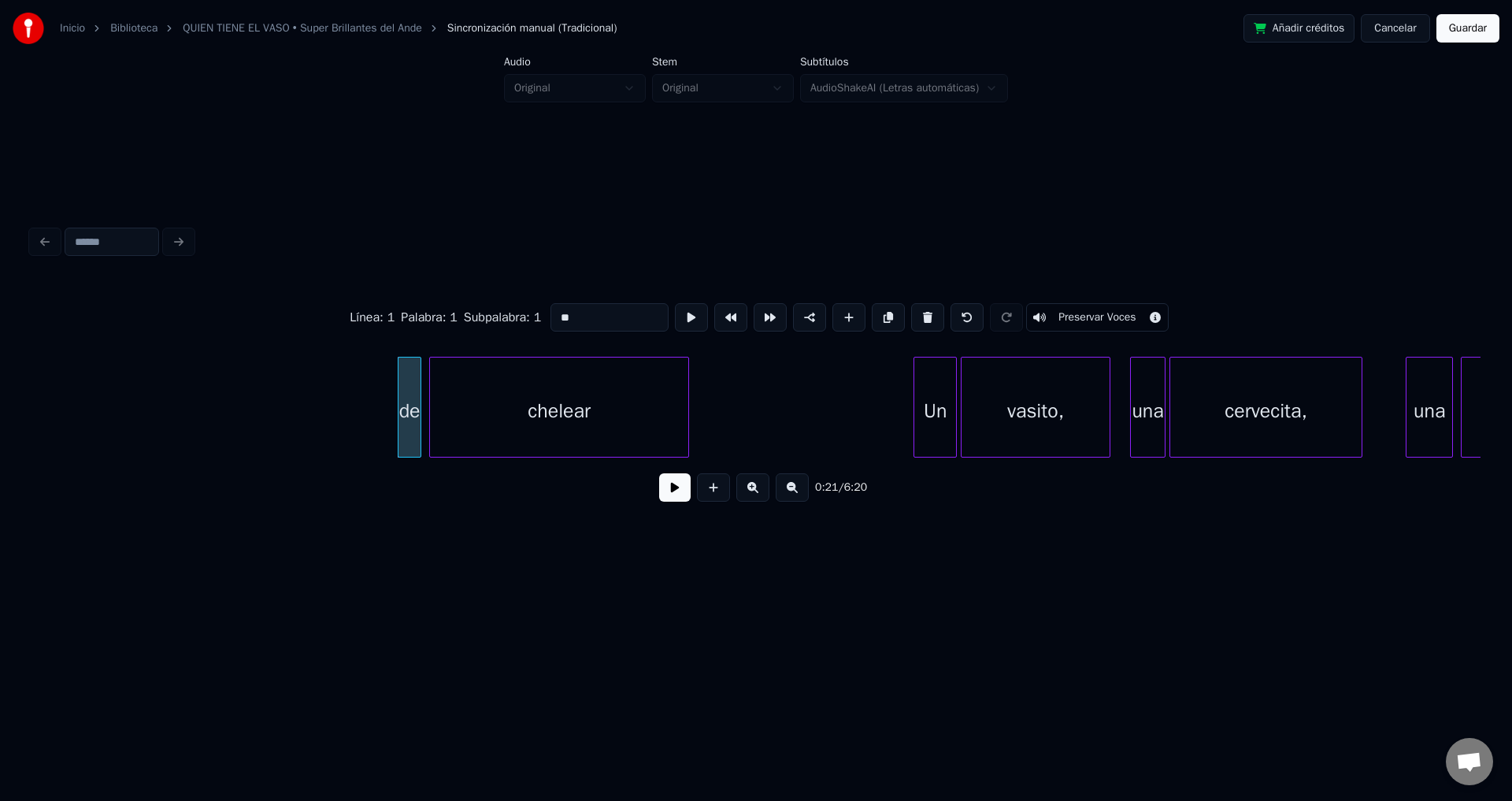 click at bounding box center [928, 317] 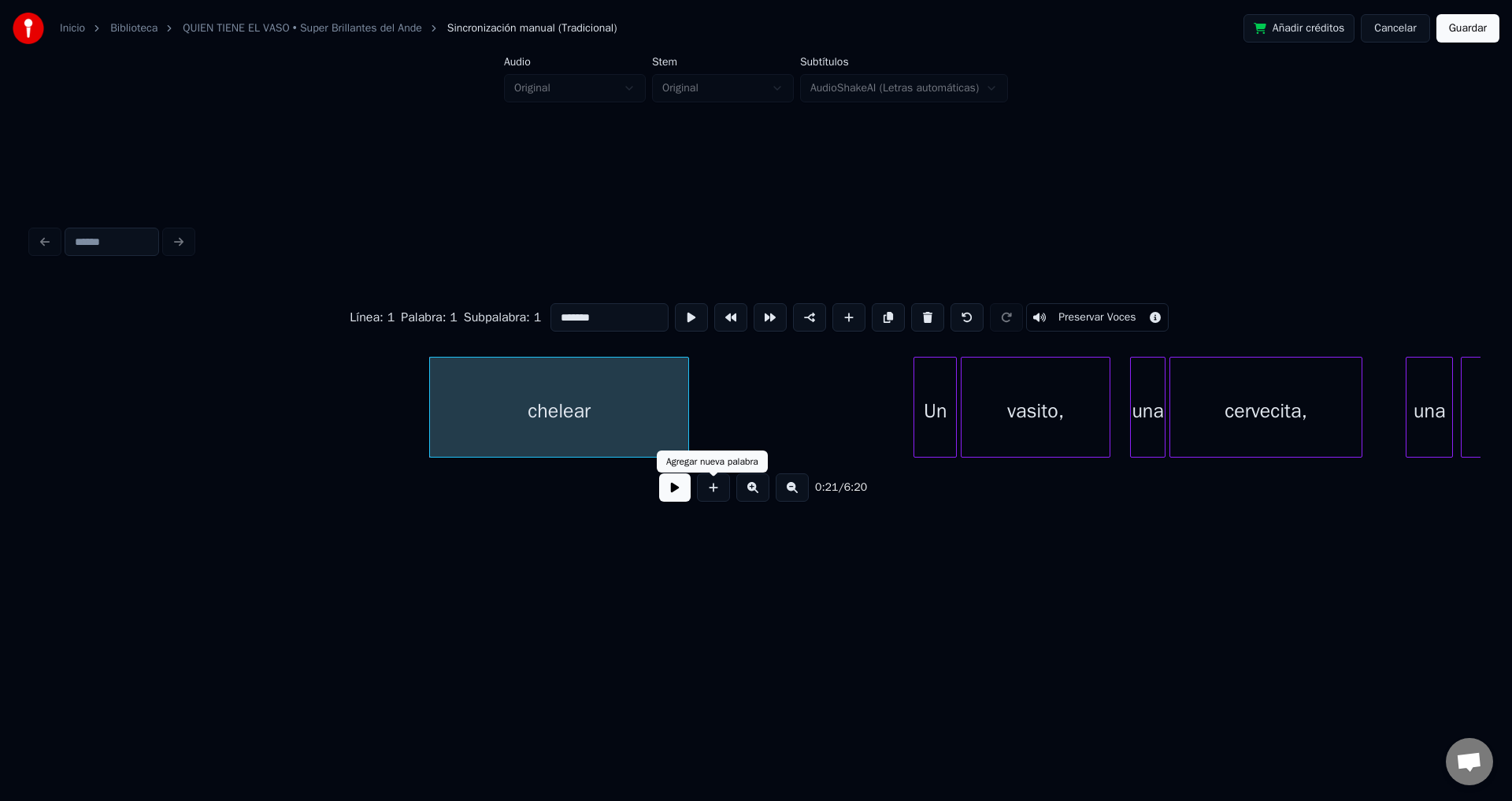 click at bounding box center [675, 488] 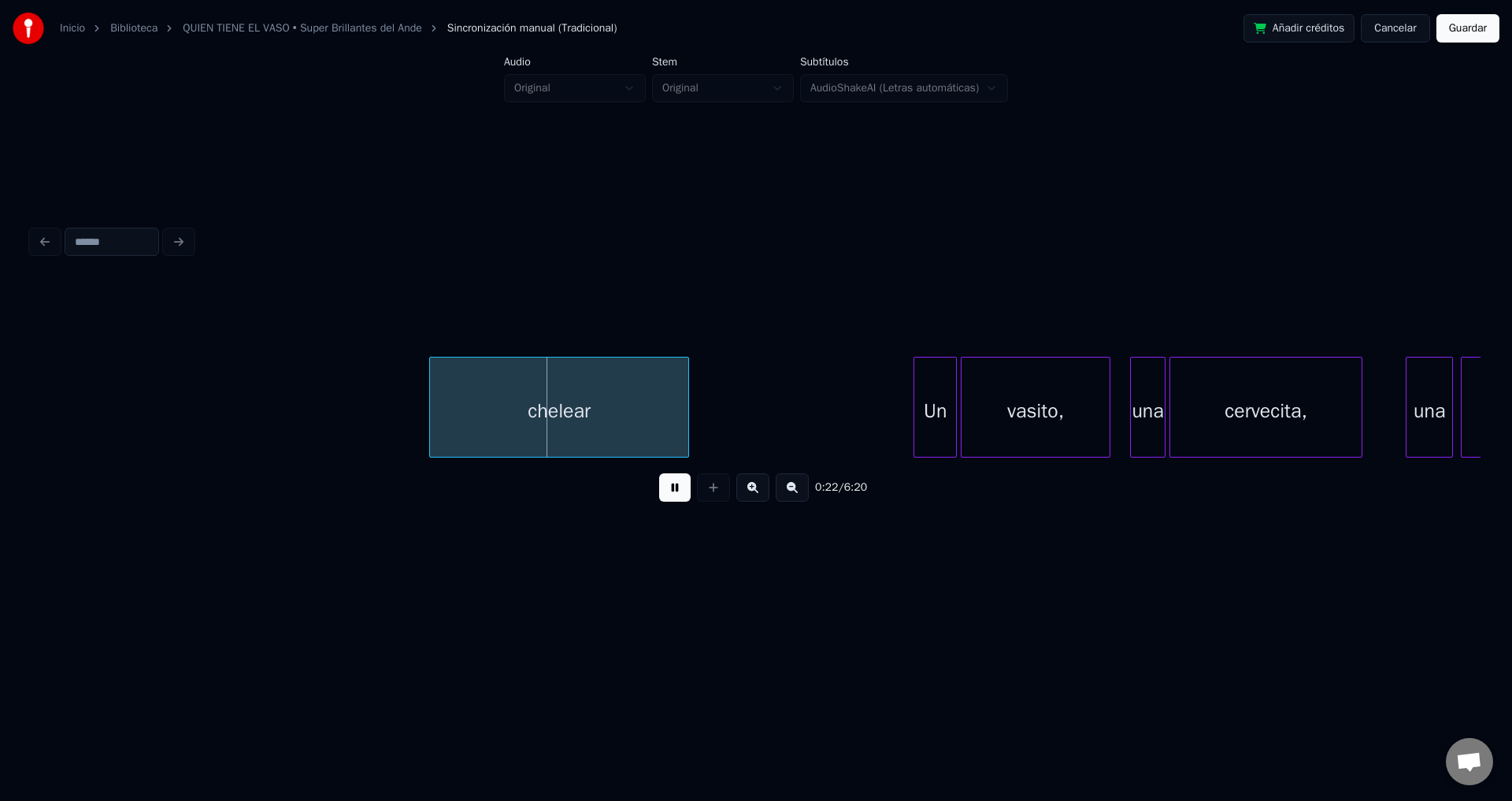 click at bounding box center [675, 488] 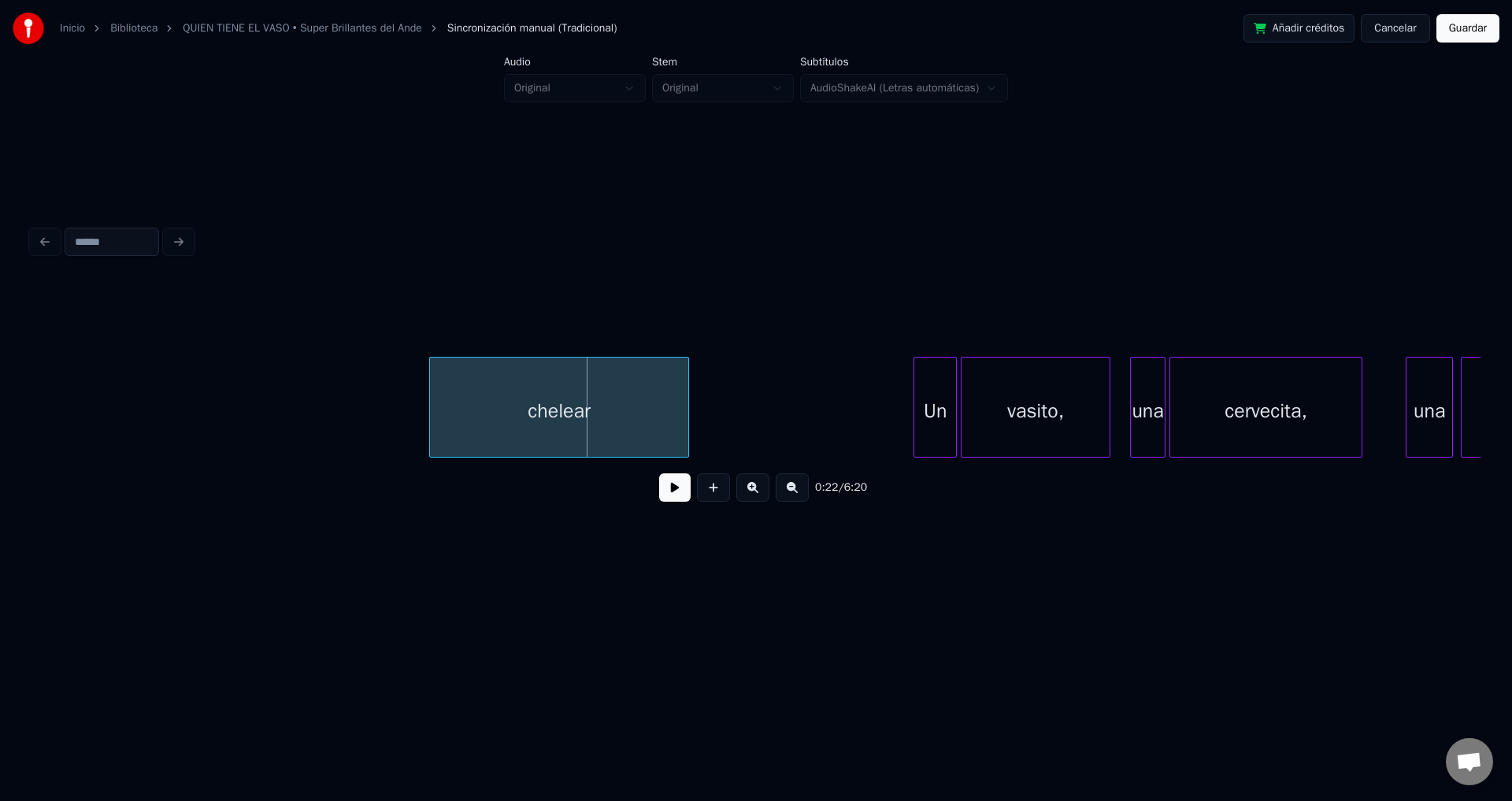 click on "chelear" at bounding box center [559, 411] 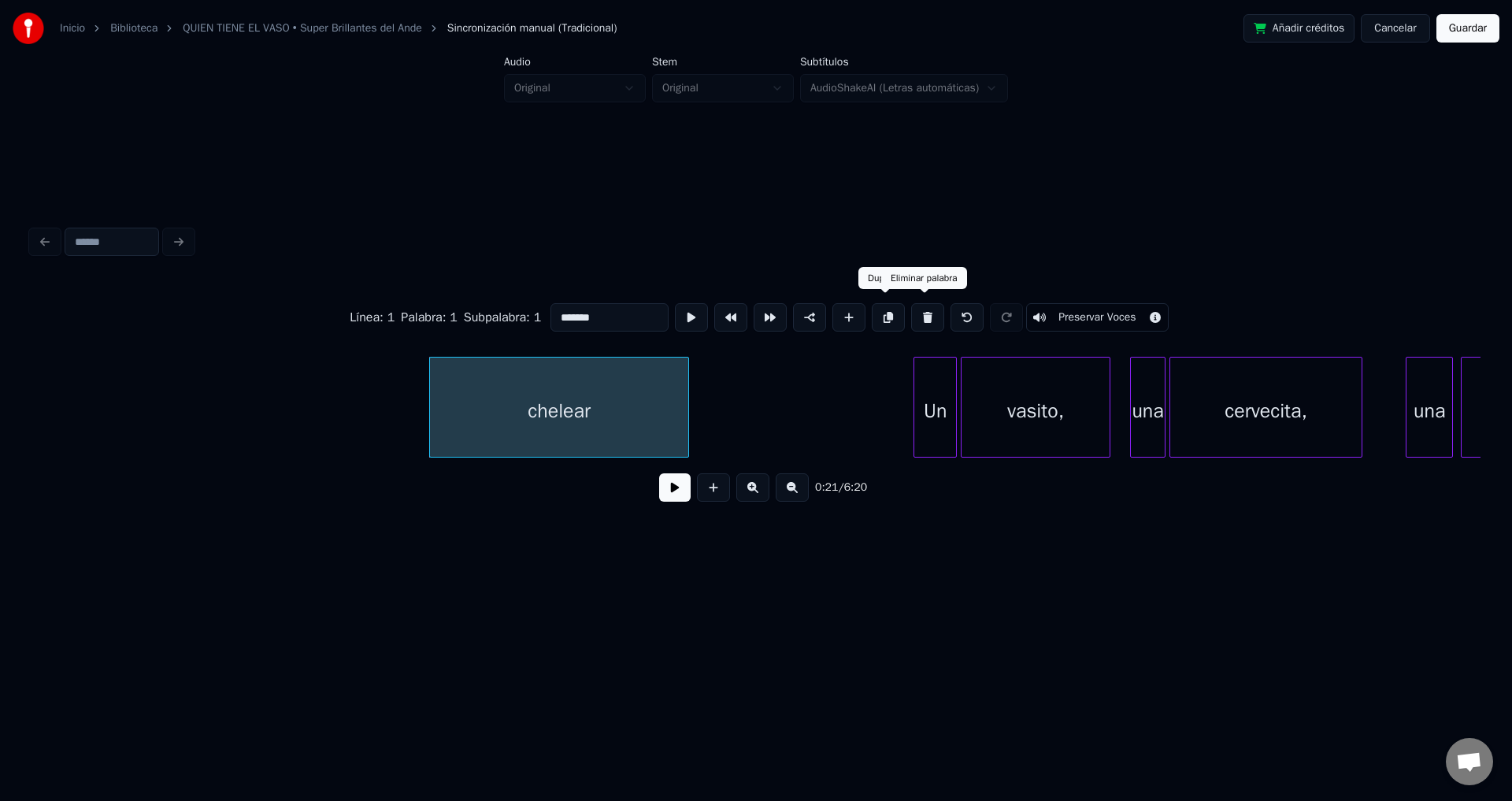 click at bounding box center (928, 317) 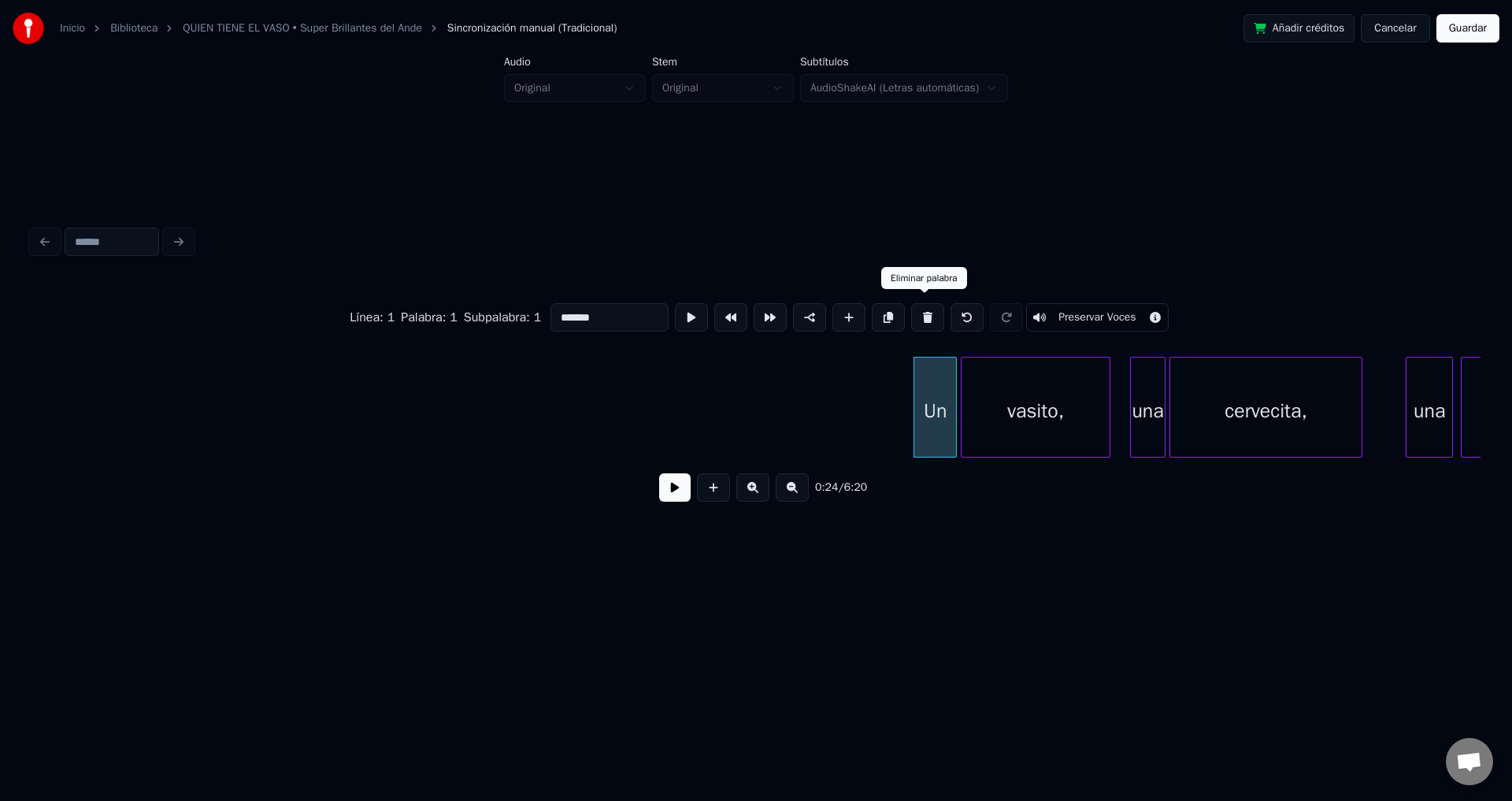 type on "**" 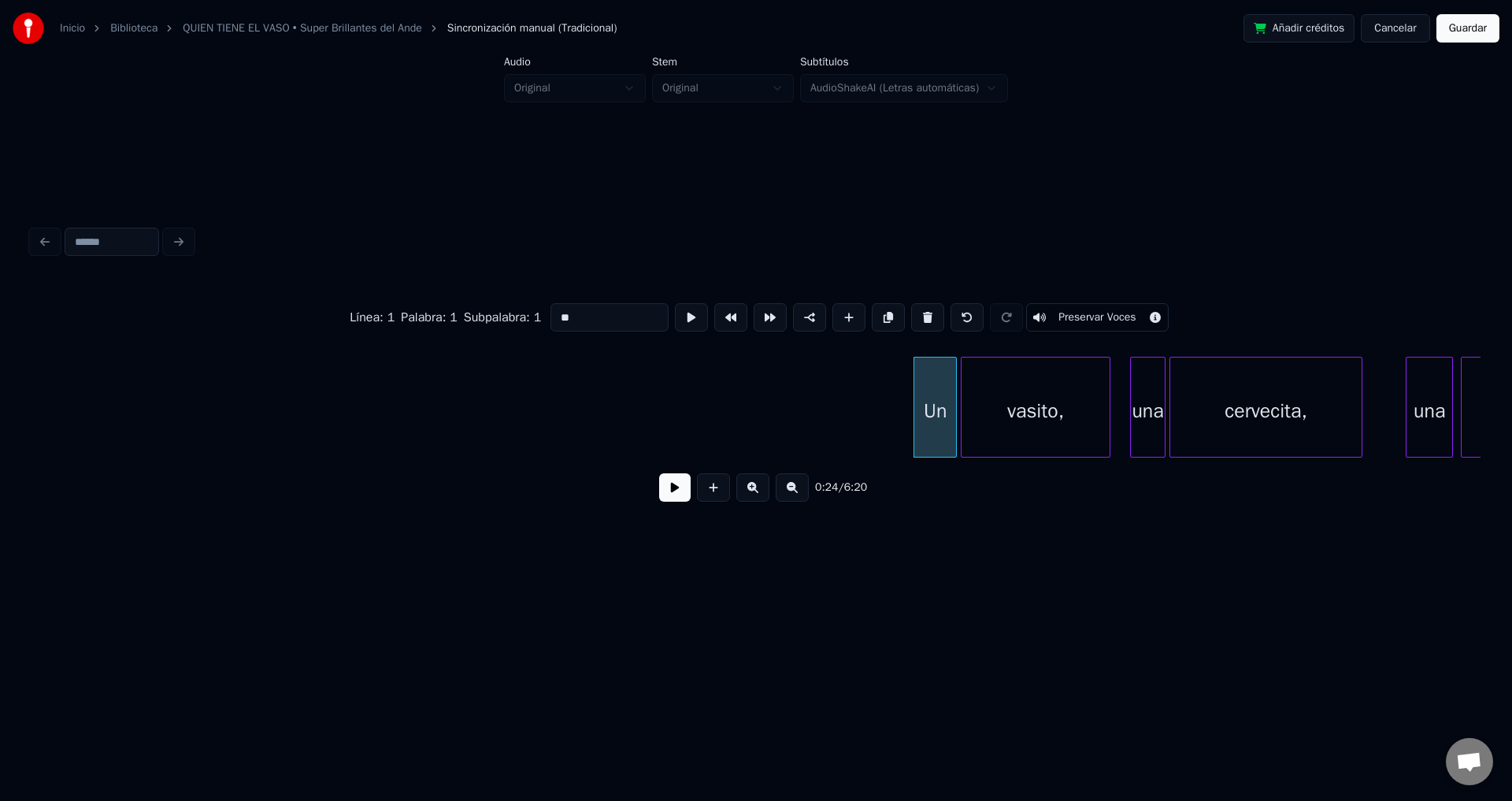 click on "Un" at bounding box center (935, 411) 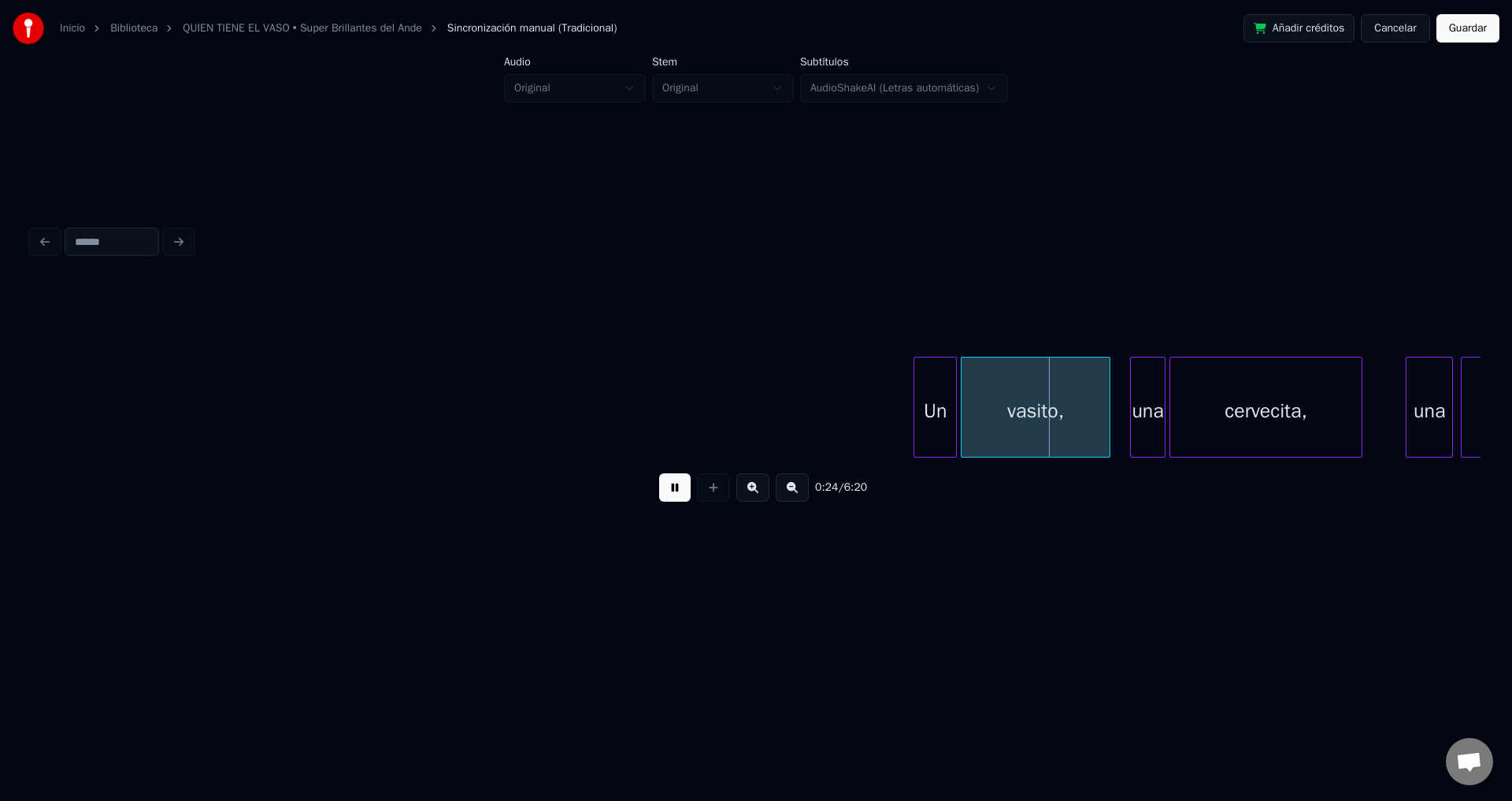 click at bounding box center [675, 488] 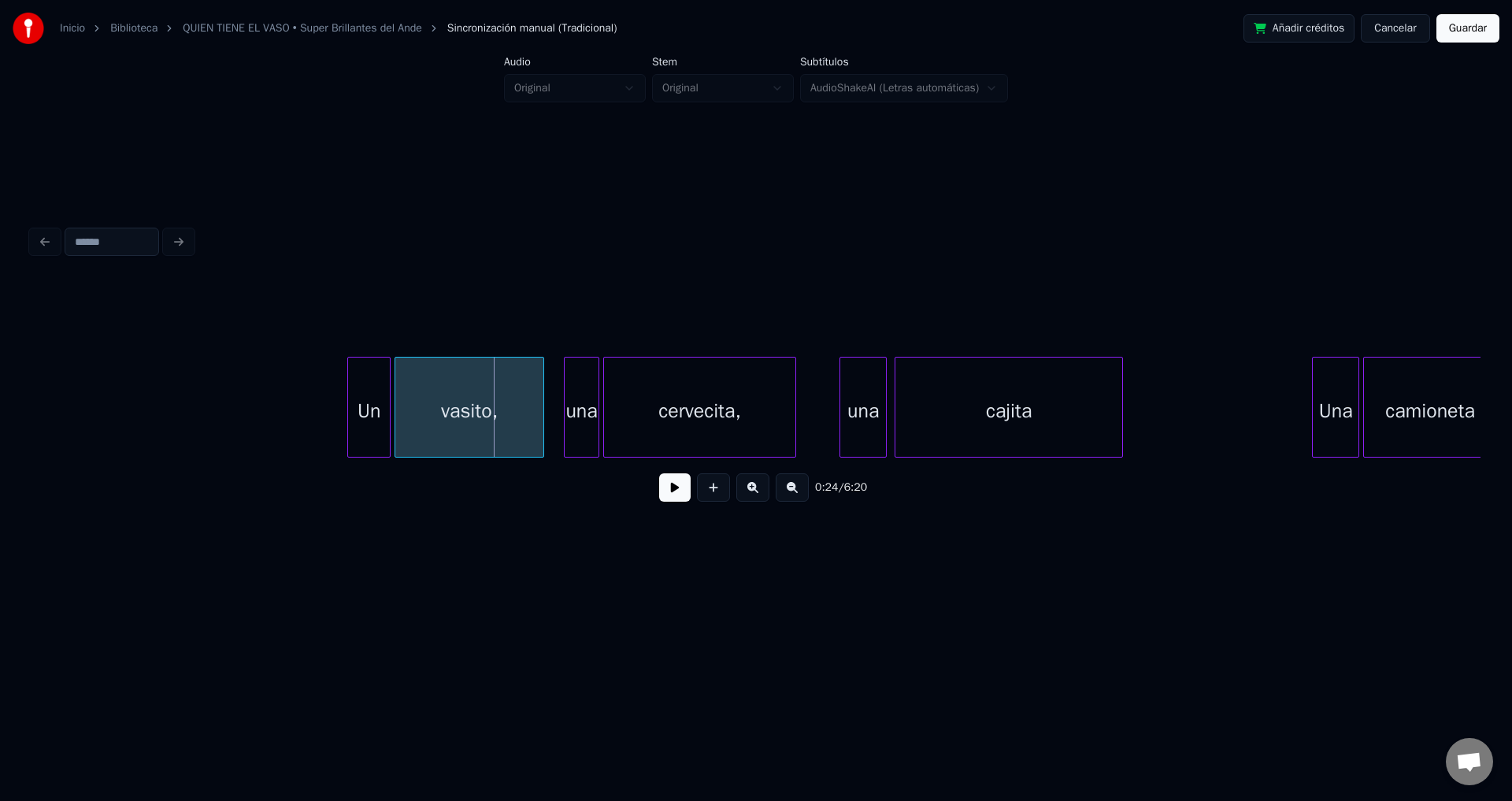scroll, scrollTop: 0, scrollLeft: 4479, axis: horizontal 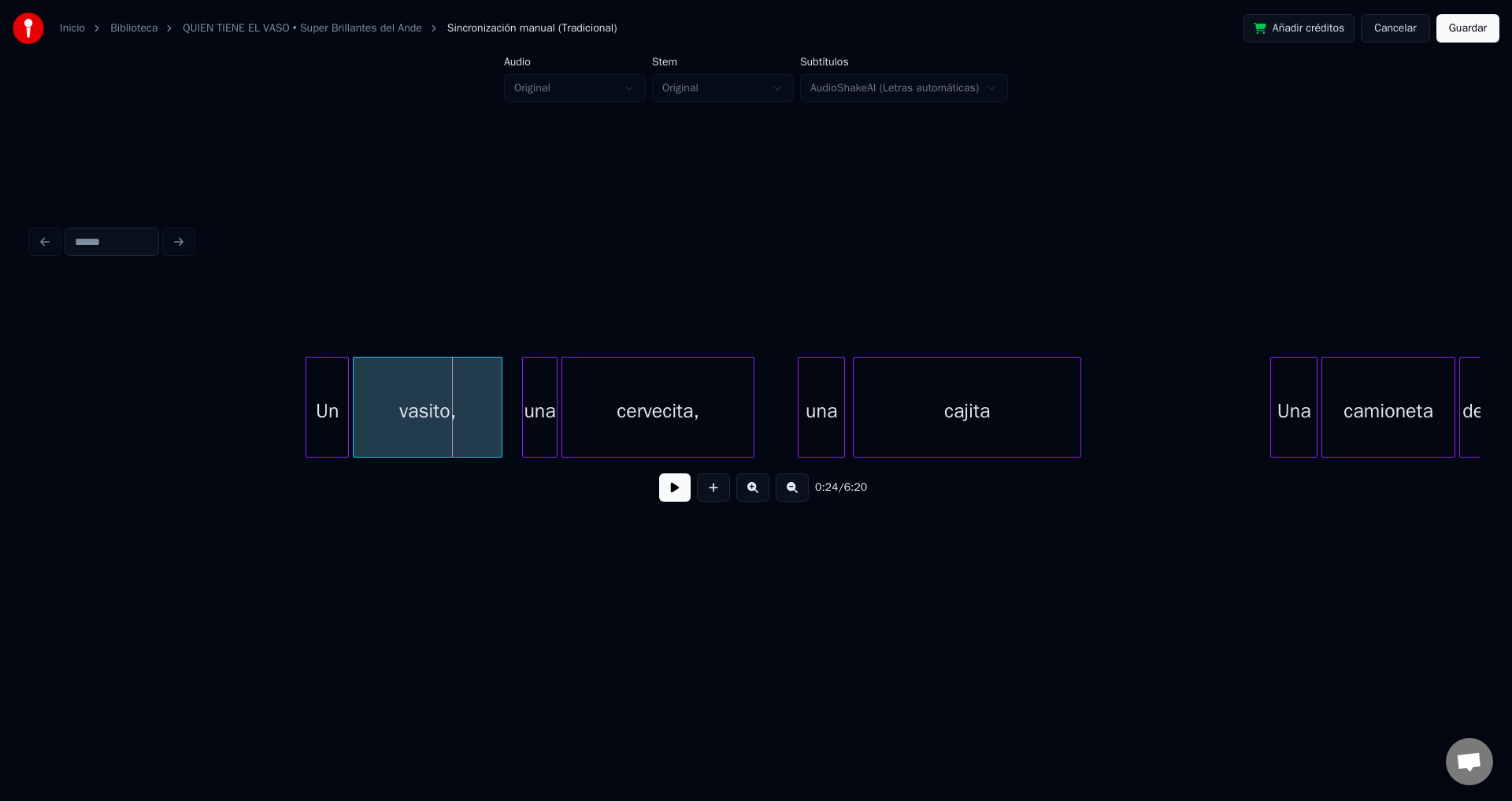 click on "Un" at bounding box center [327, 411] 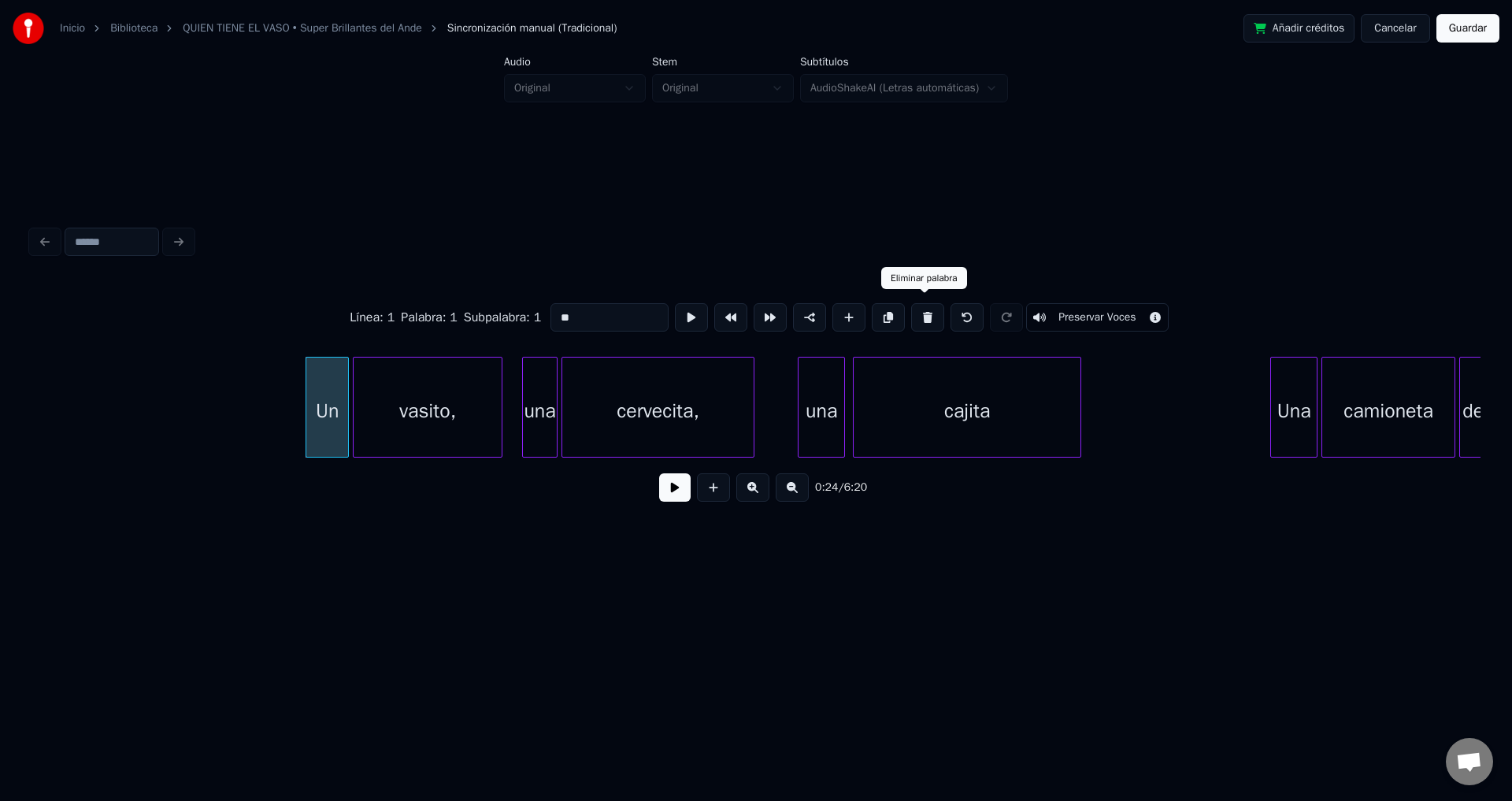 click at bounding box center [928, 317] 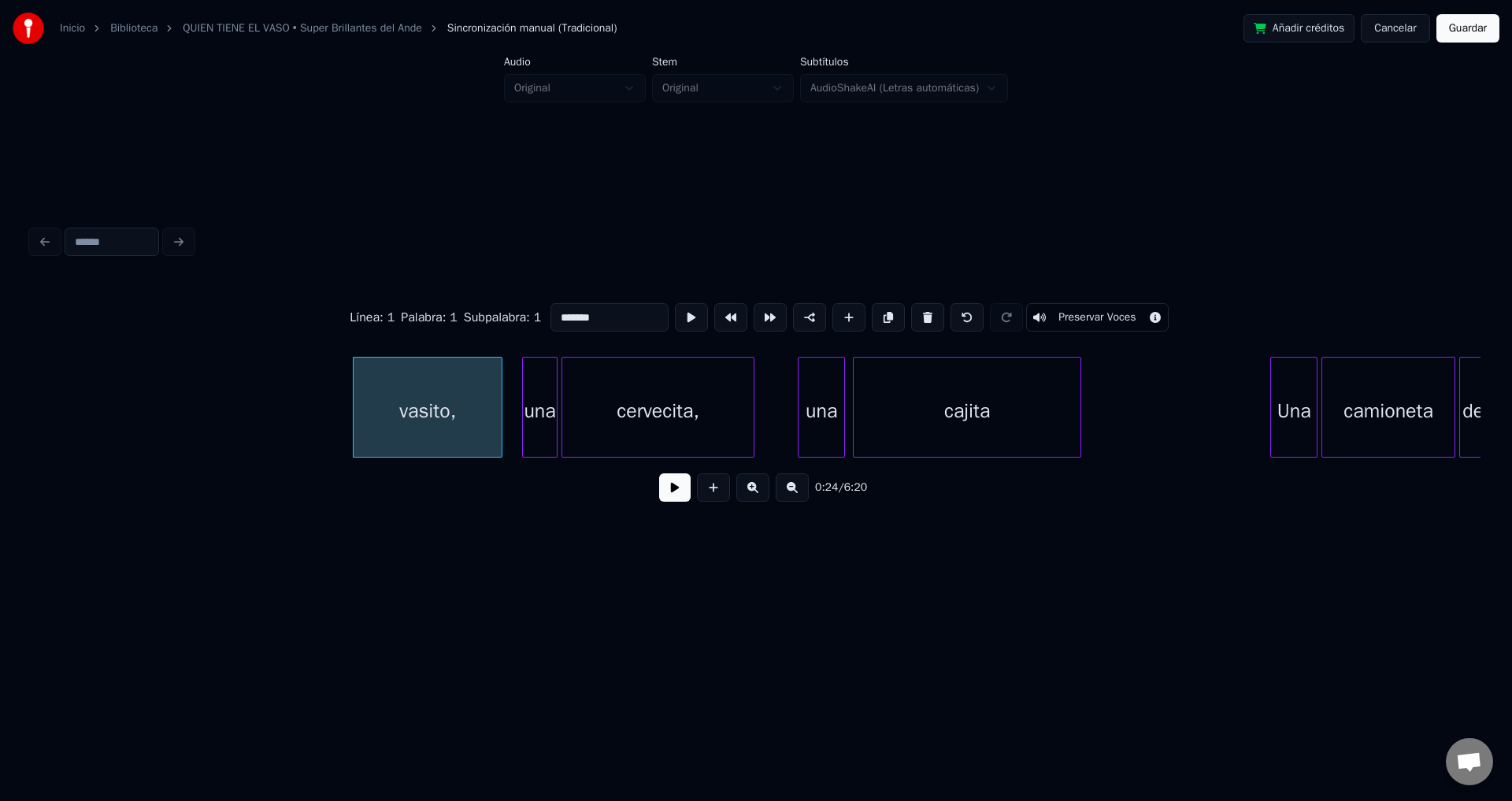 click at bounding box center [928, 317] 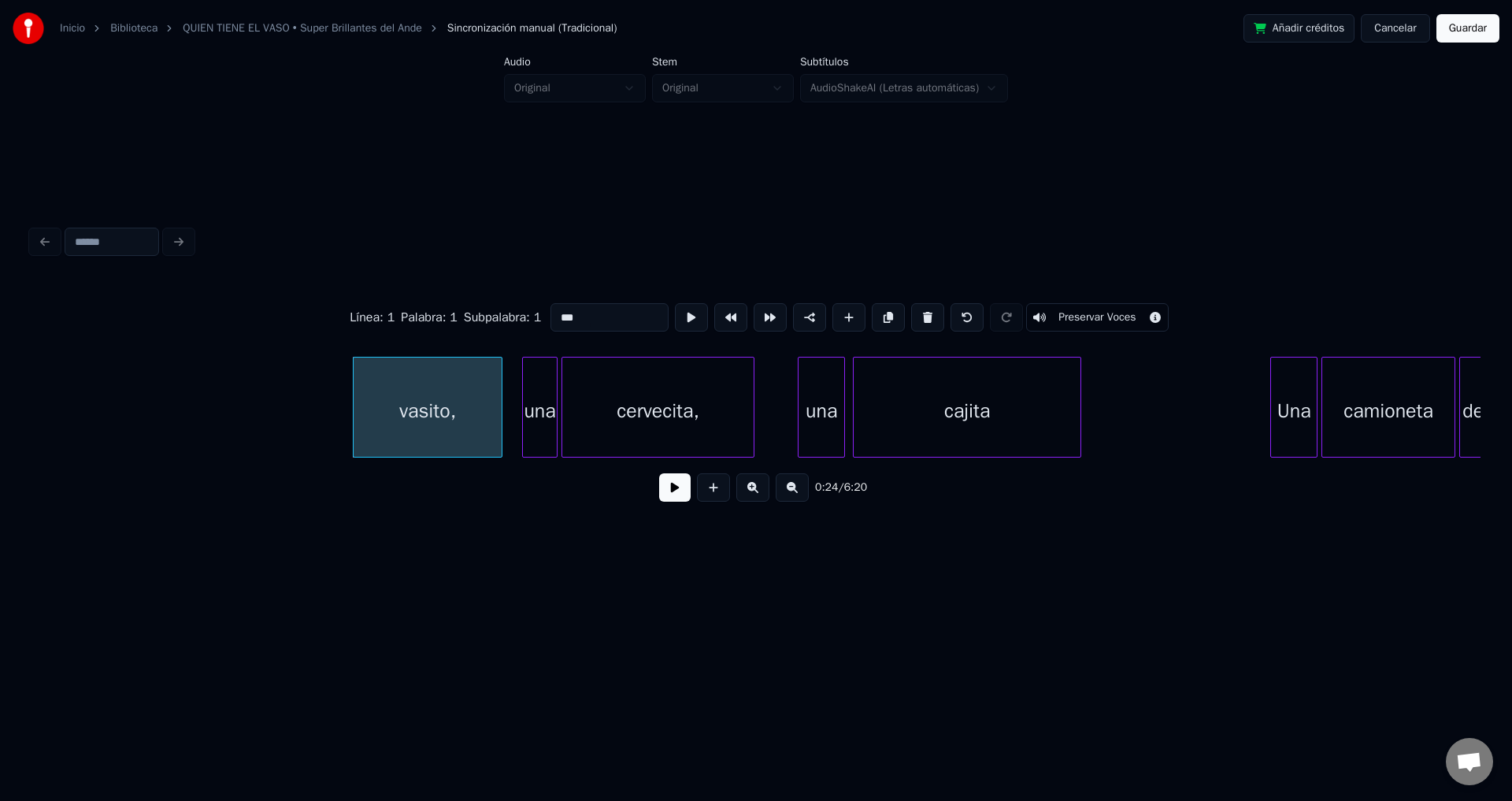 click at bounding box center (928, 317) 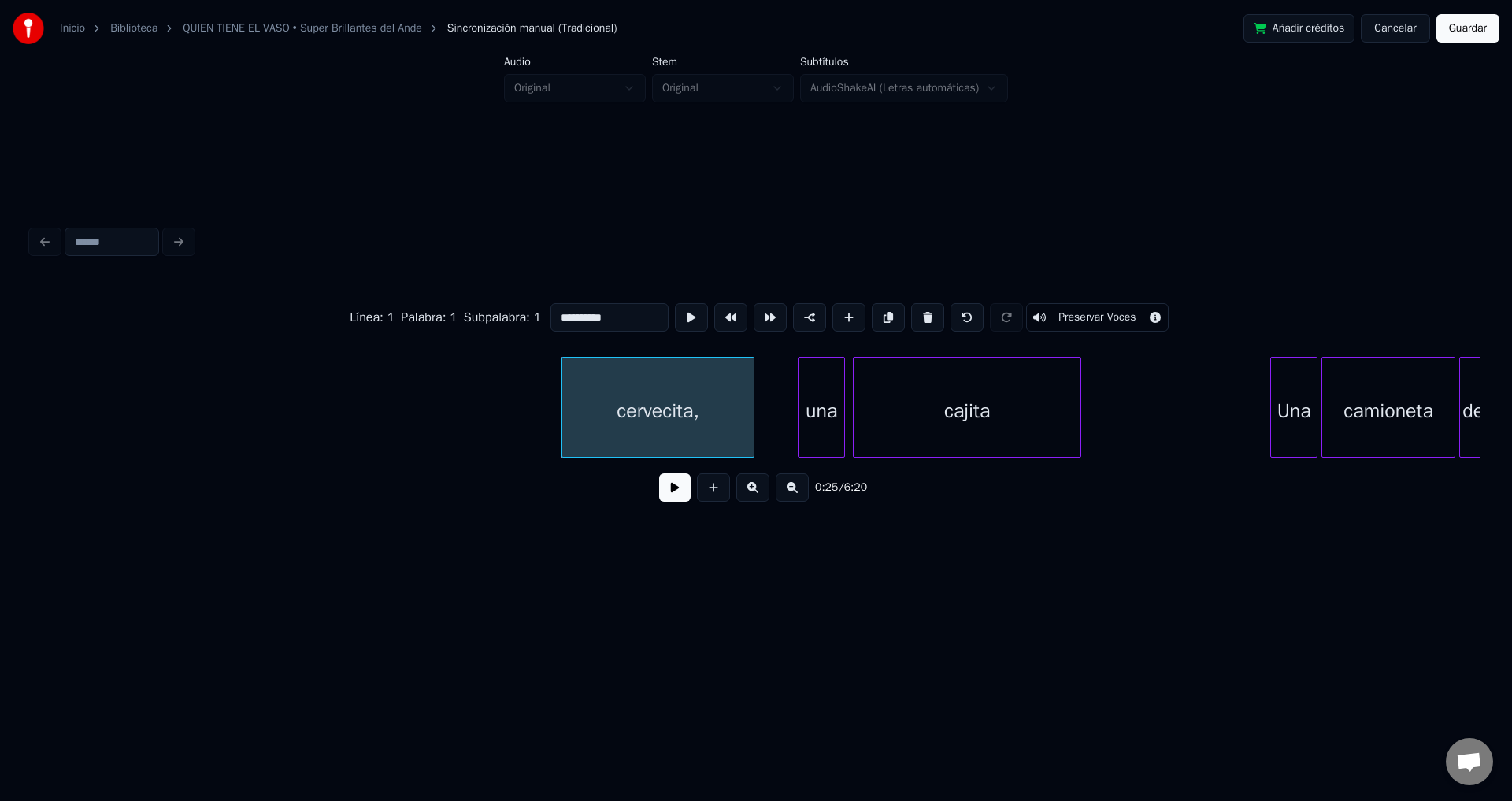 click at bounding box center (928, 317) 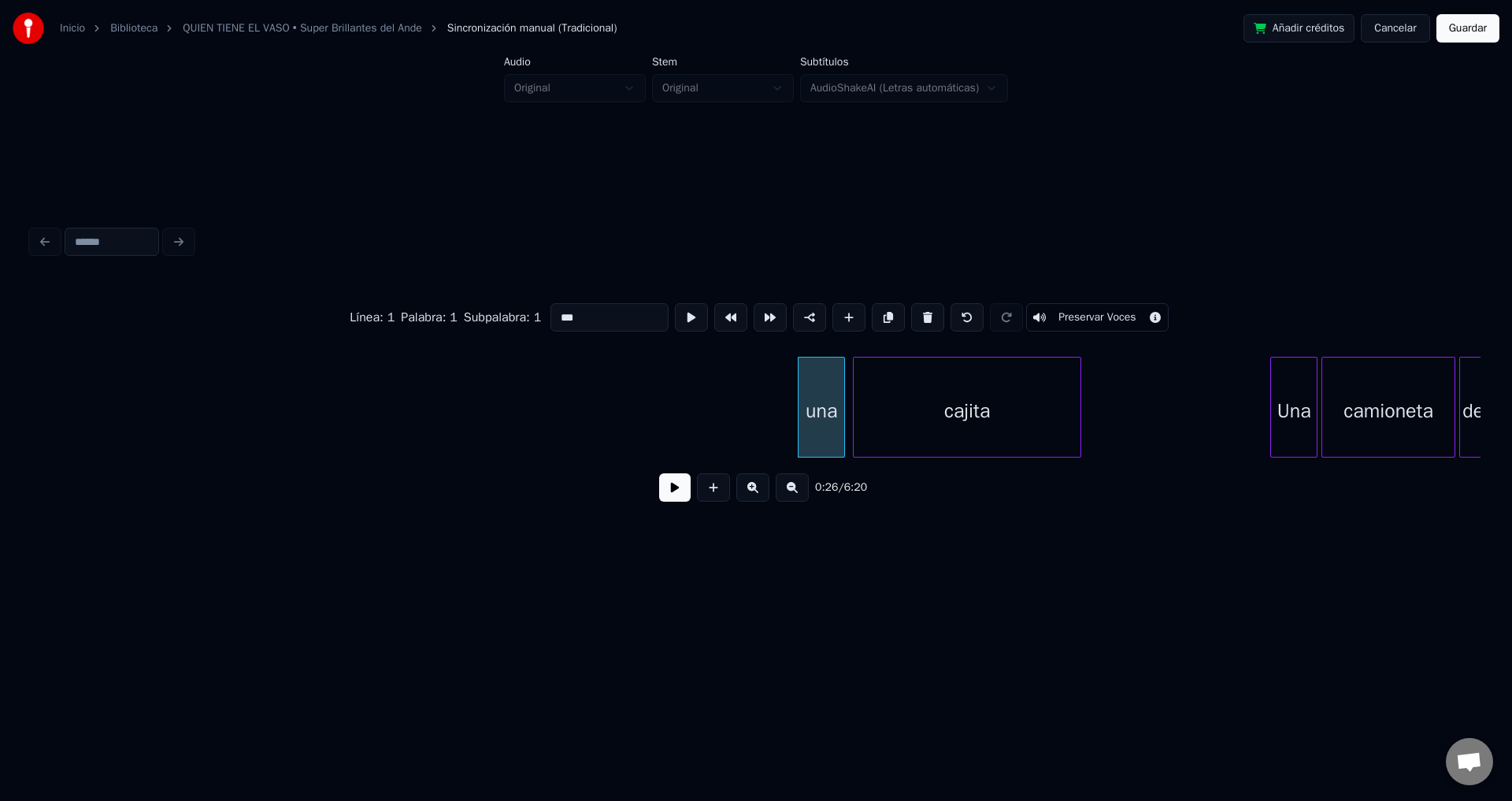 click at bounding box center [928, 317] 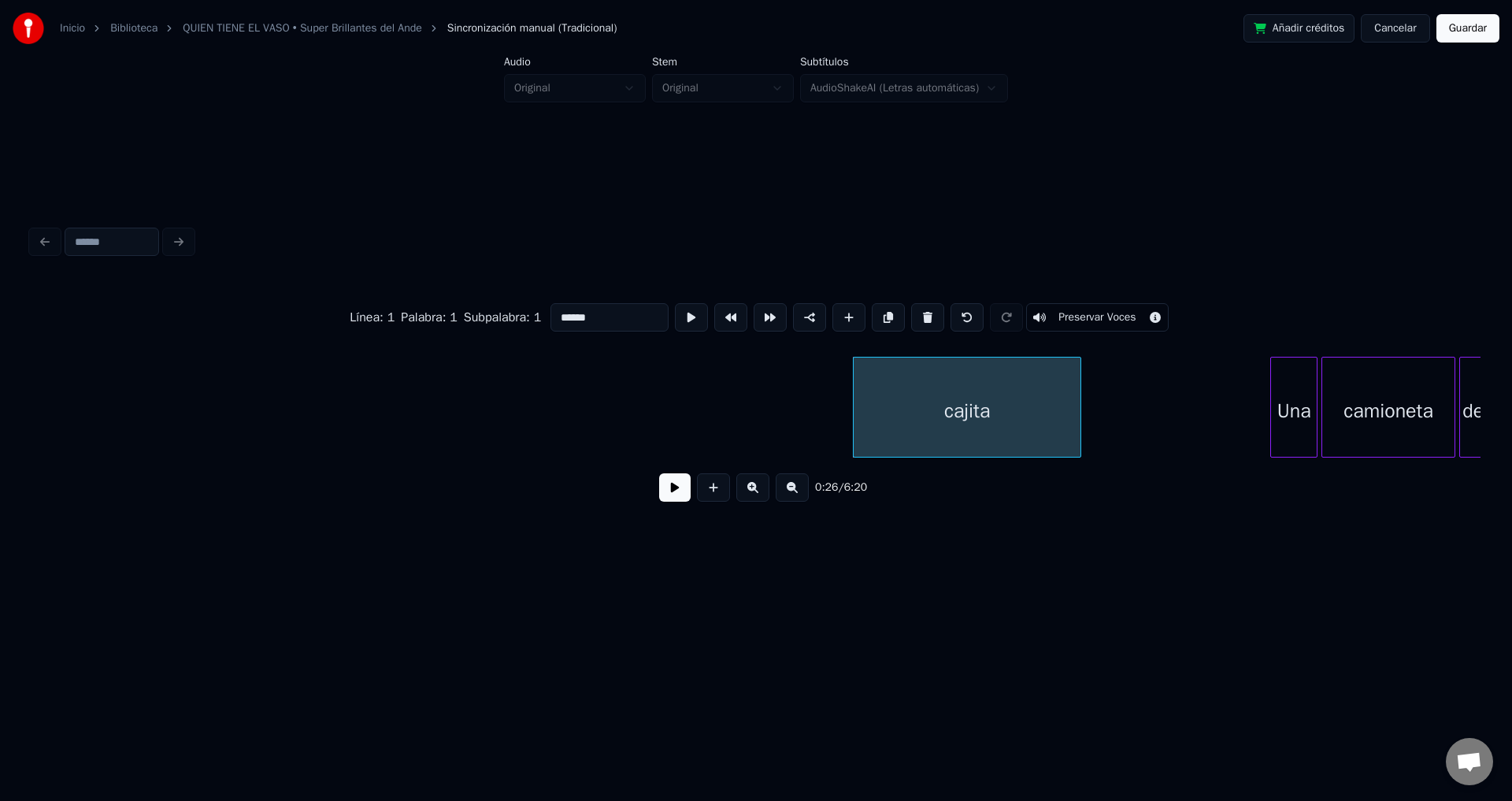 click at bounding box center (928, 317) 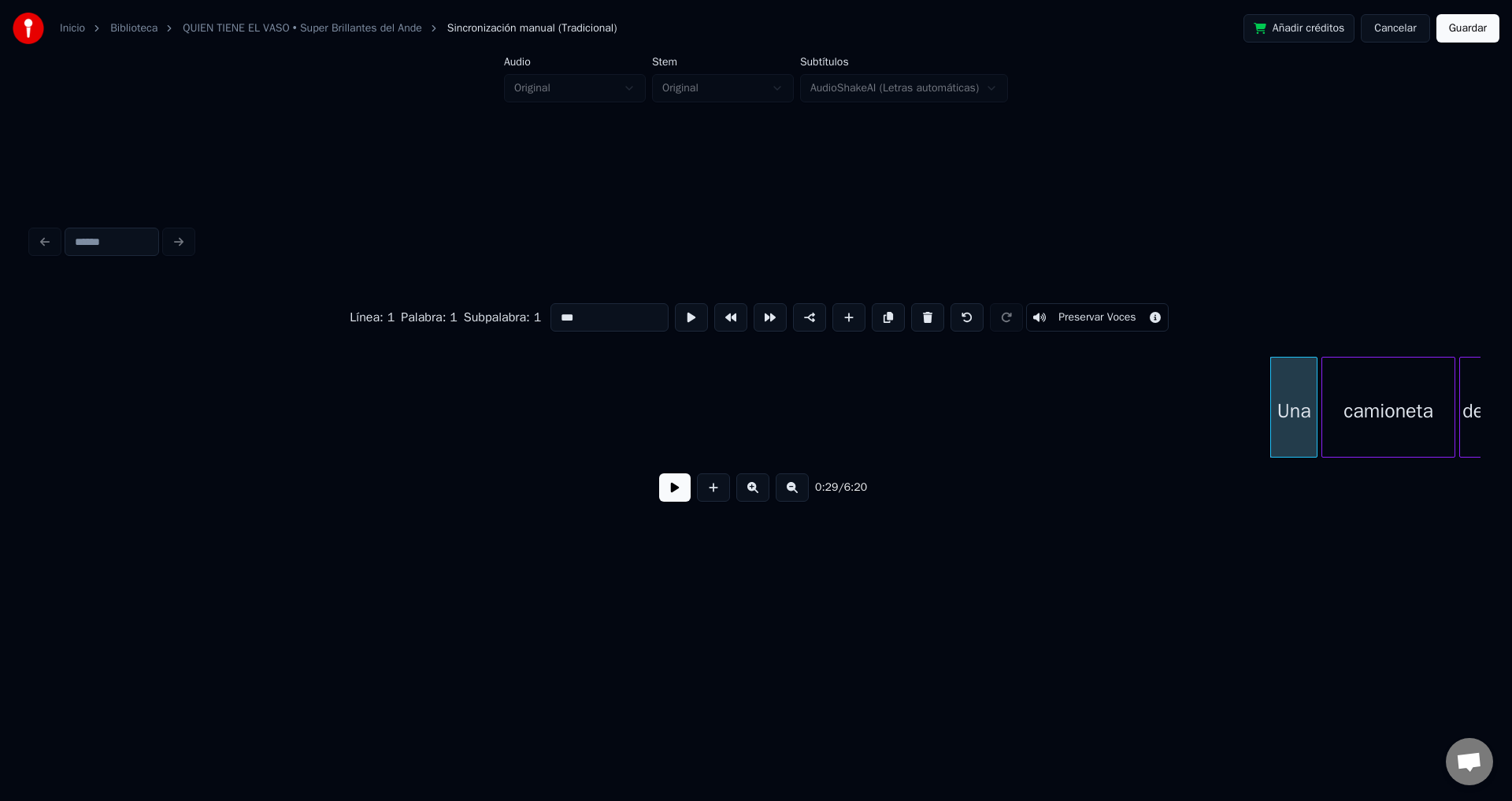 click at bounding box center [675, 488] 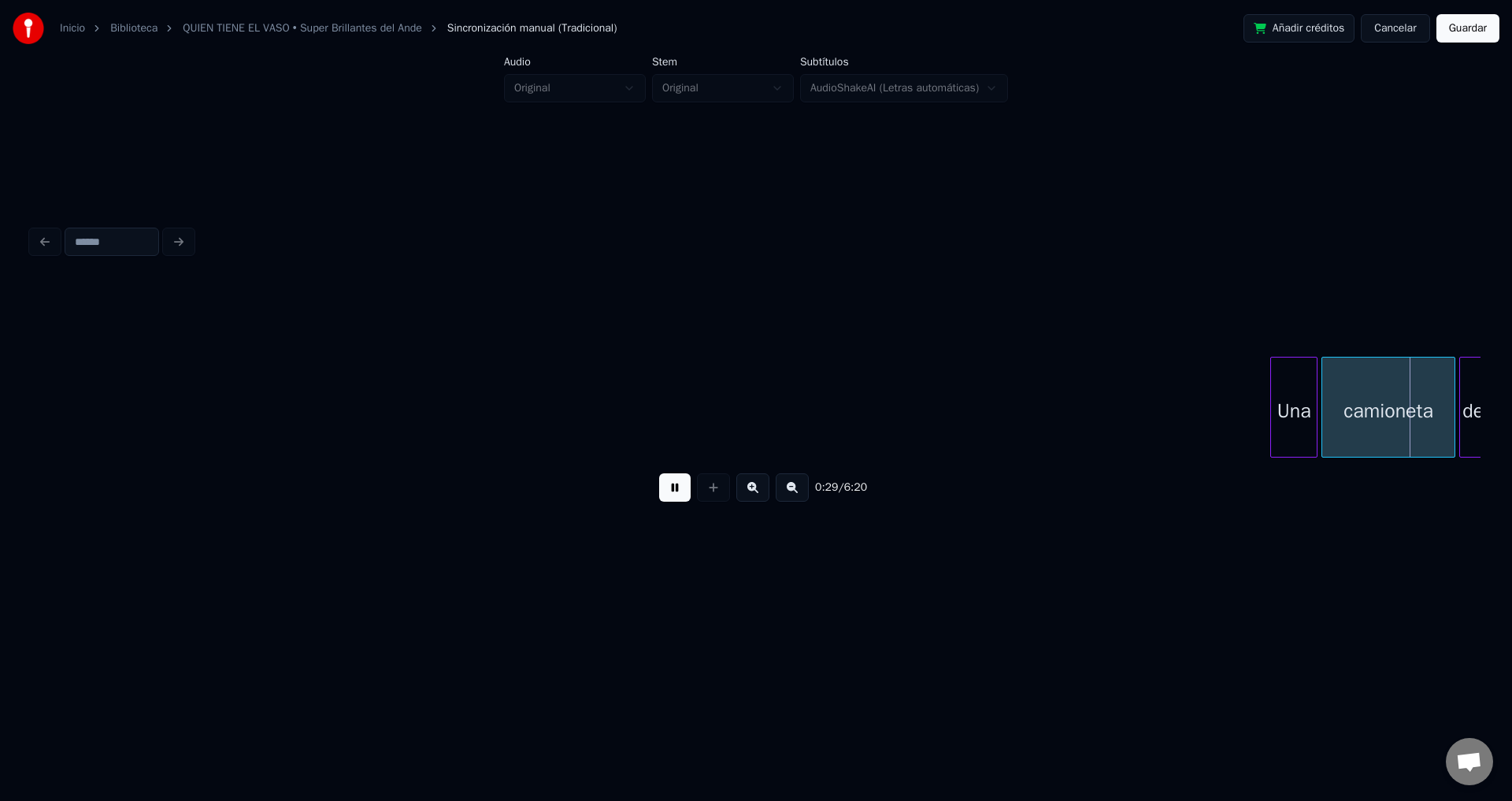 click at bounding box center [675, 488] 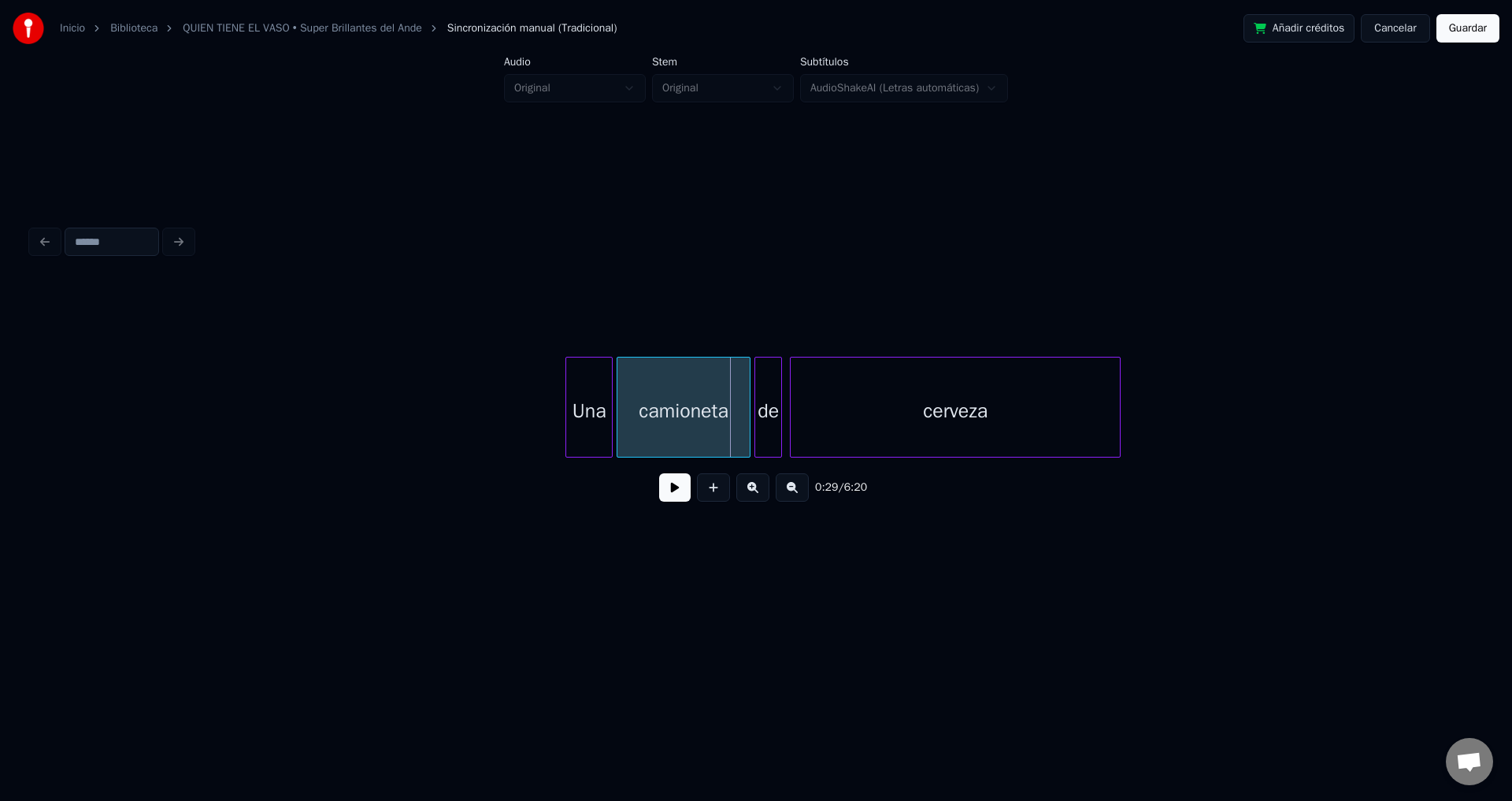 scroll, scrollTop: 0, scrollLeft: 5266, axis: horizontal 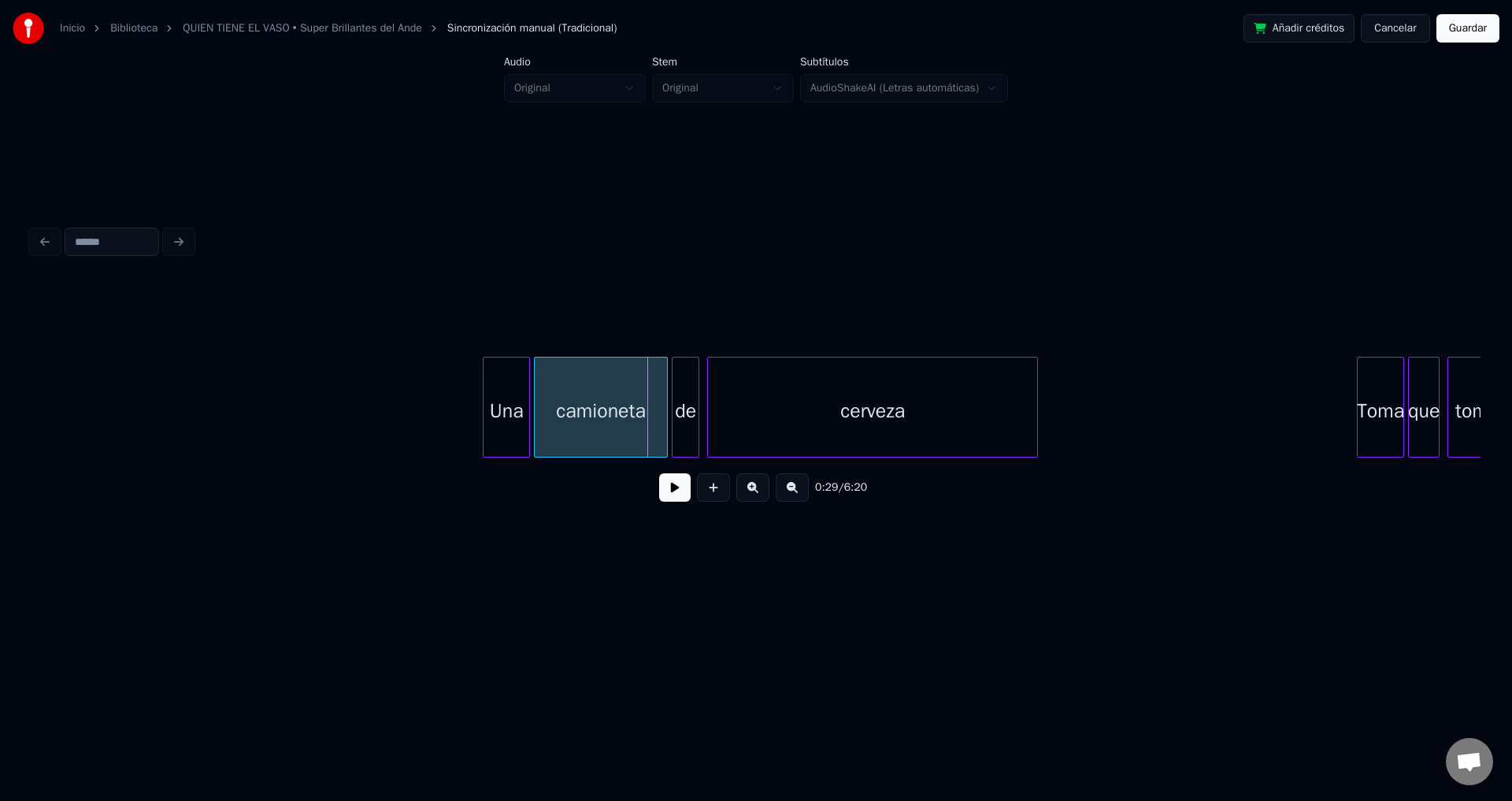 click on "Una" at bounding box center [506, 411] 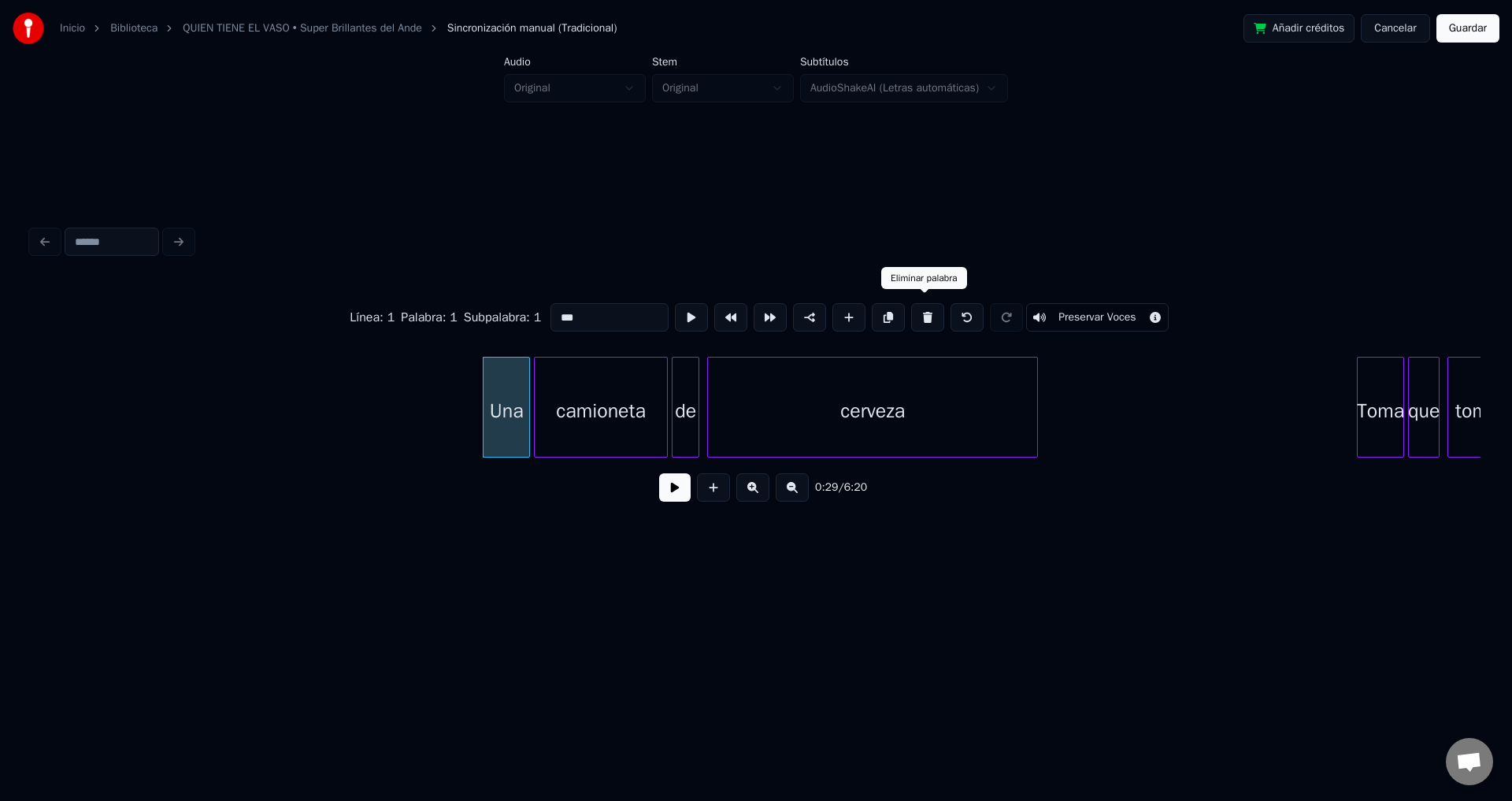 click at bounding box center [928, 317] 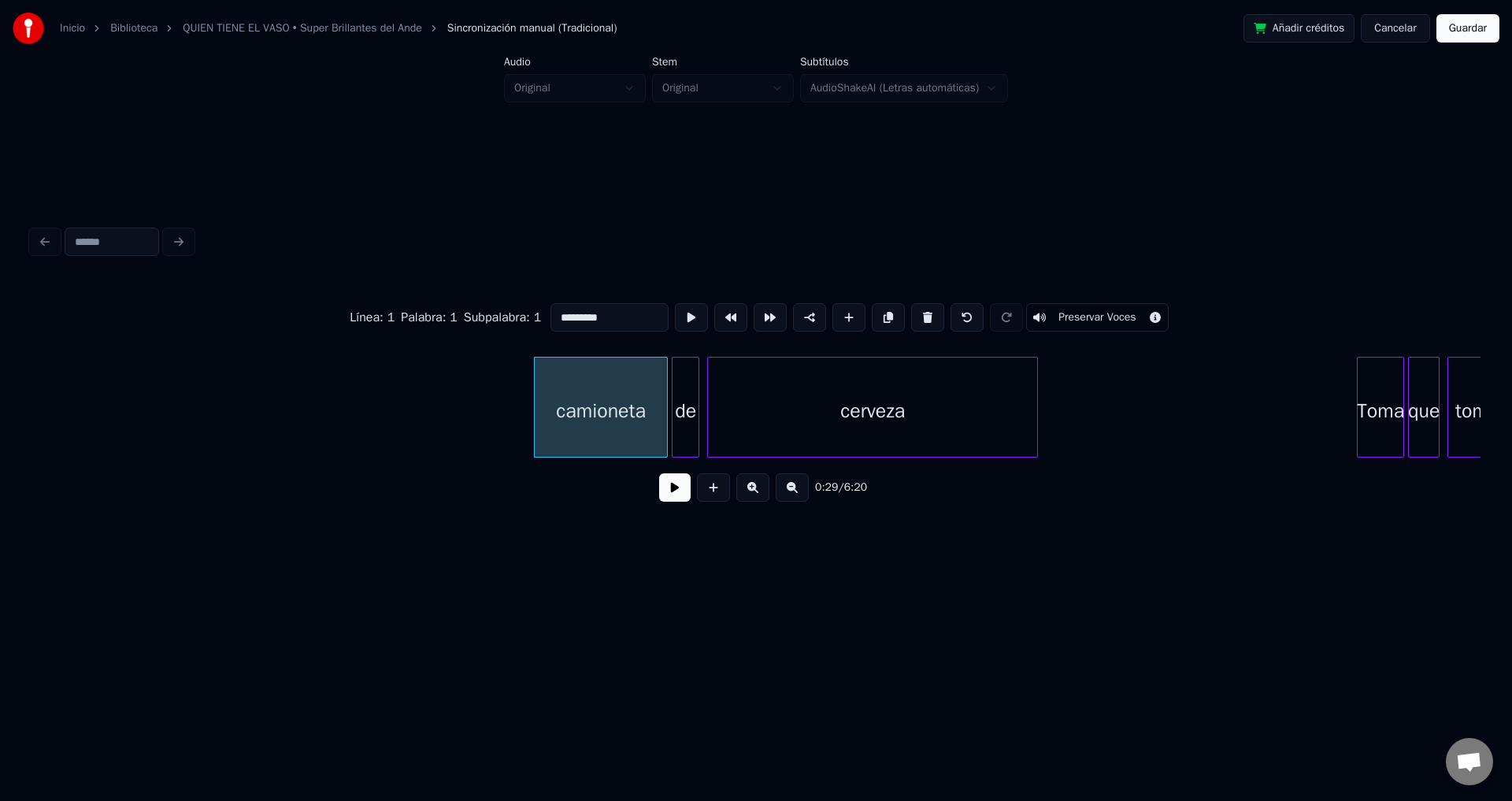 click at bounding box center [928, 317] 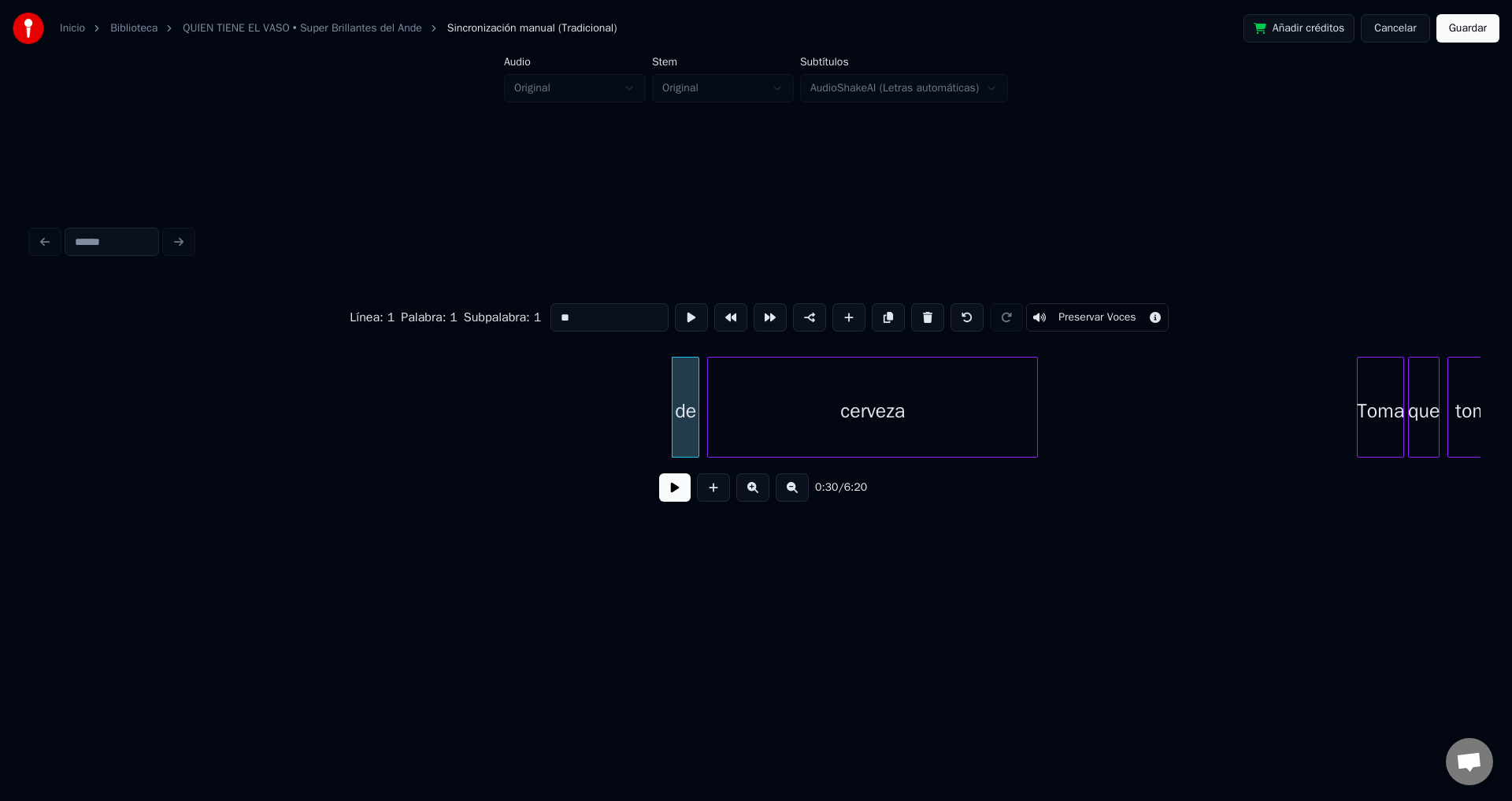 click at bounding box center (928, 317) 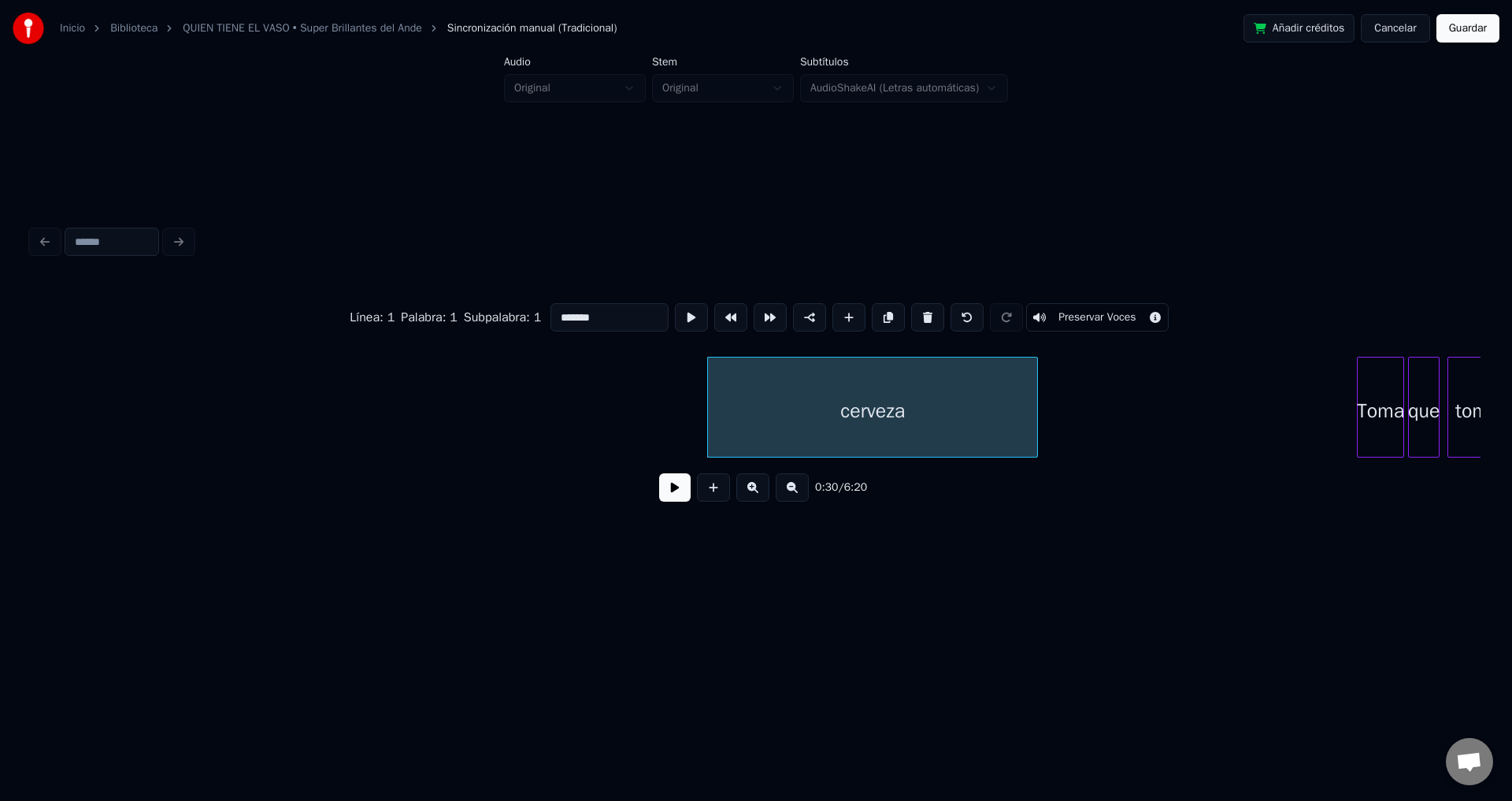 click at bounding box center (928, 317) 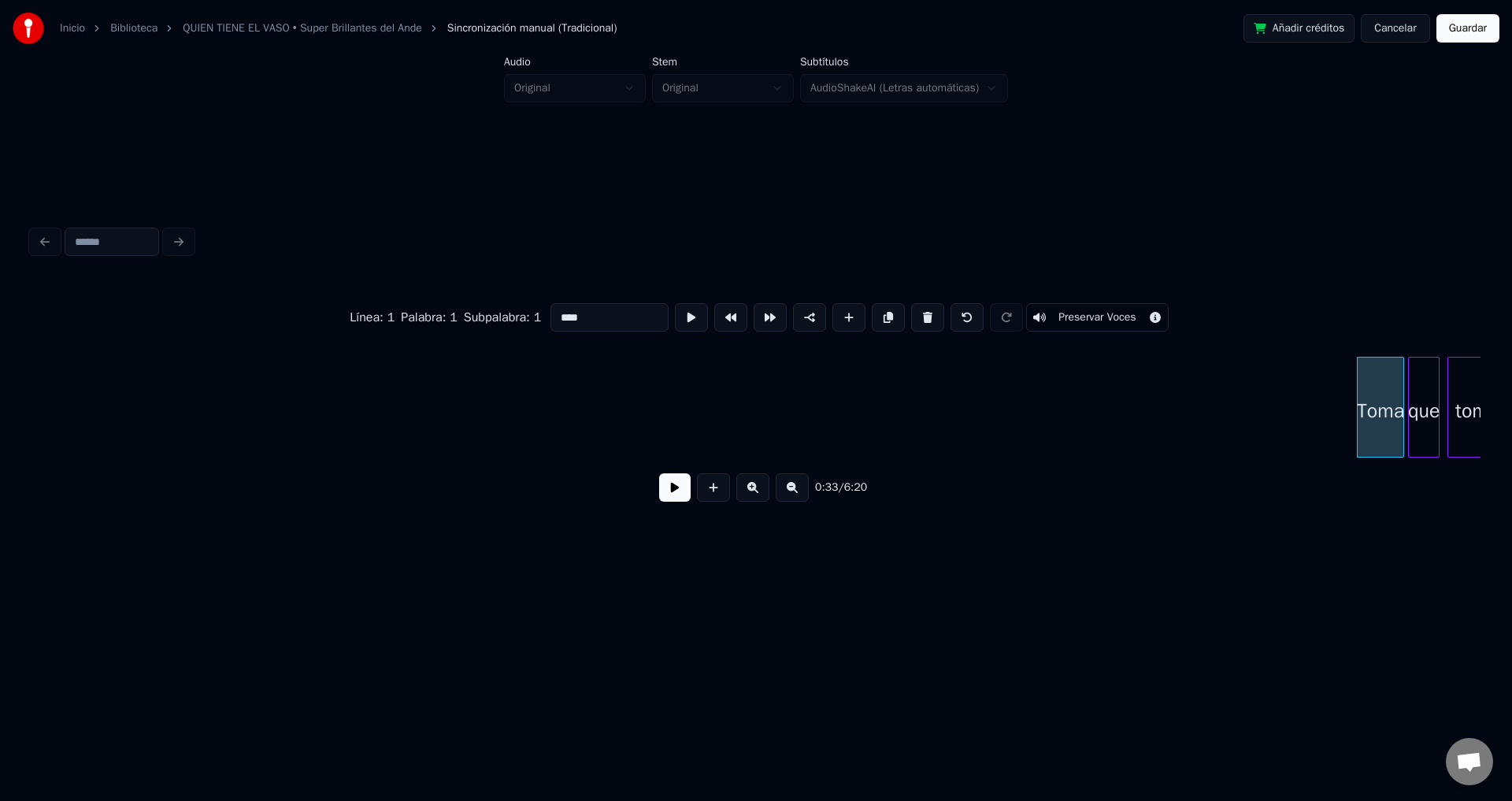 click at bounding box center [928, 317] 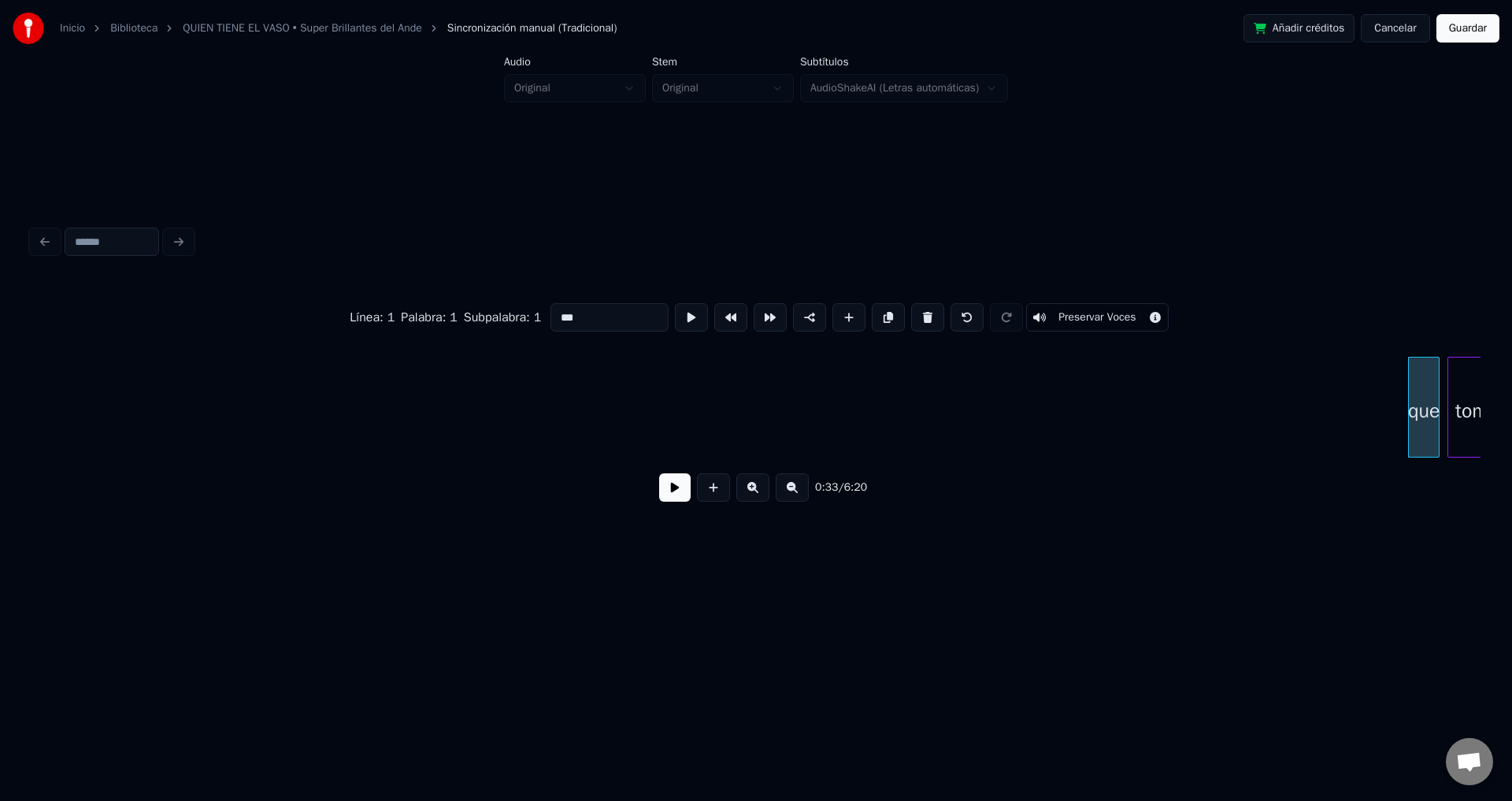 click at bounding box center [928, 317] 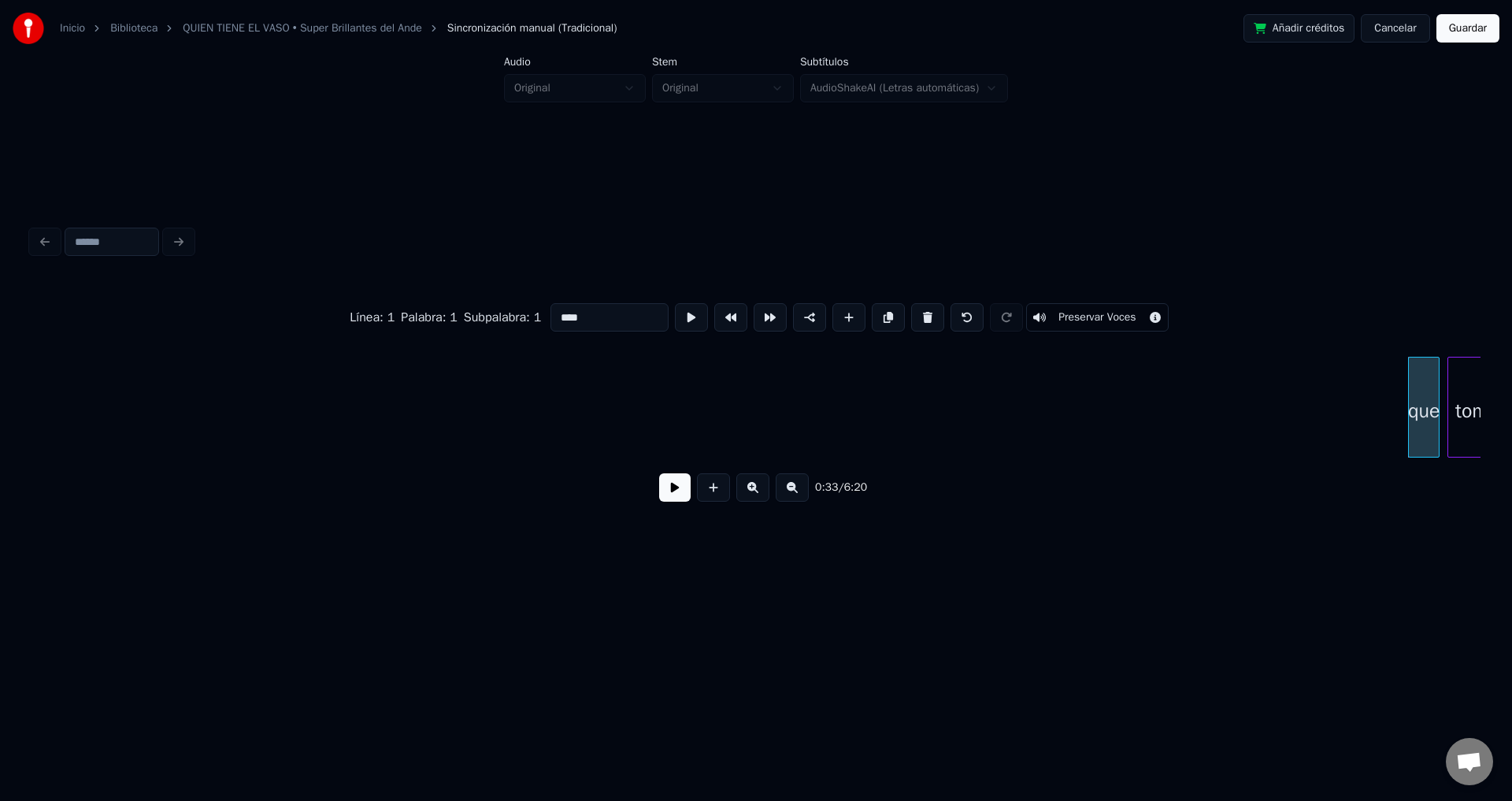 click at bounding box center [928, 317] 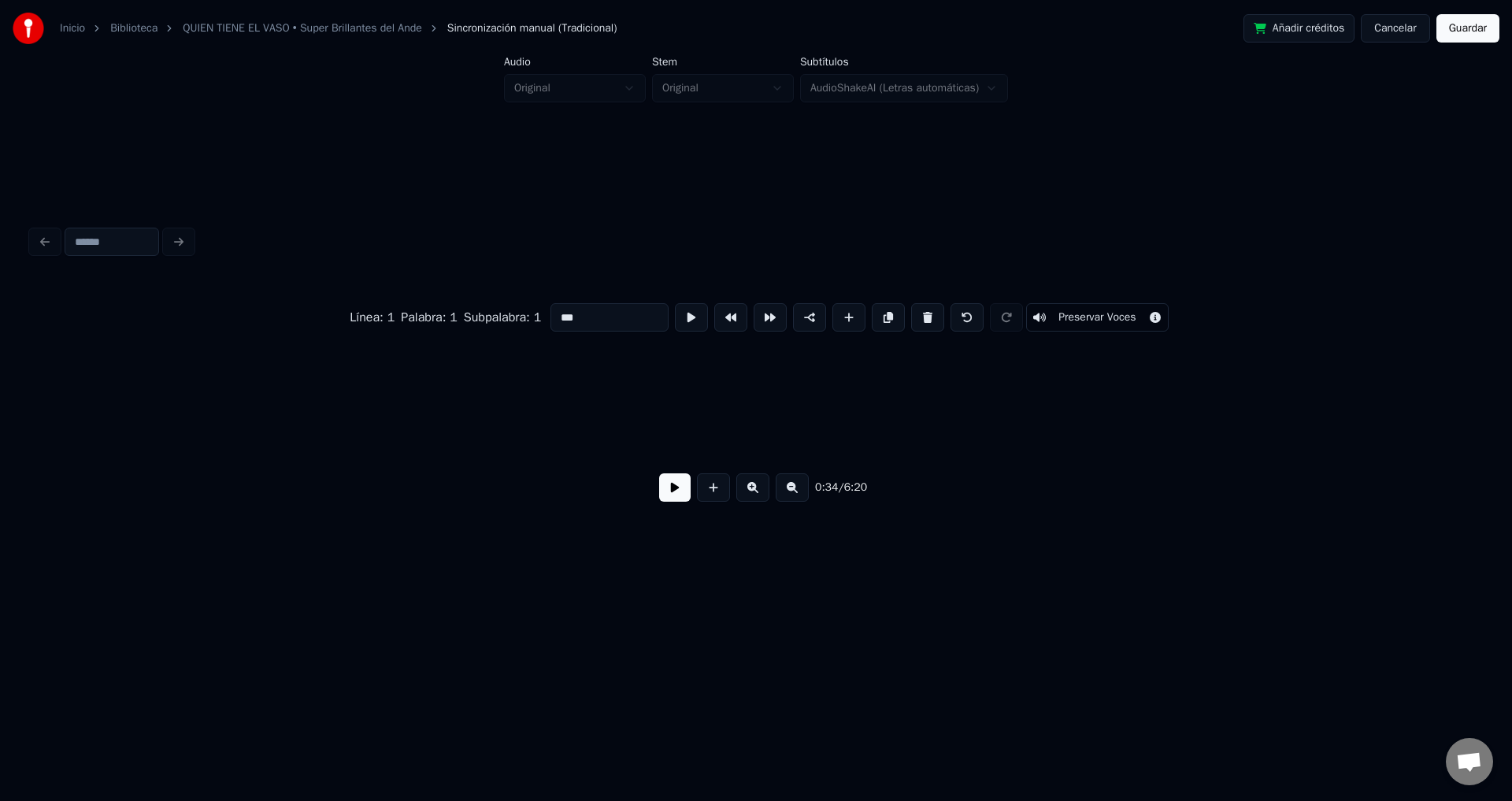 scroll, scrollTop: 0, scrollLeft: 6745, axis: horizontal 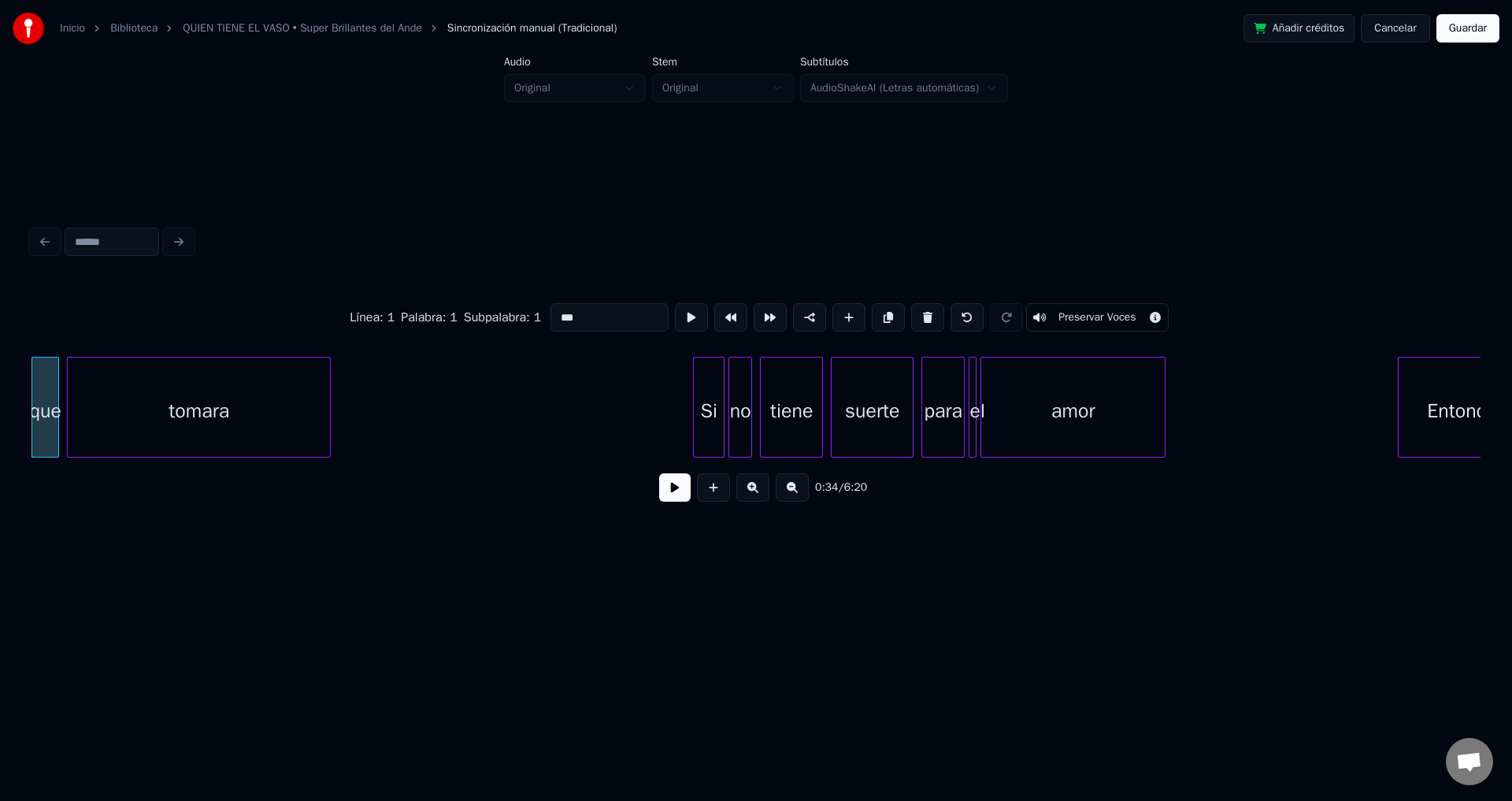 click at bounding box center (928, 317) 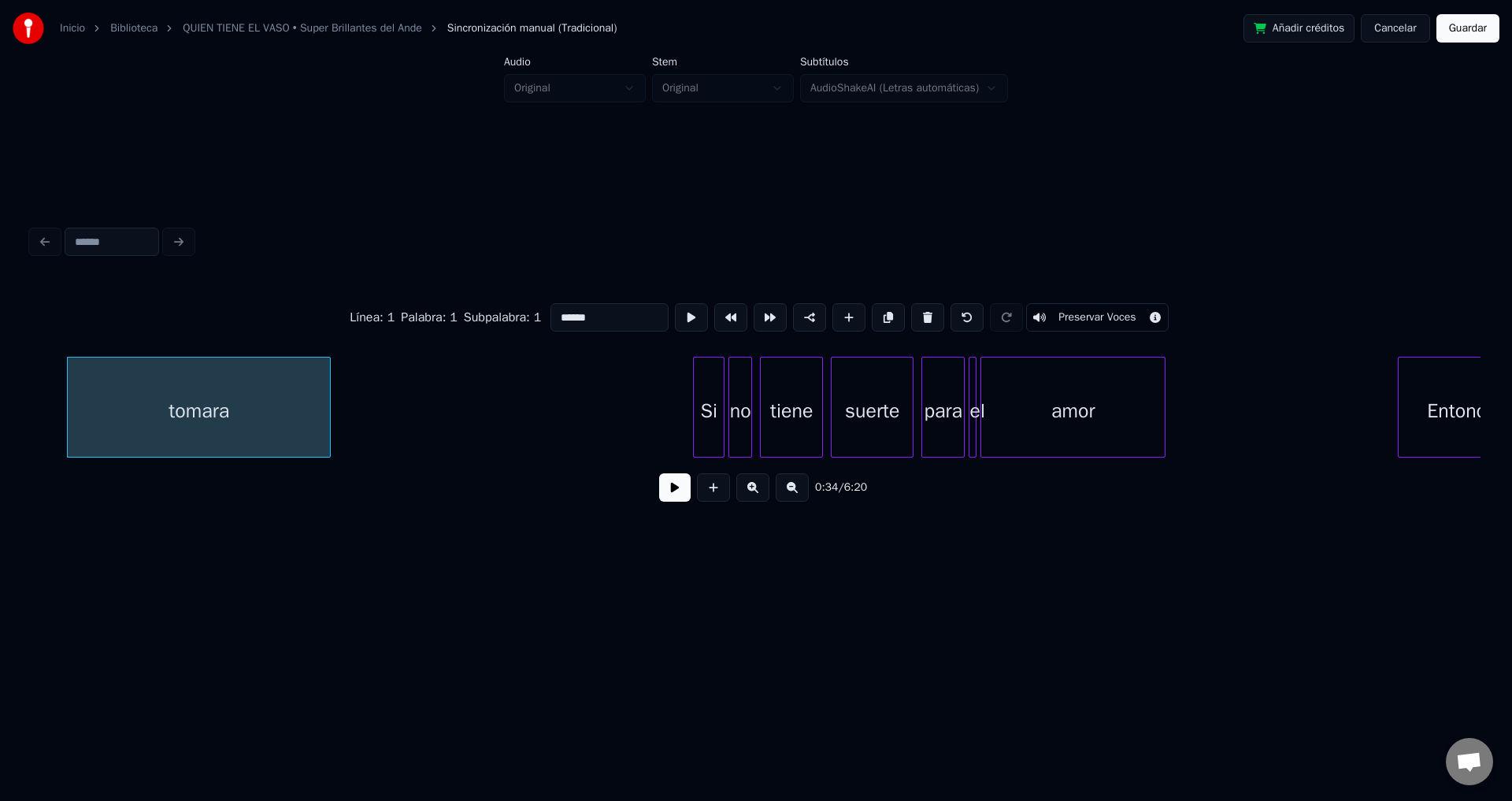 click at bounding box center (928, 317) 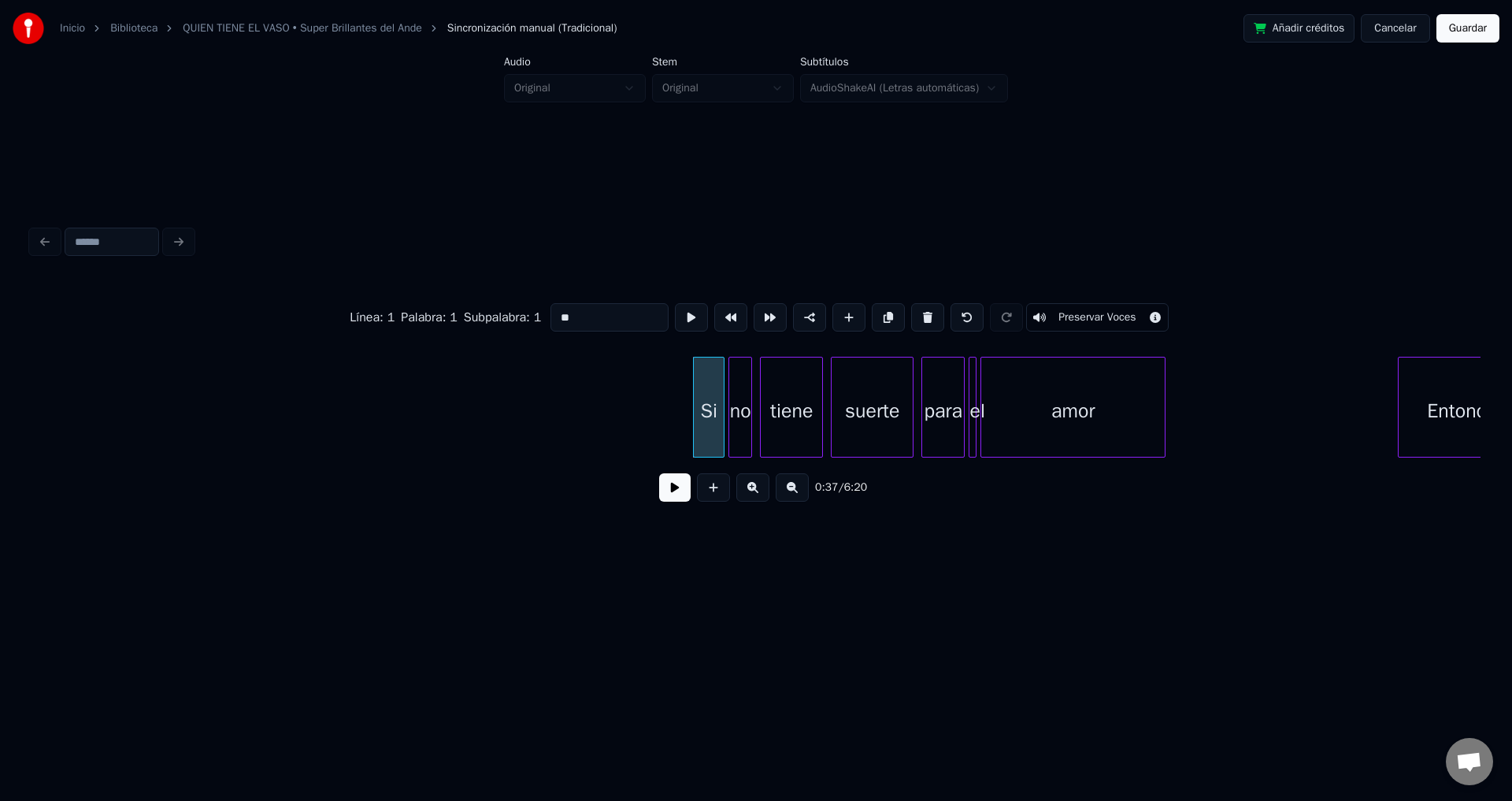 click at bounding box center (675, 488) 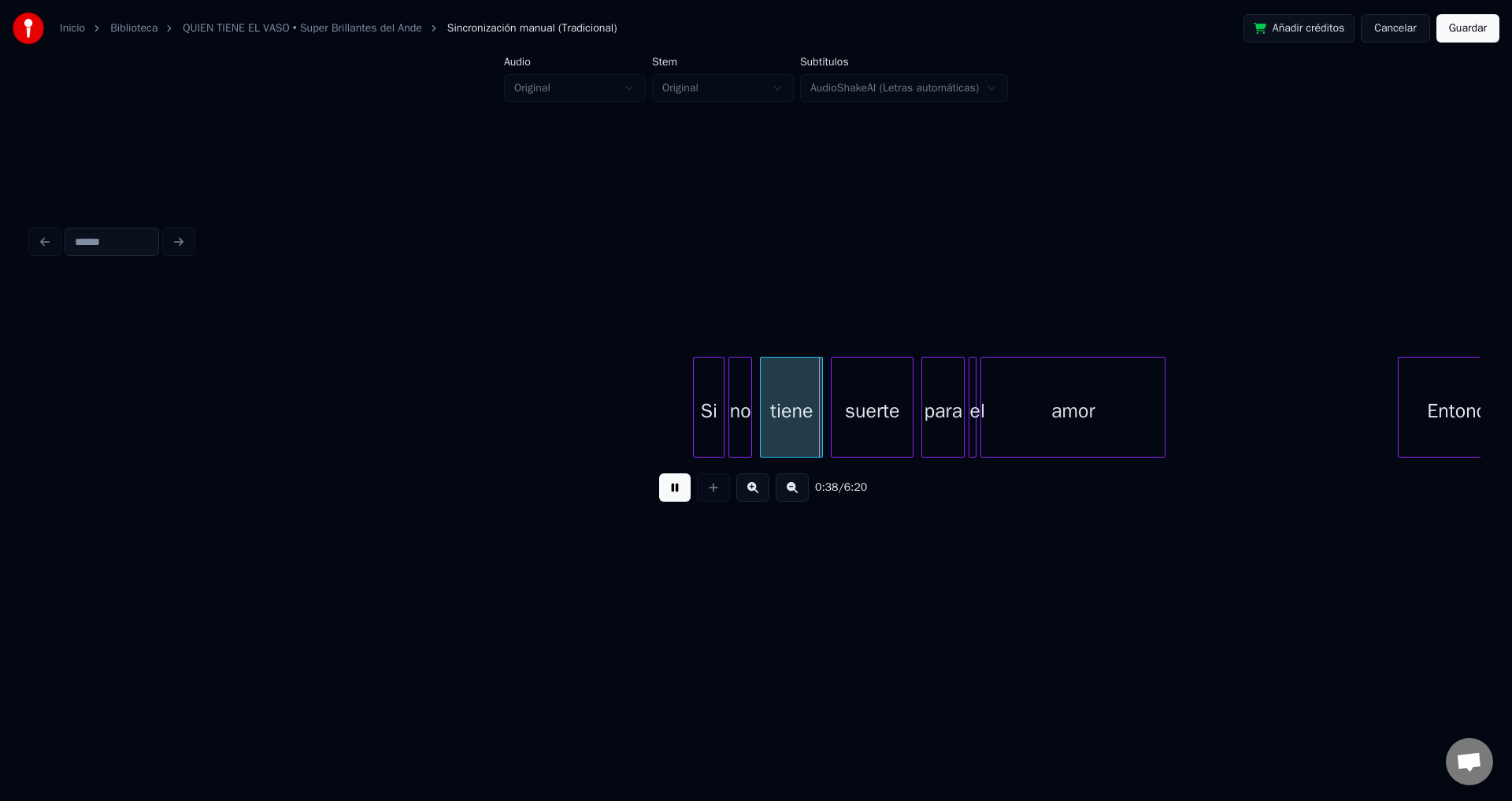 click at bounding box center [675, 488] 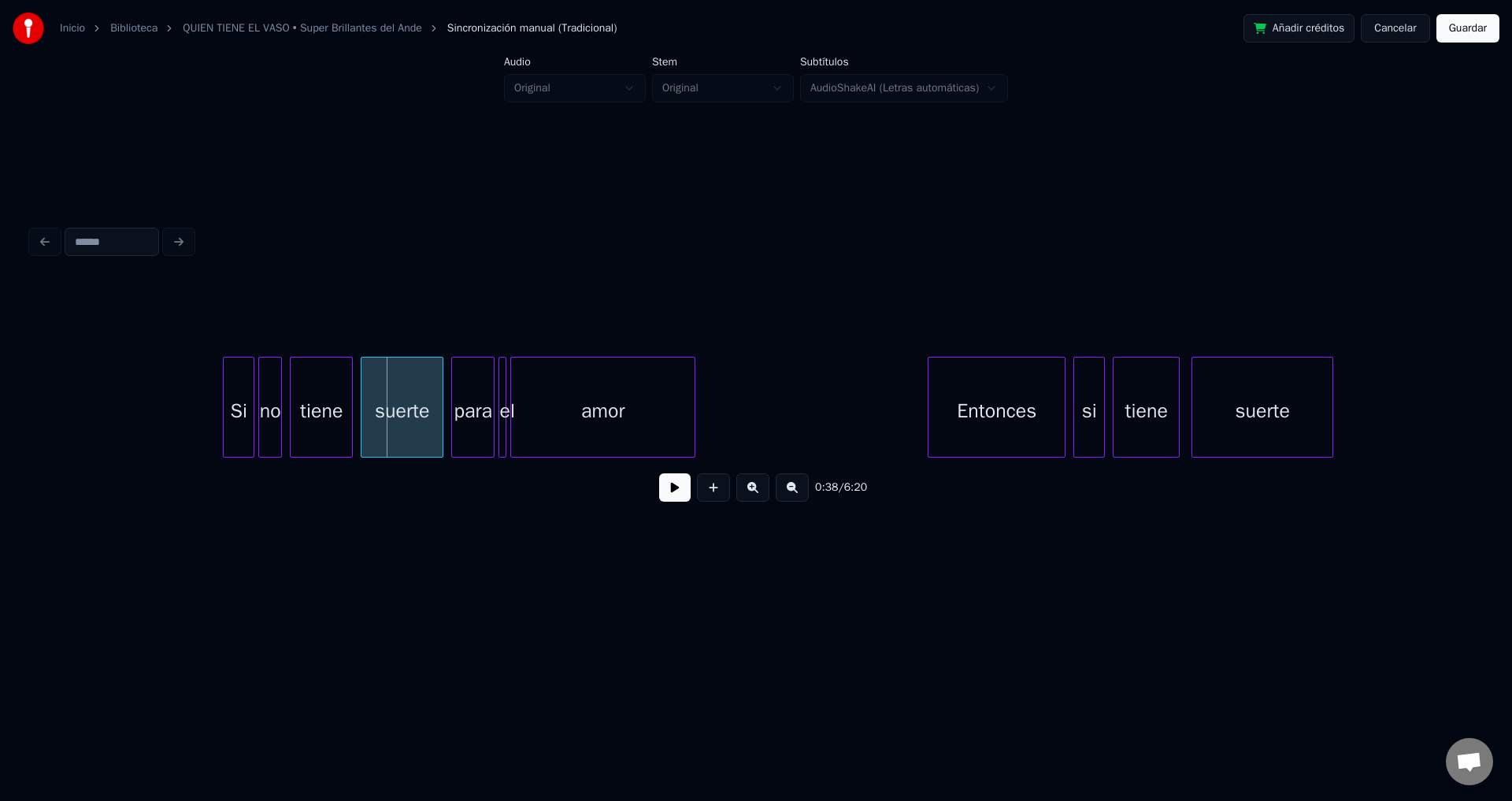 scroll, scrollTop: 0, scrollLeft: 7132, axis: horizontal 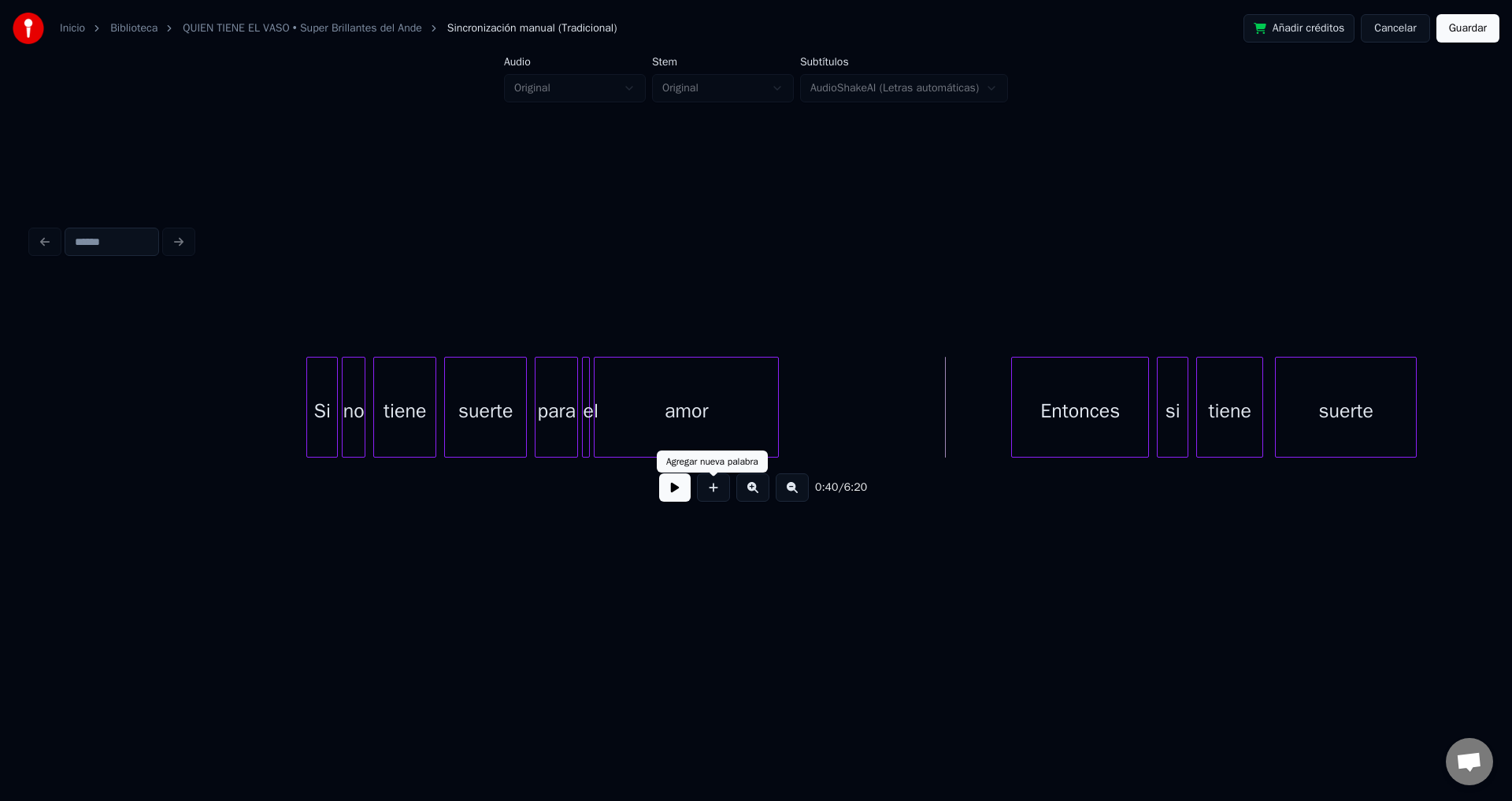 click at bounding box center (675, 488) 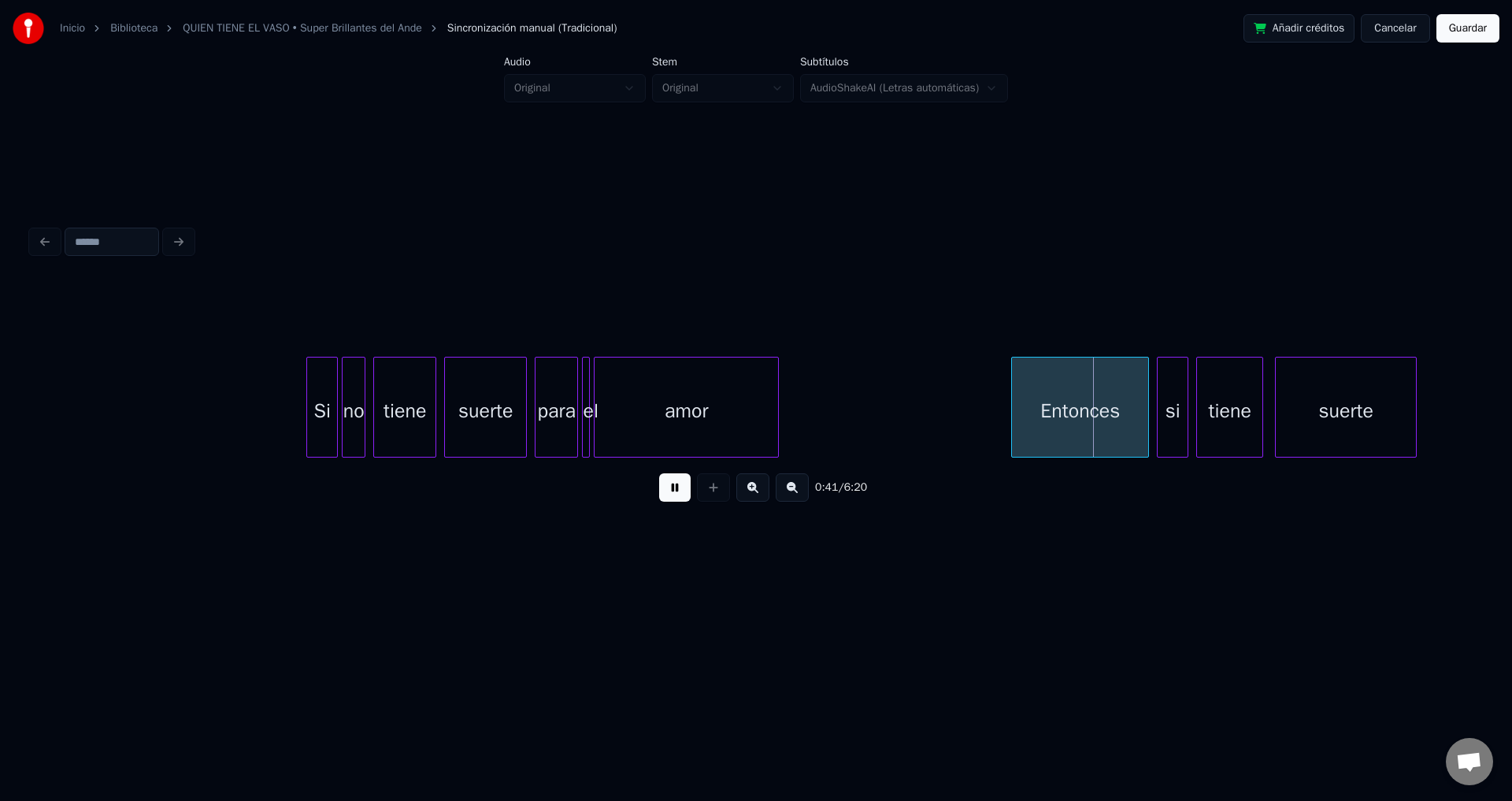 click at bounding box center (675, 488) 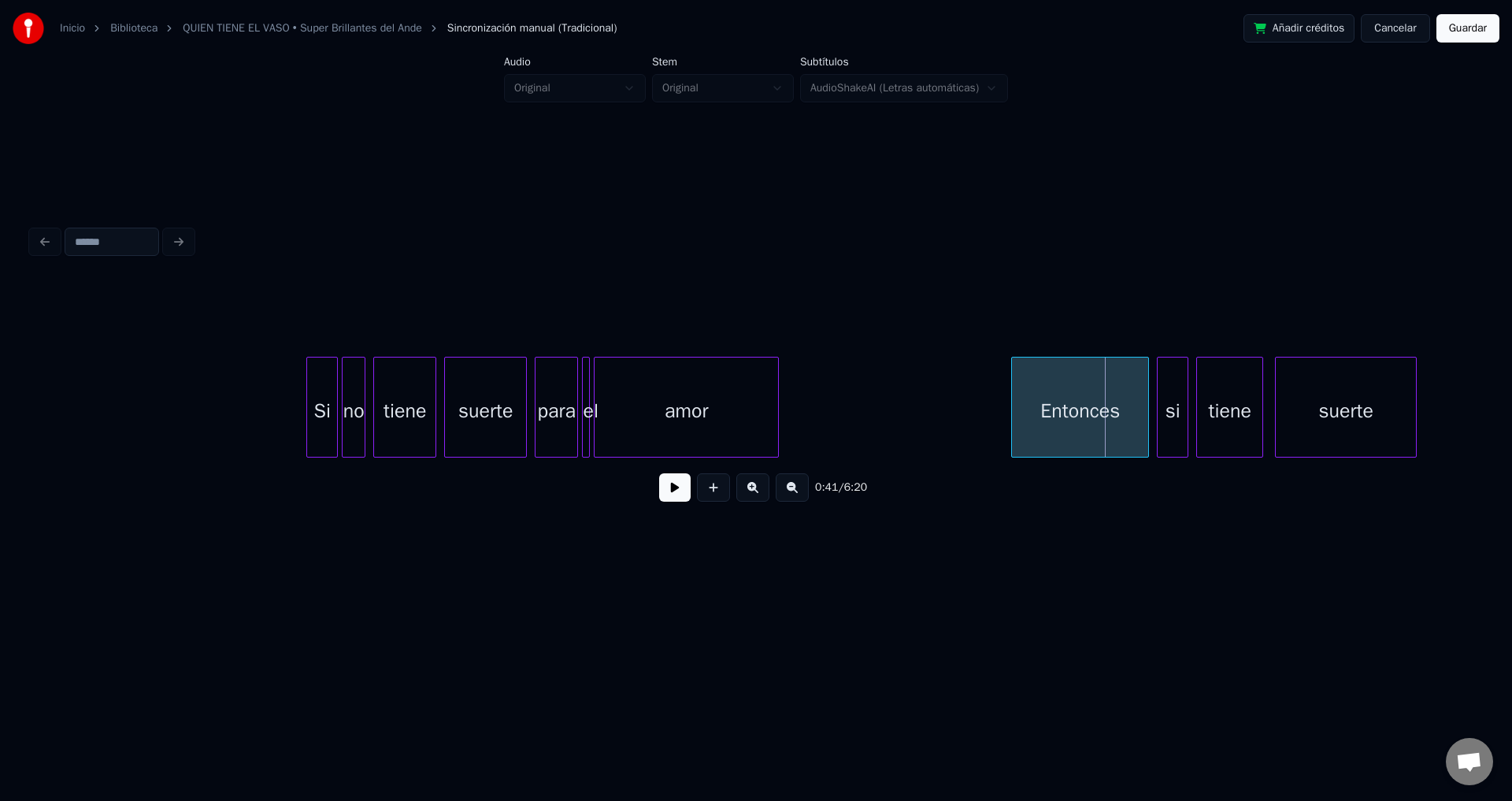click at bounding box center (335, 407) 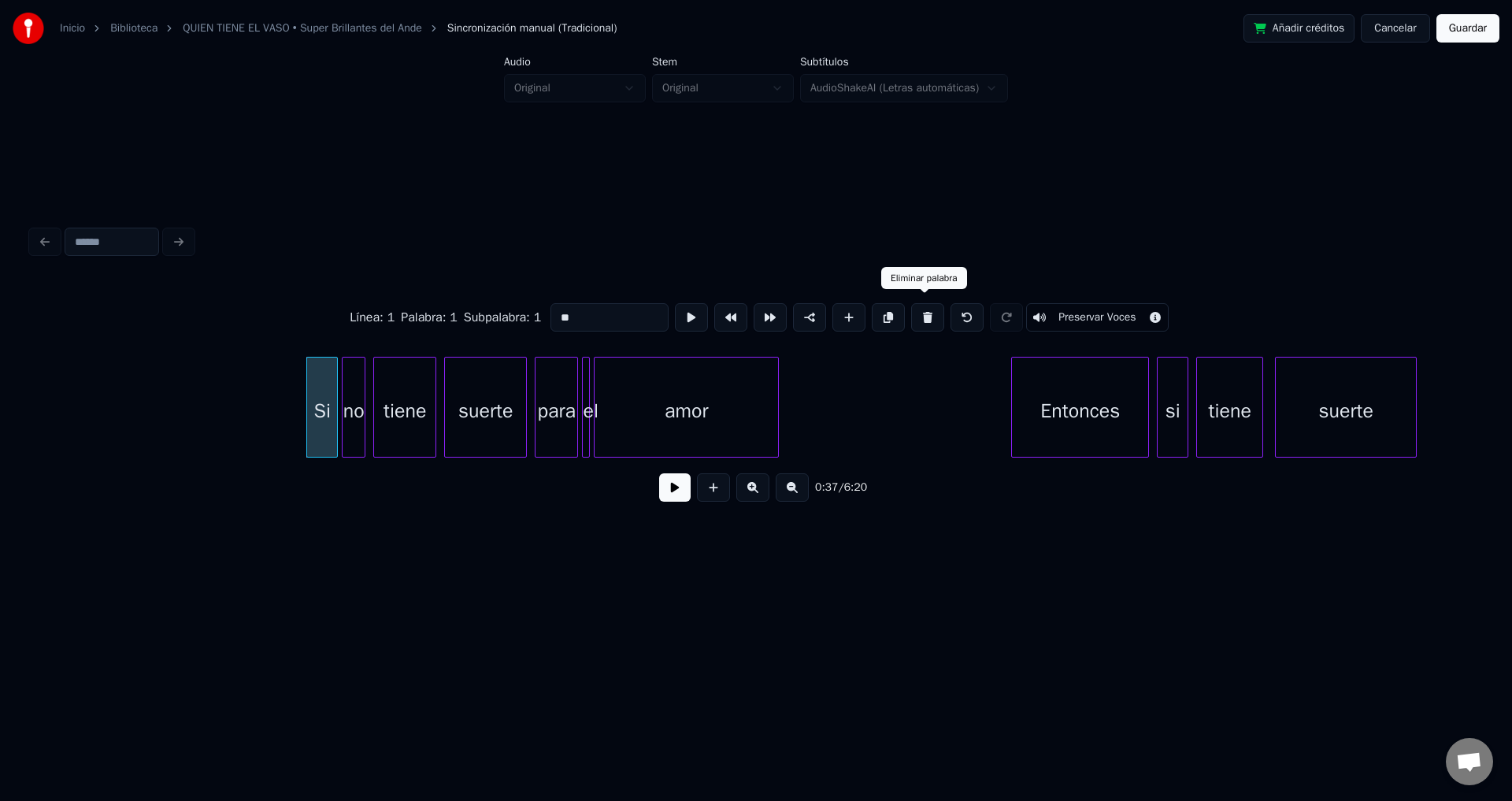 click at bounding box center [928, 317] 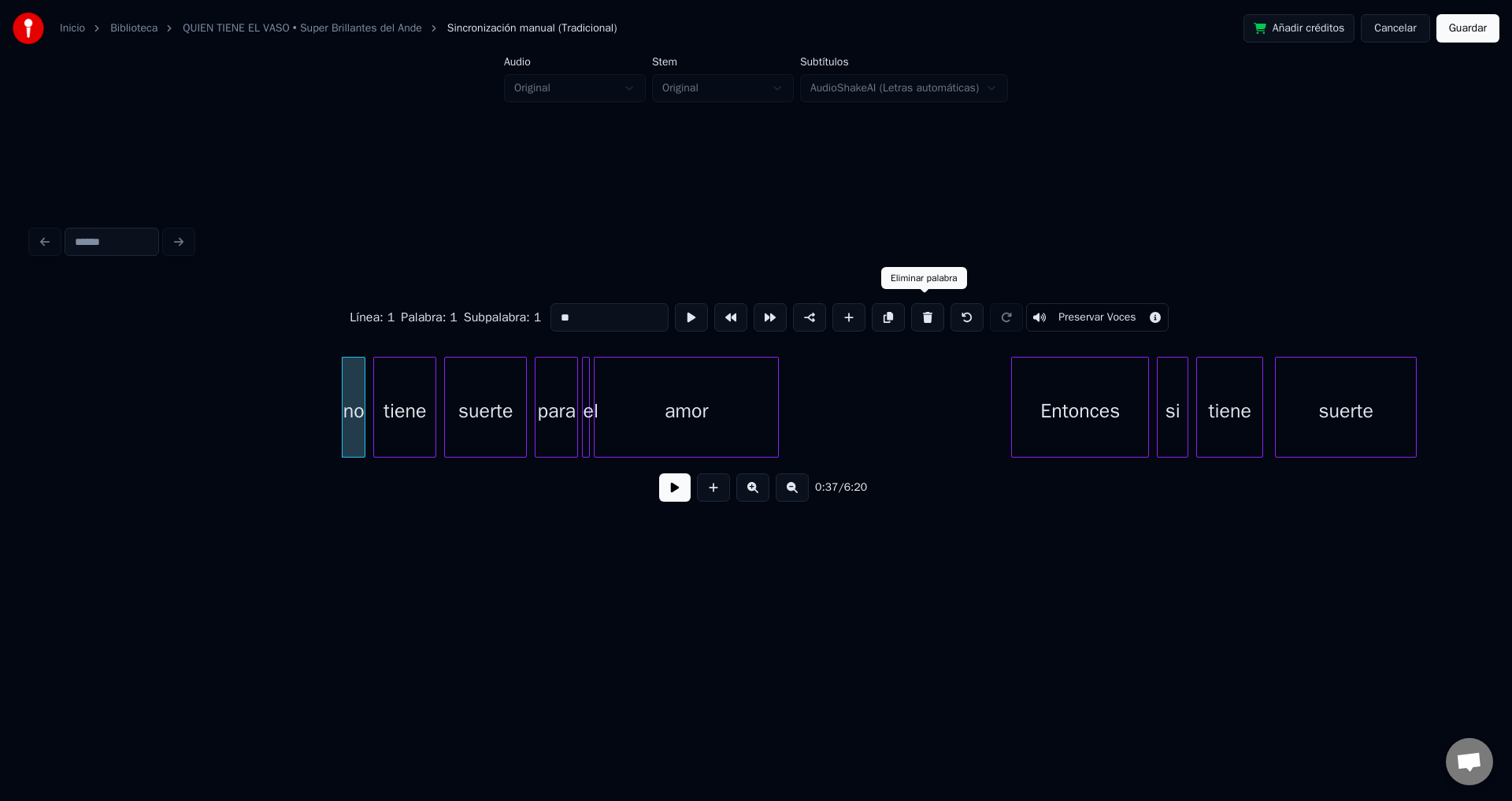 click at bounding box center (928, 317) 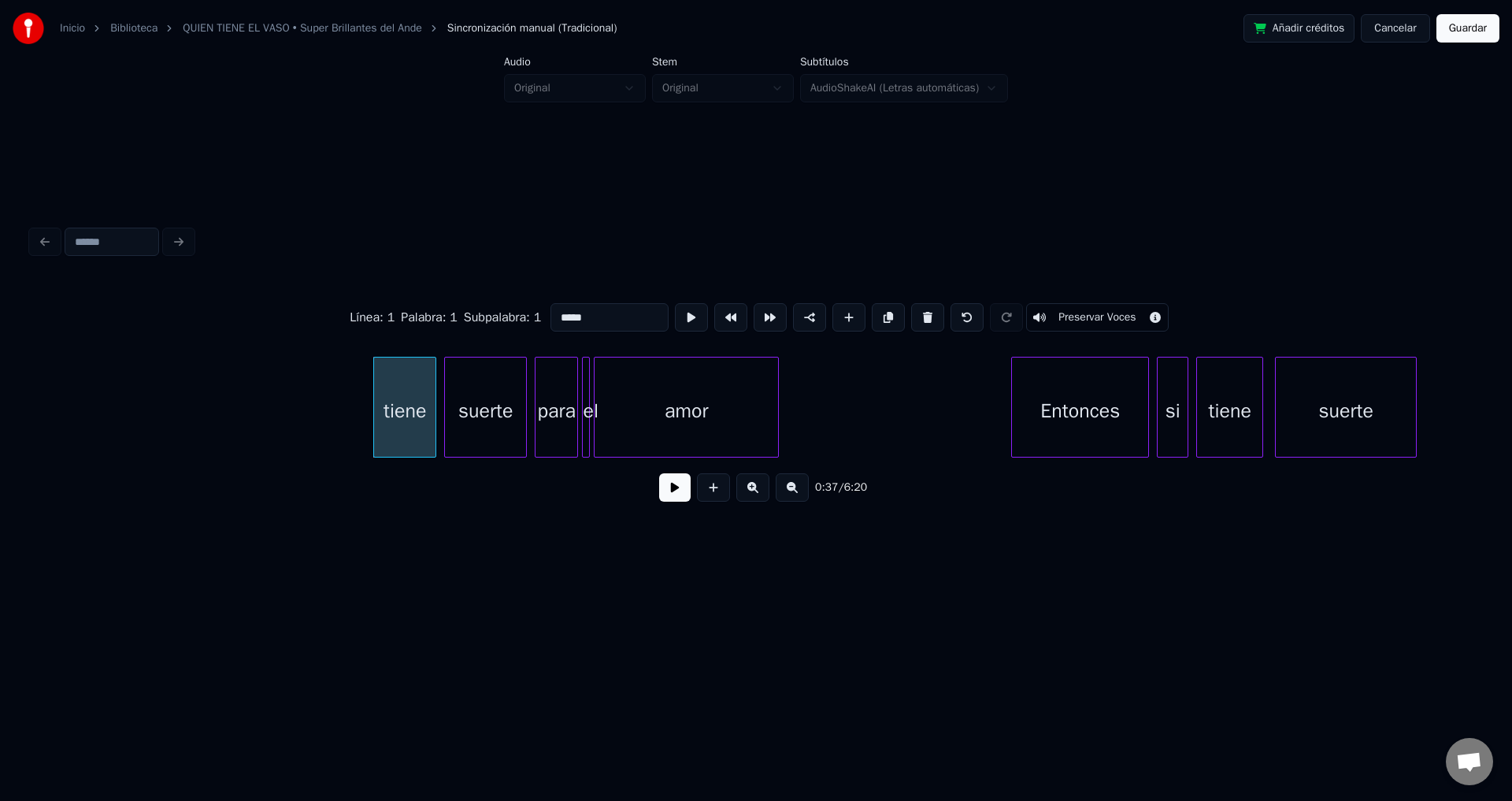 click at bounding box center (928, 317) 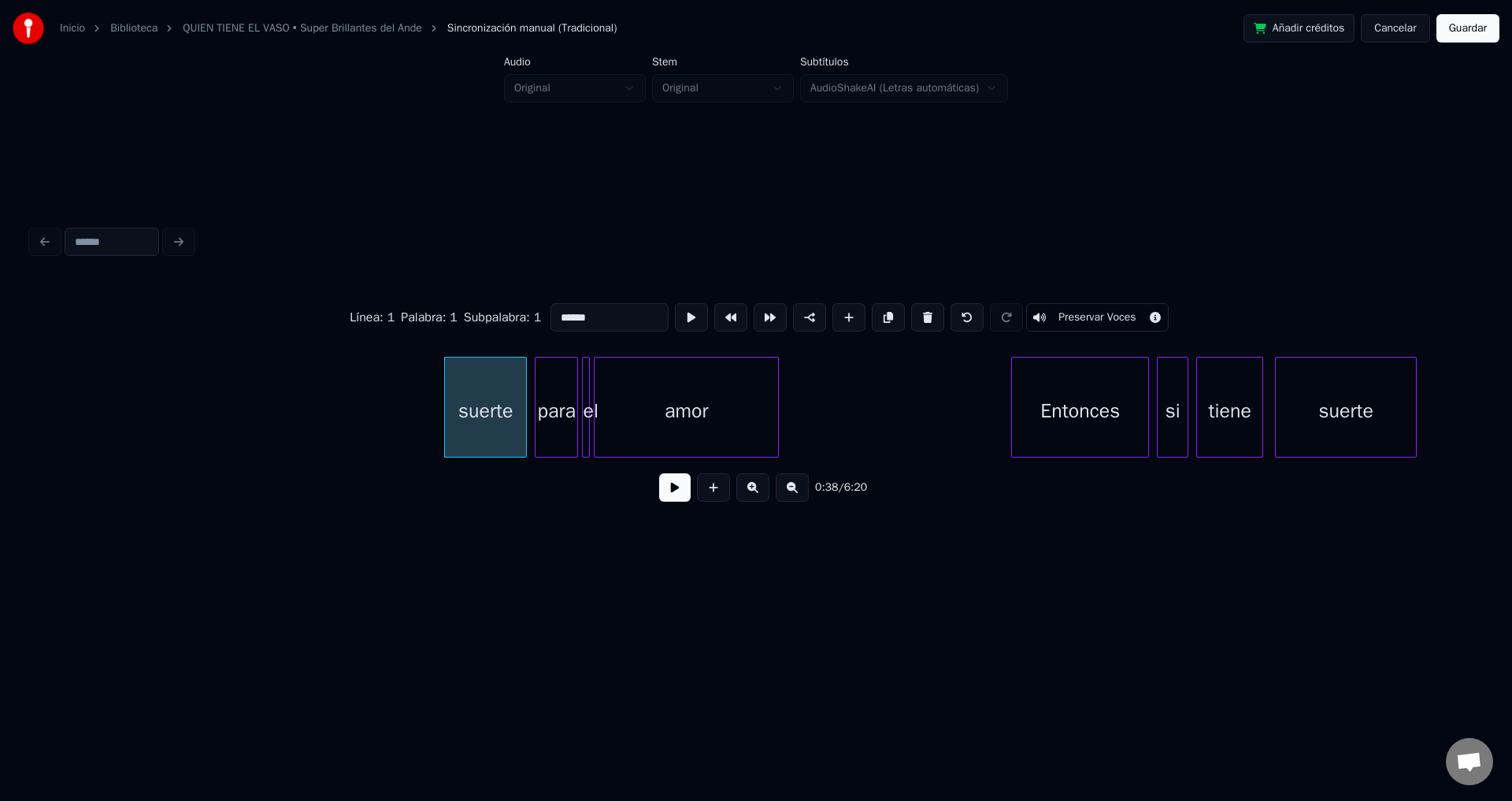 click at bounding box center (928, 317) 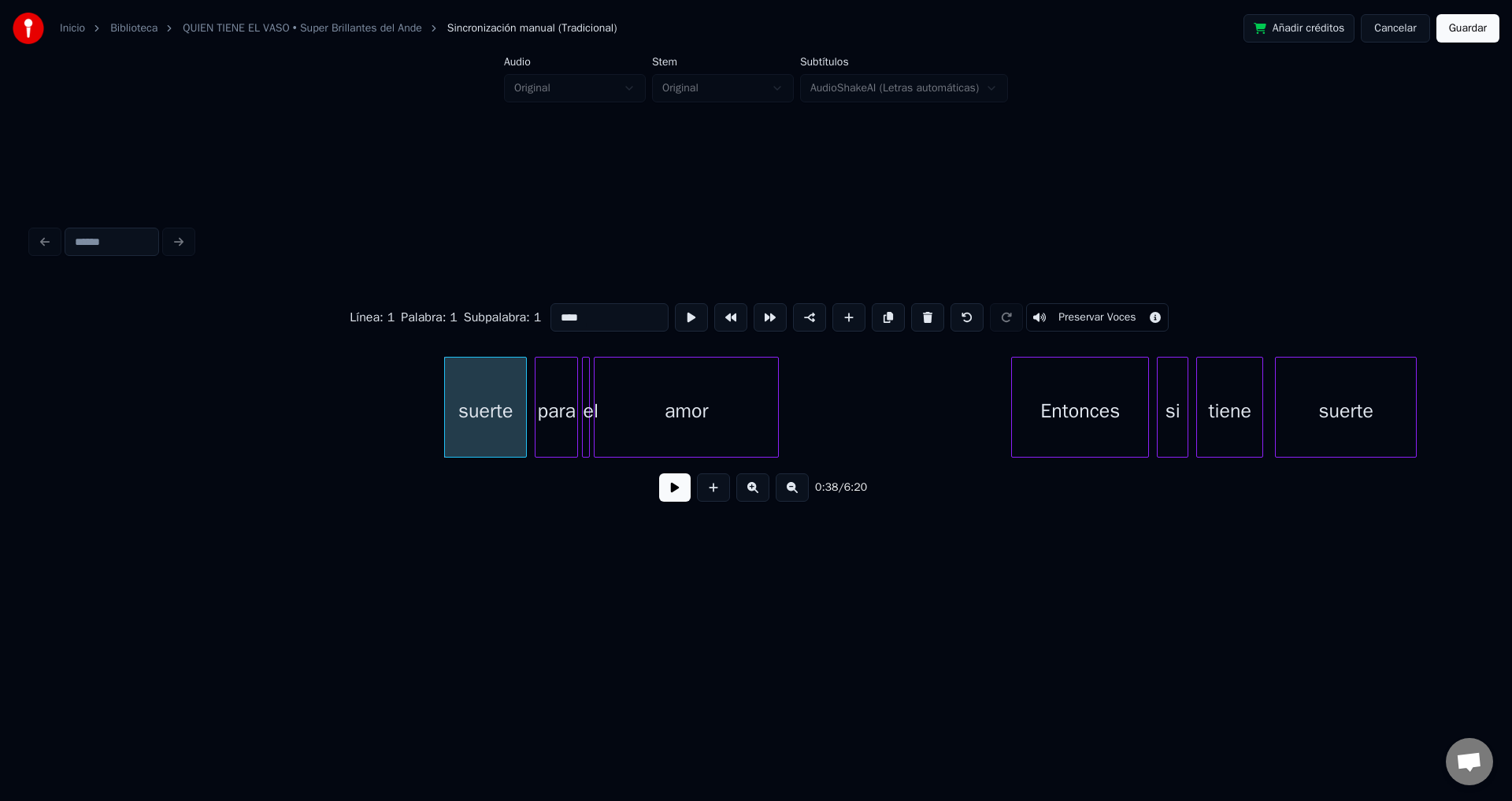 click at bounding box center [928, 317] 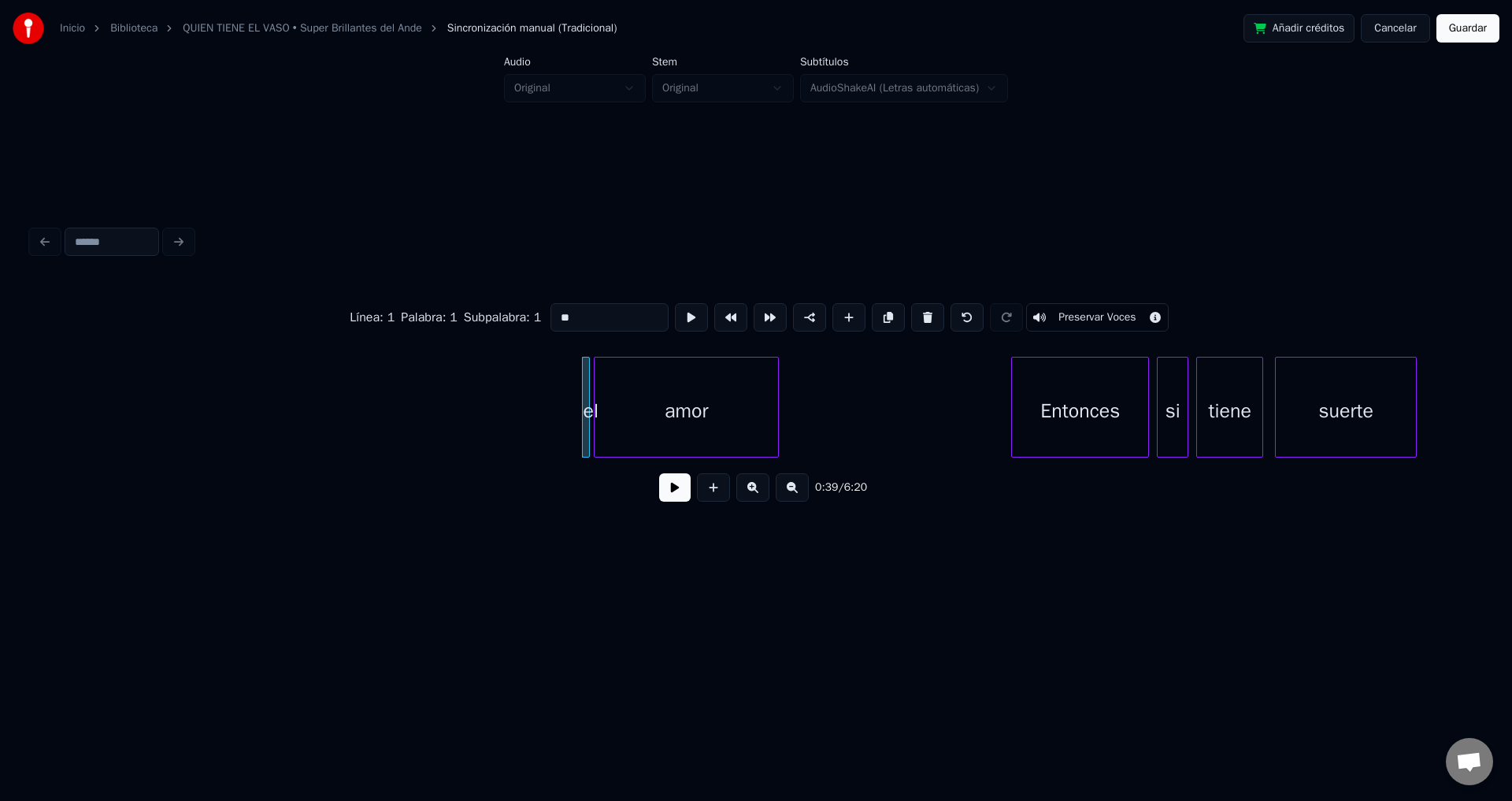 click at bounding box center [928, 317] 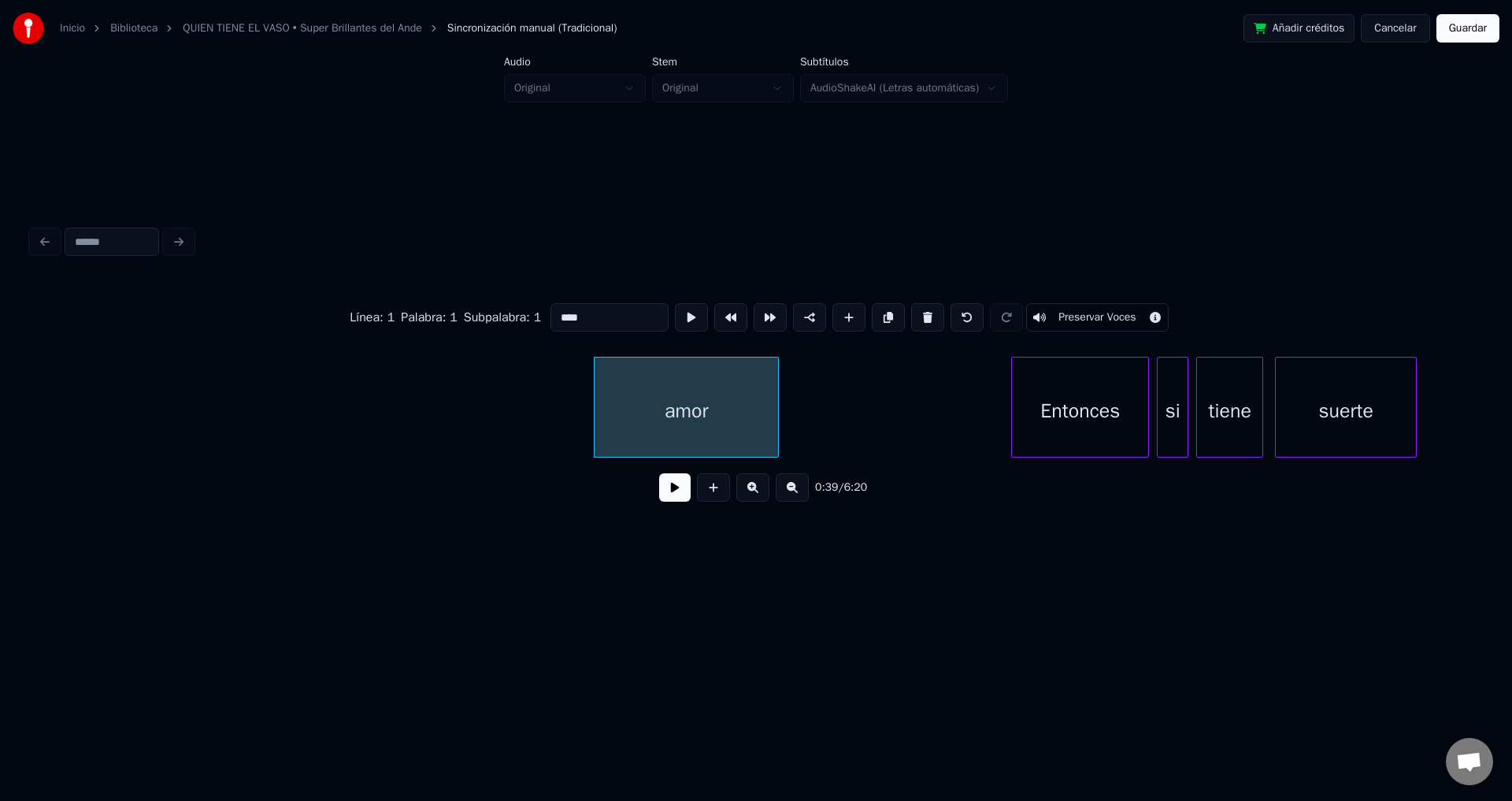 click at bounding box center (928, 317) 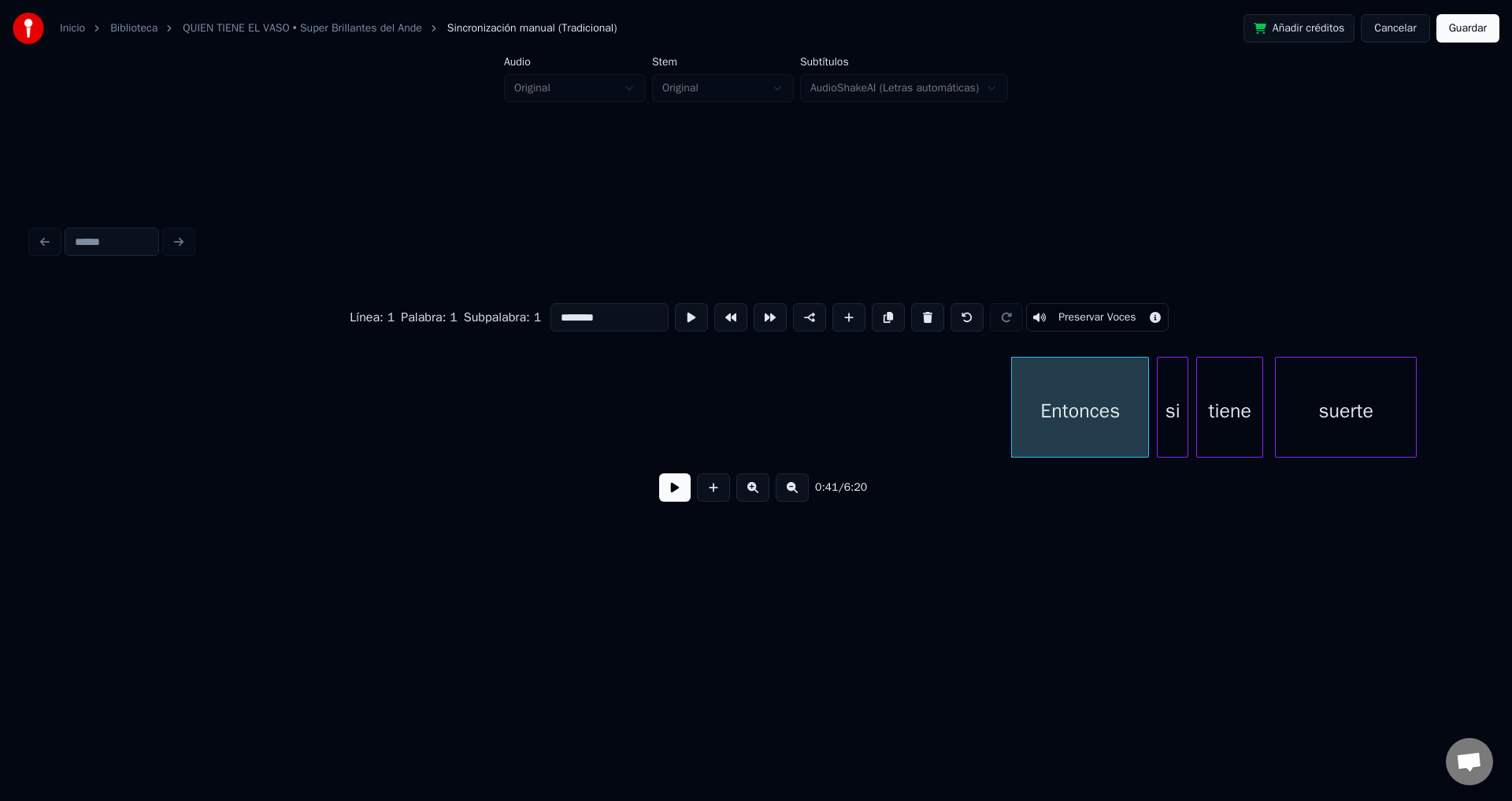 click at bounding box center [928, 317] 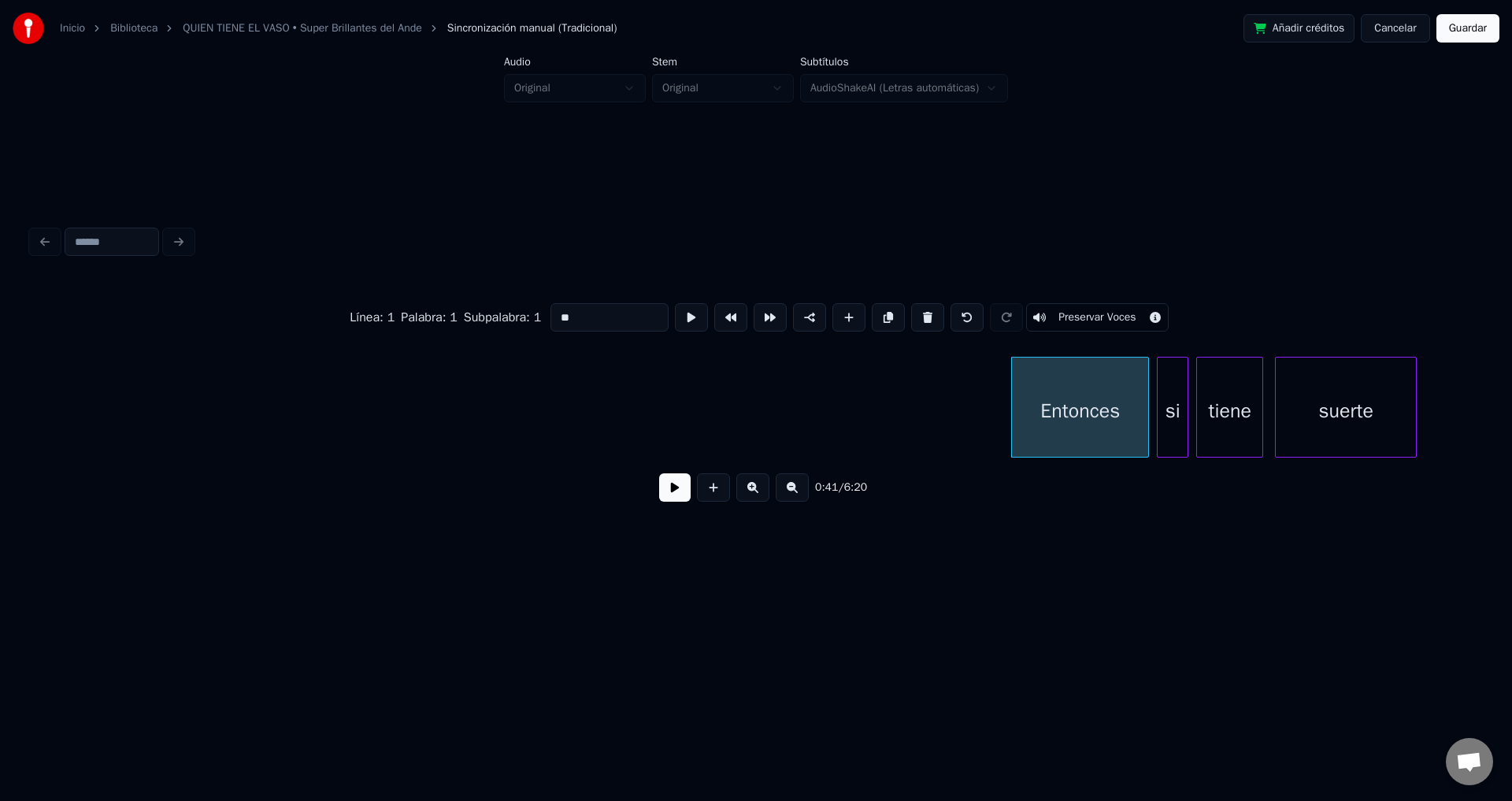 click at bounding box center (928, 317) 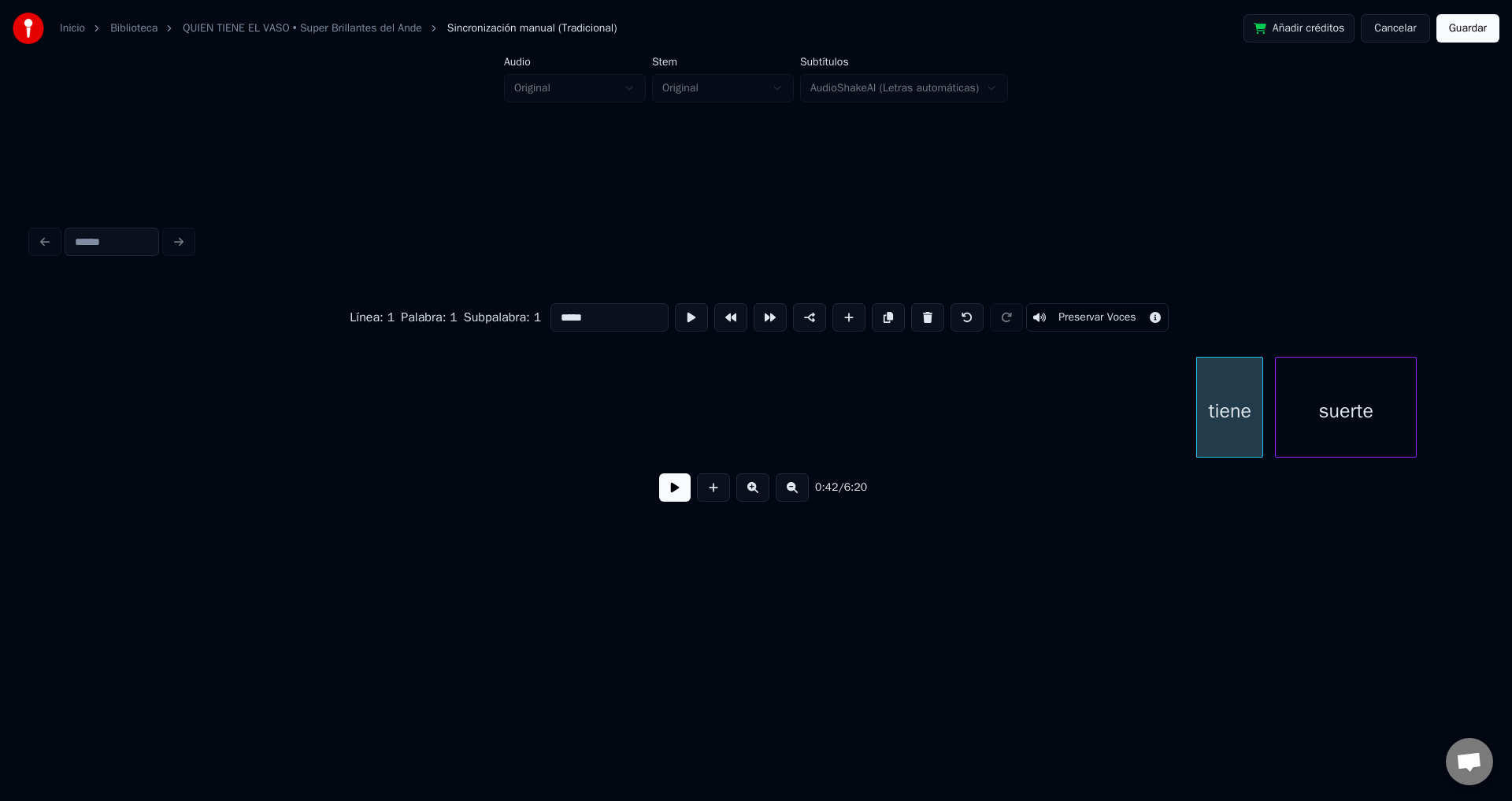click at bounding box center (928, 317) 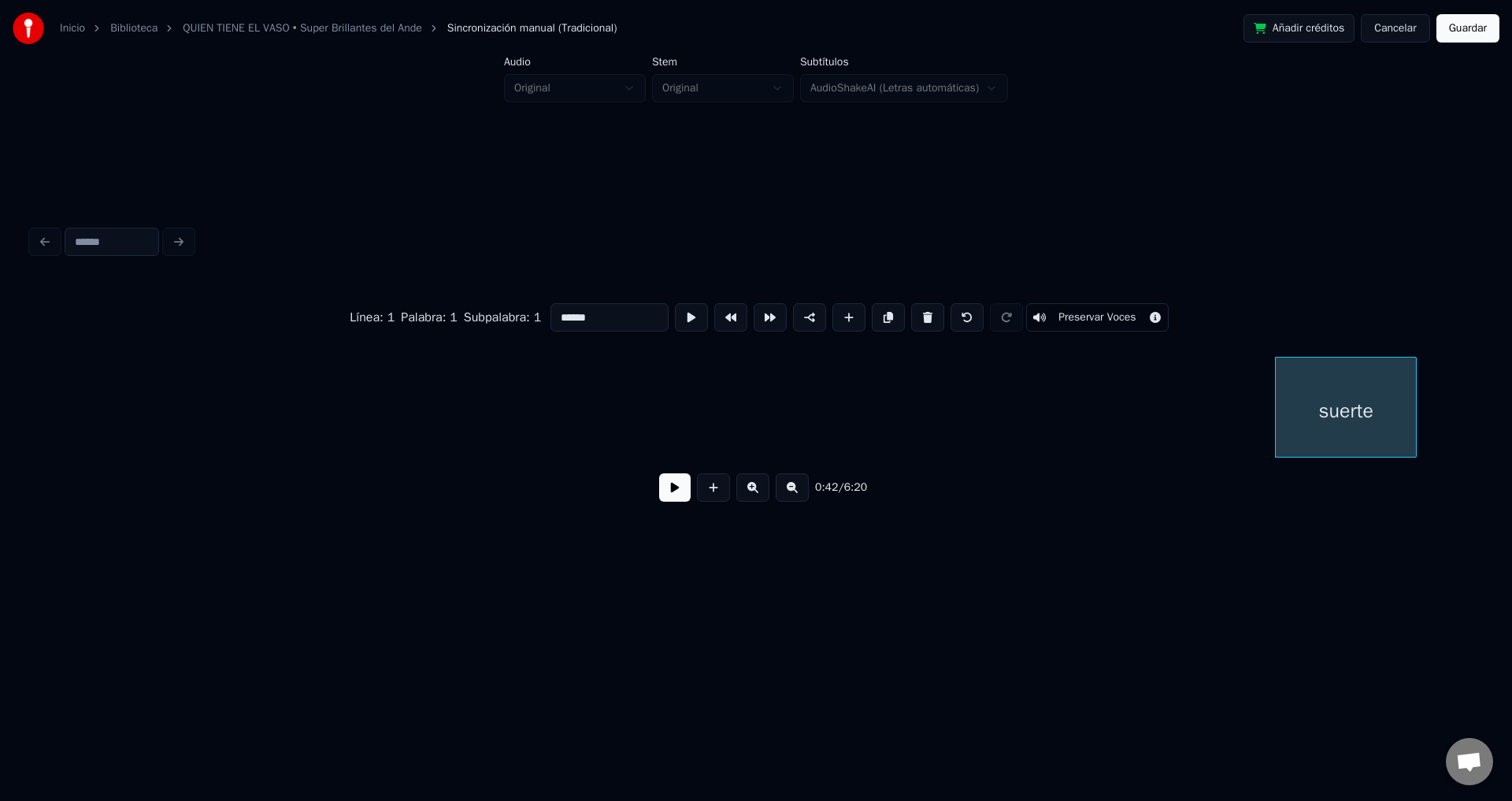 click at bounding box center (928, 317) 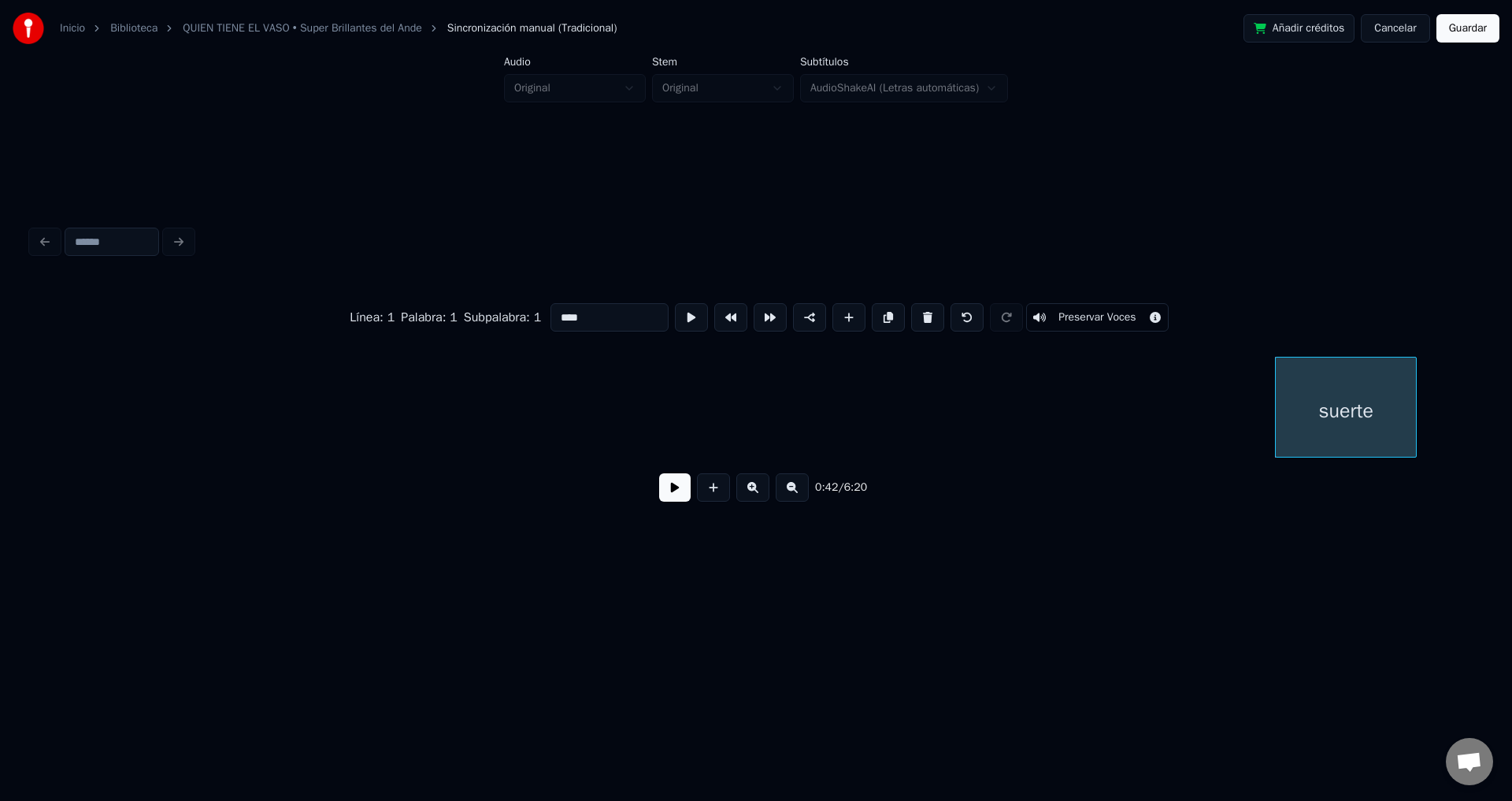 scroll, scrollTop: 0, scrollLeft: 8710, axis: horizontal 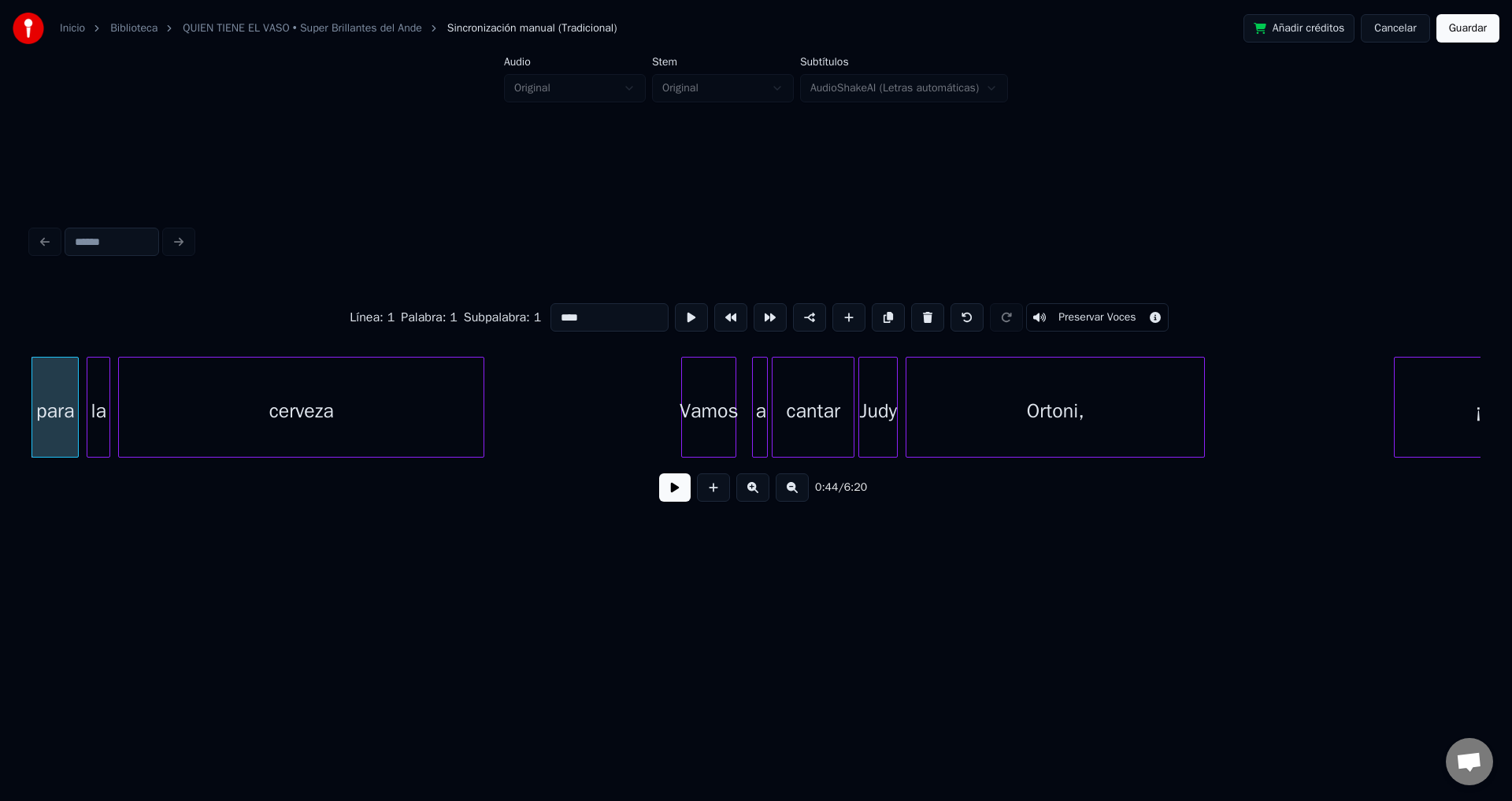click at bounding box center (928, 317) 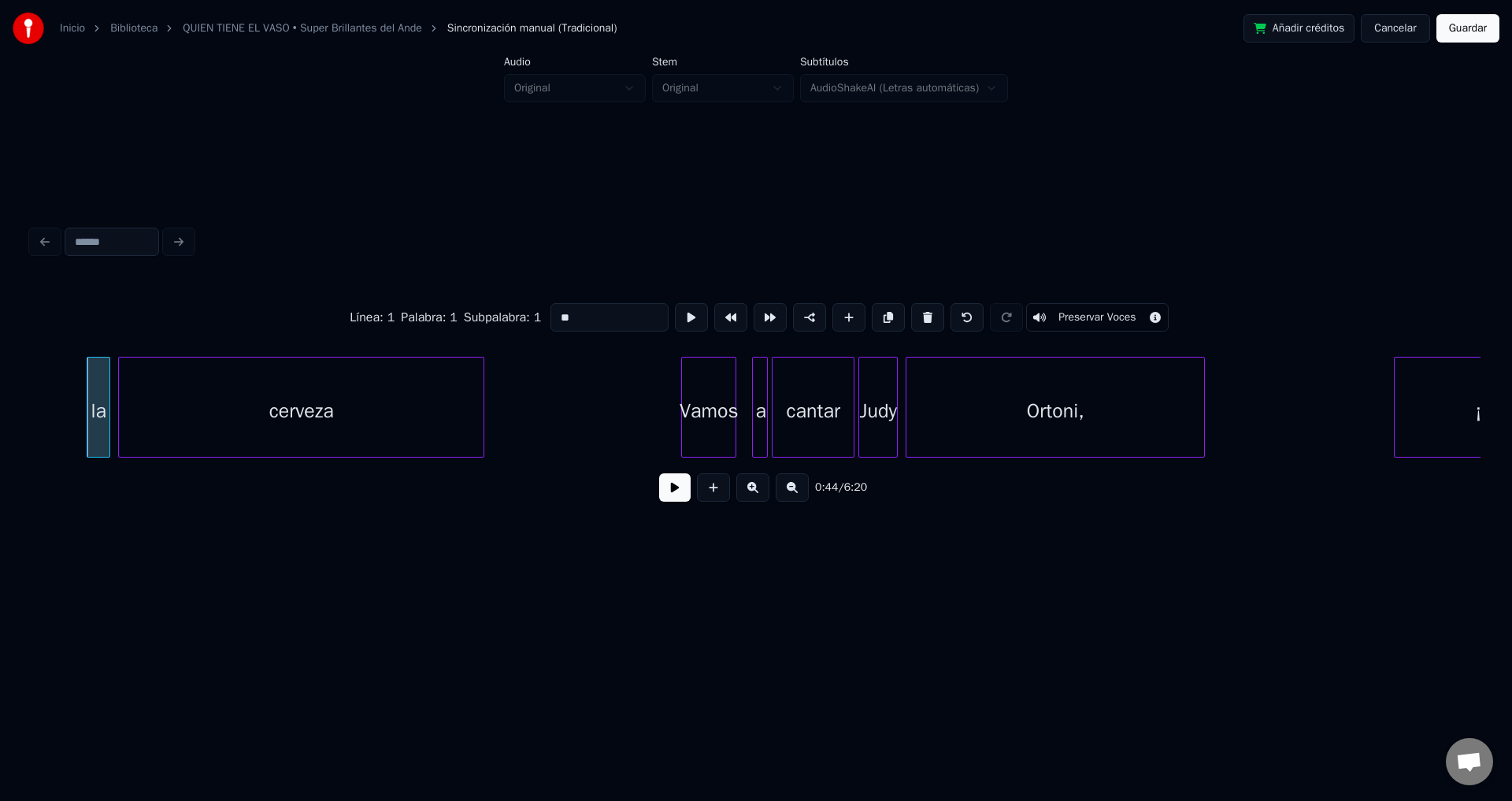 click at bounding box center (928, 317) 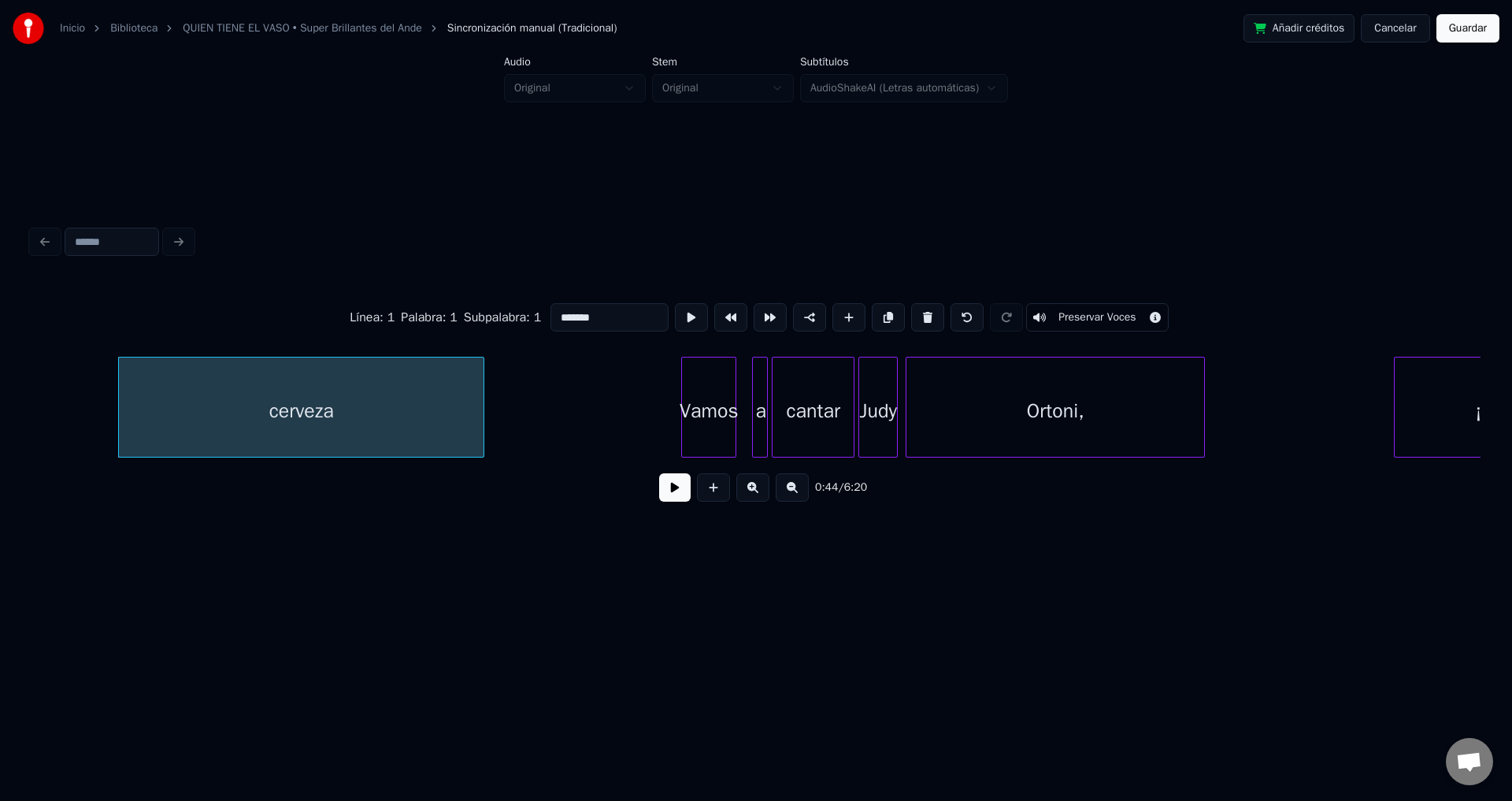 click at bounding box center (928, 317) 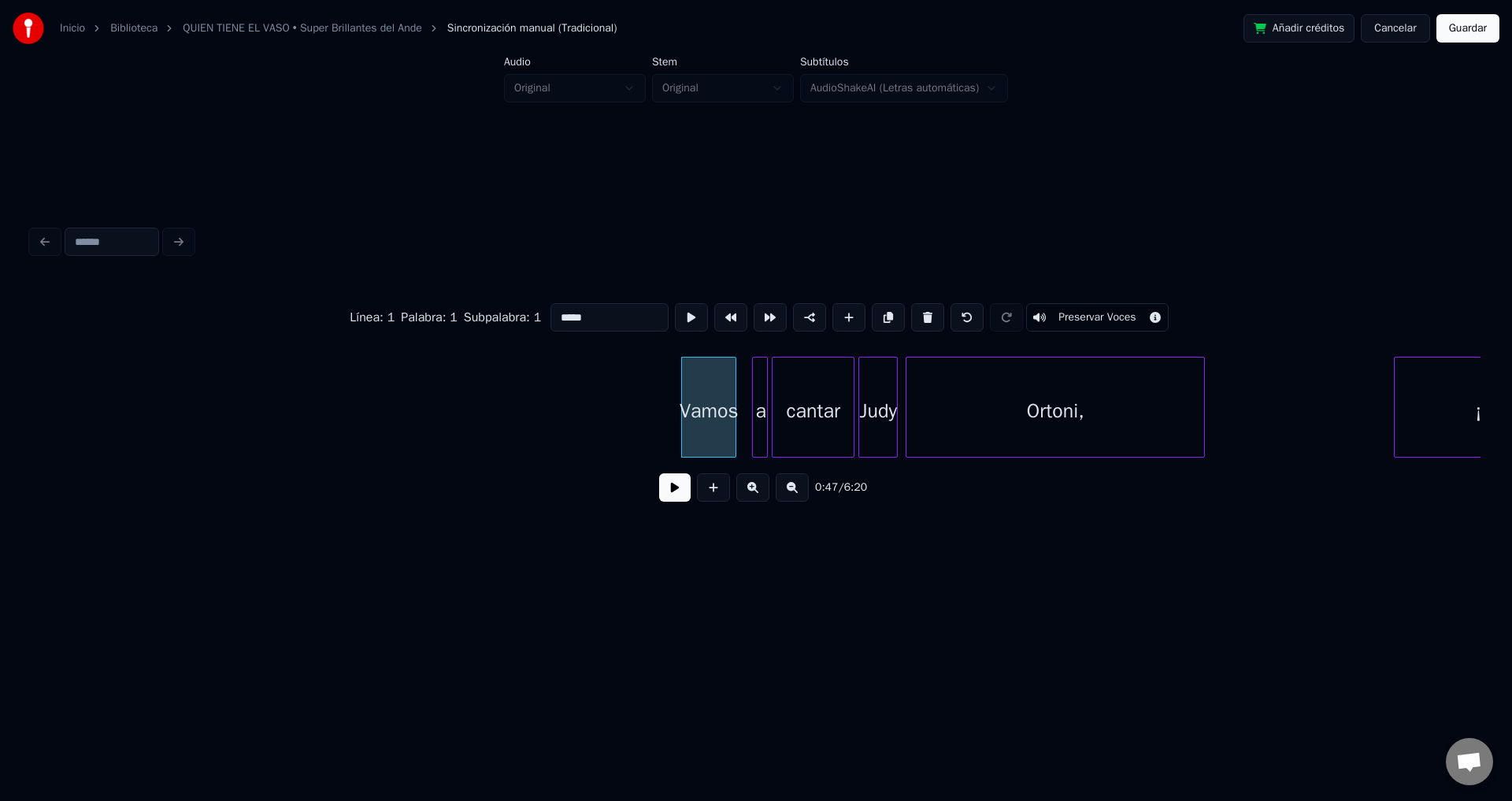 click at bounding box center (928, 317) 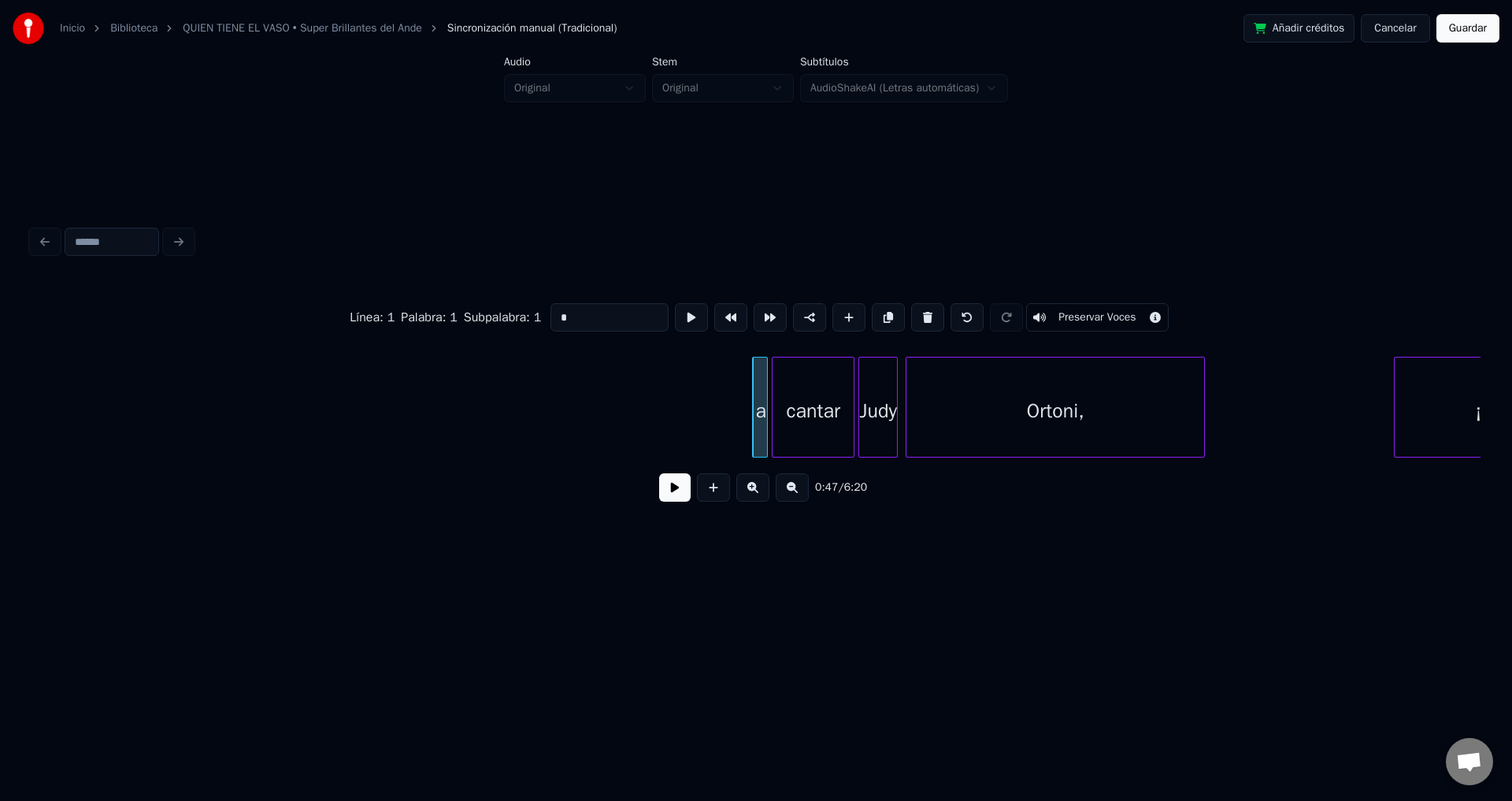 click at bounding box center [928, 317] 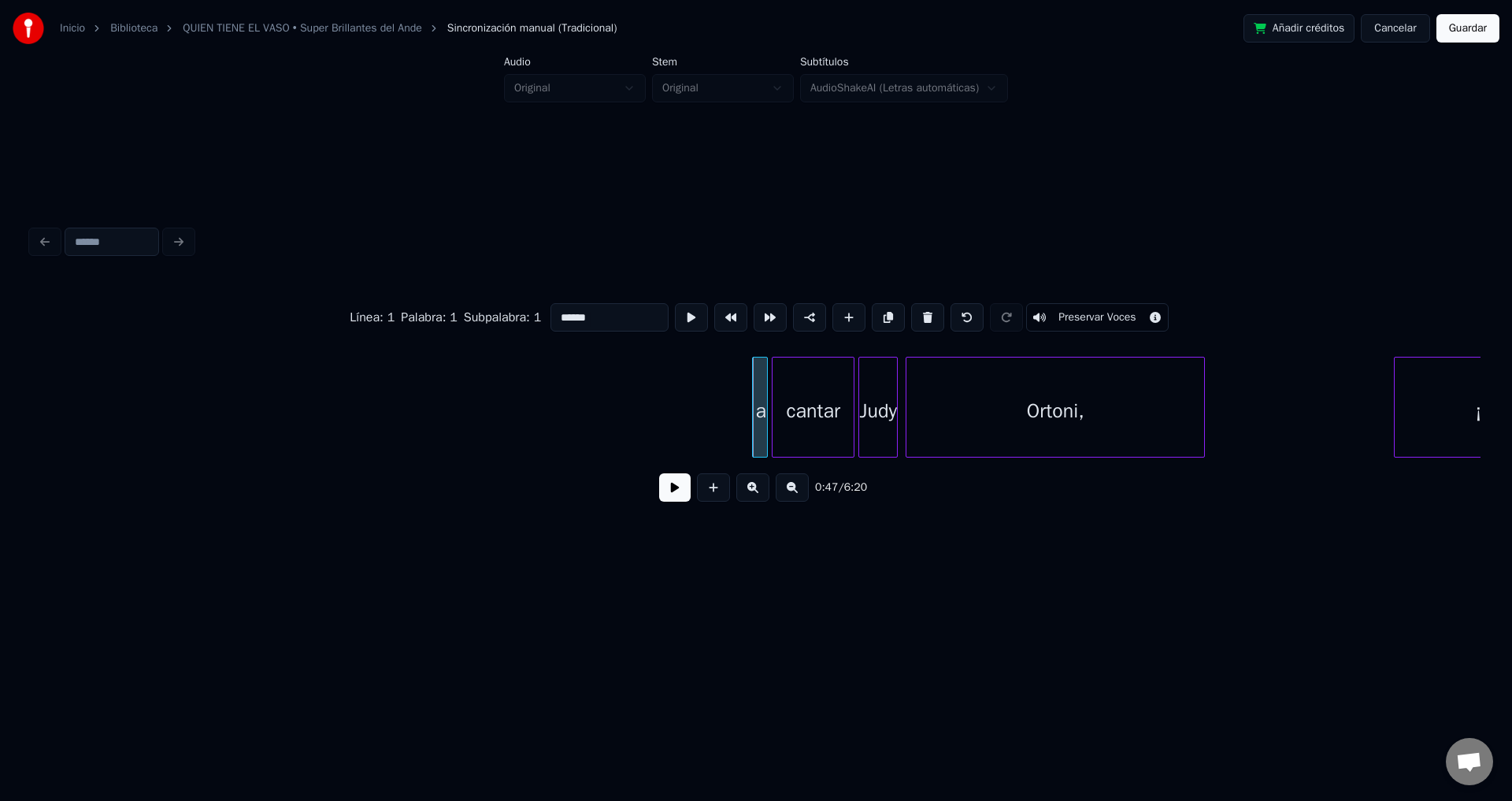click at bounding box center [928, 317] 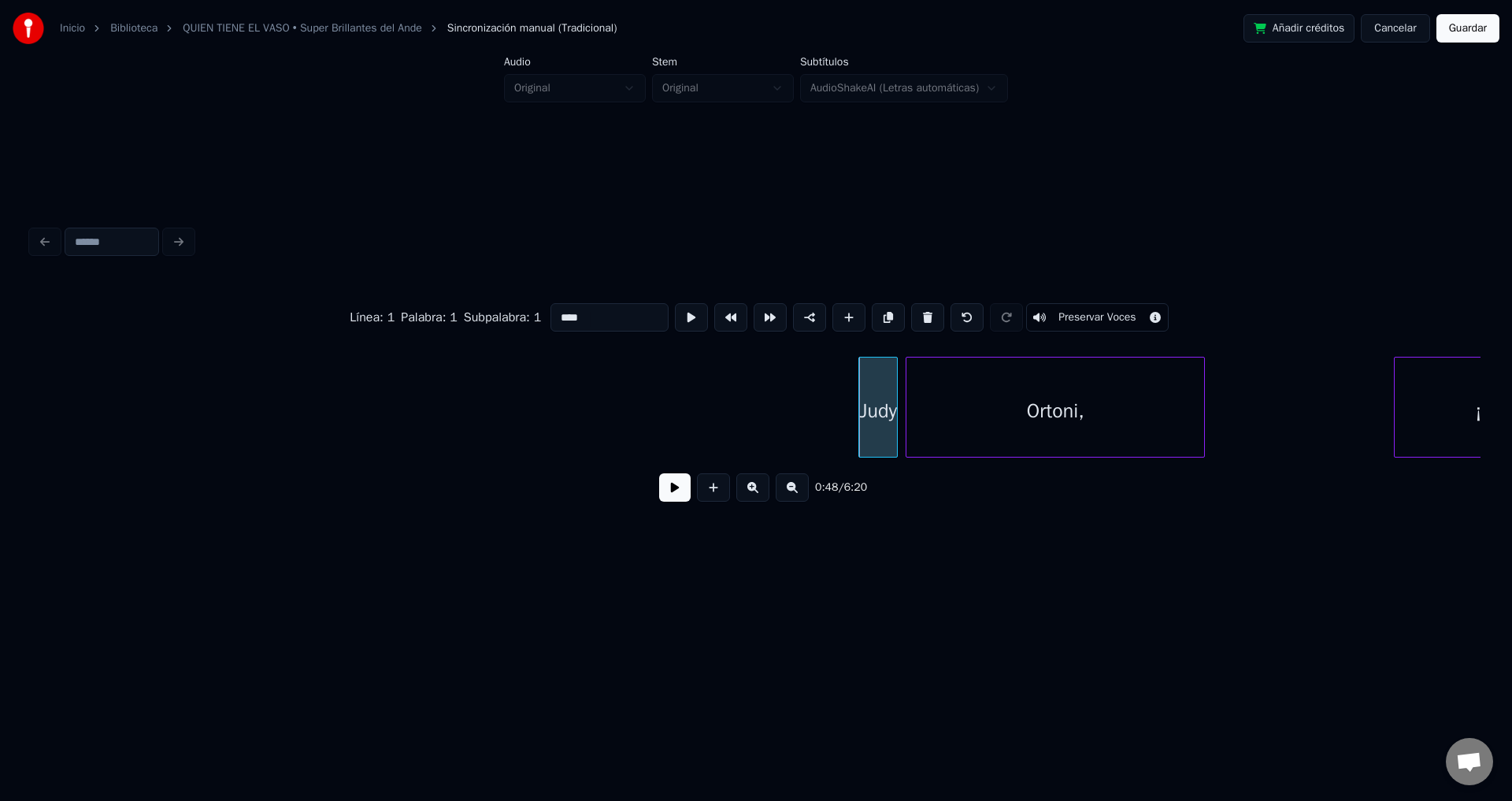 click at bounding box center (928, 317) 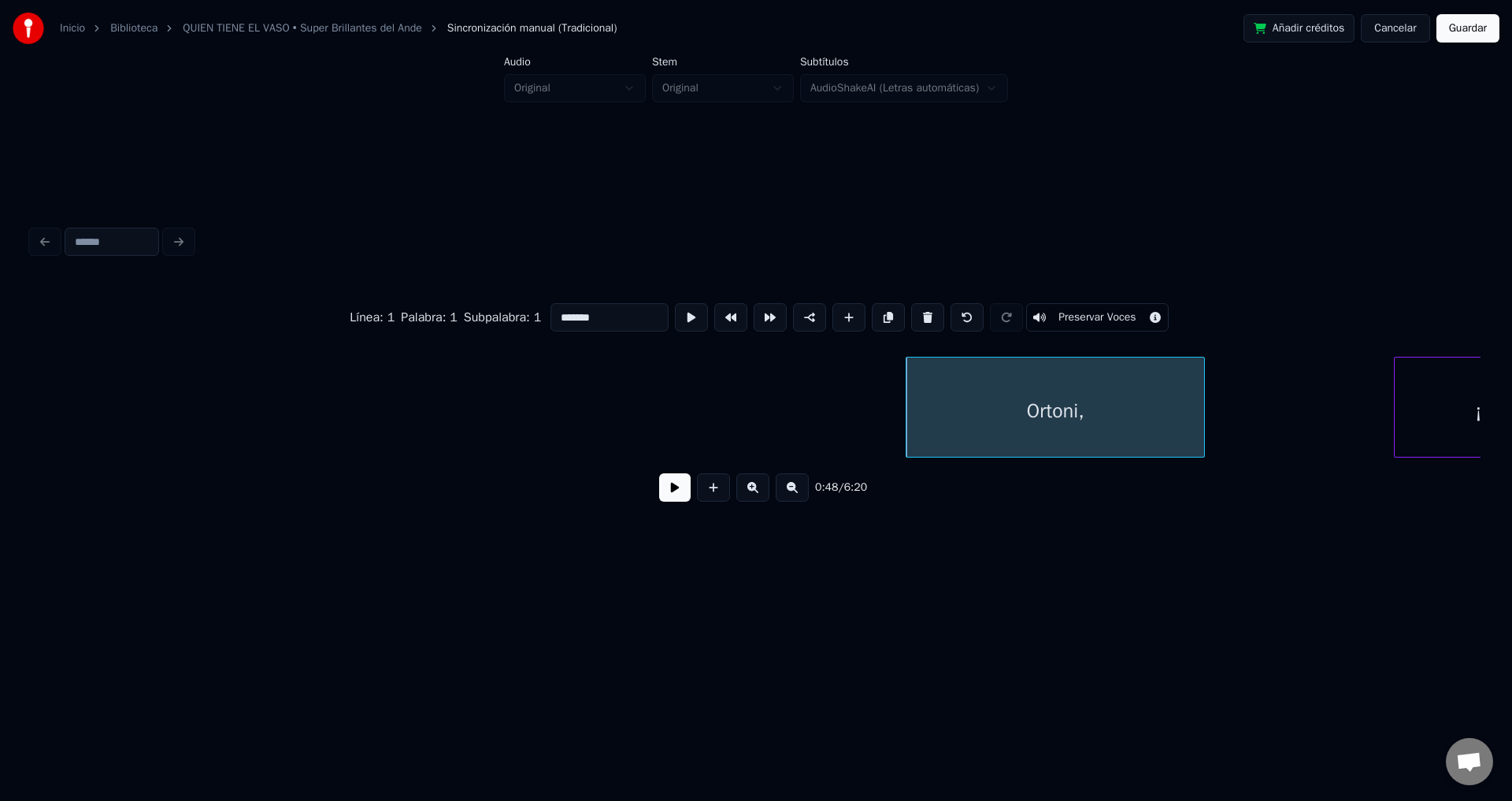 click at bounding box center [928, 317] 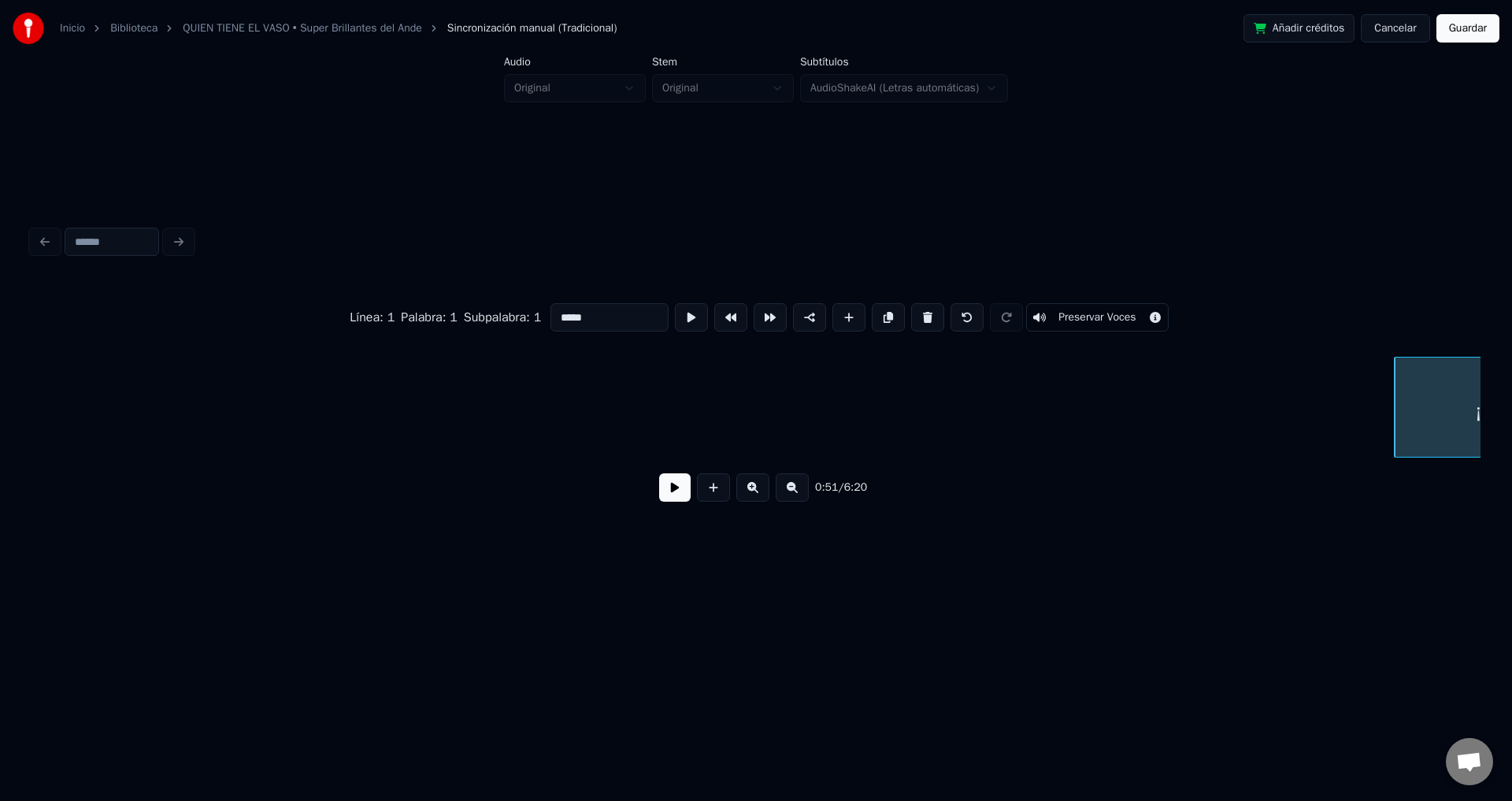click at bounding box center [928, 317] 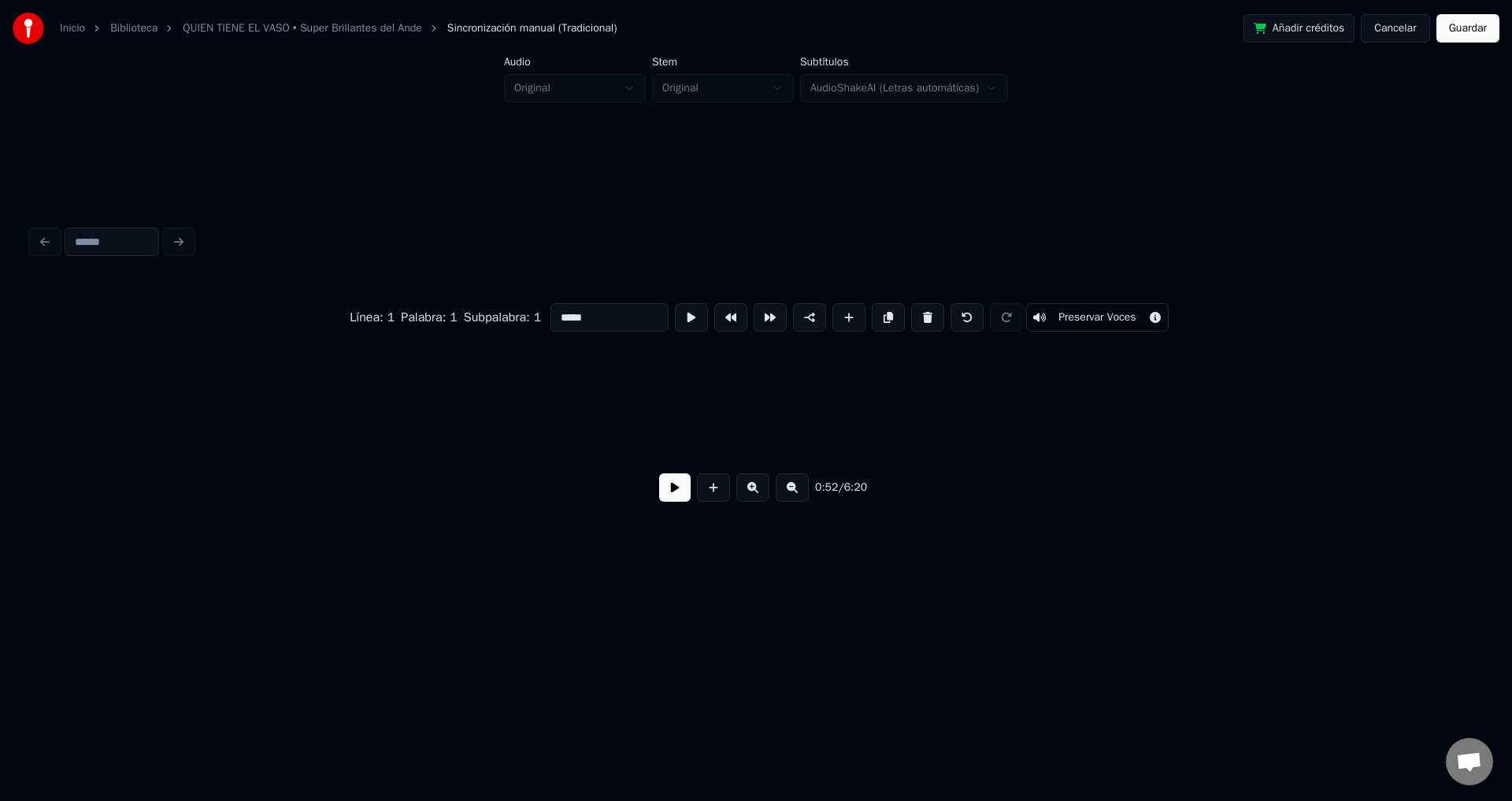 type on "**********" 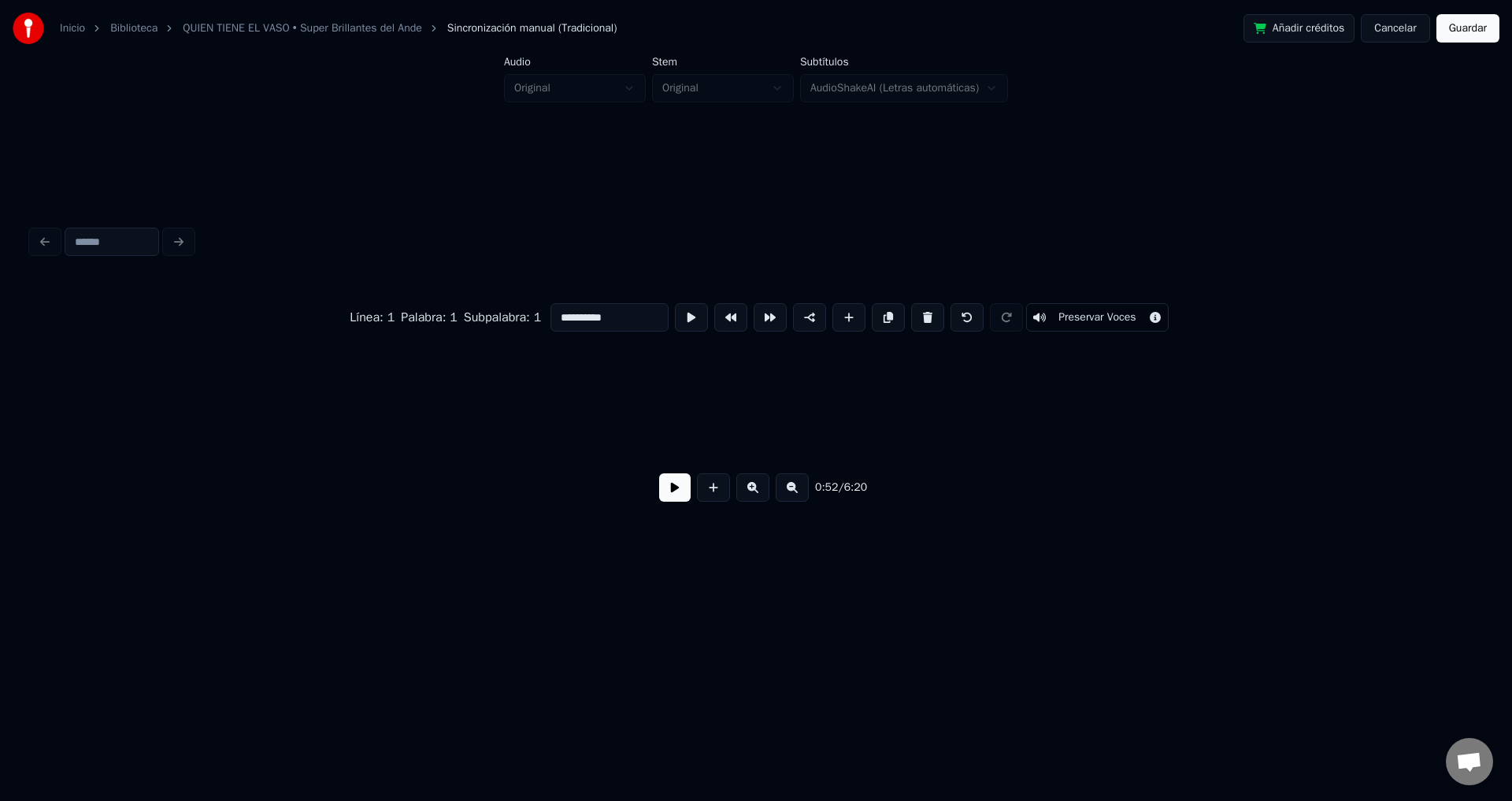 scroll, scrollTop: 0, scrollLeft: 10403, axis: horizontal 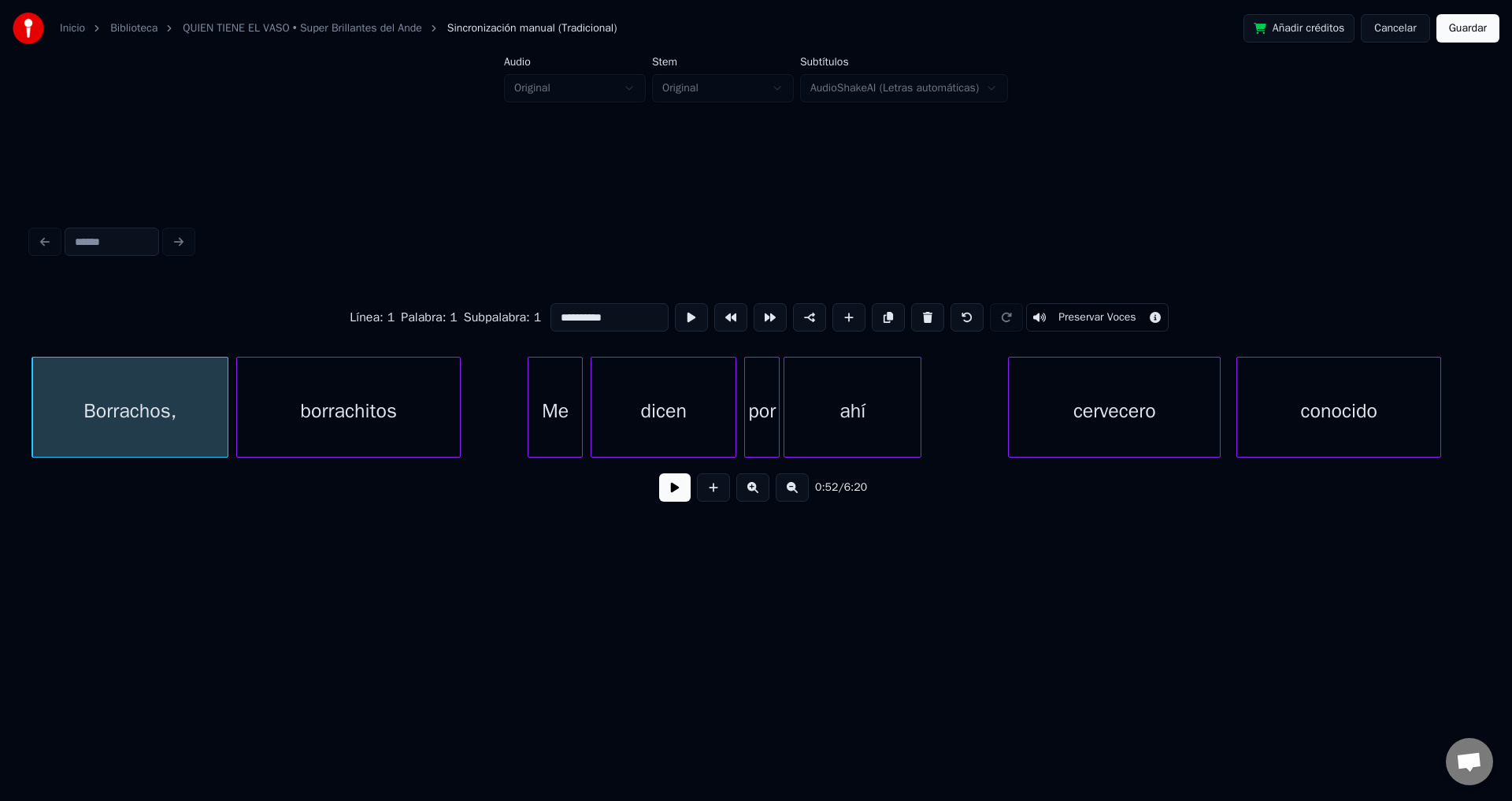click at bounding box center (675, 488) 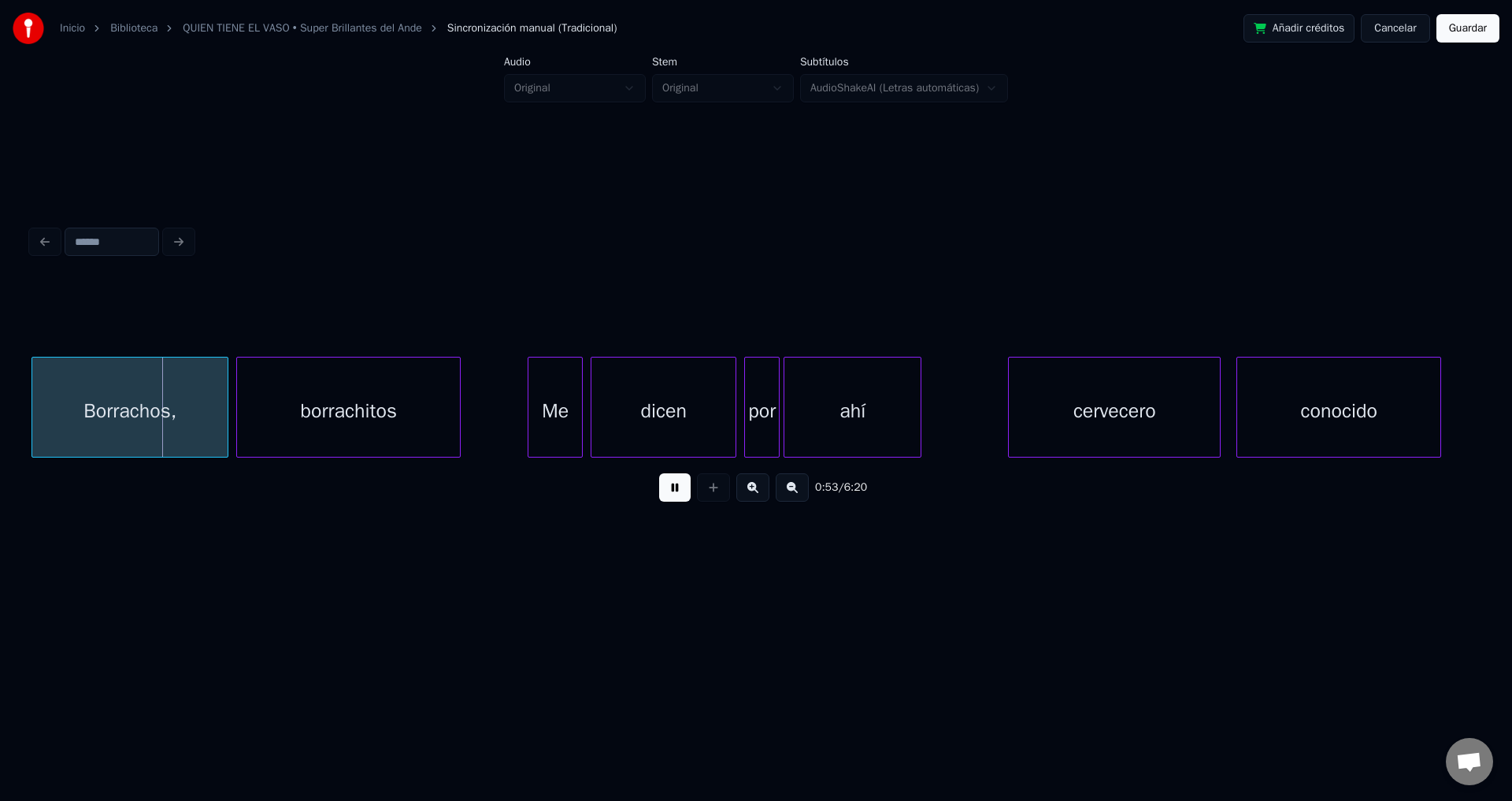 click at bounding box center (675, 488) 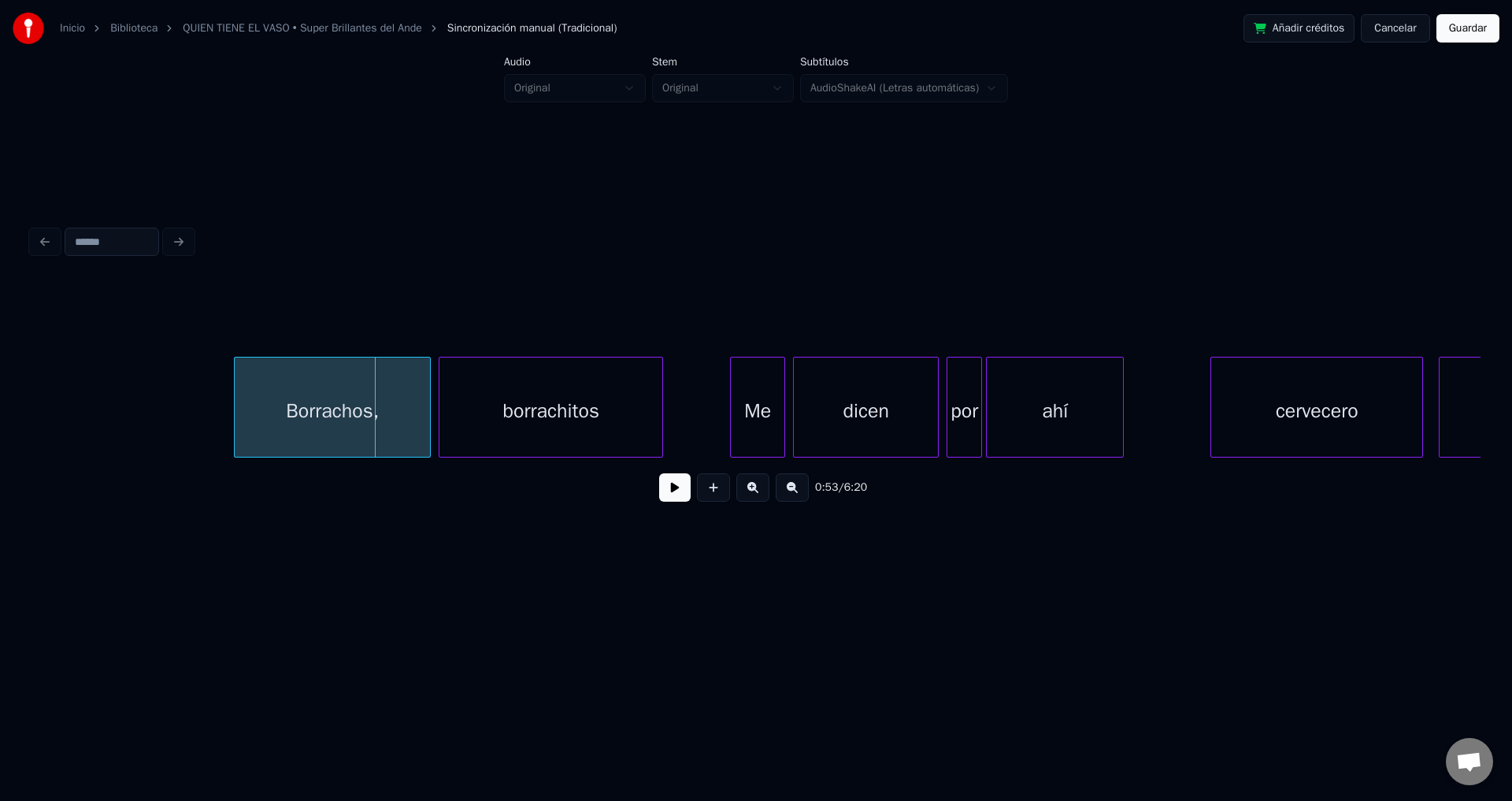 scroll, scrollTop: 0, scrollLeft: 9952, axis: horizontal 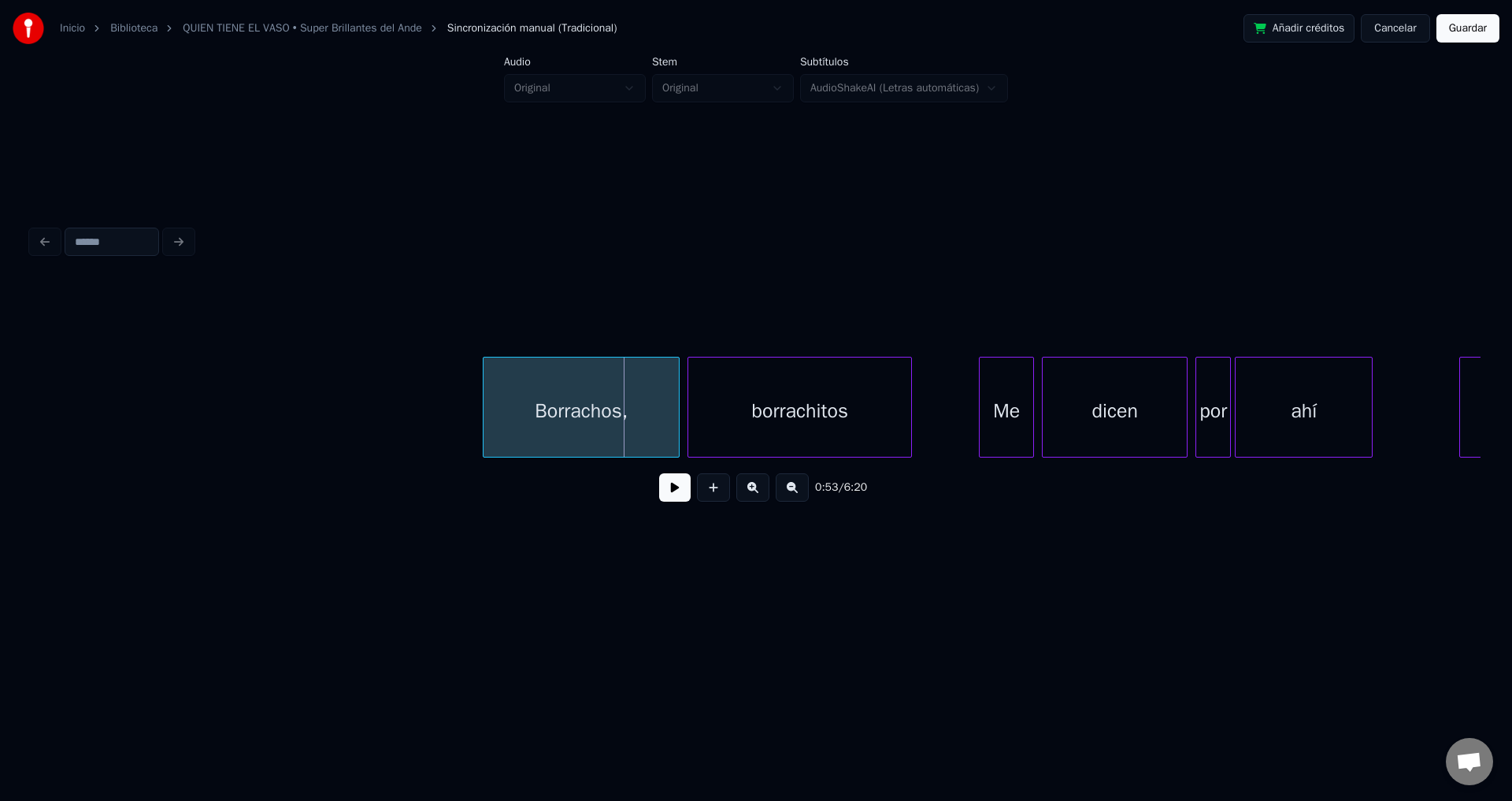 click on "Borrachos, borrachitos Me dicen por ahí cervecero" at bounding box center [27522, 407] 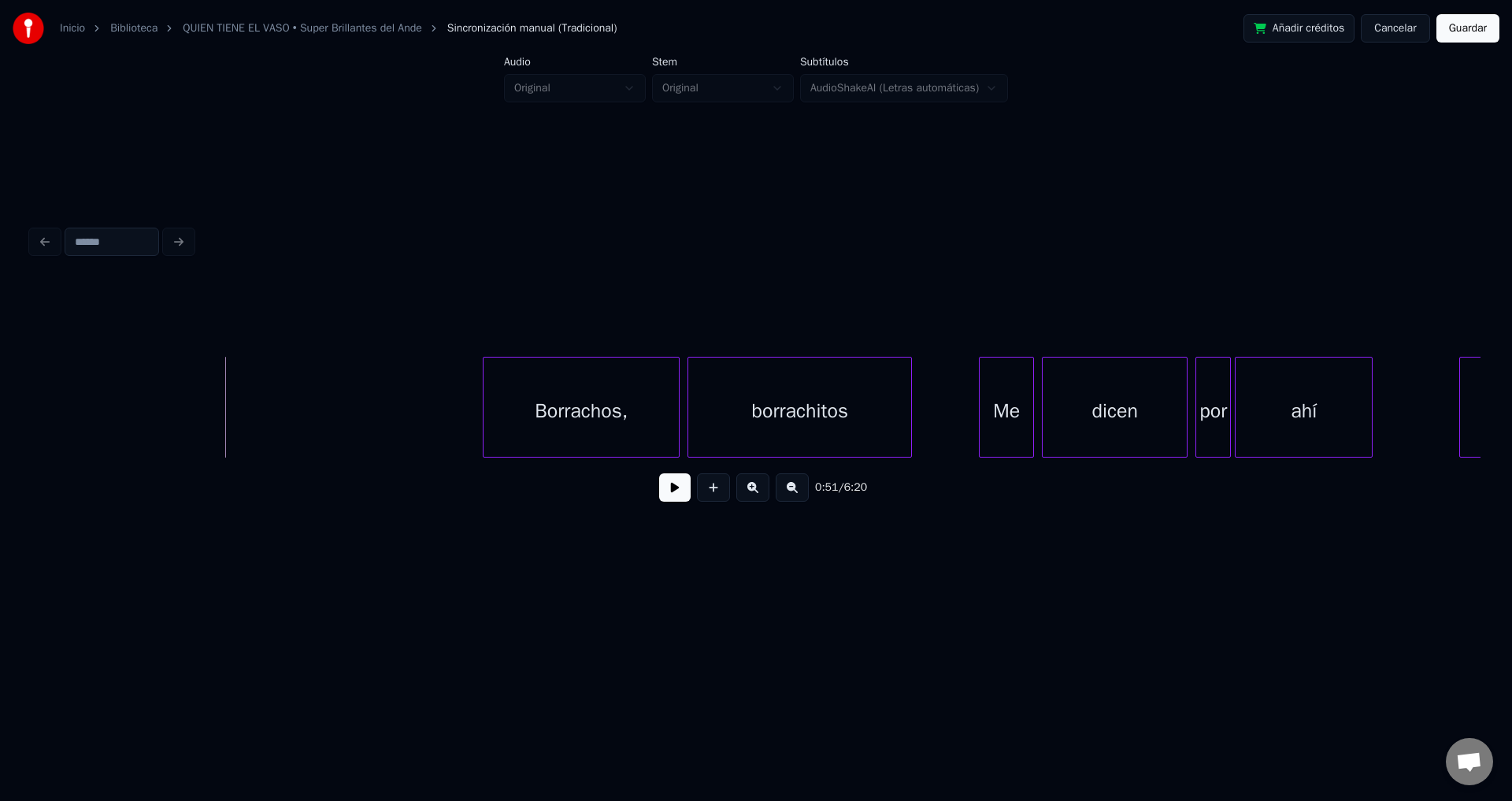 click at bounding box center [675, 488] 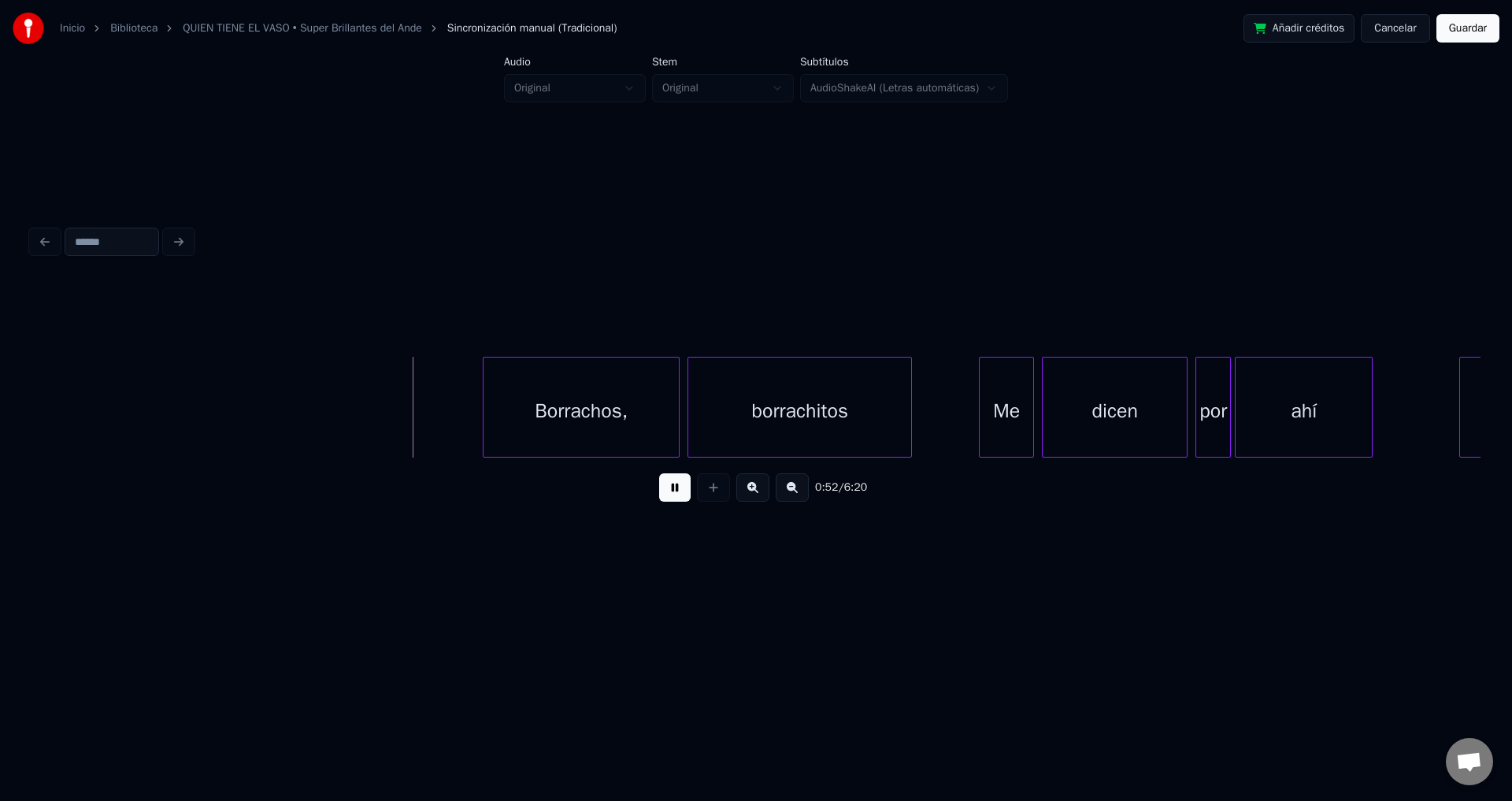 click on "Borrachos, borrachitos Me dicen por ahí cervecero" at bounding box center (27522, 407) 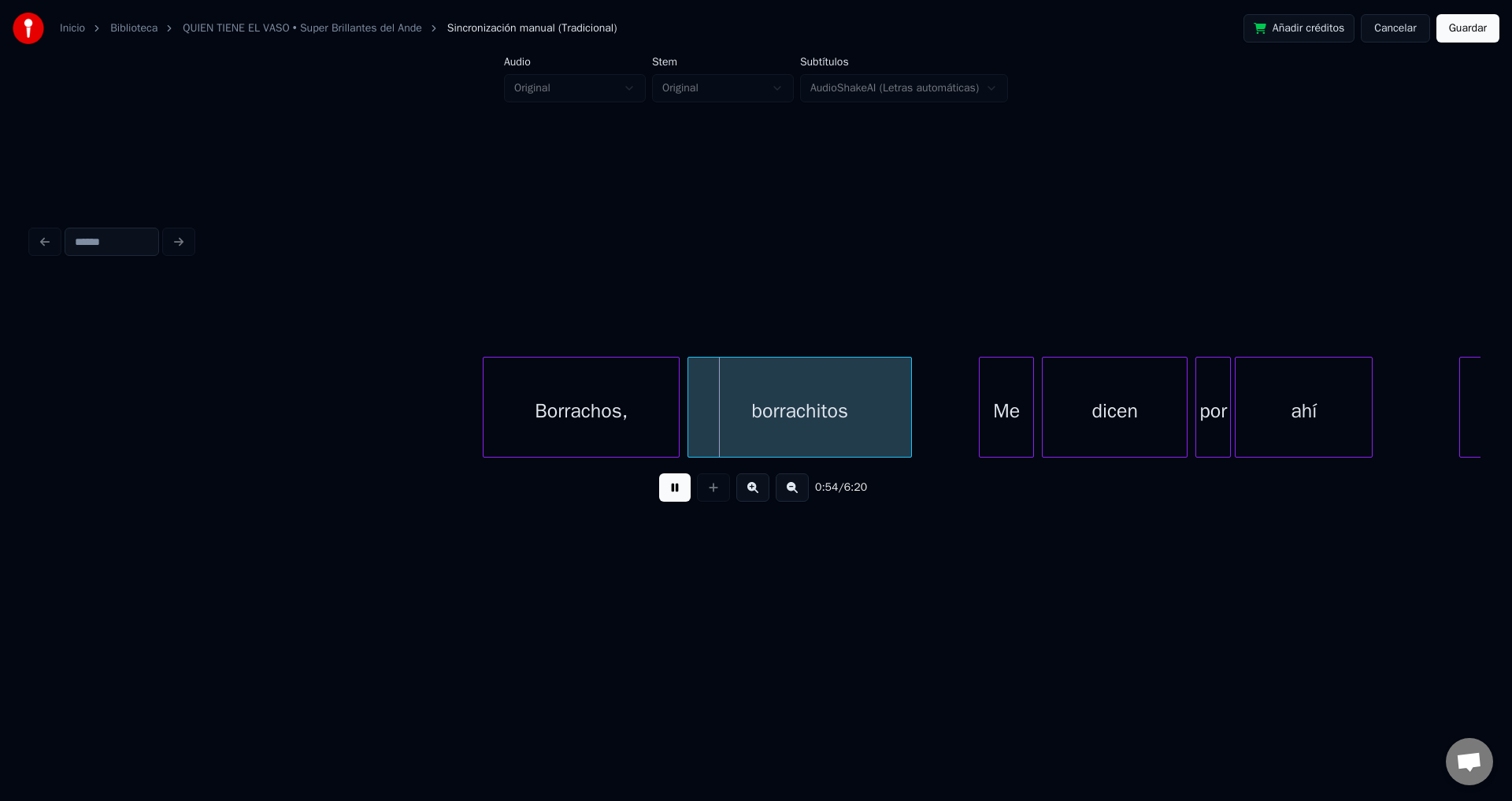 click on "Borrachos," at bounding box center (581, 411) 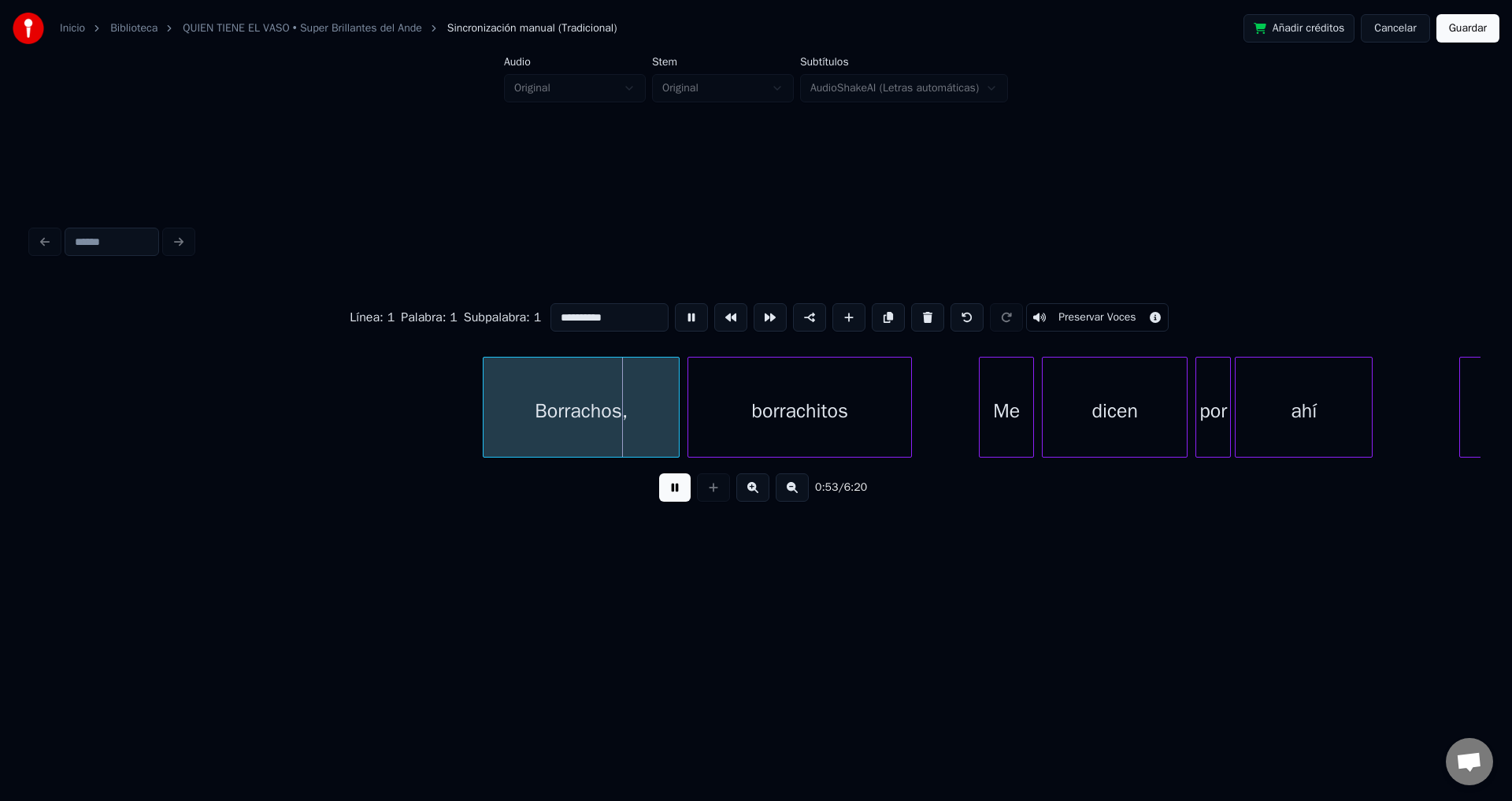 click on "**********" at bounding box center [610, 317] 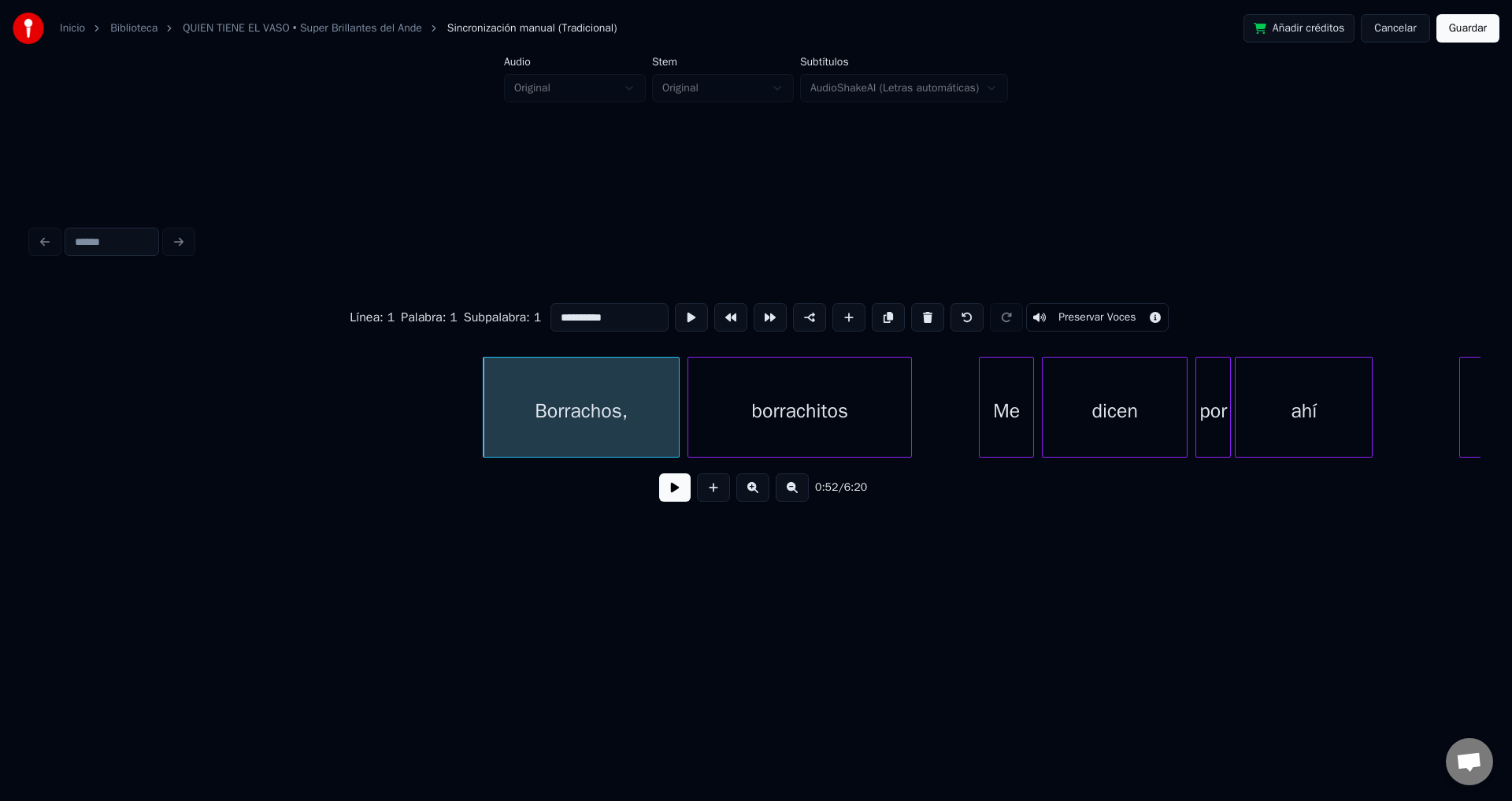 click on "**********" at bounding box center (610, 317) 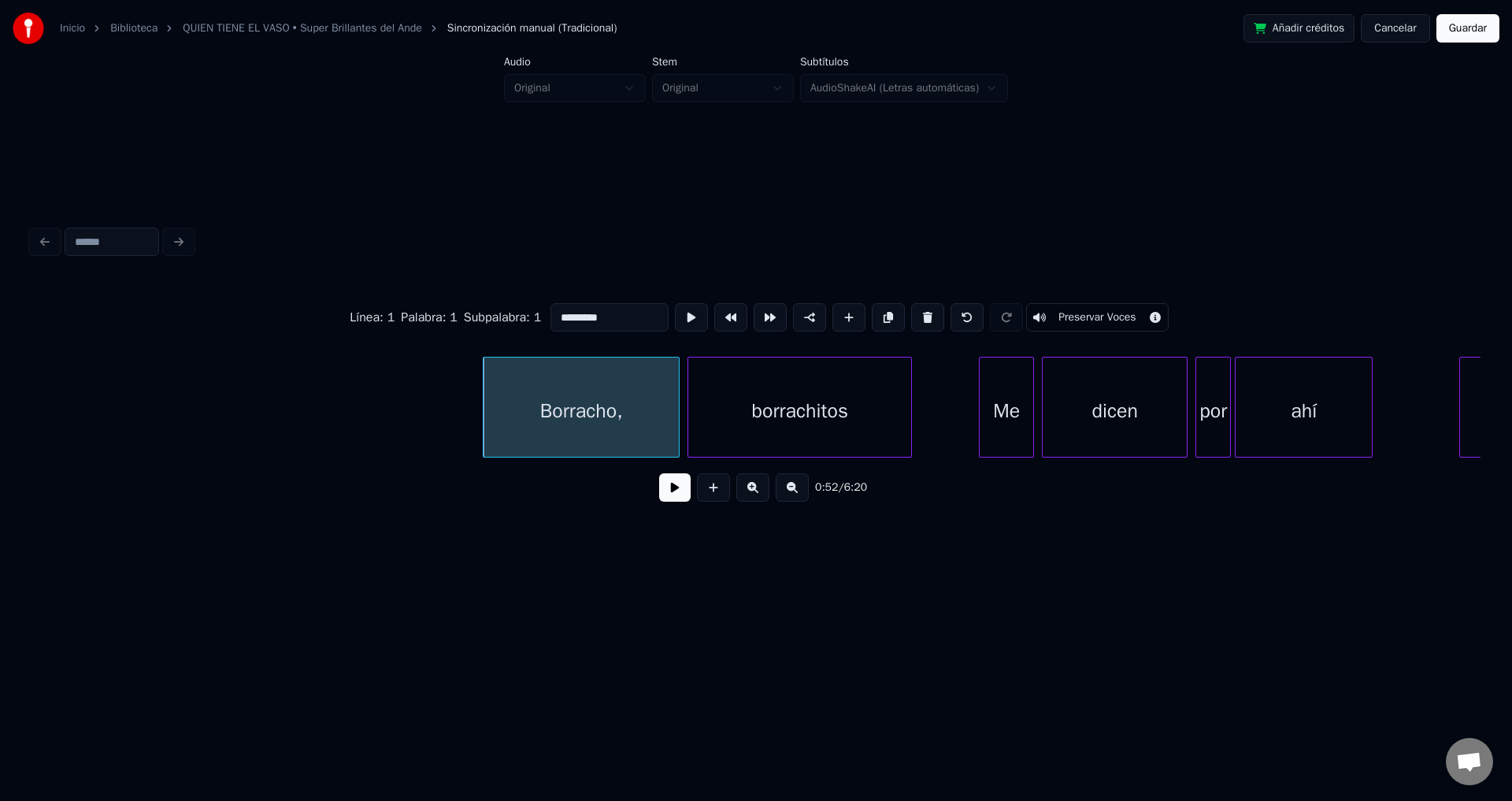 type on "*********" 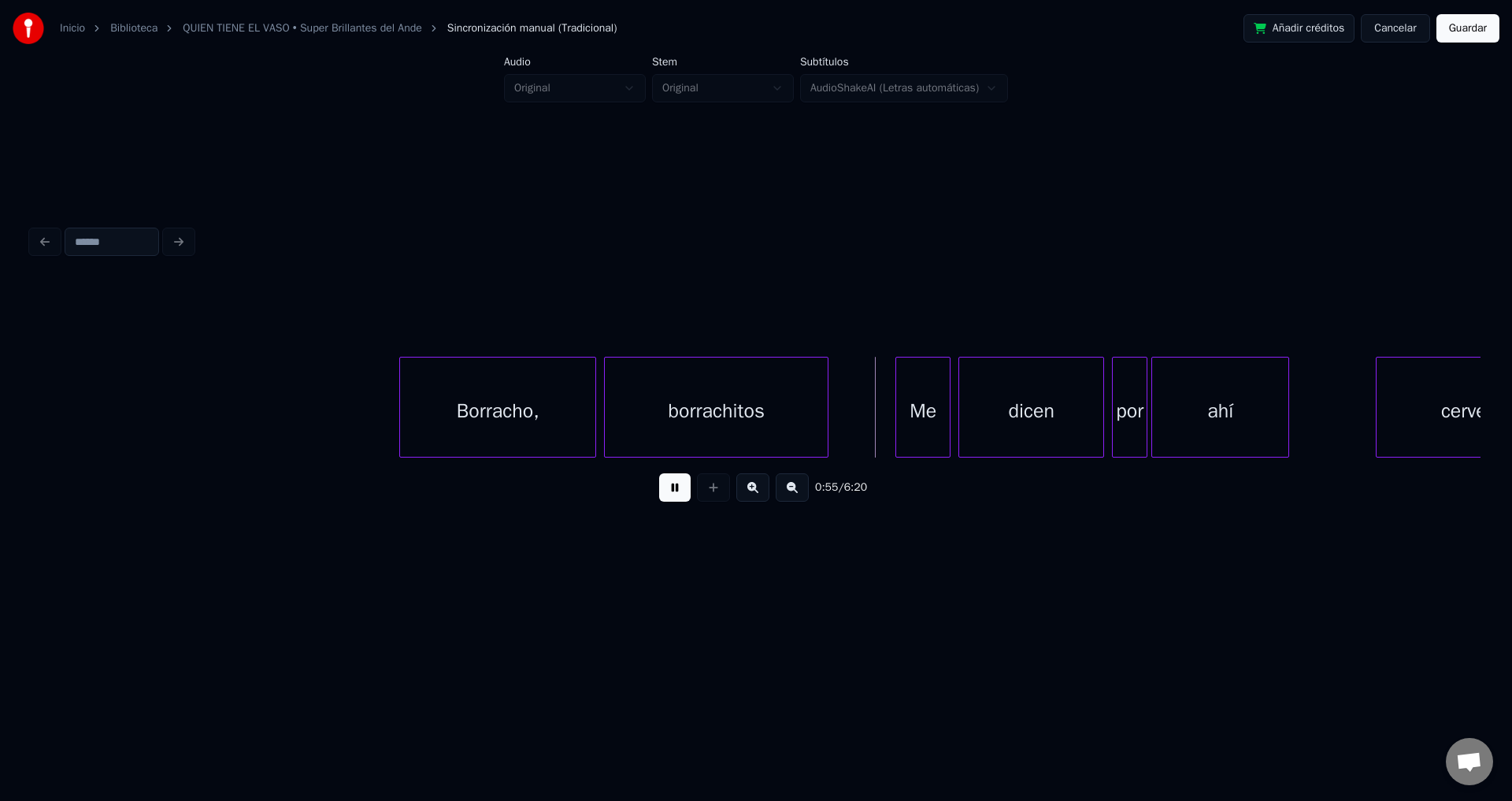 scroll, scrollTop: 0, scrollLeft: 10076, axis: horizontal 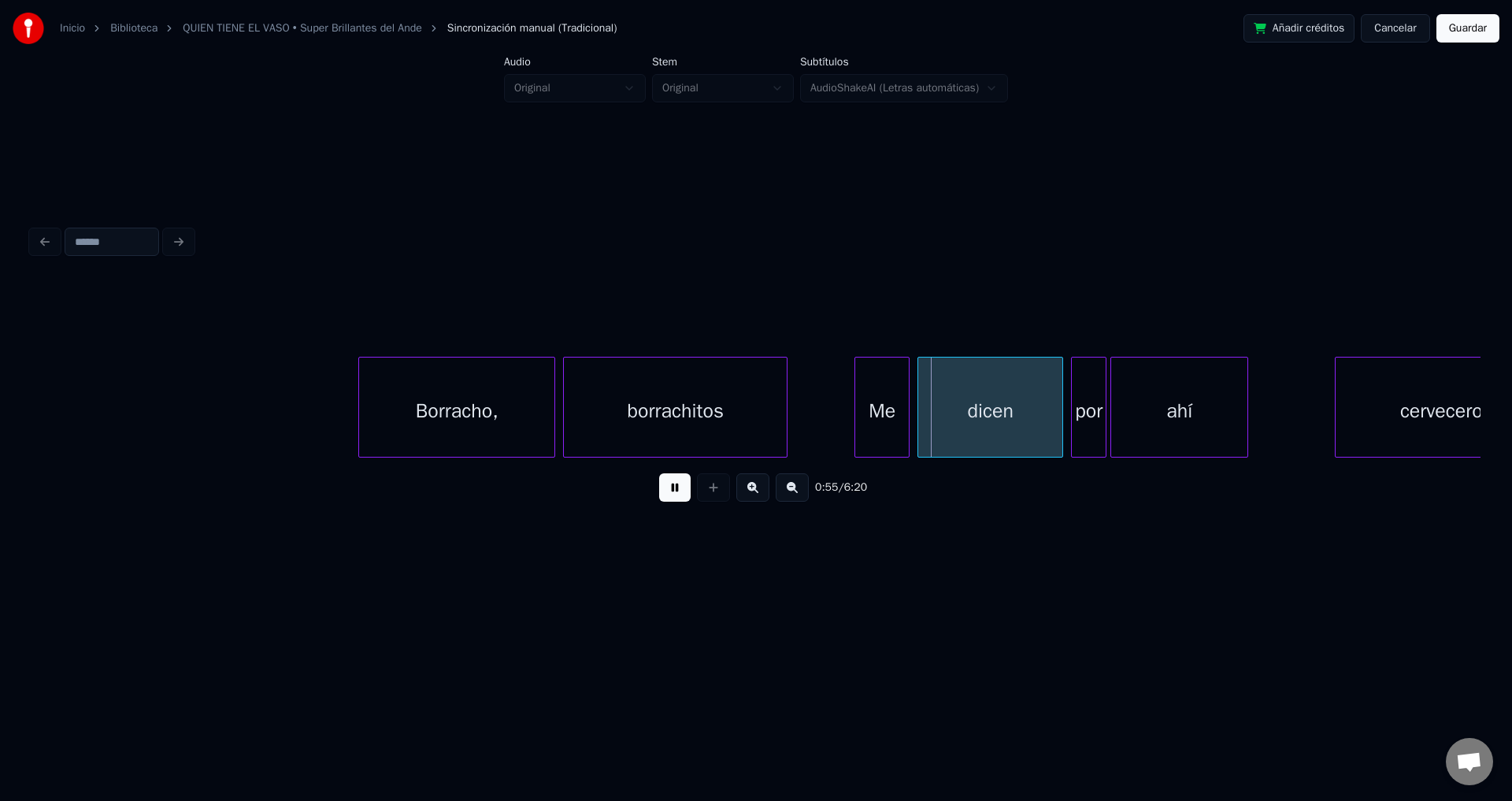click on "borrachitos" at bounding box center (675, 411) 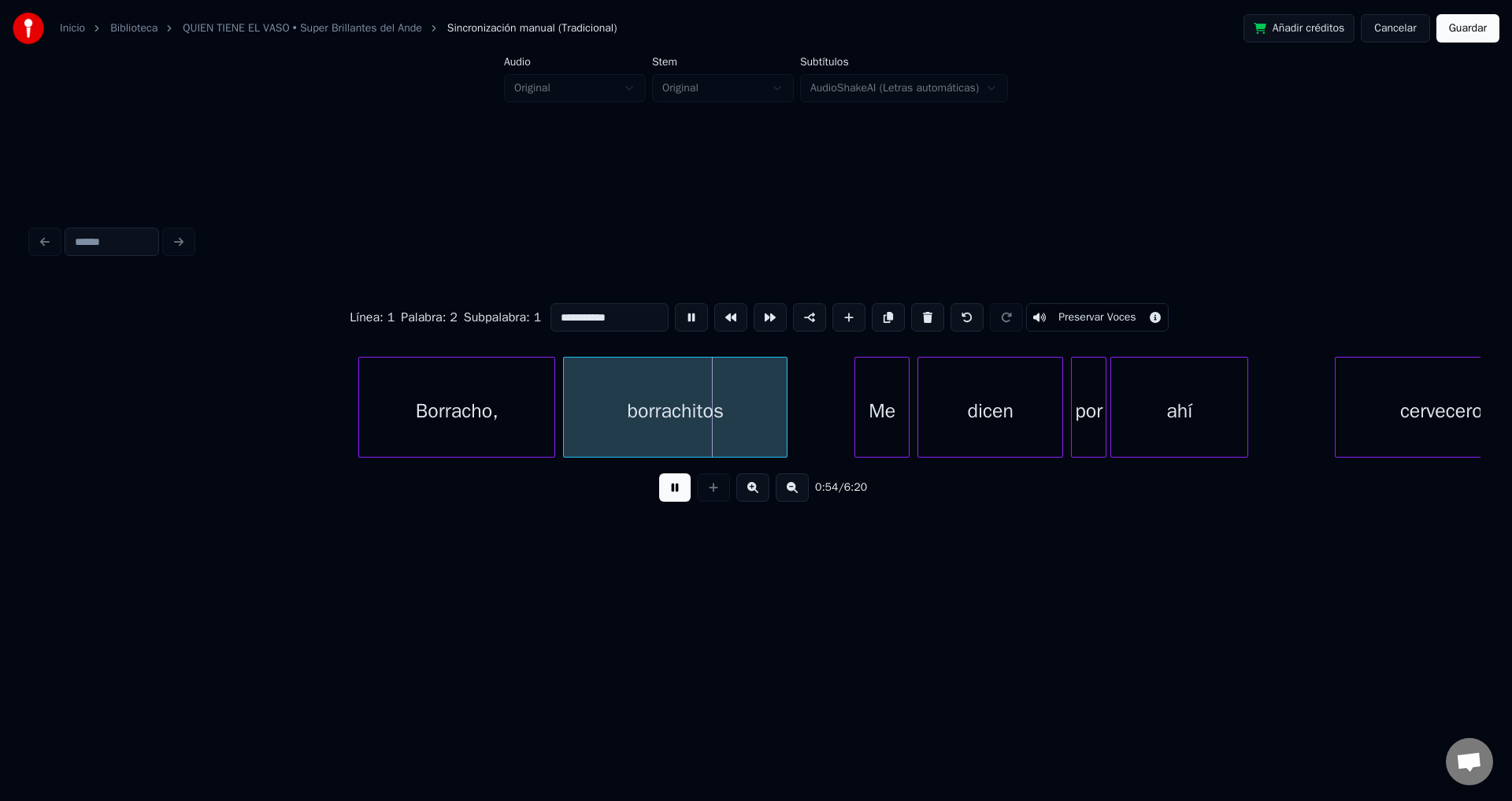click on "**********" at bounding box center (610, 317) 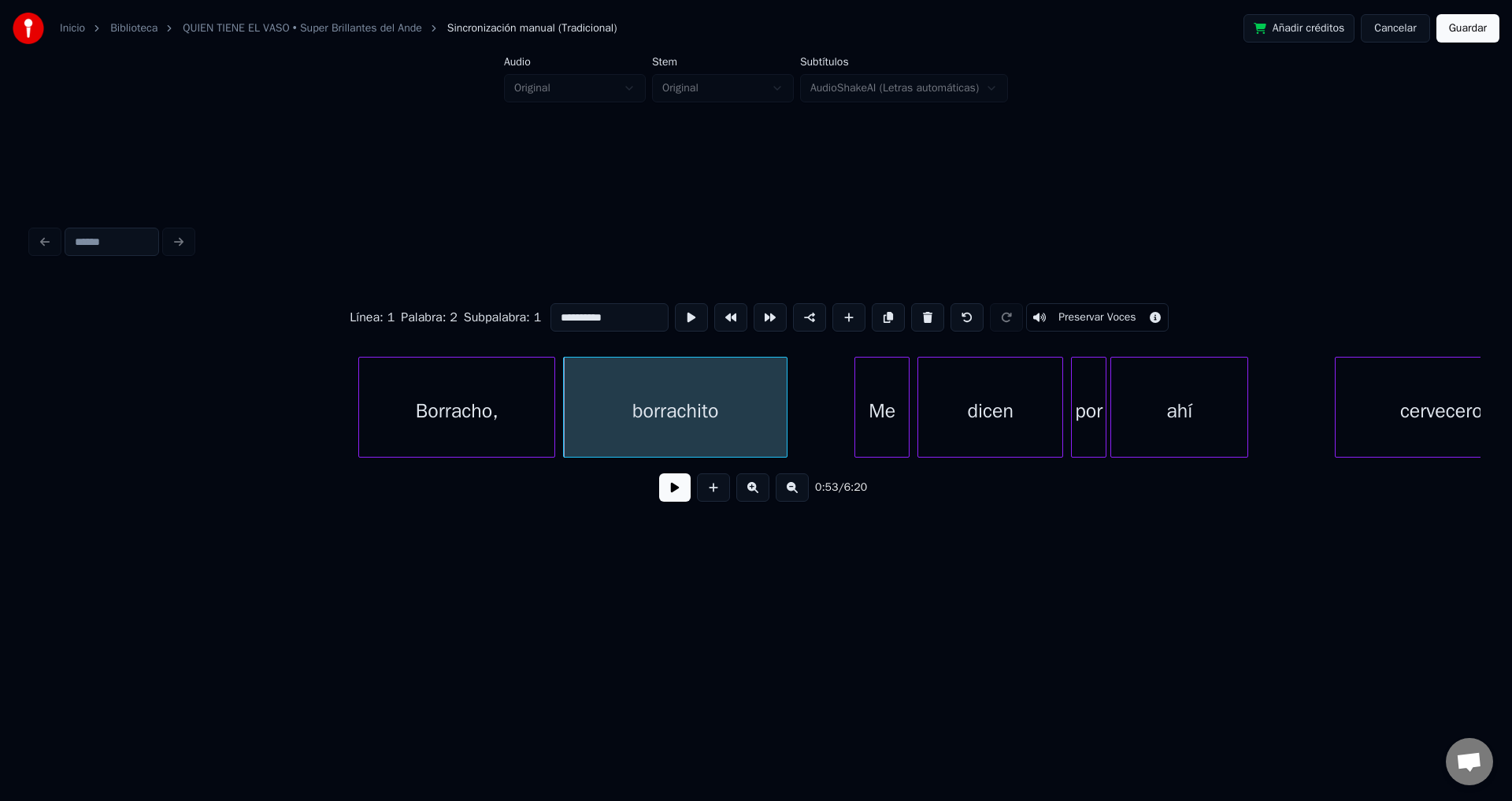 type on "**********" 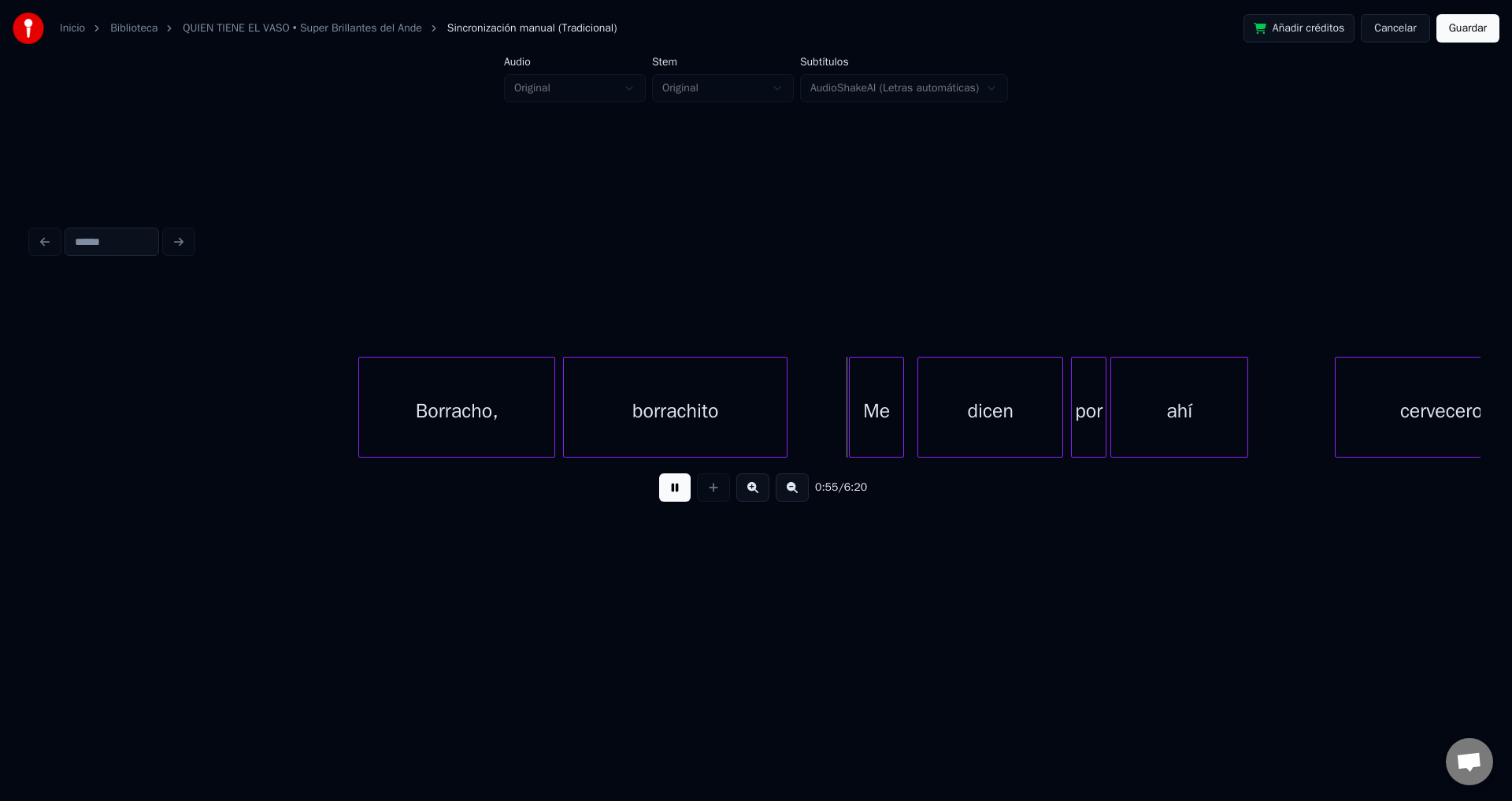click on "Me" at bounding box center (876, 411) 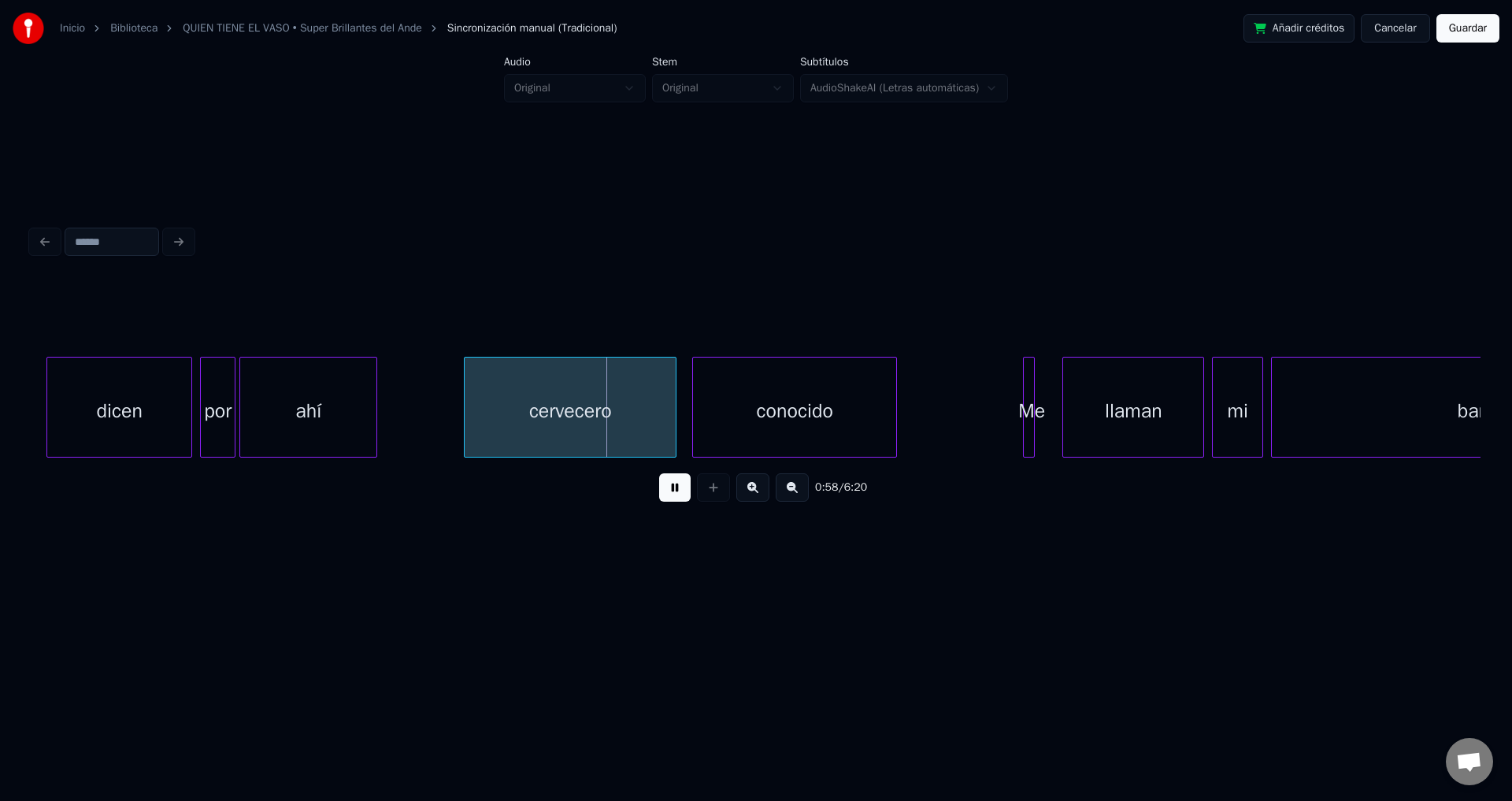 scroll, scrollTop: 0, scrollLeft: 10989, axis: horizontal 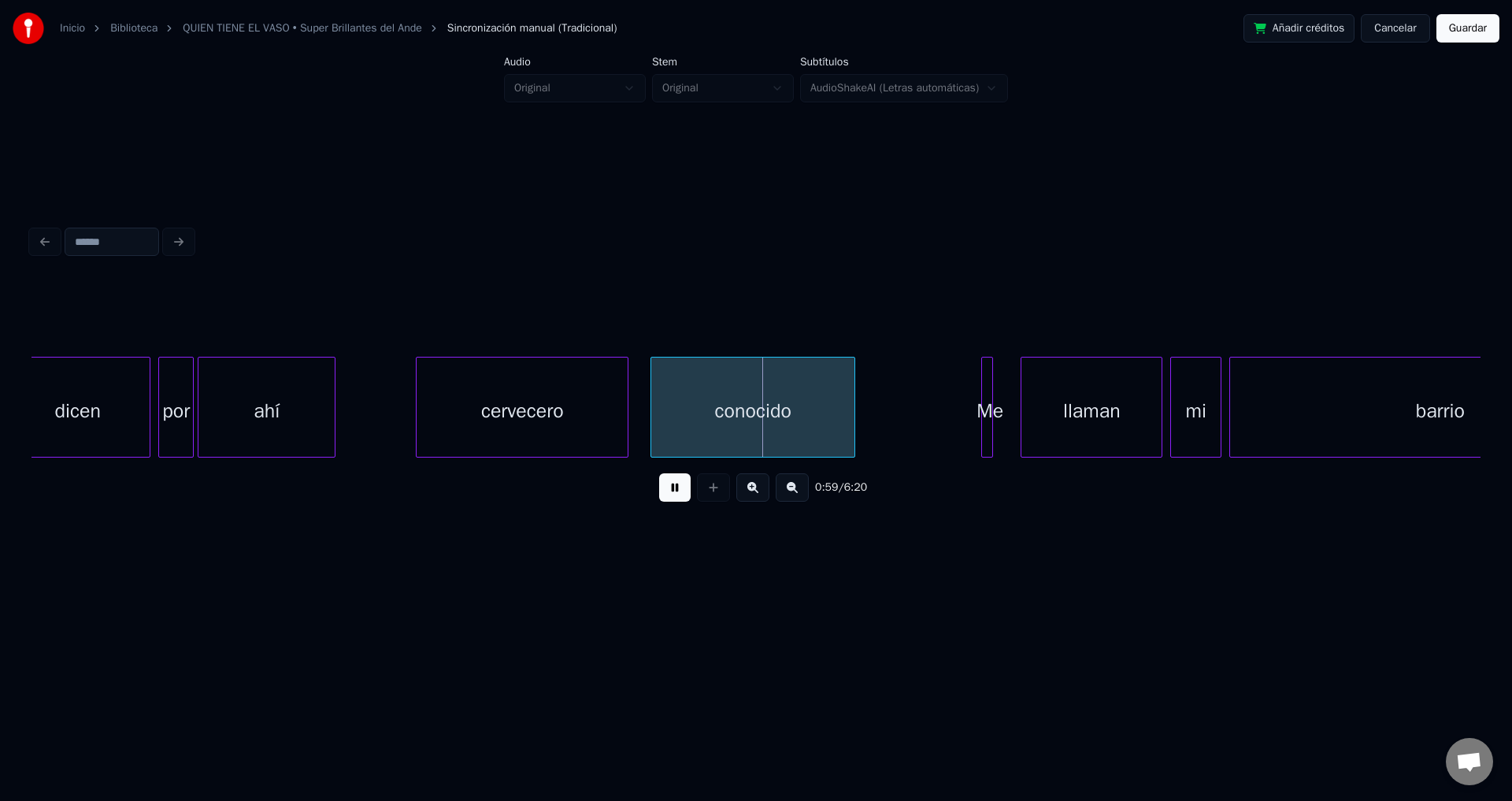 click on "cervecero" at bounding box center (522, 411) 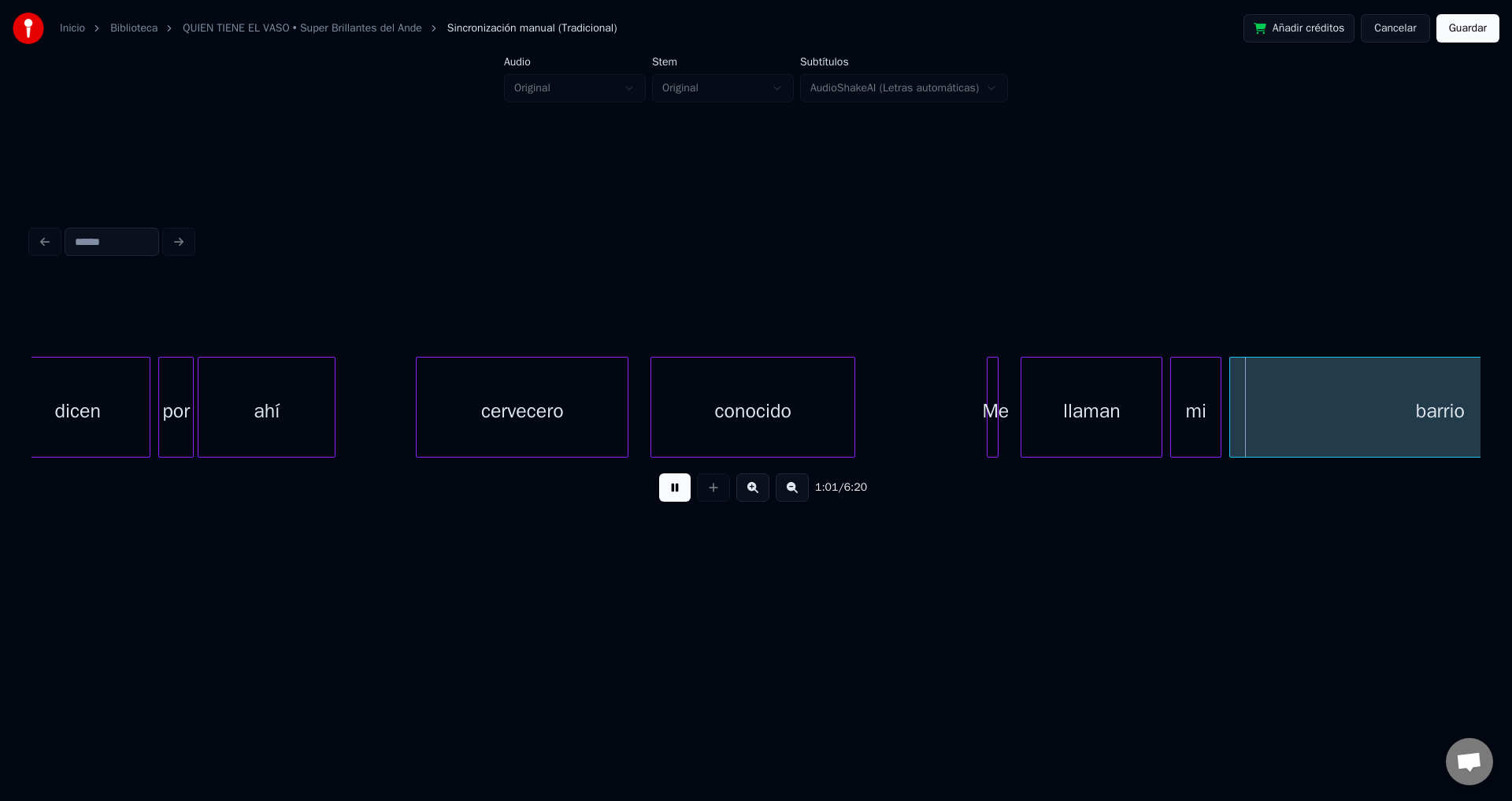 click on "Me" at bounding box center [995, 411] 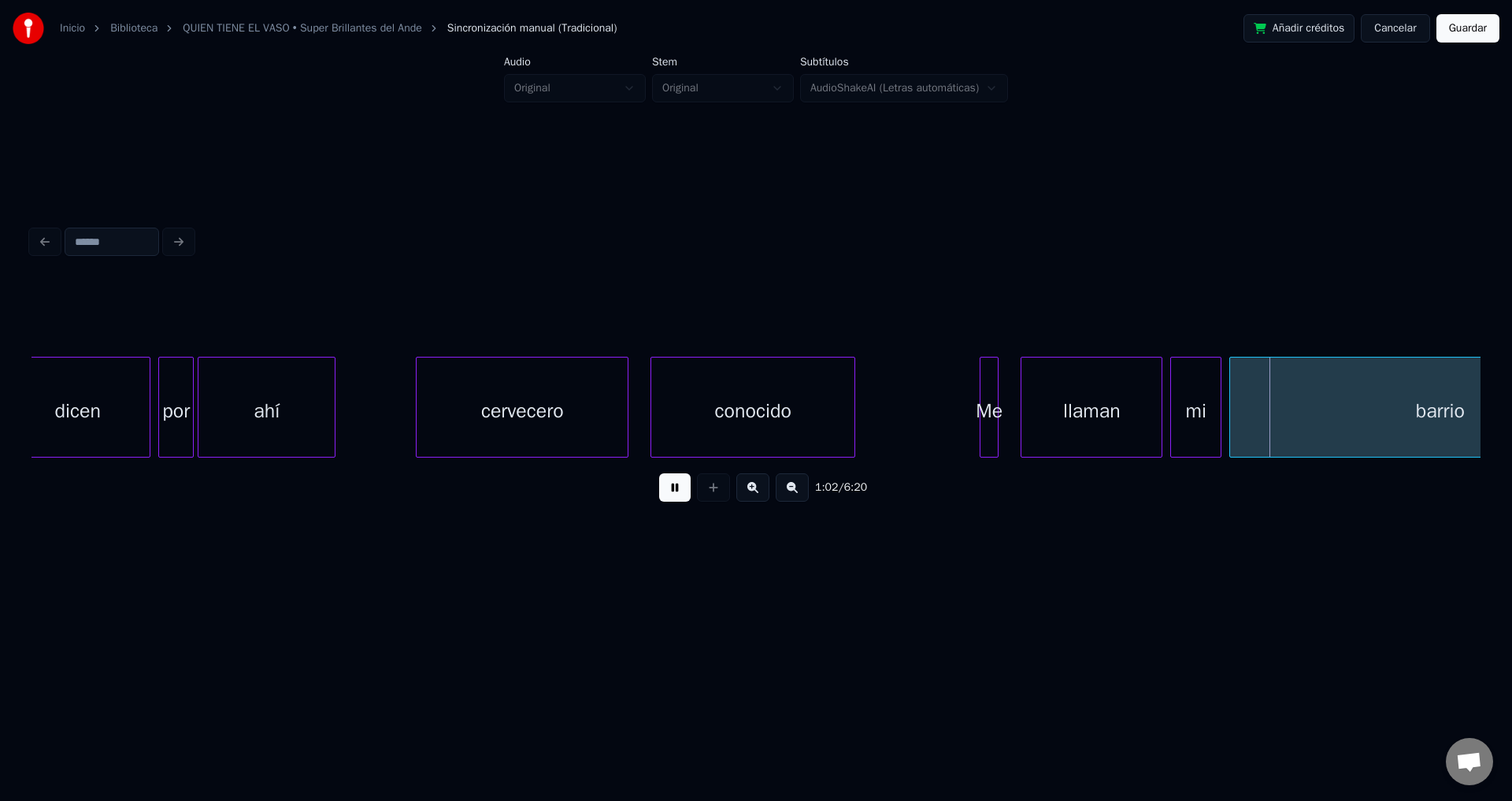 click at bounding box center [983, 407] 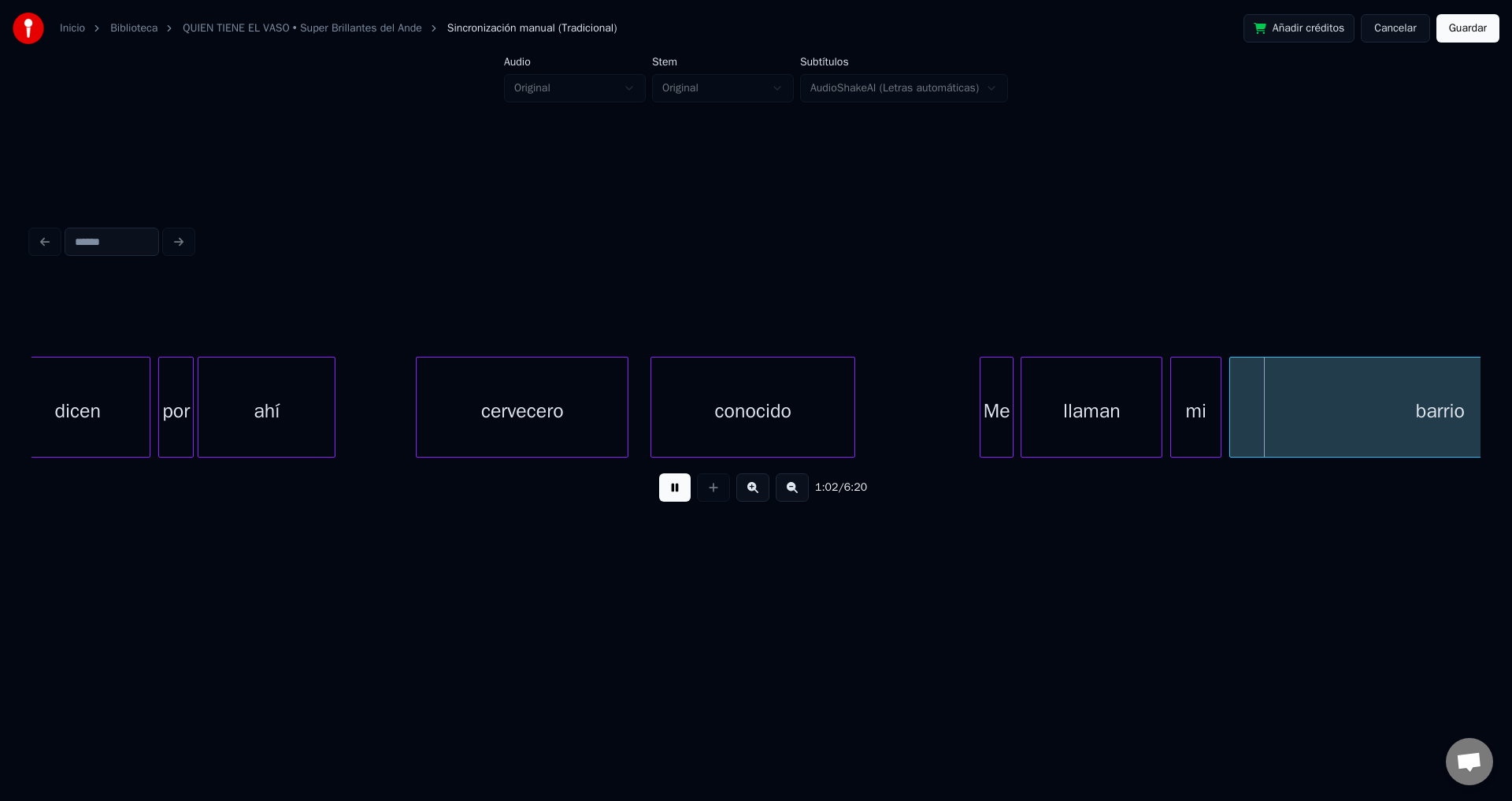 click at bounding box center [1010, 407] 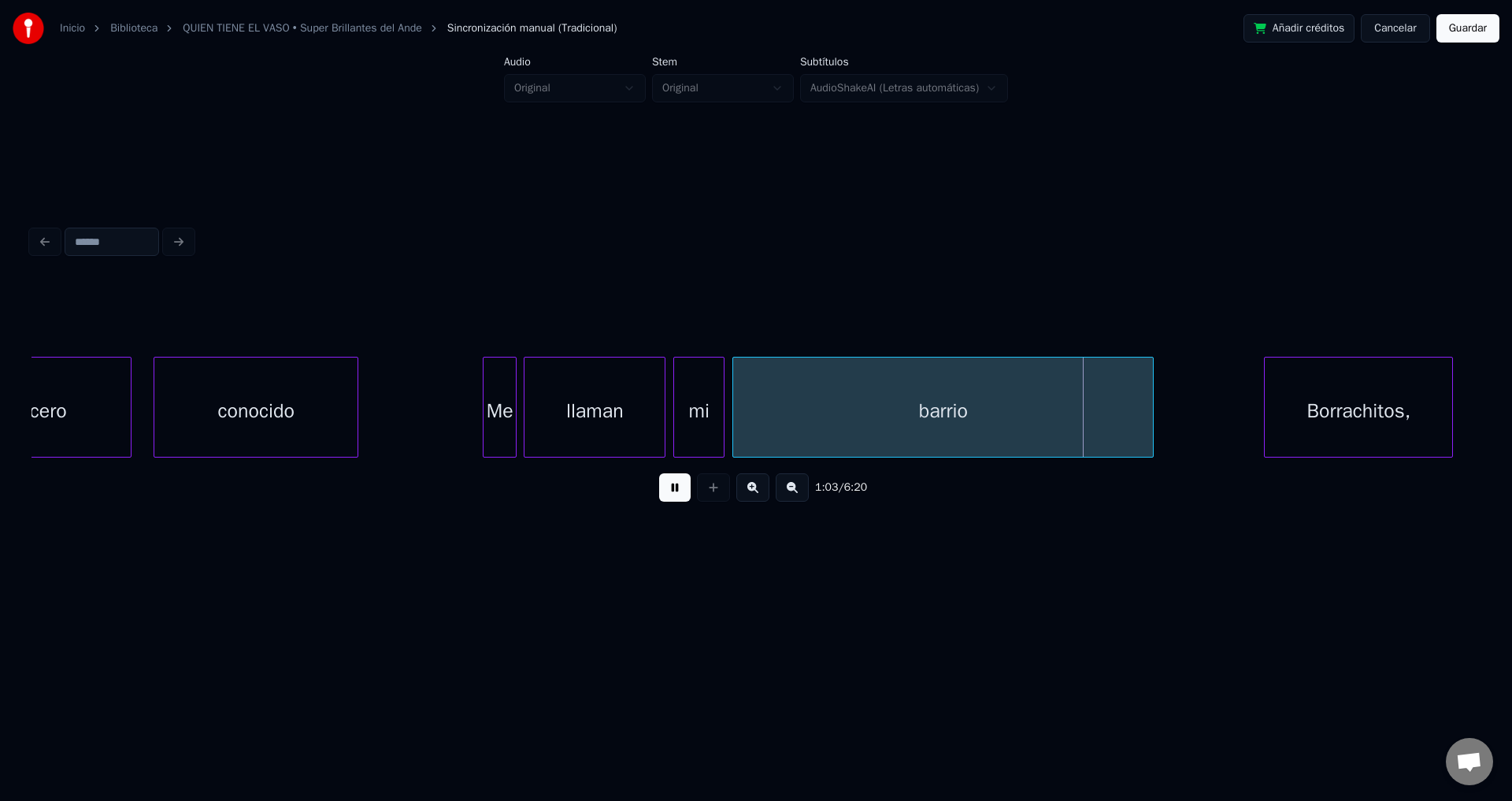 scroll, scrollTop: 0, scrollLeft: 11527, axis: horizontal 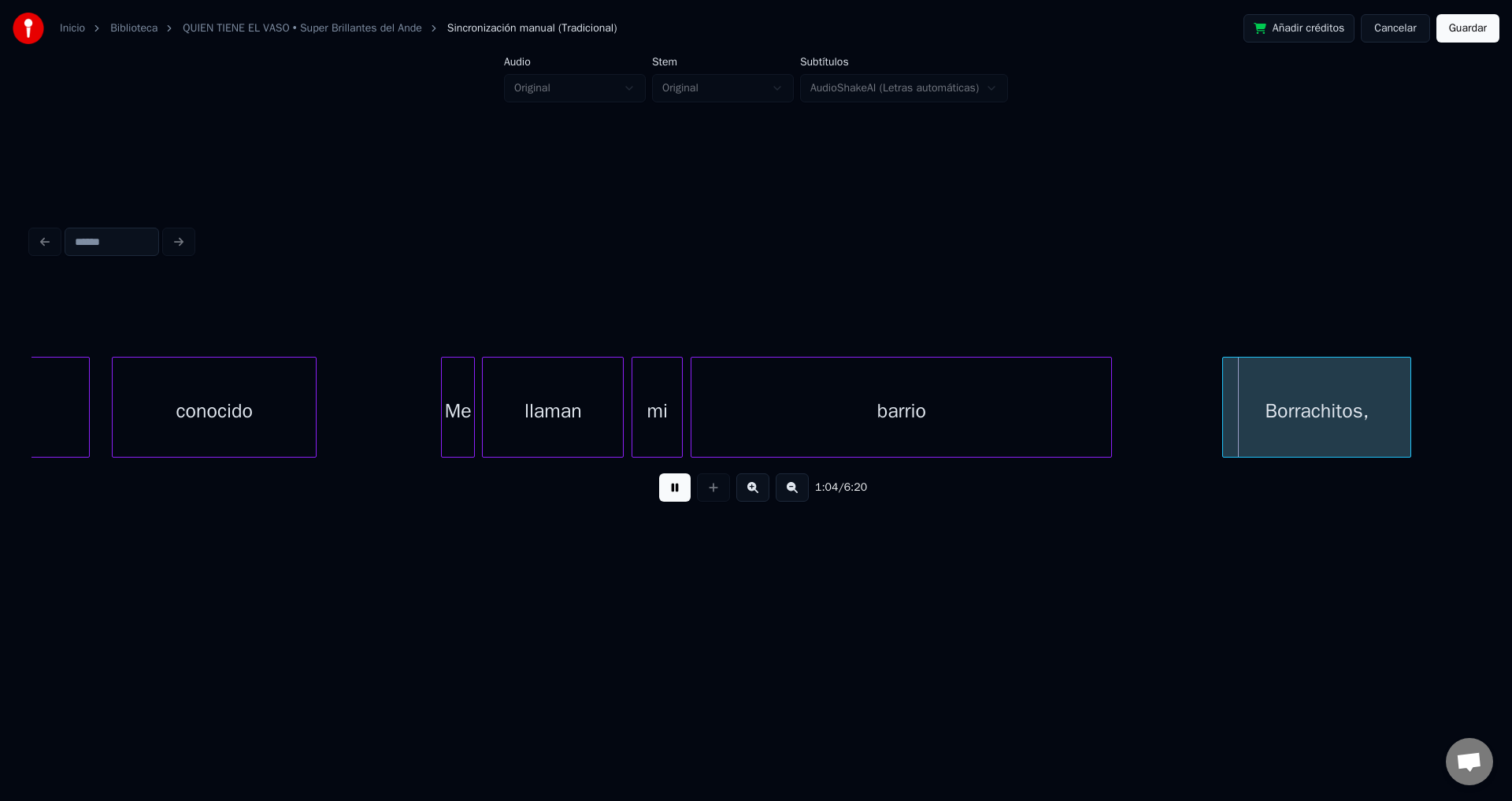 click on "llaman" at bounding box center (553, 411) 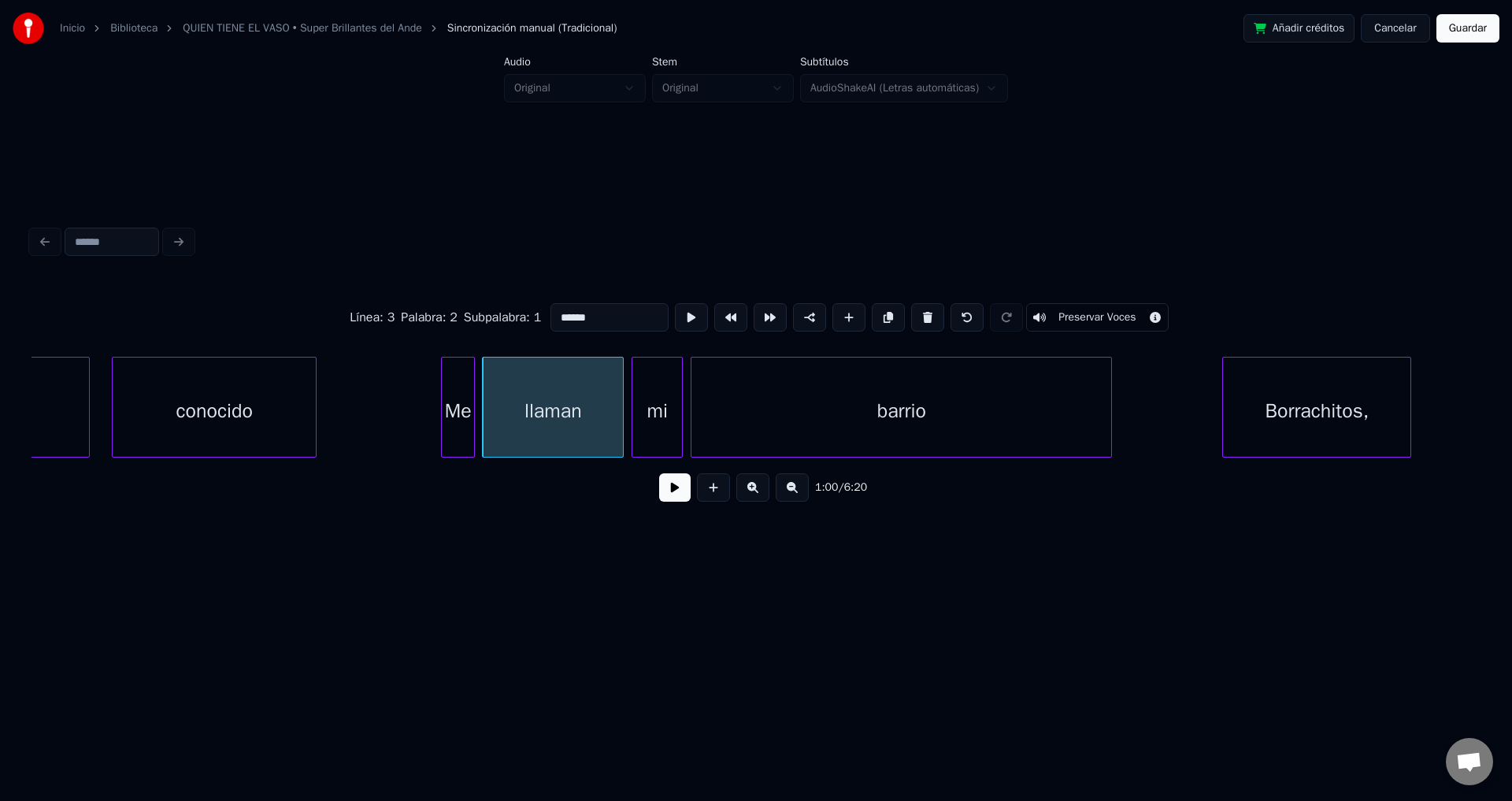 click on "Me" at bounding box center (458, 411) 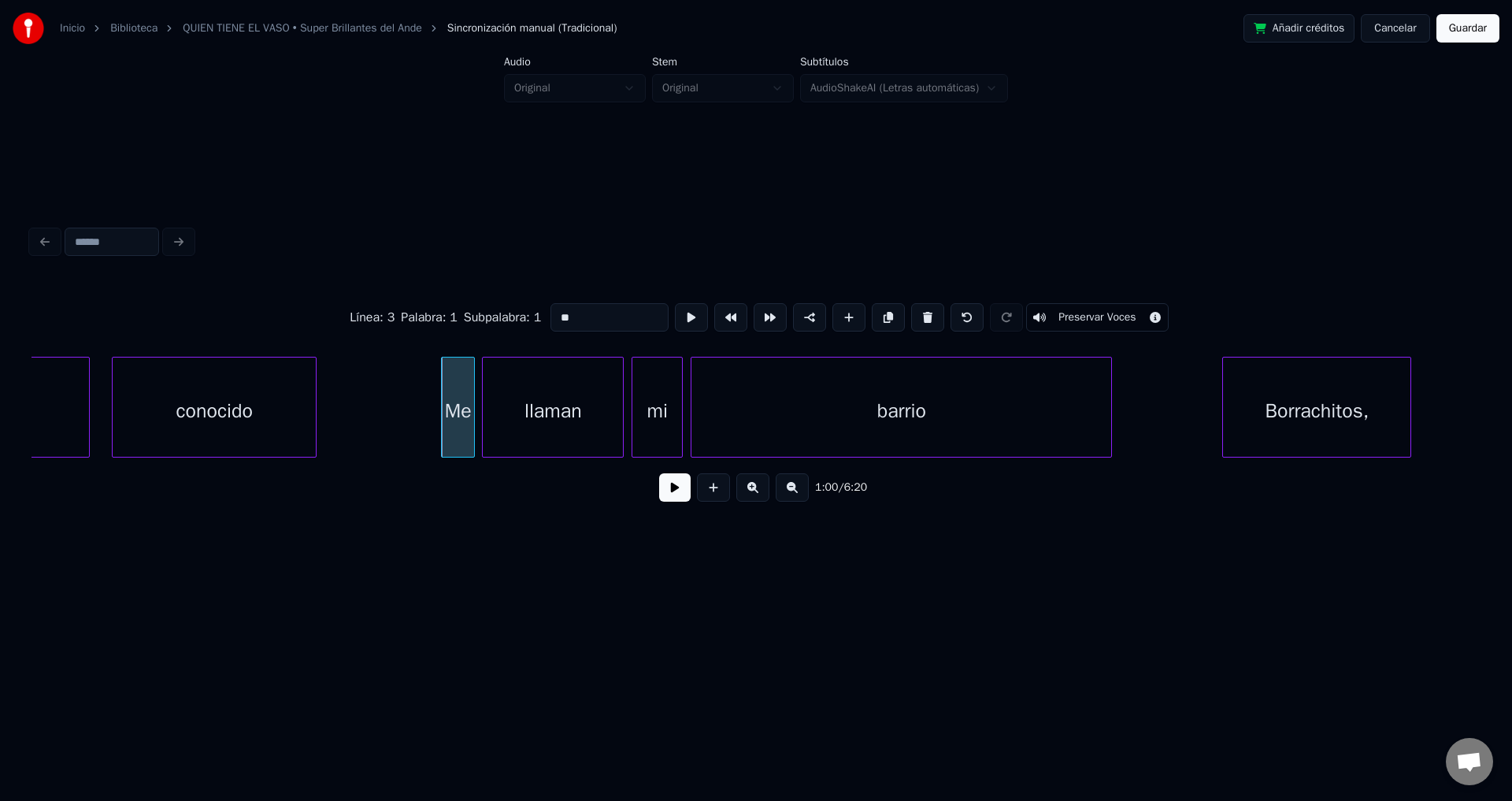 click on "conocido" at bounding box center [214, 411] 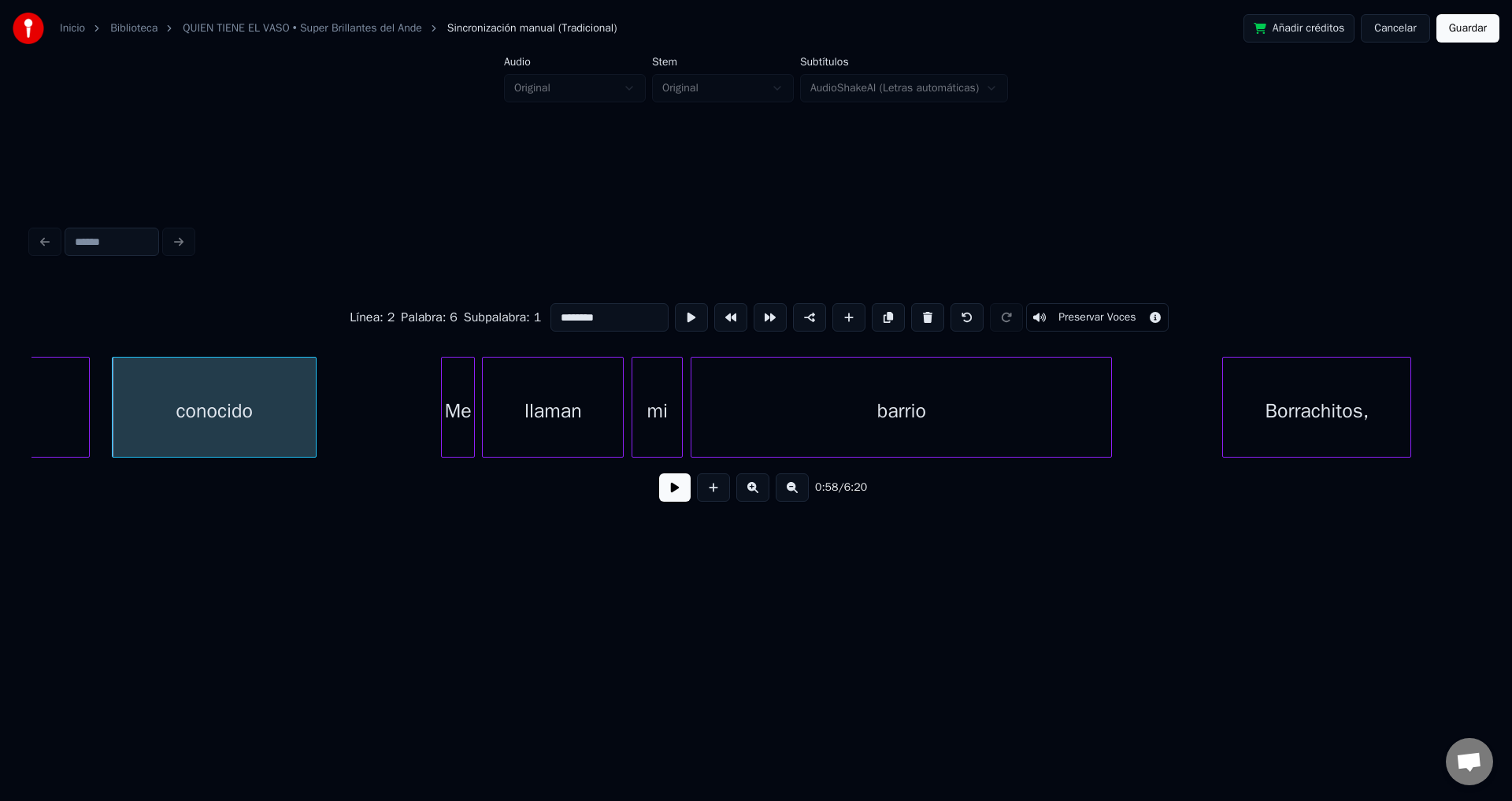 click at bounding box center [675, 488] 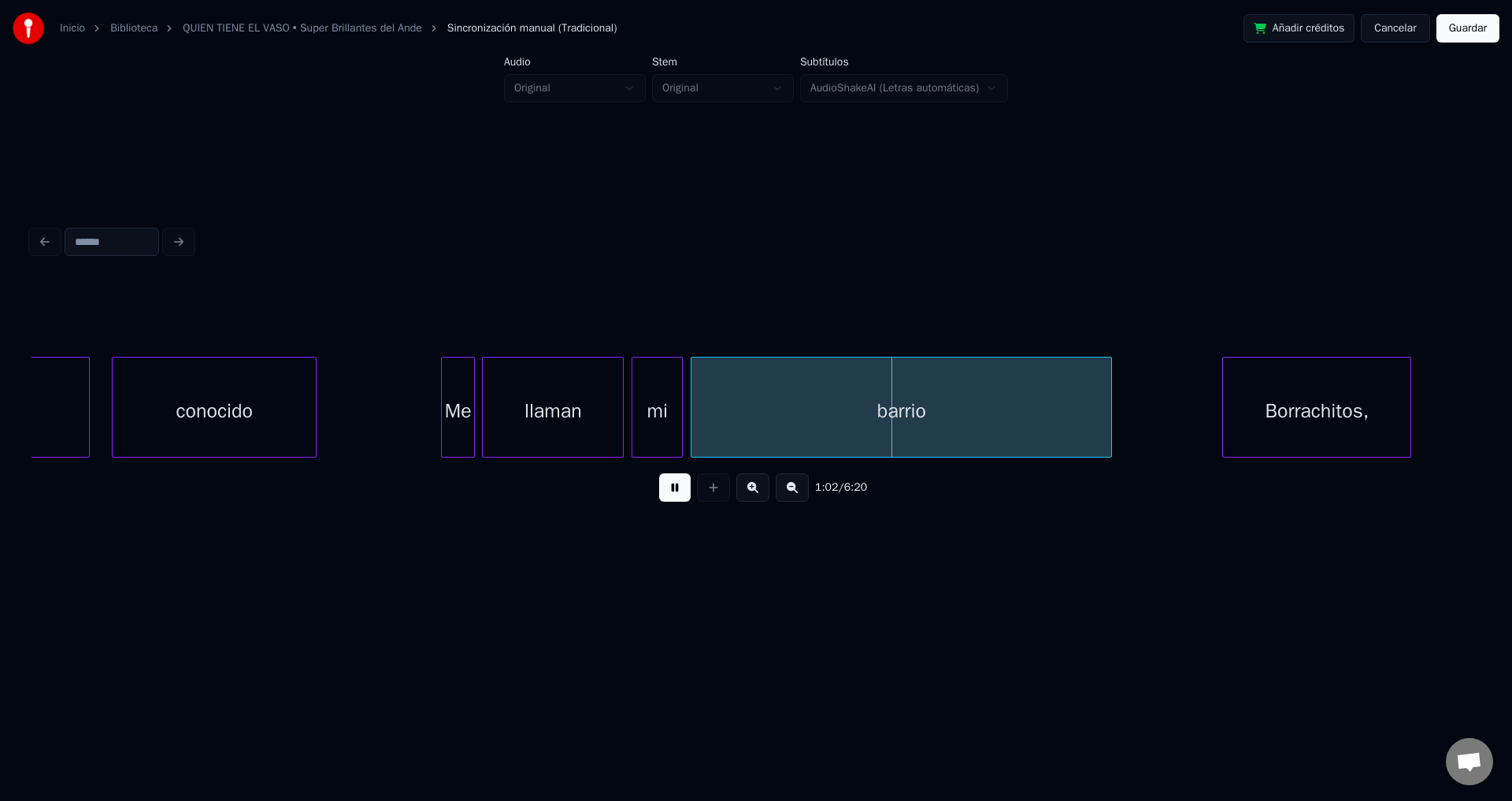 click at bounding box center [675, 488] 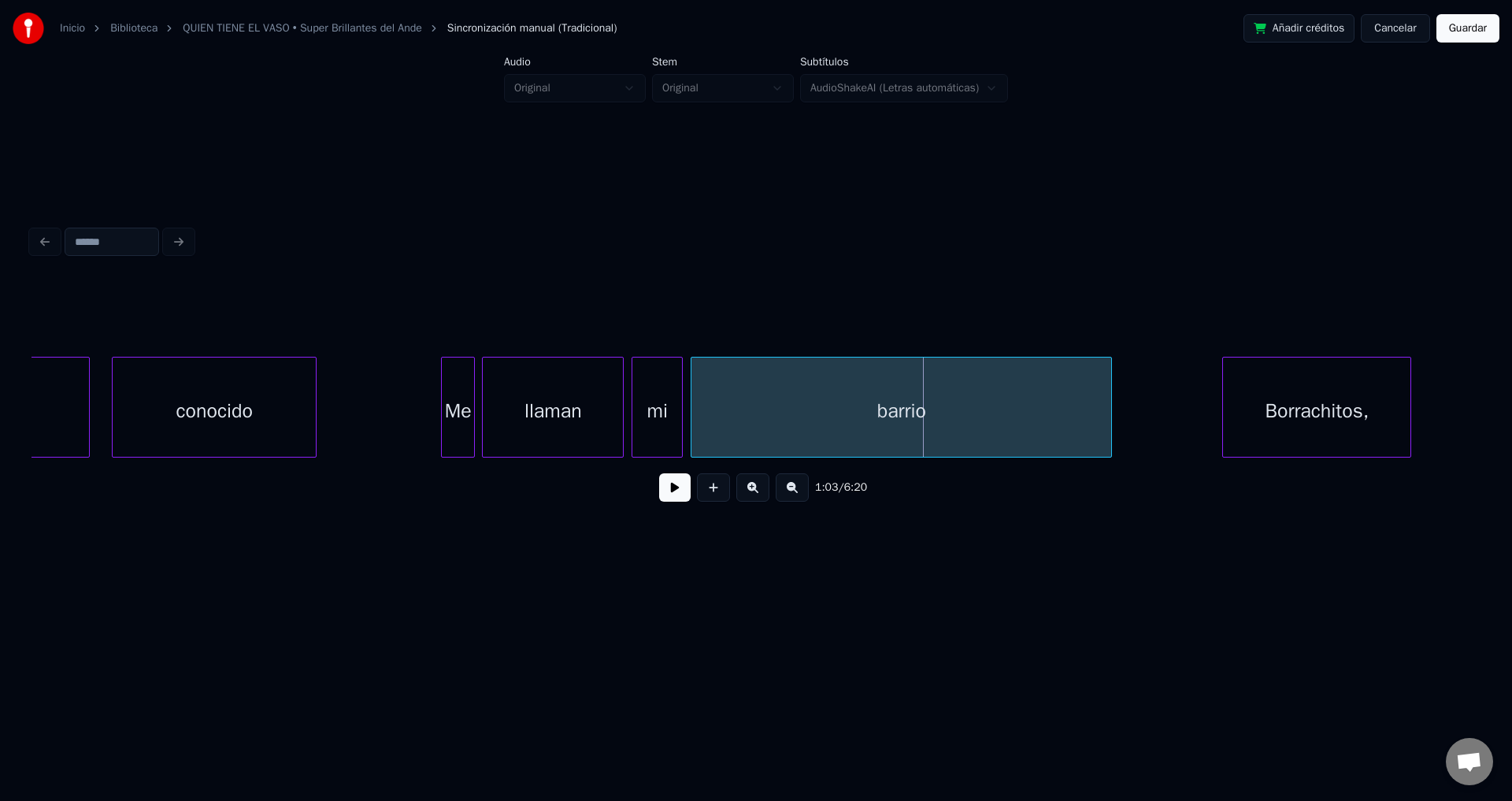 click on "llaman" at bounding box center [553, 411] 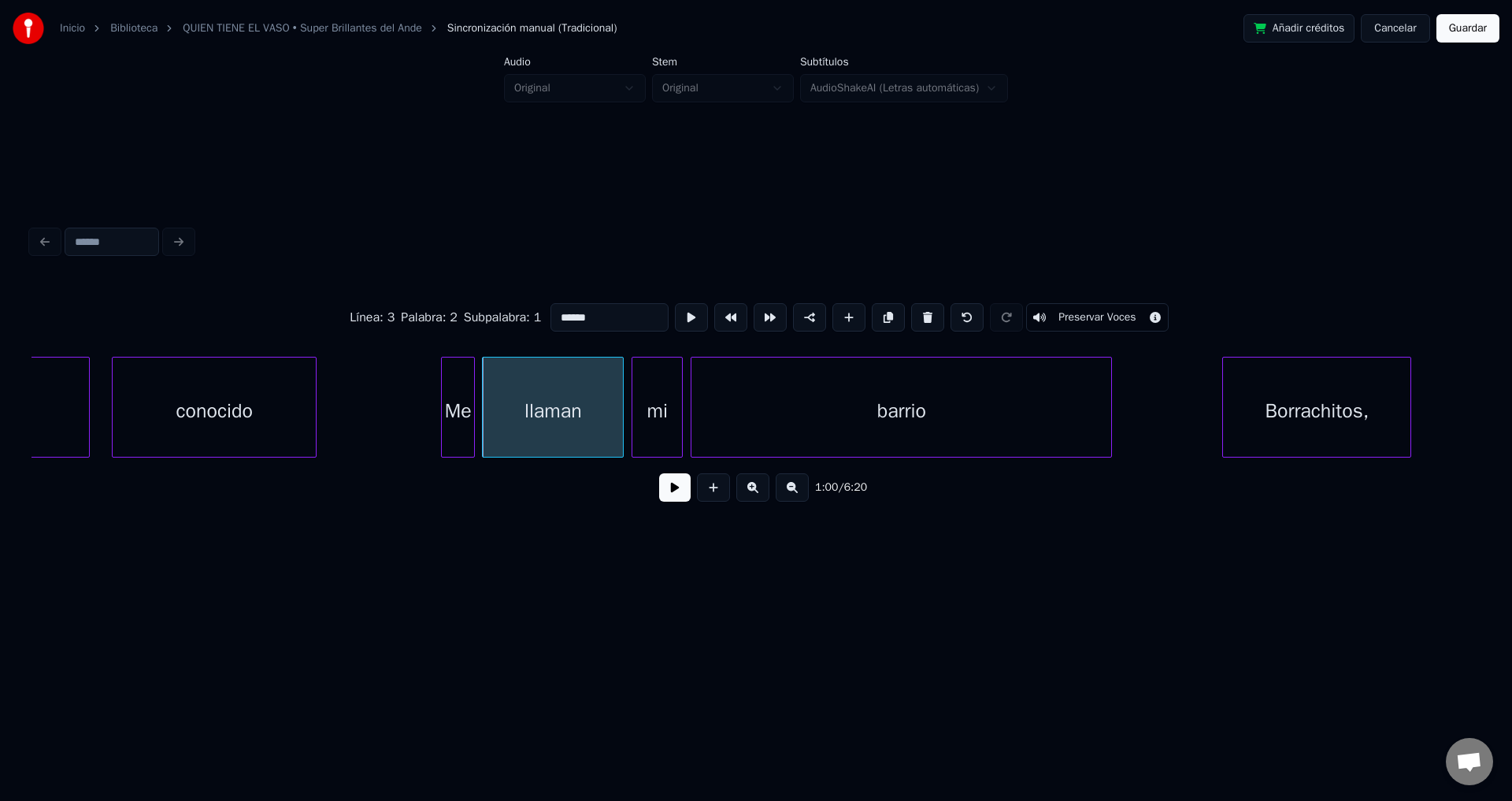 click at bounding box center [675, 488] 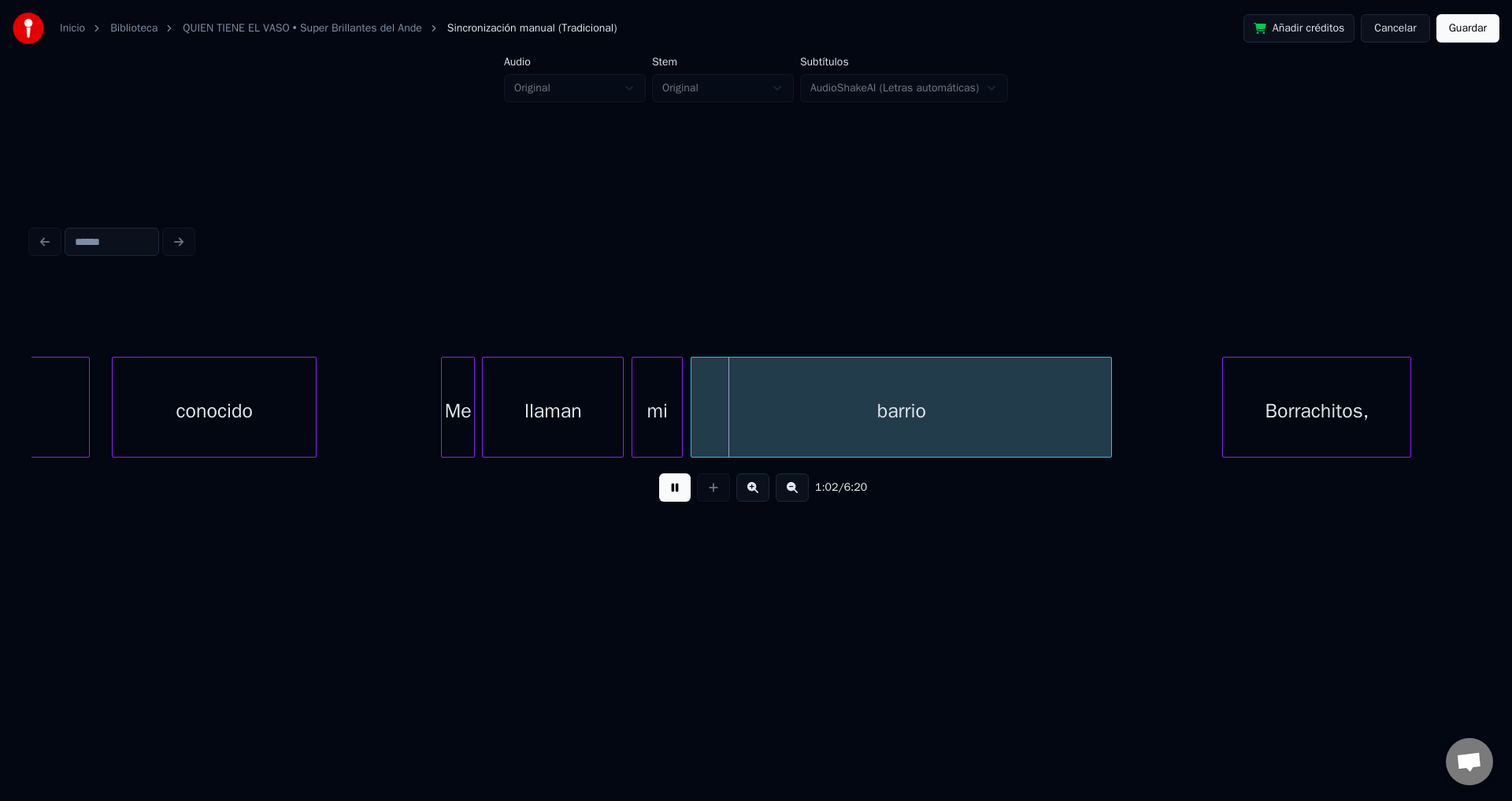click at bounding box center (675, 488) 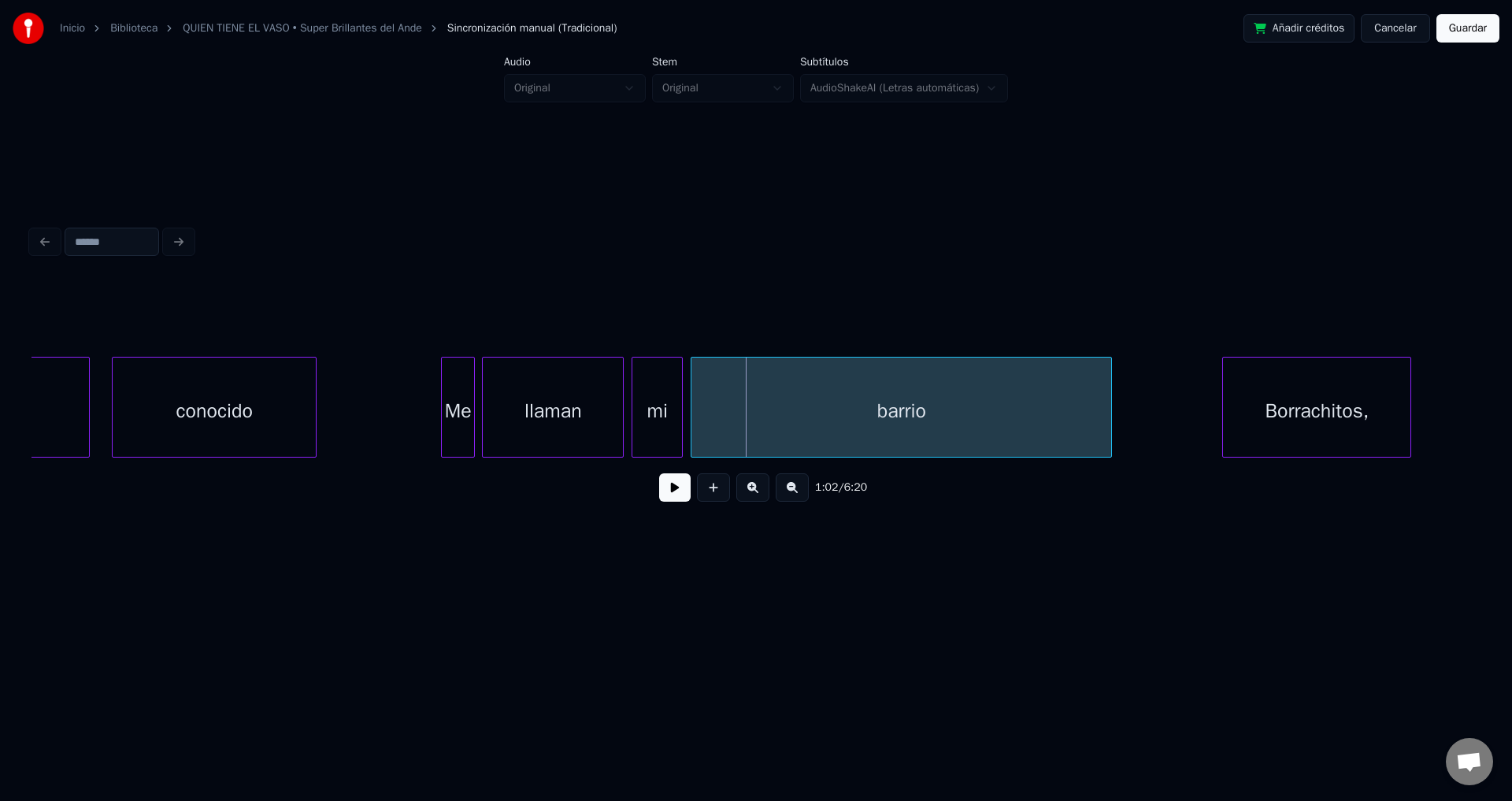 click on "llaman" at bounding box center (553, 411) 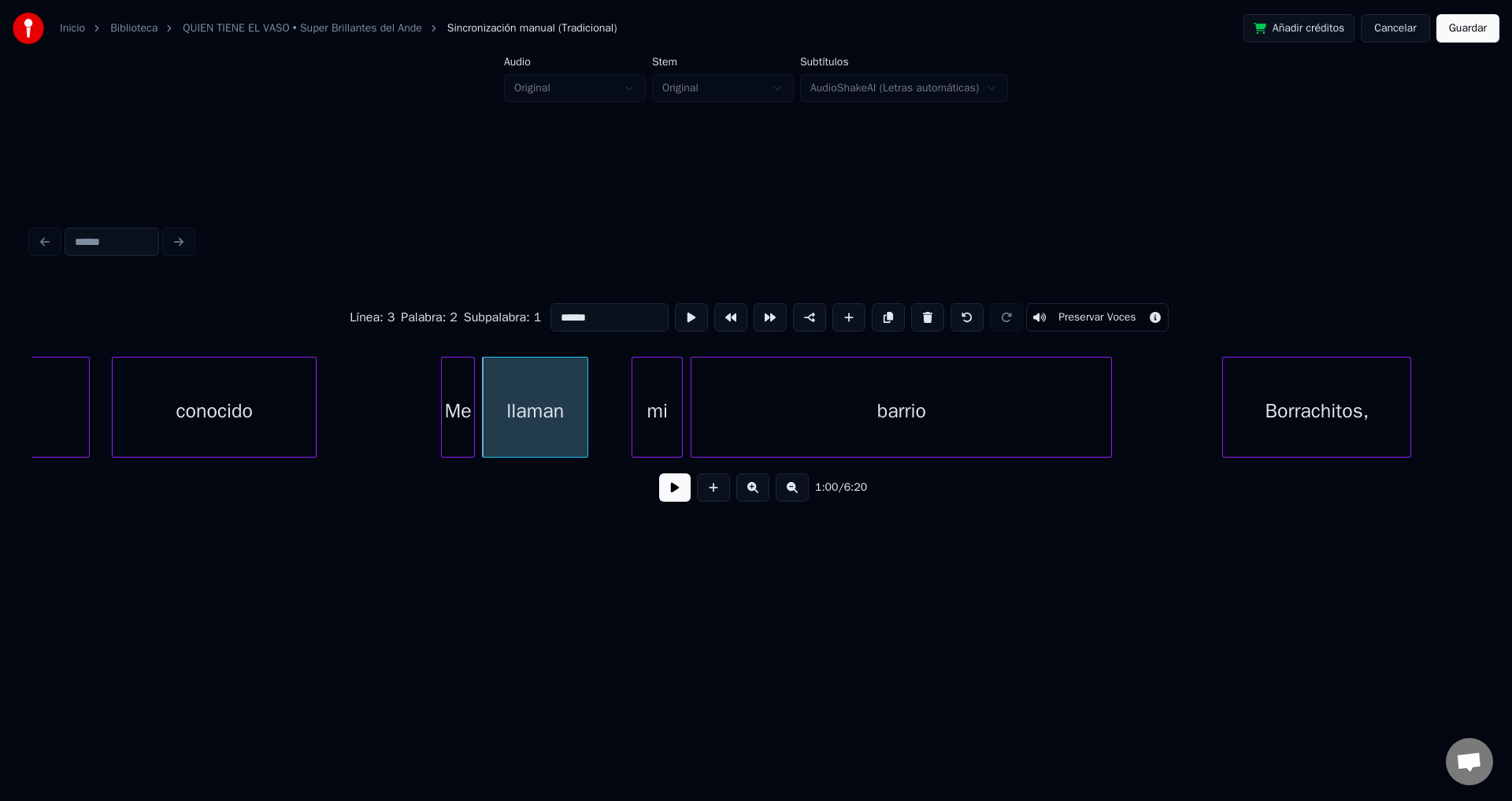 click at bounding box center (585, 407) 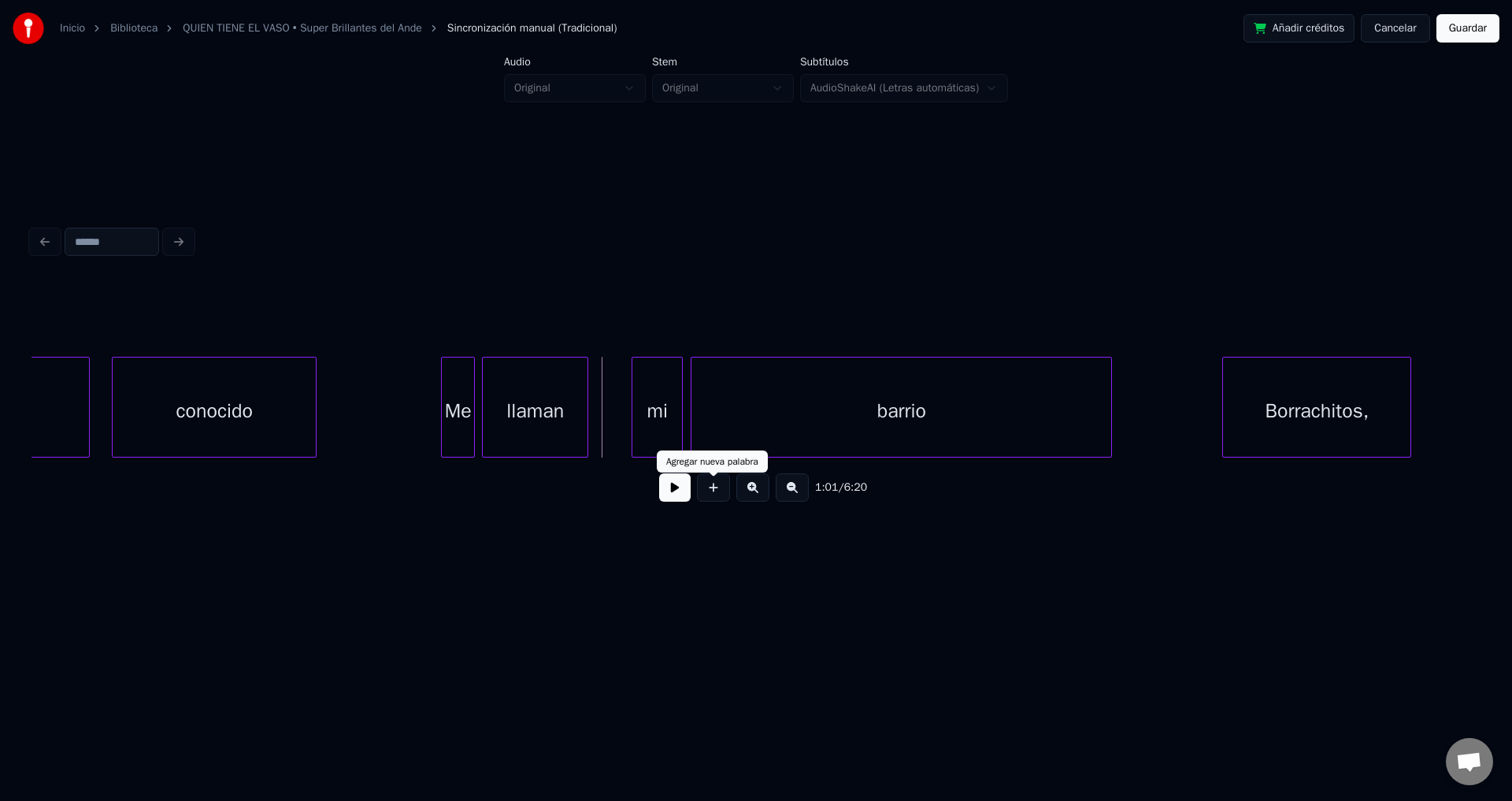 click at bounding box center (713, 488) 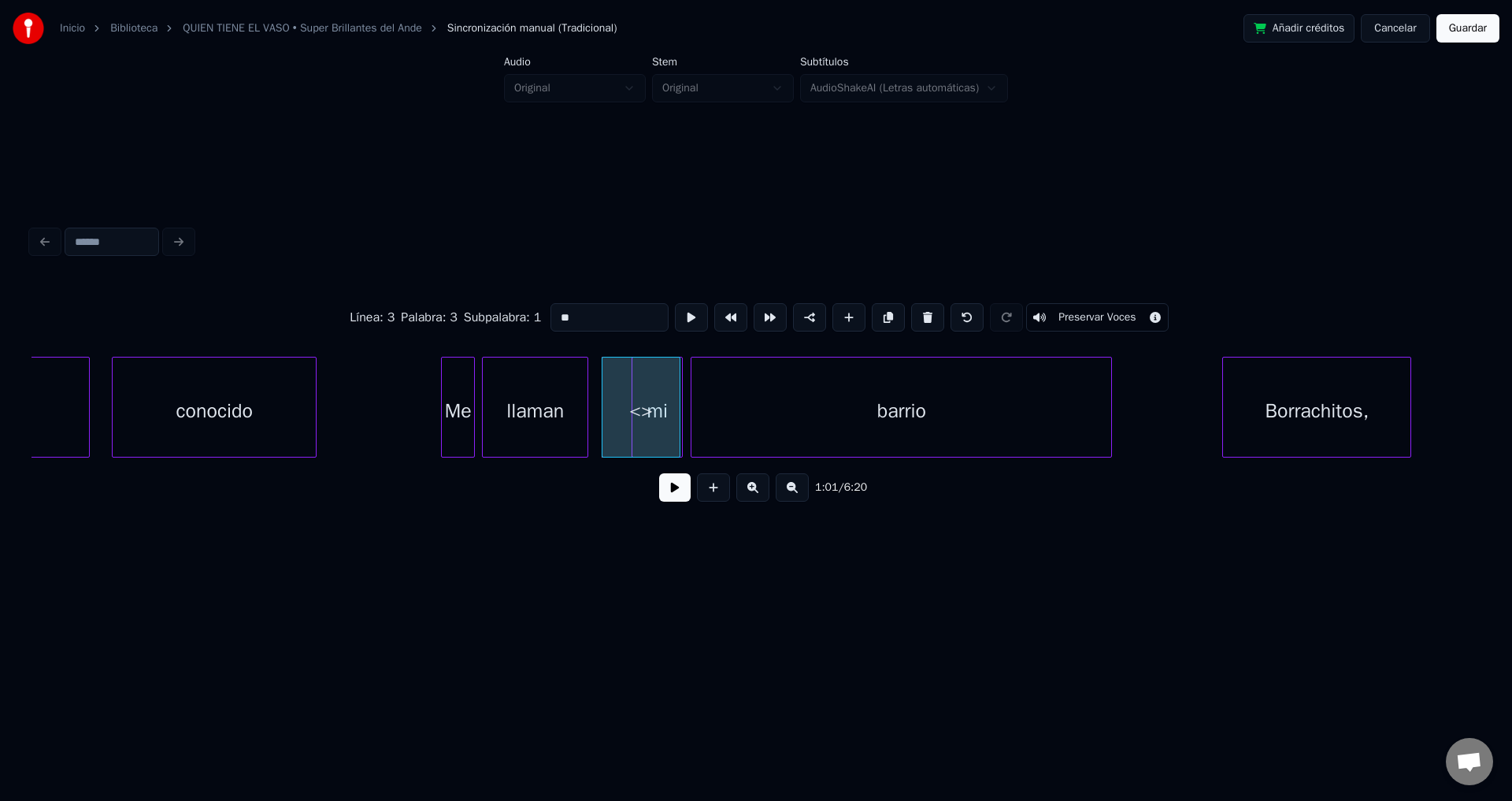 drag, startPoint x: 595, startPoint y: 309, endPoint x: 438, endPoint y: 308, distance: 157.00318 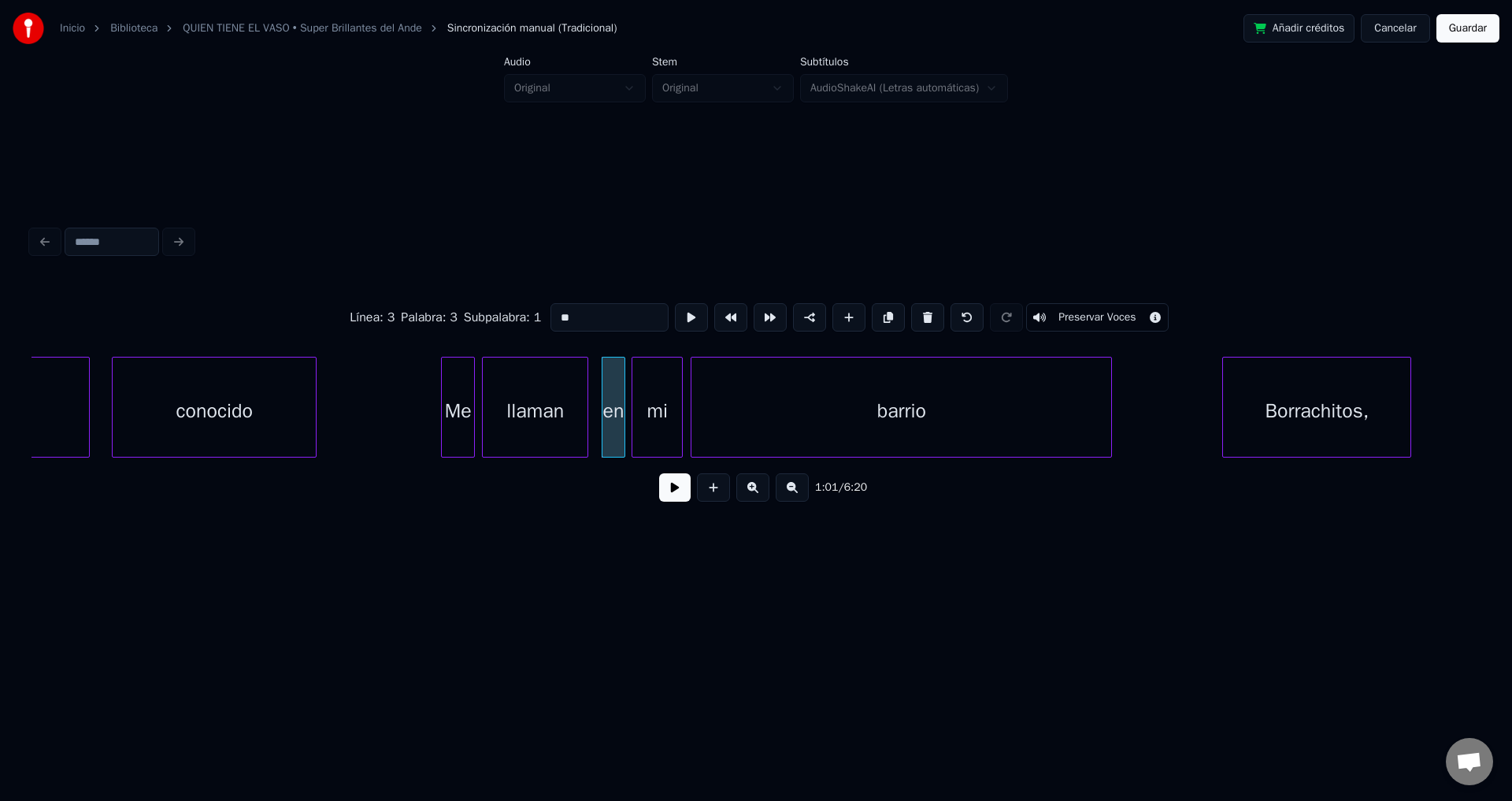click at bounding box center (622, 407) 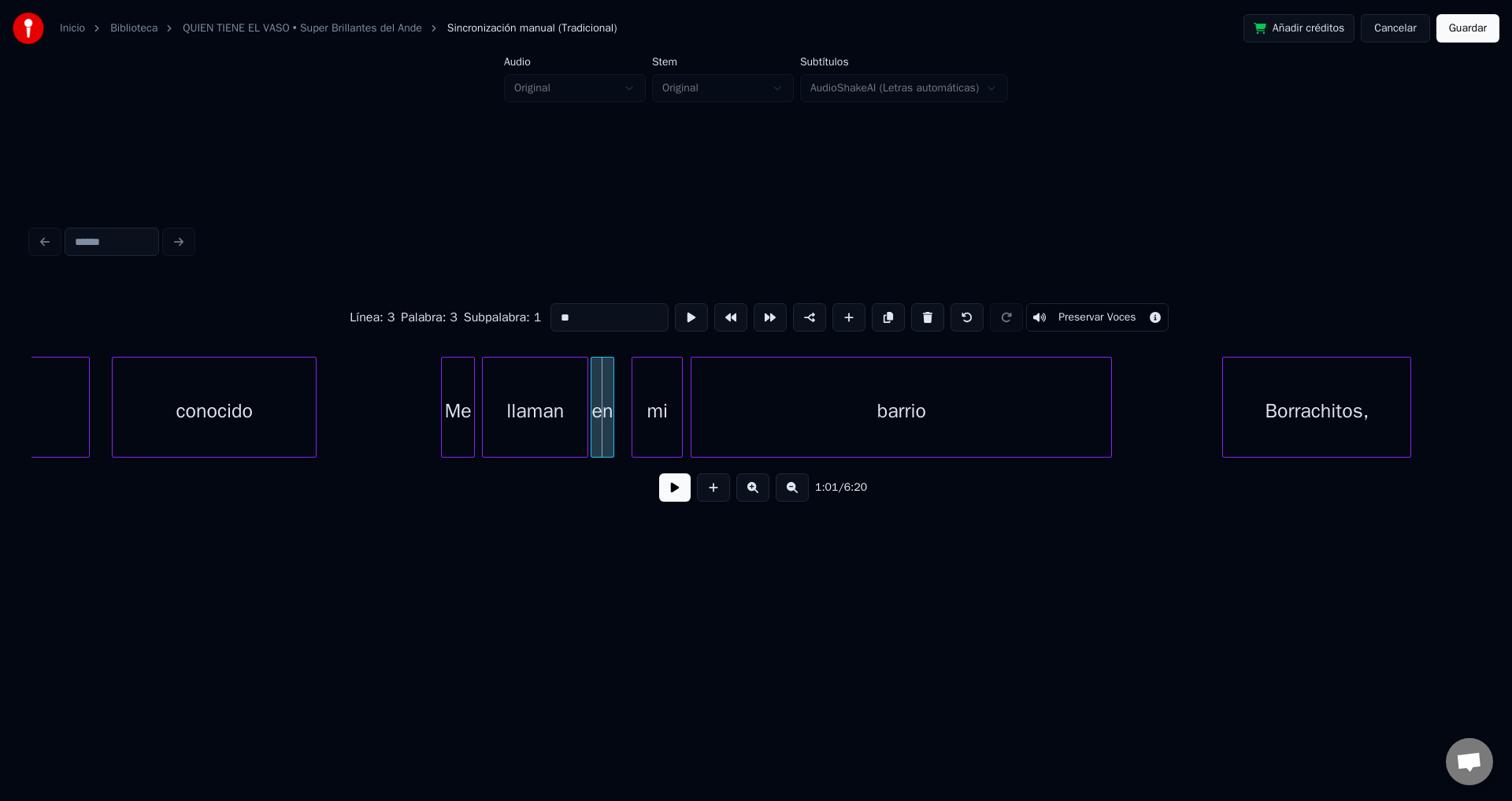 click on "en" at bounding box center [602, 411] 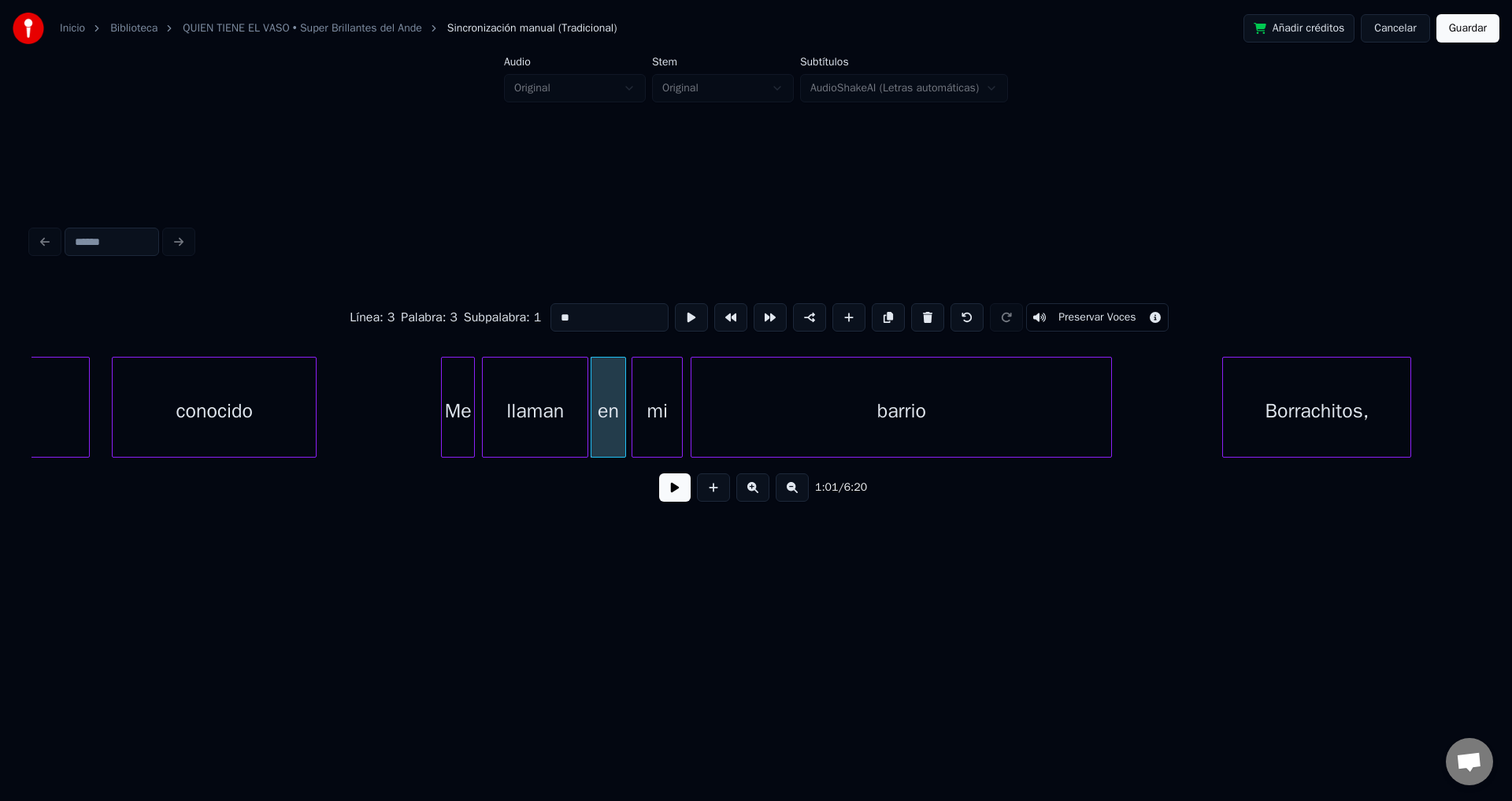 click at bounding box center [623, 407] 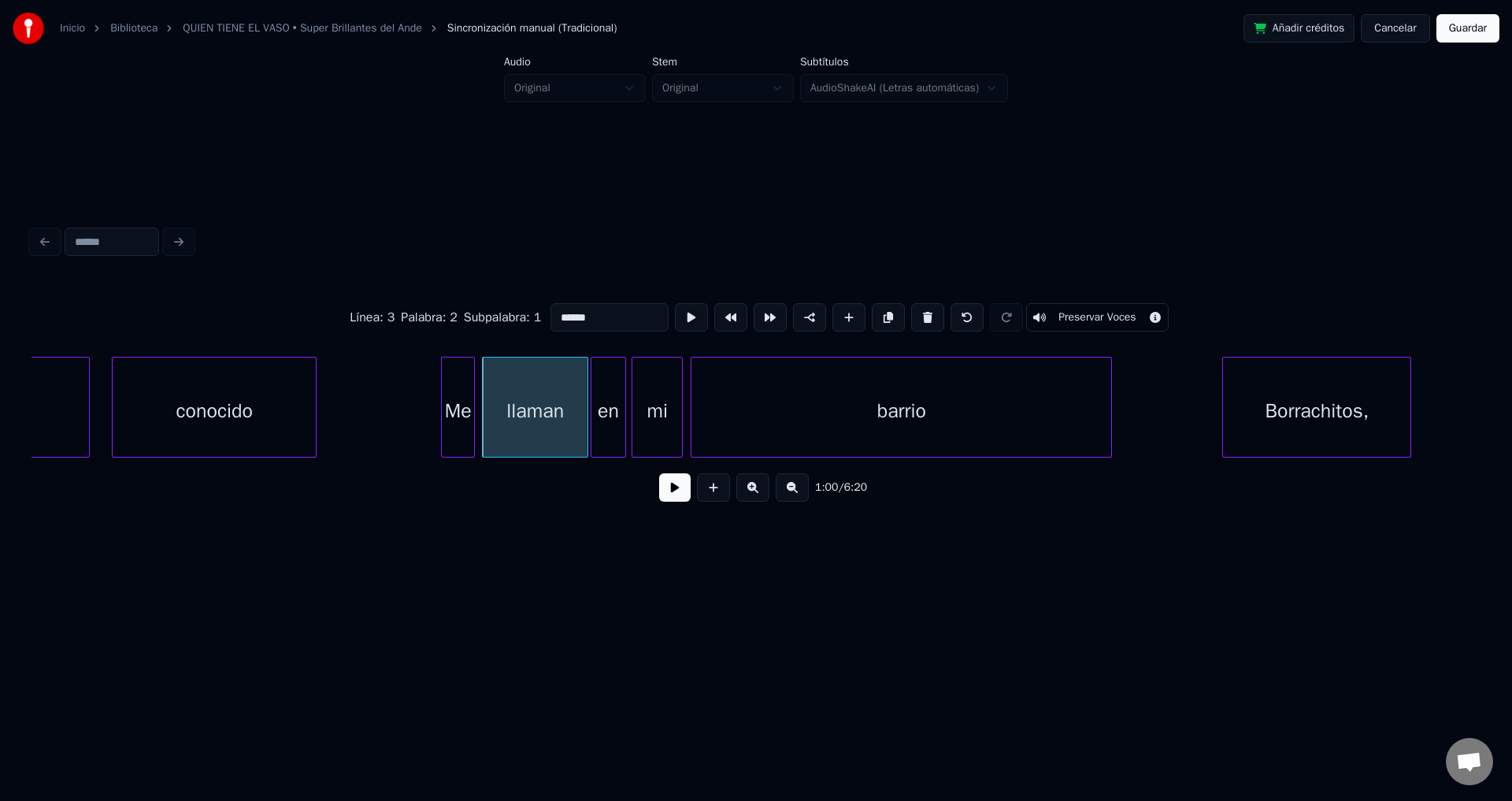 click at bounding box center [444, 407] 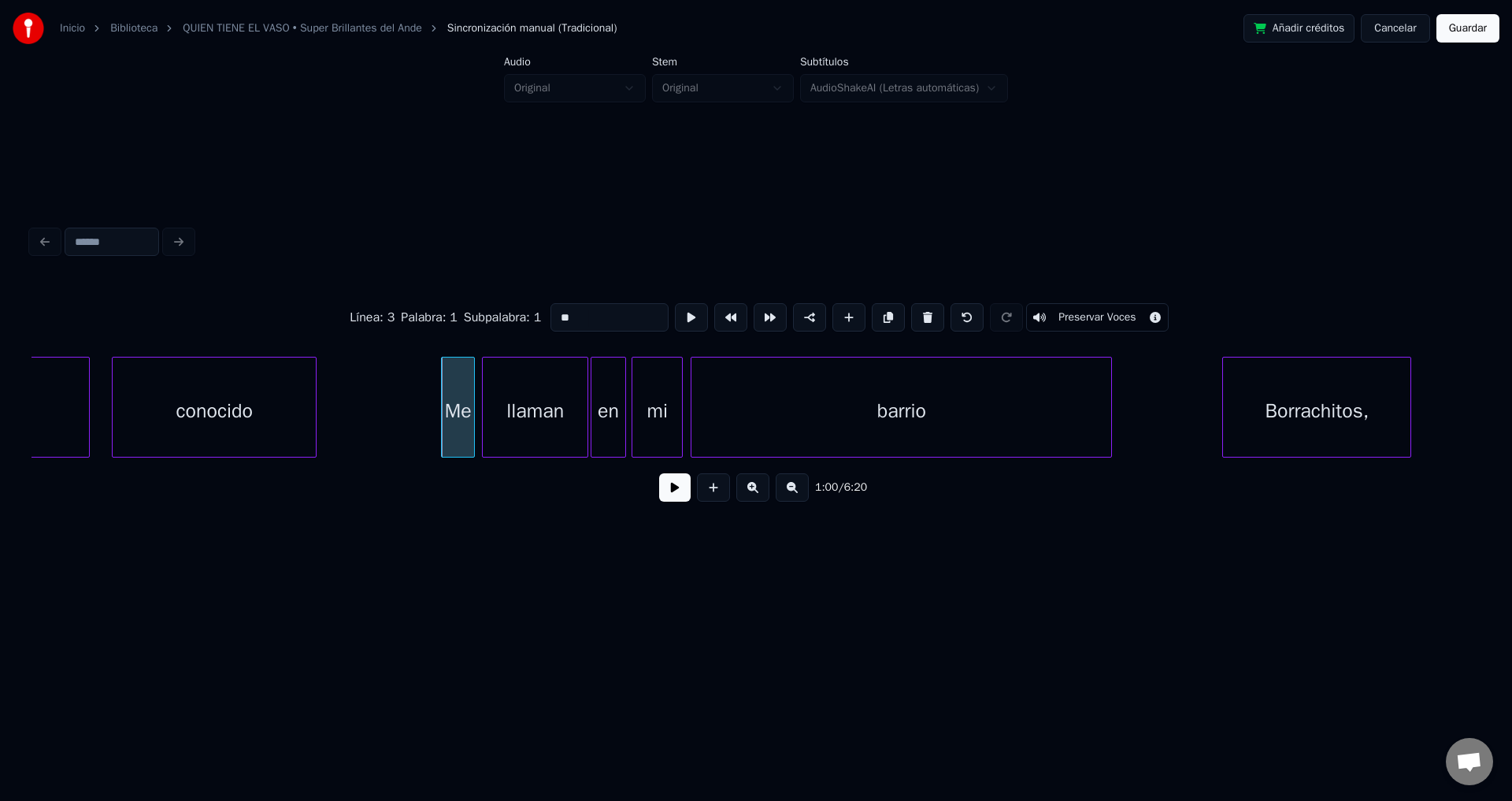 type on "**" 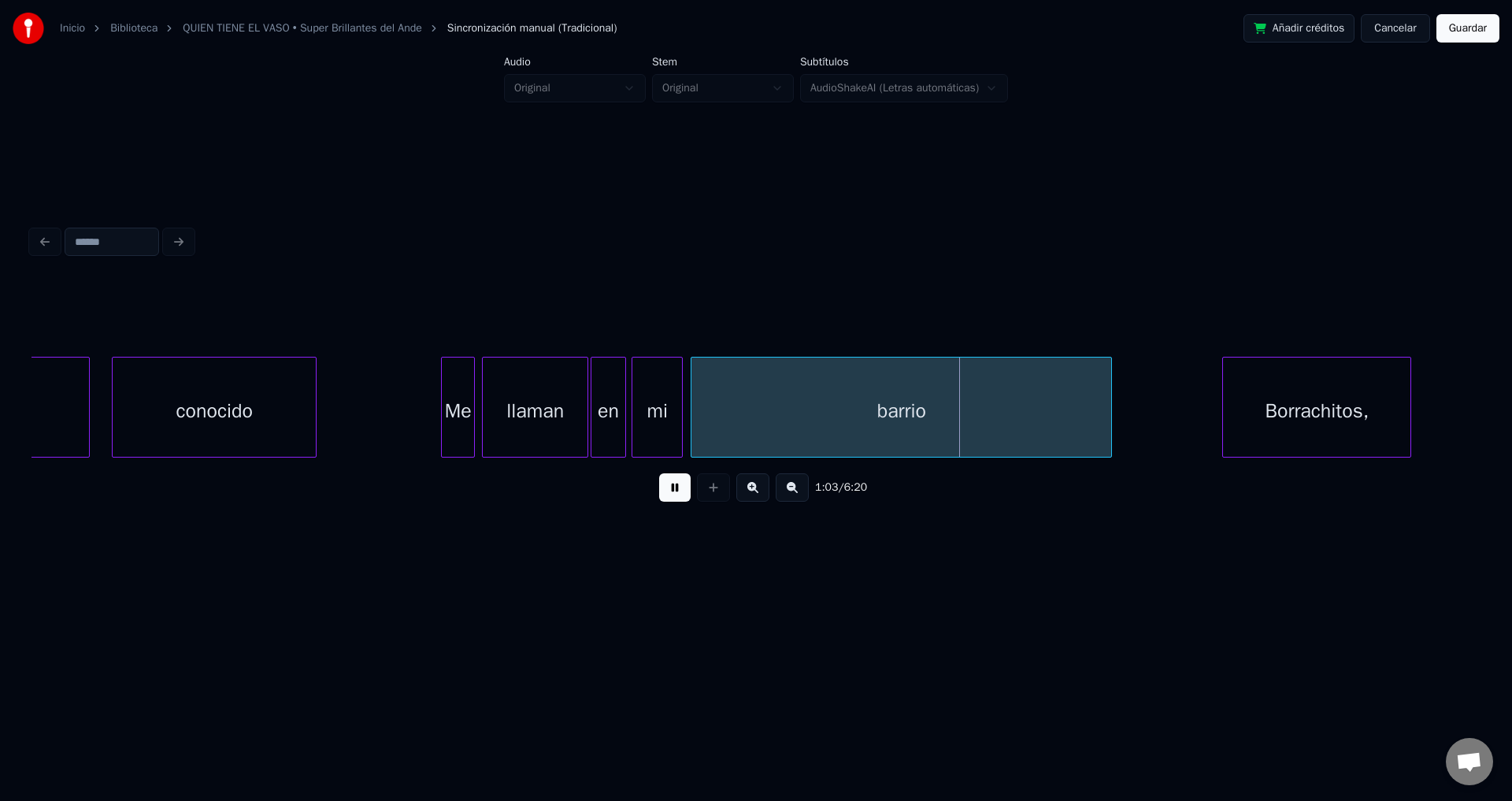 click on "barrio" at bounding box center (901, 411) 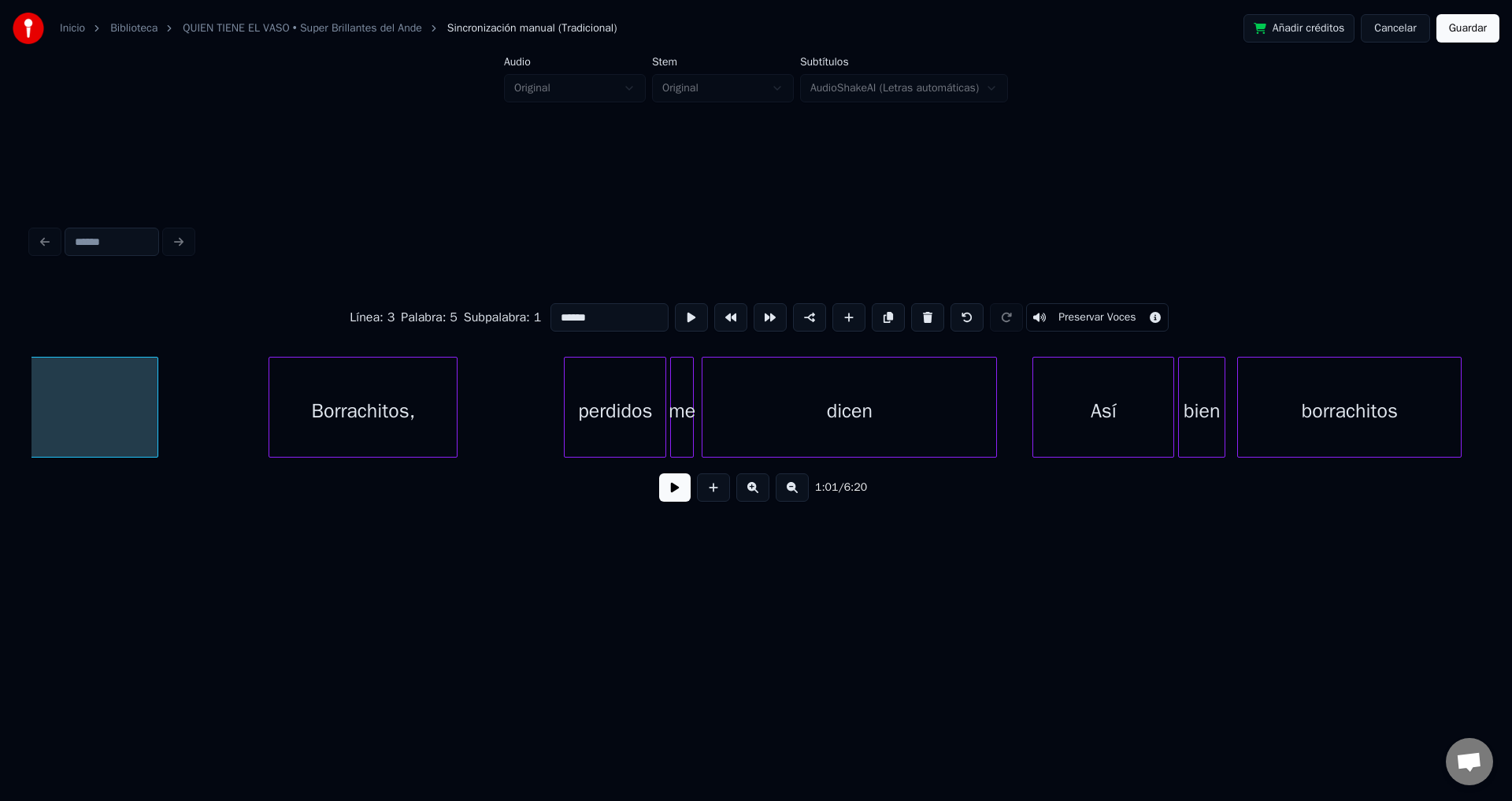 scroll, scrollTop: 0, scrollLeft: 12647, axis: horizontal 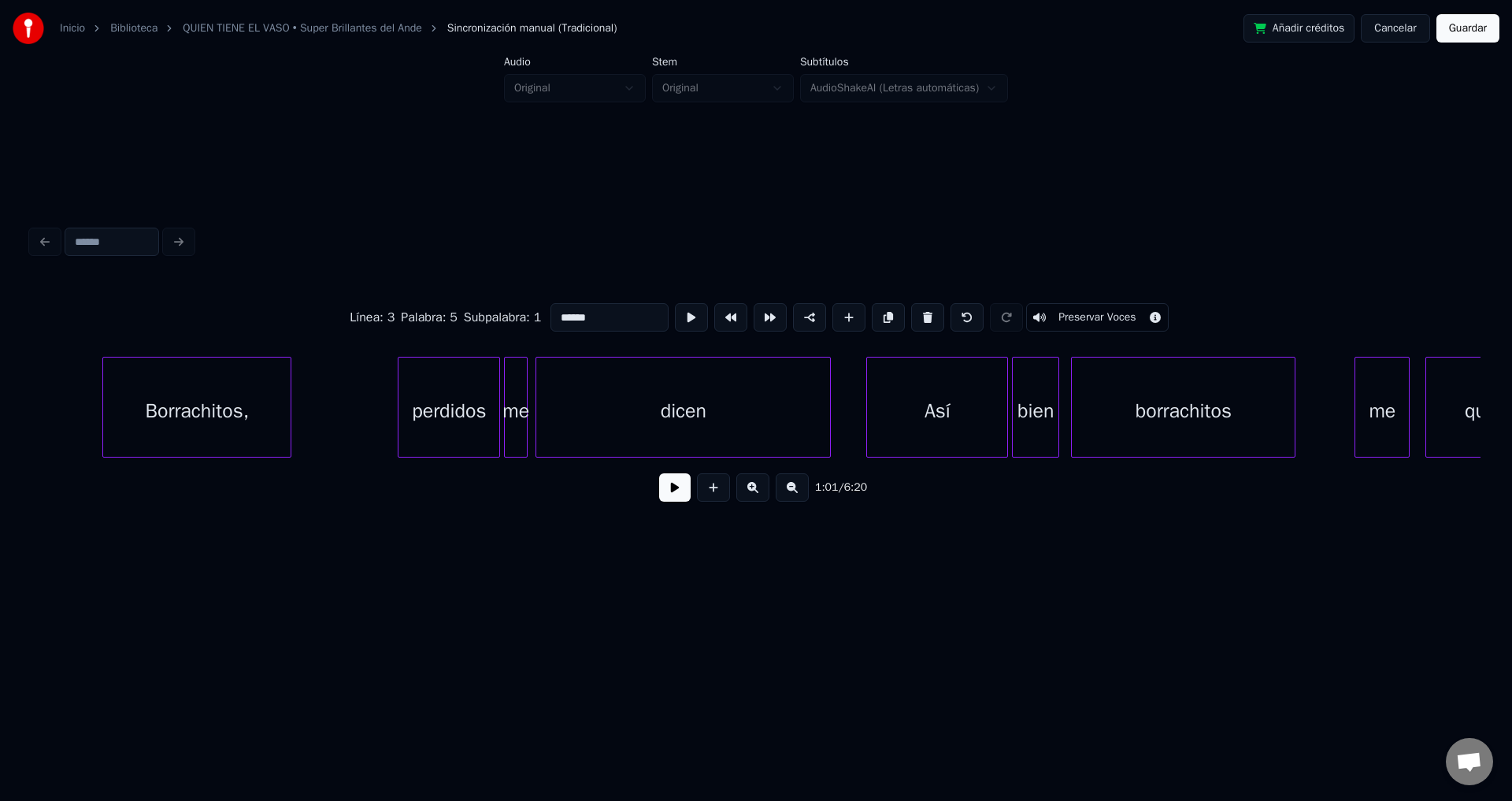 click on "Borrachitos," at bounding box center (197, 411) 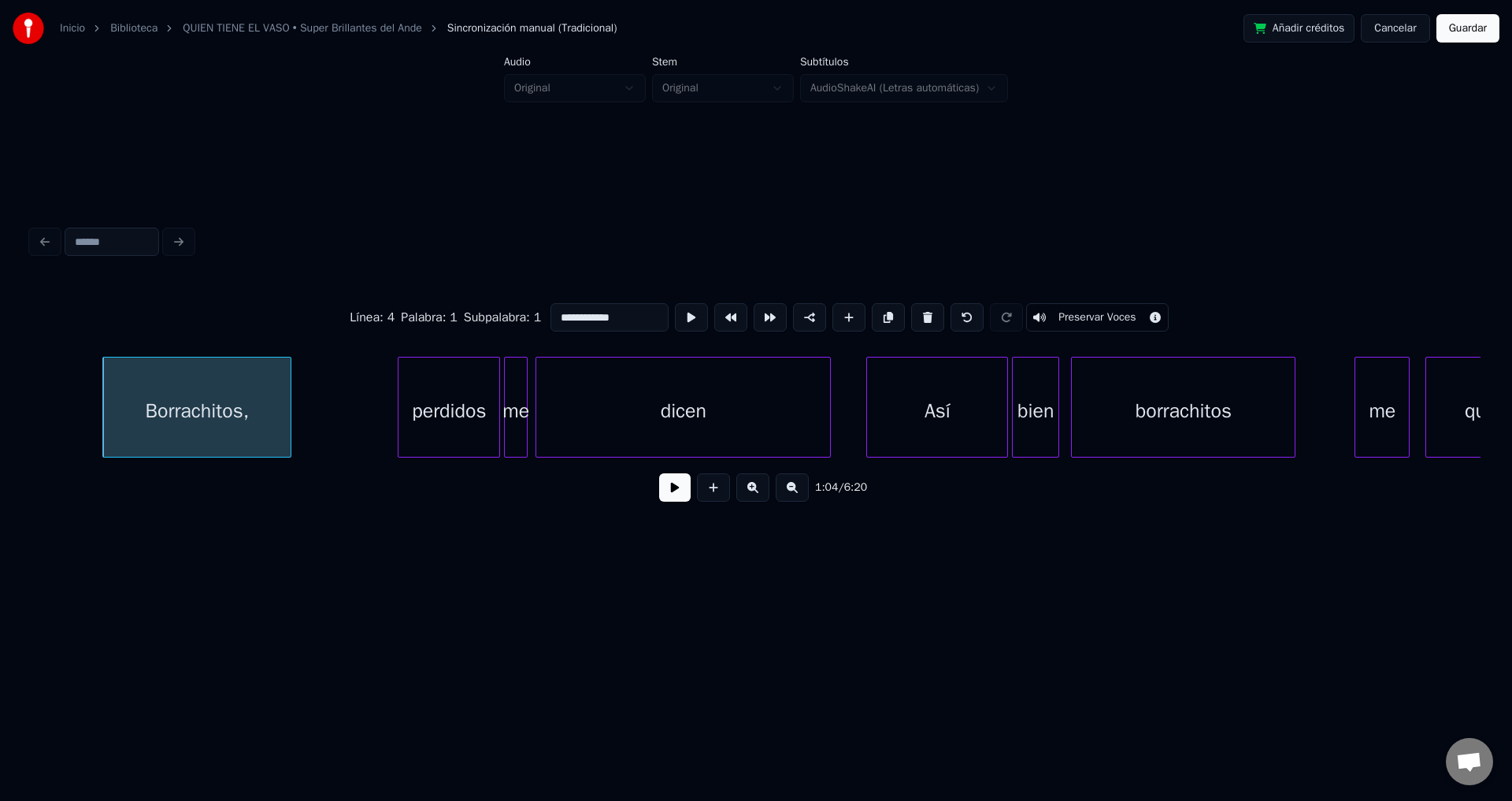 click at bounding box center (675, 488) 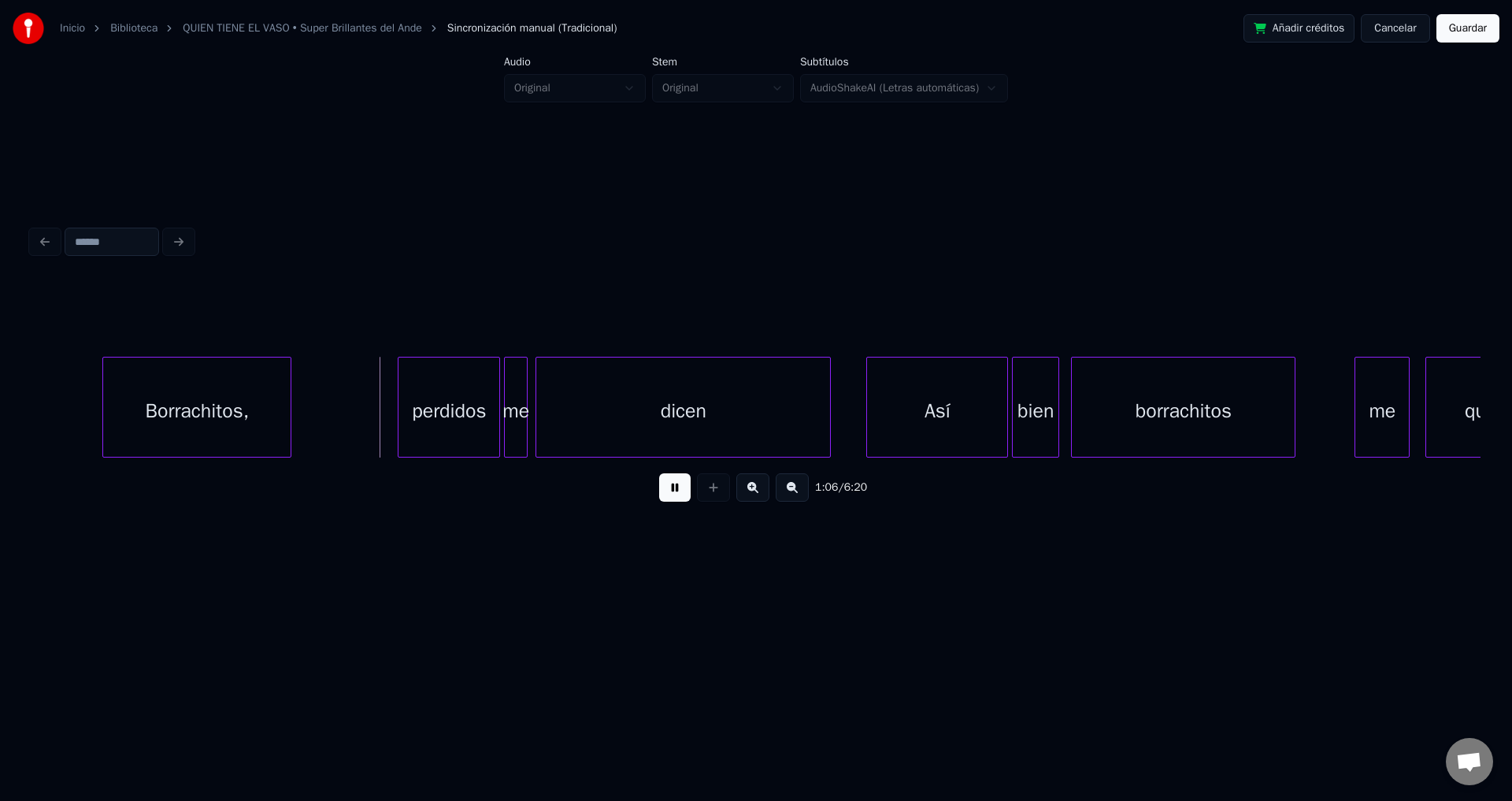 click on "Borrachitos," at bounding box center [197, 411] 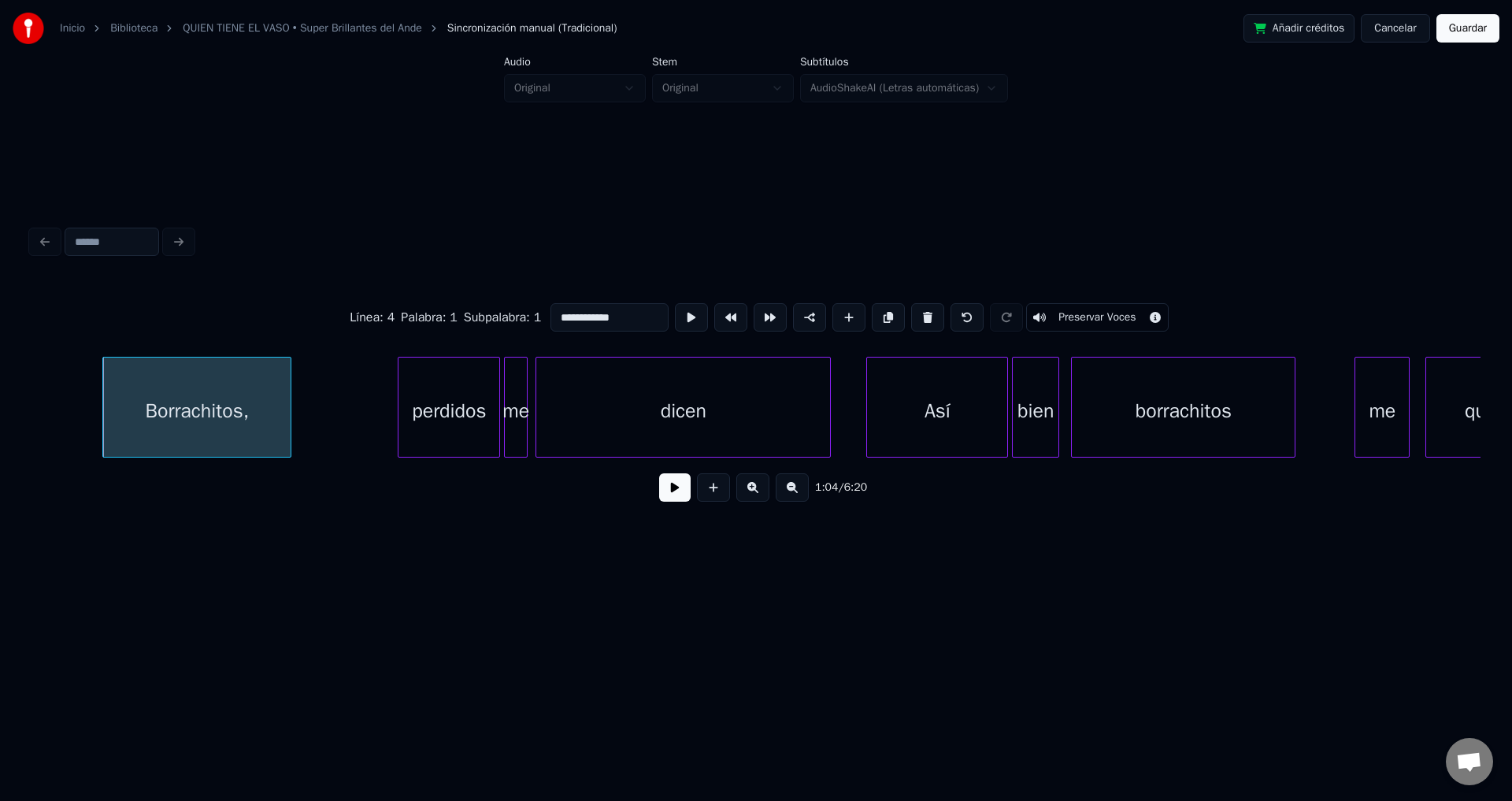 click at bounding box center [675, 488] 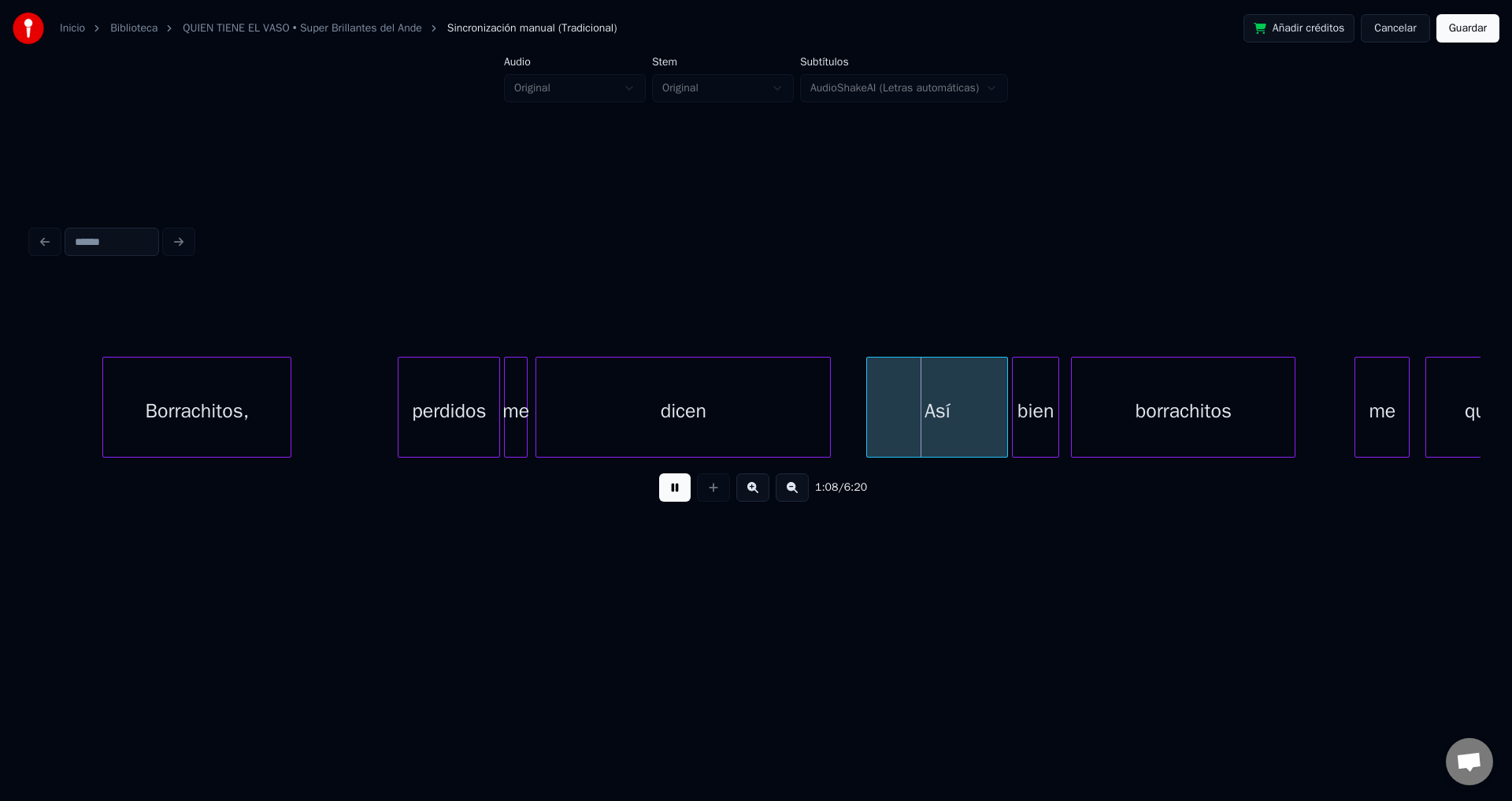 click on "Borrachitos," at bounding box center (197, 411) 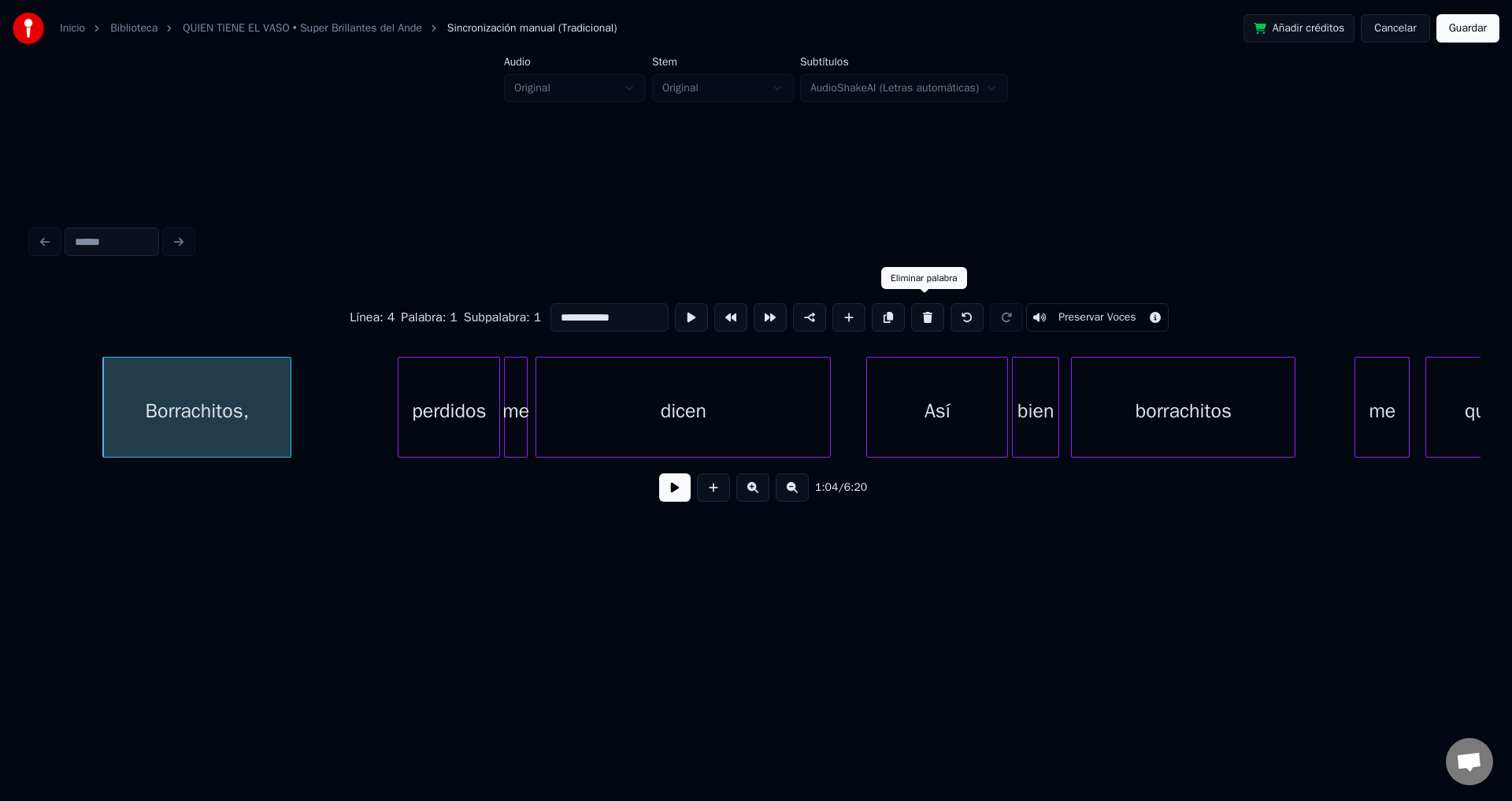 click at bounding box center [928, 317] 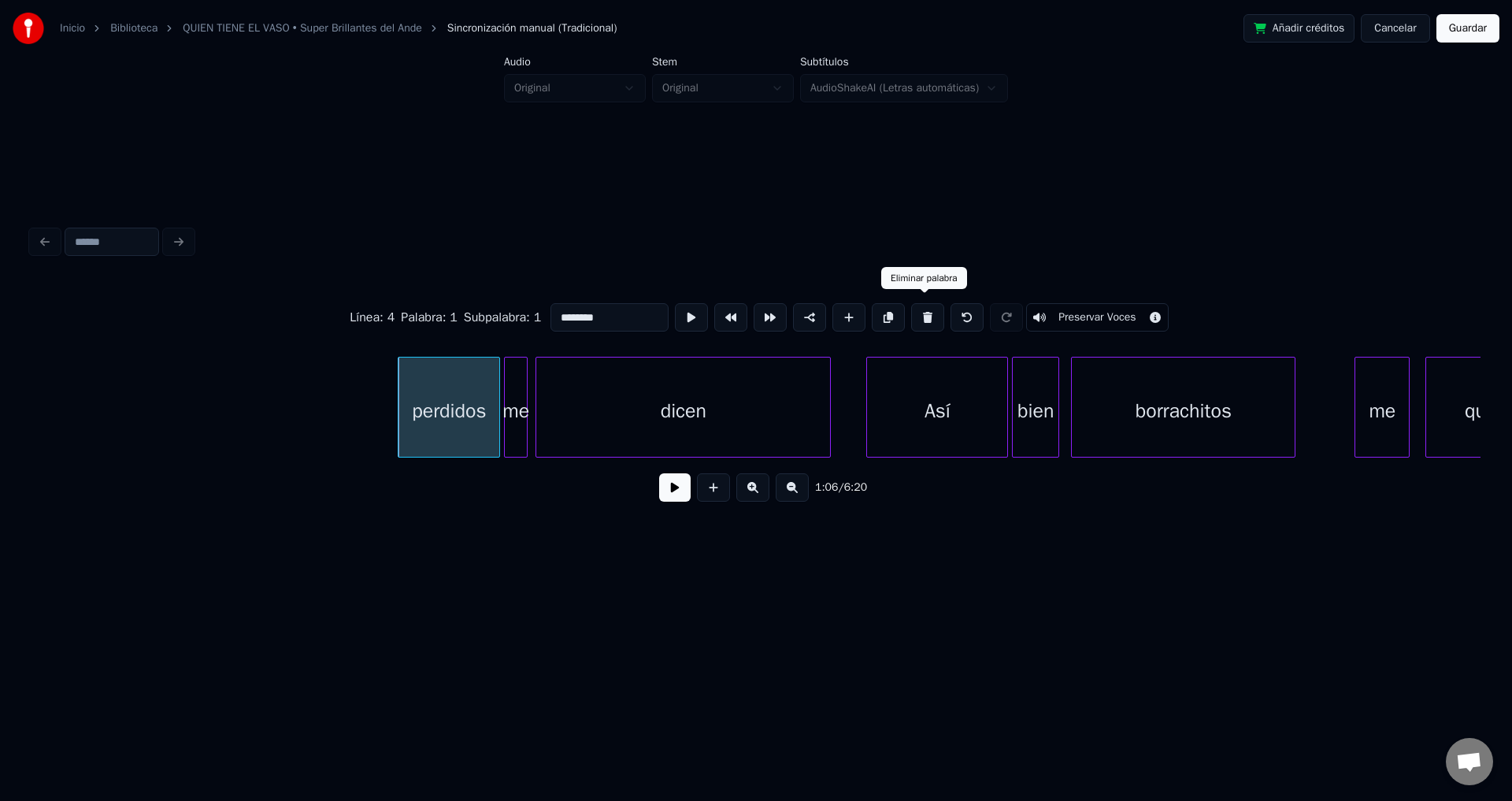 click at bounding box center [928, 317] 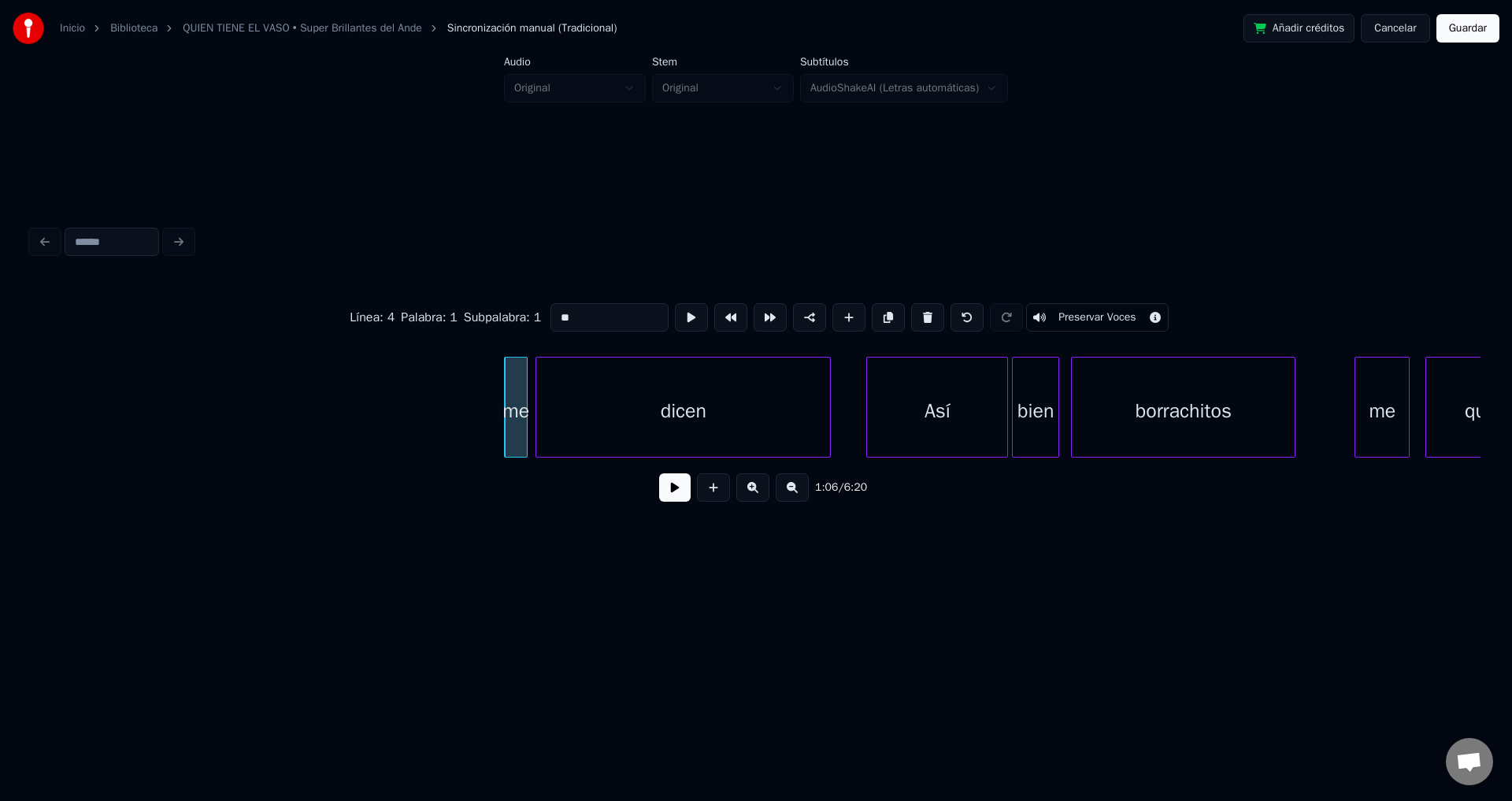 click at bounding box center [928, 317] 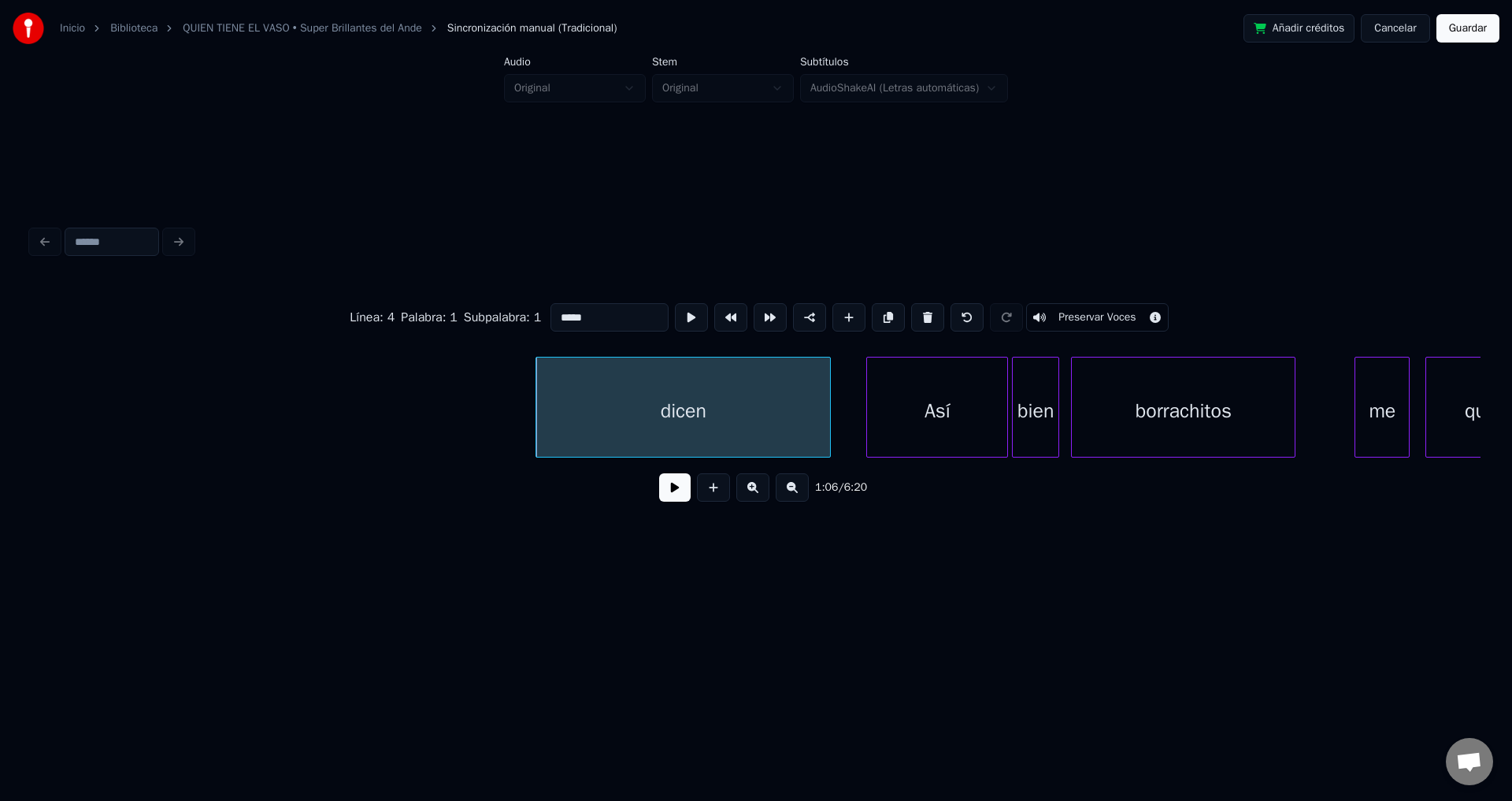 click at bounding box center (928, 317) 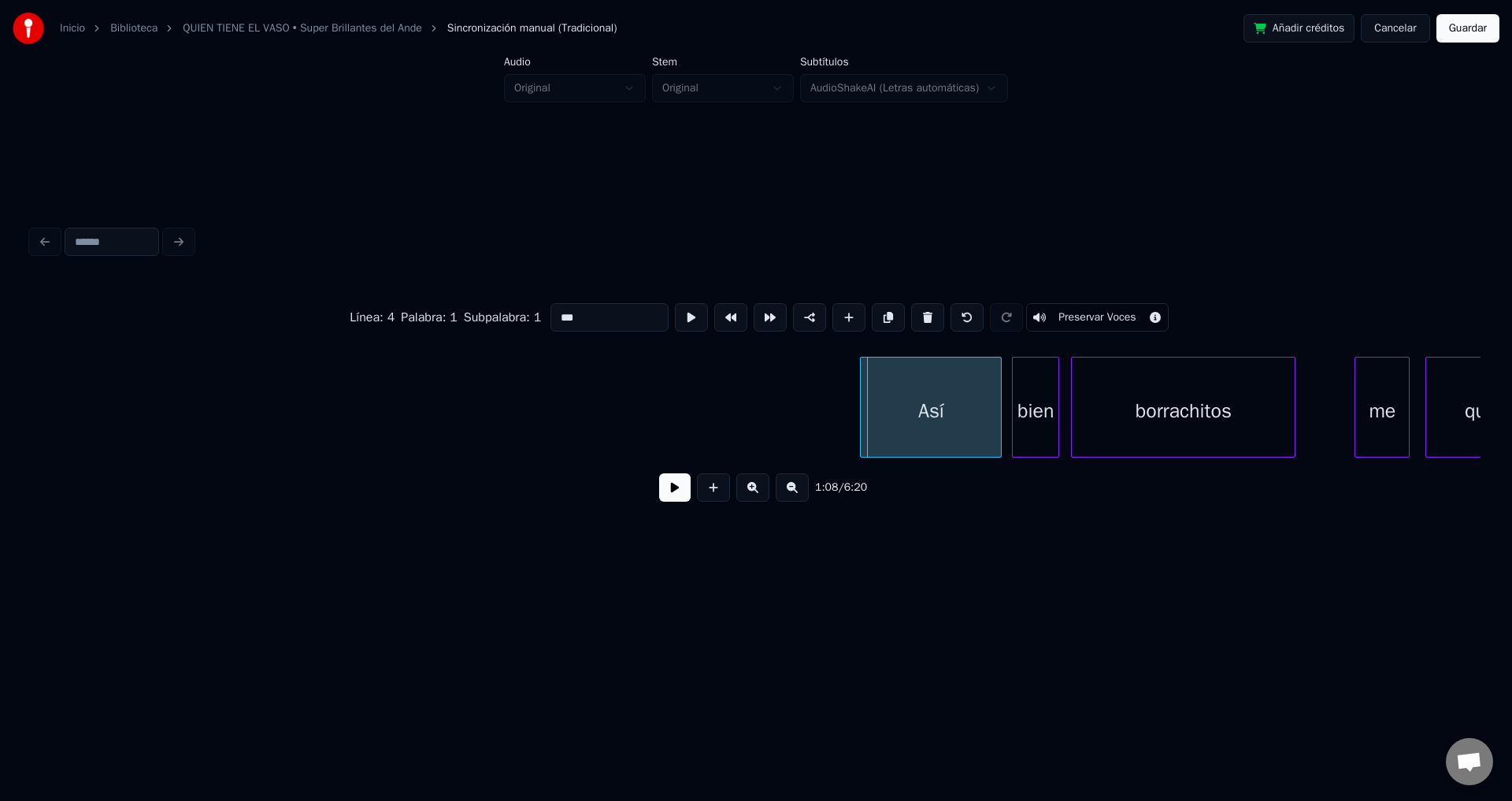 click on "Así" at bounding box center (931, 411) 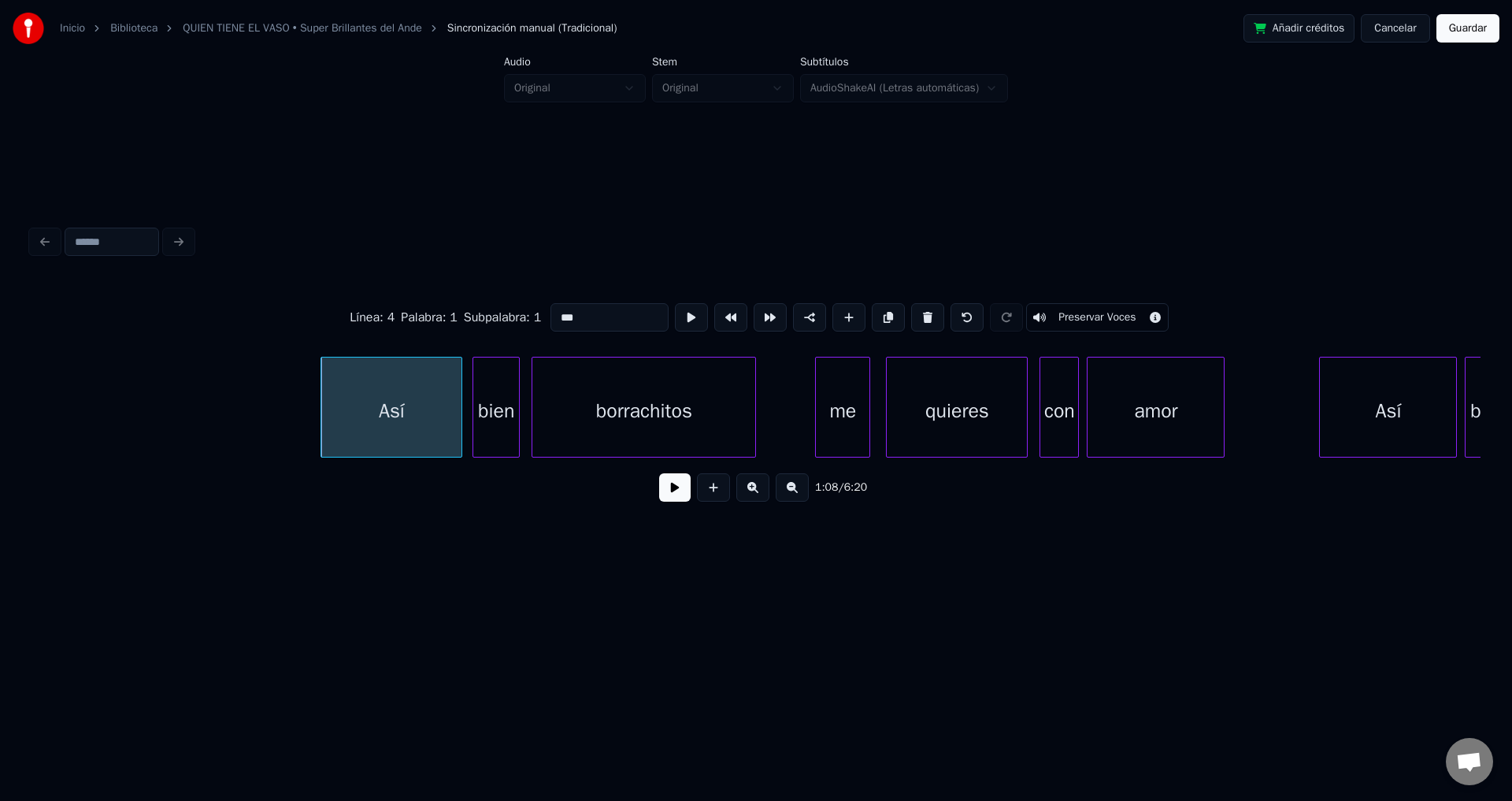 scroll, scrollTop: 0, scrollLeft: 13269, axis: horizontal 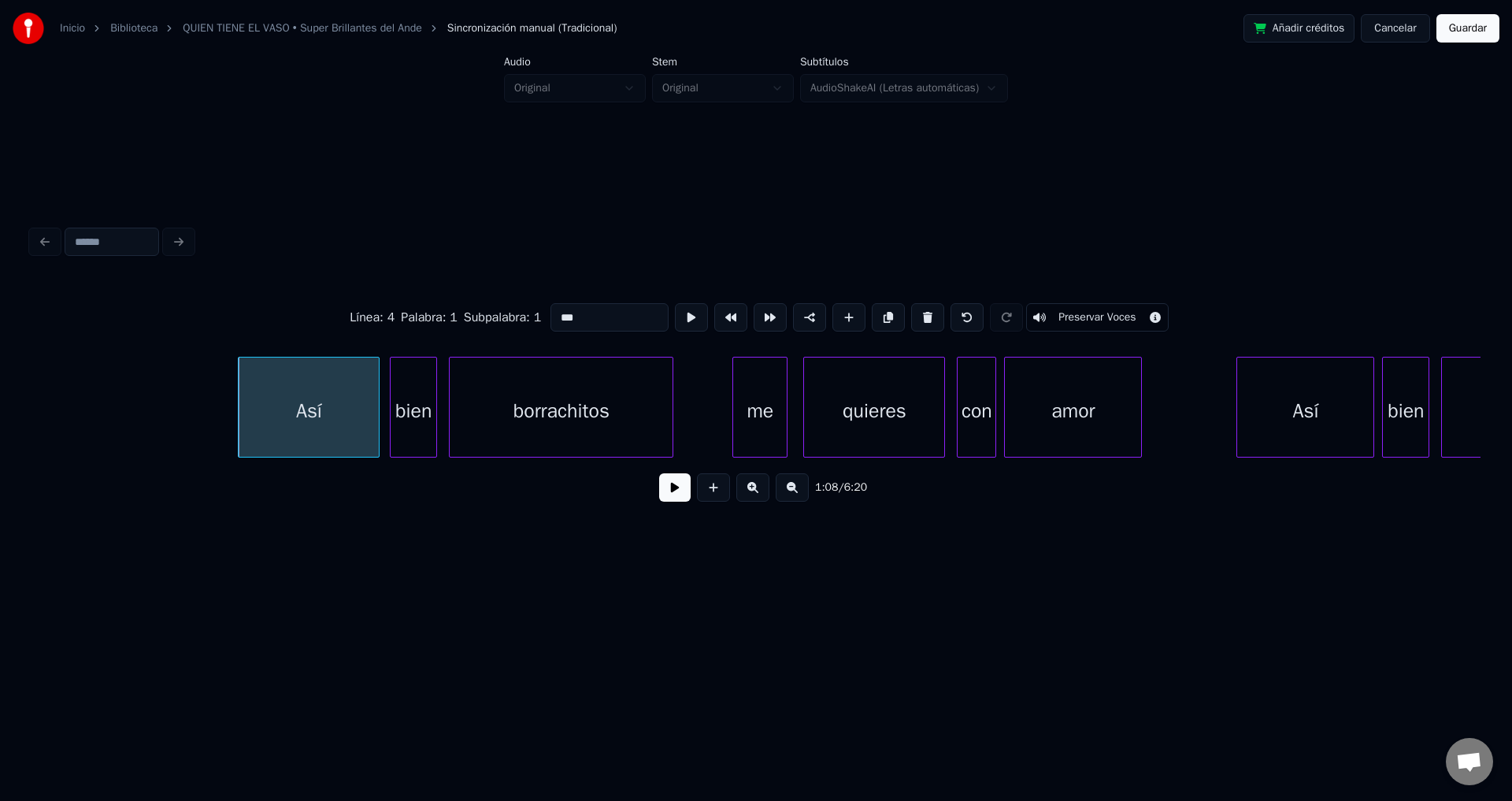 click at bounding box center [675, 488] 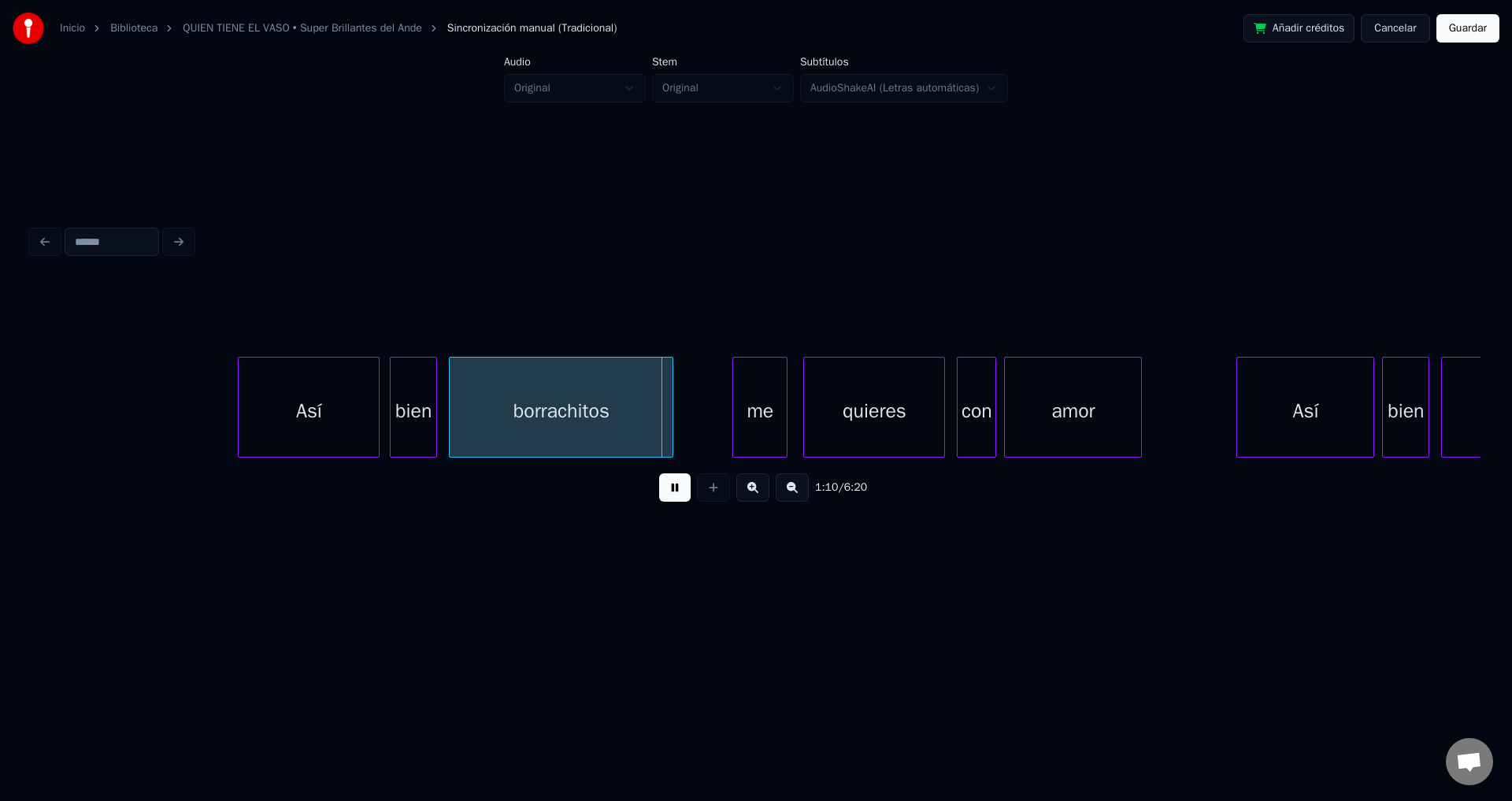 click on "borrachitos" at bounding box center [561, 411] 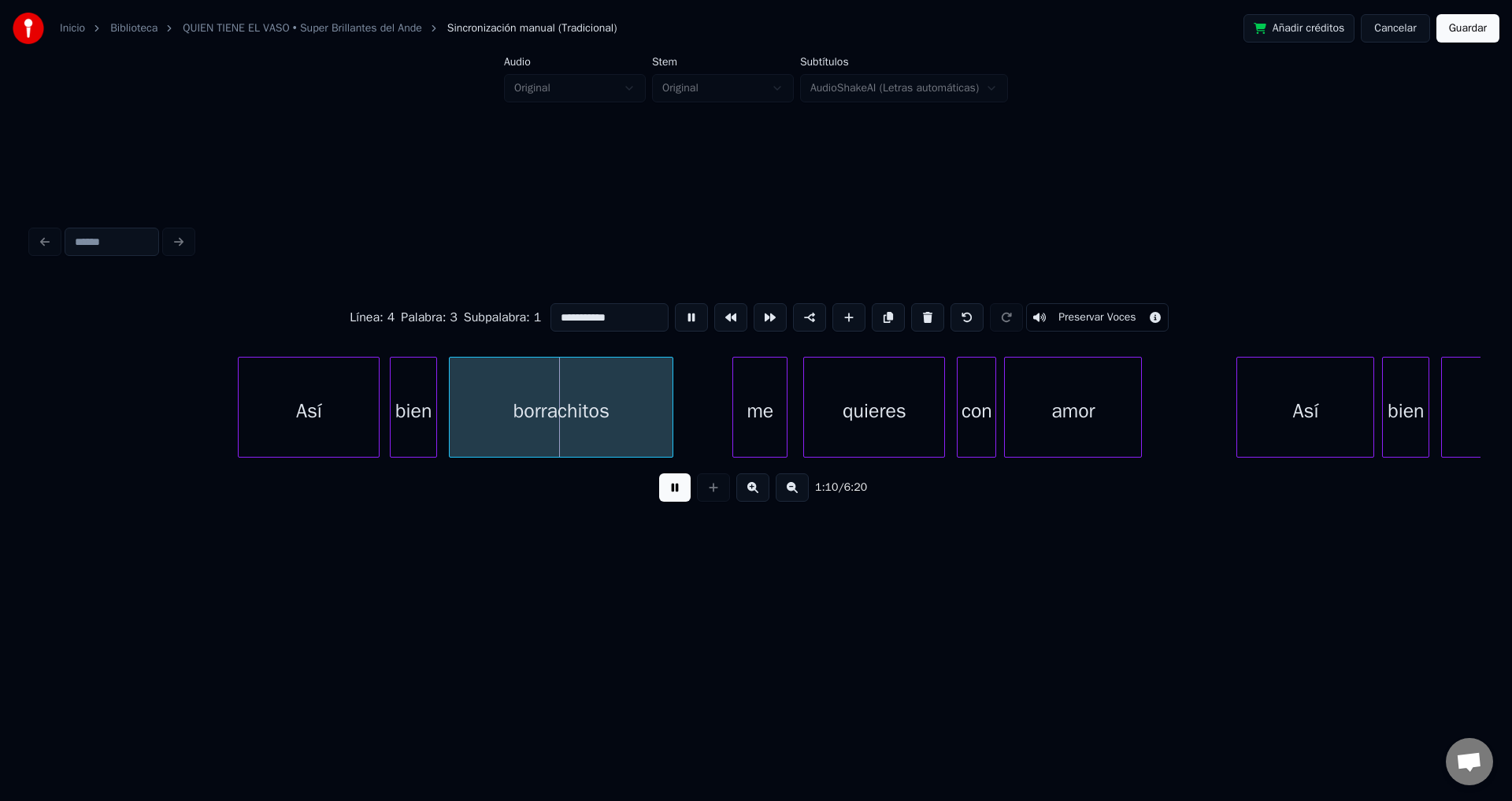 click on "**********" at bounding box center [610, 317] 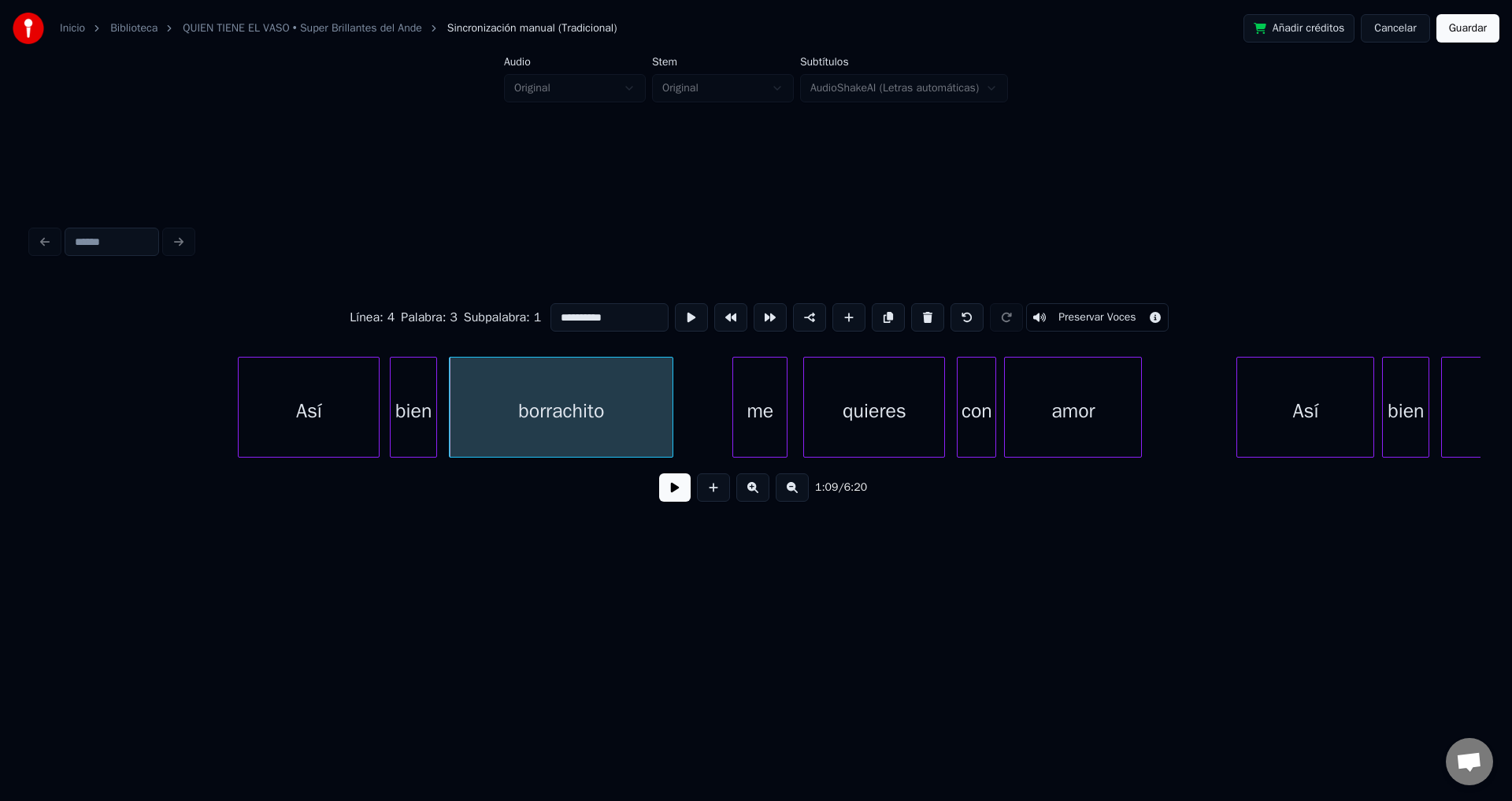 type on "**********" 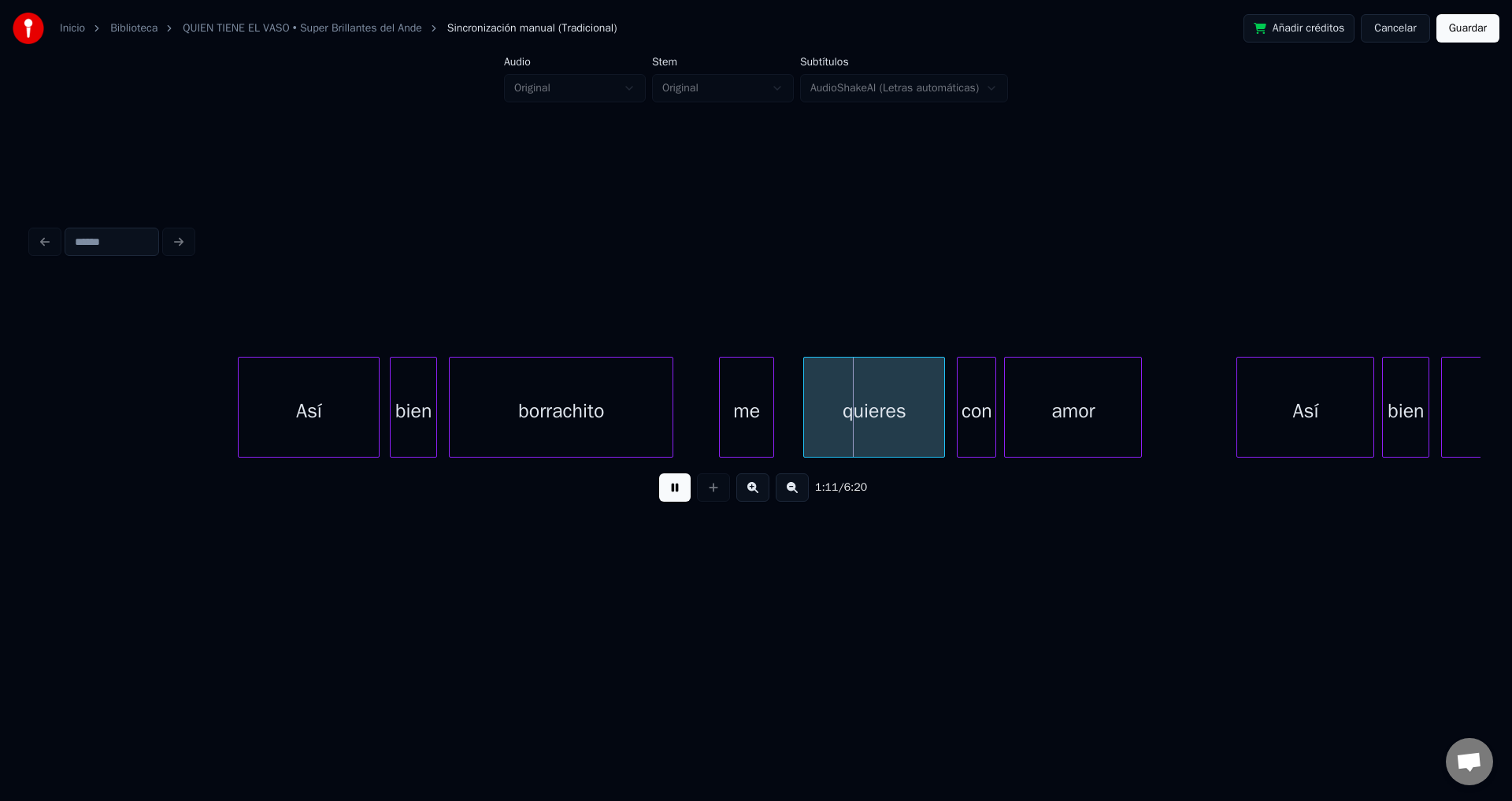 click on "me" at bounding box center [747, 411] 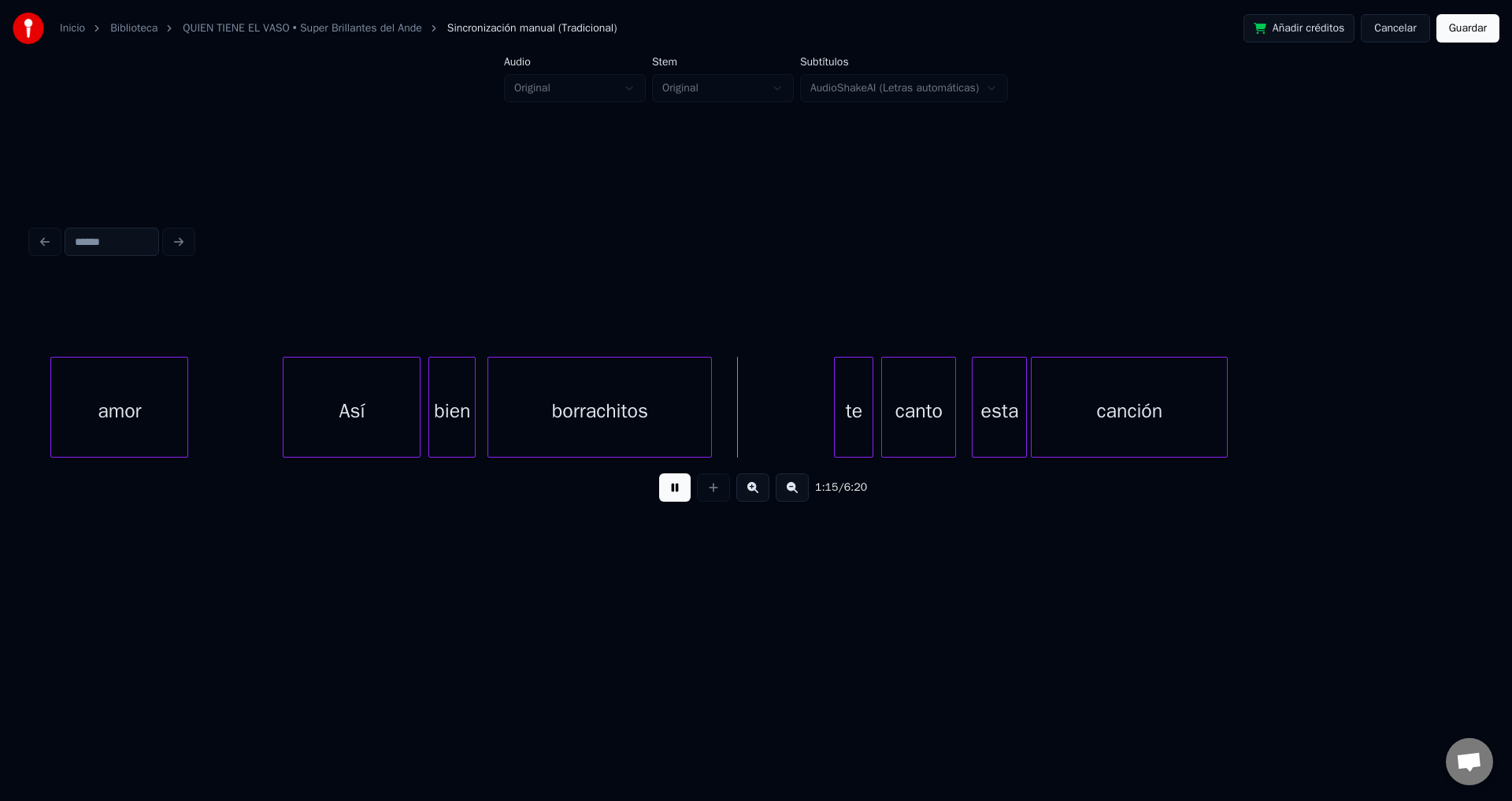 scroll, scrollTop: 0, scrollLeft: 14264, axis: horizontal 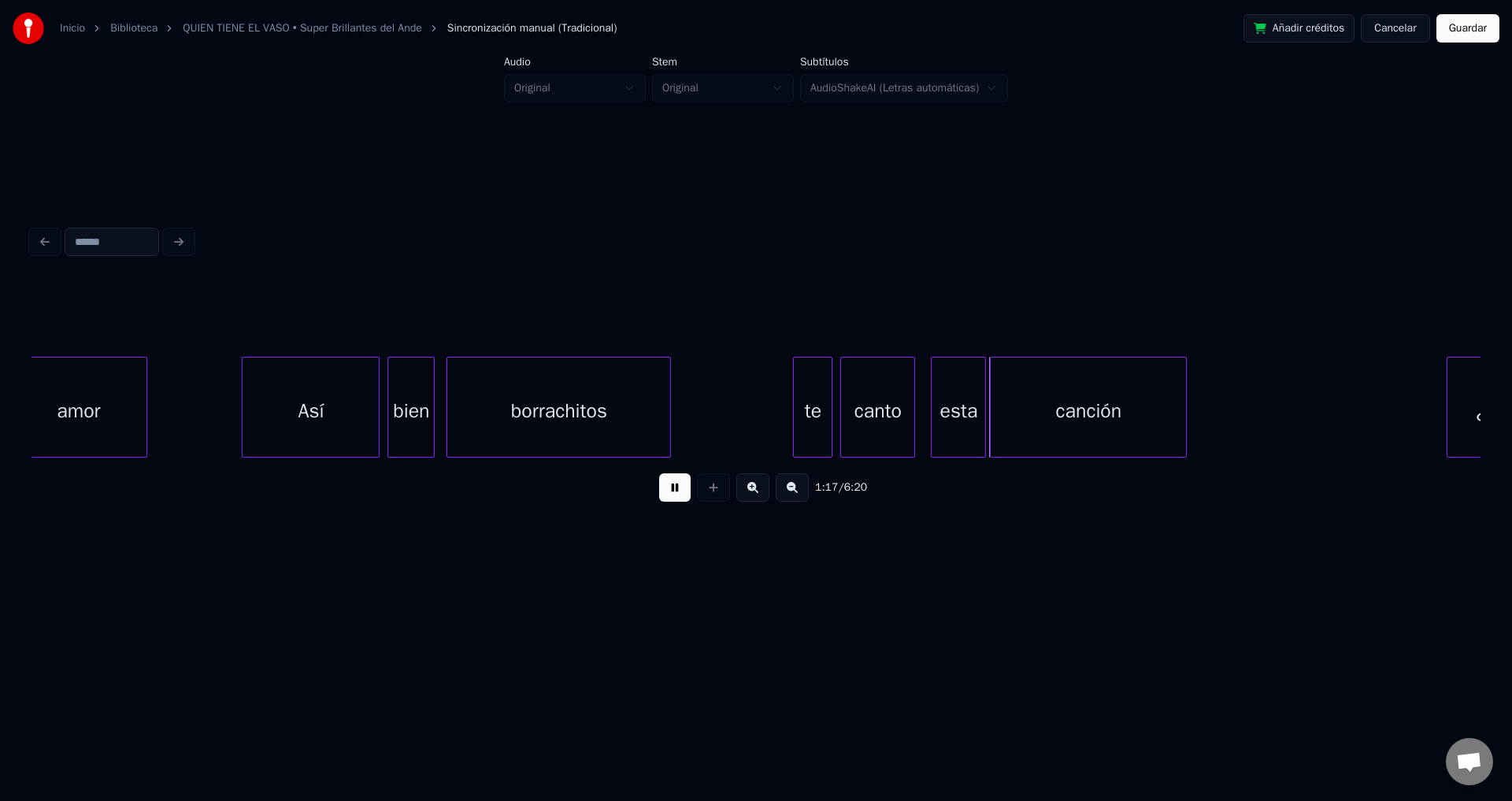 click on "borrachitos" at bounding box center [558, 411] 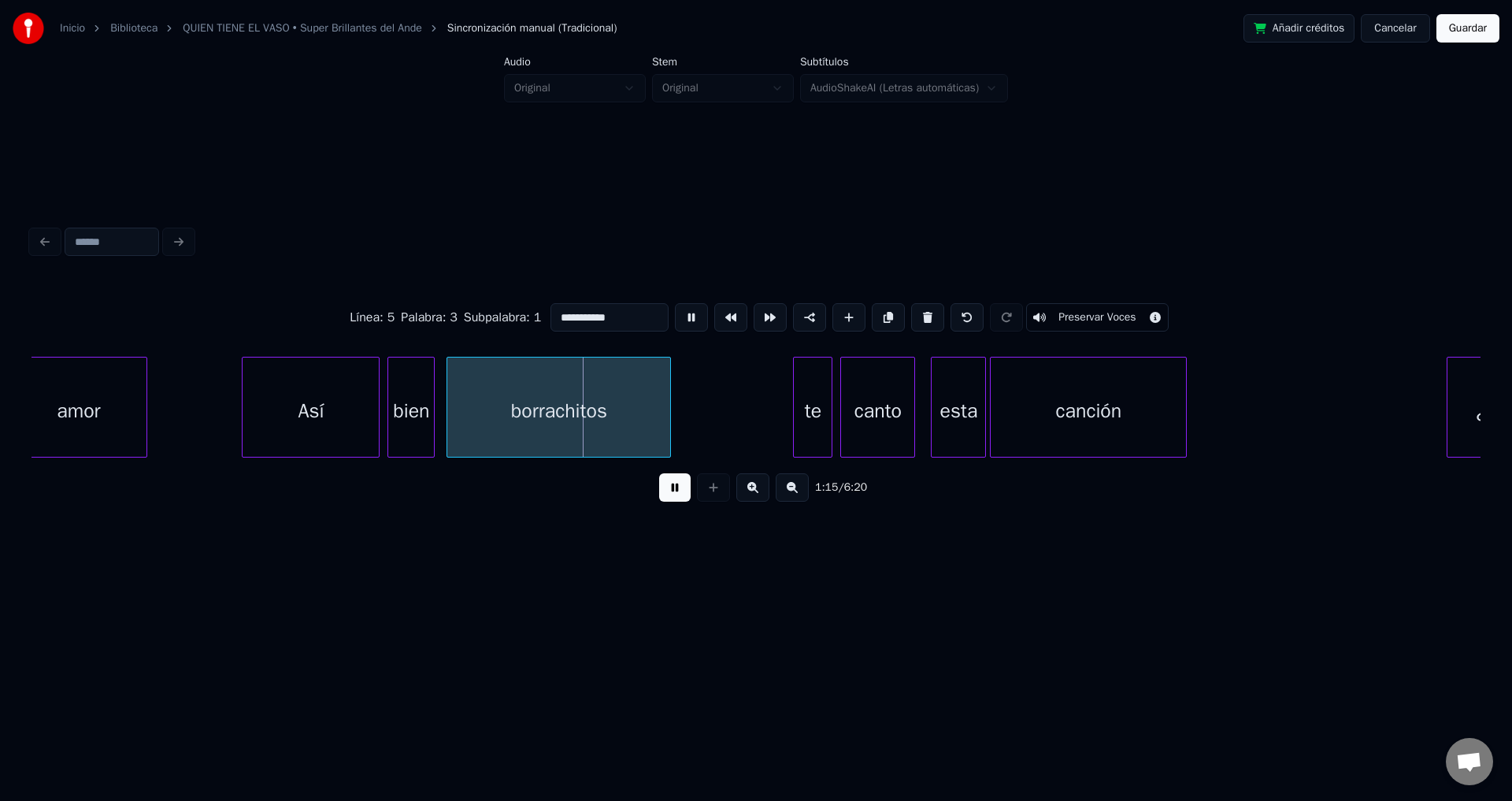 click on "**********" at bounding box center [610, 317] 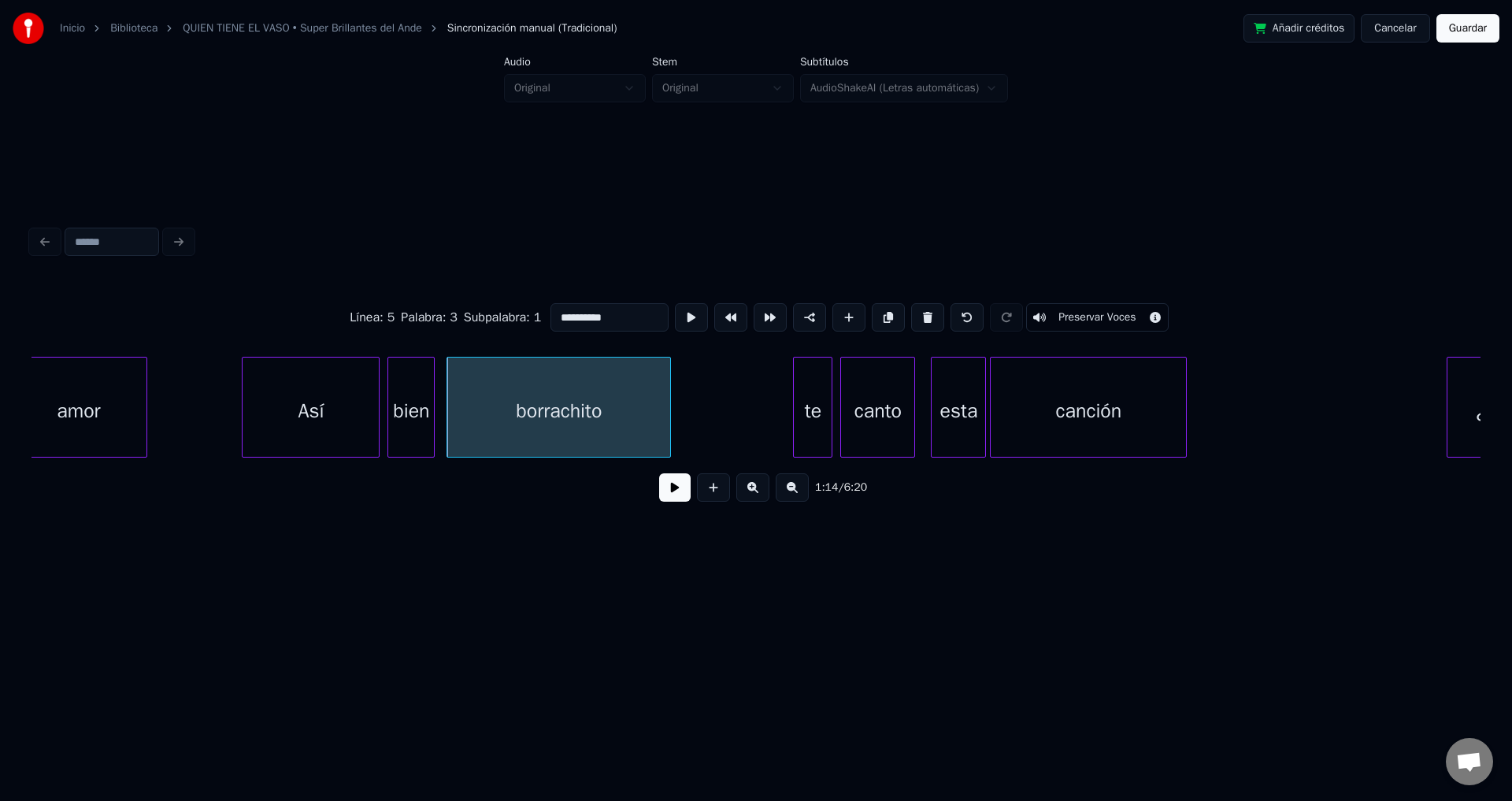 type on "**********" 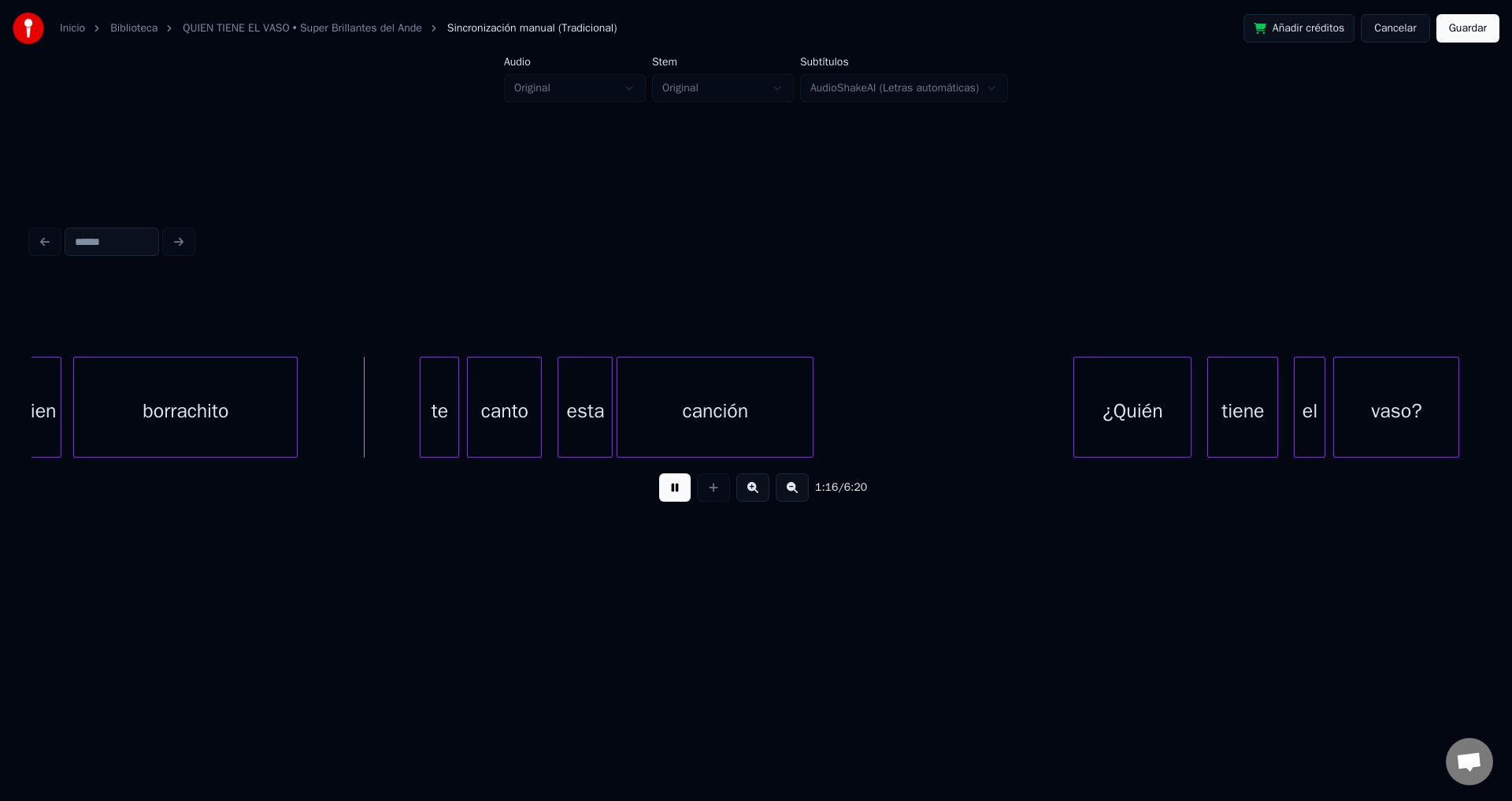 scroll, scrollTop: 0, scrollLeft: 14679, axis: horizontal 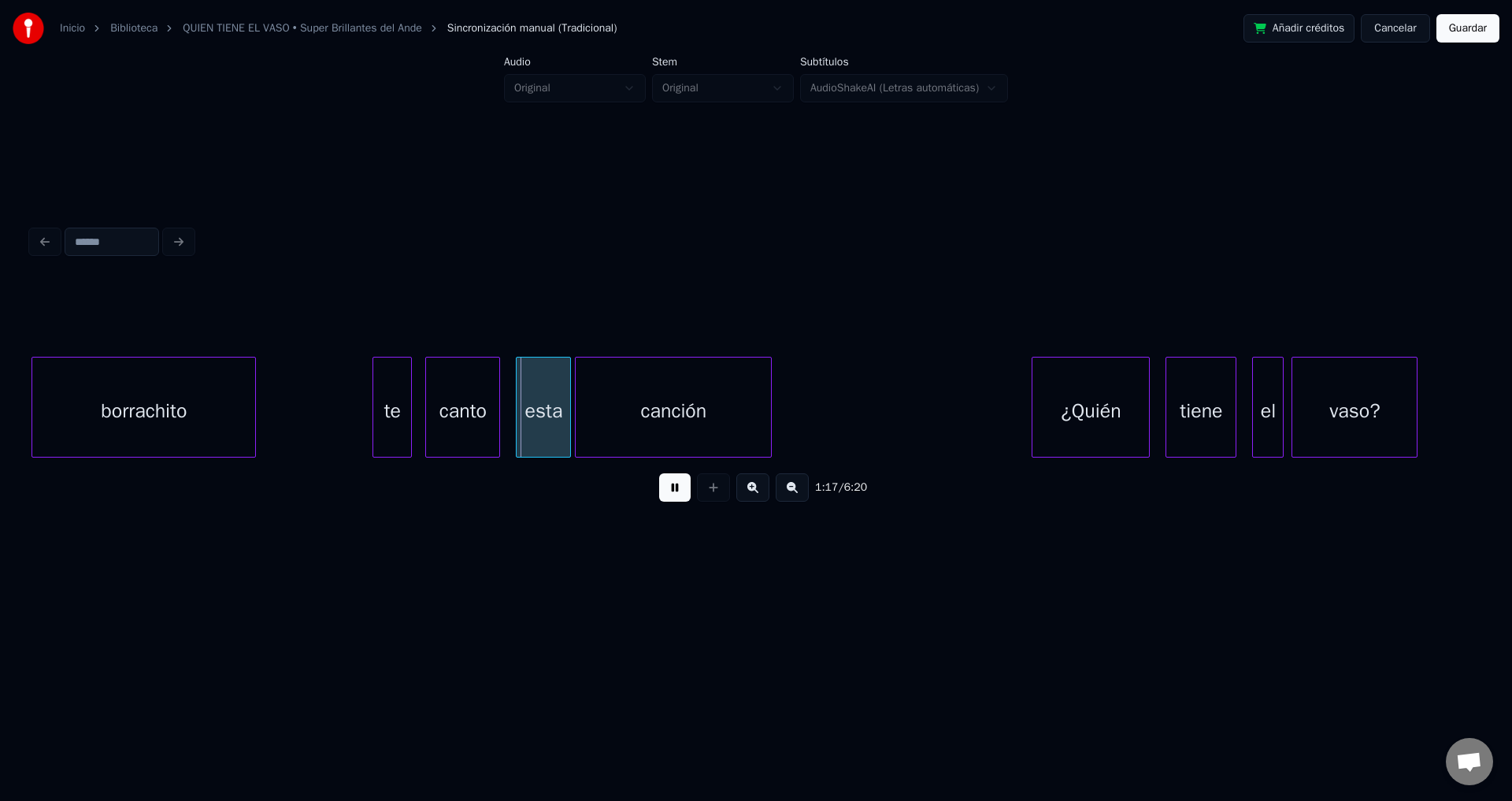 click on "te" at bounding box center [392, 411] 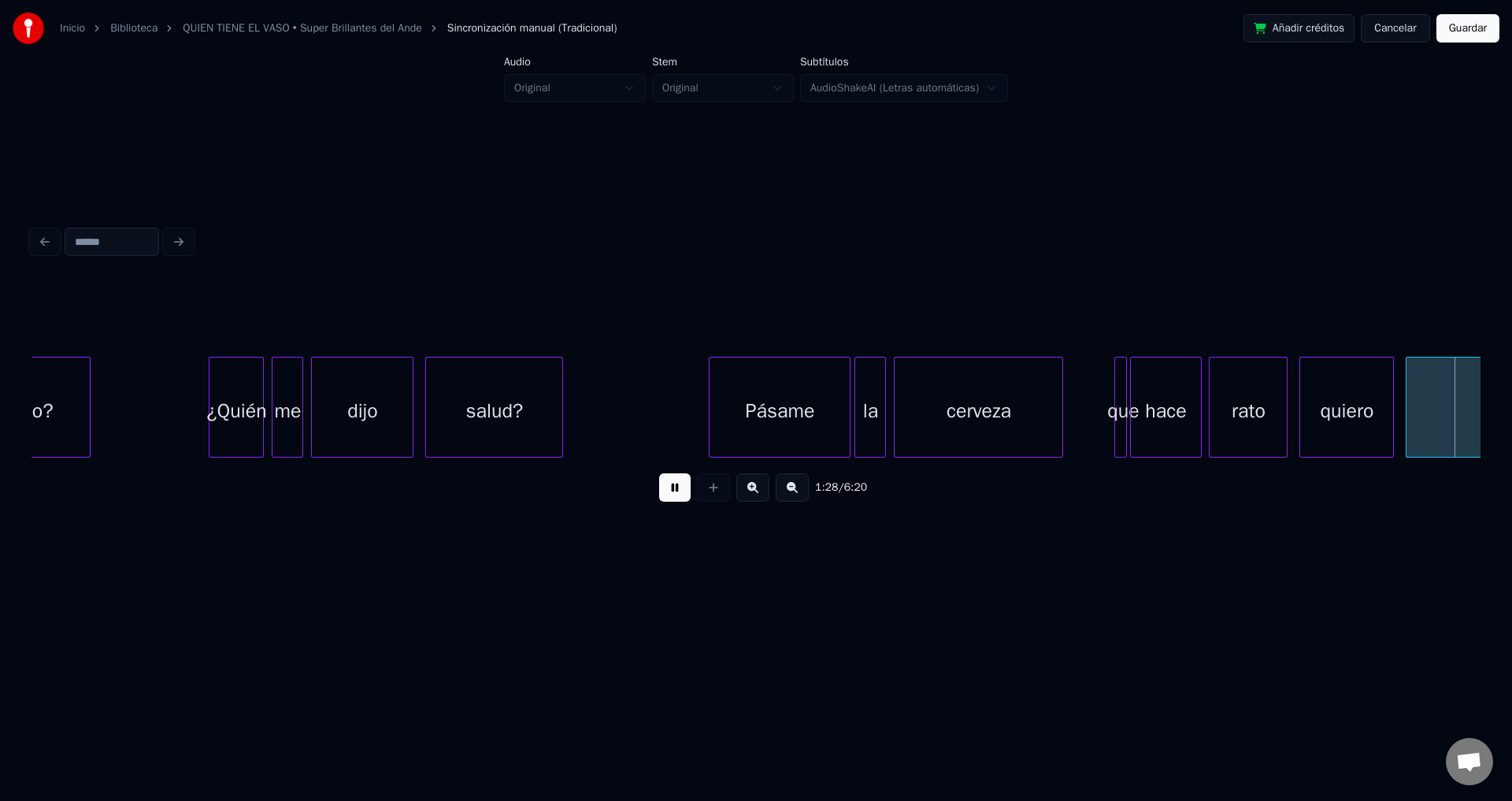 scroll, scrollTop: 0, scrollLeft: 17457, axis: horizontal 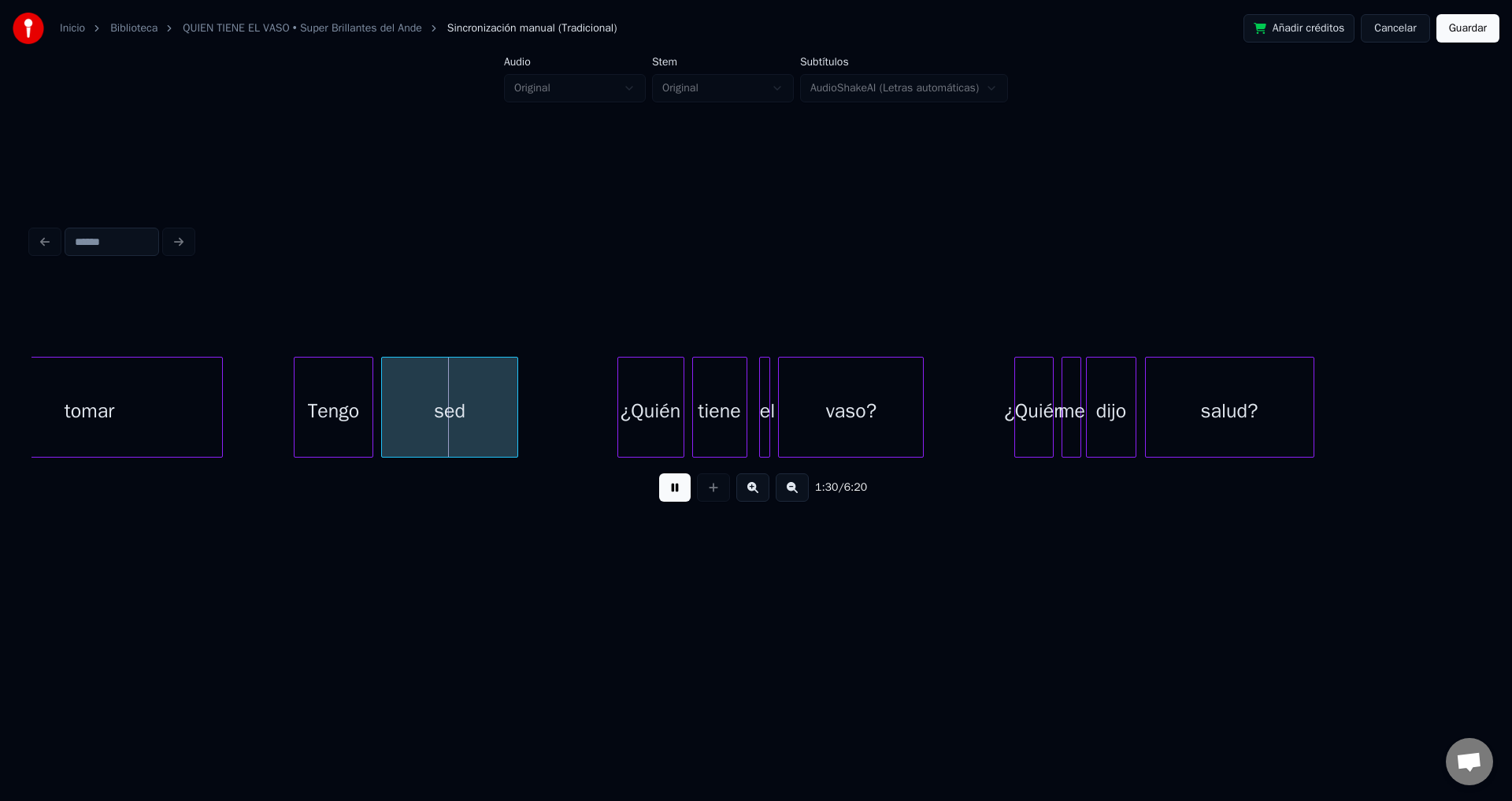 click on "Tengo" at bounding box center (333, 411) 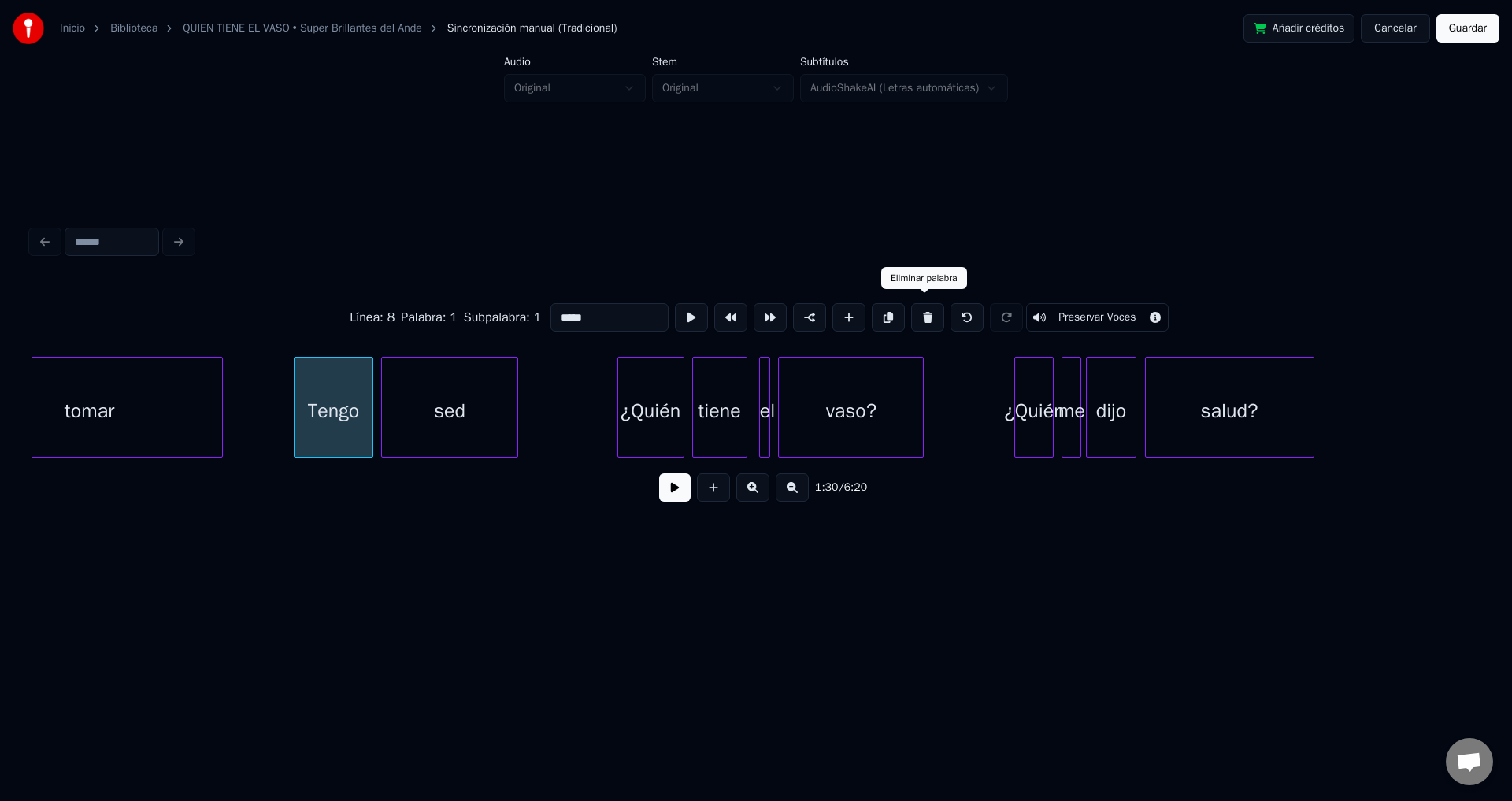 click at bounding box center [928, 317] 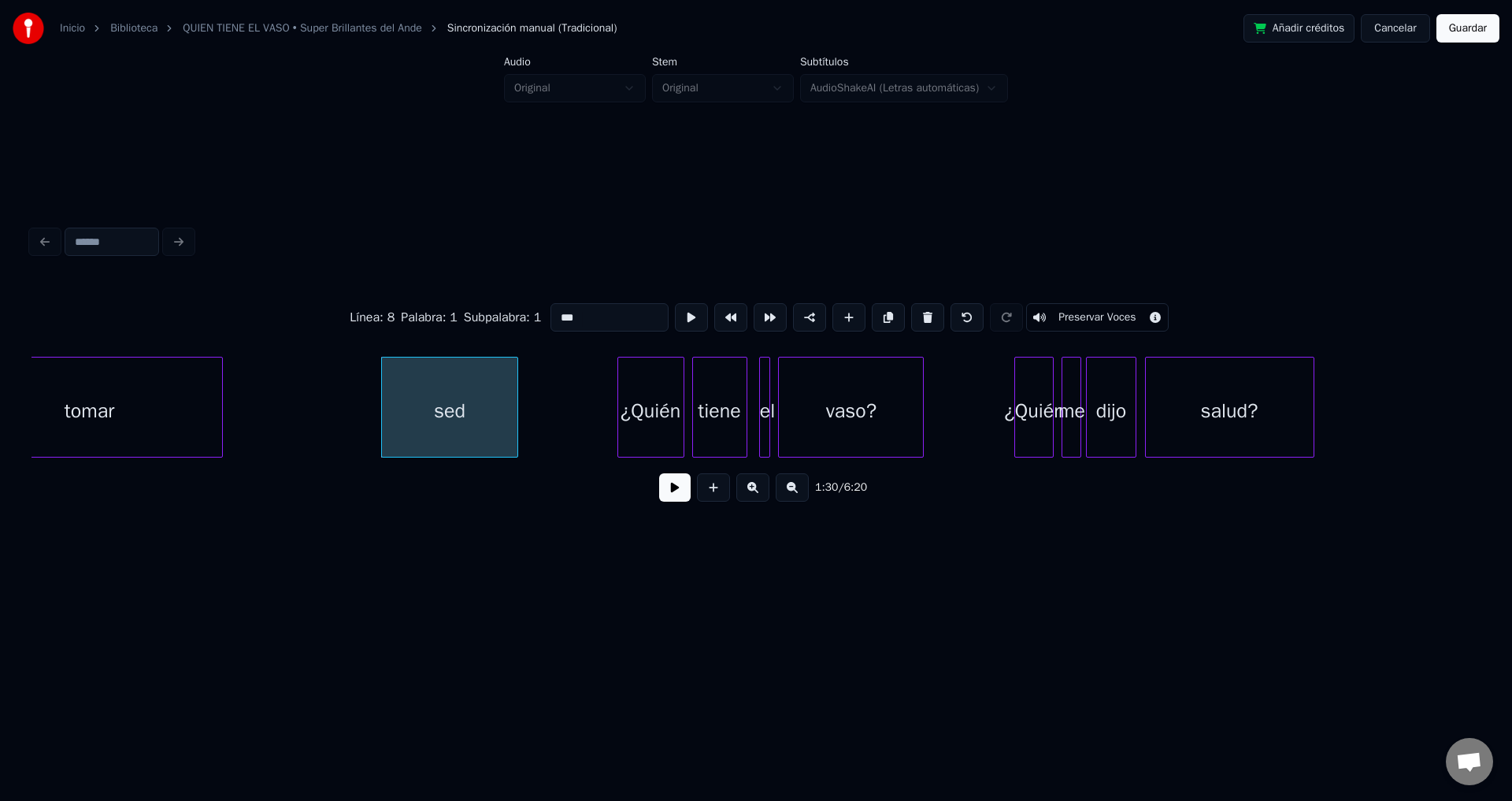 click on "sed" at bounding box center (450, 411) 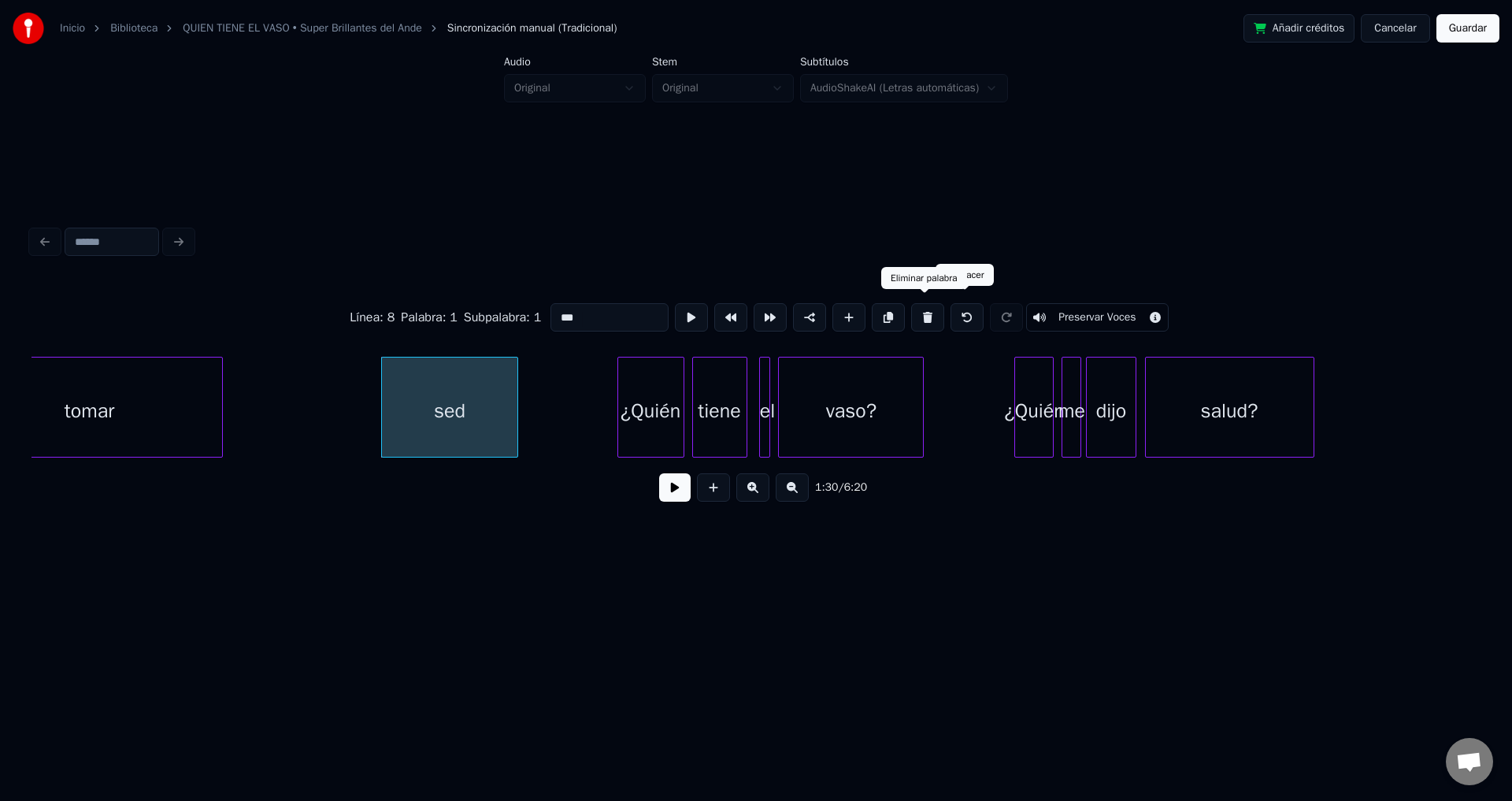 click at bounding box center [928, 317] 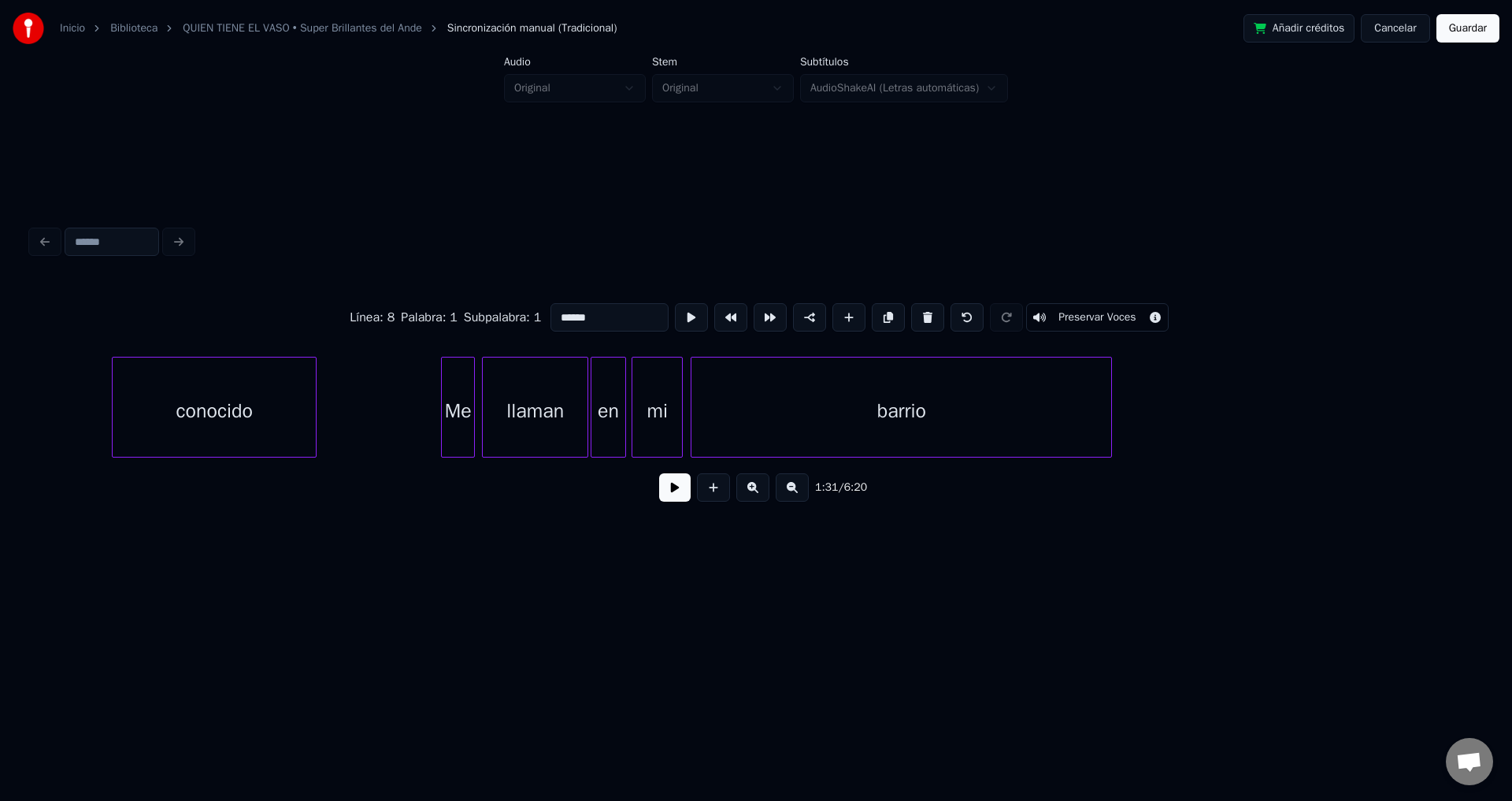 scroll, scrollTop: 0, scrollLeft: 11818, axis: horizontal 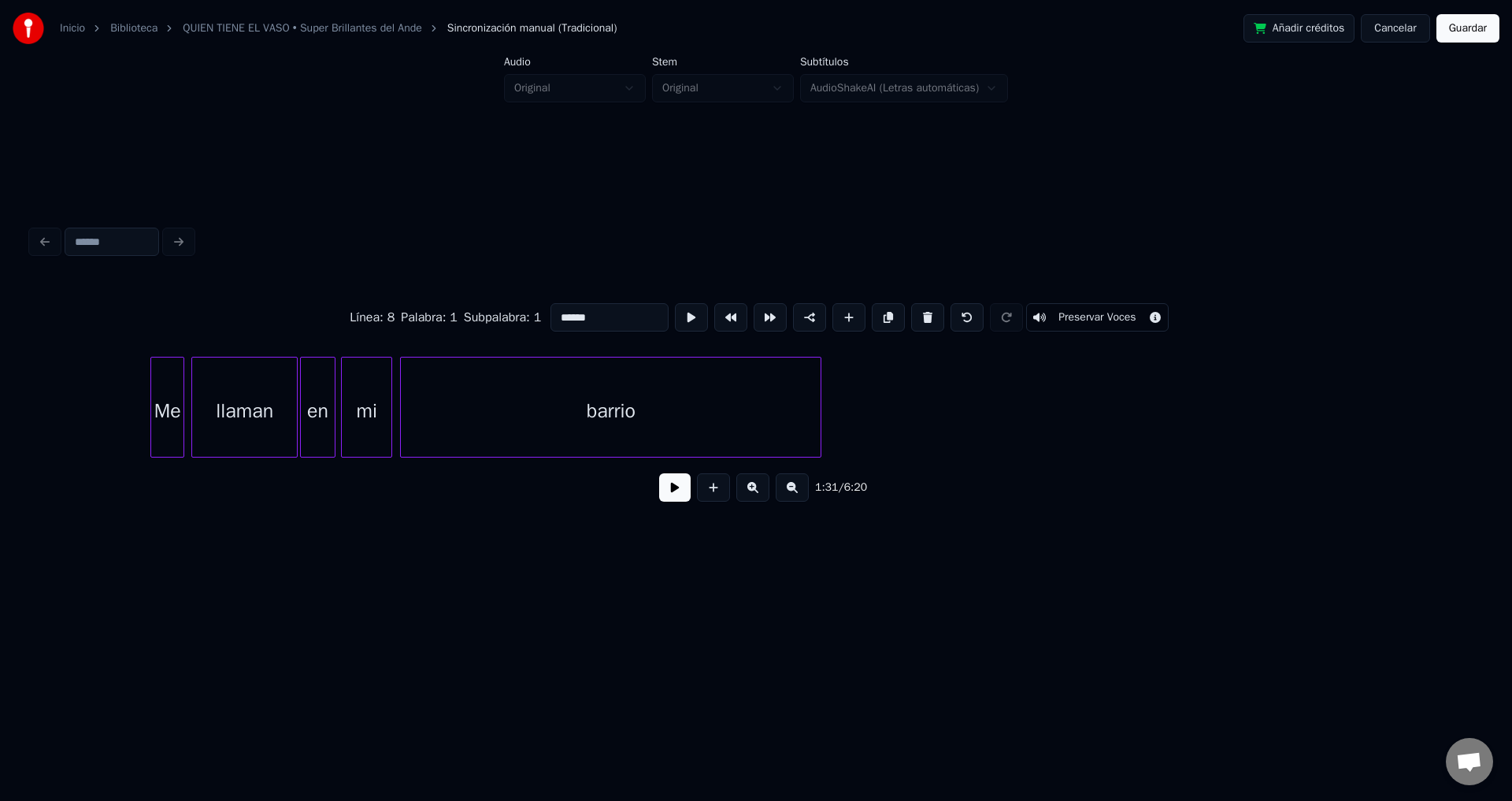 click on "barrio" at bounding box center [610, 411] 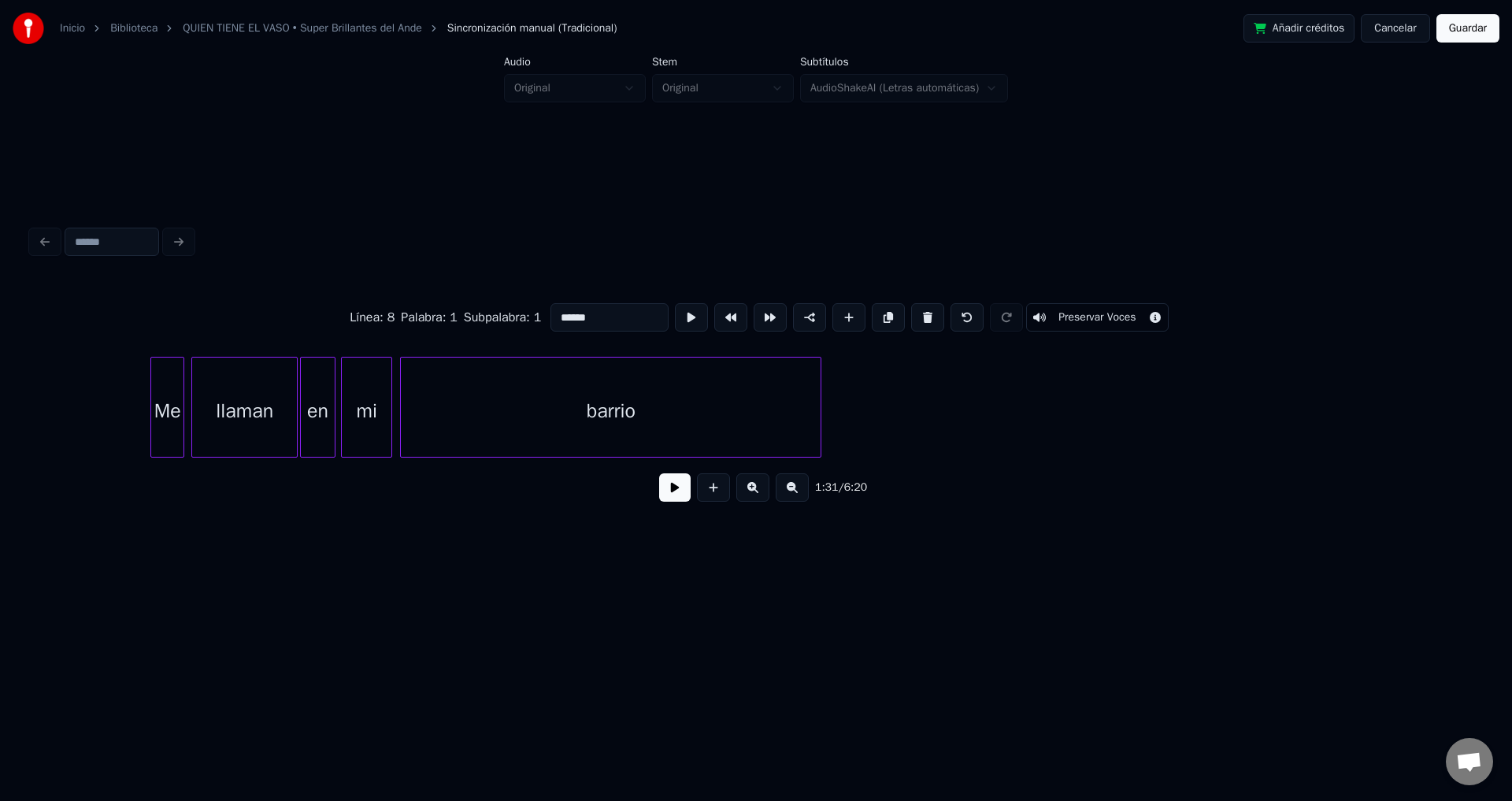 type on "******" 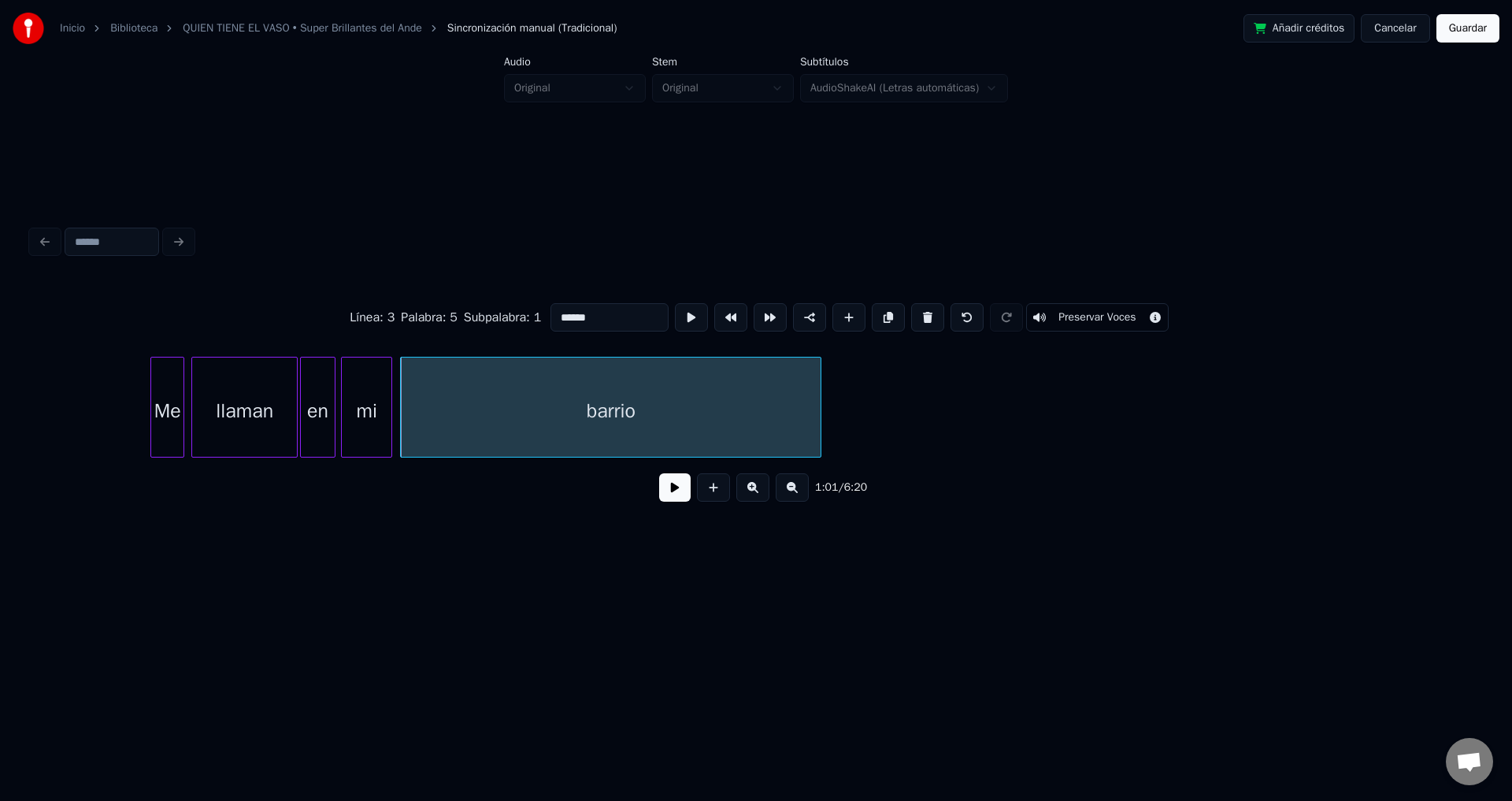 click at bounding box center [675, 488] 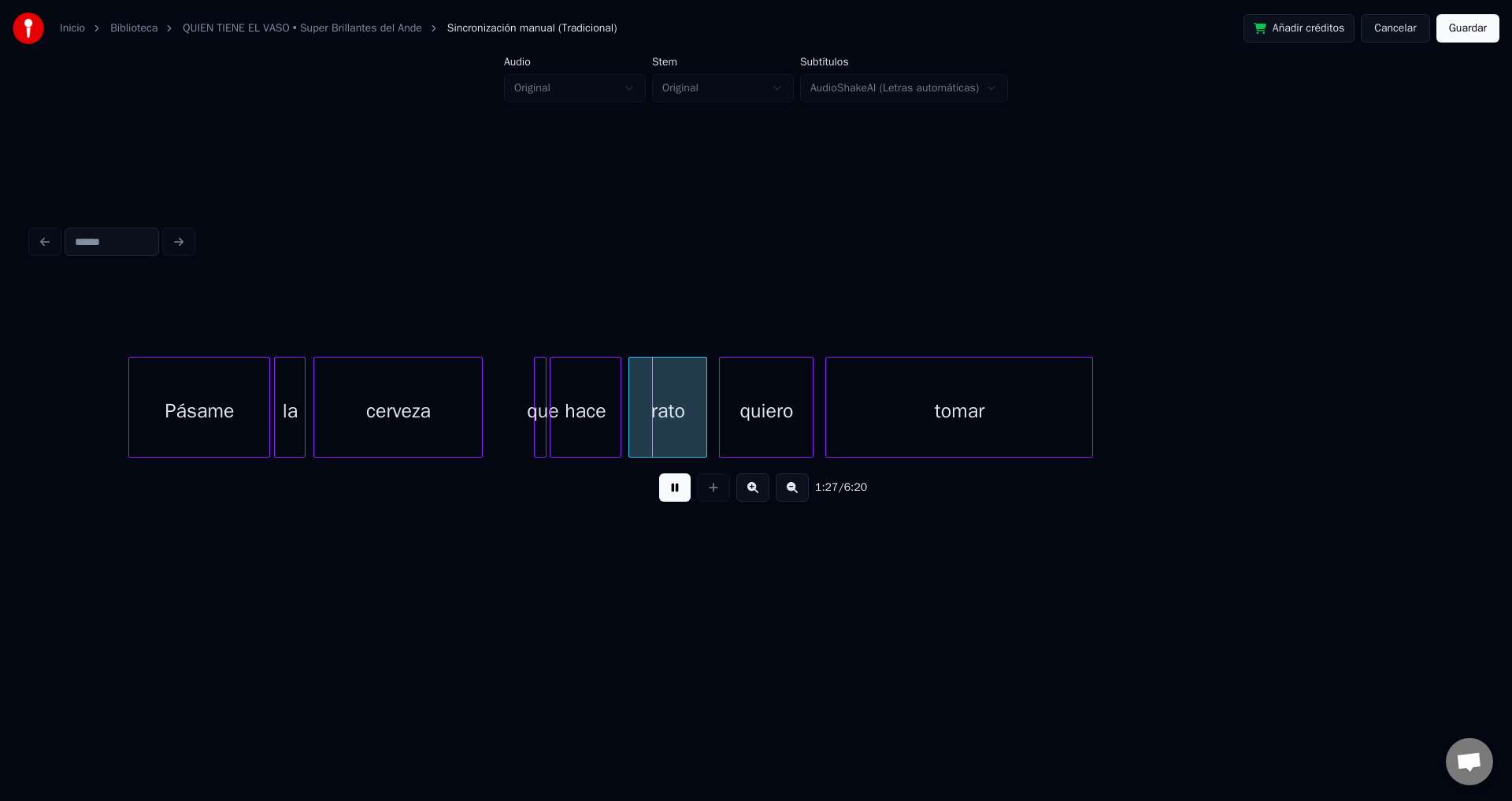 scroll, scrollTop: 0, scrollLeft: 16669, axis: horizontal 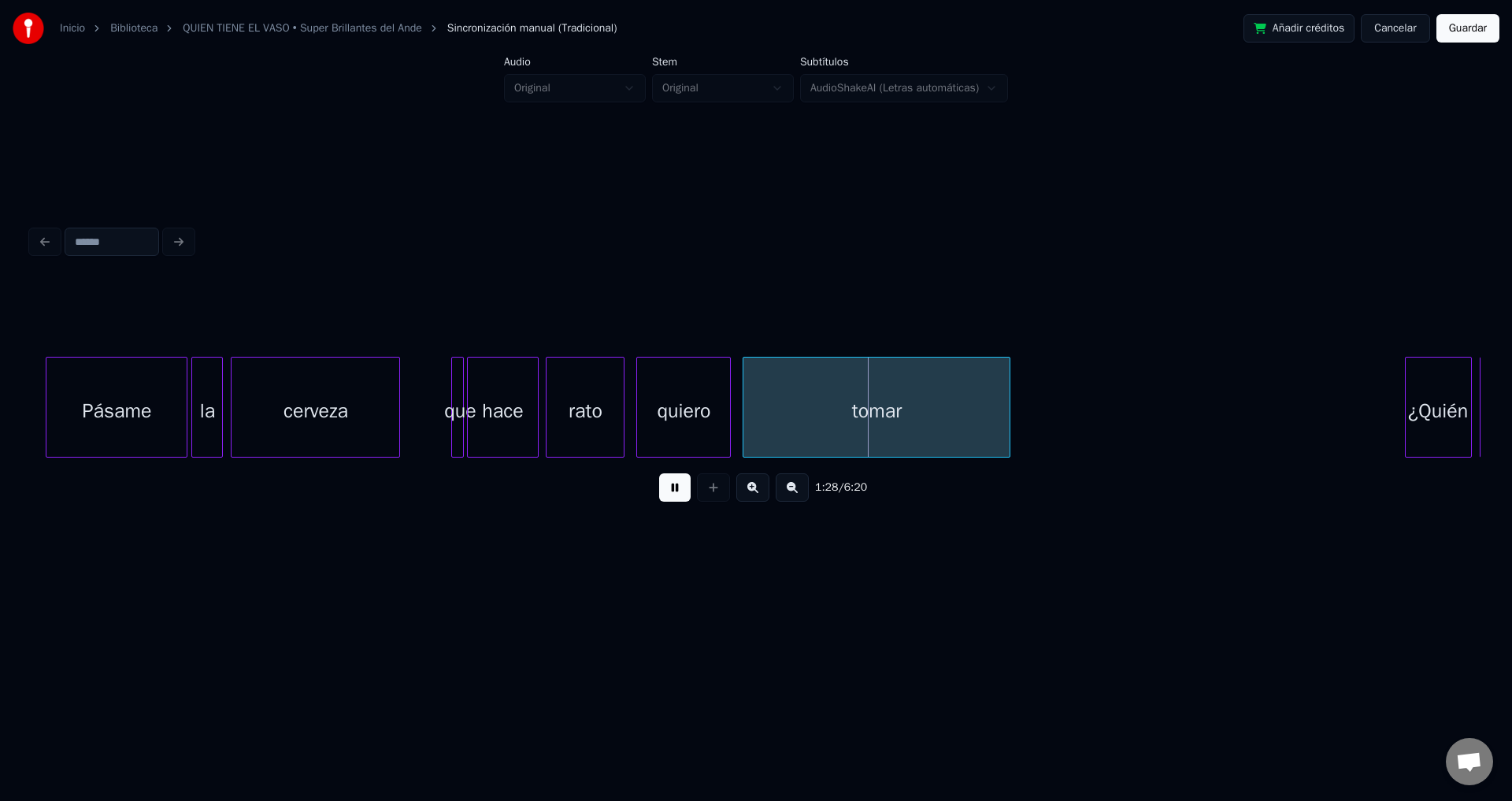 click on "hace" at bounding box center (502, 411) 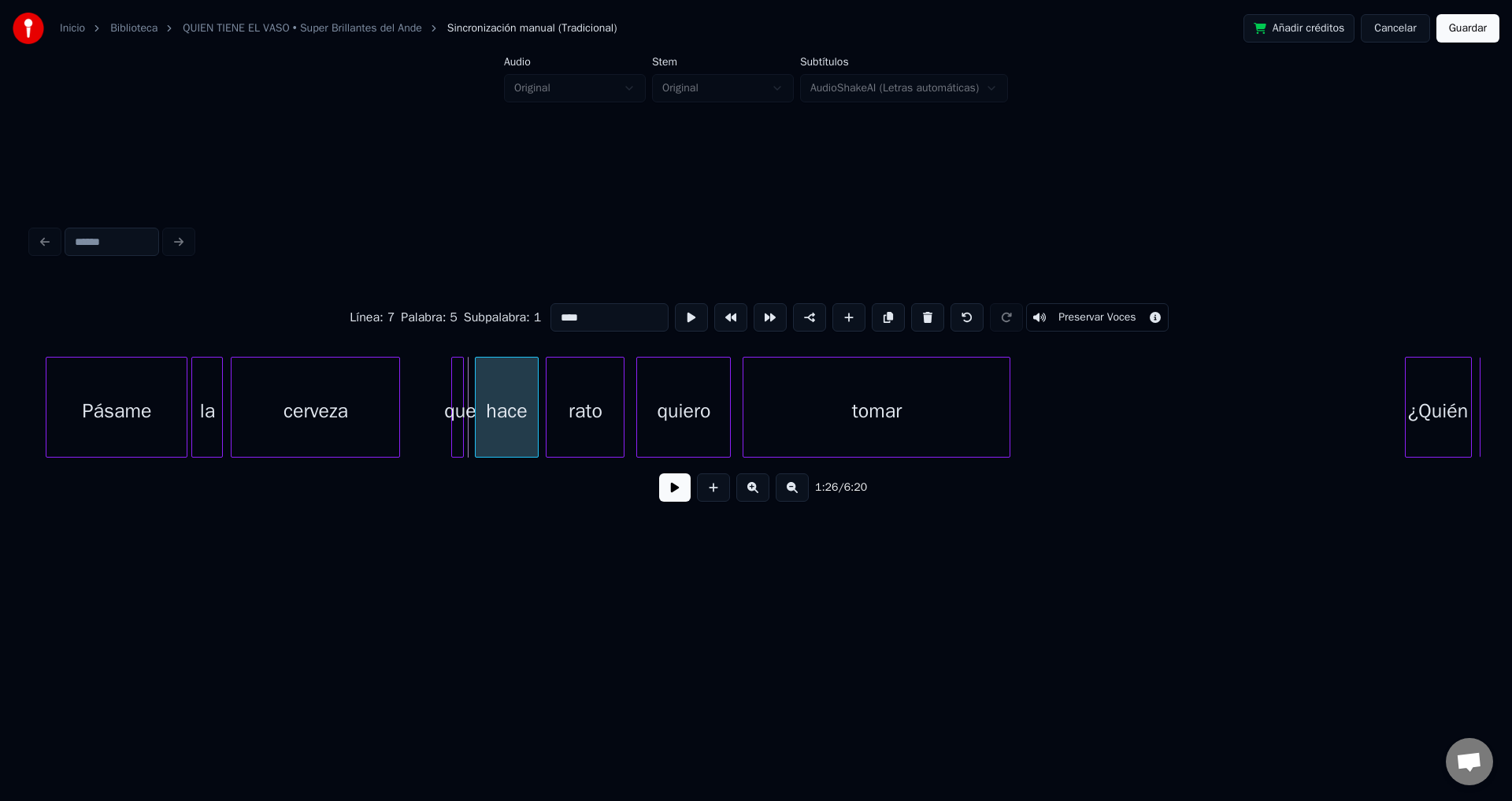 click at bounding box center (478, 407) 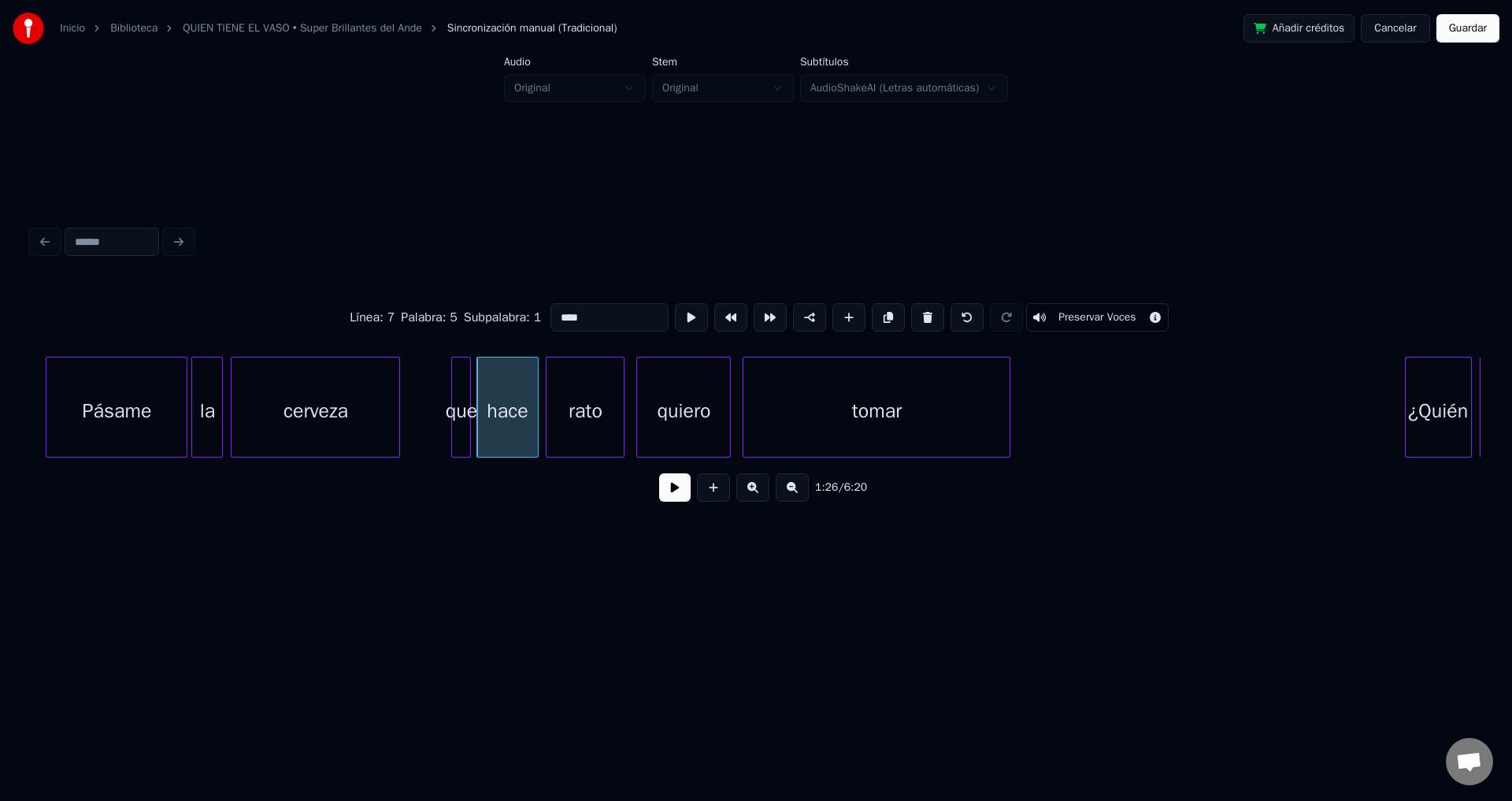 click at bounding box center (468, 407) 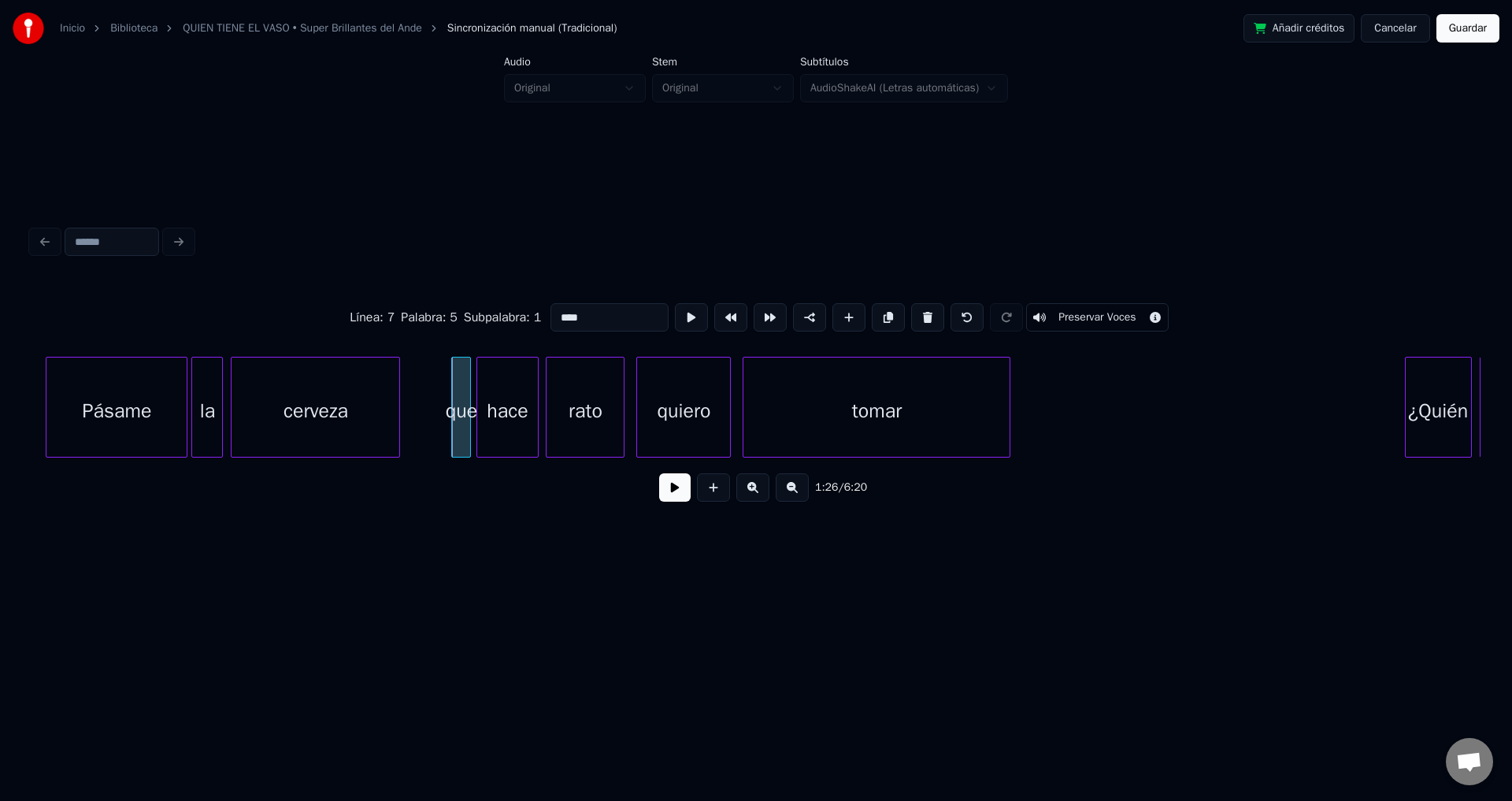 click at bounding box center [675, 488] 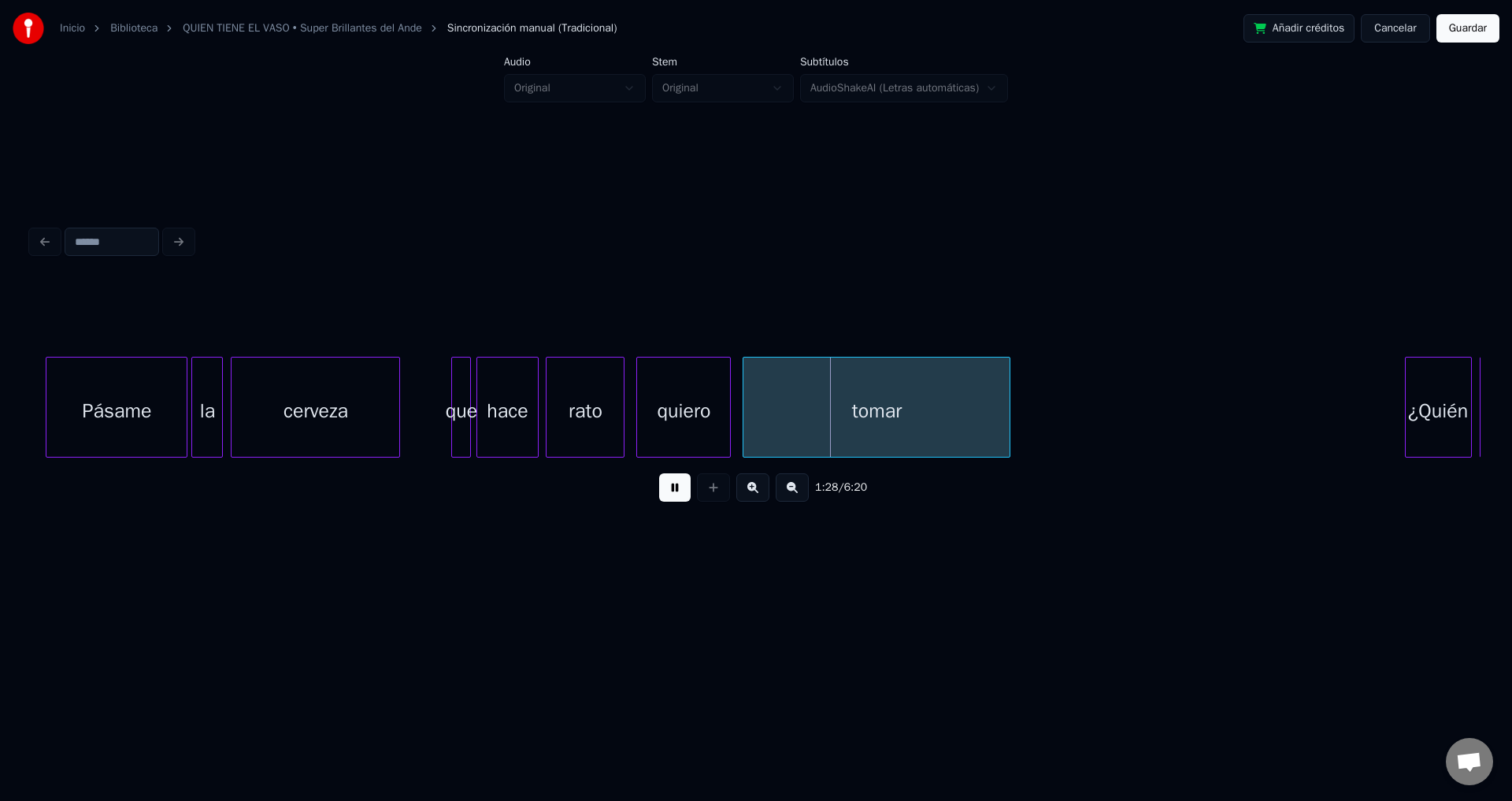 click at bounding box center [675, 488] 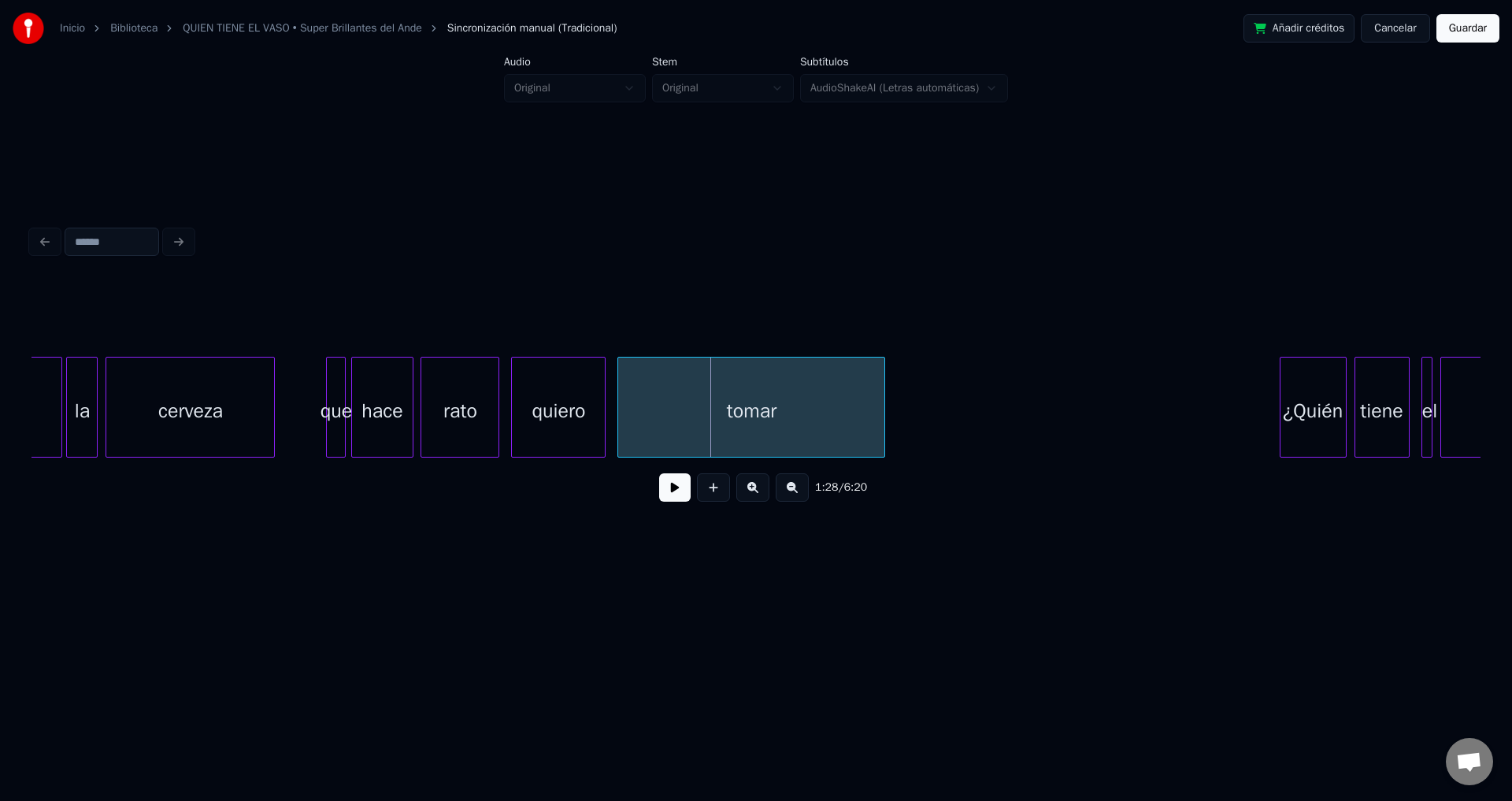 scroll, scrollTop: 0, scrollLeft: 16877, axis: horizontal 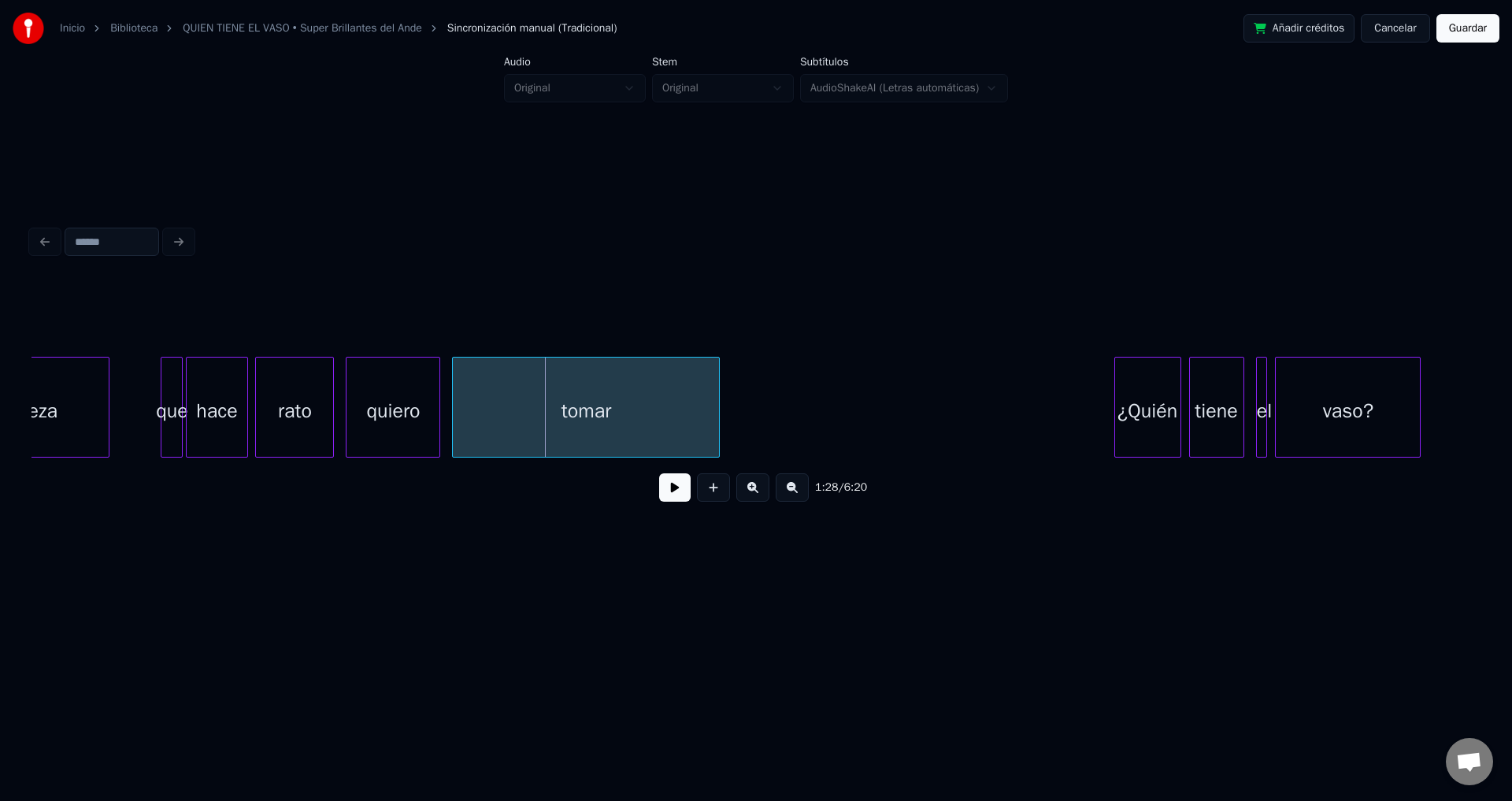 click at bounding box center (180, 407) 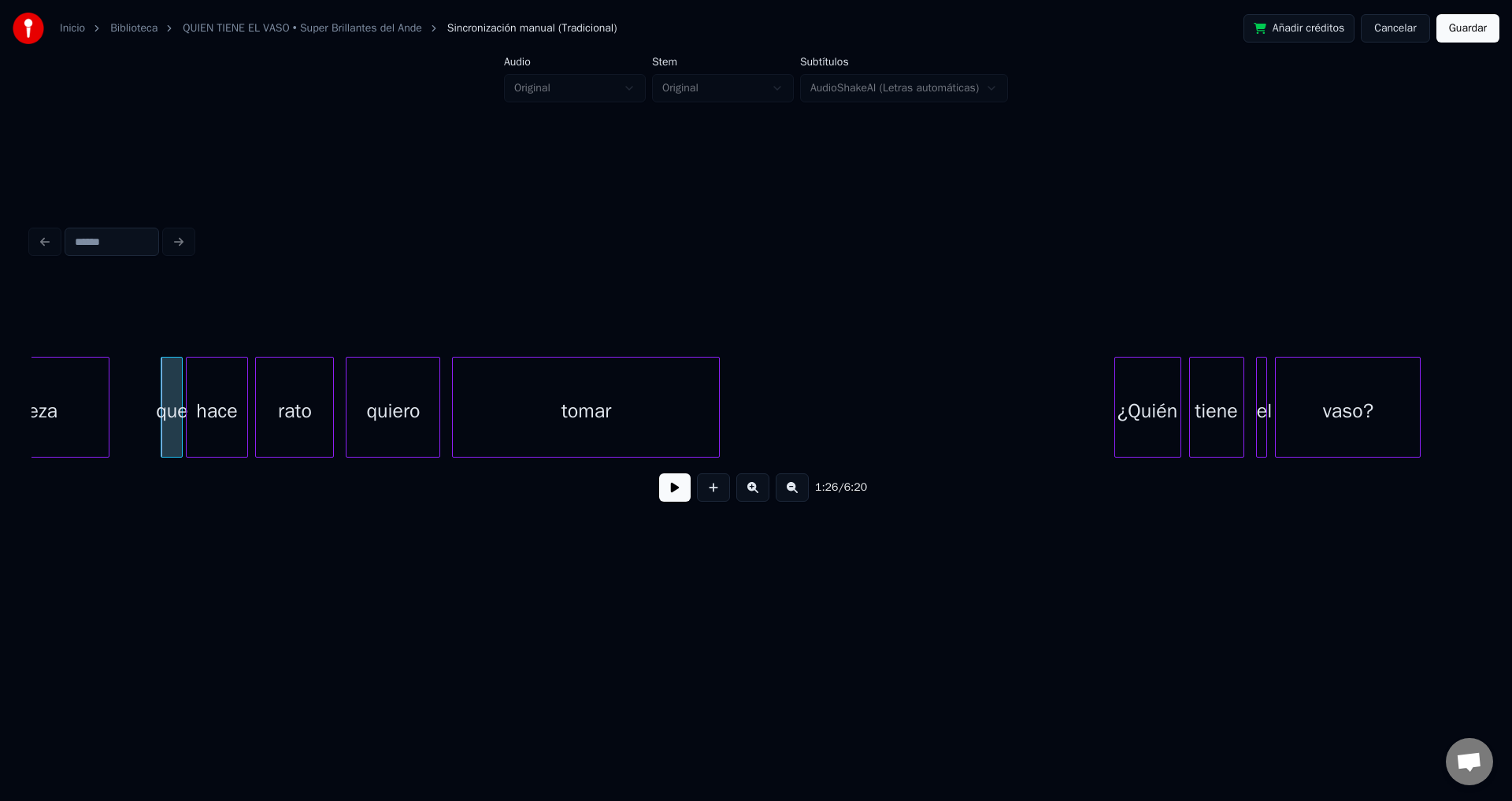 click on "que" at bounding box center [172, 411] 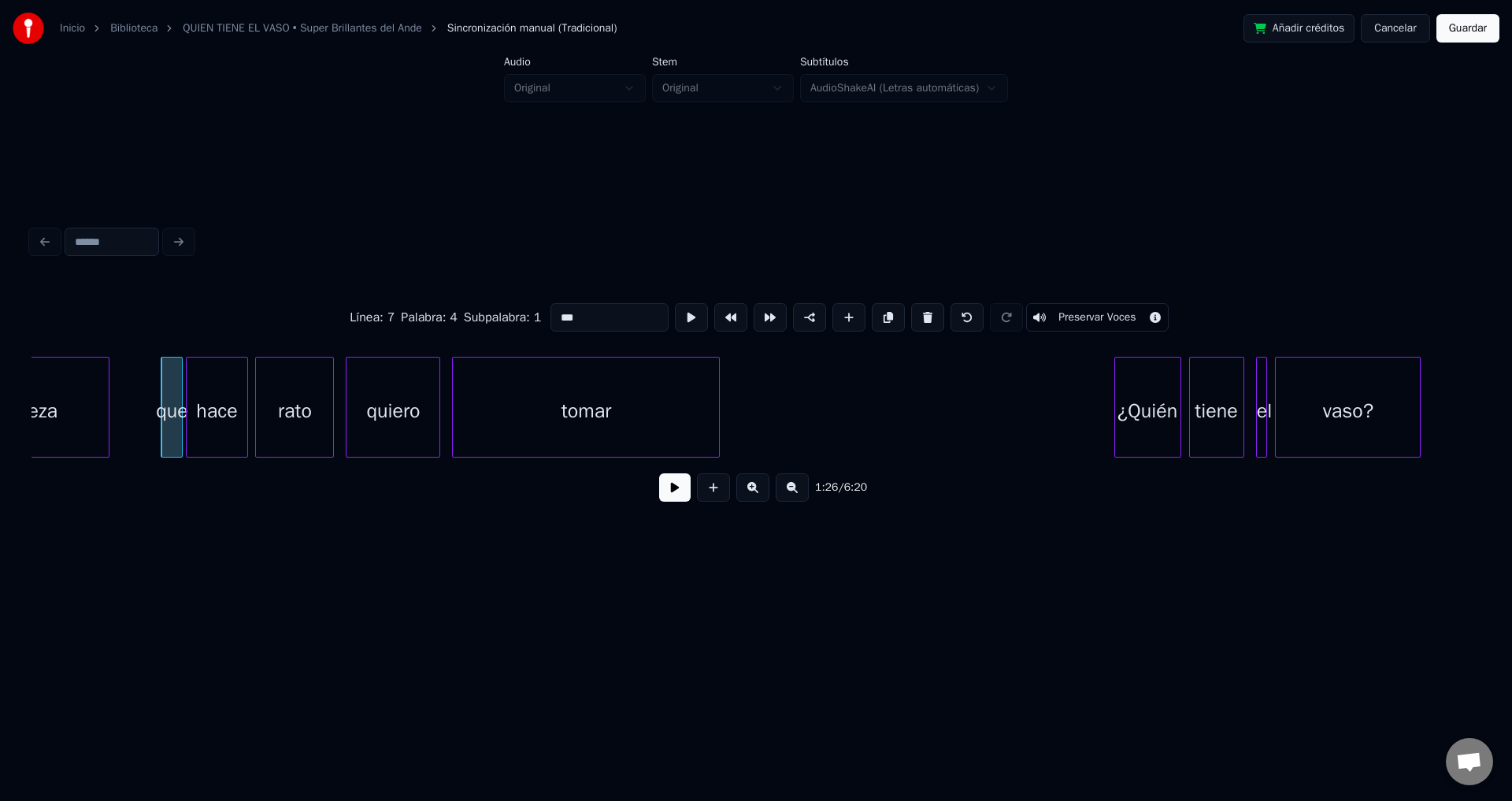 click at bounding box center [675, 488] 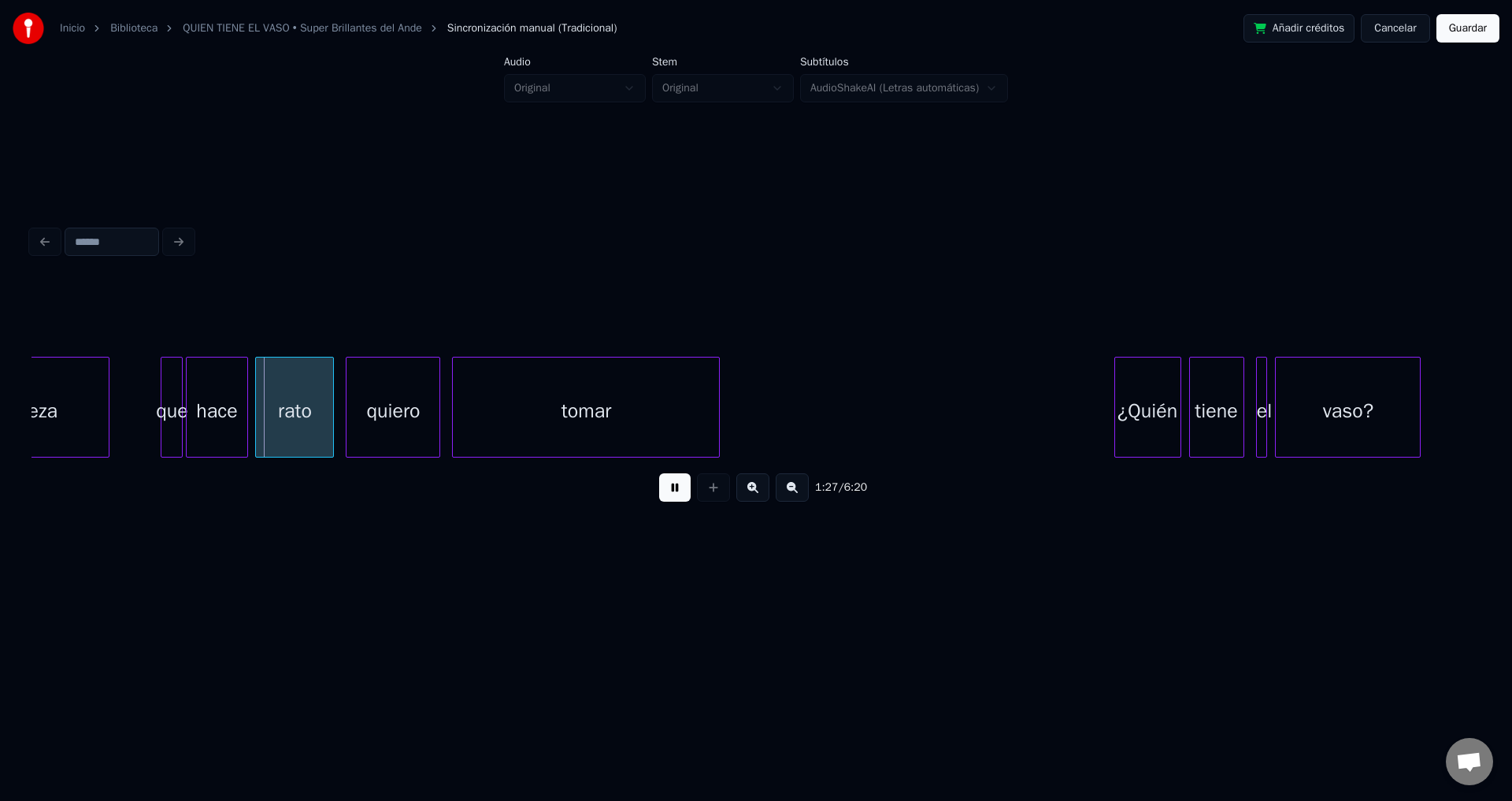 click at bounding box center [675, 488] 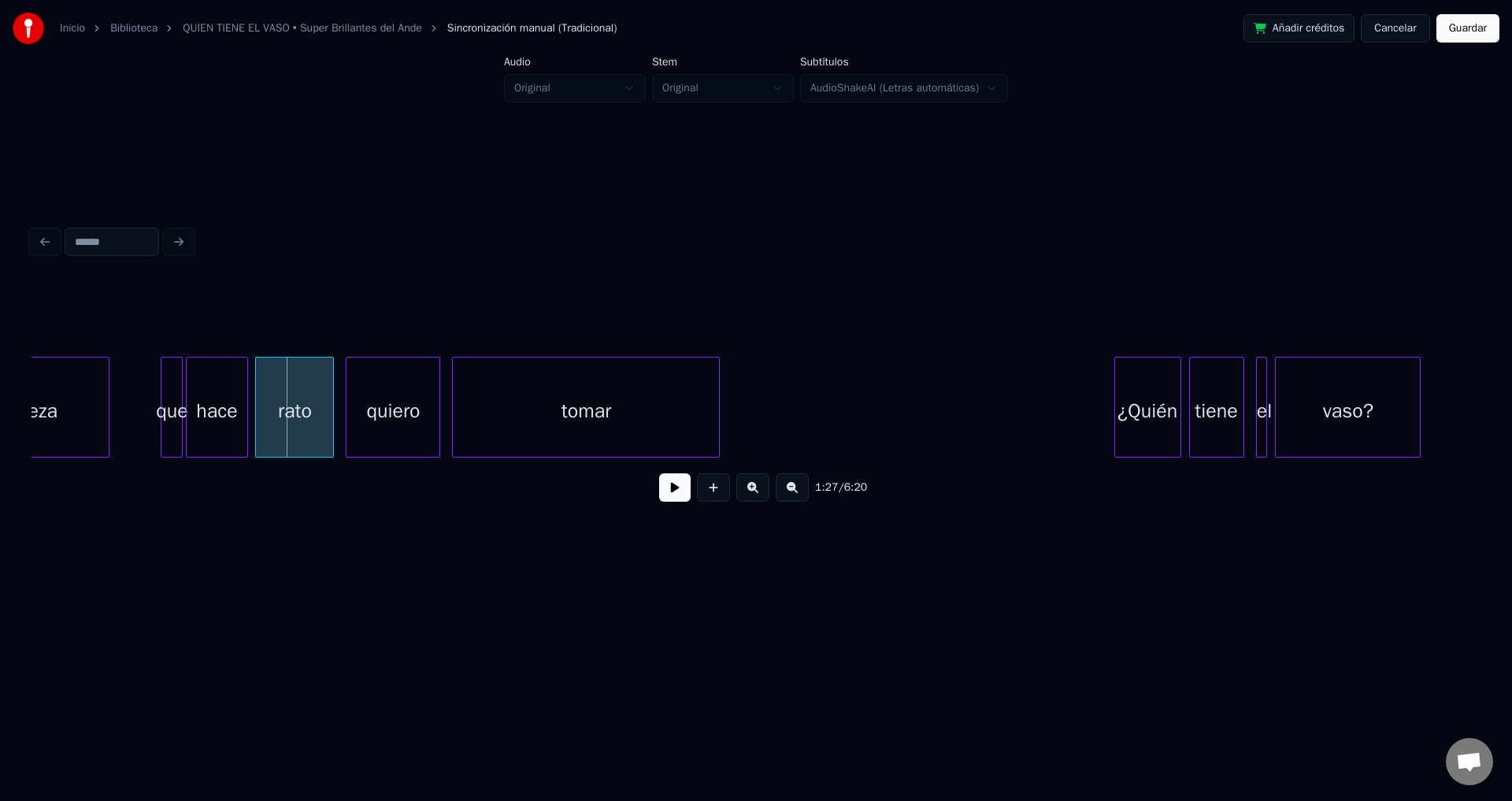 click at bounding box center (675, 488) 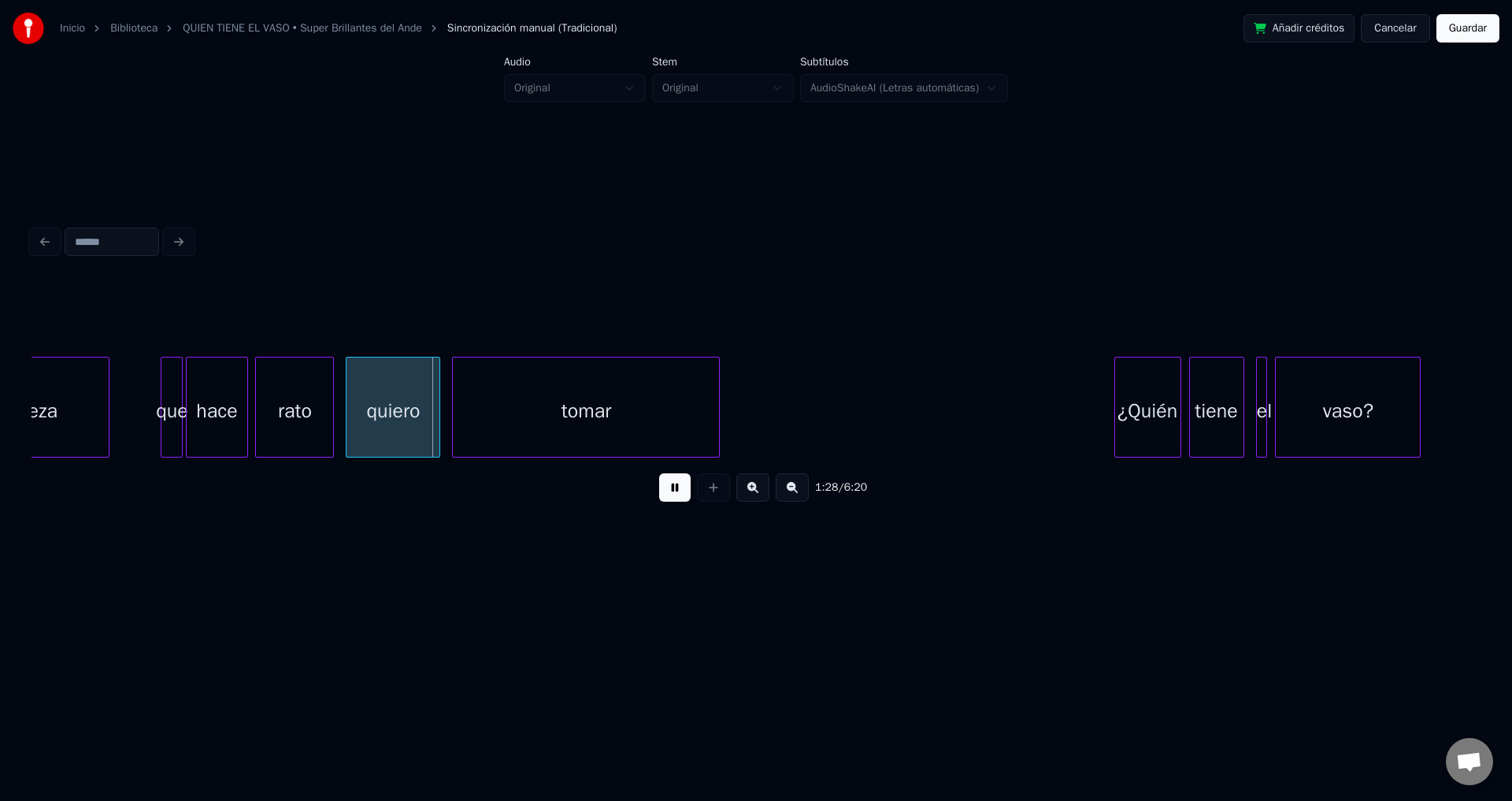 click at bounding box center (675, 488) 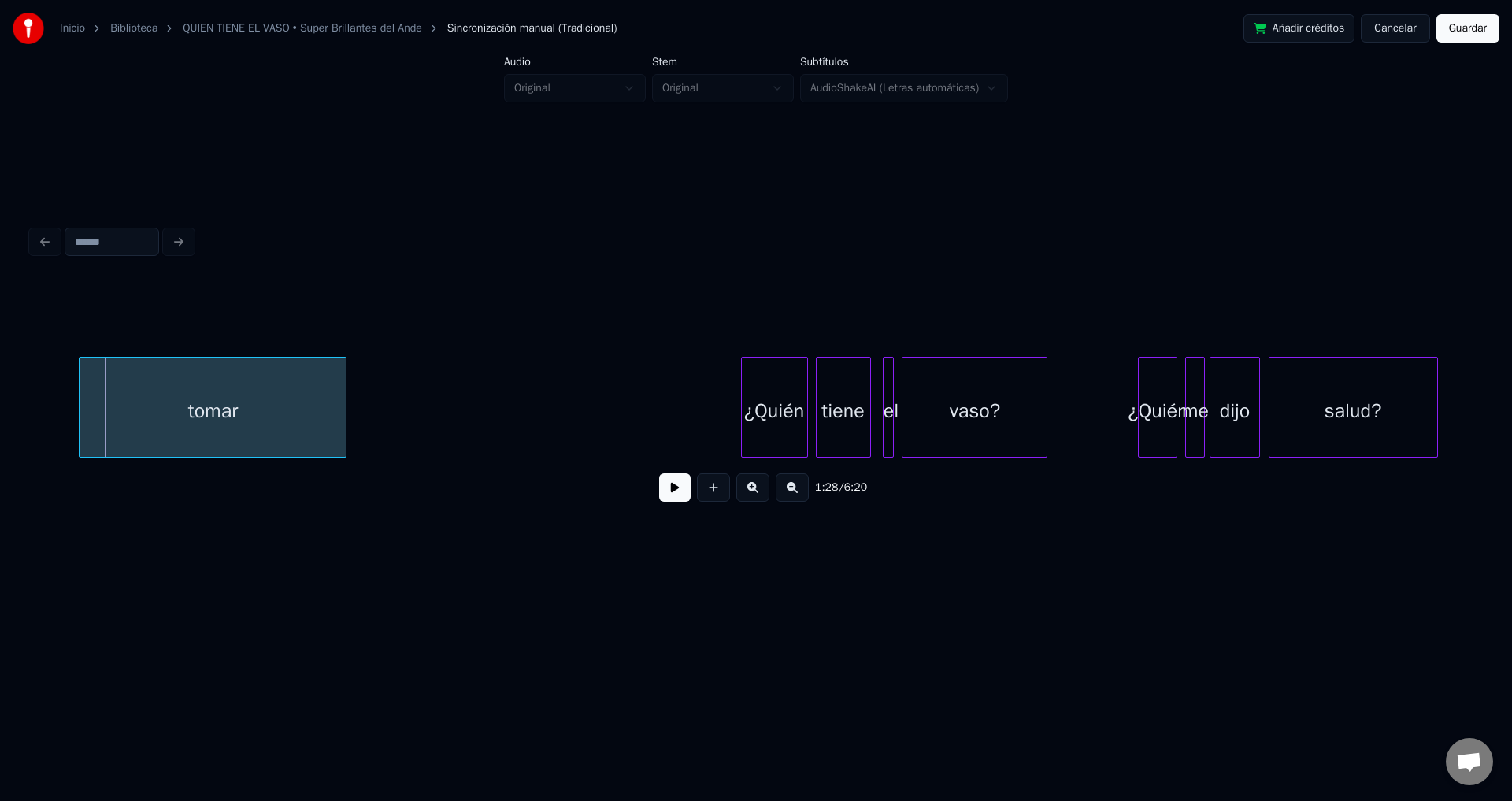 scroll, scrollTop: 0, scrollLeft: 17375, axis: horizontal 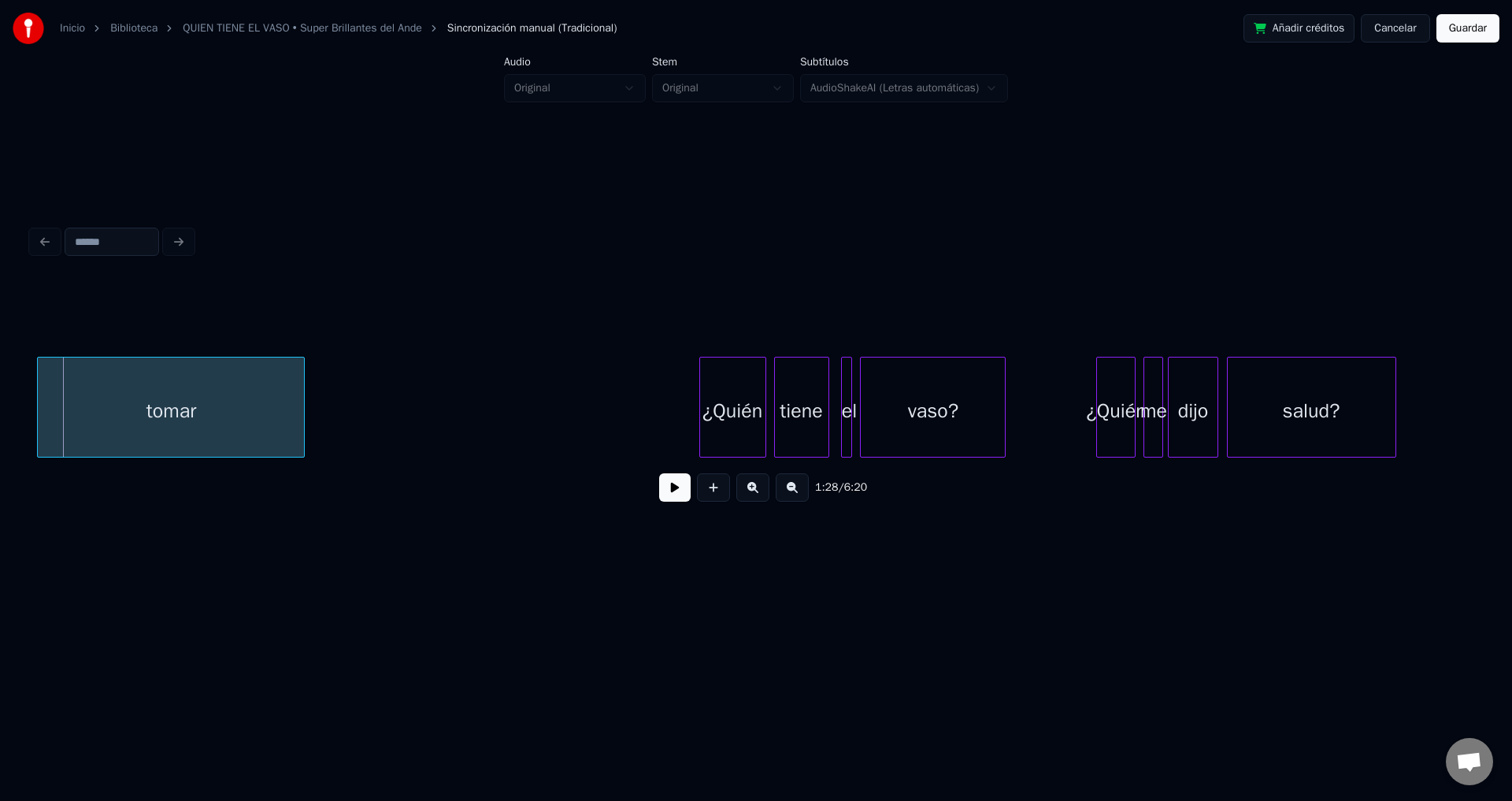 click at bounding box center [675, 488] 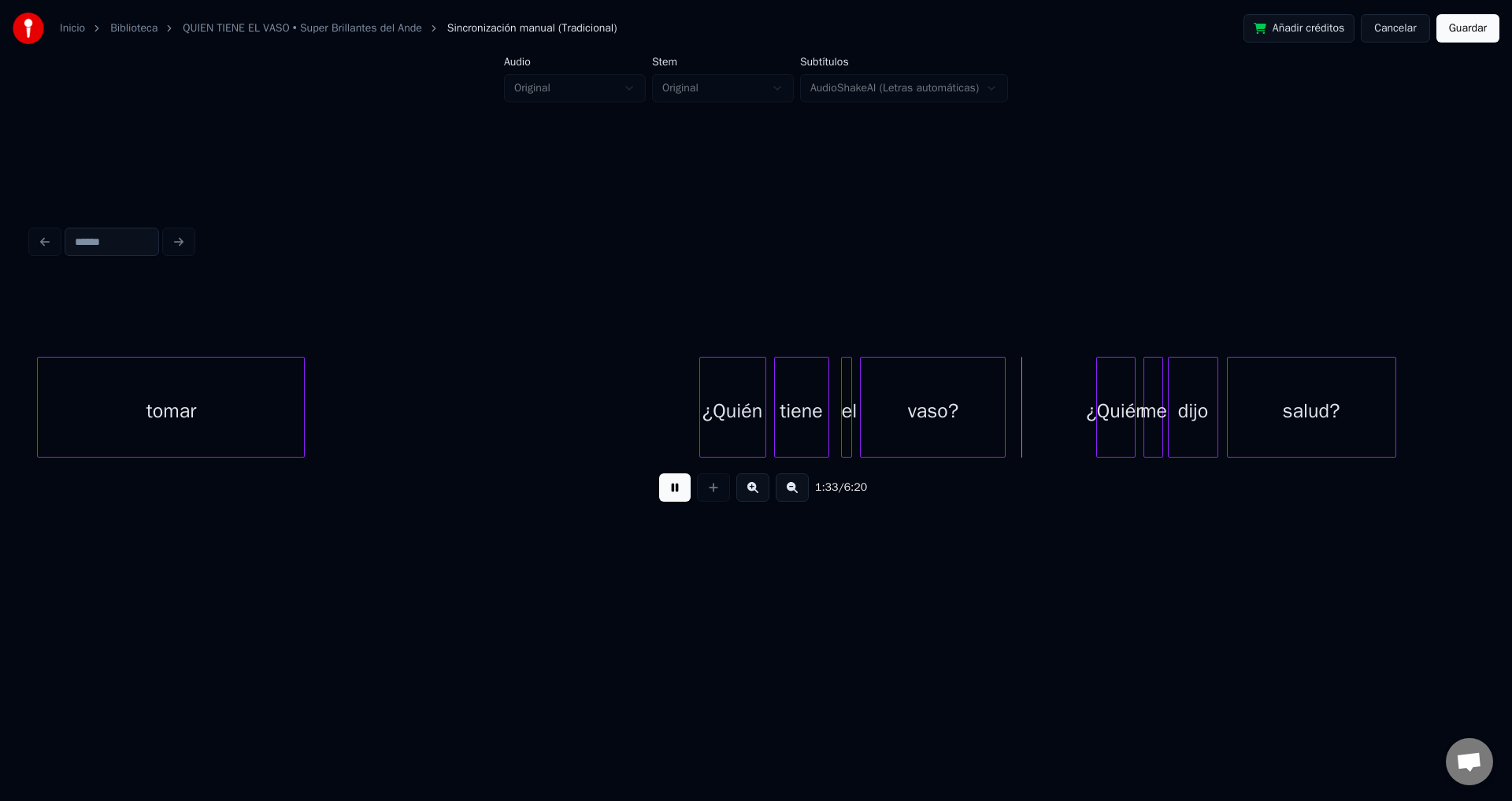 click at bounding box center (675, 488) 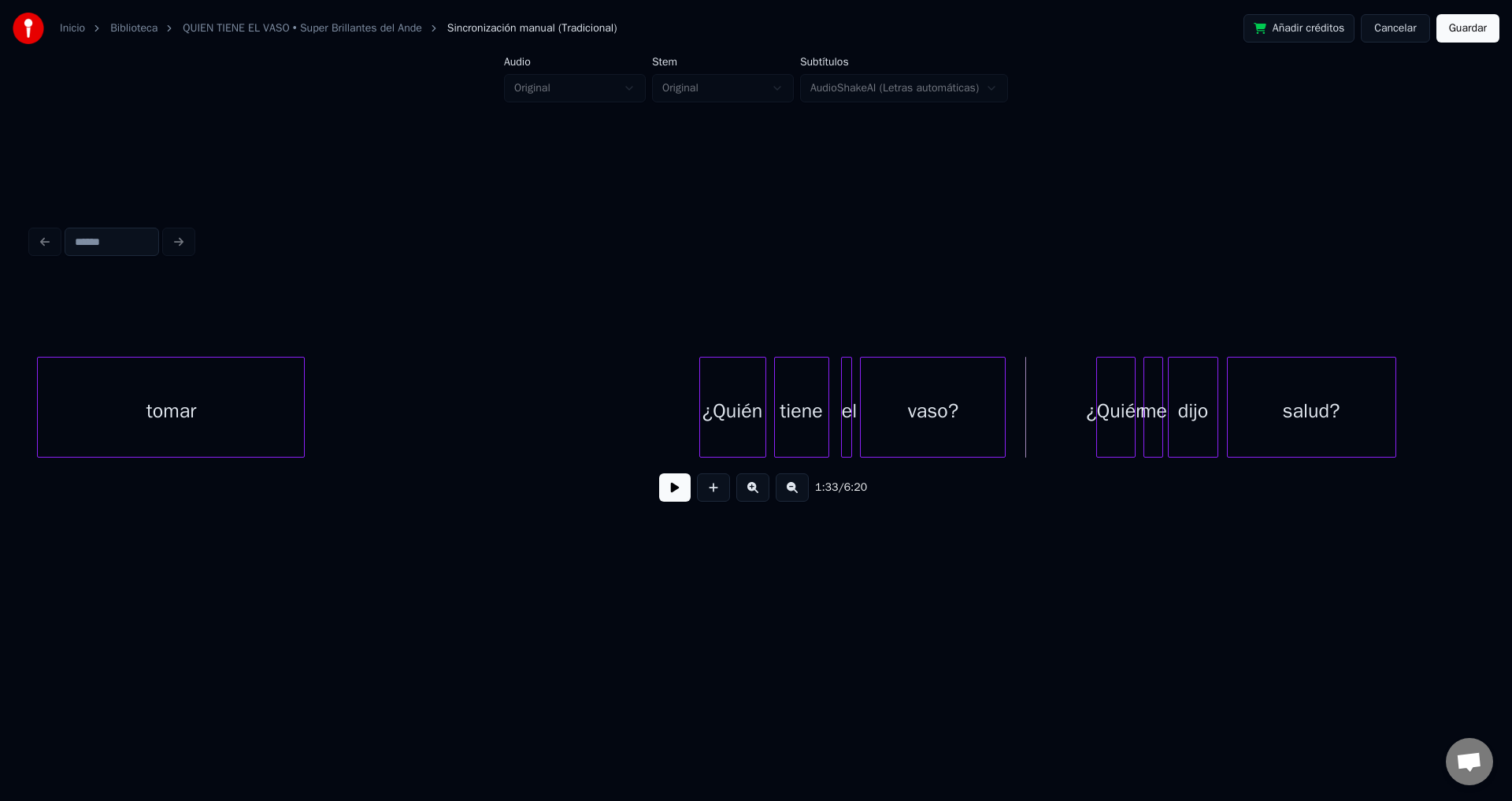 click on "¿Quién" at bounding box center (732, 411) 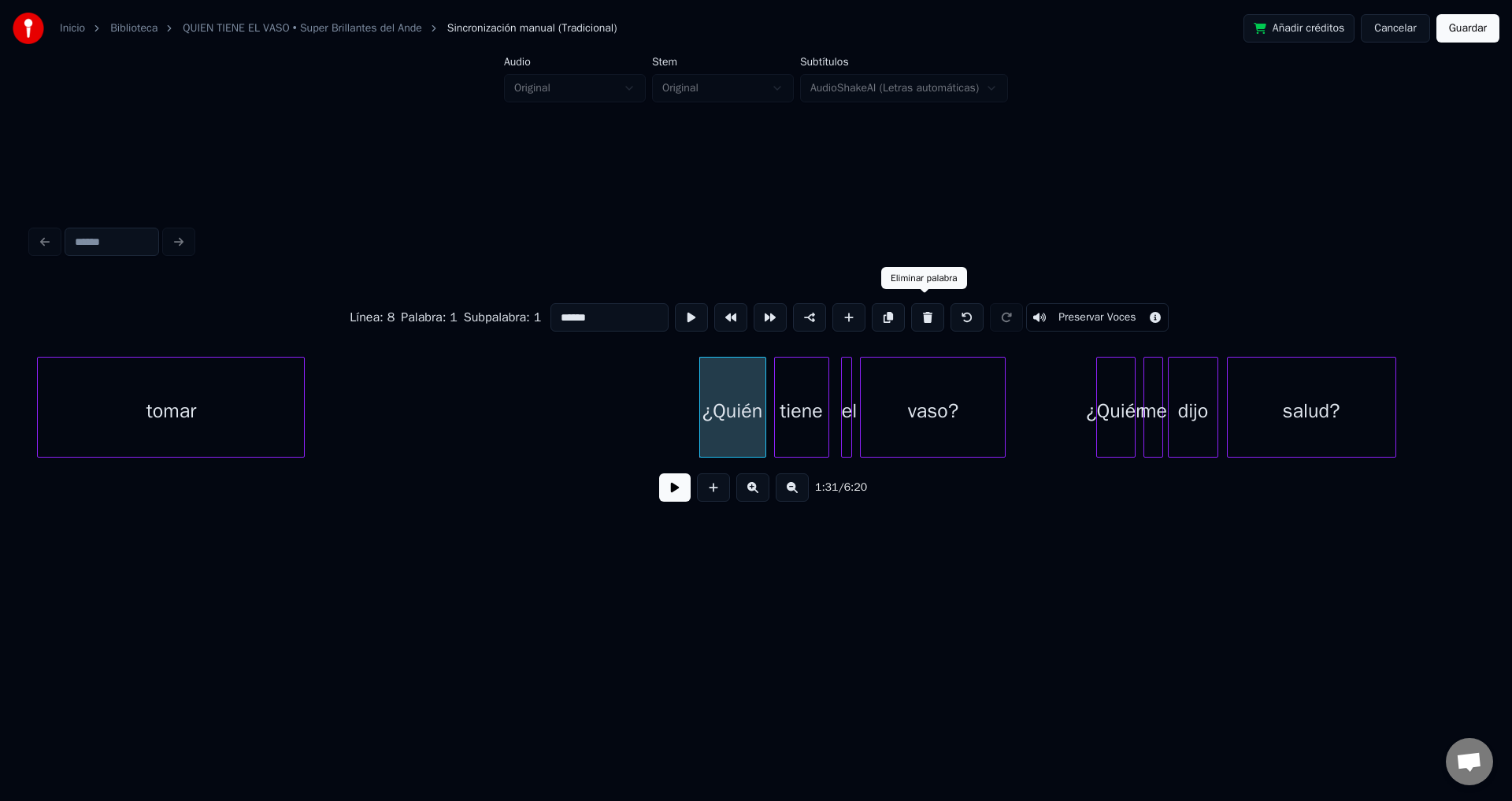 click at bounding box center (928, 317) 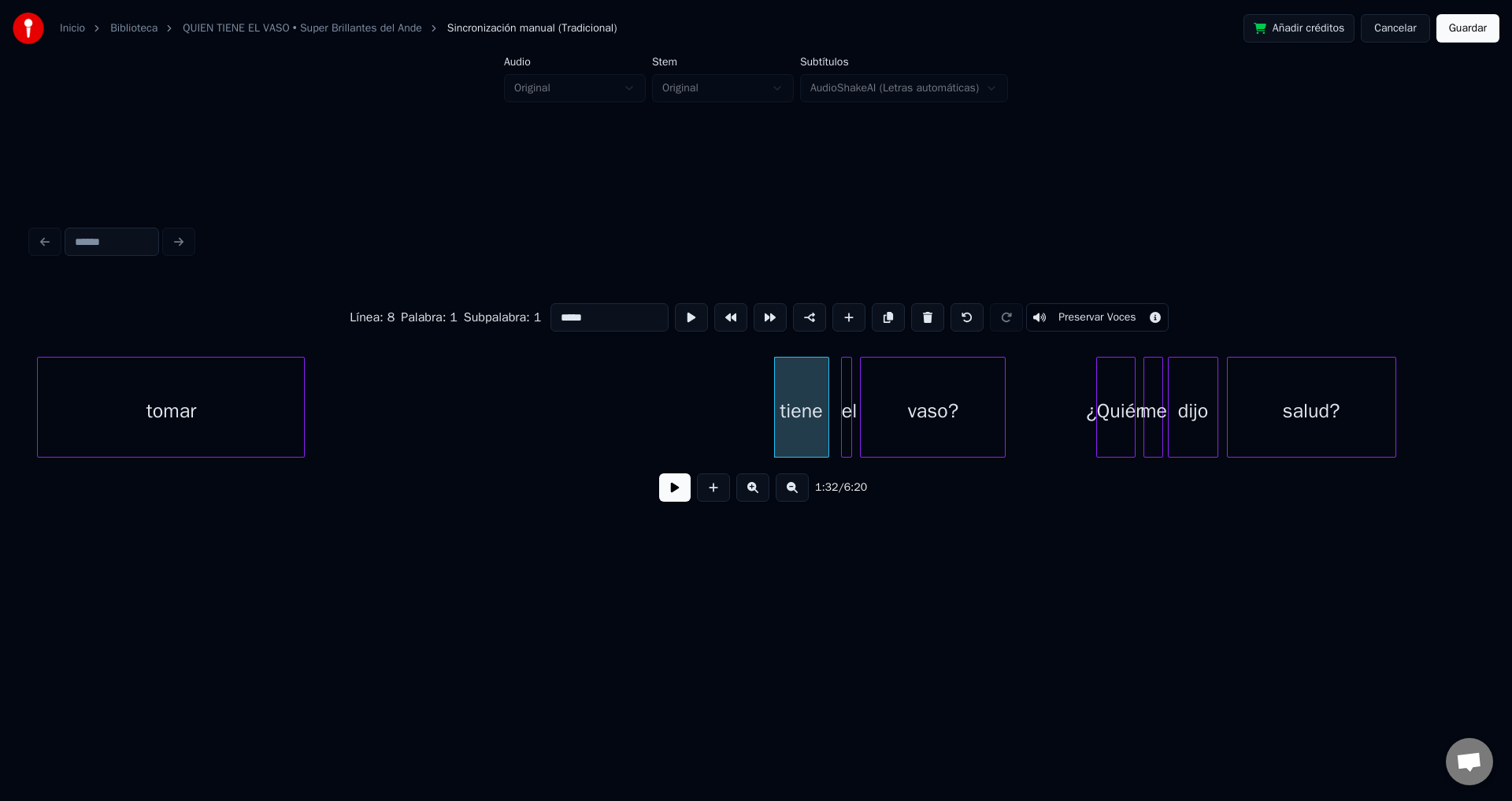 click at bounding box center (928, 317) 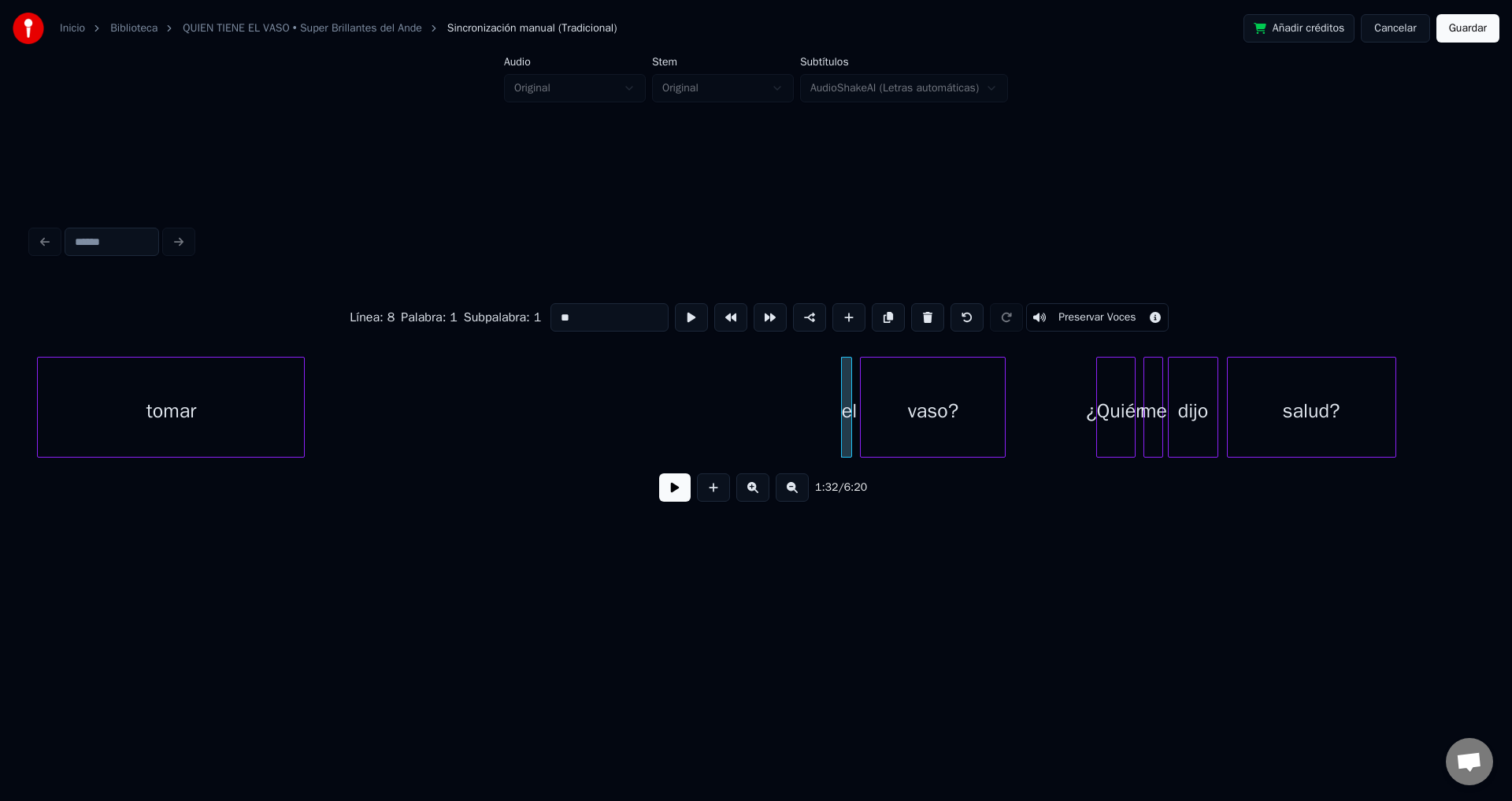 click at bounding box center (928, 317) 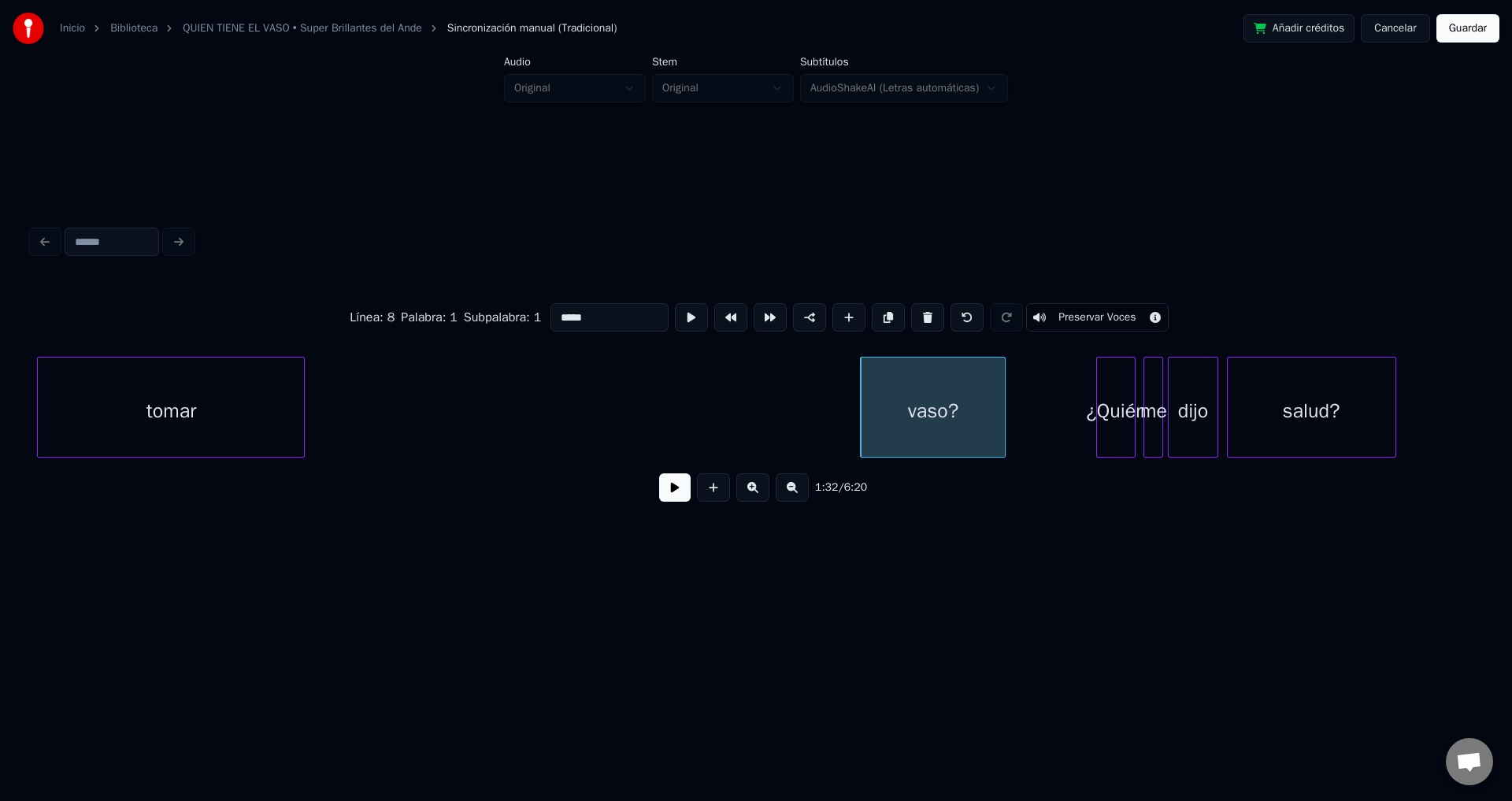 click at bounding box center [928, 317] 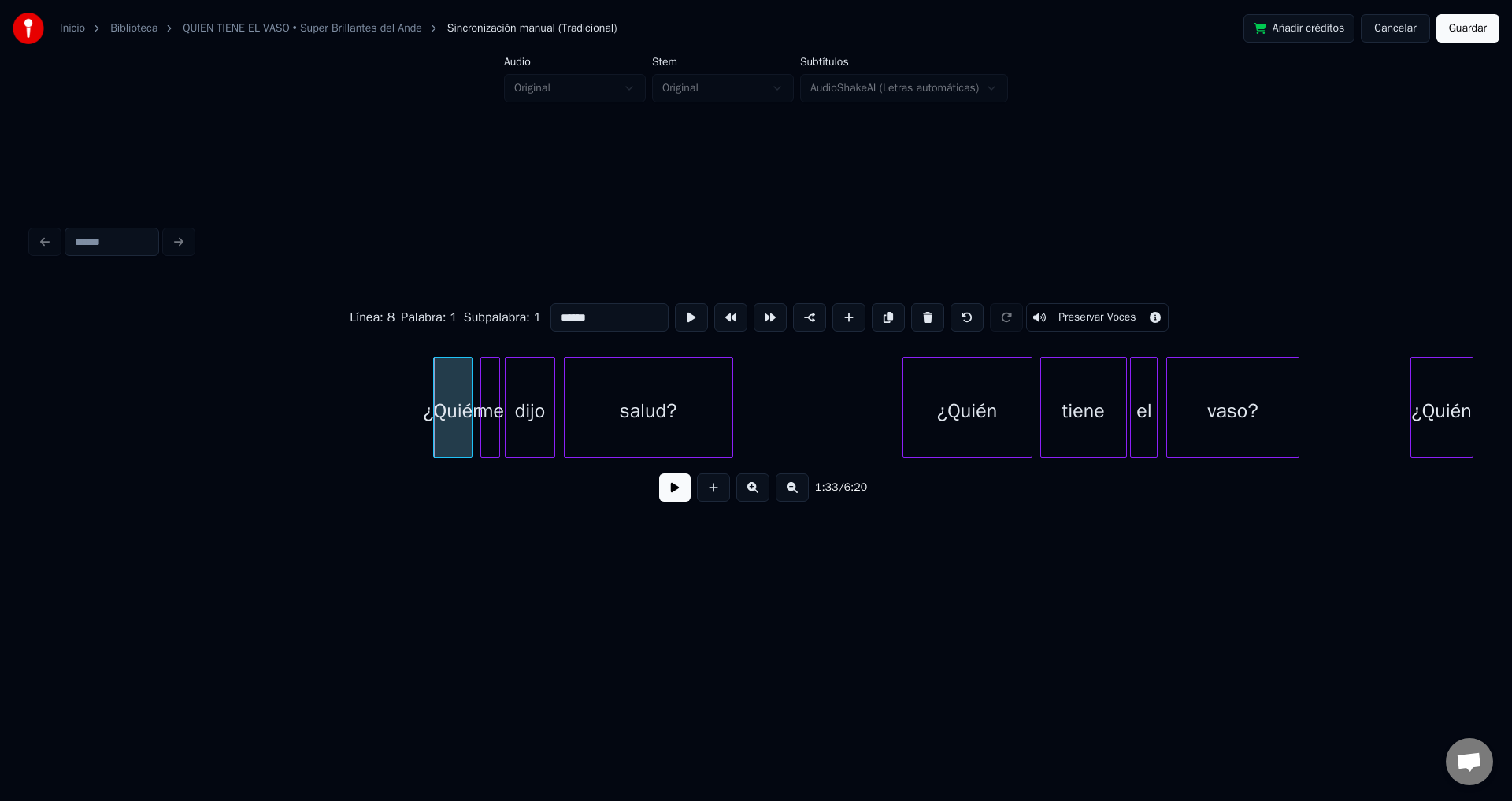 scroll, scrollTop: 0, scrollLeft: 18245, axis: horizontal 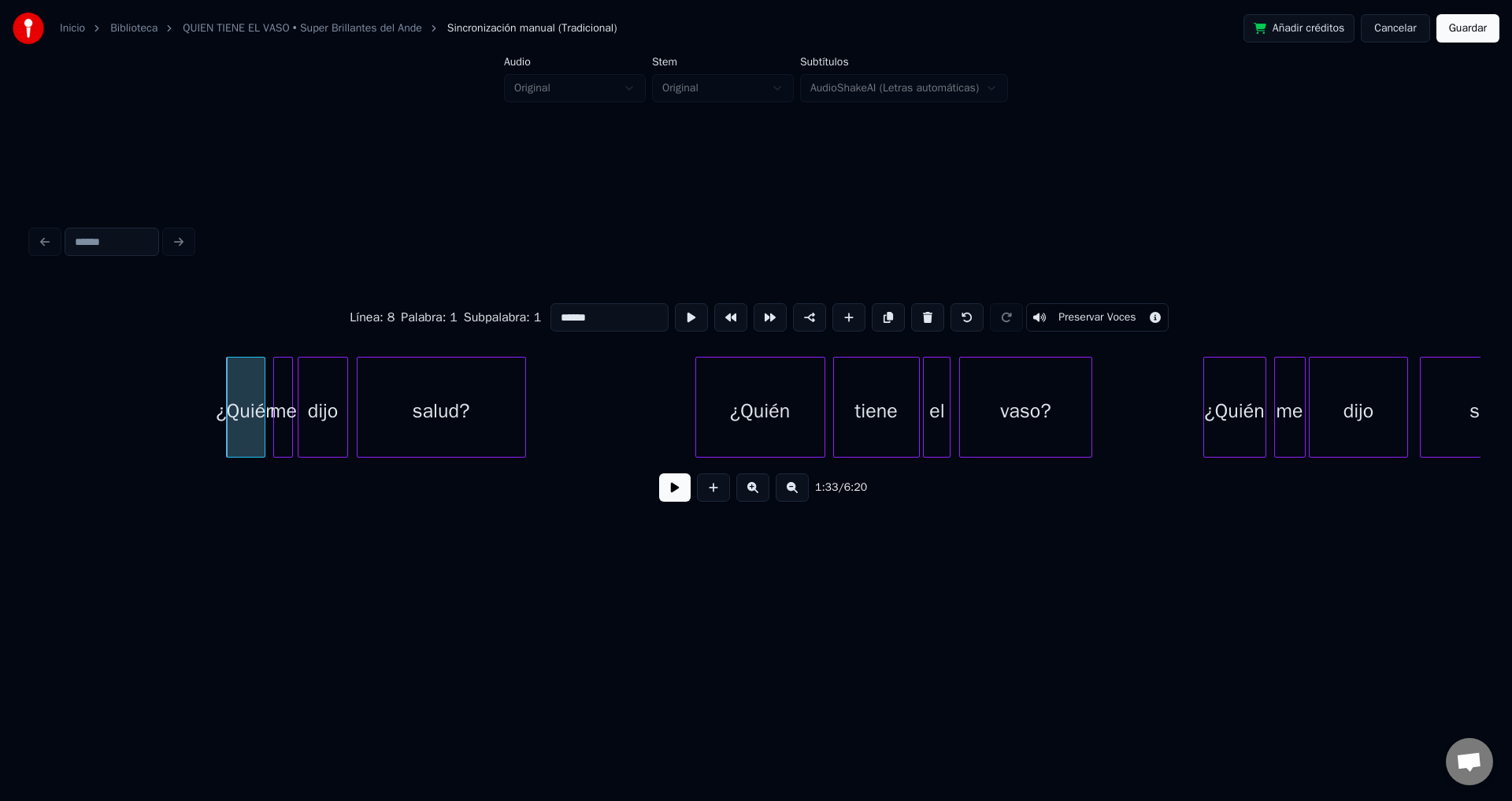 drag, startPoint x: 176, startPoint y: 411, endPoint x: 475, endPoint y: 454, distance: 302.07615 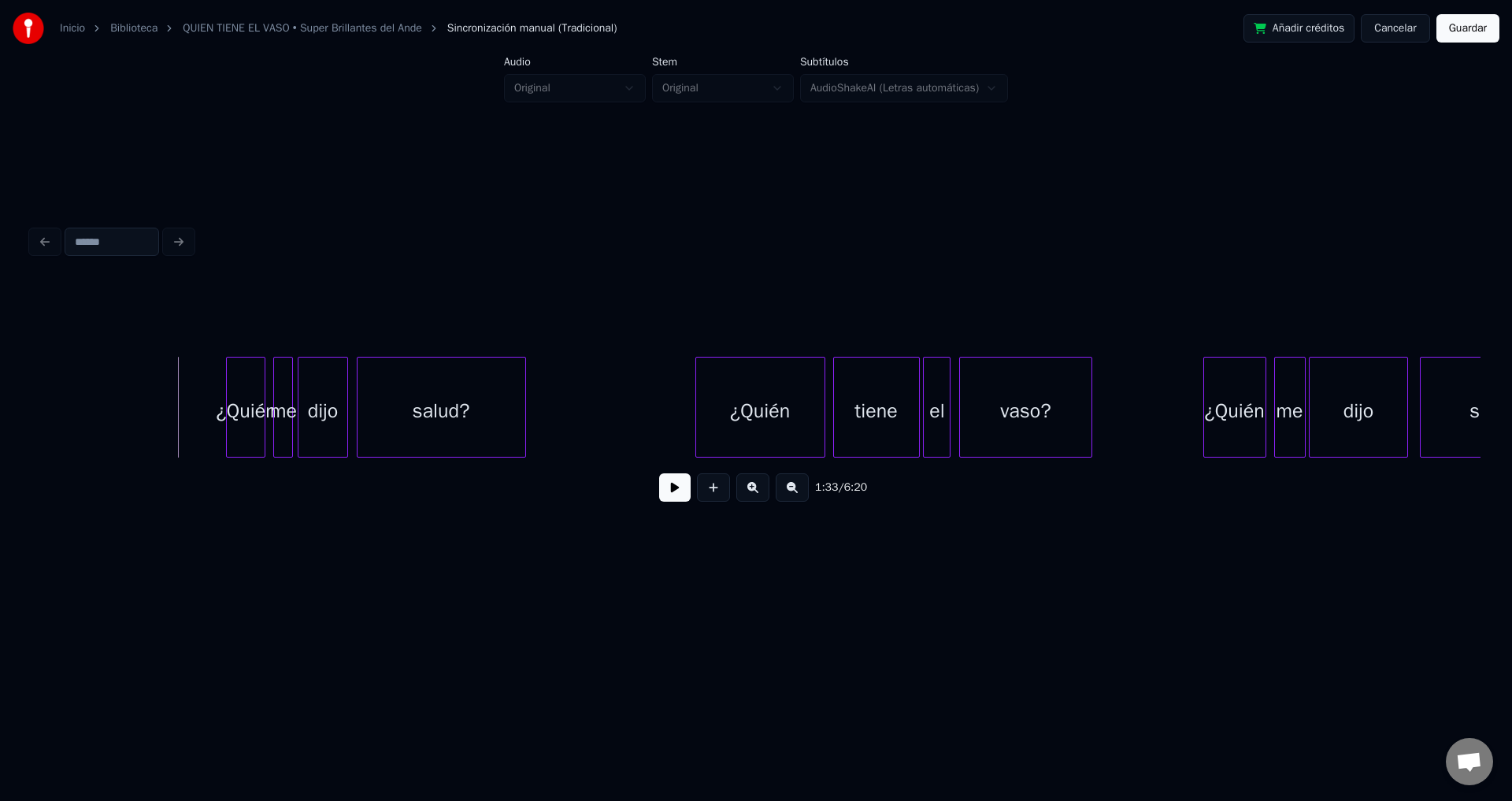 click at bounding box center [675, 488] 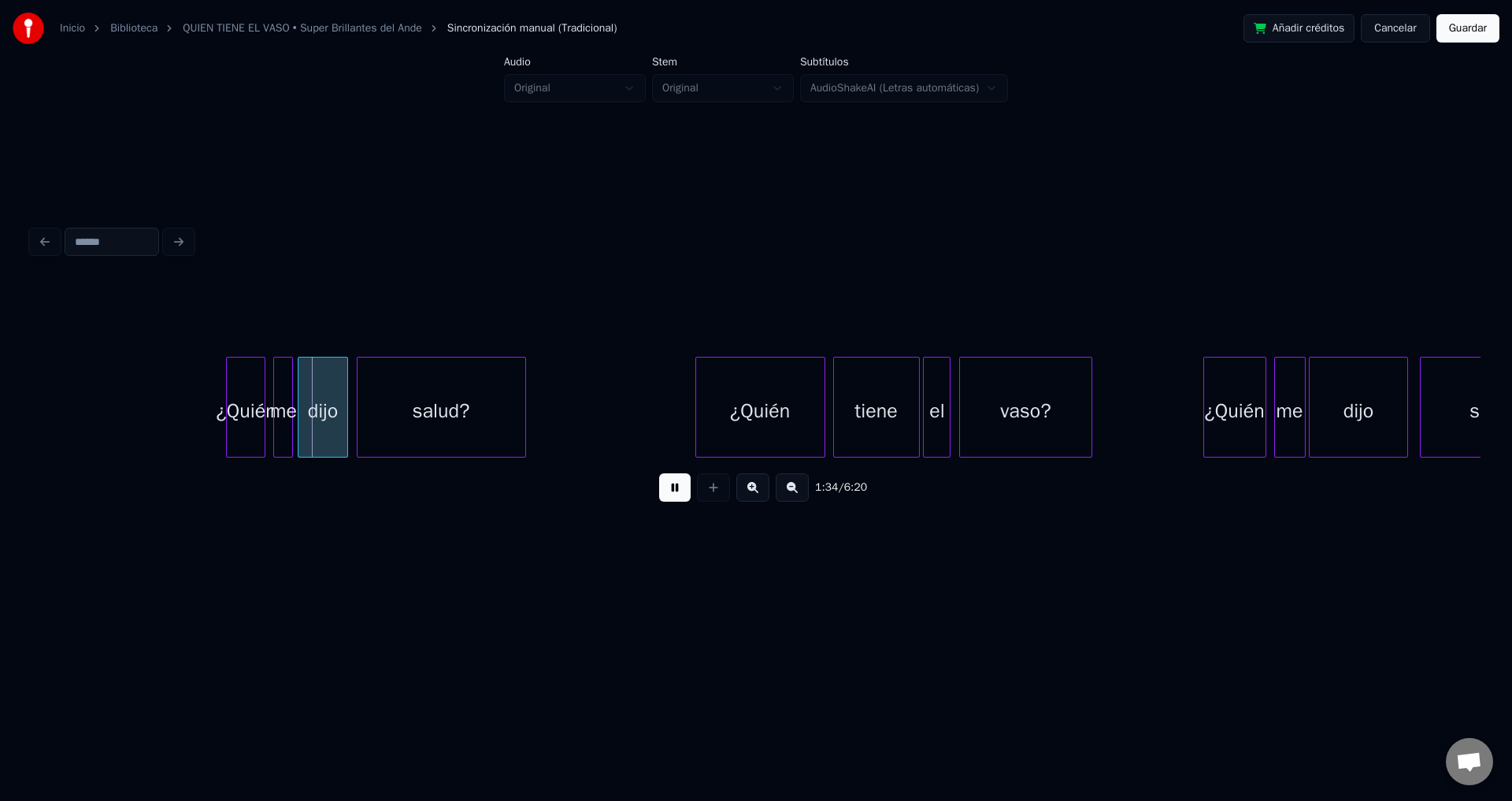 click at bounding box center (675, 488) 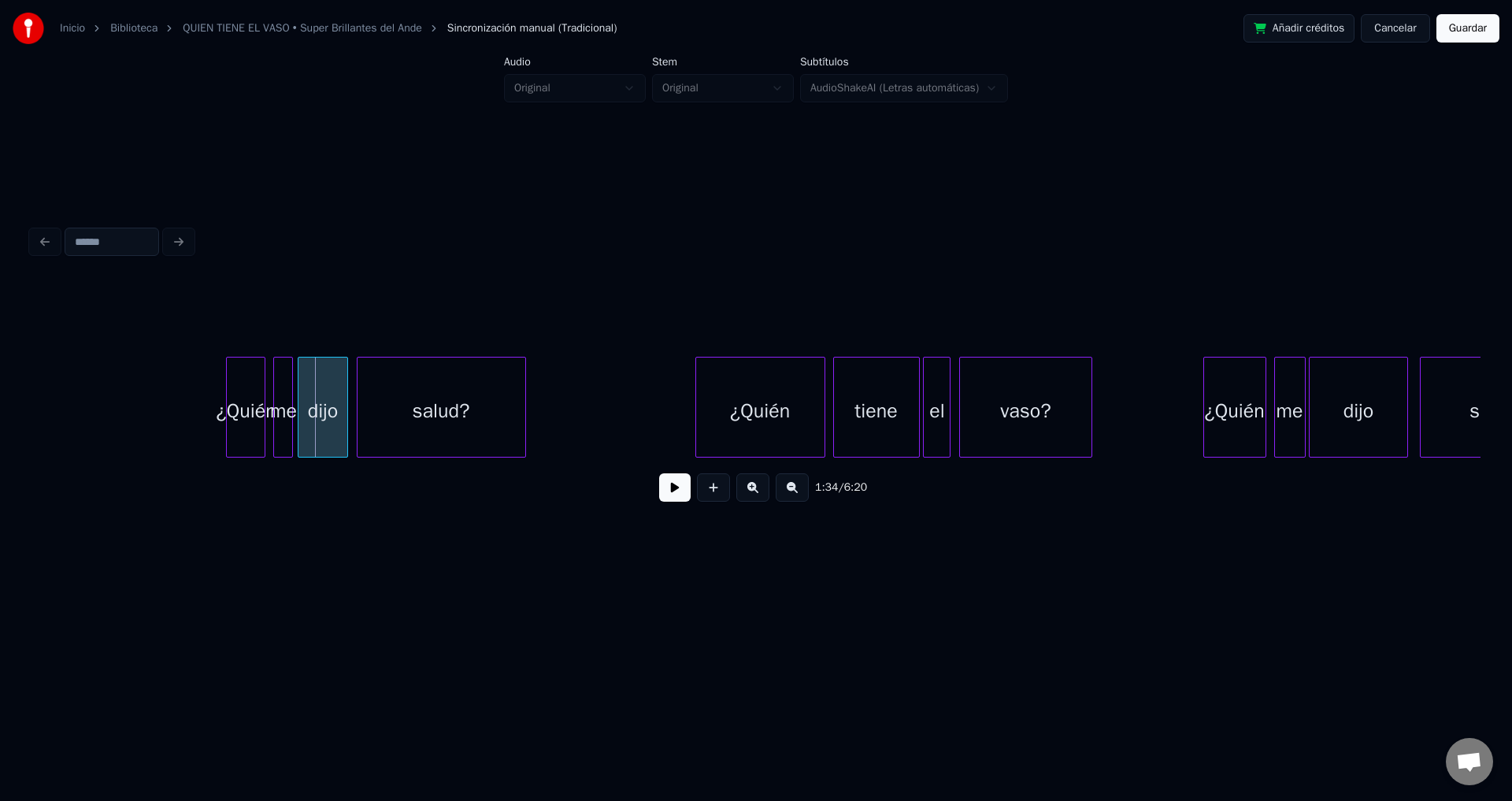 click on "¿Quién" at bounding box center [246, 411] 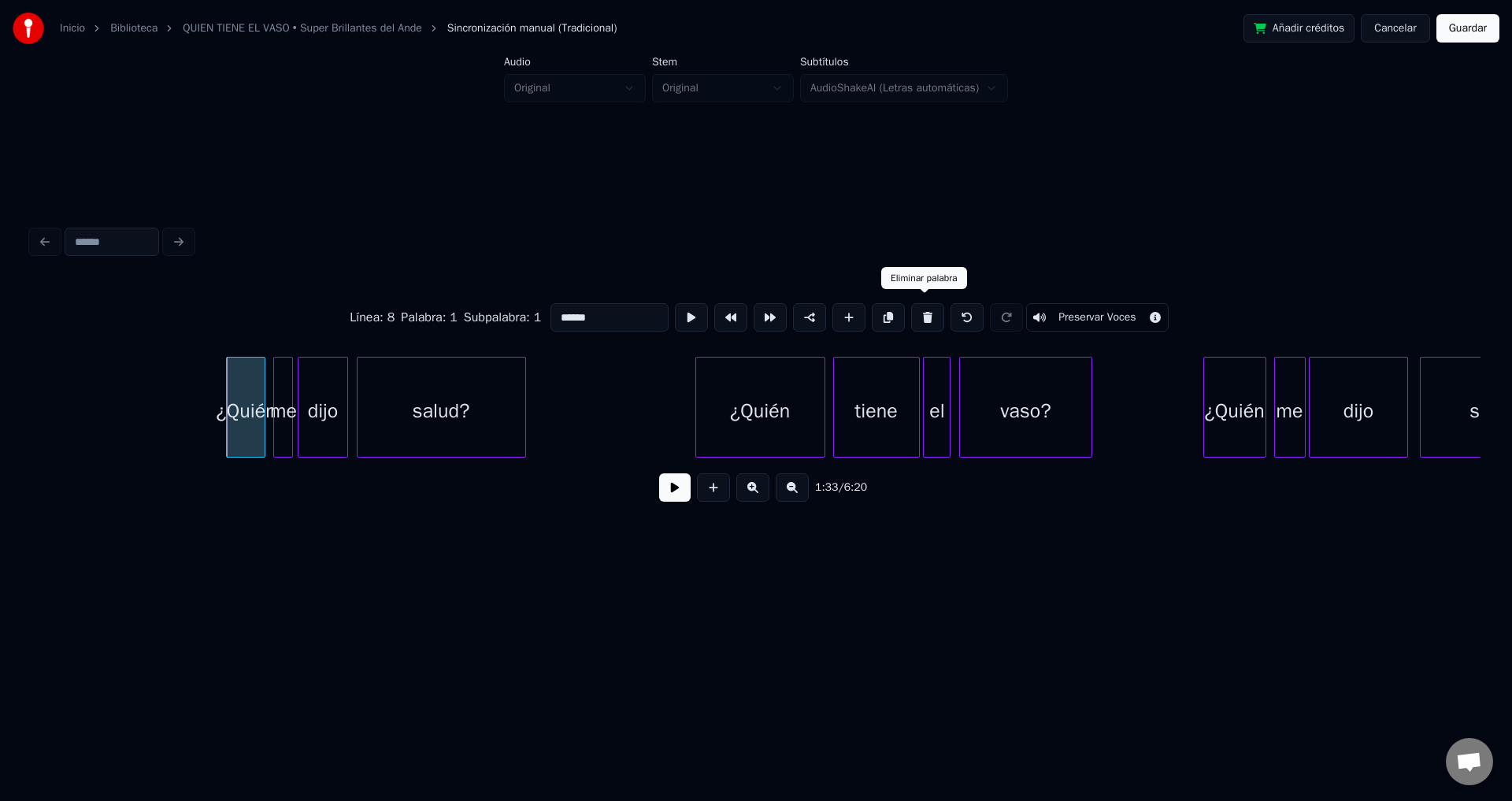click at bounding box center [928, 317] 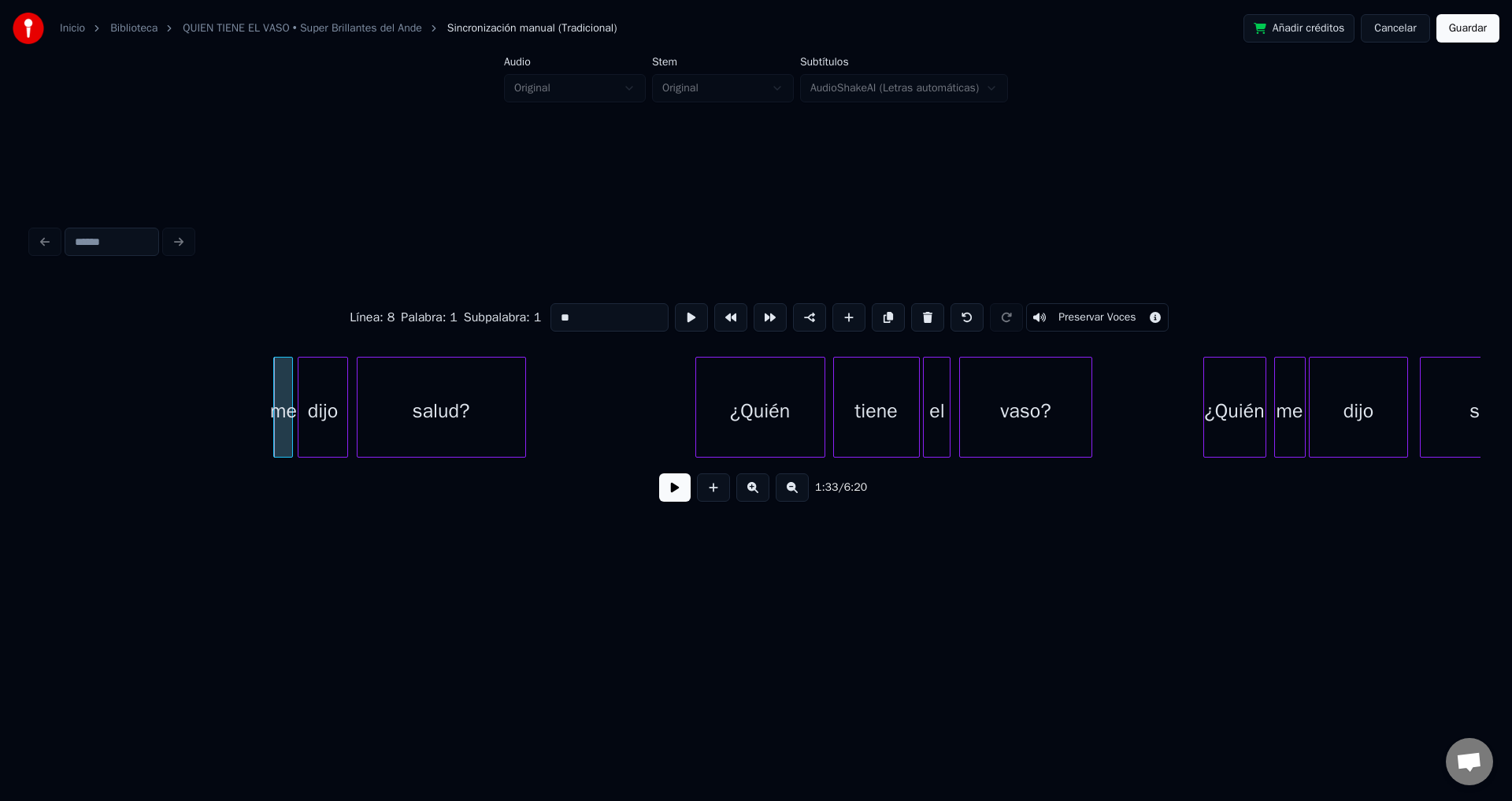 click at bounding box center [928, 317] 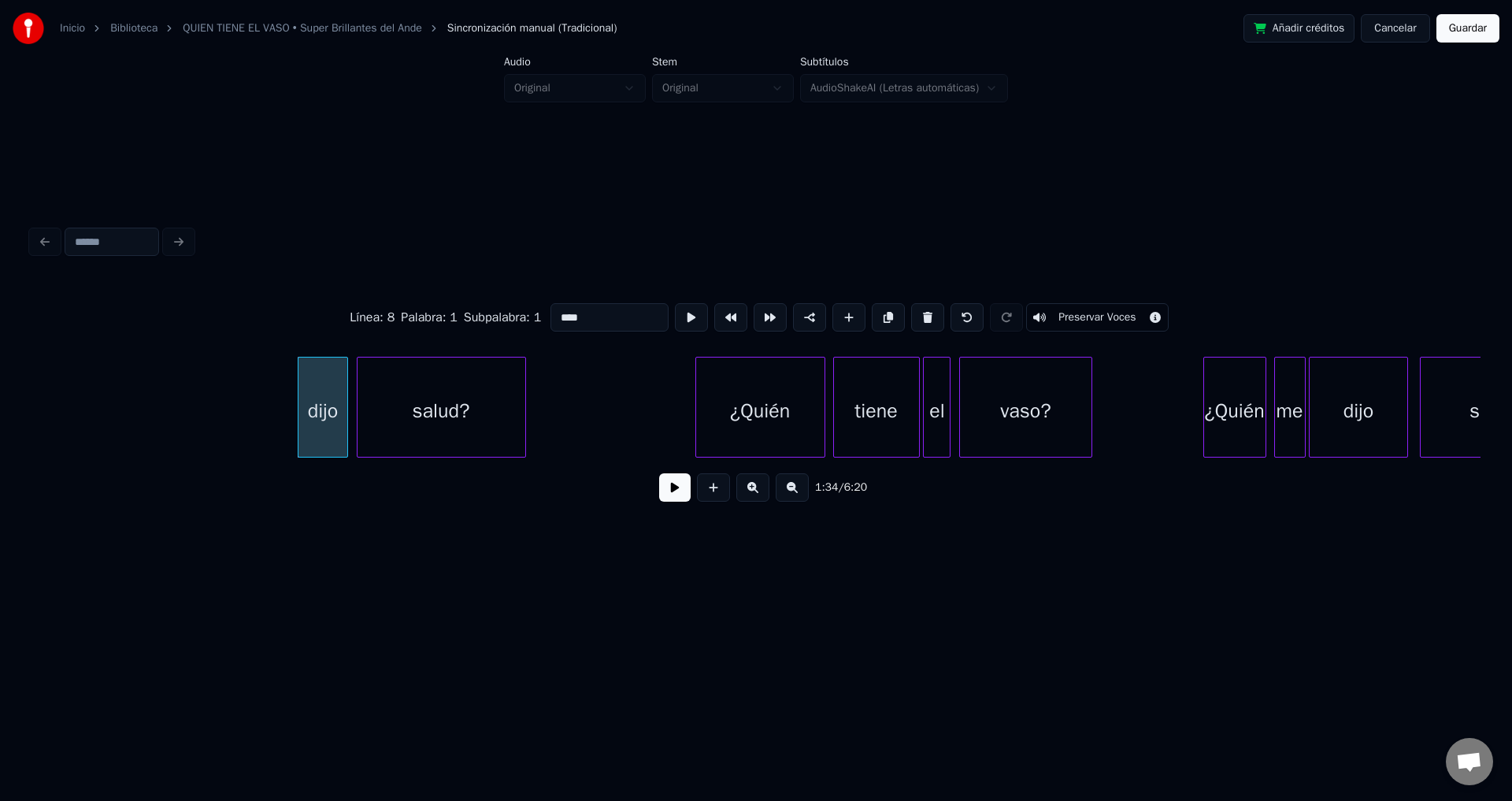 click at bounding box center [928, 317] 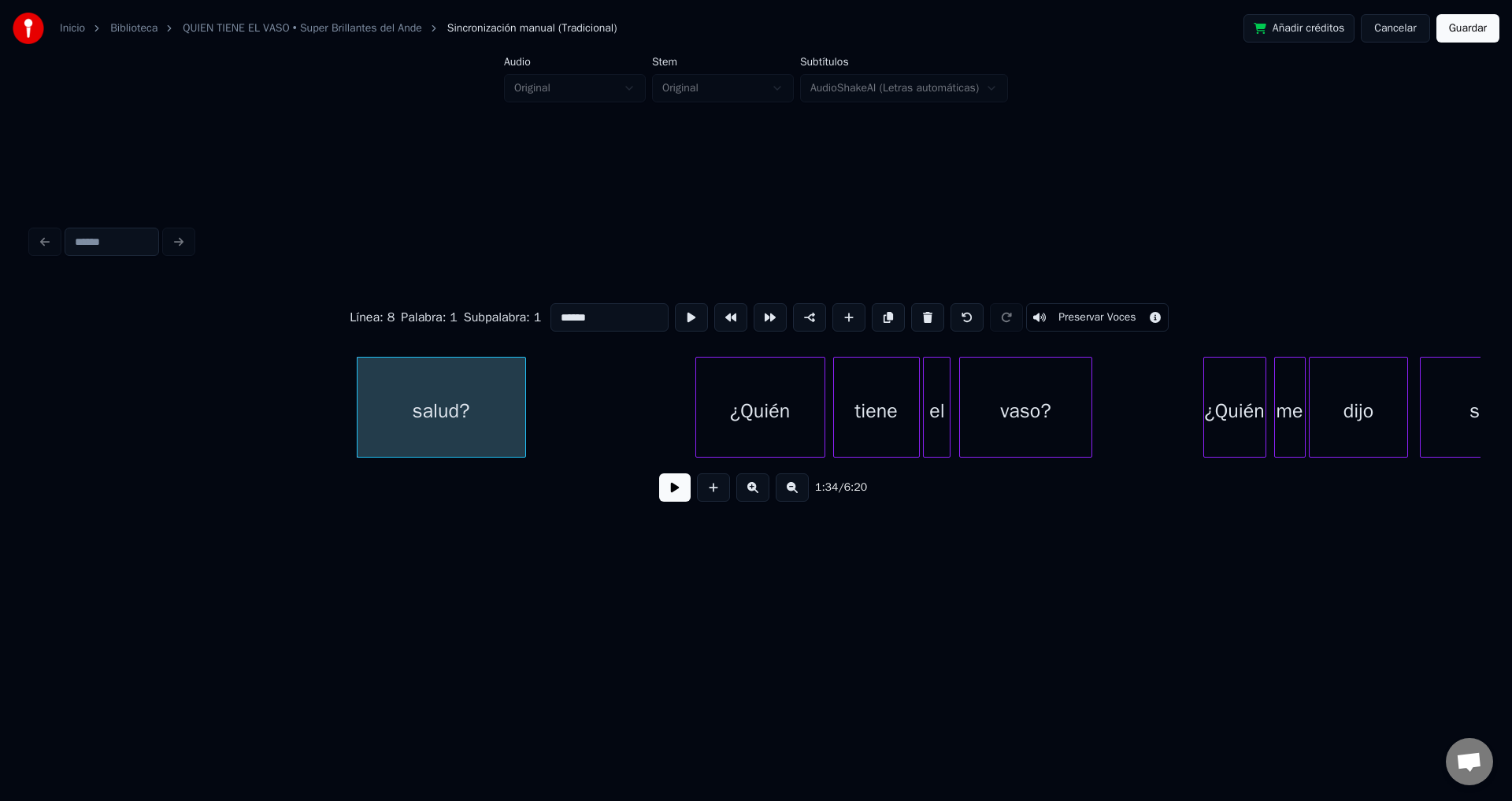 click at bounding box center (928, 317) 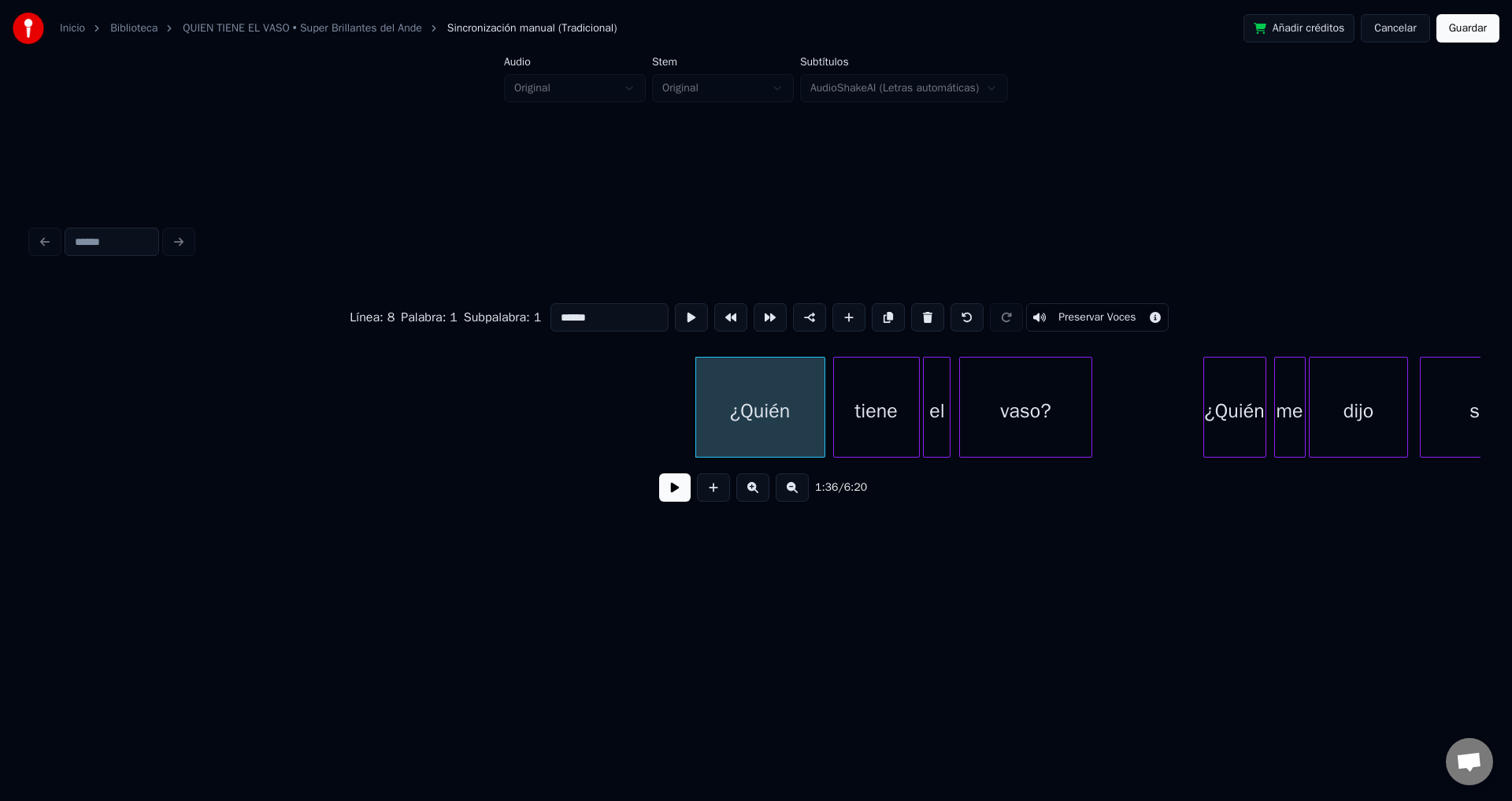 type on "******" 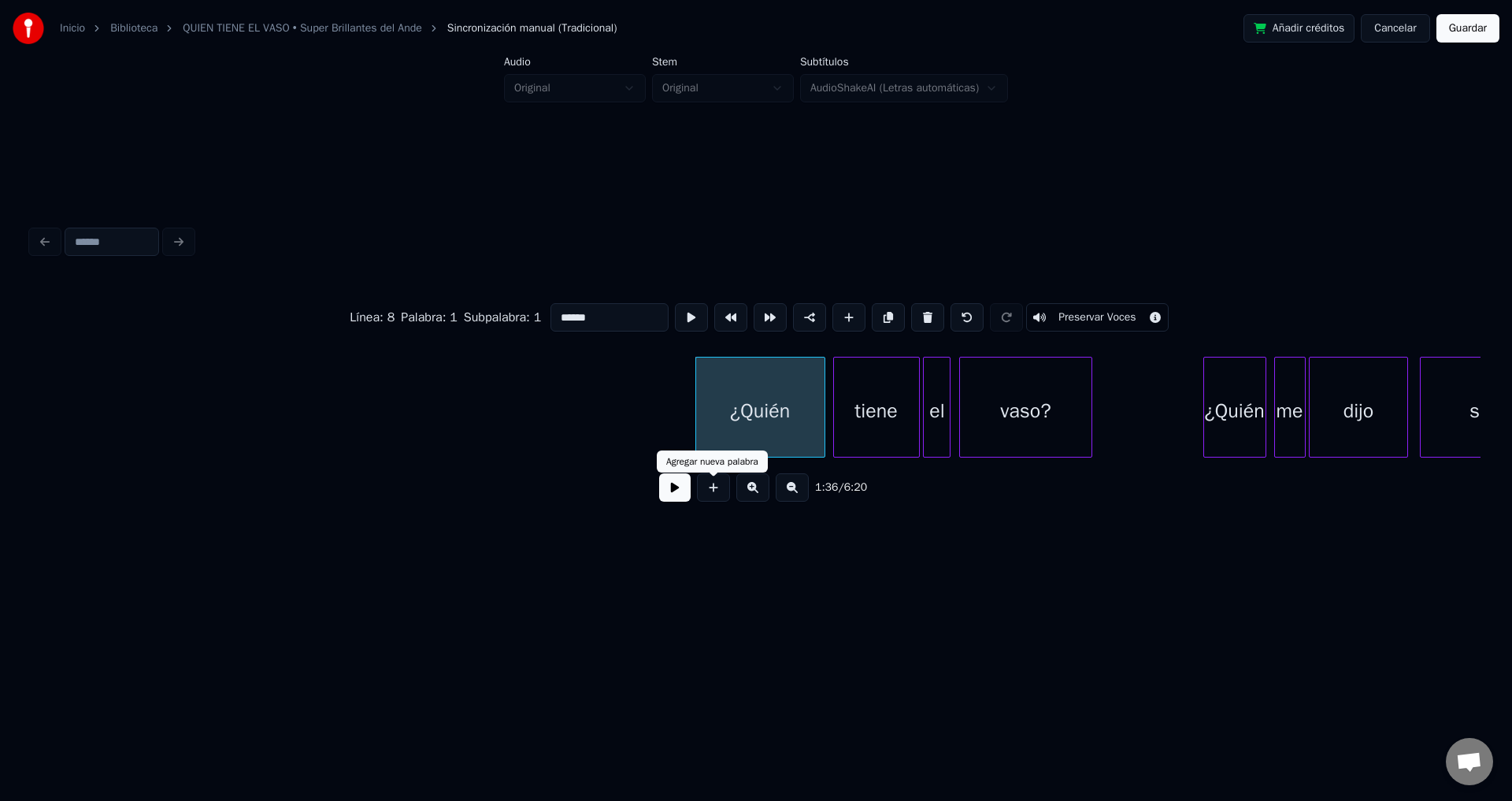 click at bounding box center [675, 488] 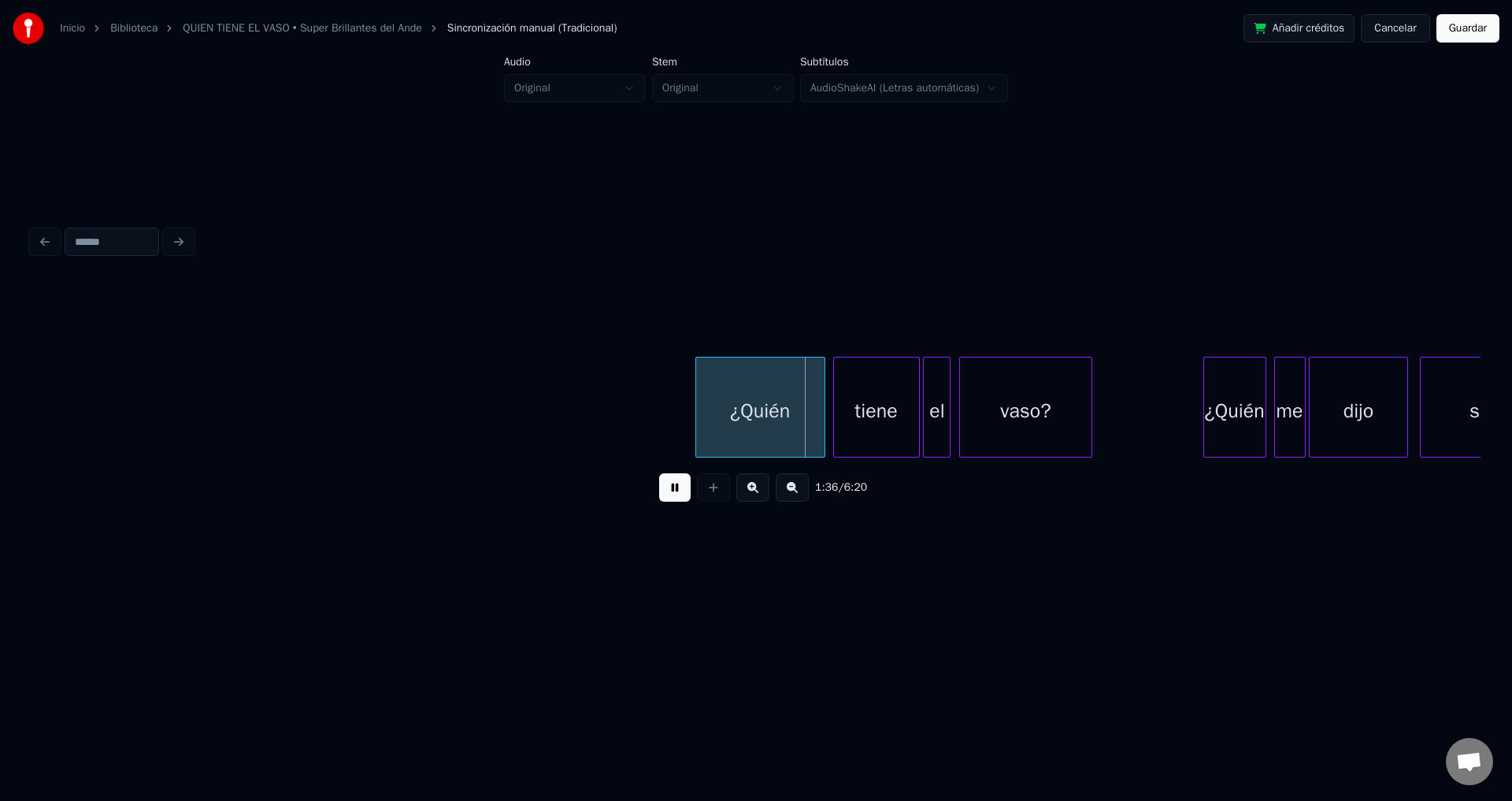 click at bounding box center [675, 488] 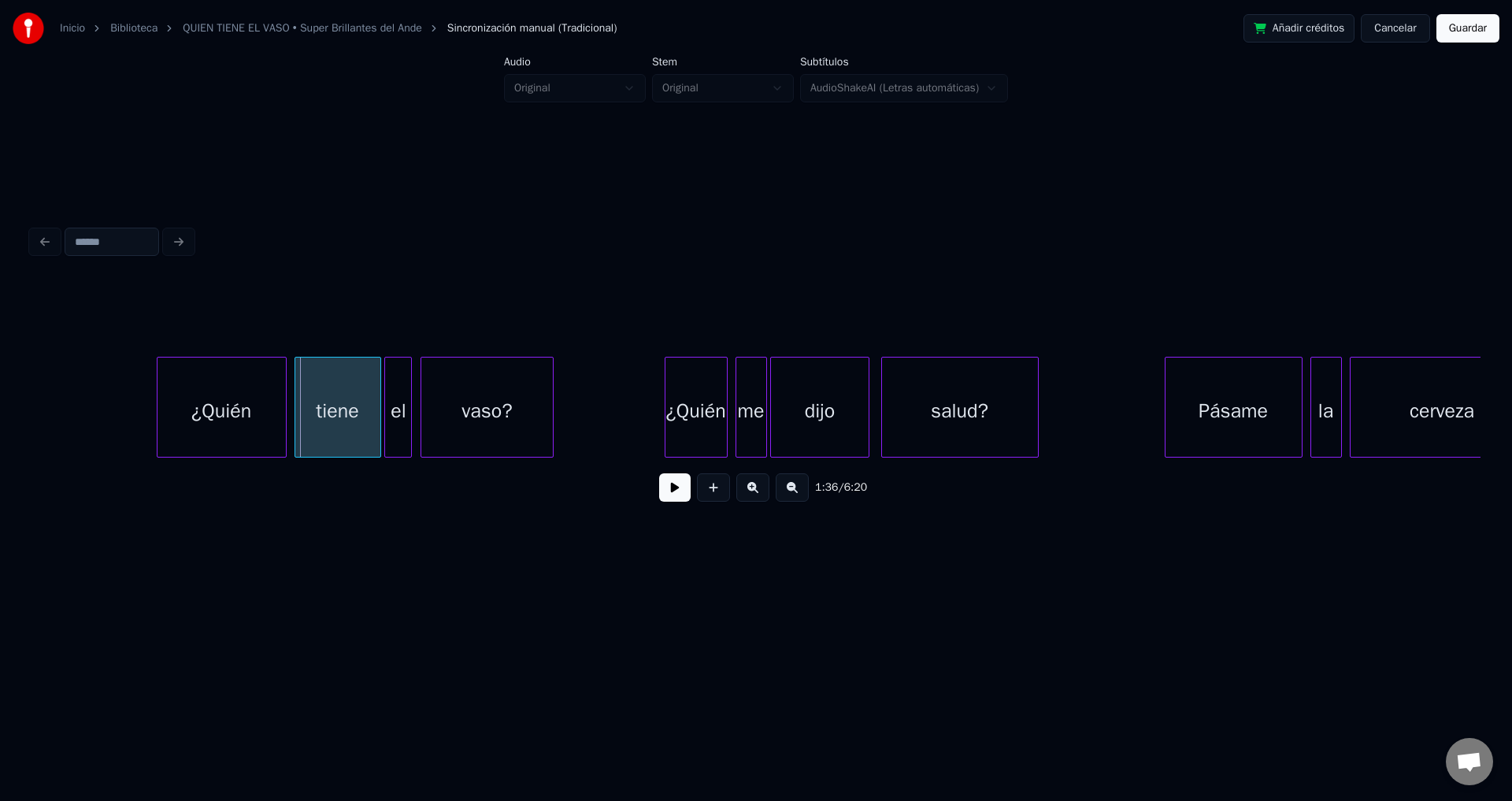 scroll, scrollTop: 0, scrollLeft: 18825, axis: horizontal 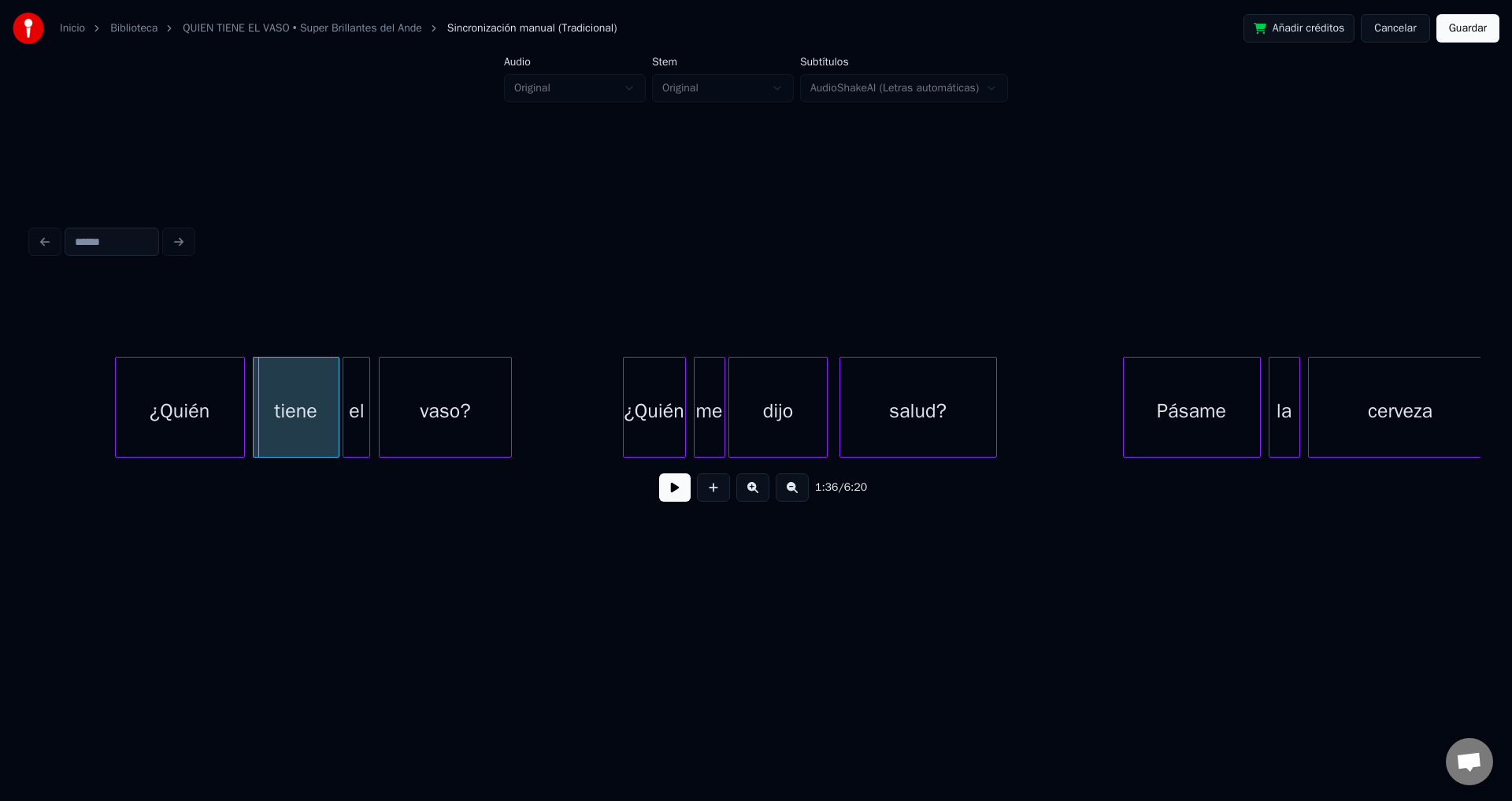 click at bounding box center (675, 488) 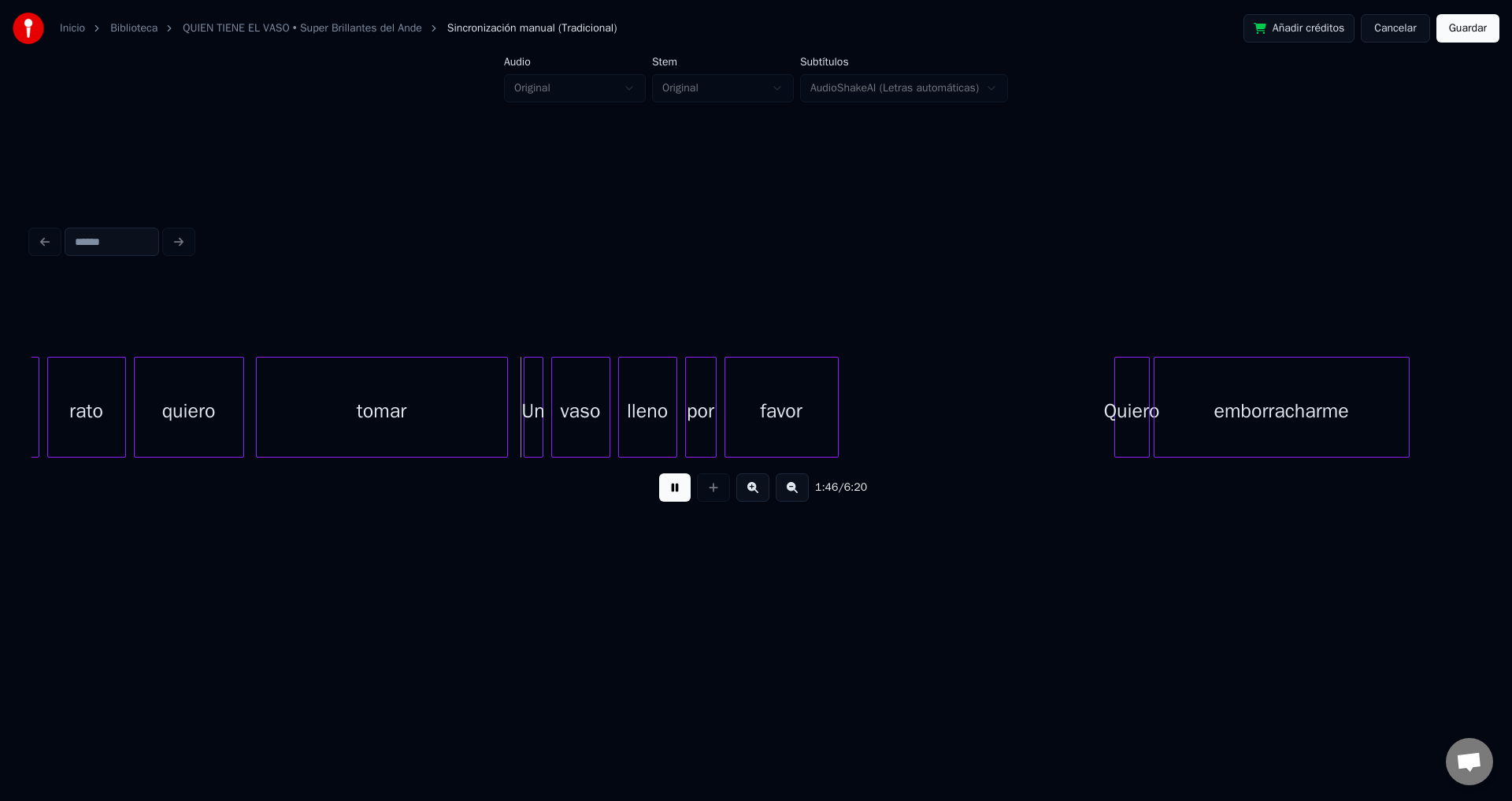 scroll, scrollTop: 0, scrollLeft: 20484, axis: horizontal 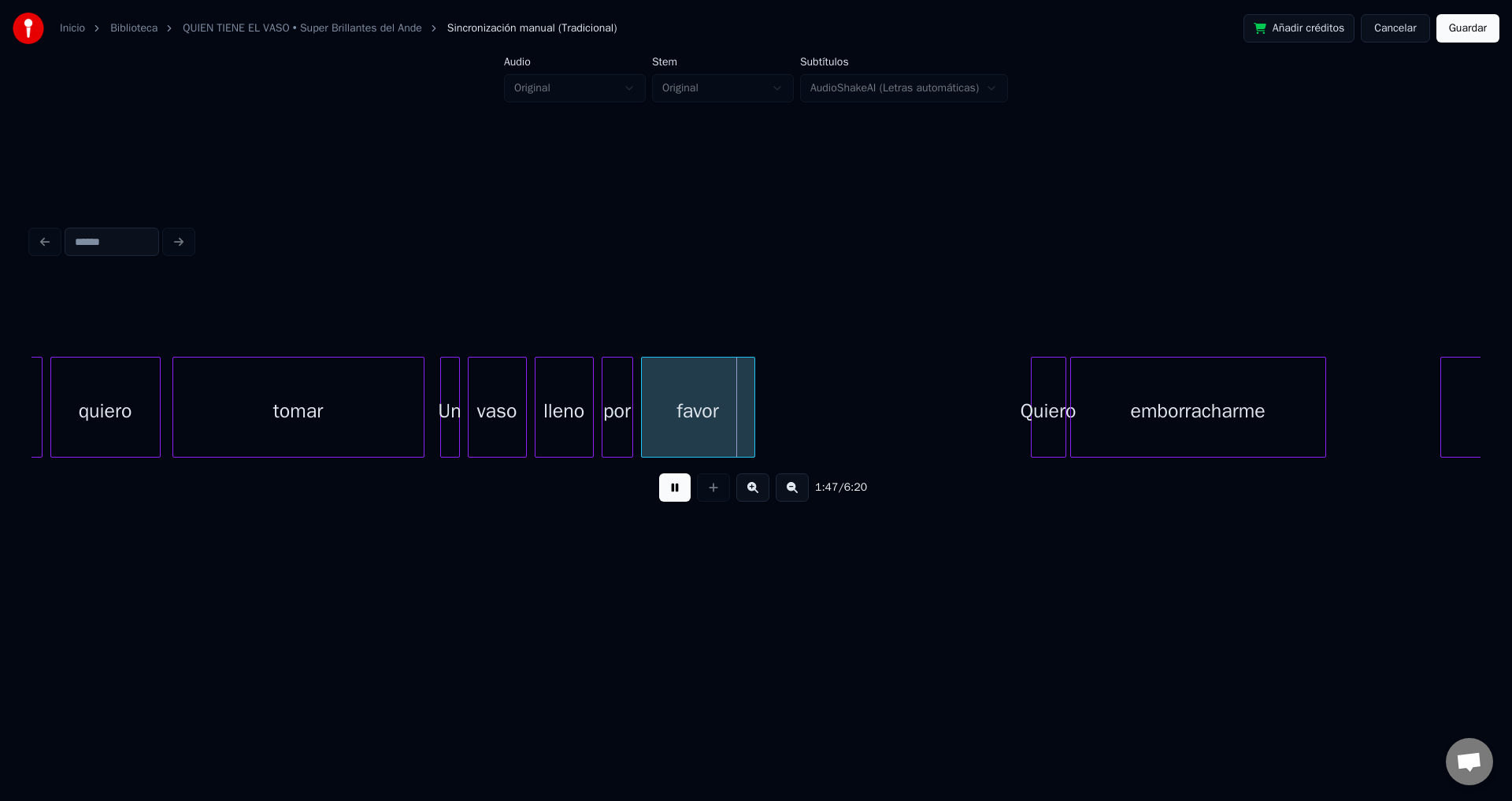 click at bounding box center (1034, 407) 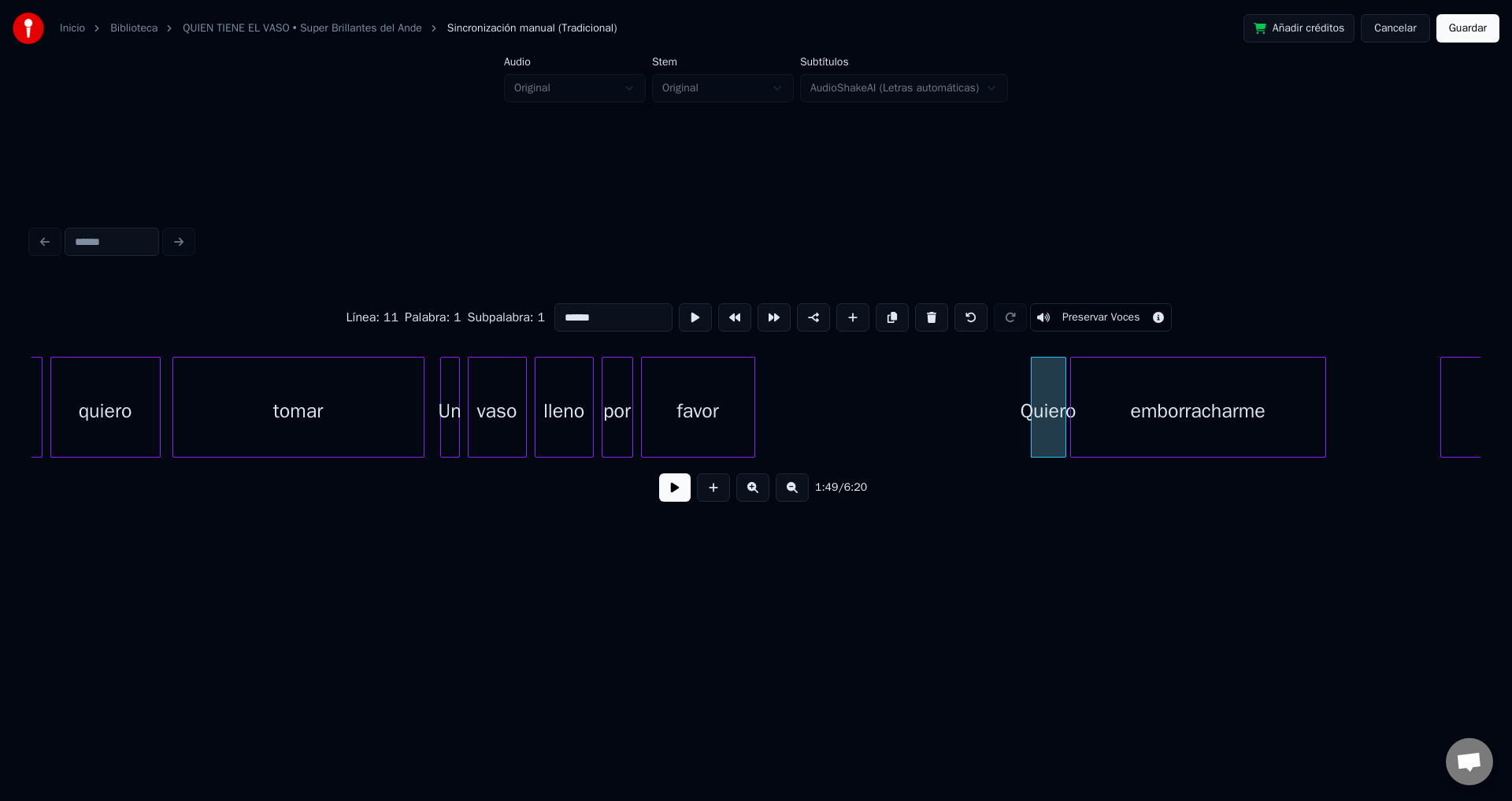 click at bounding box center (675, 488) 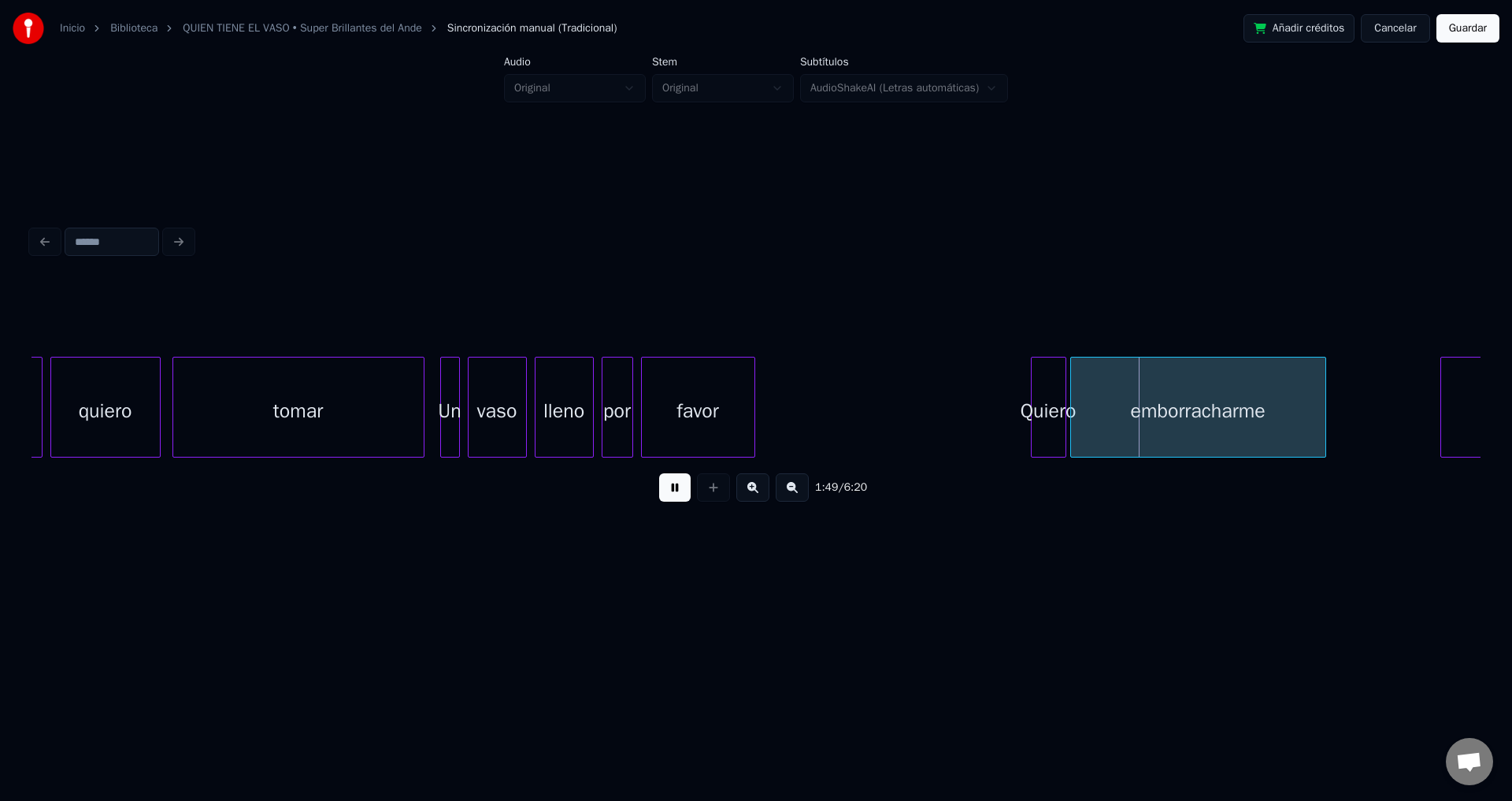 click at bounding box center [675, 488] 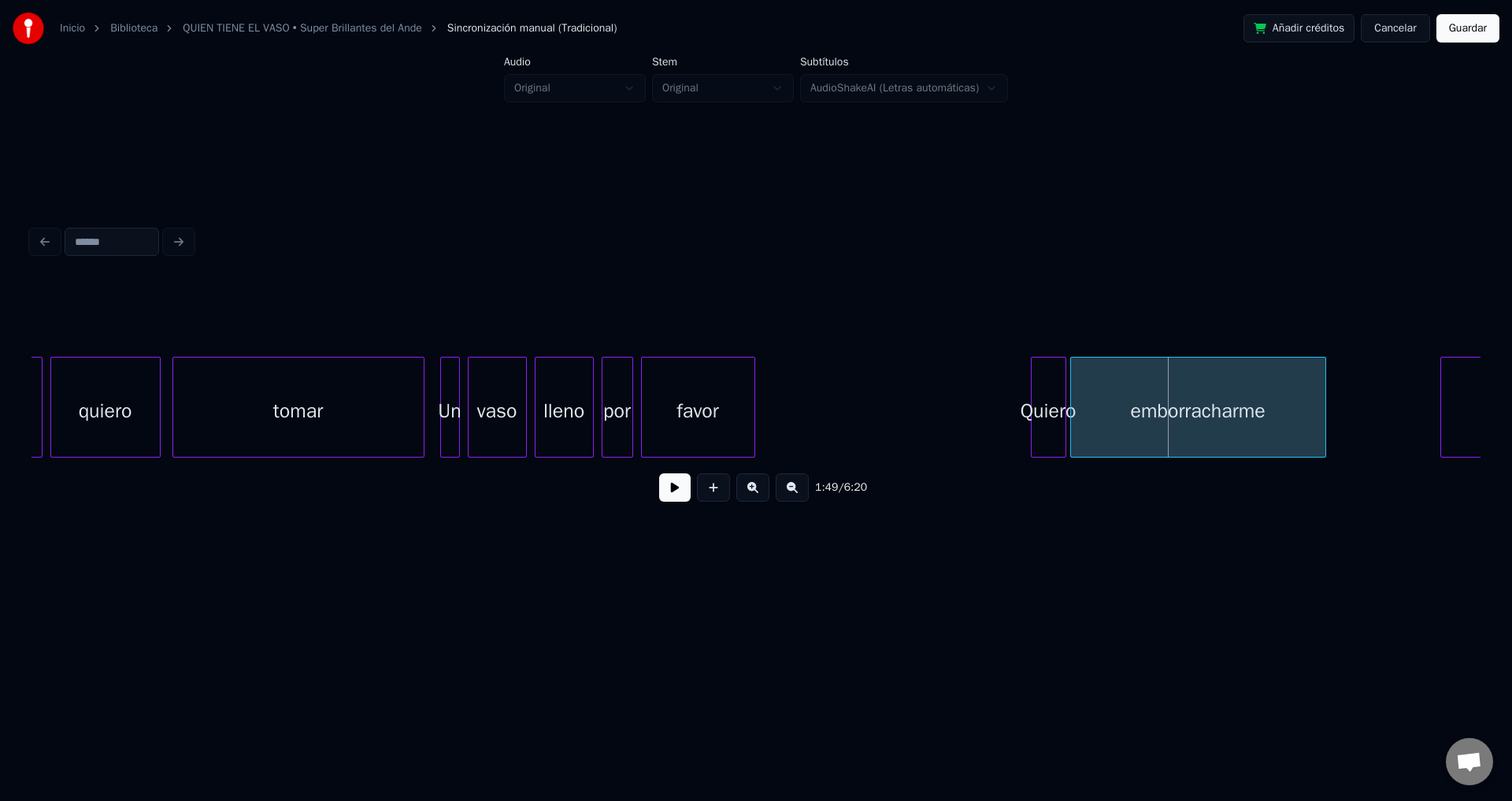 click on "Un" at bounding box center (450, 411) 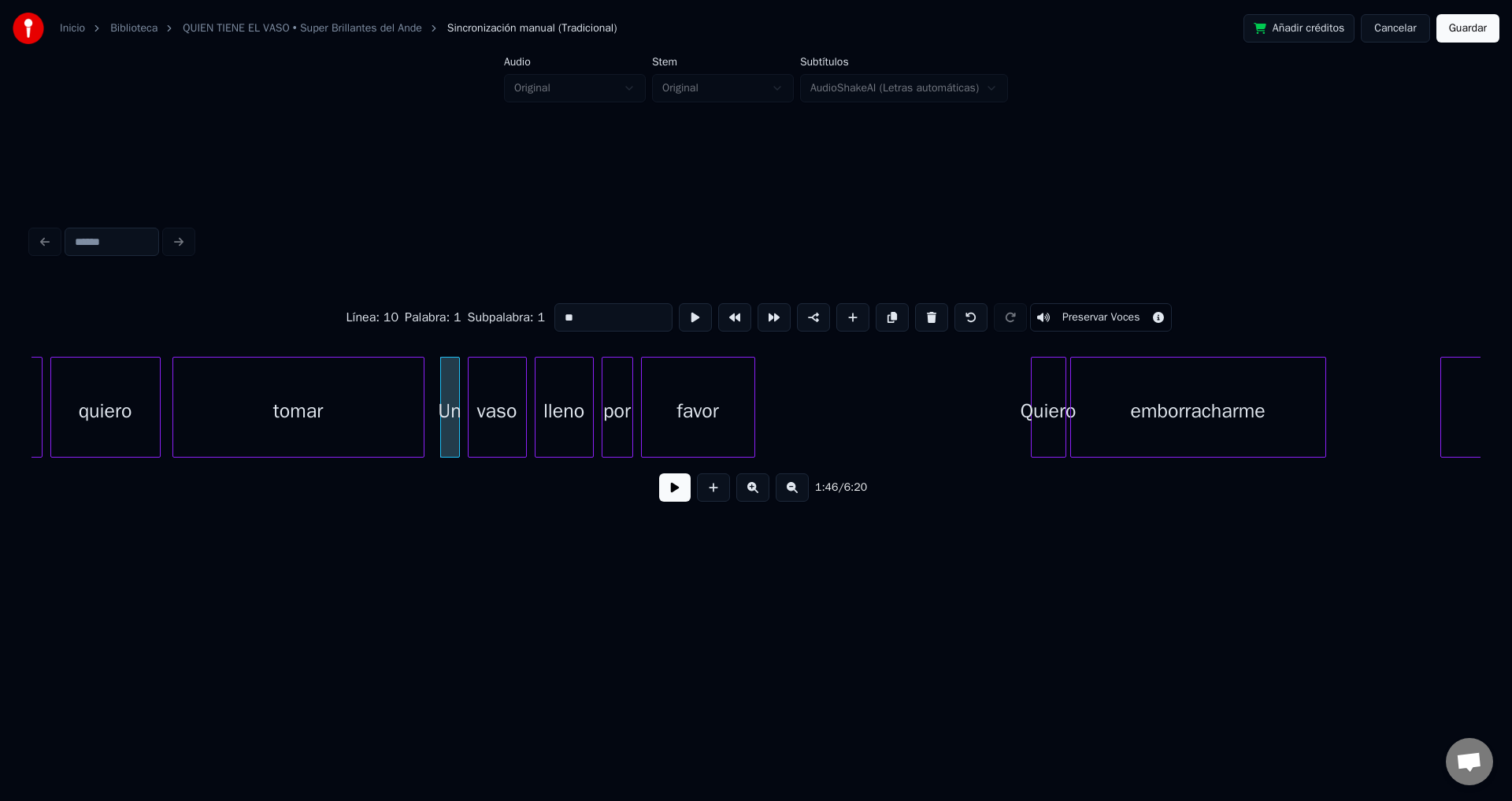 click at bounding box center (932, 317) 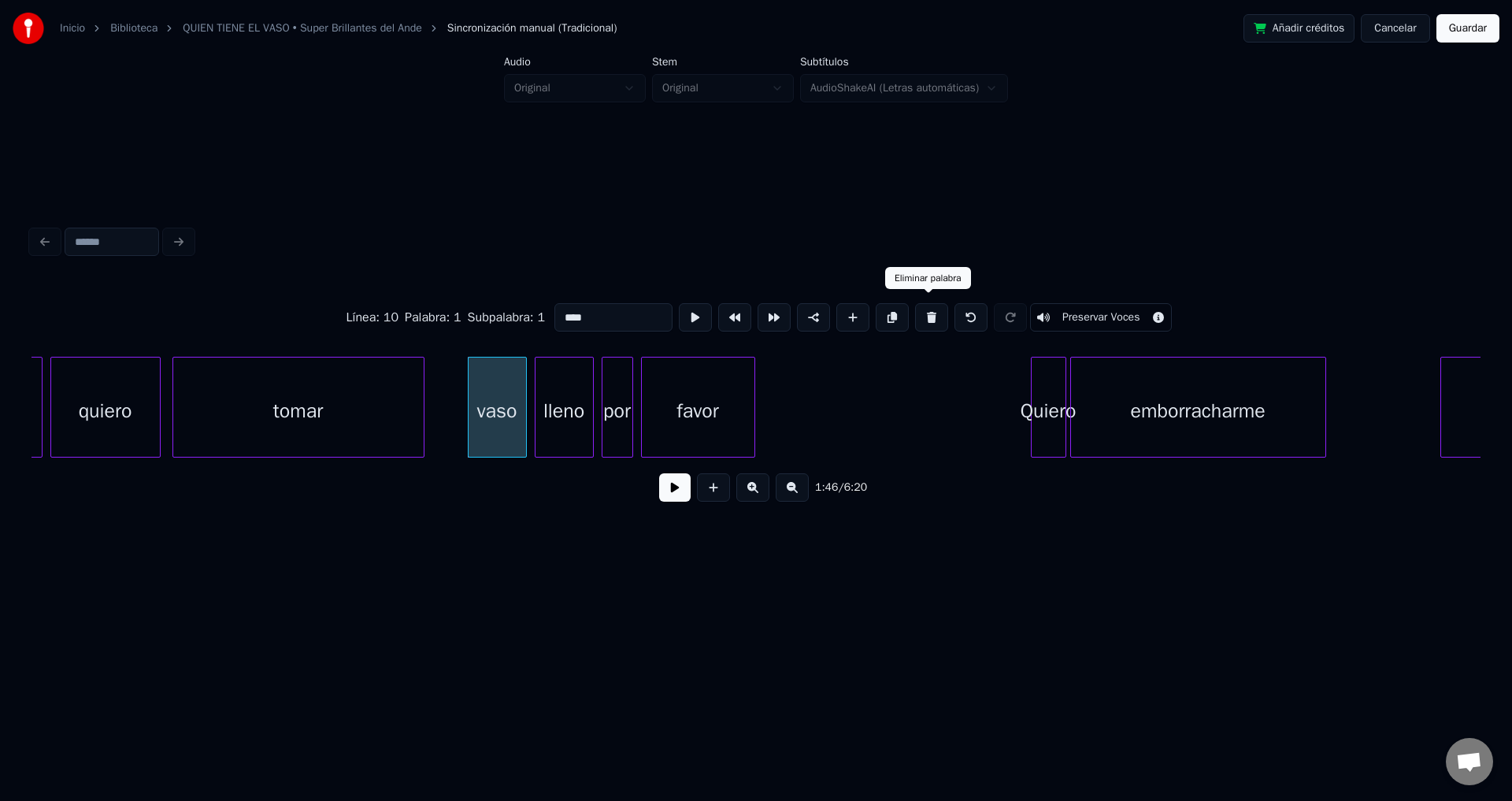 click at bounding box center [932, 317] 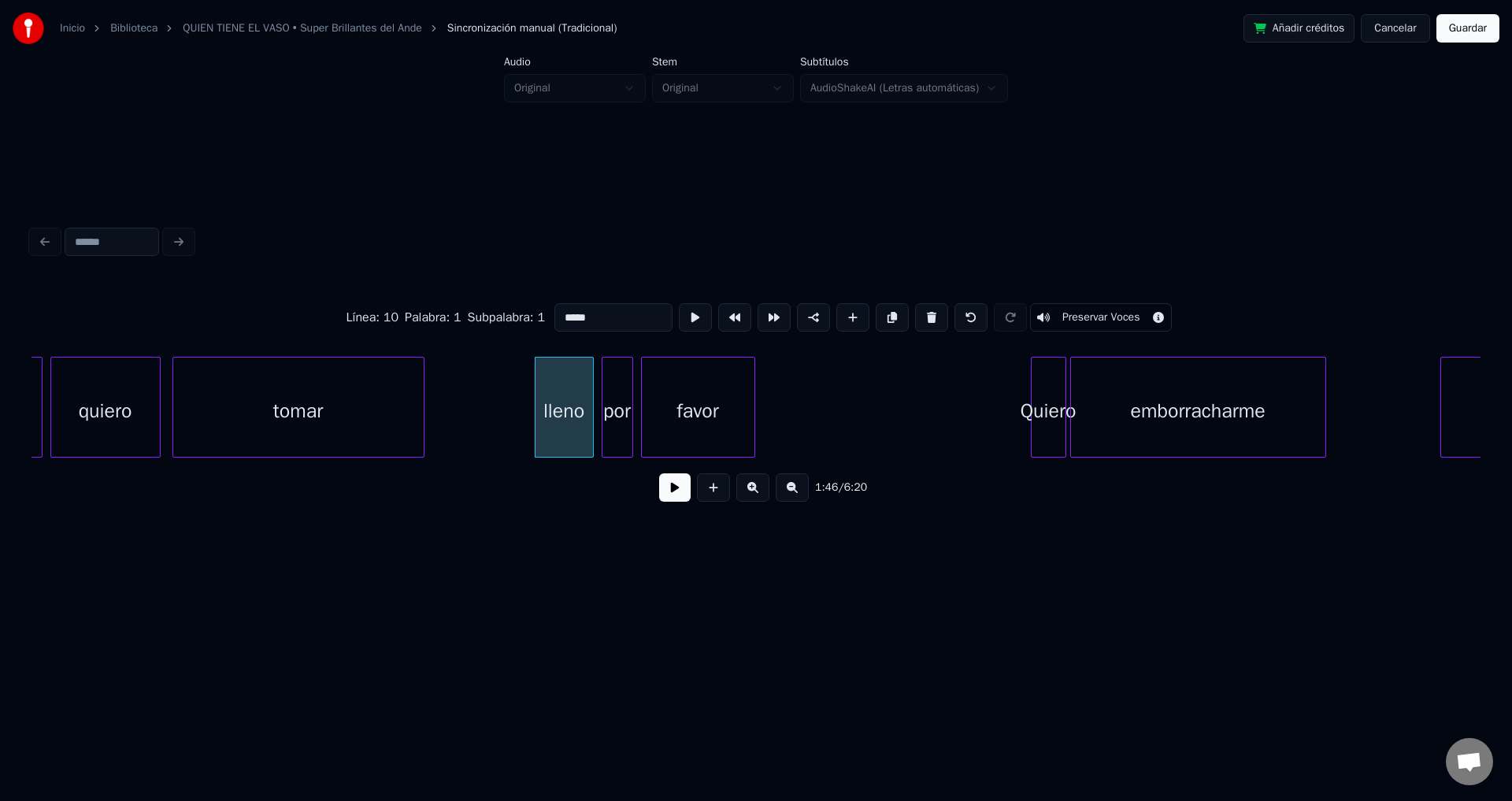 click at bounding box center (932, 317) 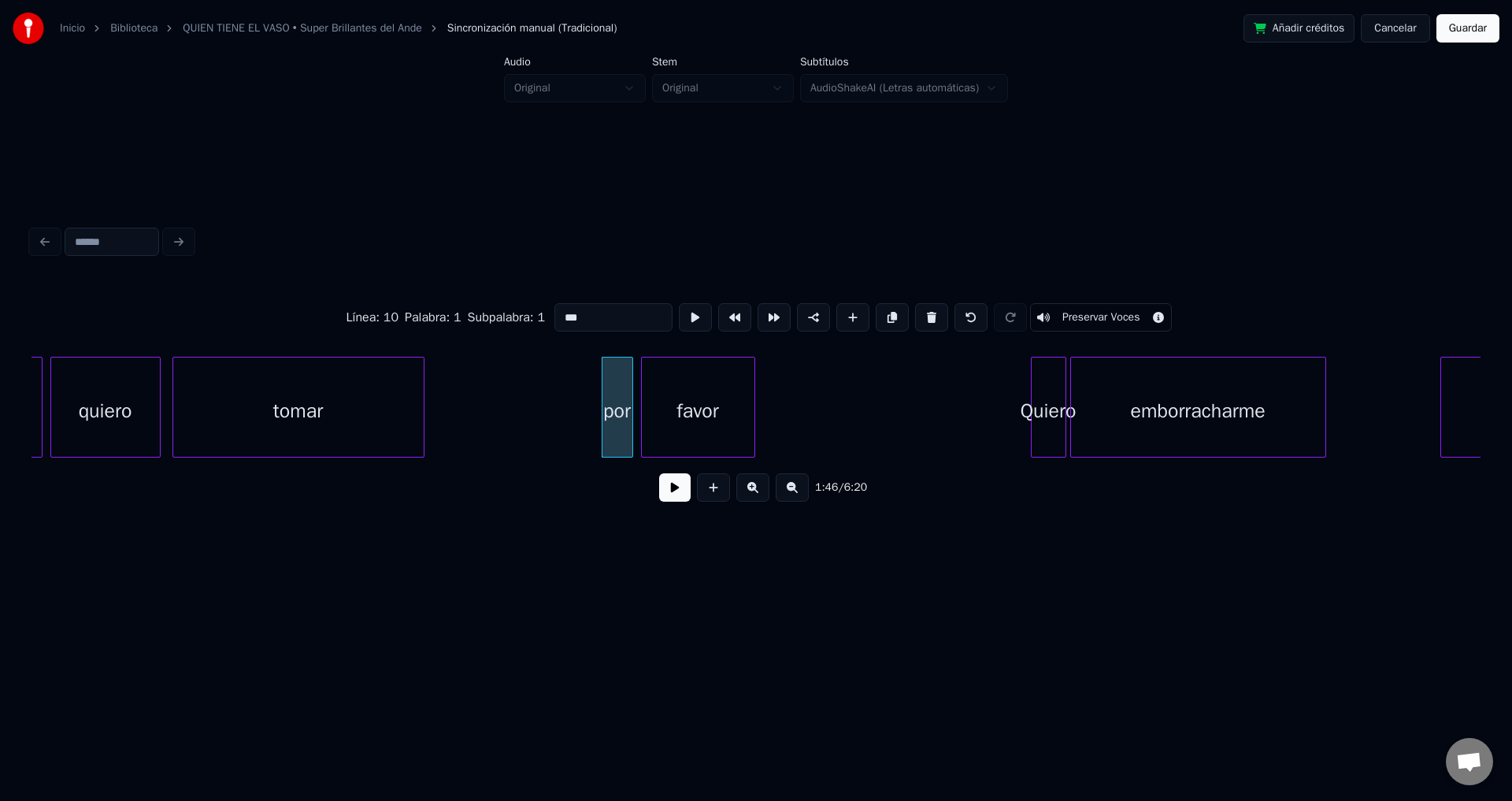 click at bounding box center (932, 317) 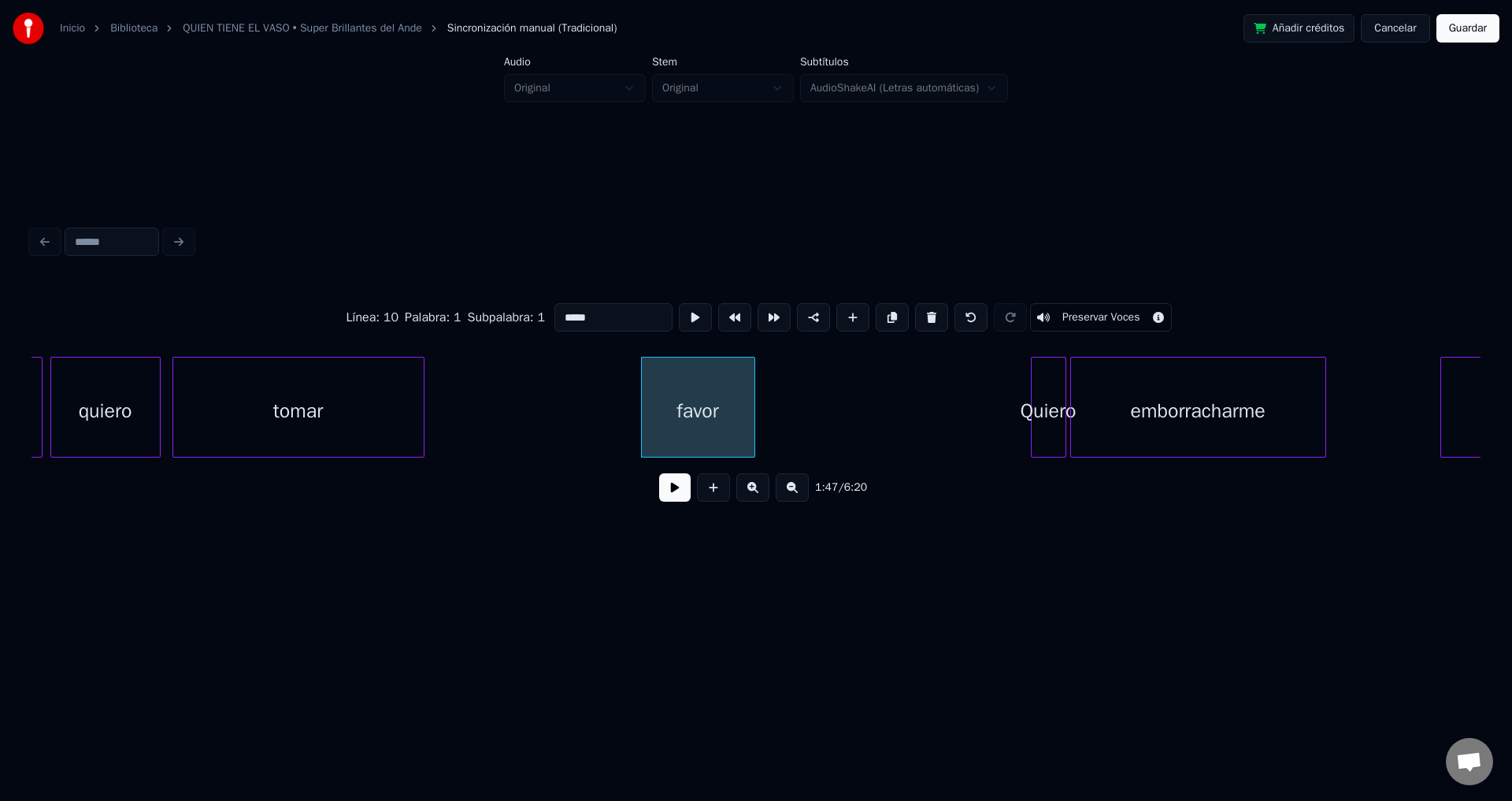 click at bounding box center [932, 317] 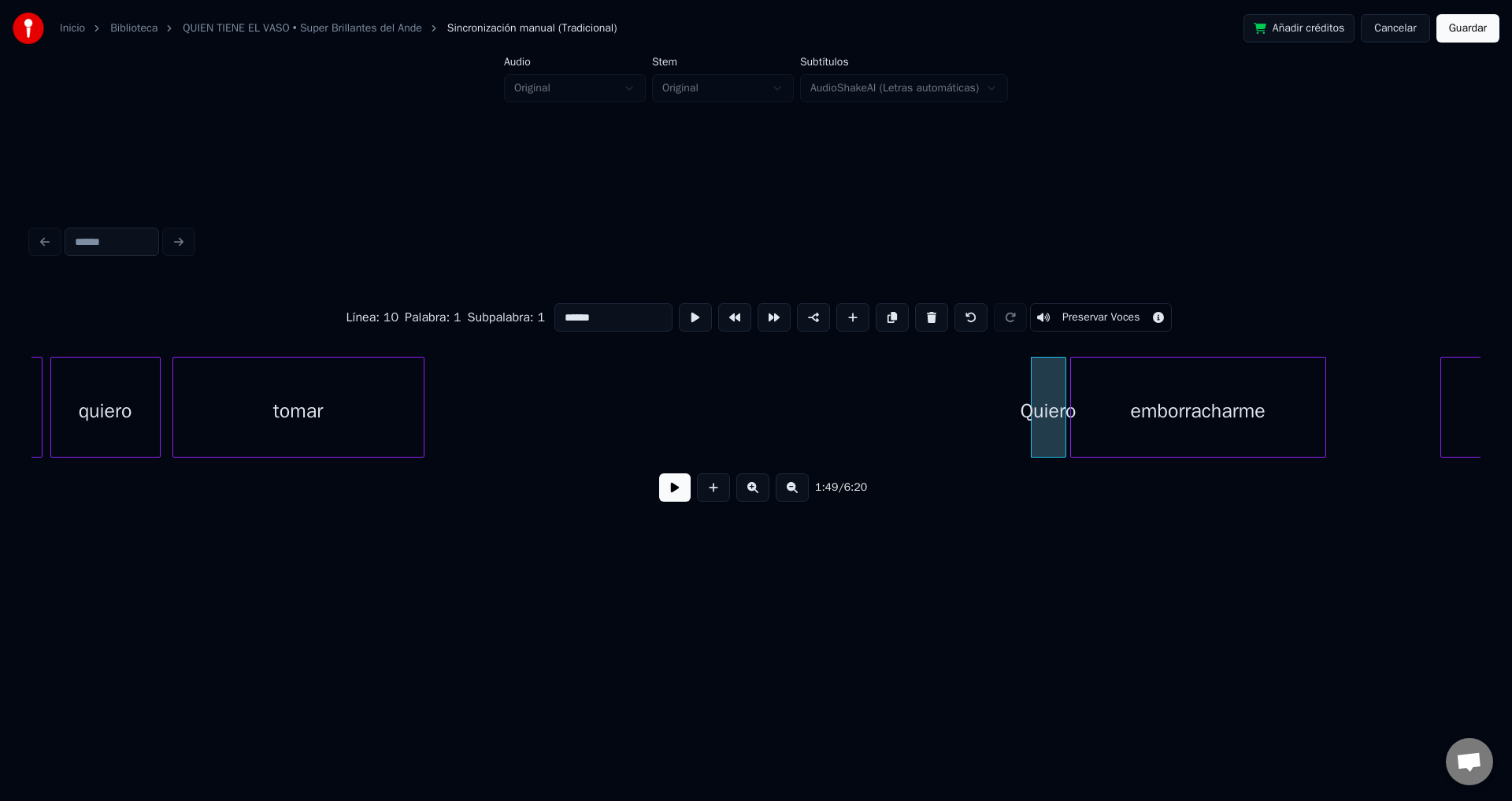 click at bounding box center [932, 317] 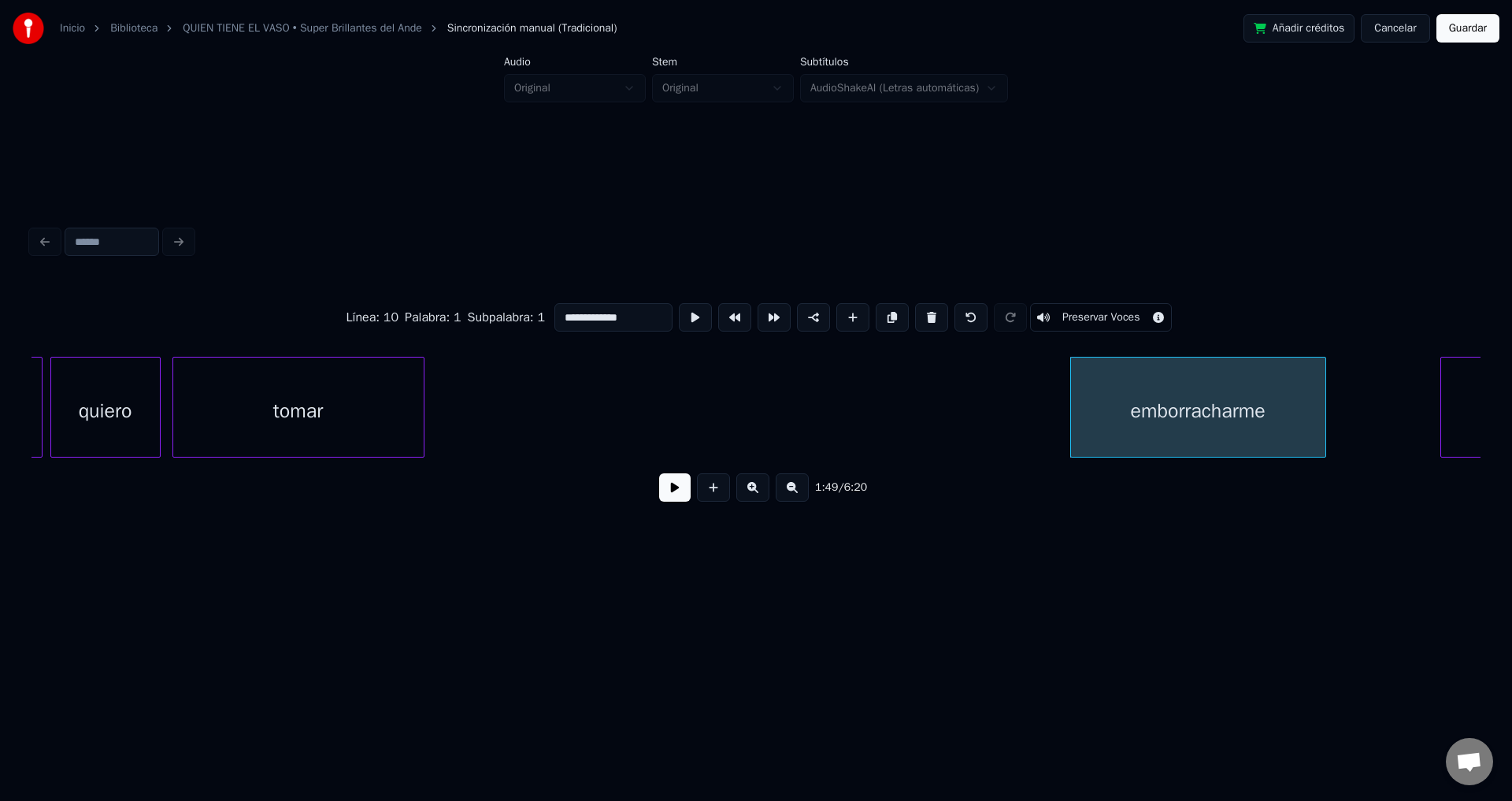 click at bounding box center [932, 317] 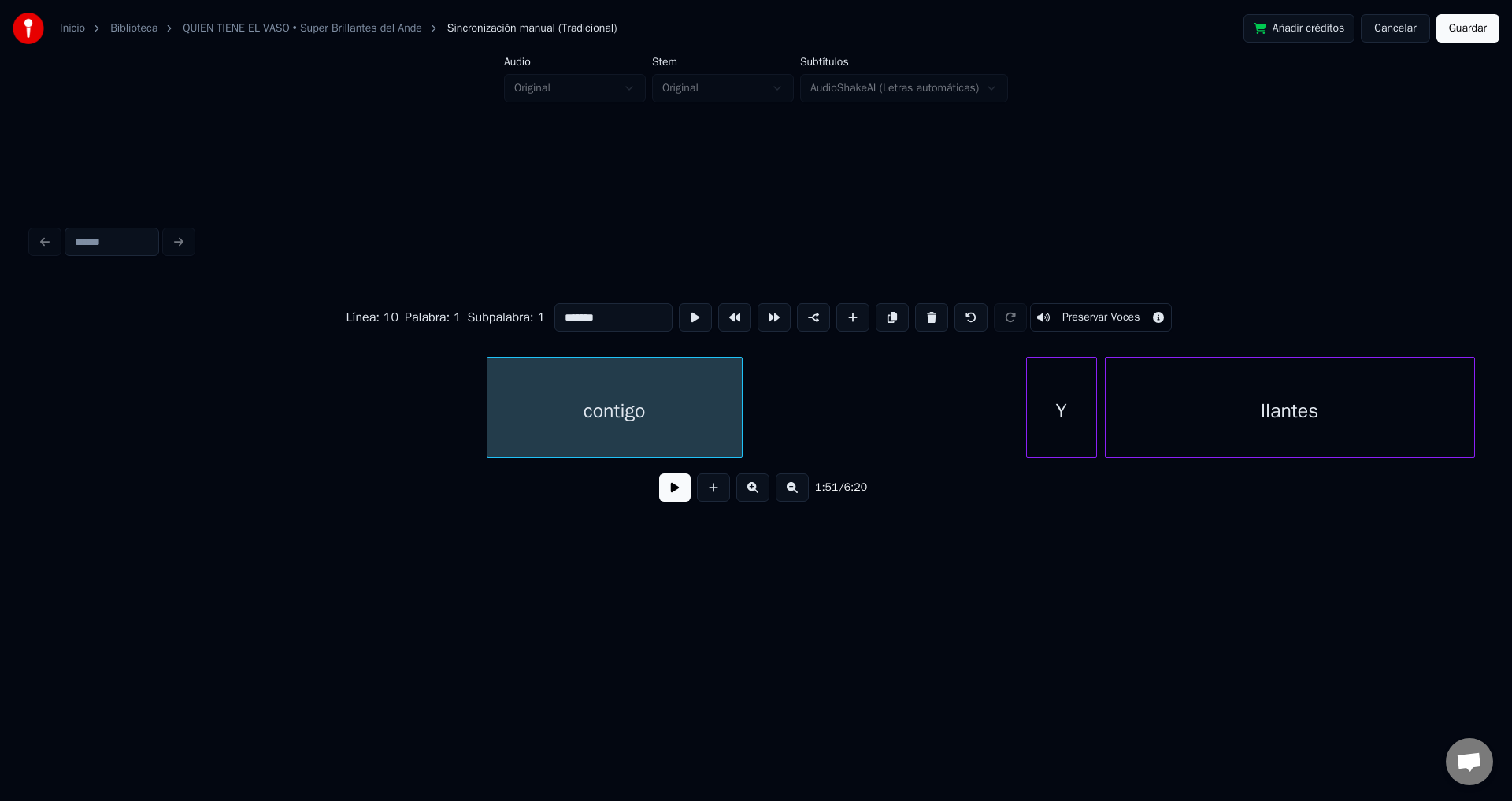 scroll, scrollTop: 0, scrollLeft: 21521, axis: horizontal 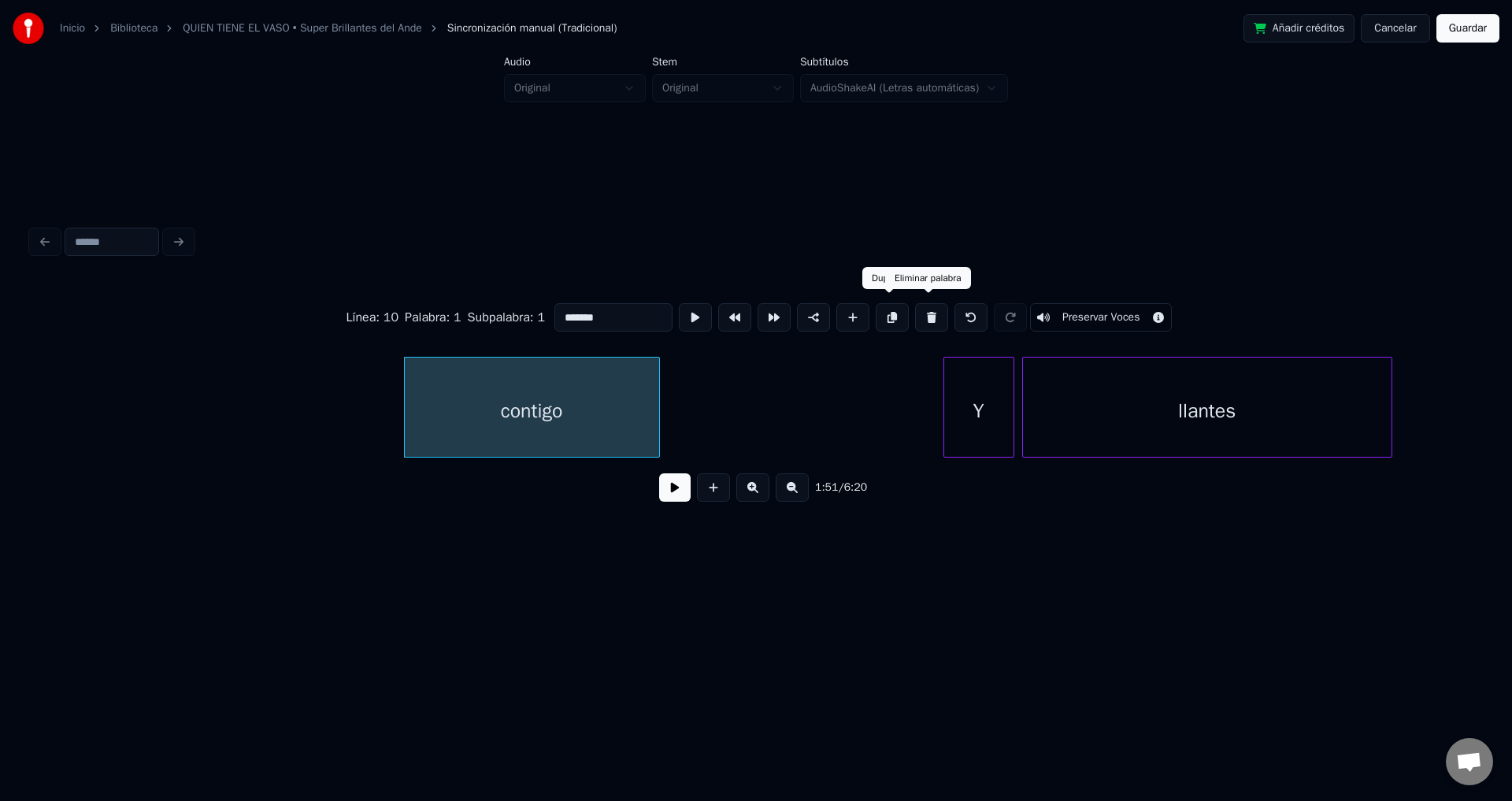 click at bounding box center [932, 317] 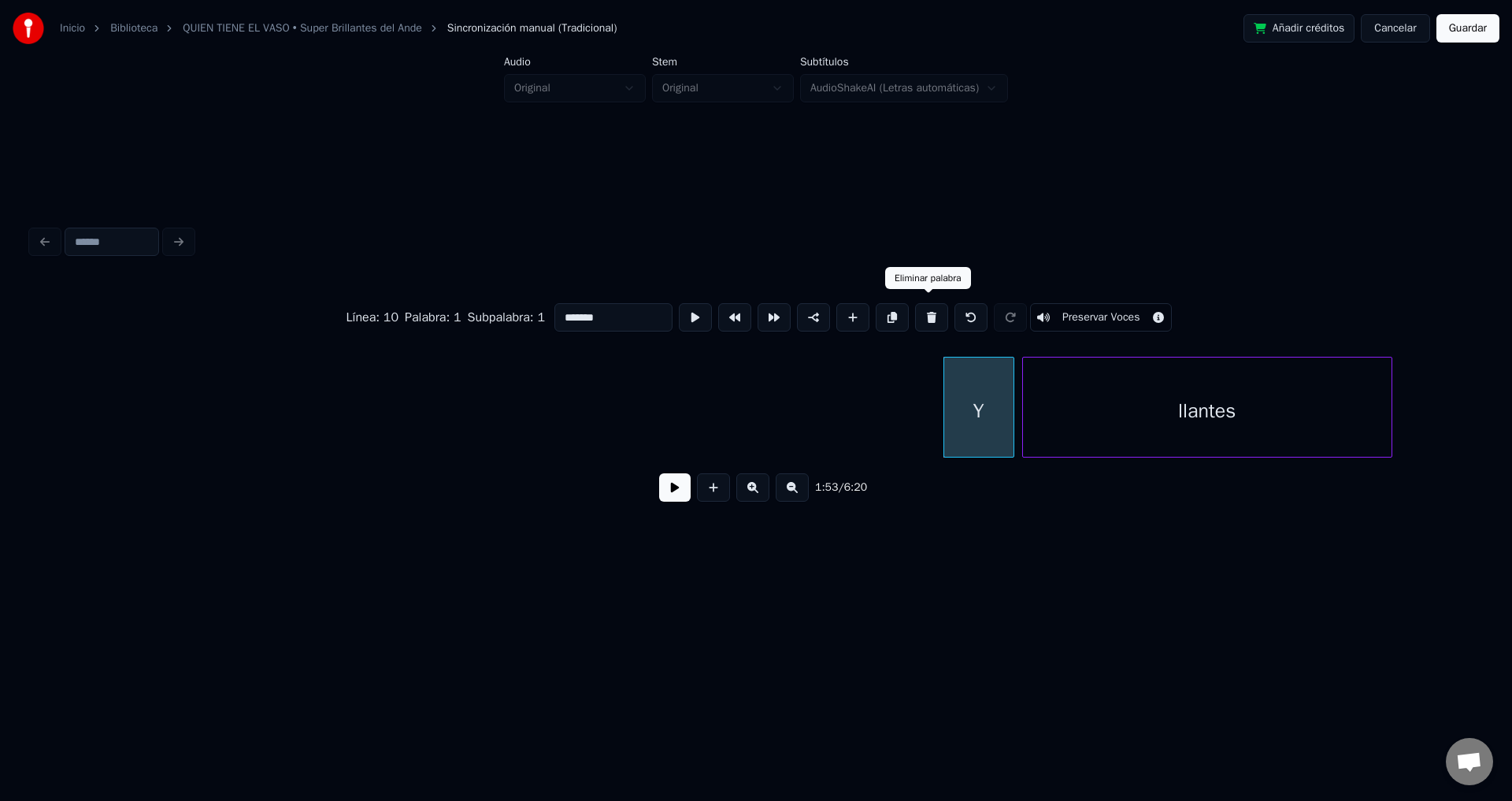 type on "*" 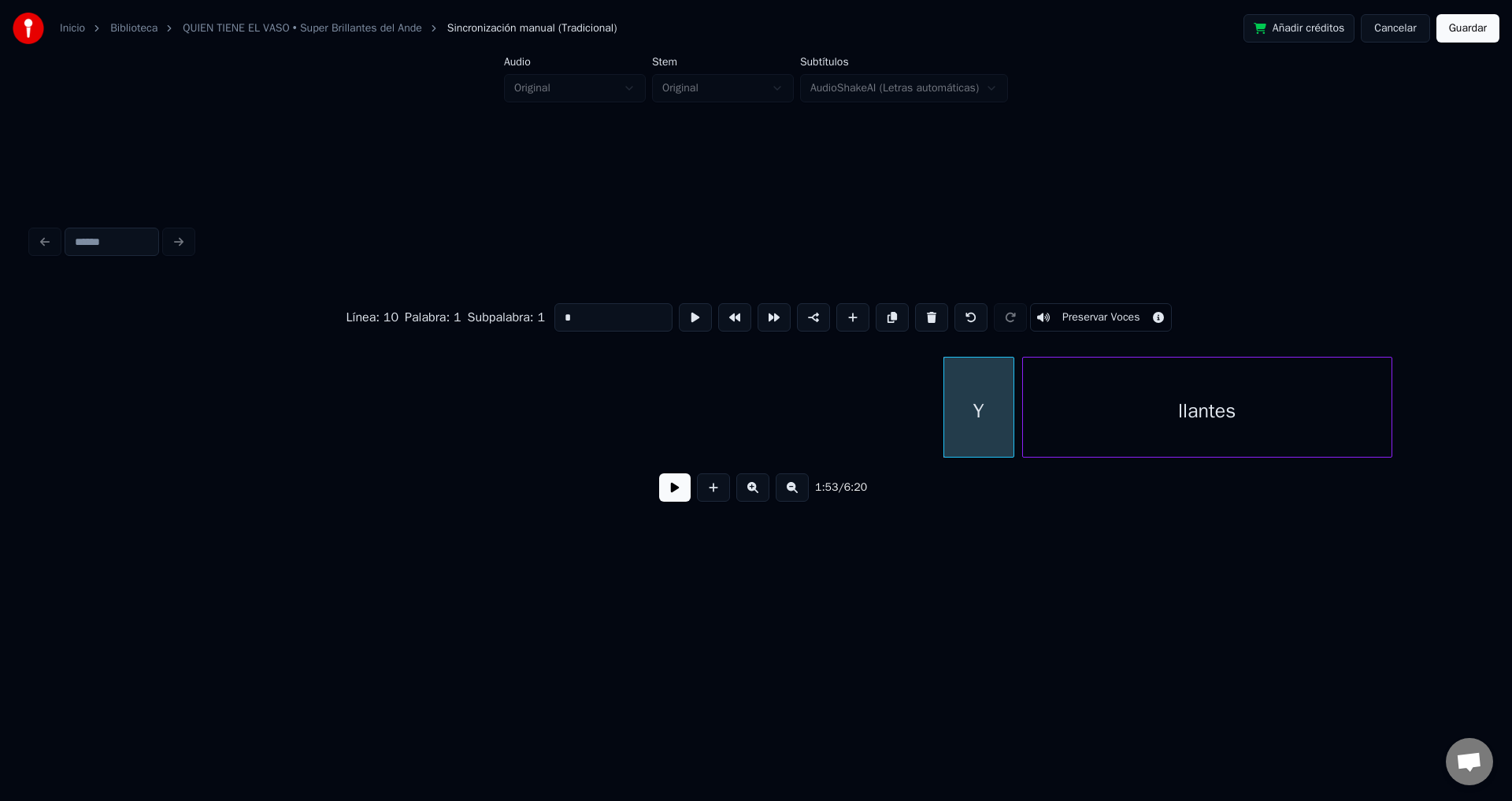 click at bounding box center [675, 488] 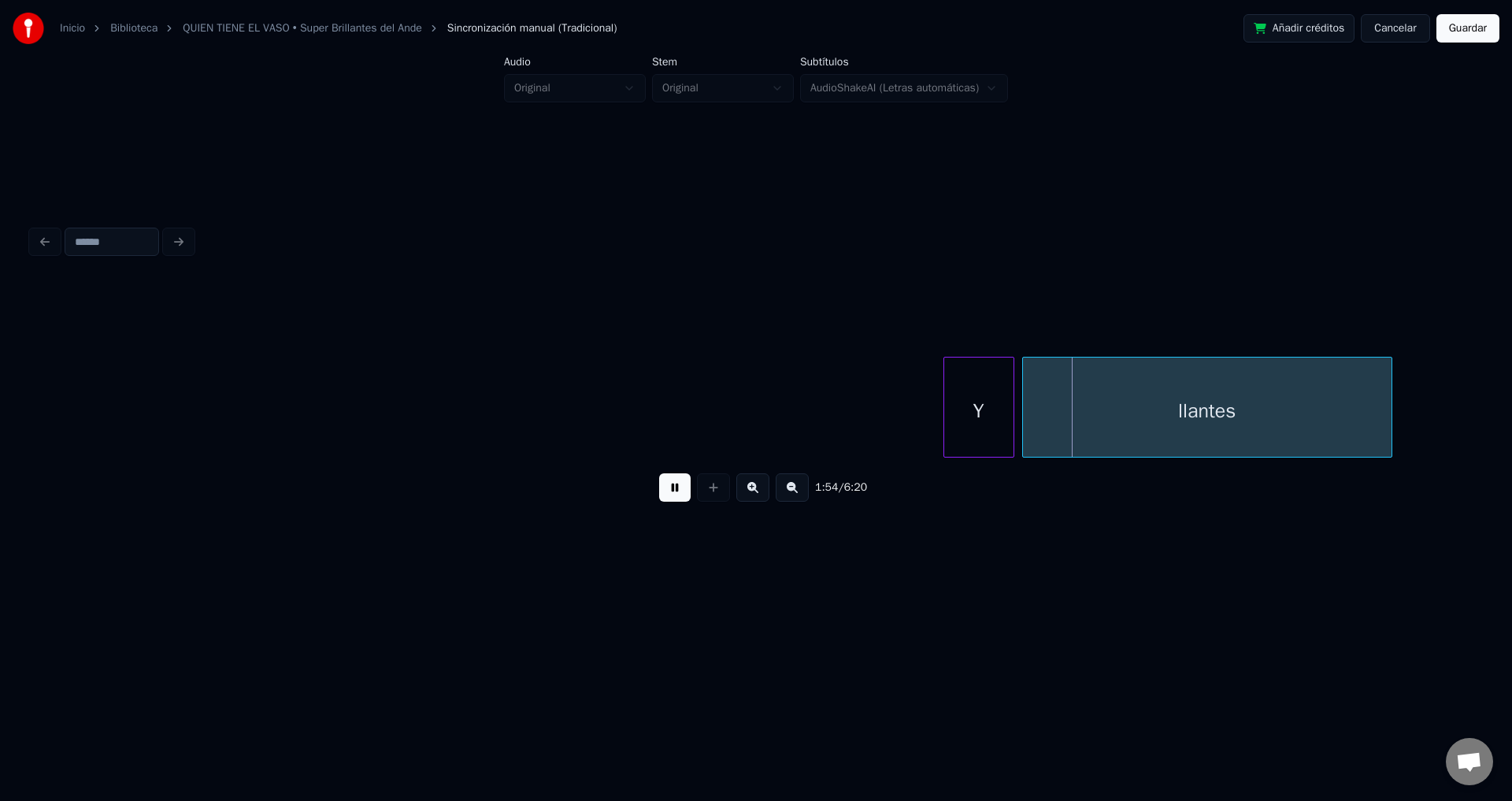 click at bounding box center (675, 488) 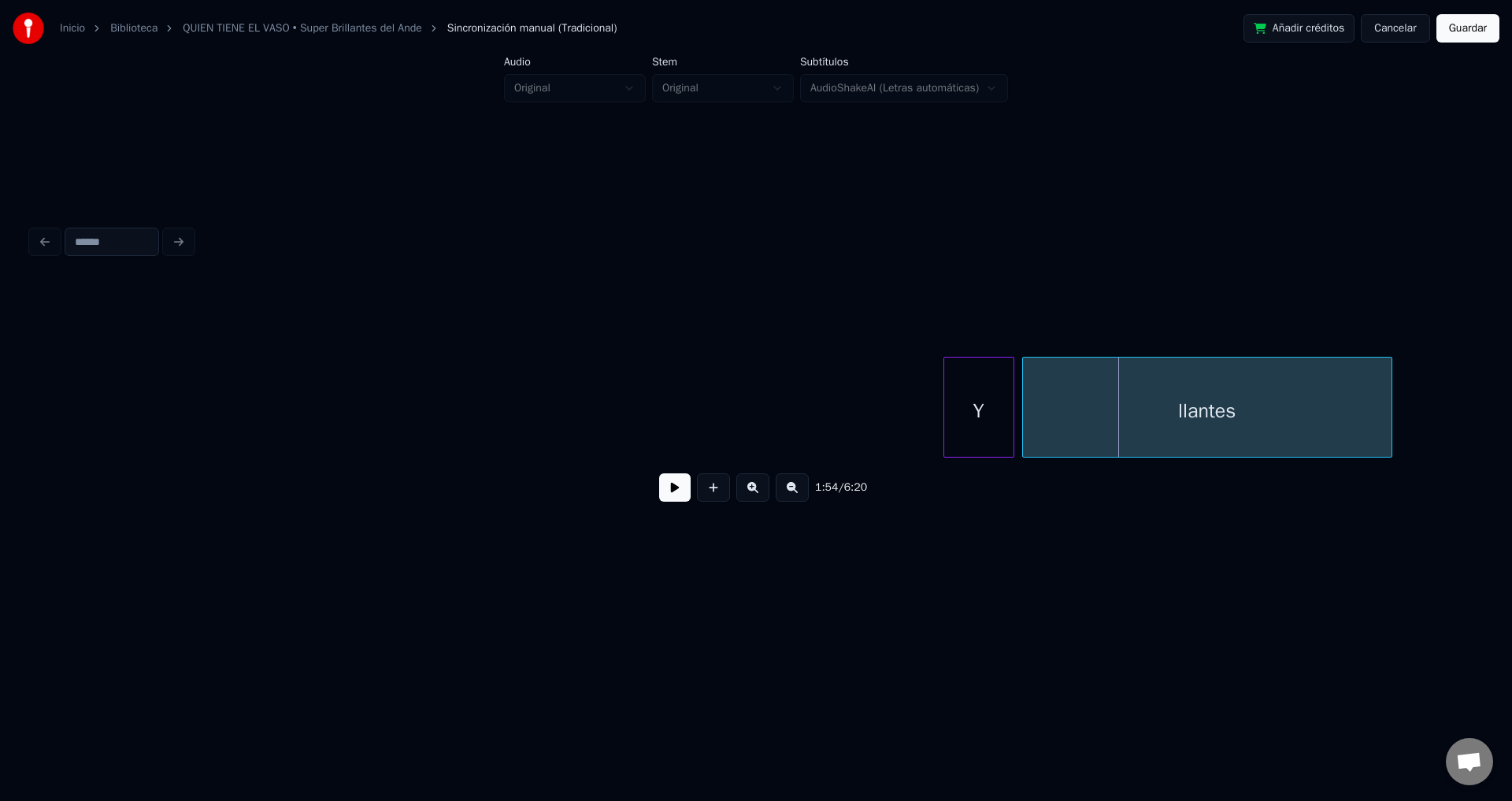 click on "Y" at bounding box center [979, 411] 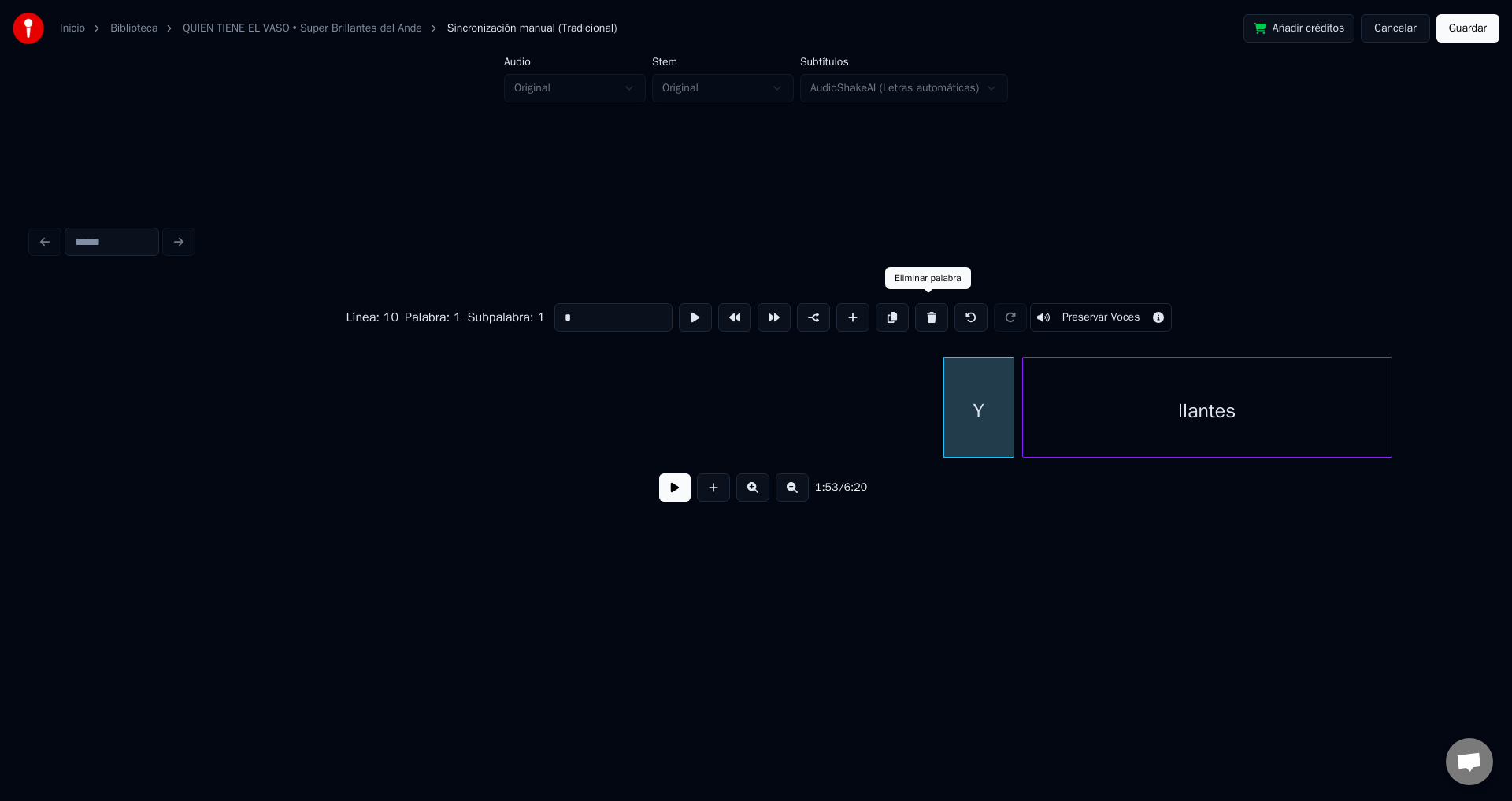 click at bounding box center (932, 317) 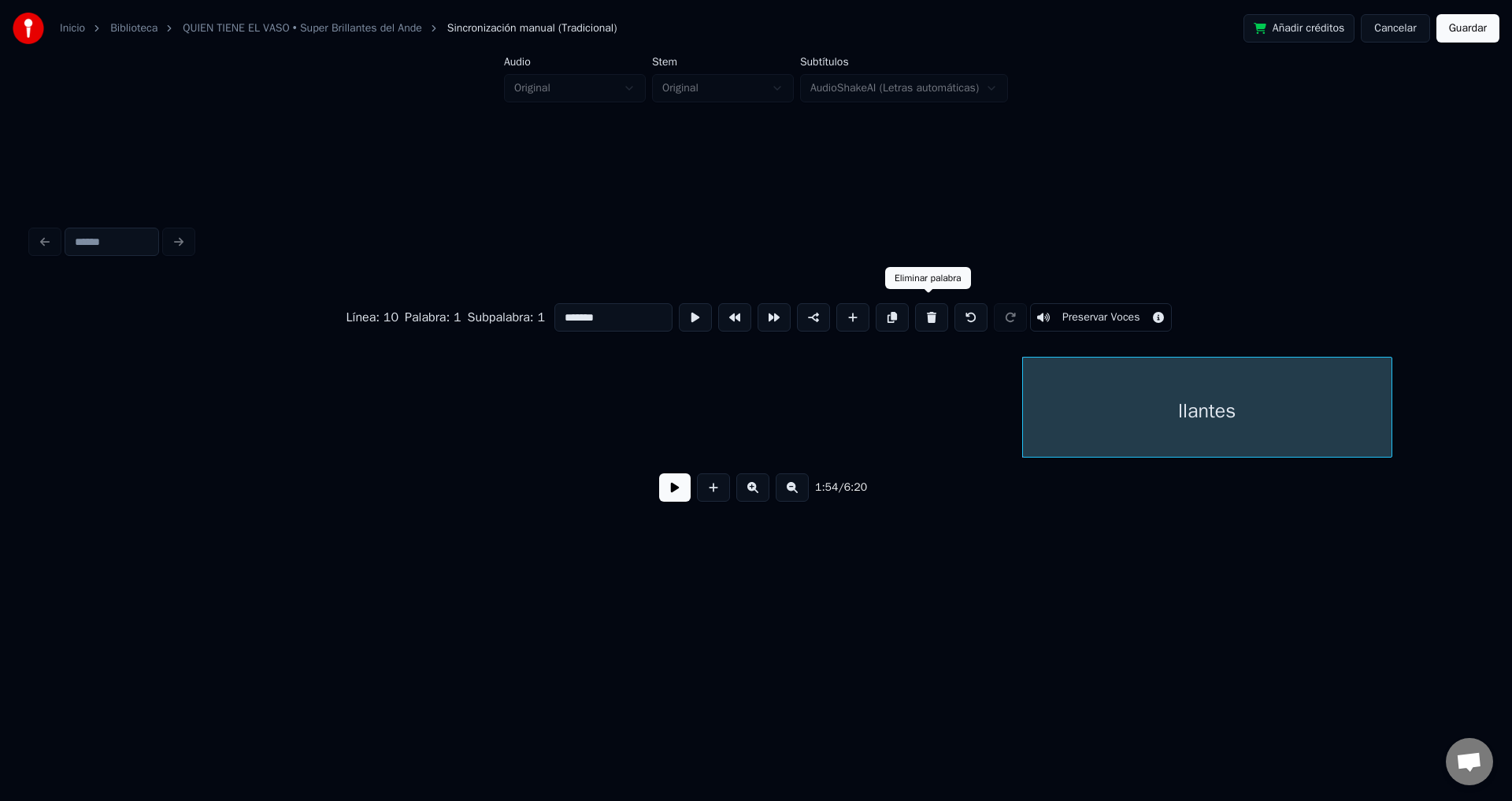click at bounding box center [932, 317] 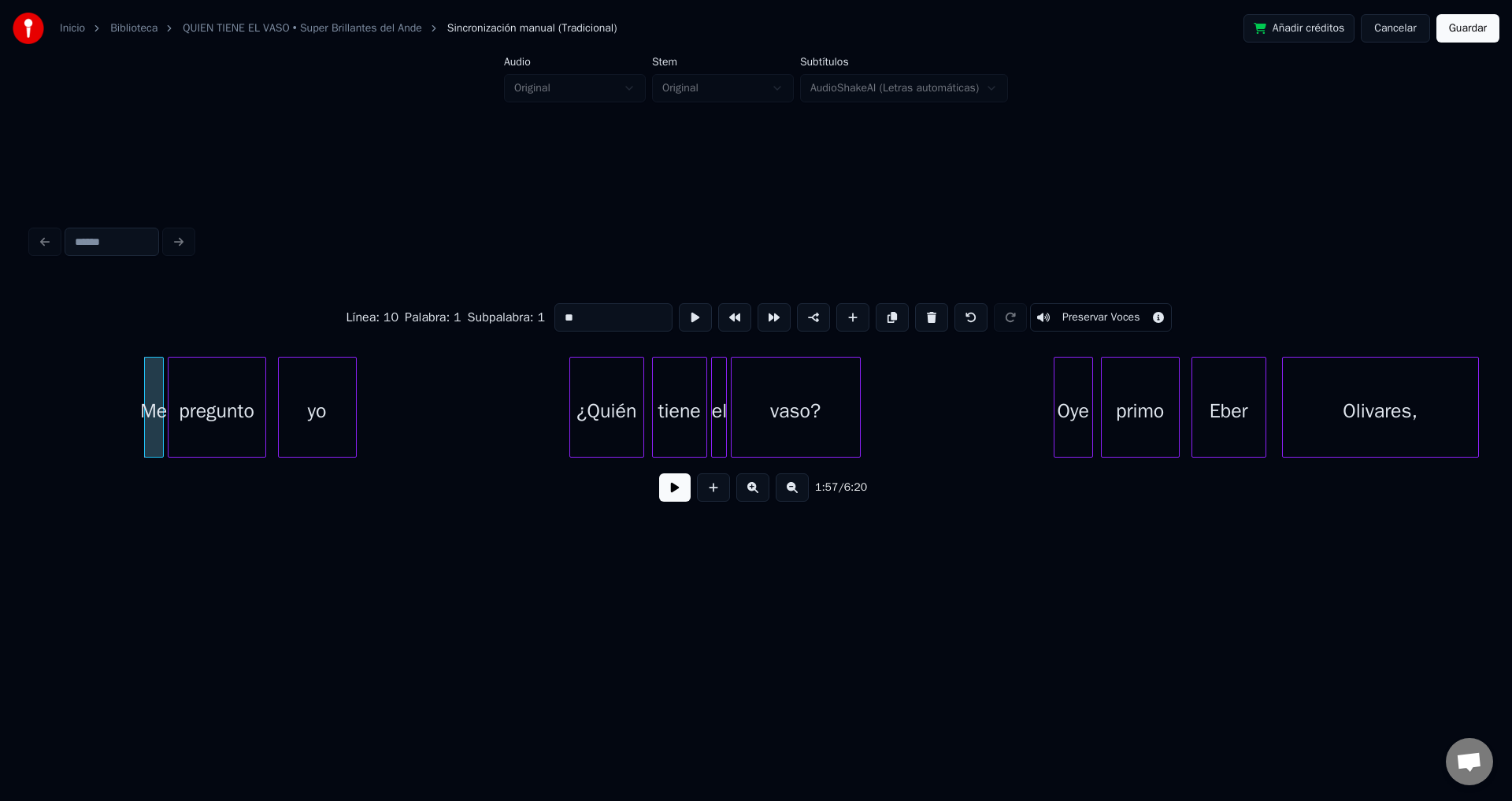 scroll, scrollTop: 0, scrollLeft: 22764, axis: horizontal 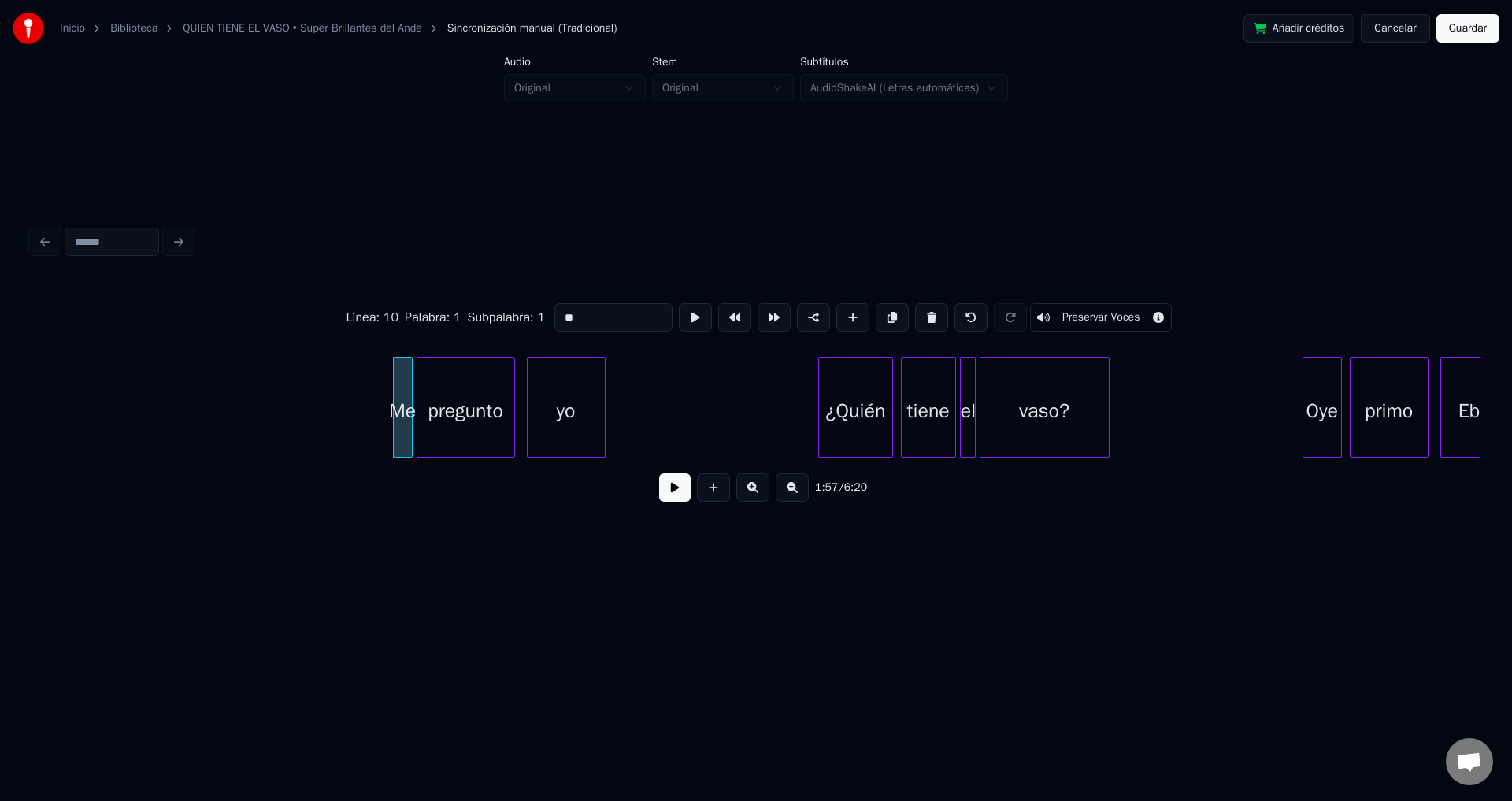 click on "Me pregunto yo ¿Quién tiene el vaso? Oye primo Eber" at bounding box center [14710, 407] 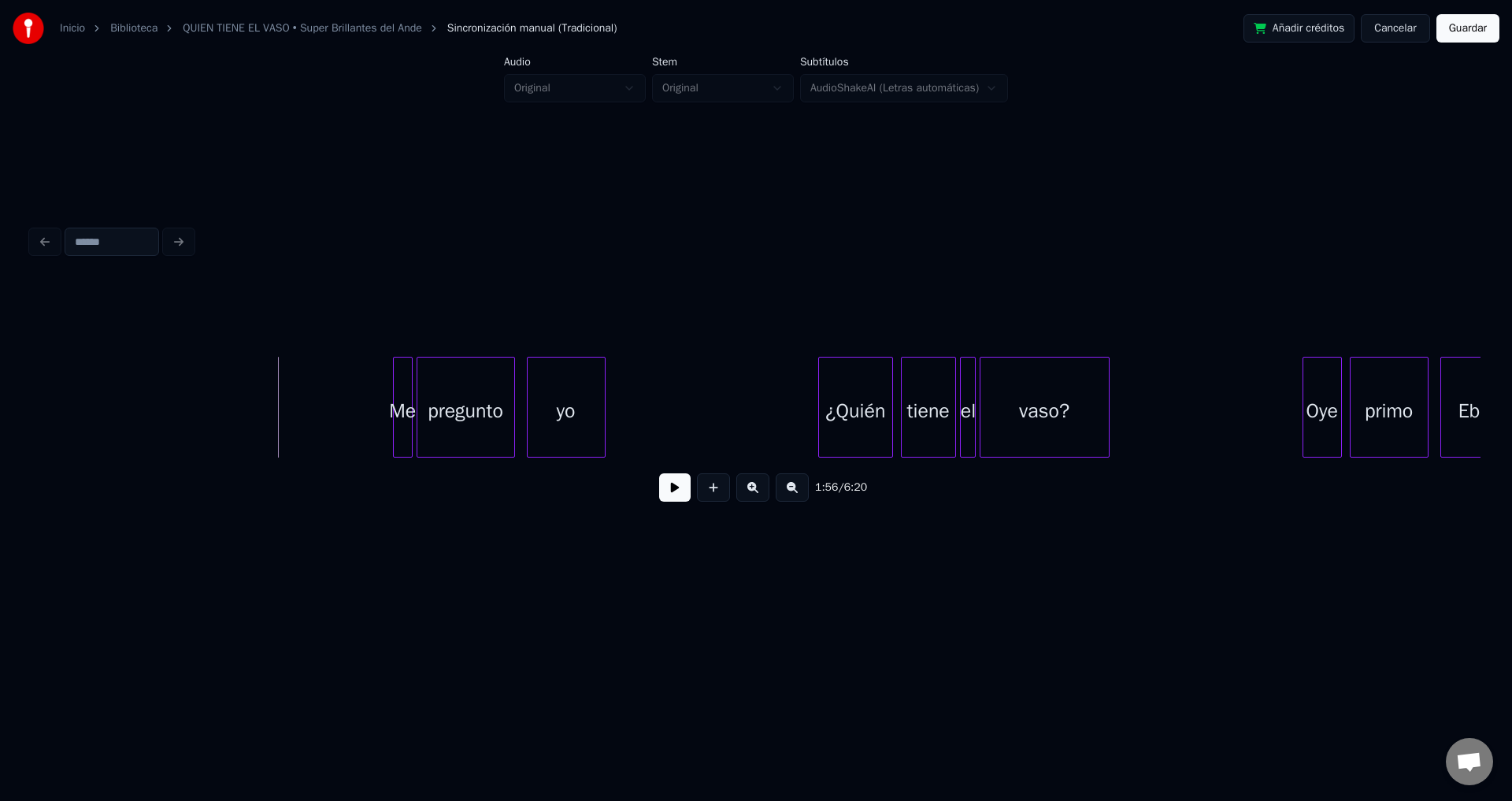 click at bounding box center [675, 488] 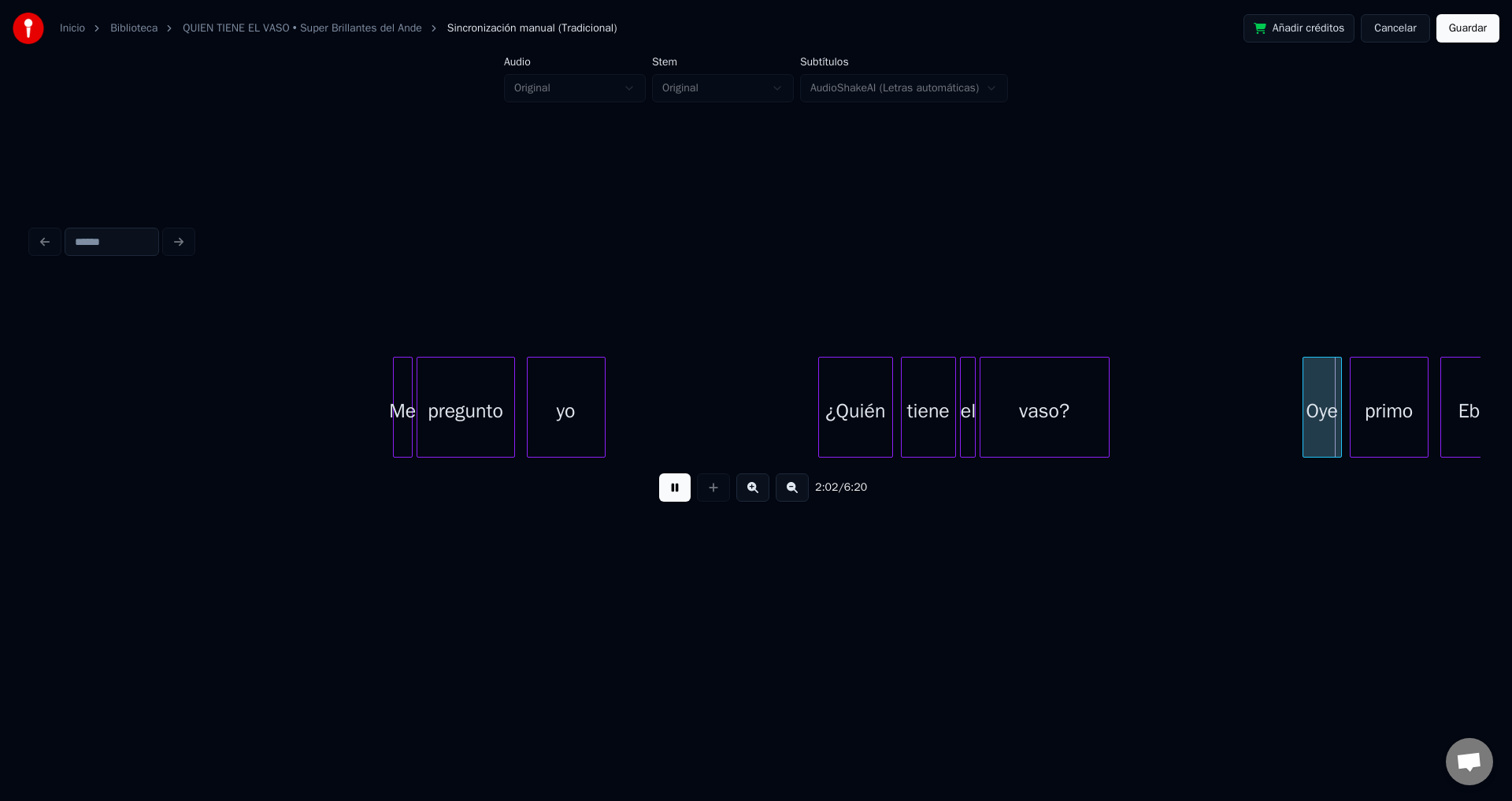 click at bounding box center [1306, 407] 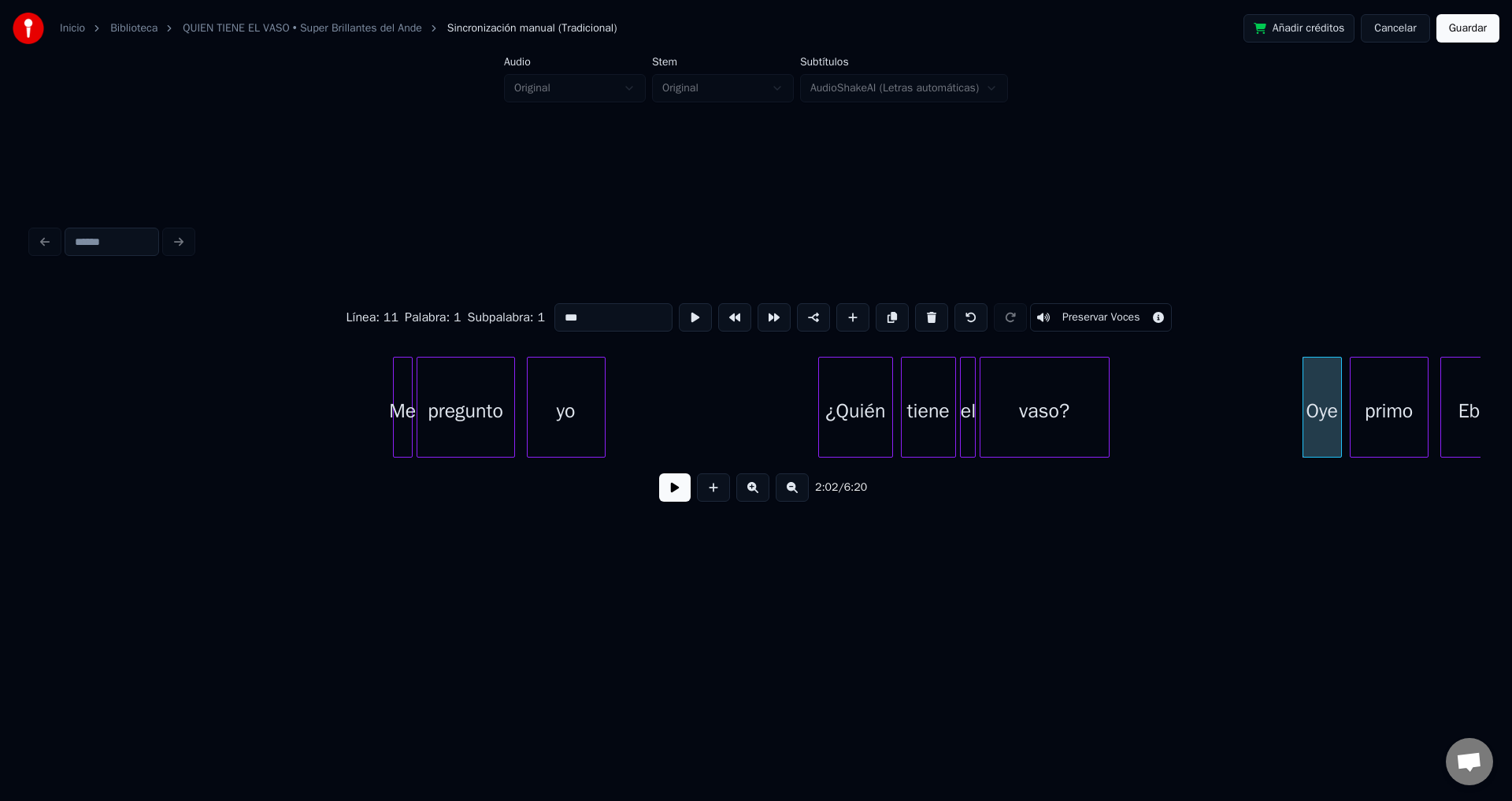 click on "Me" at bounding box center (402, 411) 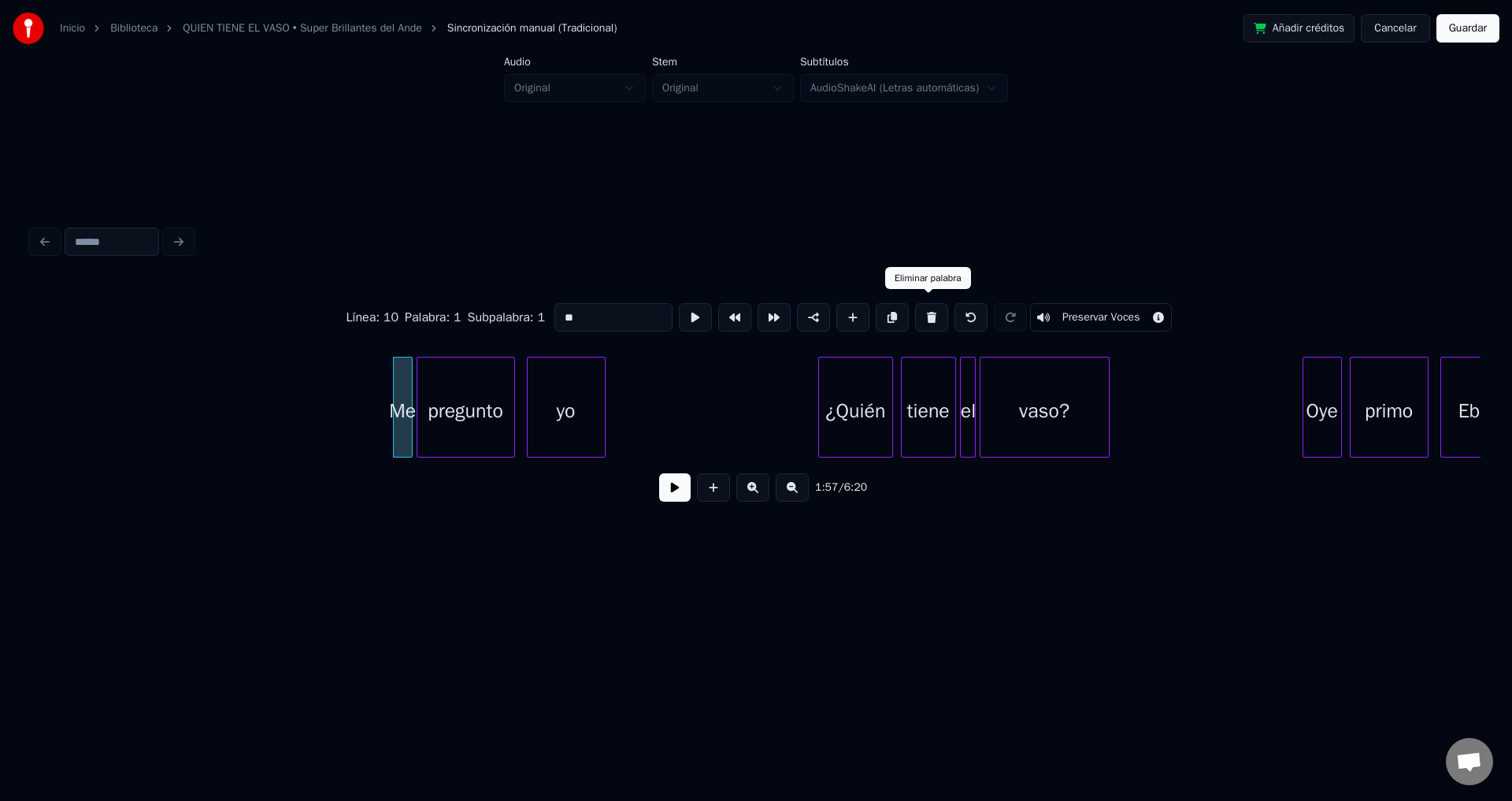 click at bounding box center [932, 317] 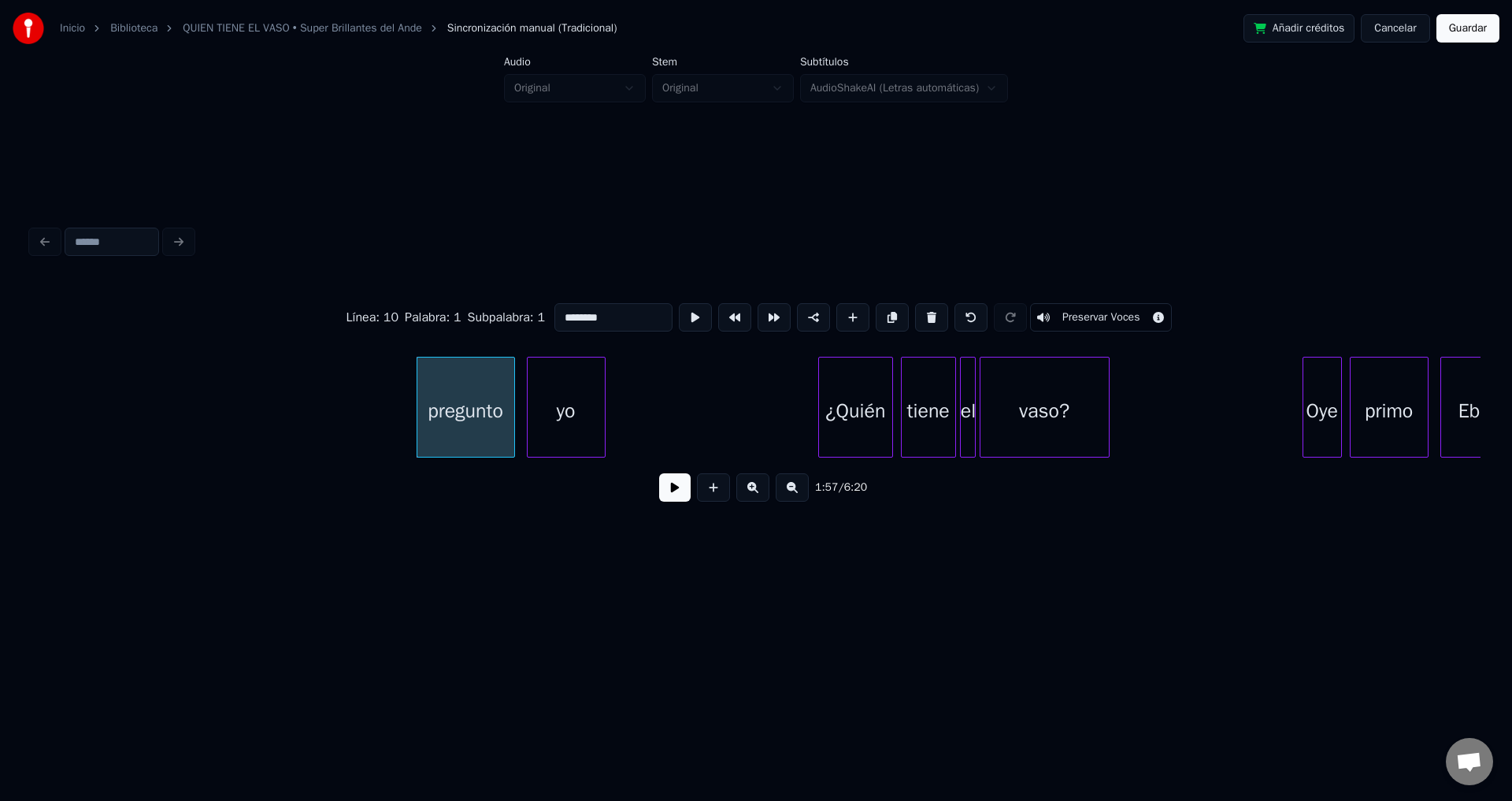 click at bounding box center [932, 317] 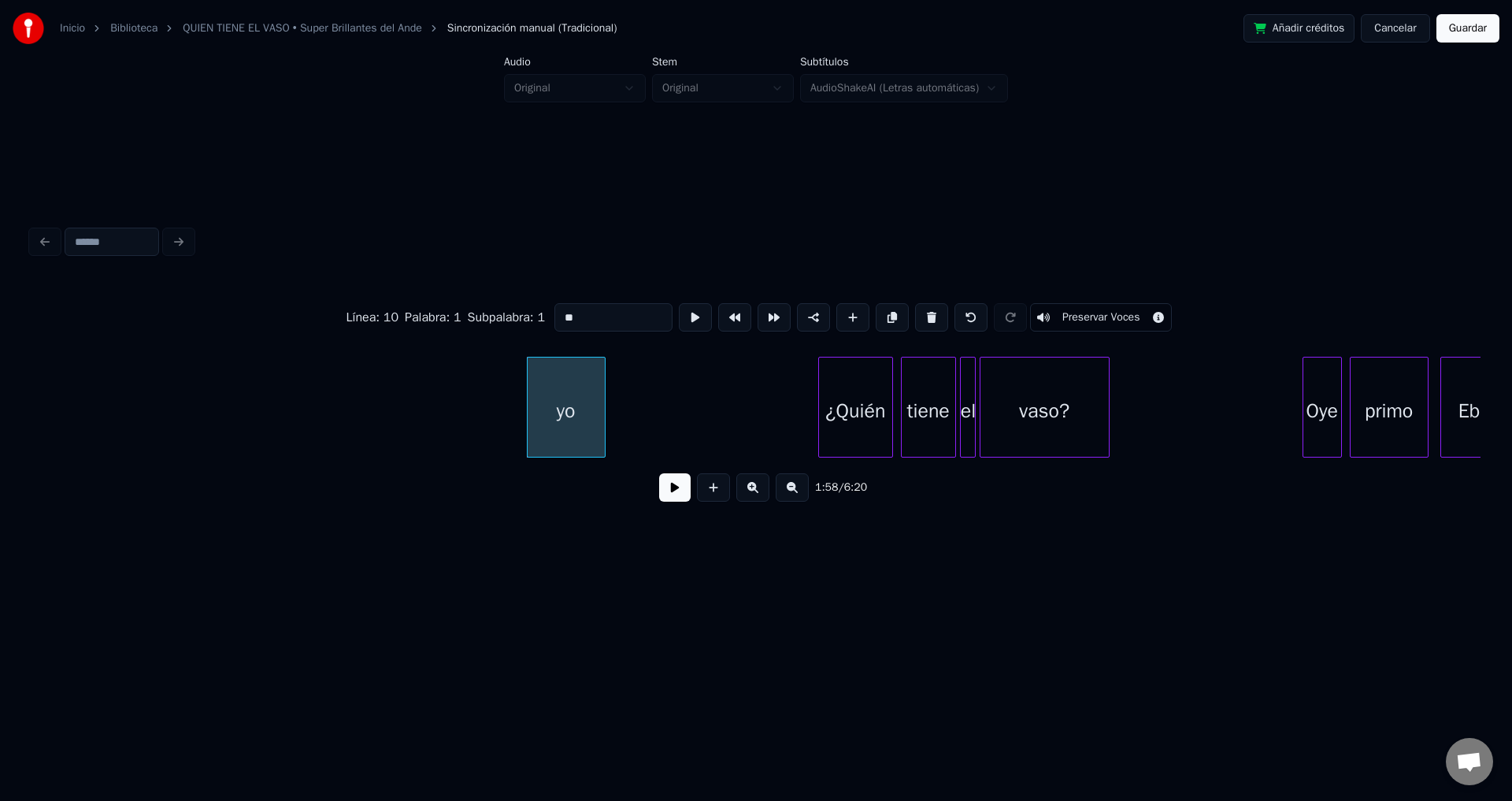 click at bounding box center (932, 317) 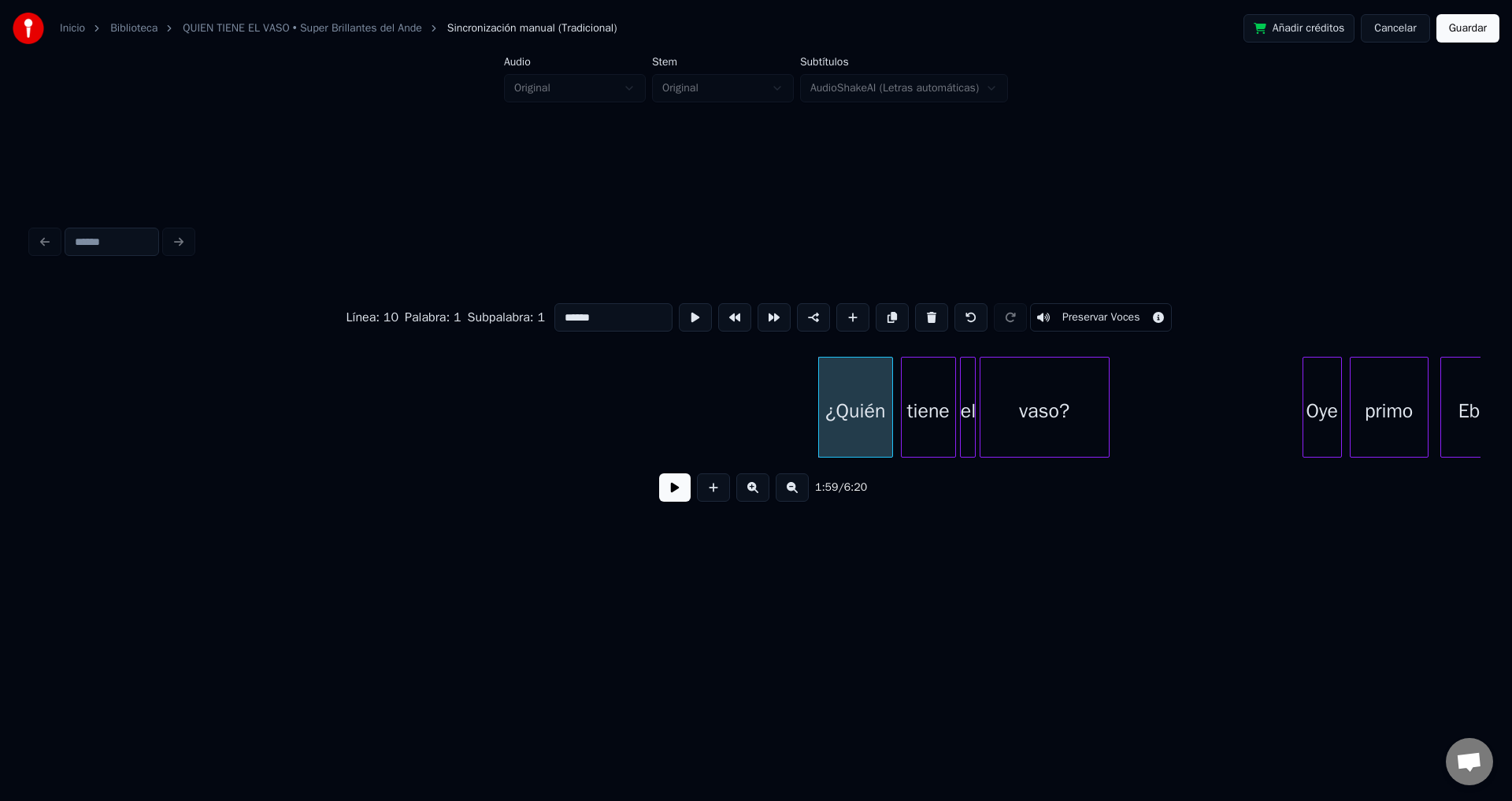 click at bounding box center [675, 488] 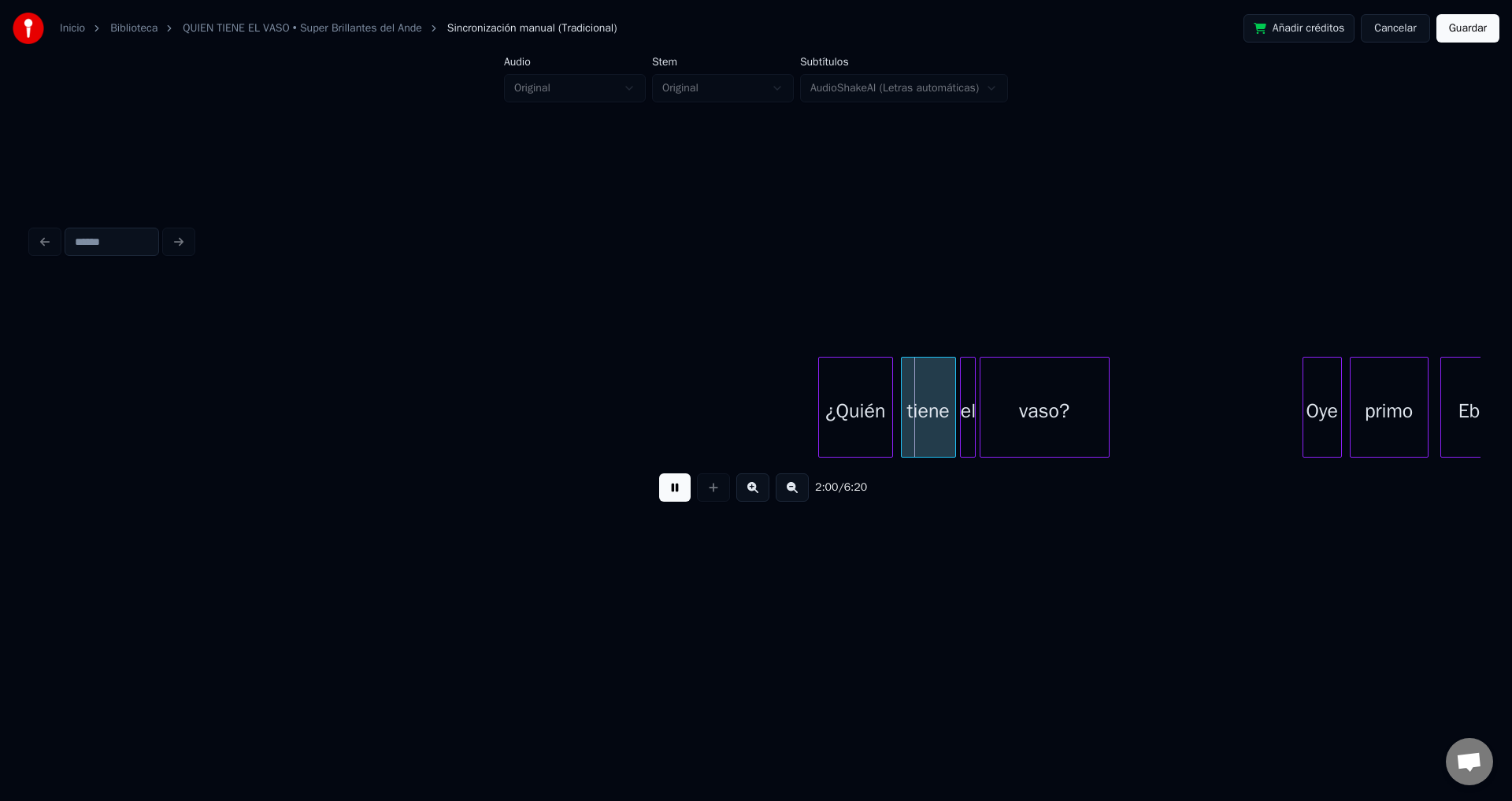 click at bounding box center (675, 488) 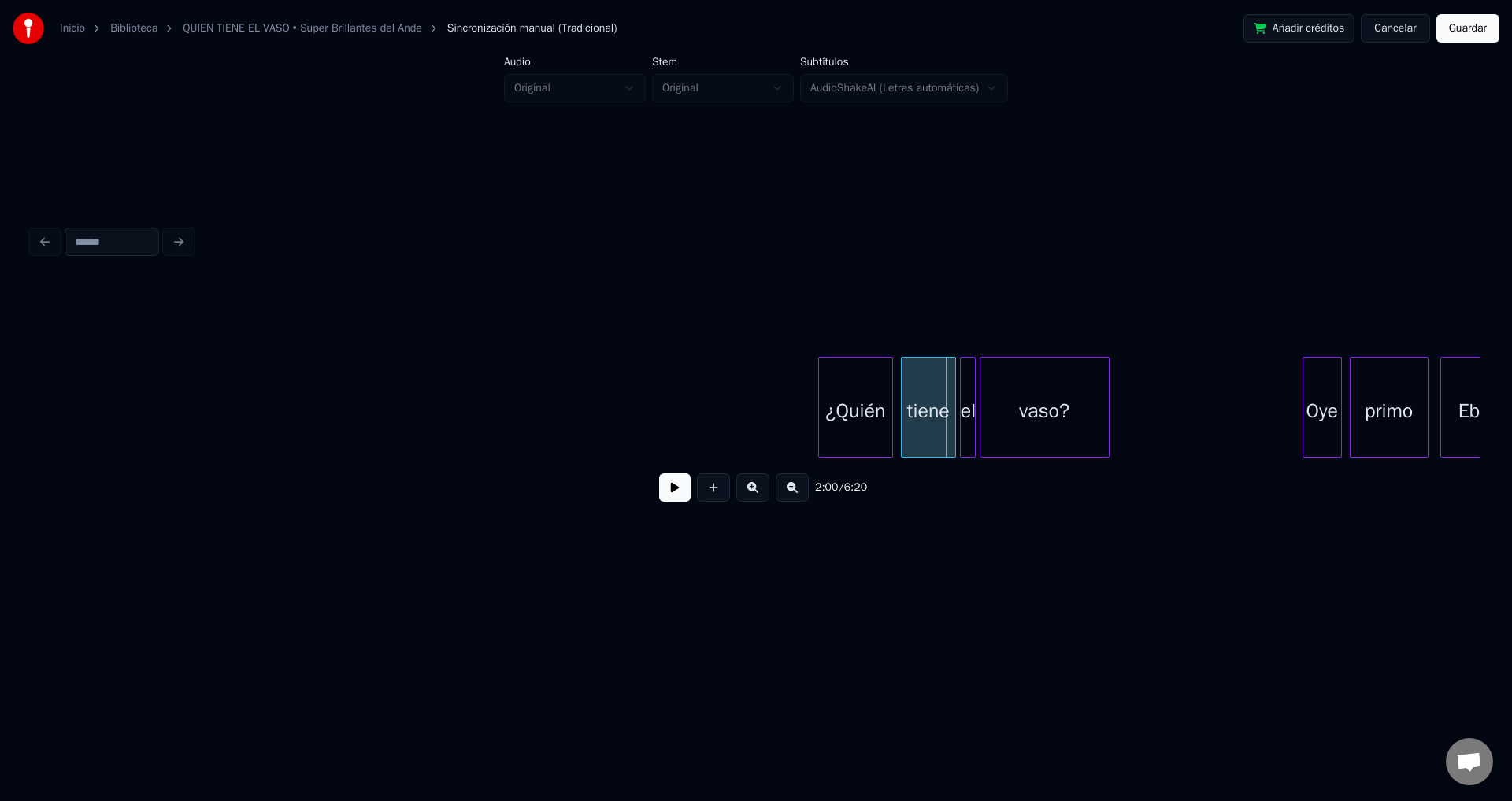 click on "¿Quién" at bounding box center [855, 411] 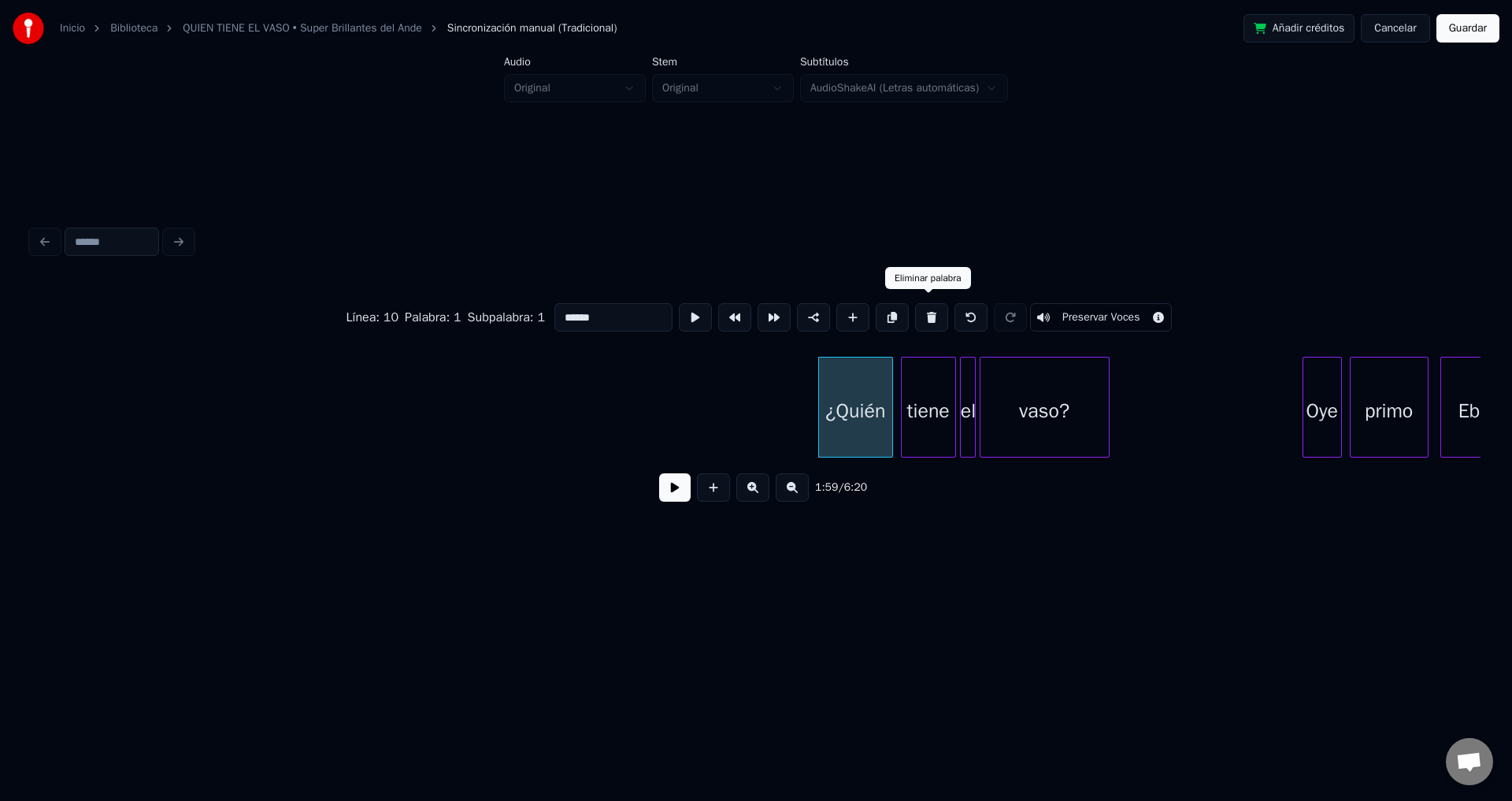 click at bounding box center (932, 317) 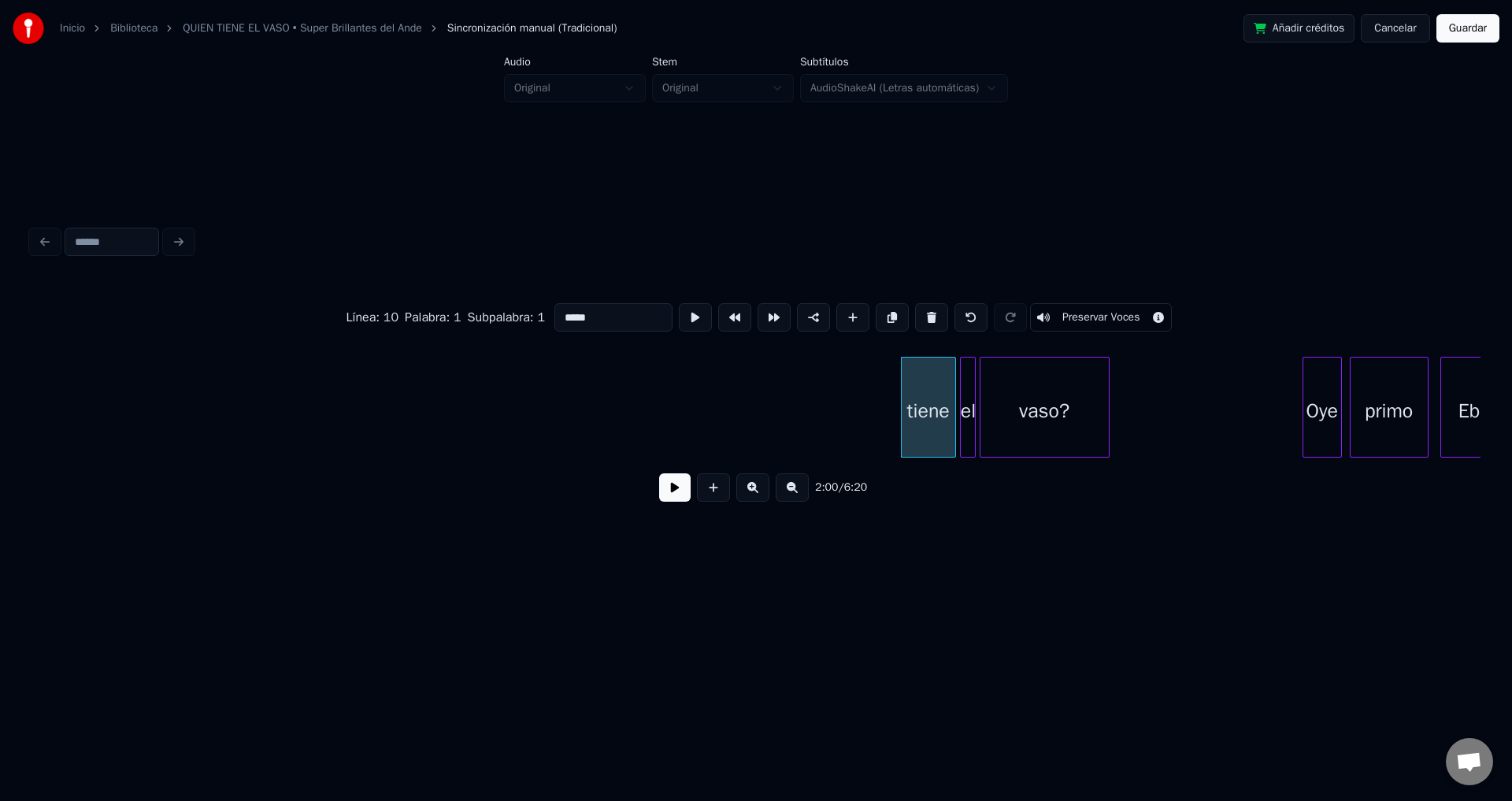 click at bounding box center [932, 317] 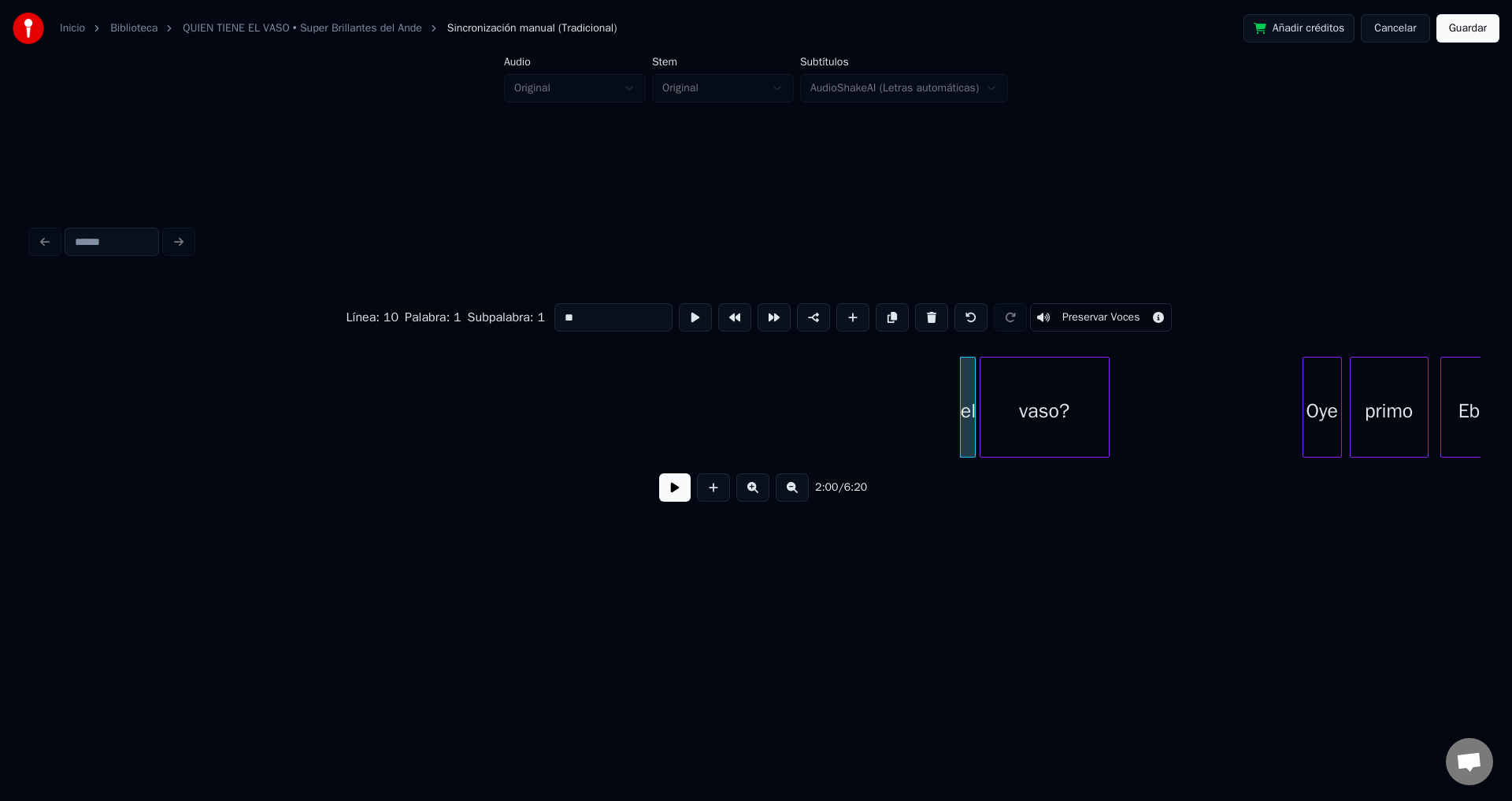click at bounding box center [932, 317] 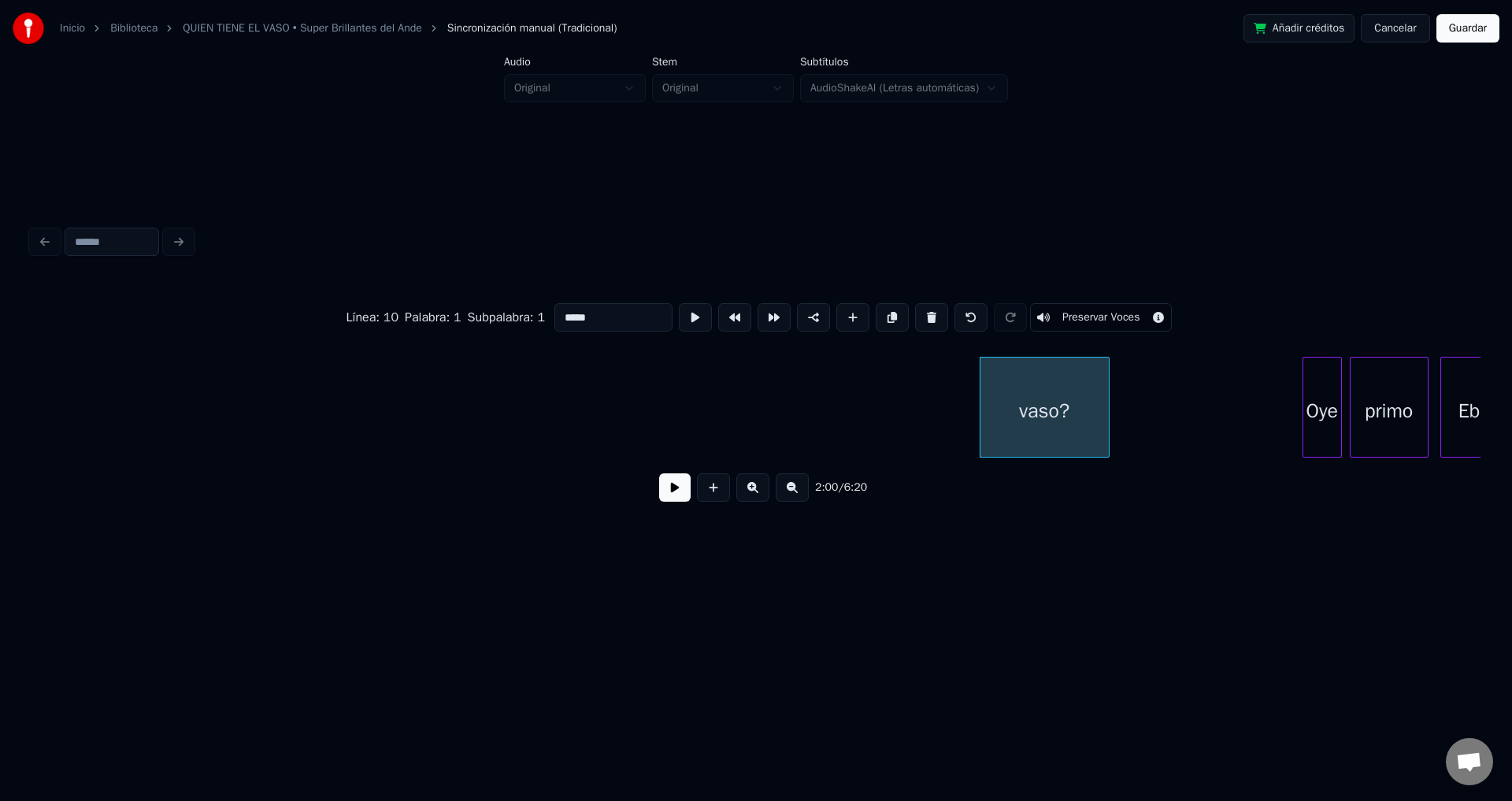click at bounding box center (932, 317) 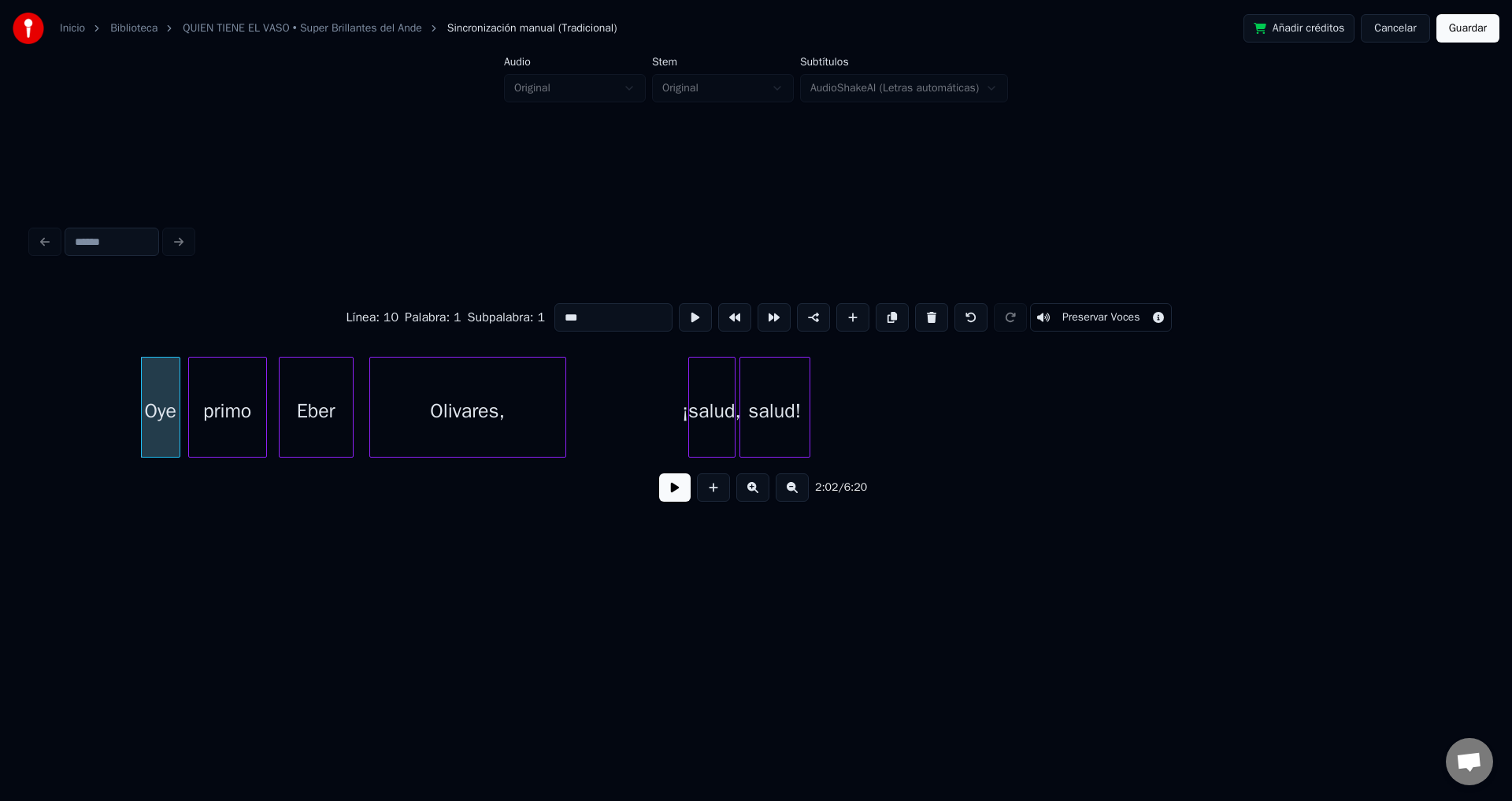 scroll, scrollTop: 0, scrollLeft: 24050, axis: horizontal 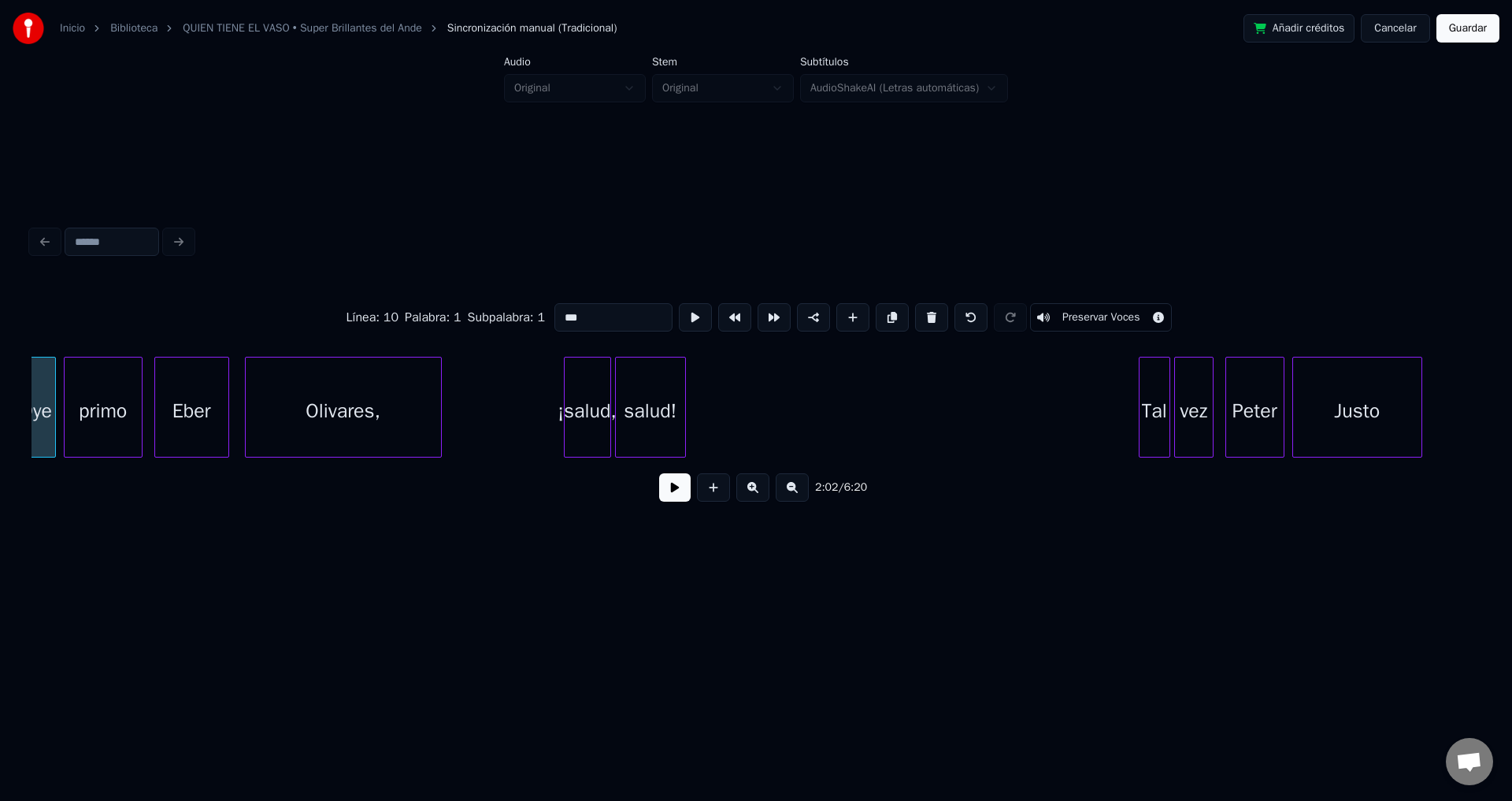 click on "2:02  /  6:20" at bounding box center (756, 488) 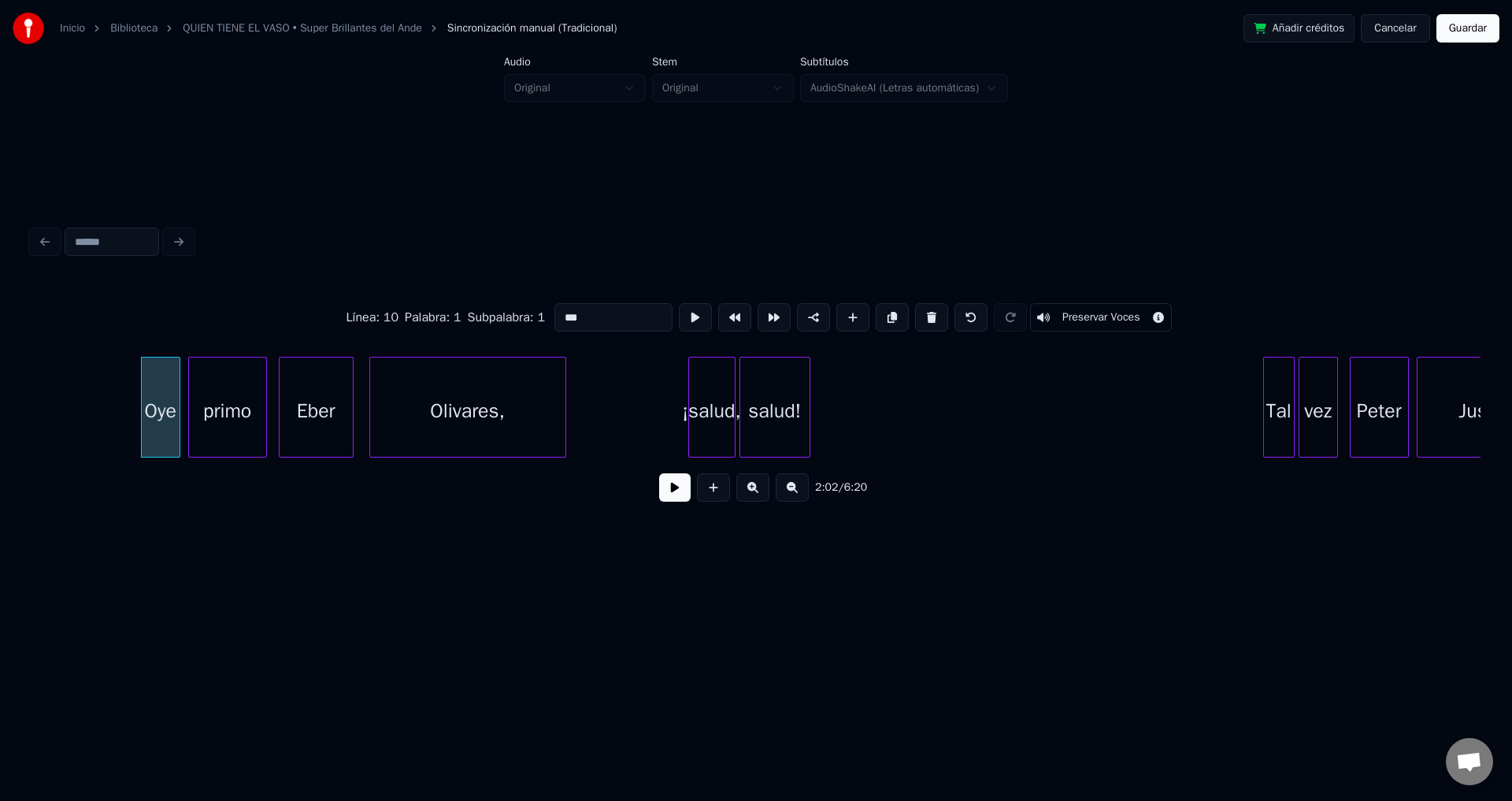 click at bounding box center (675, 488) 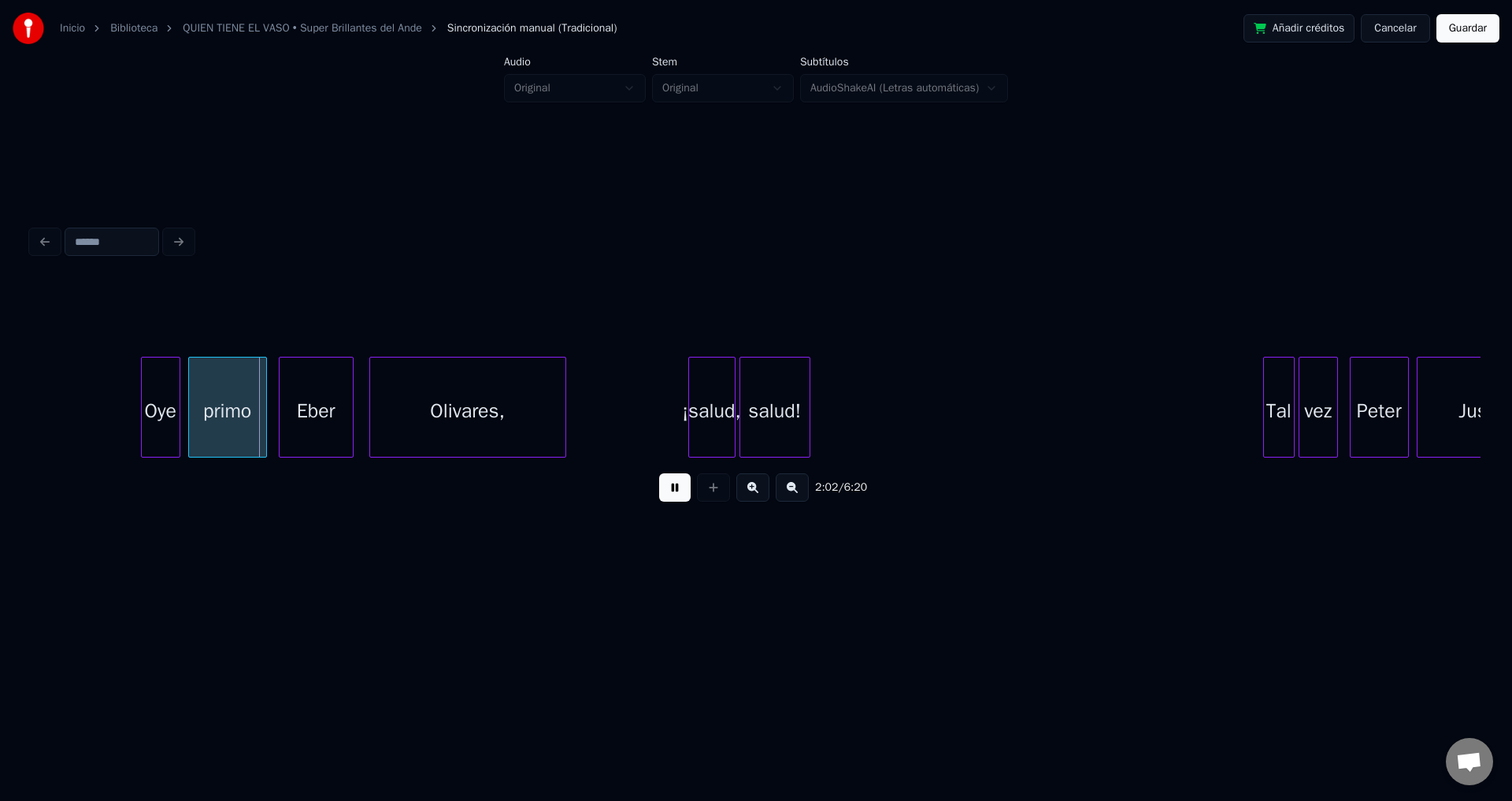 click at bounding box center [675, 488] 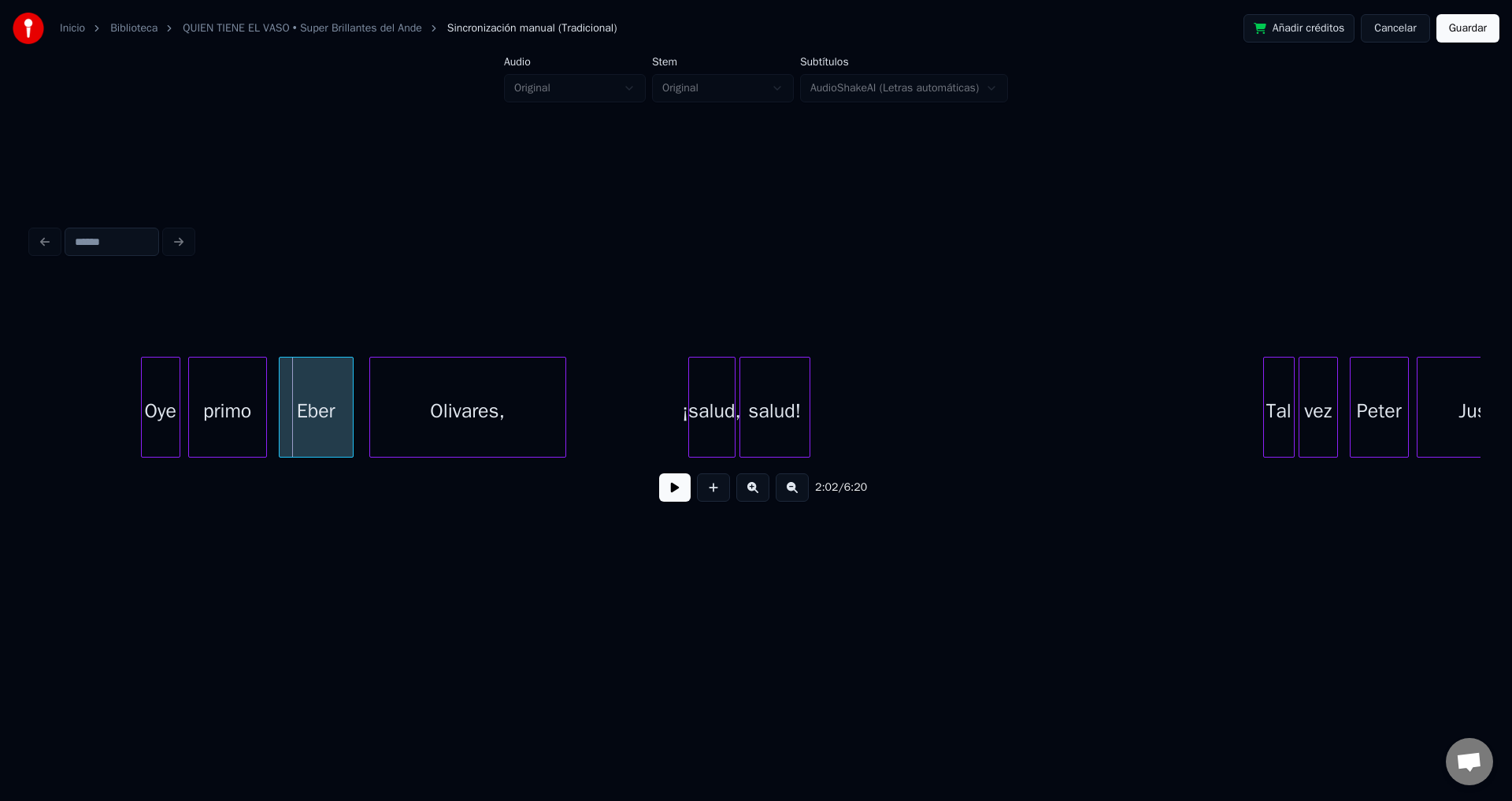 click at bounding box center [177, 407] 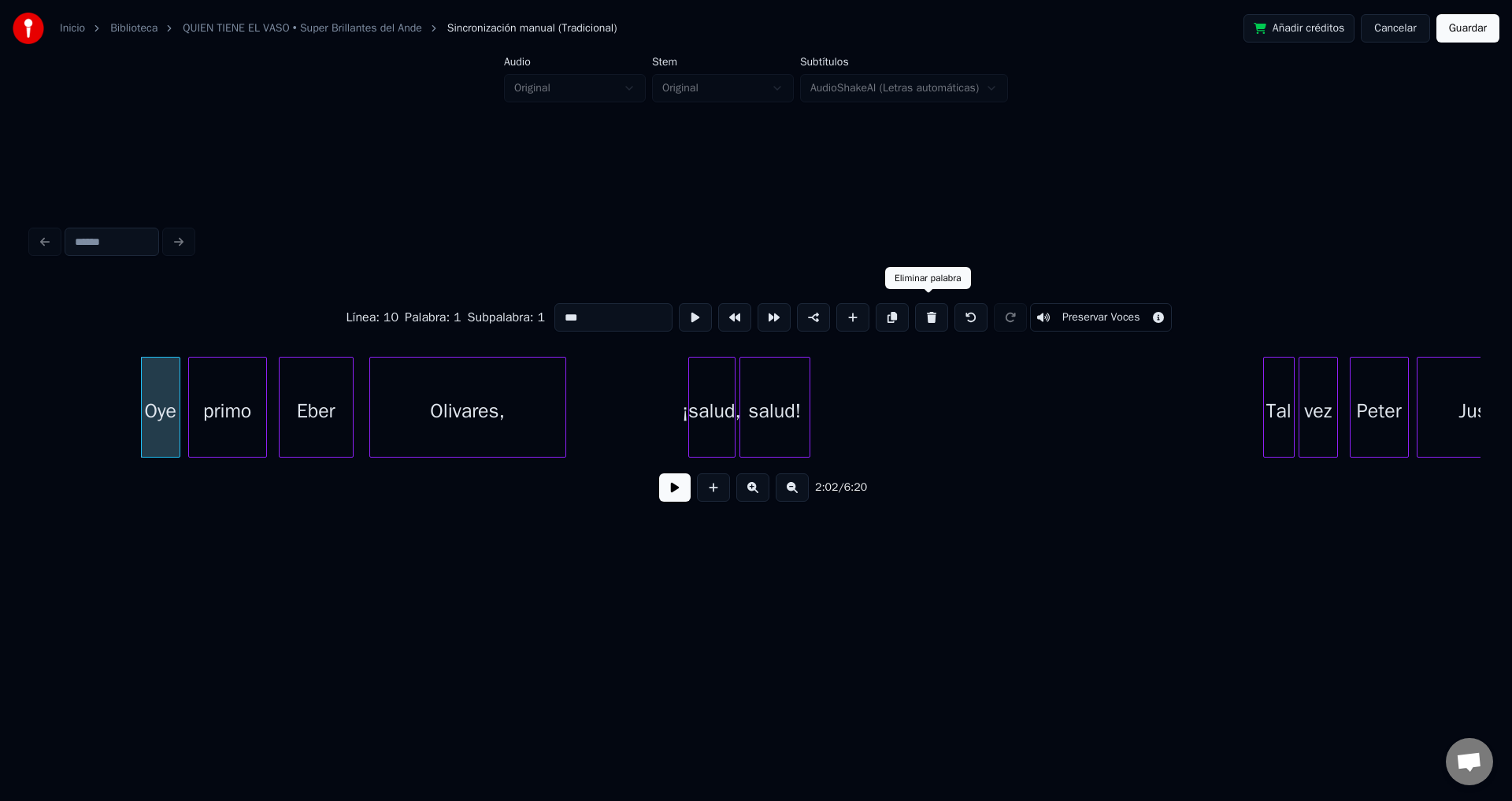 click at bounding box center (932, 317) 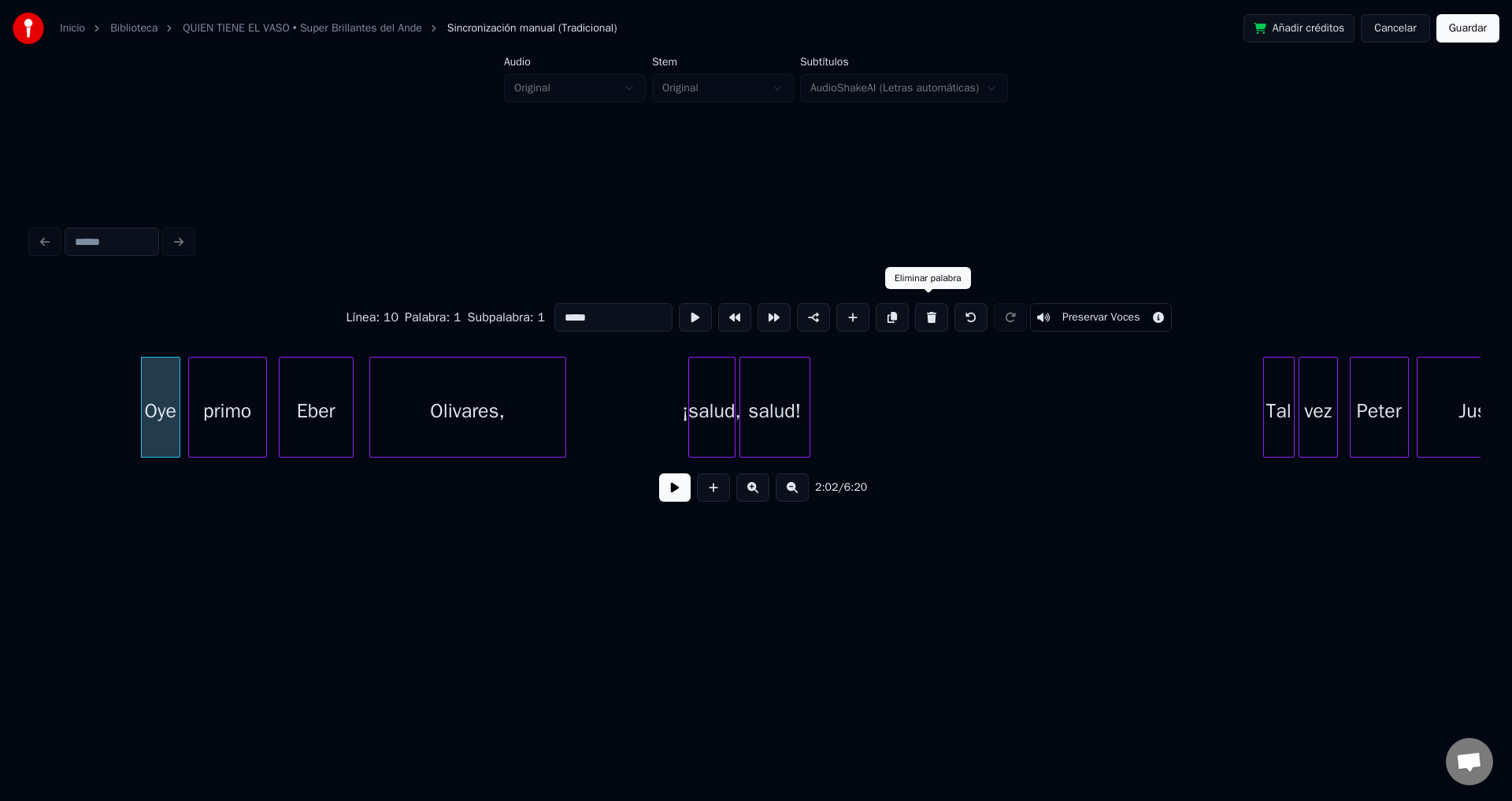 click at bounding box center [932, 317] 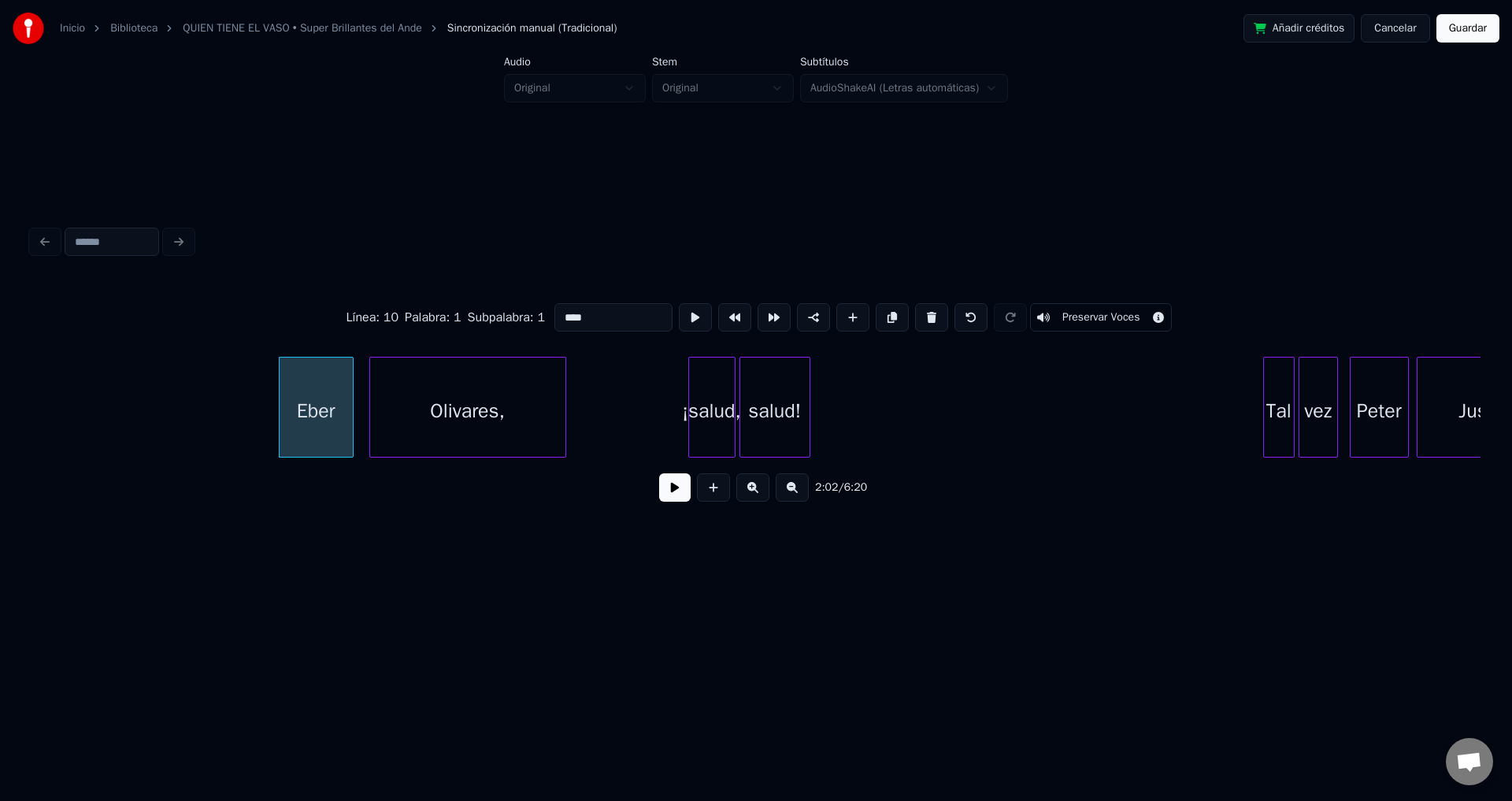 click at bounding box center [932, 317] 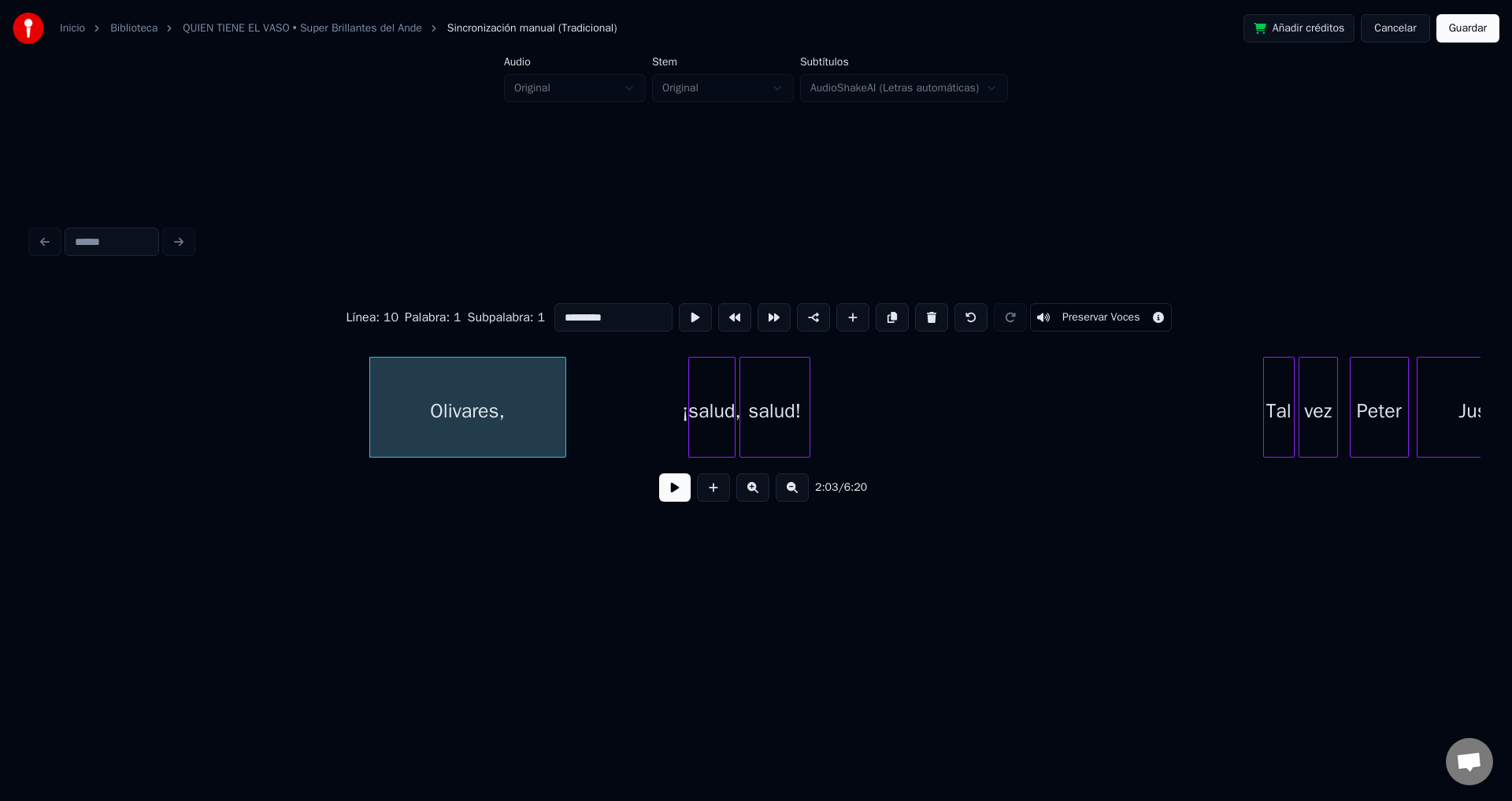 click at bounding box center [932, 317] 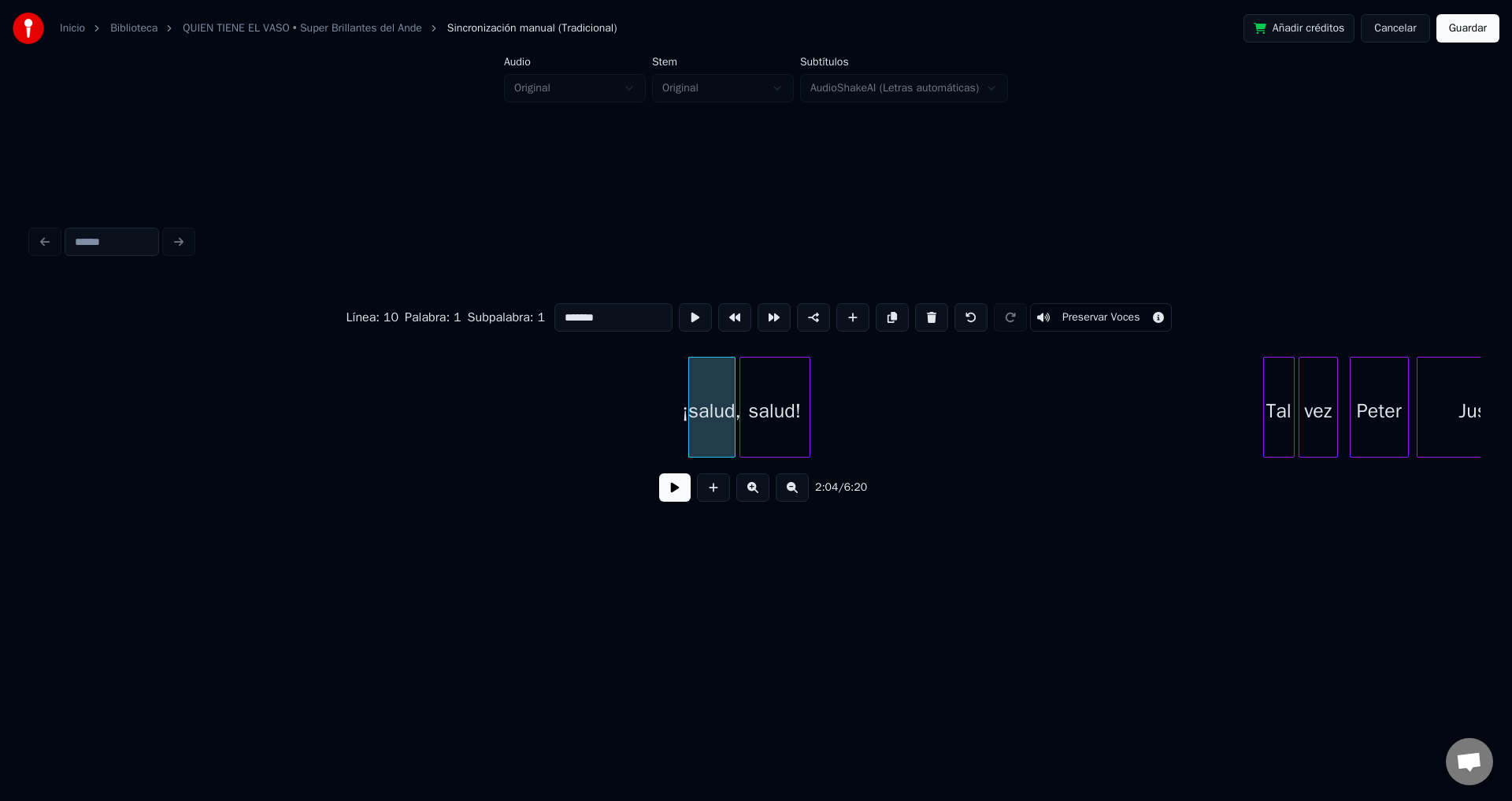 click at bounding box center [932, 317] 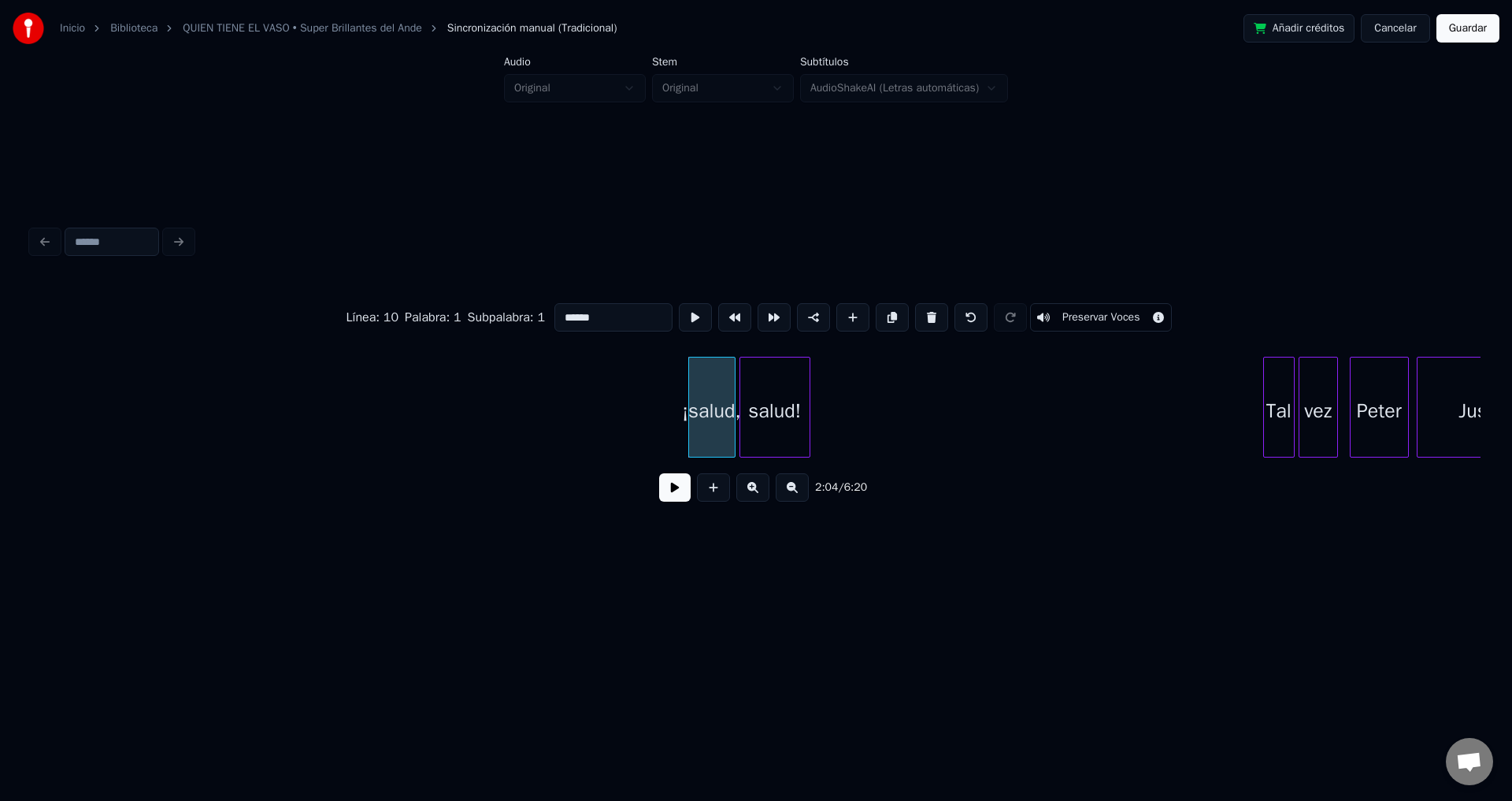 click at bounding box center (932, 317) 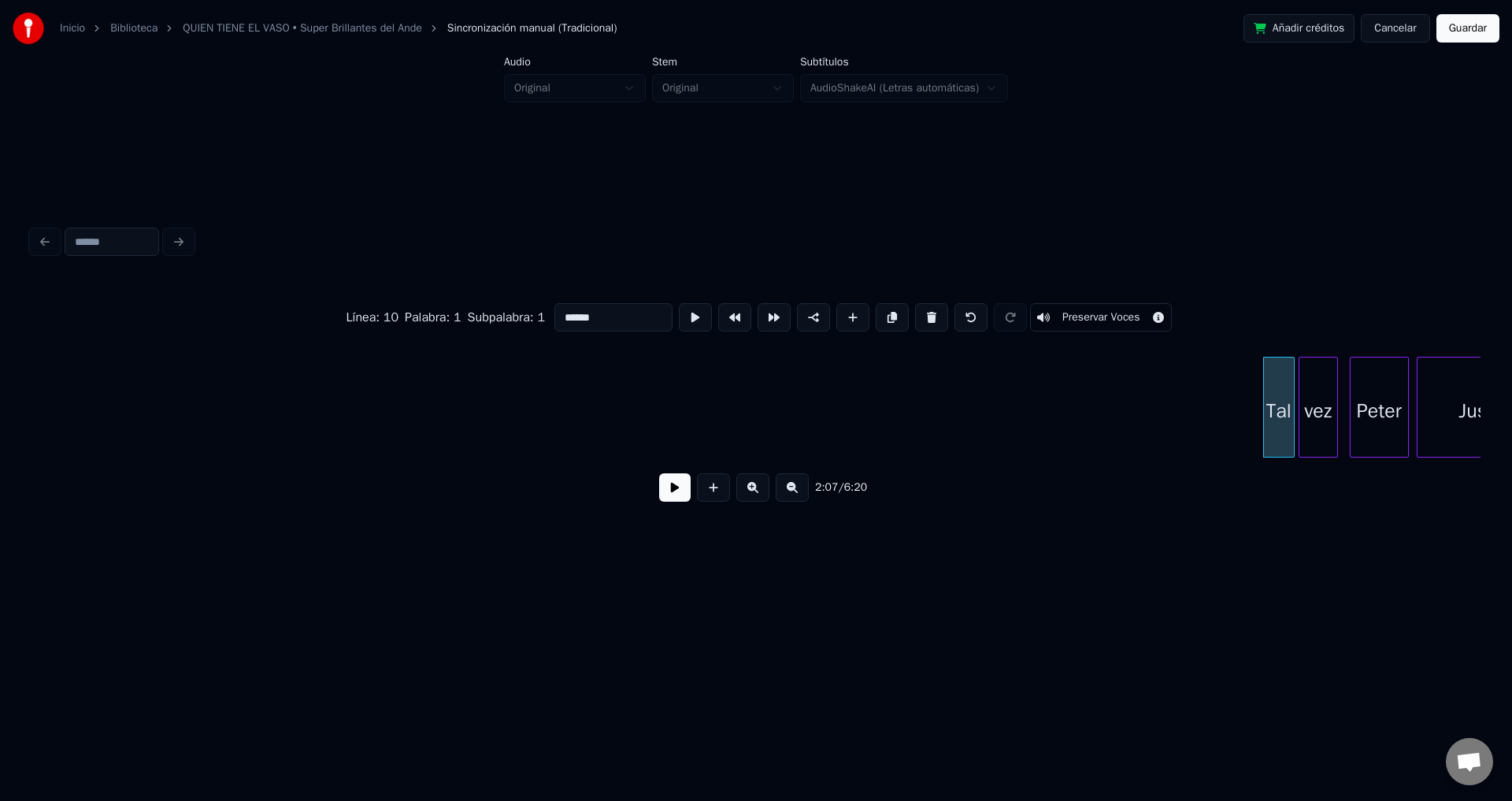 type on "***" 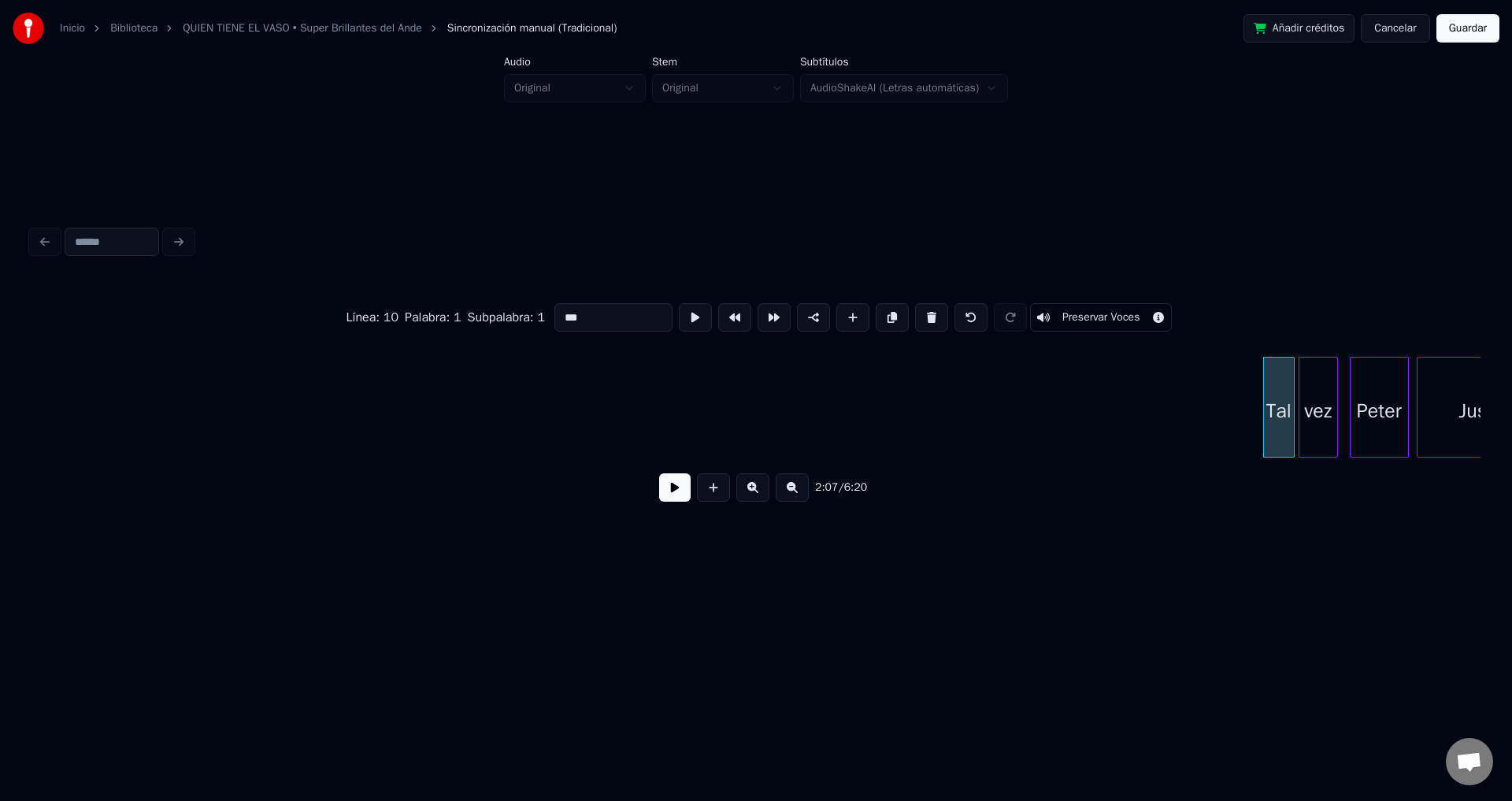 click at bounding box center [675, 488] 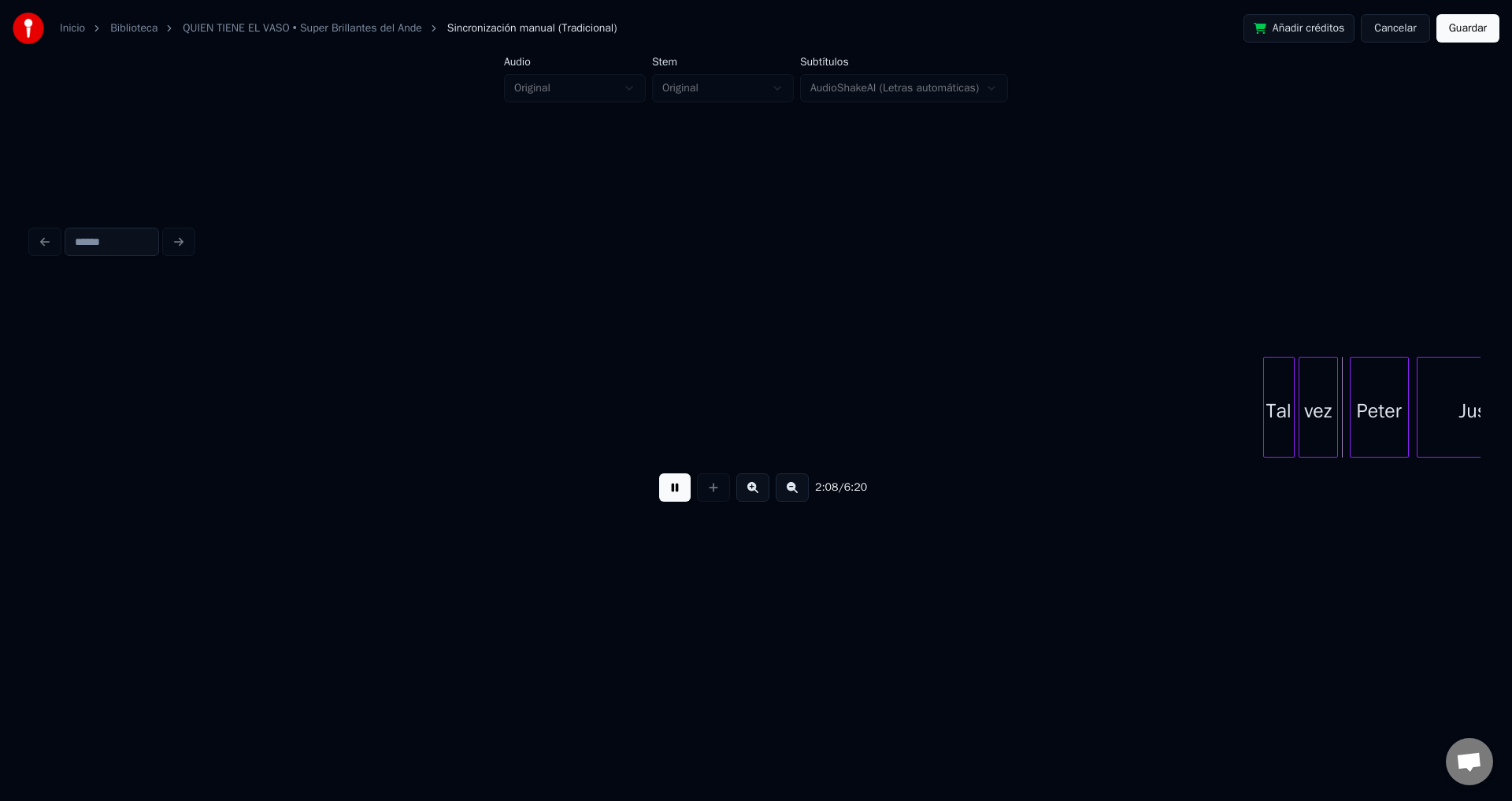click at bounding box center [675, 488] 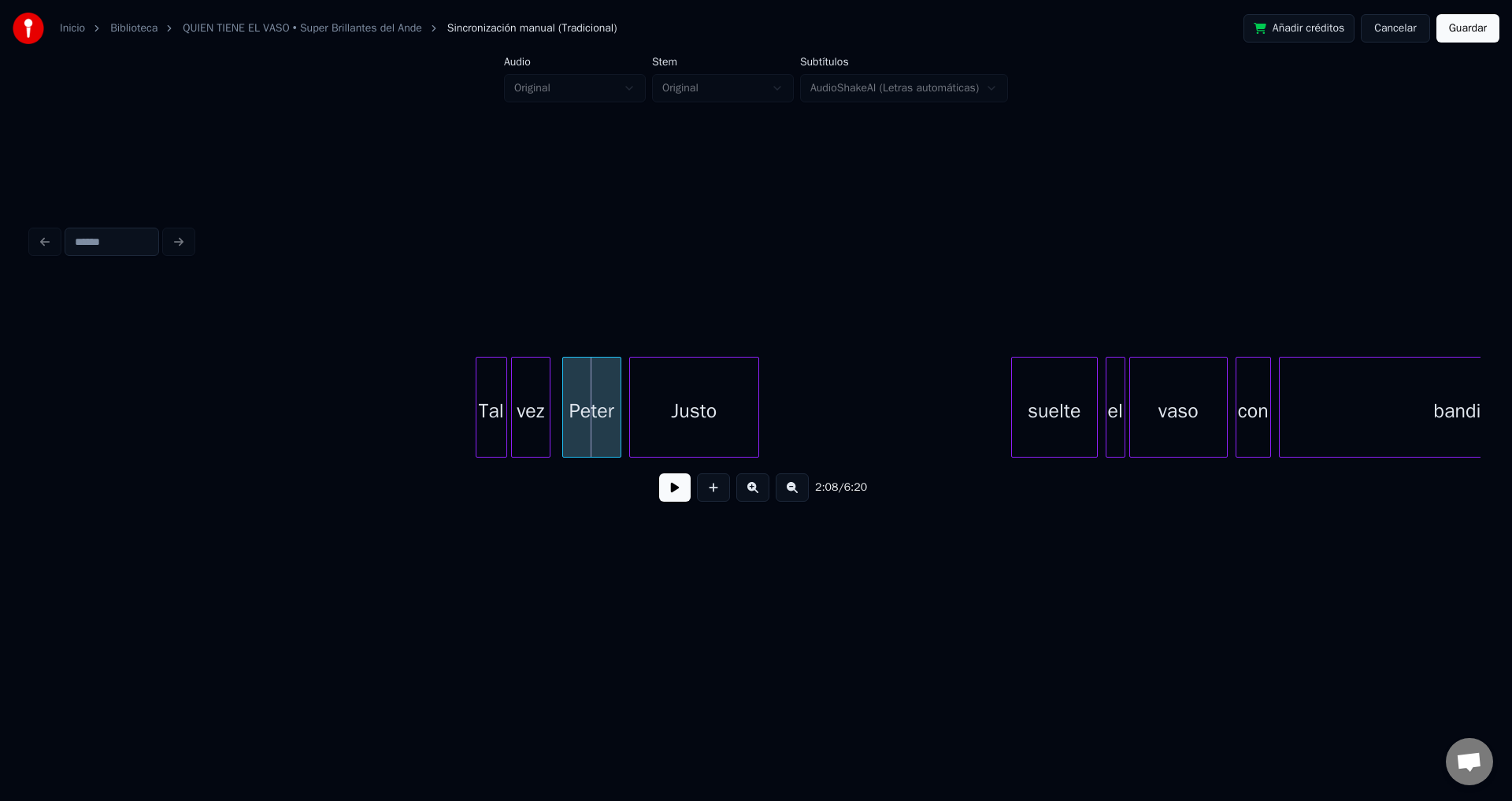 scroll, scrollTop: 0, scrollLeft: 24755, axis: horizontal 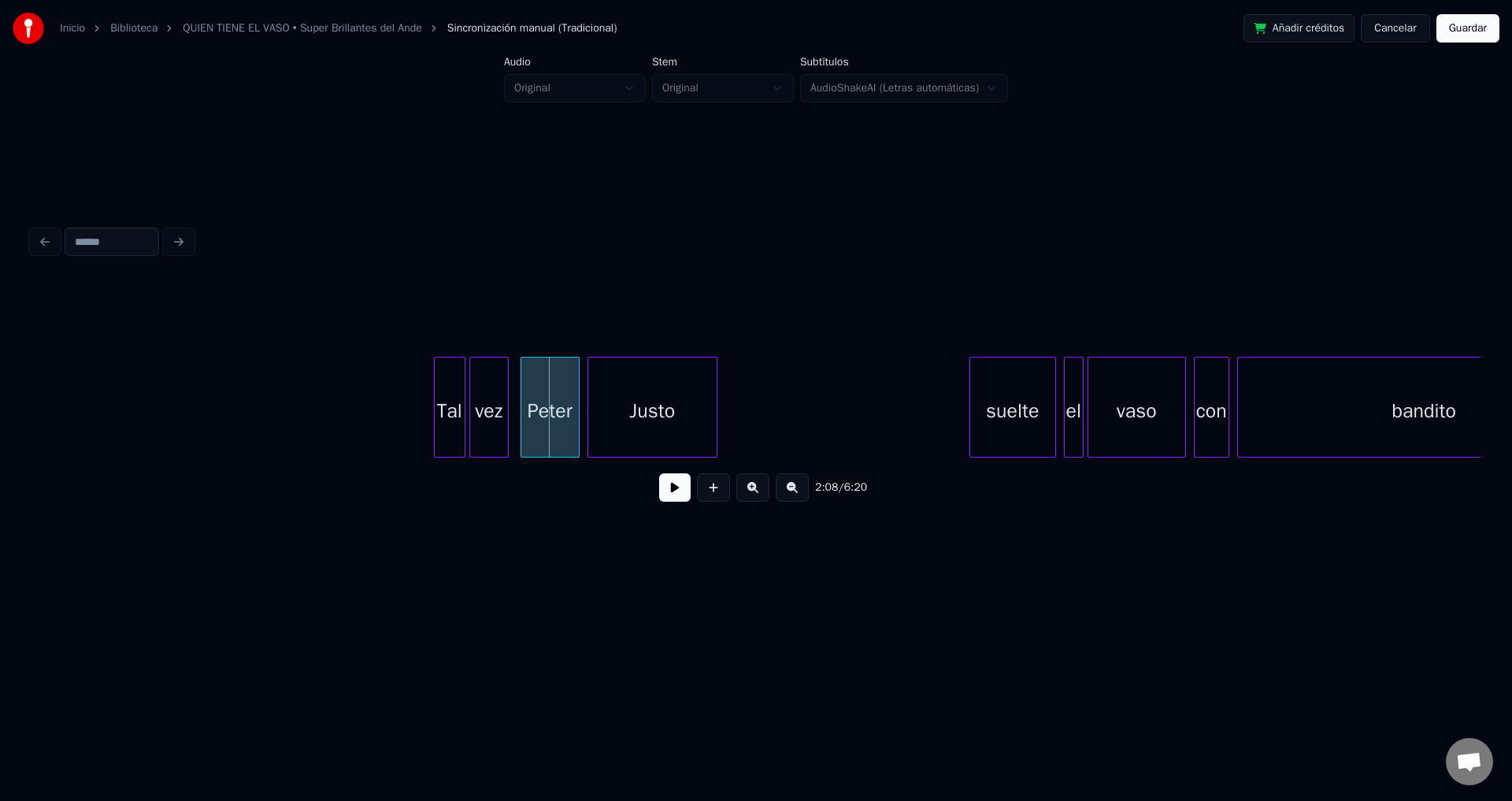 click on "Tal" at bounding box center [450, 411] 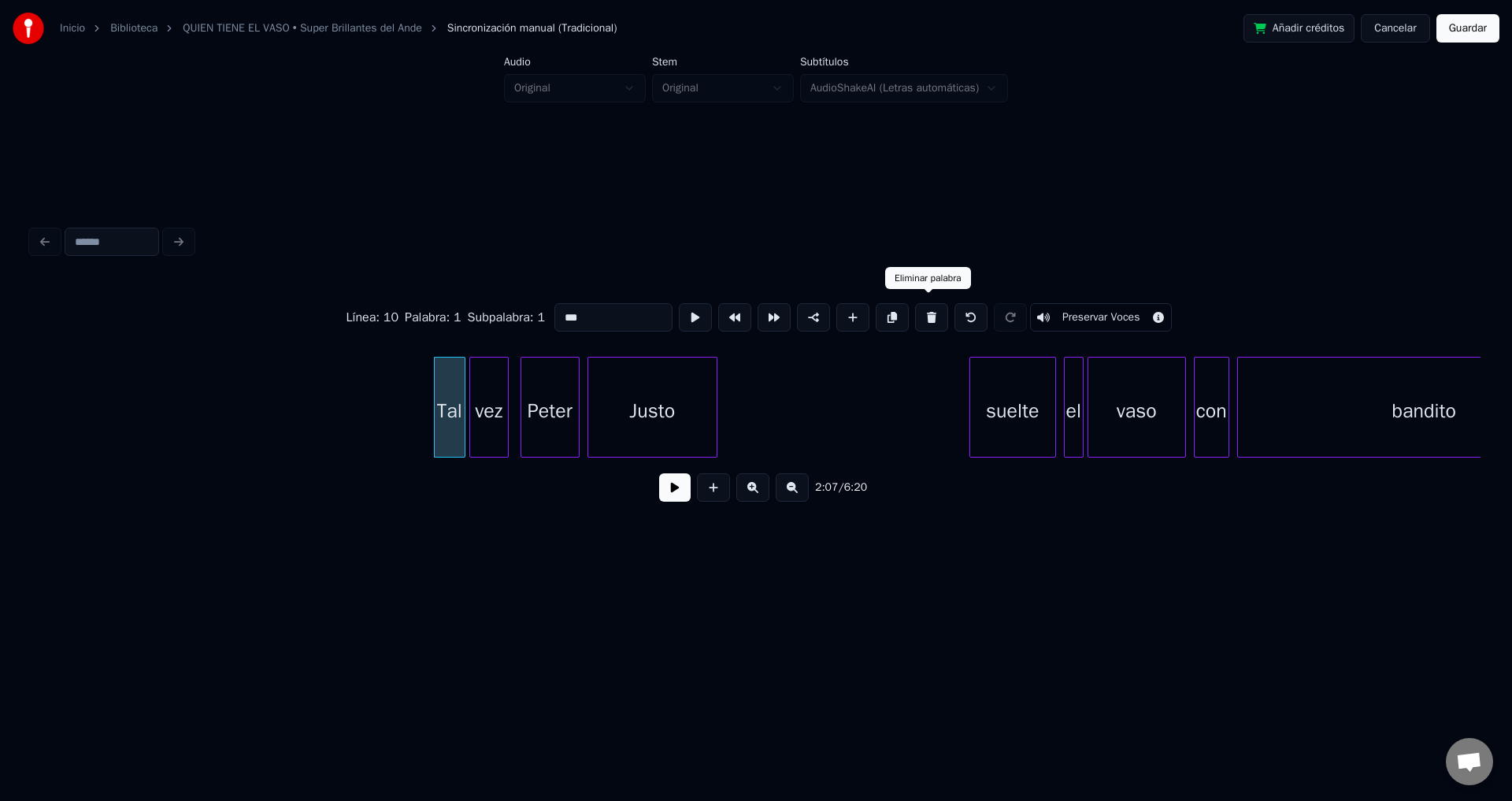 click at bounding box center (932, 317) 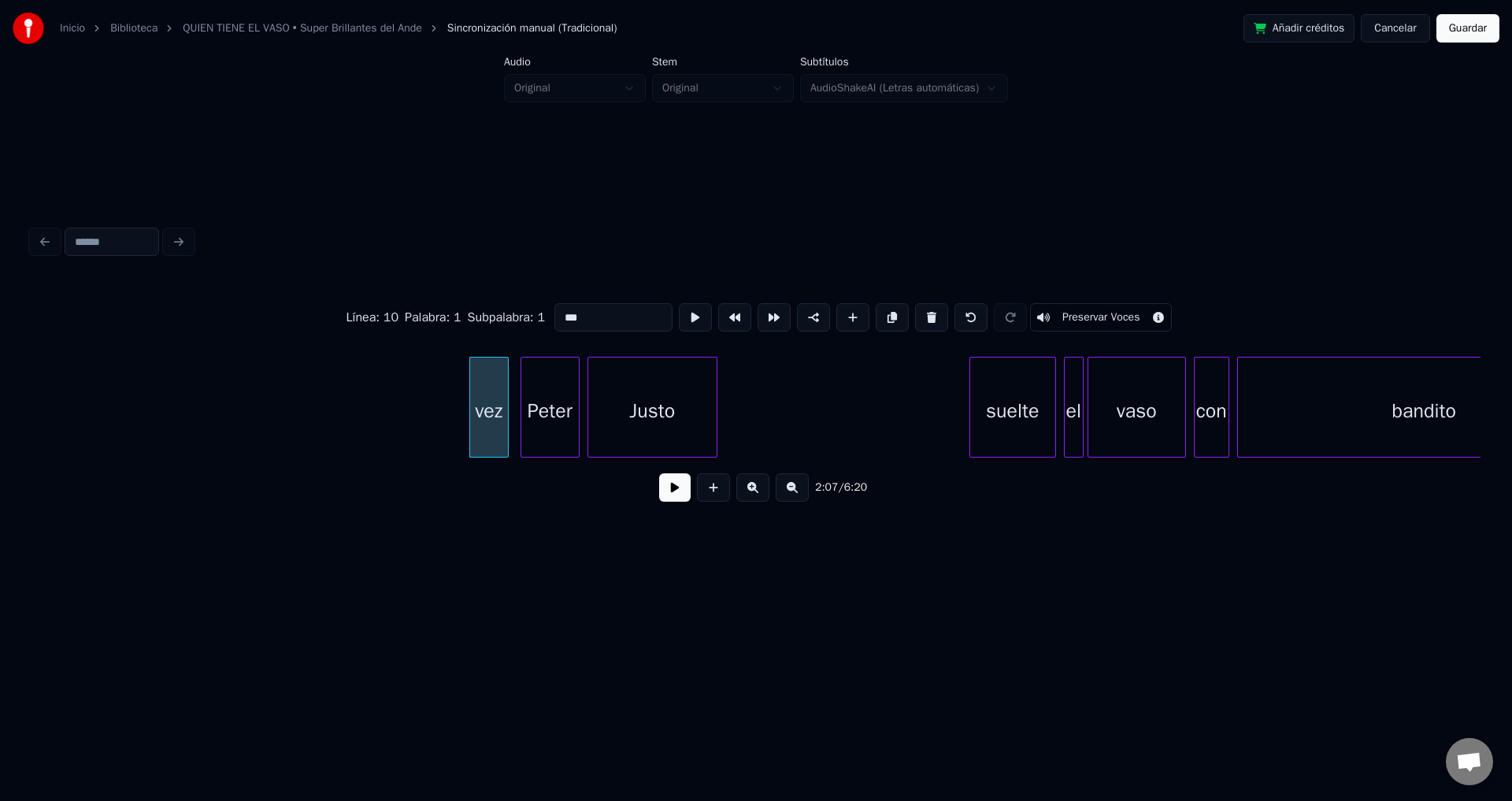 click at bounding box center (932, 317) 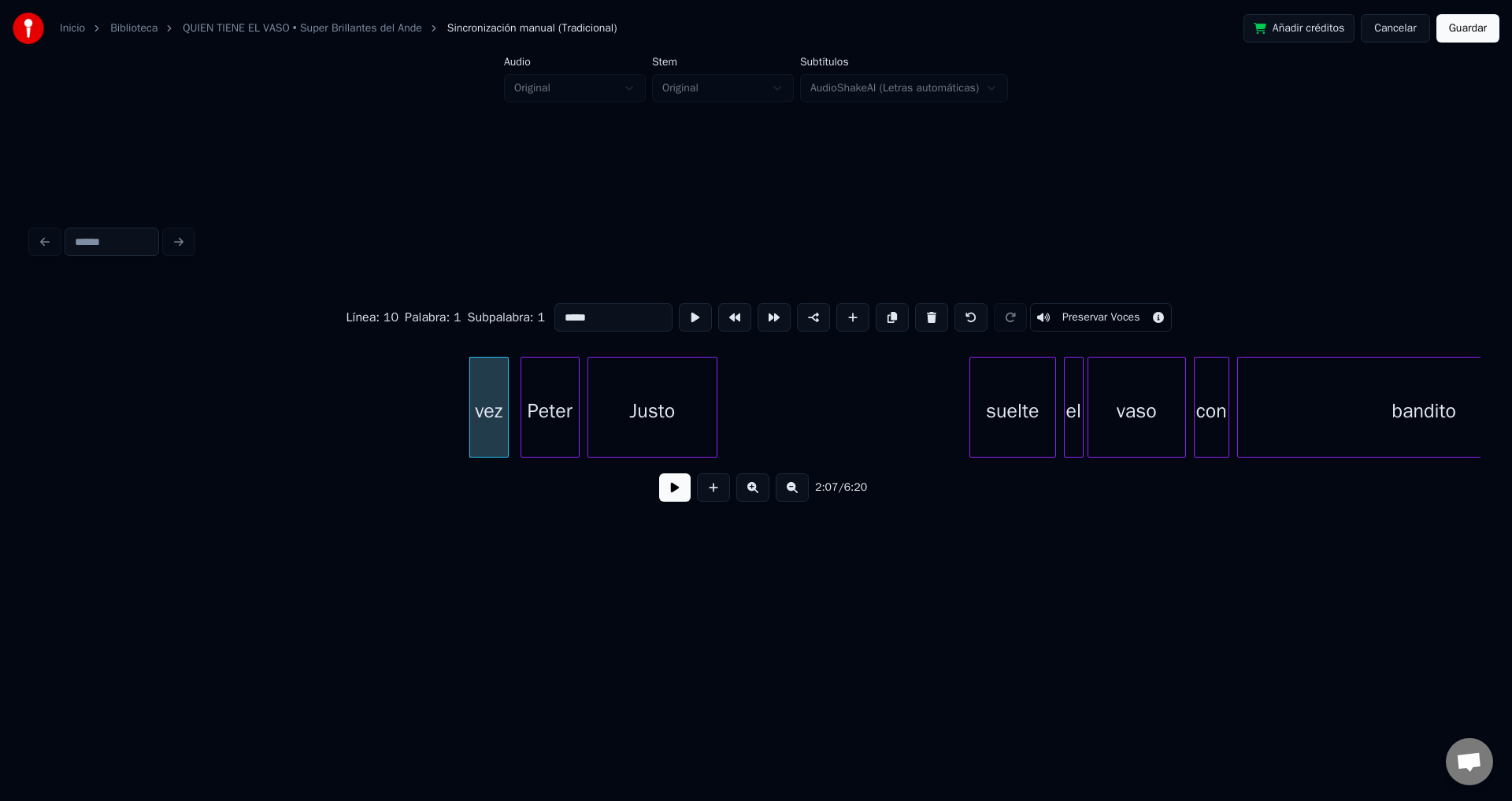 click at bounding box center [932, 317] 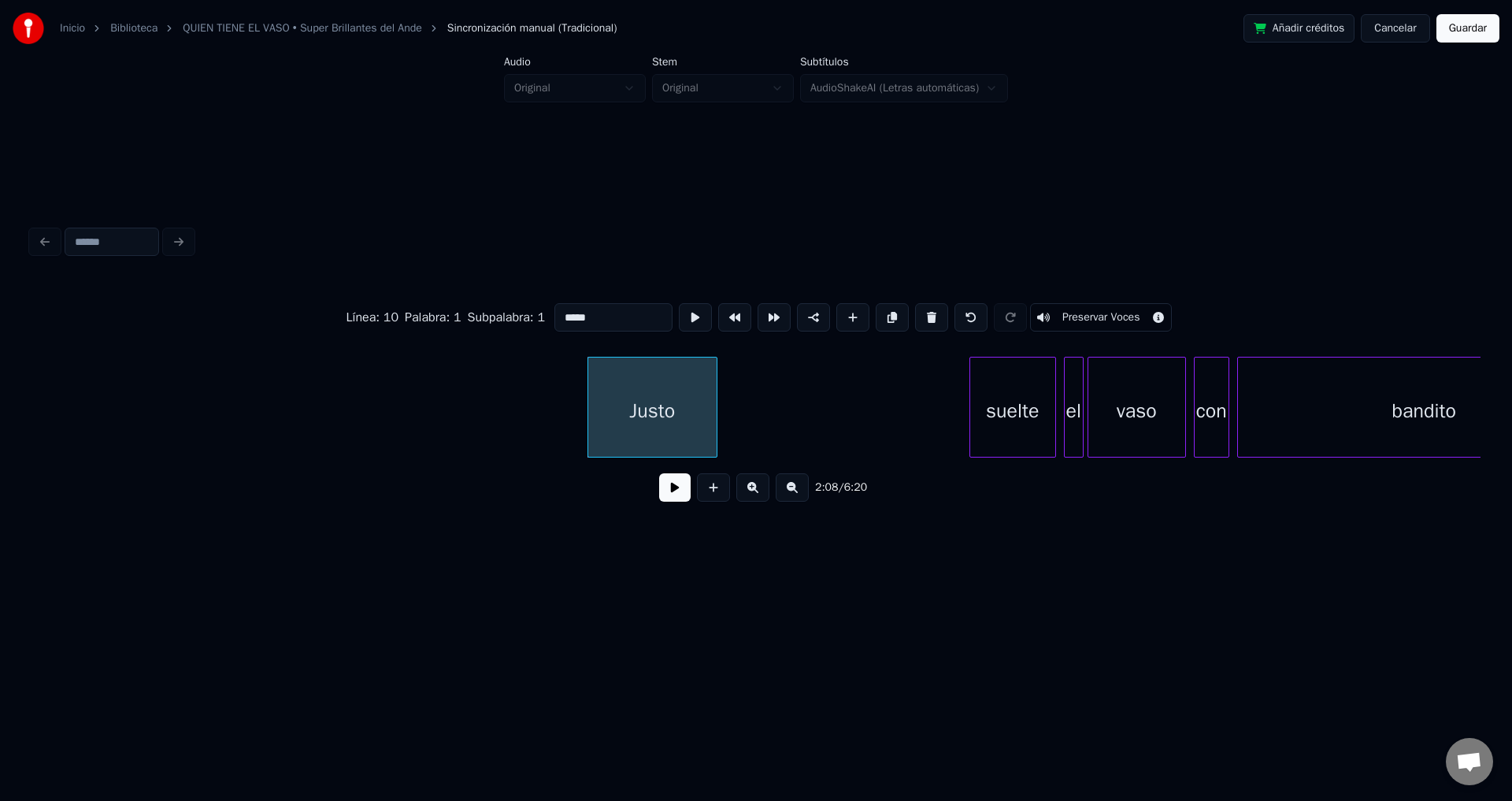 click at bounding box center [932, 317] 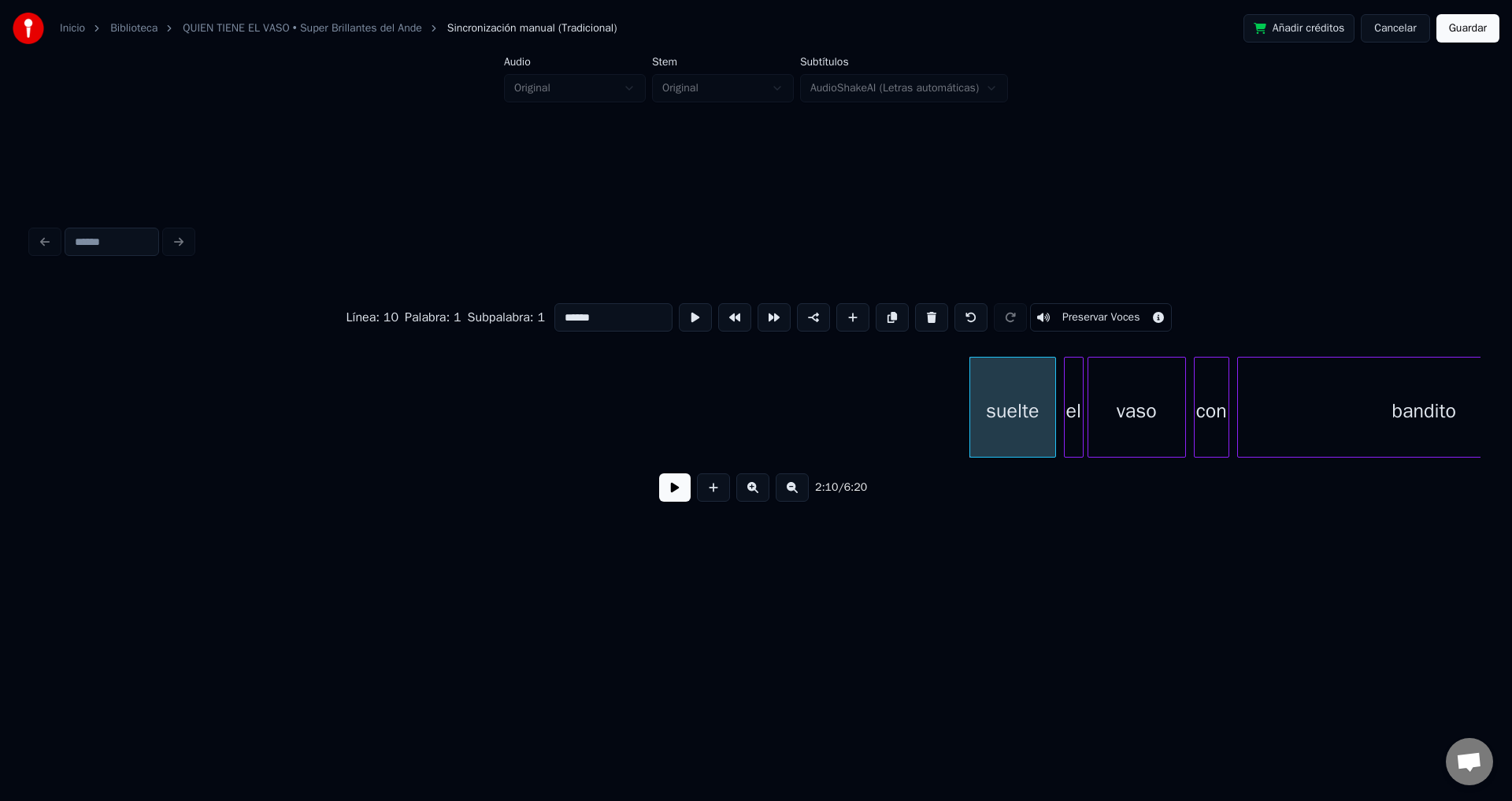 click at bounding box center [713, 488] 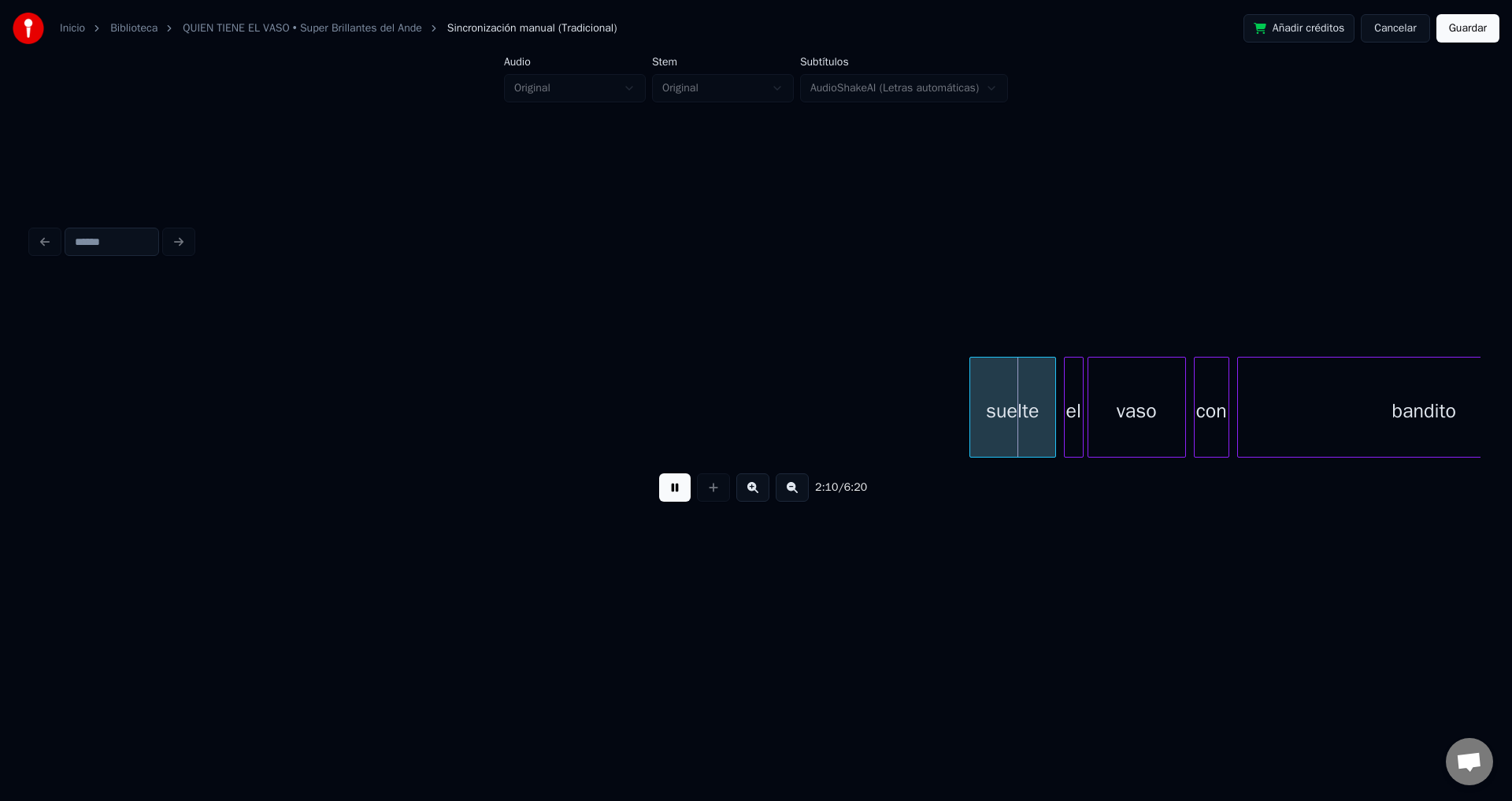 click at bounding box center (675, 488) 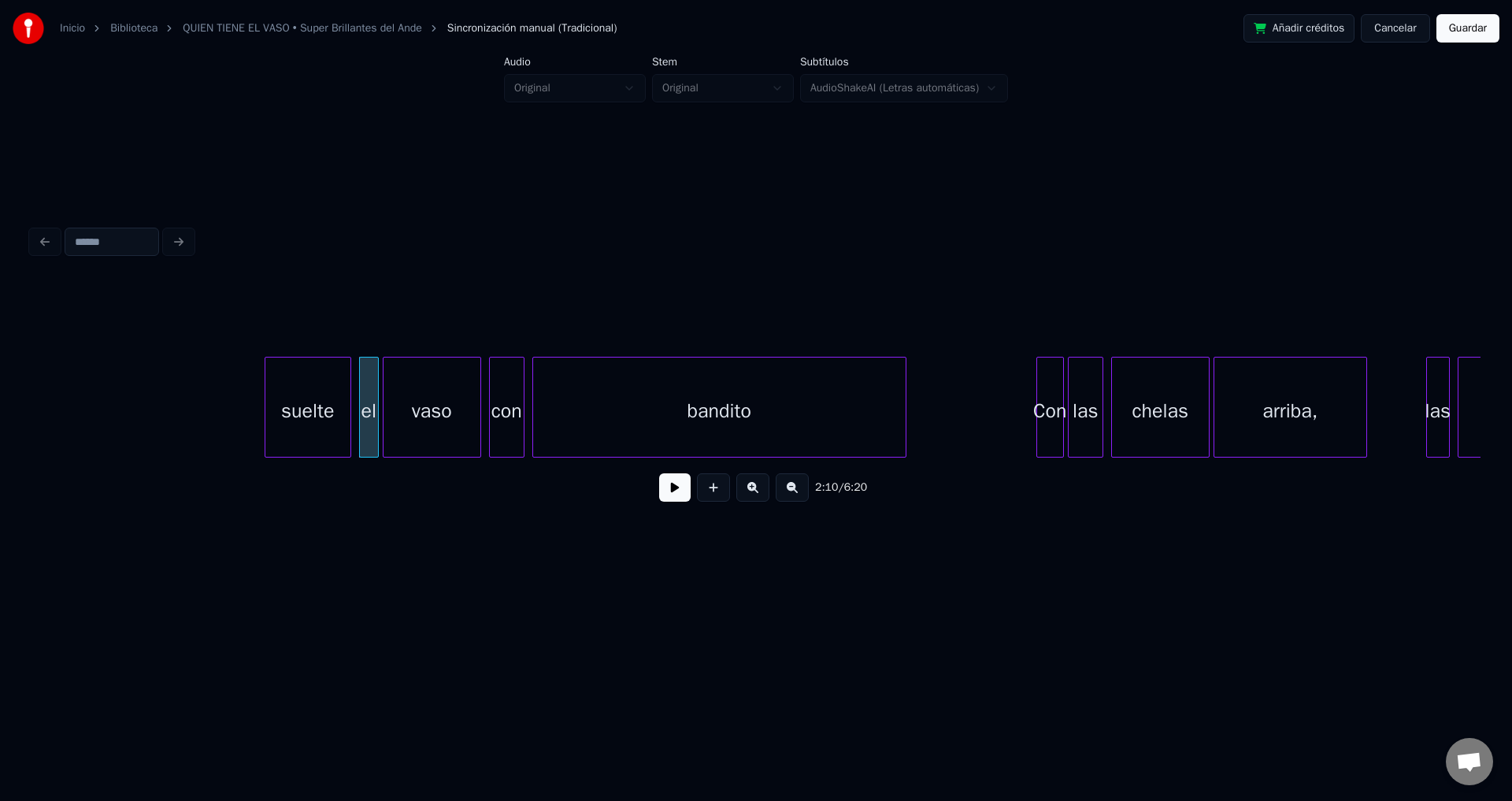 scroll, scrollTop: 0, scrollLeft: 25502, axis: horizontal 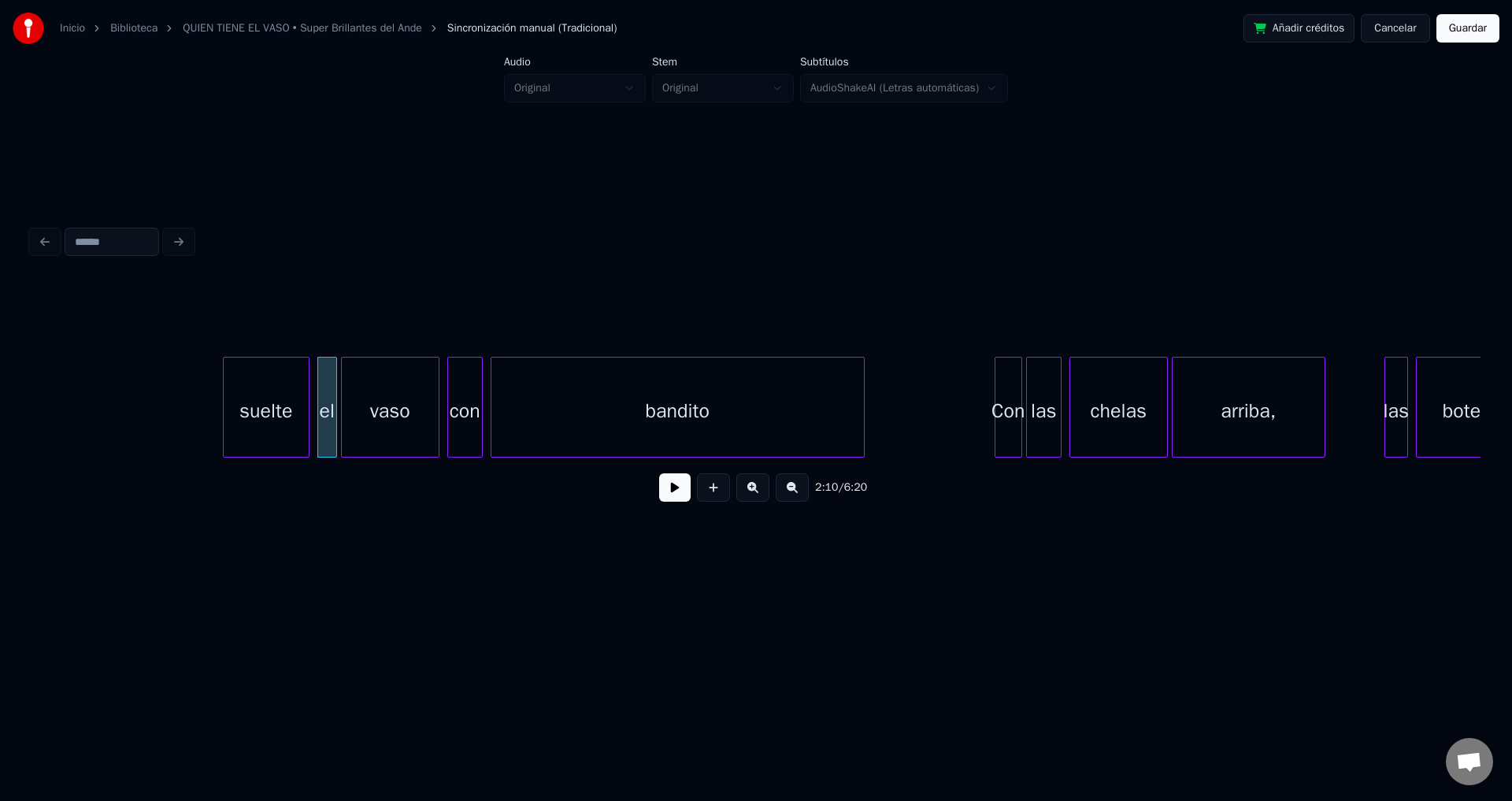 click on "chelas" at bounding box center (1118, 411) 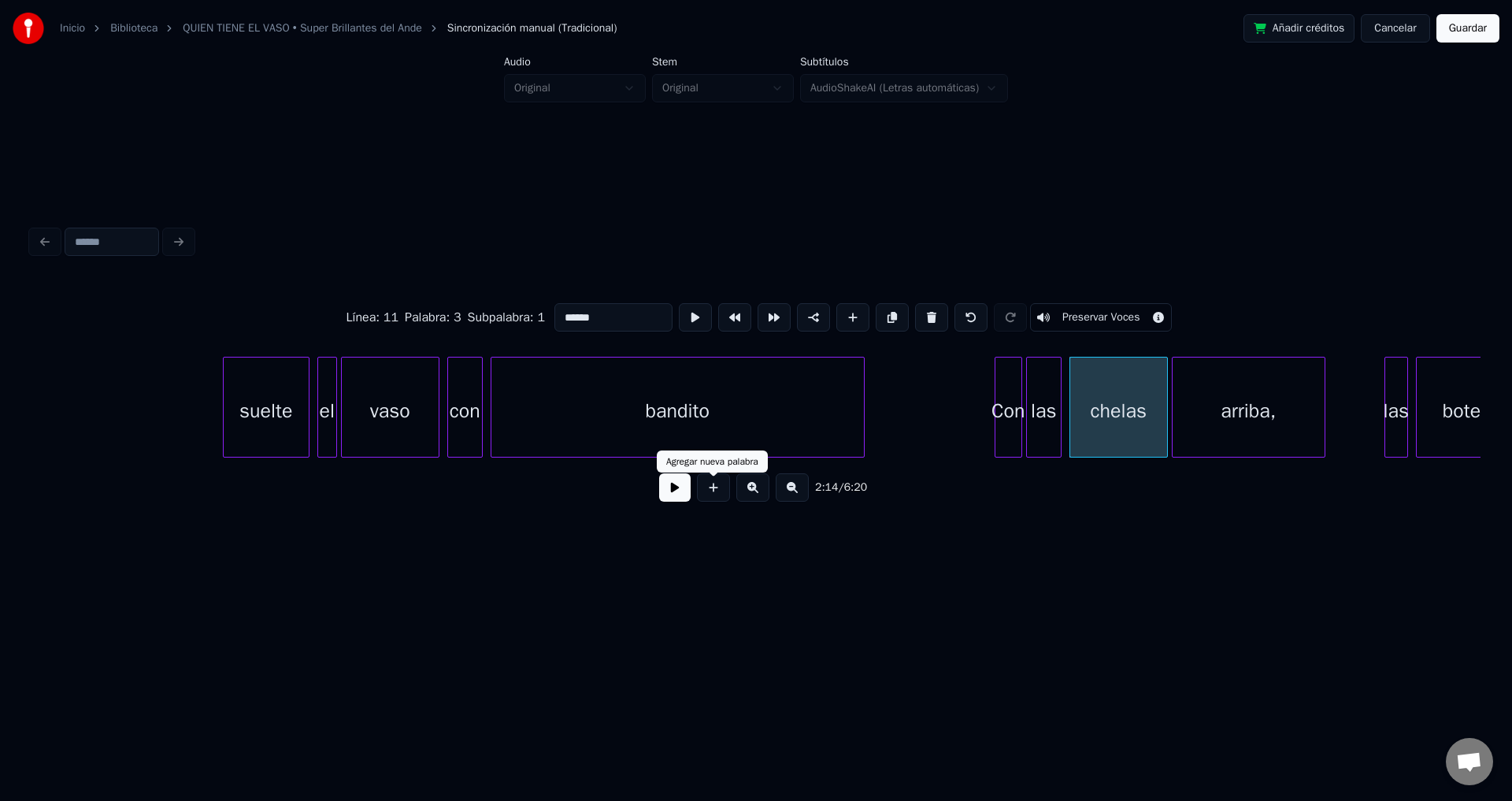 click at bounding box center (675, 488) 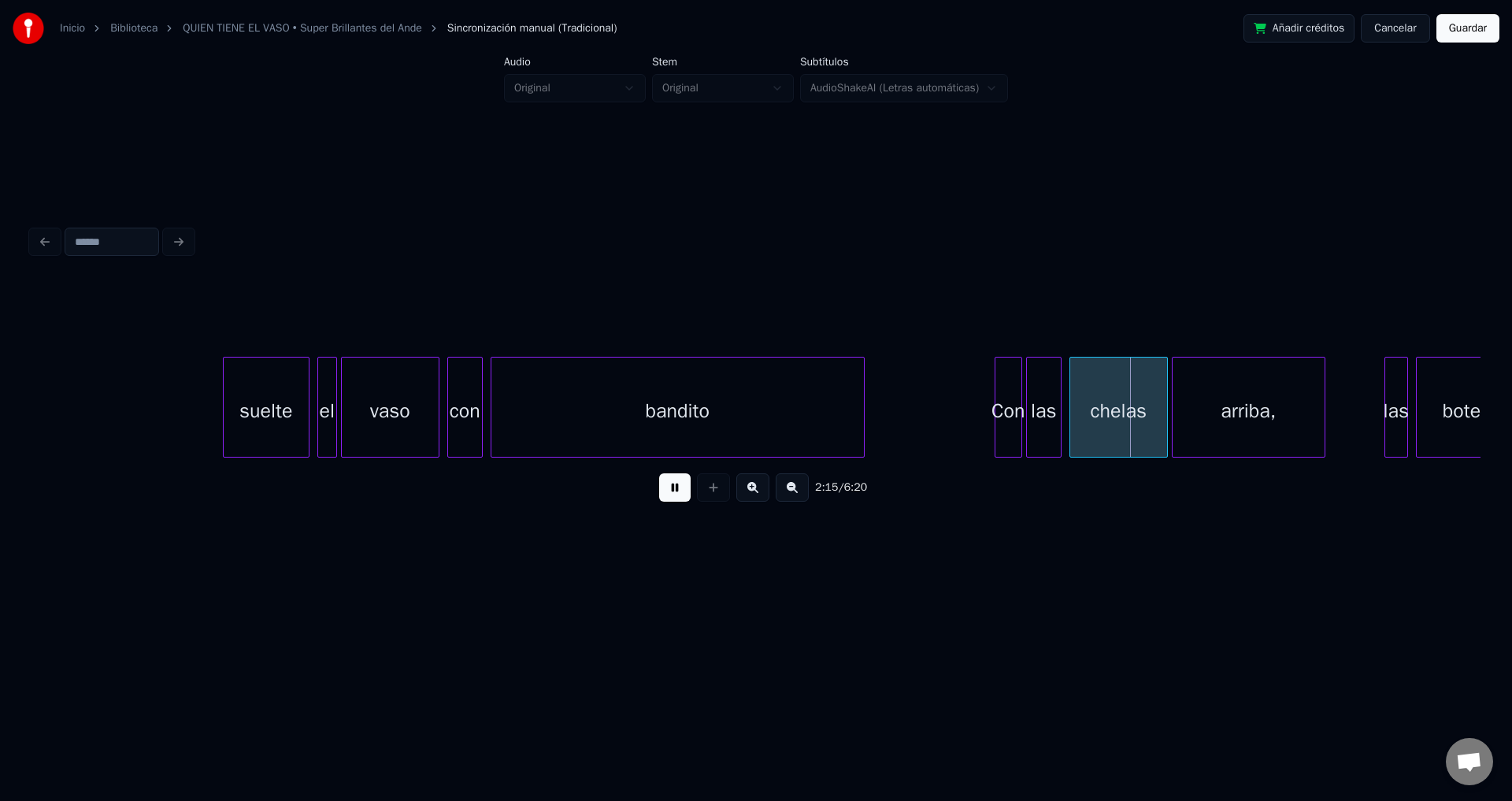 click at bounding box center [675, 488] 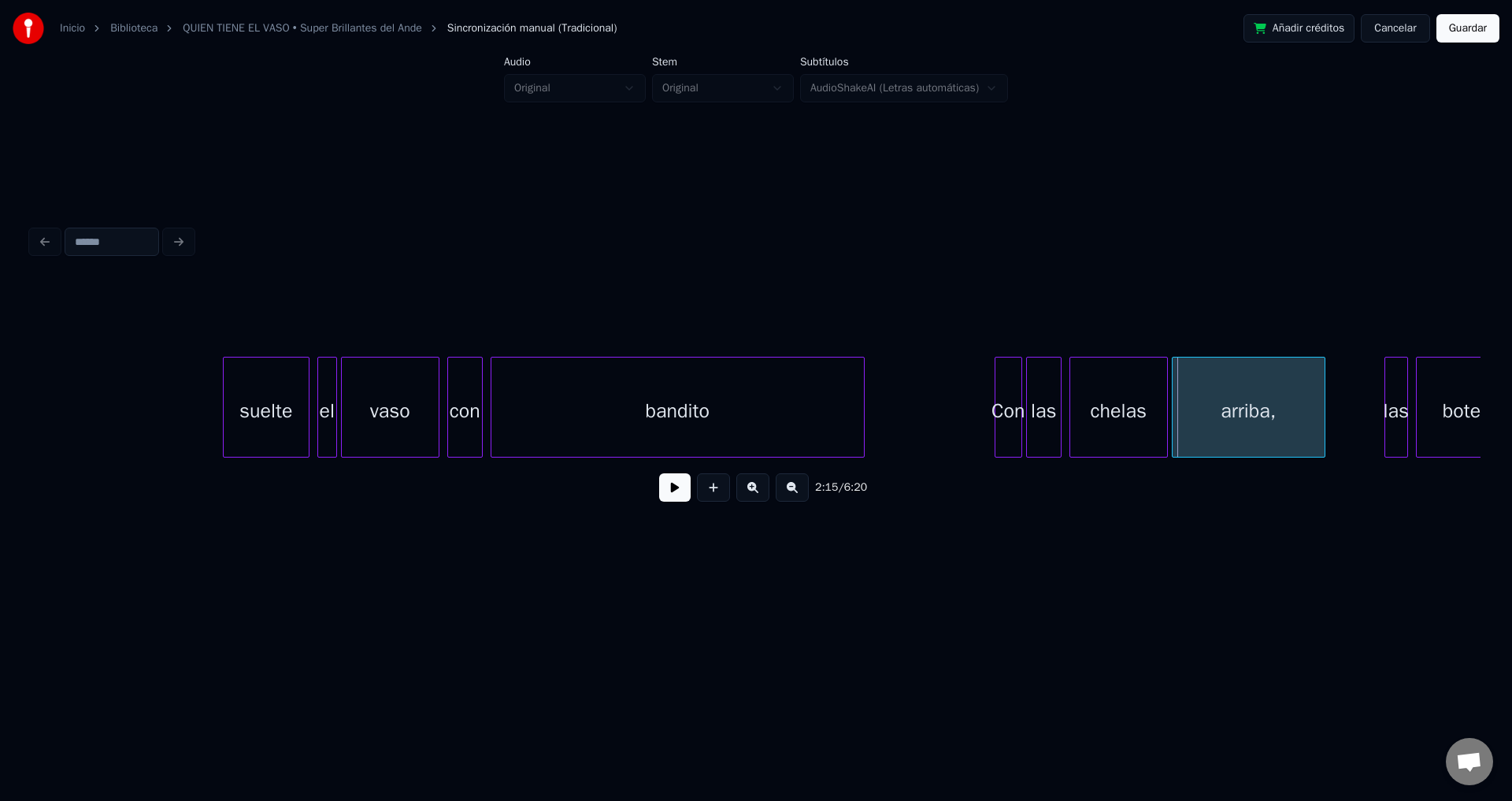 click at bounding box center [306, 407] 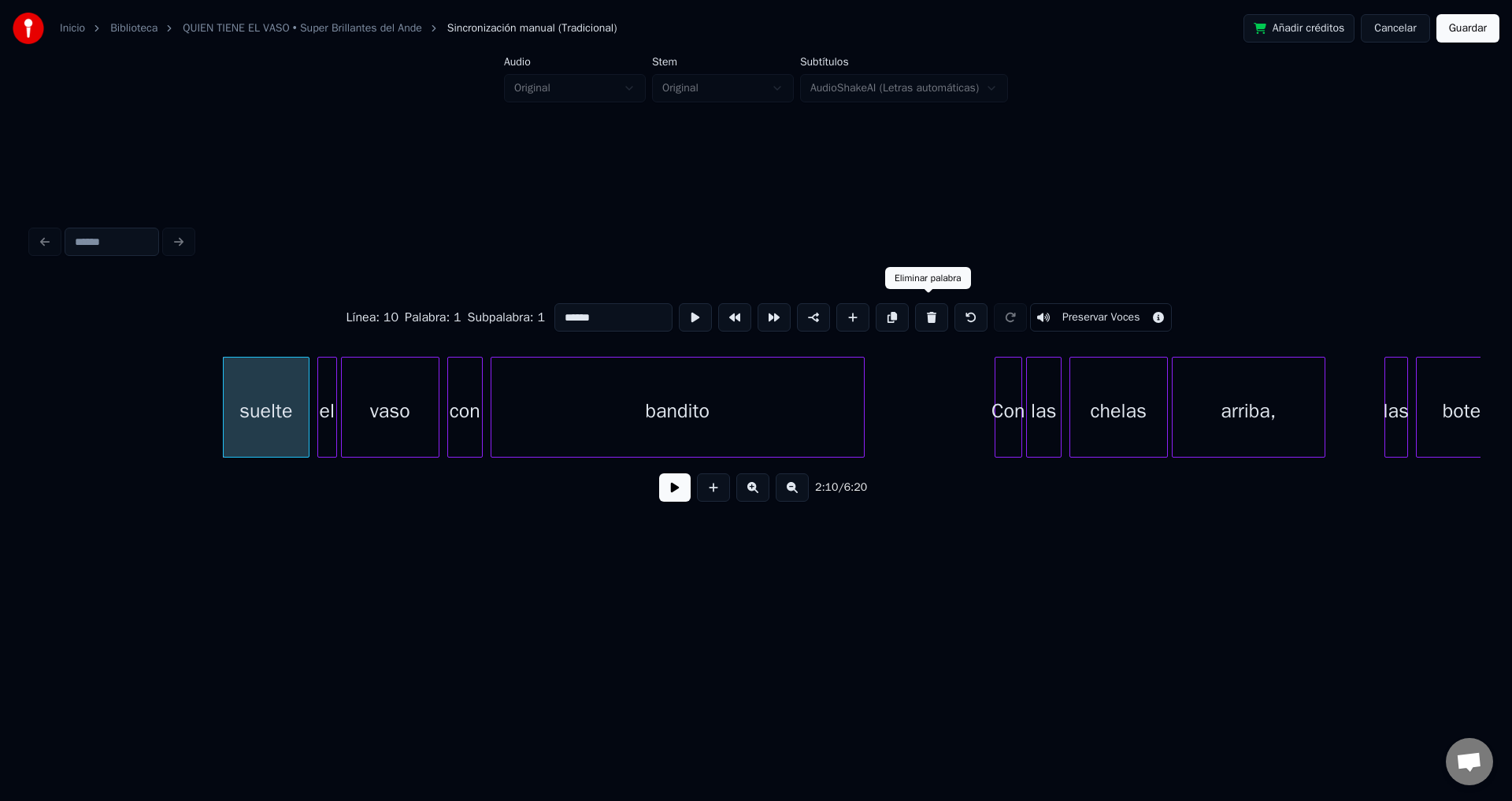 click at bounding box center [932, 317] 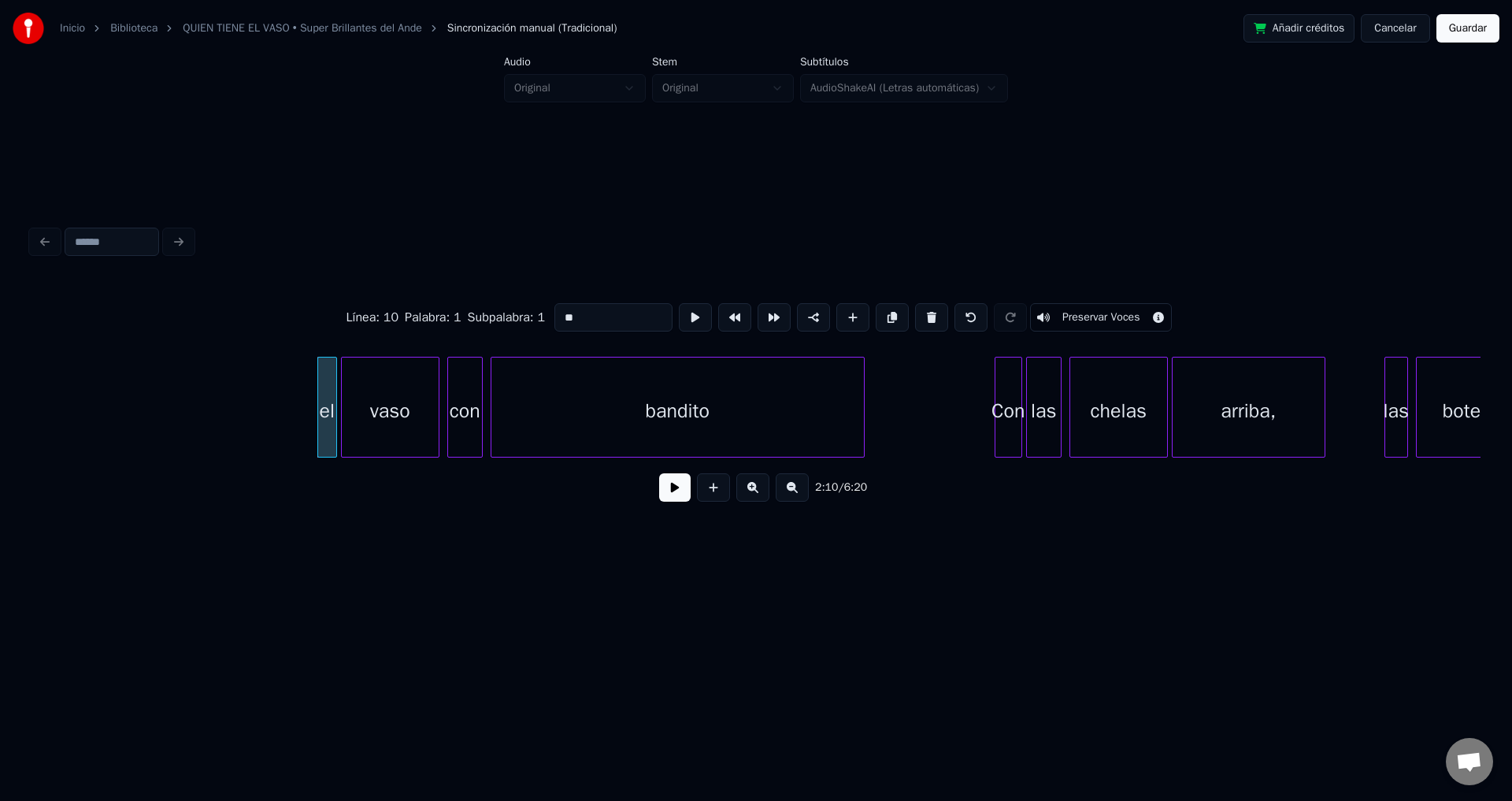 click at bounding box center (932, 317) 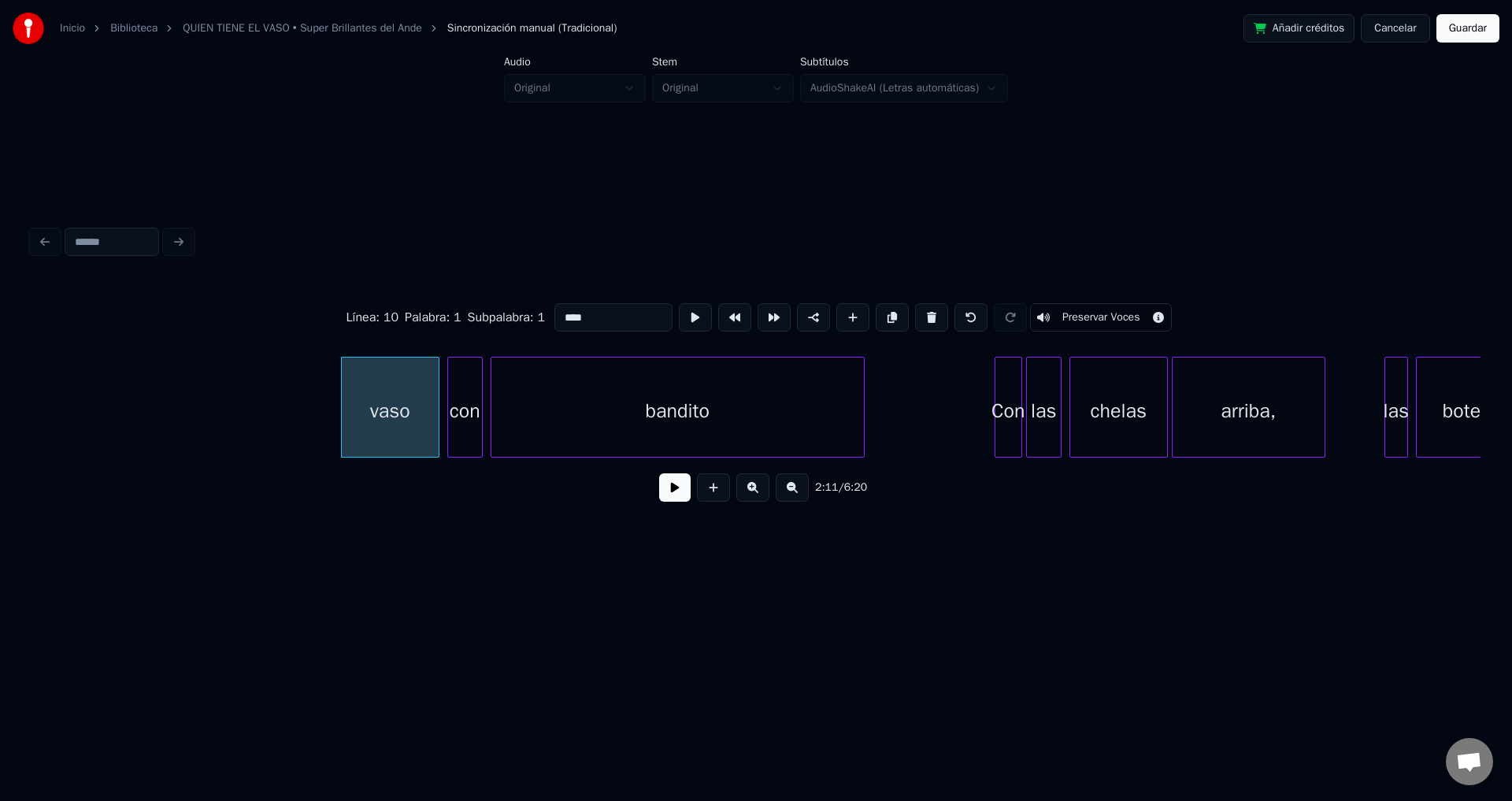 click at bounding box center (932, 317) 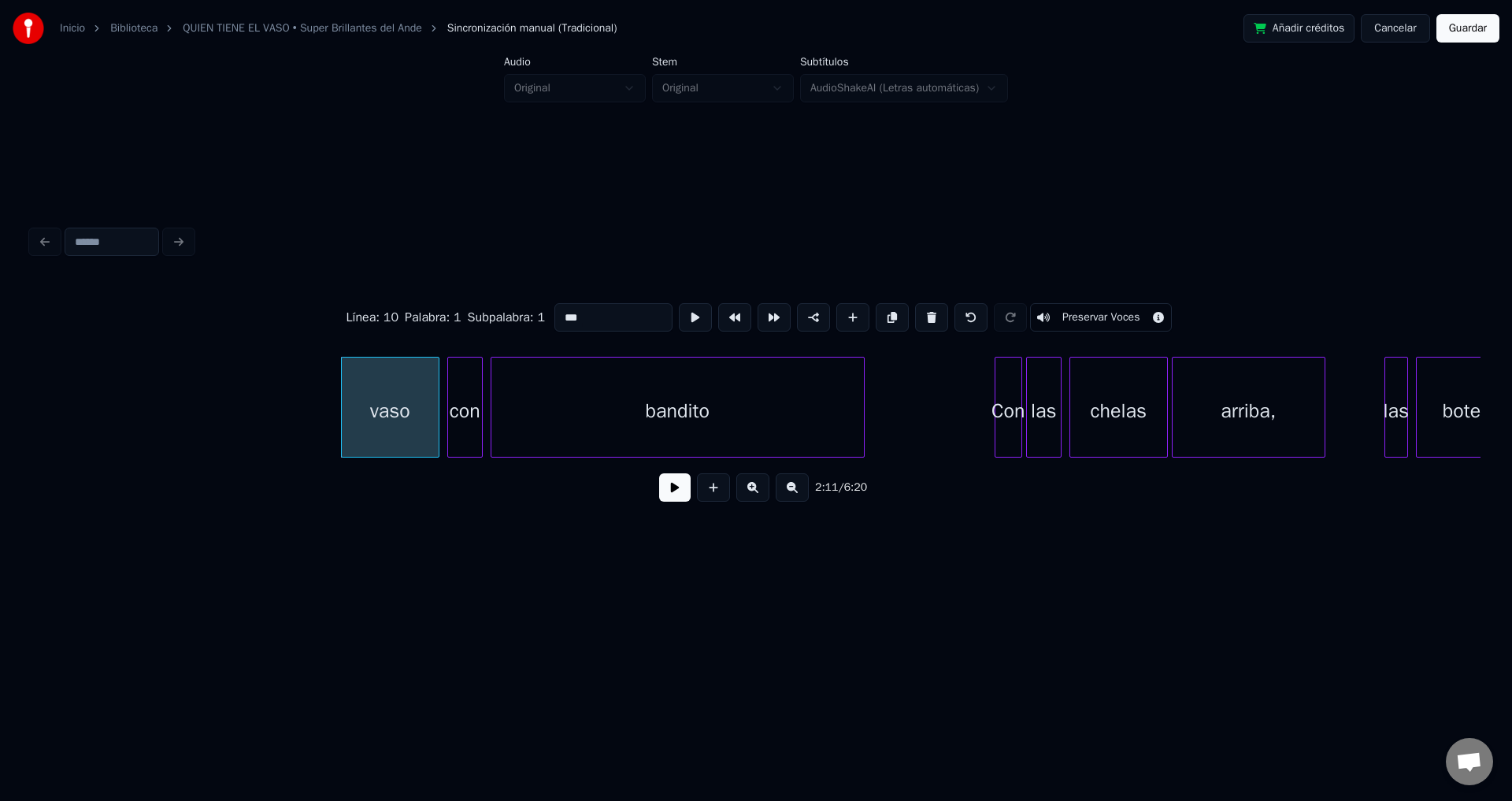 click at bounding box center [932, 317] 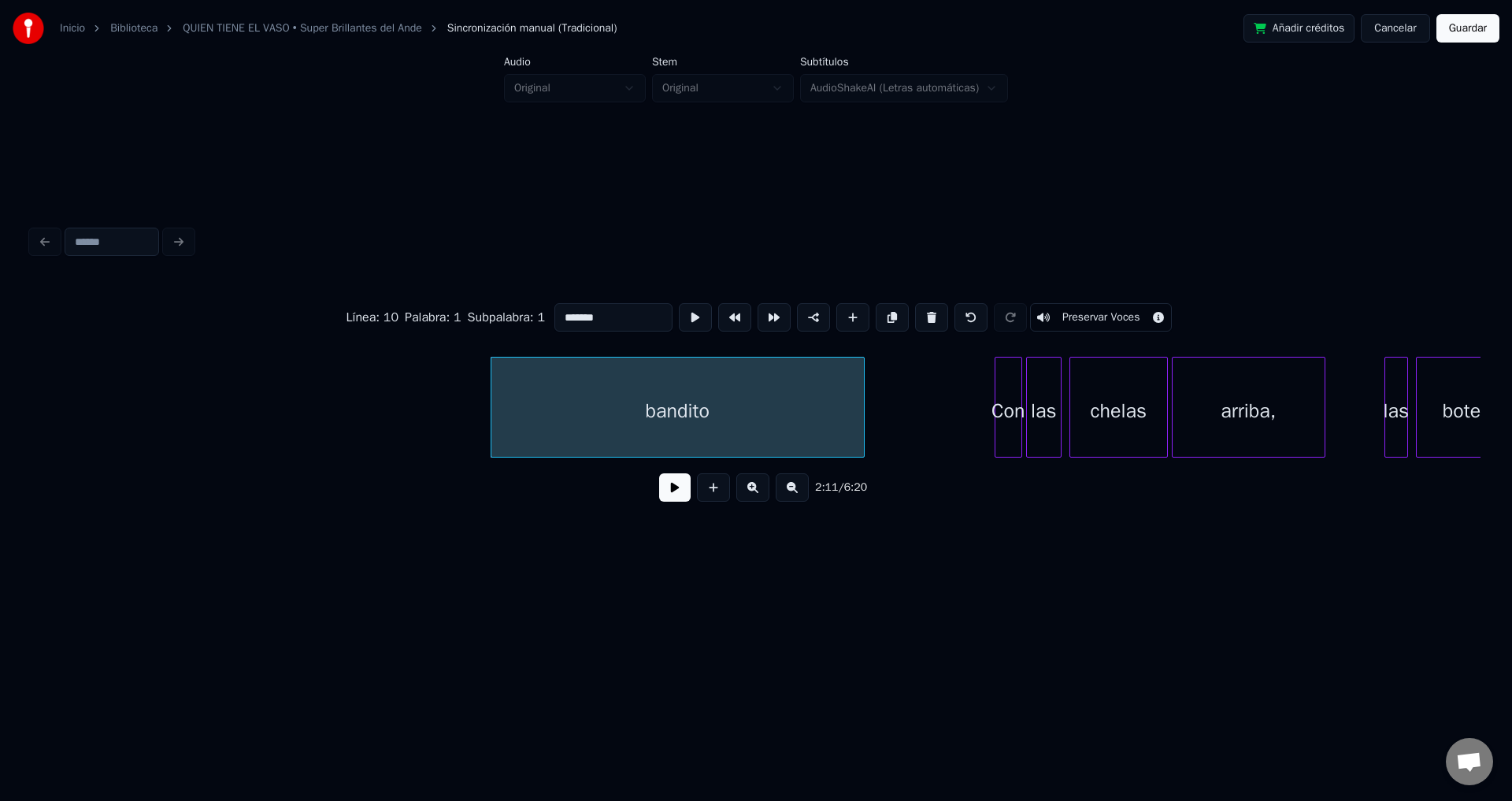 click at bounding box center (932, 317) 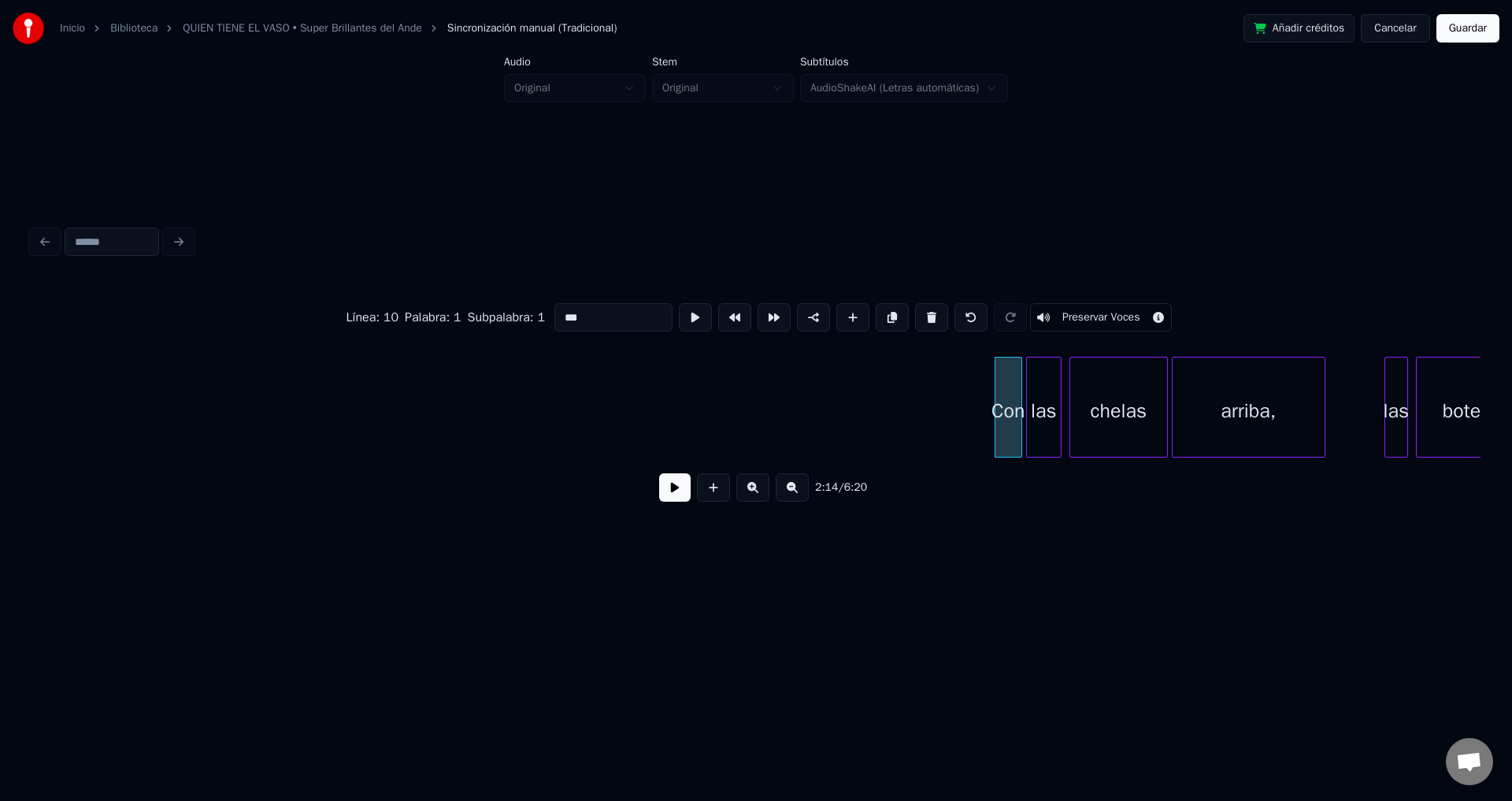 click at bounding box center [932, 317] 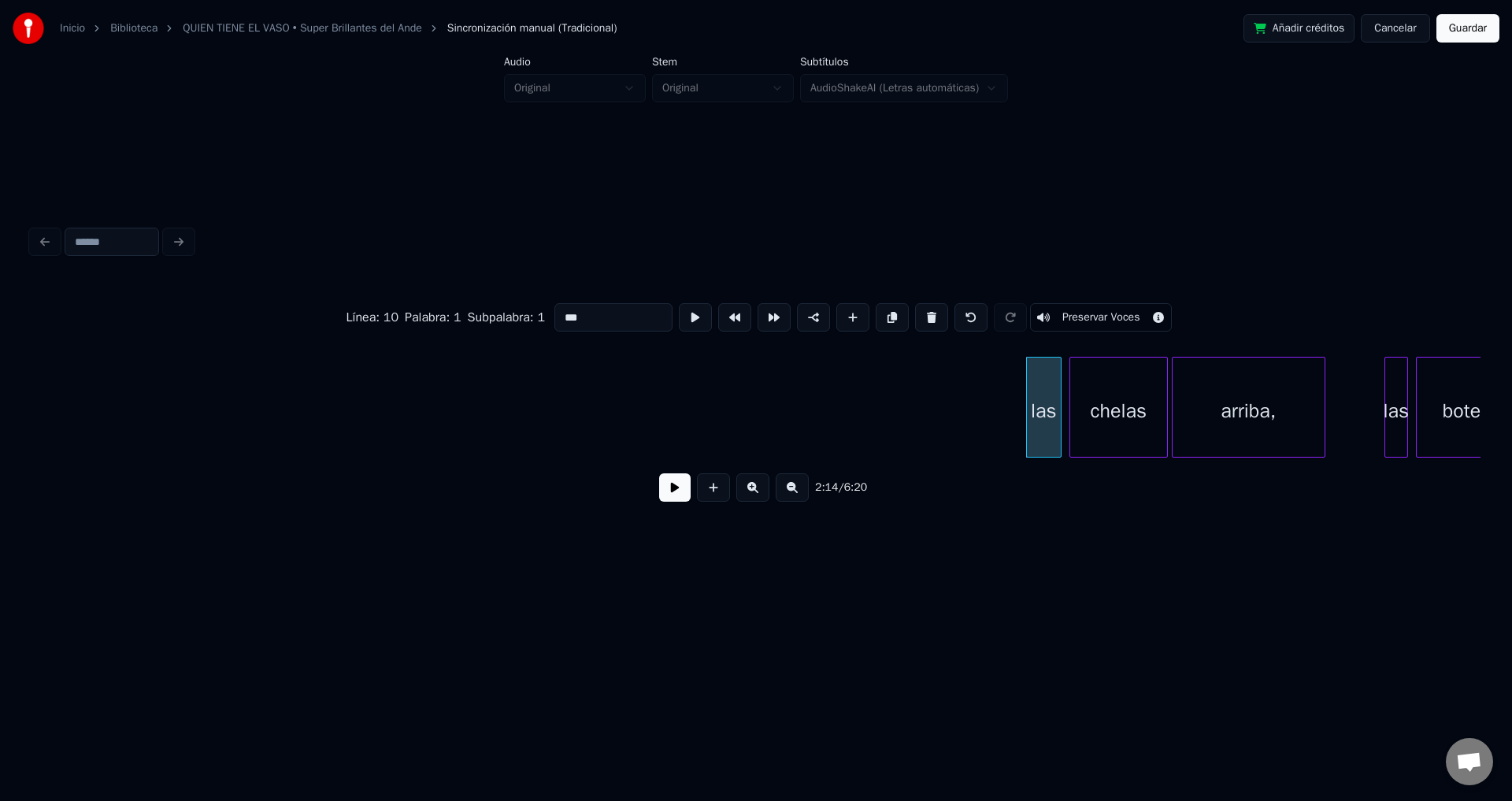 click at bounding box center [932, 317] 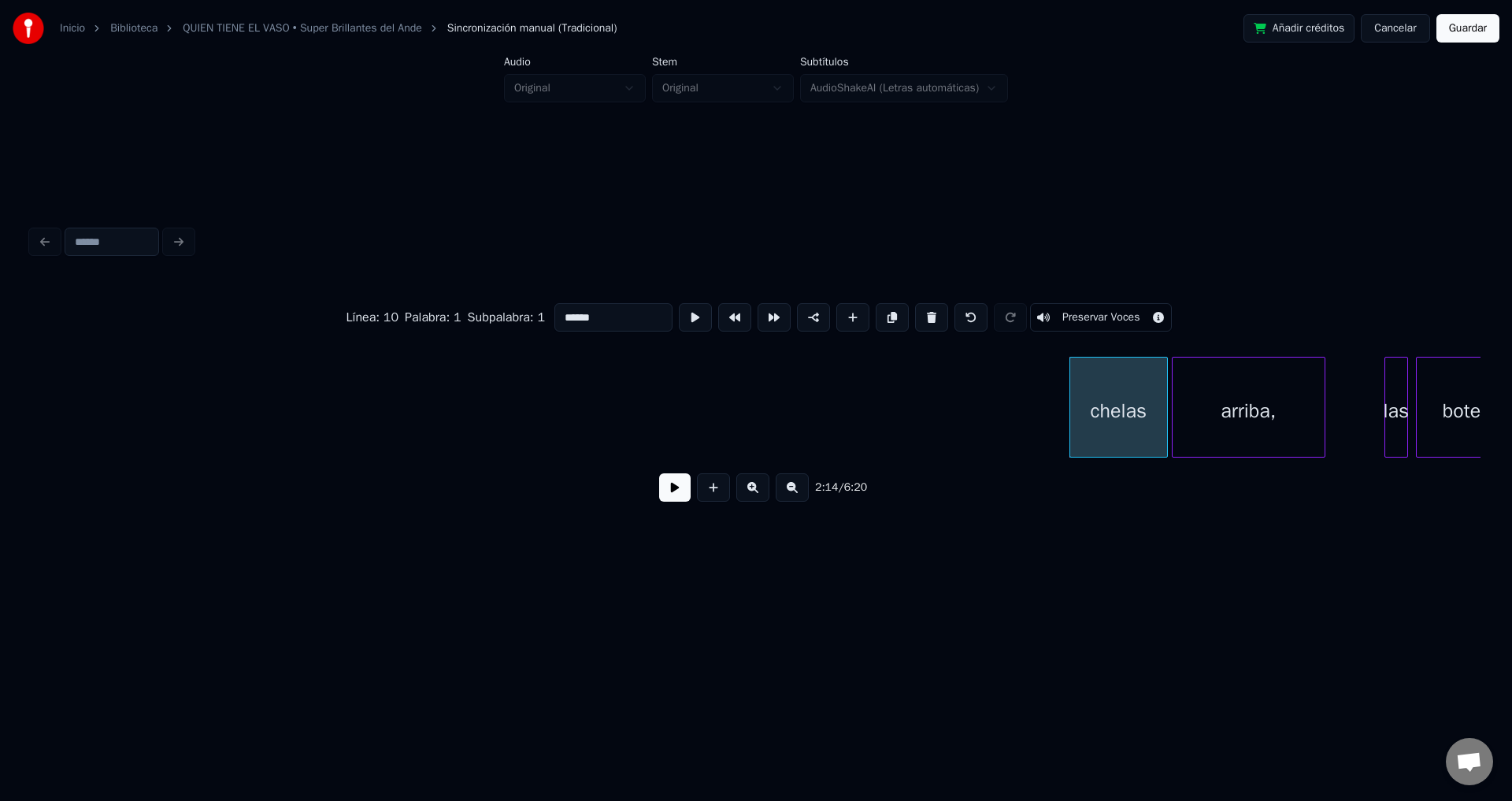 click at bounding box center (932, 317) 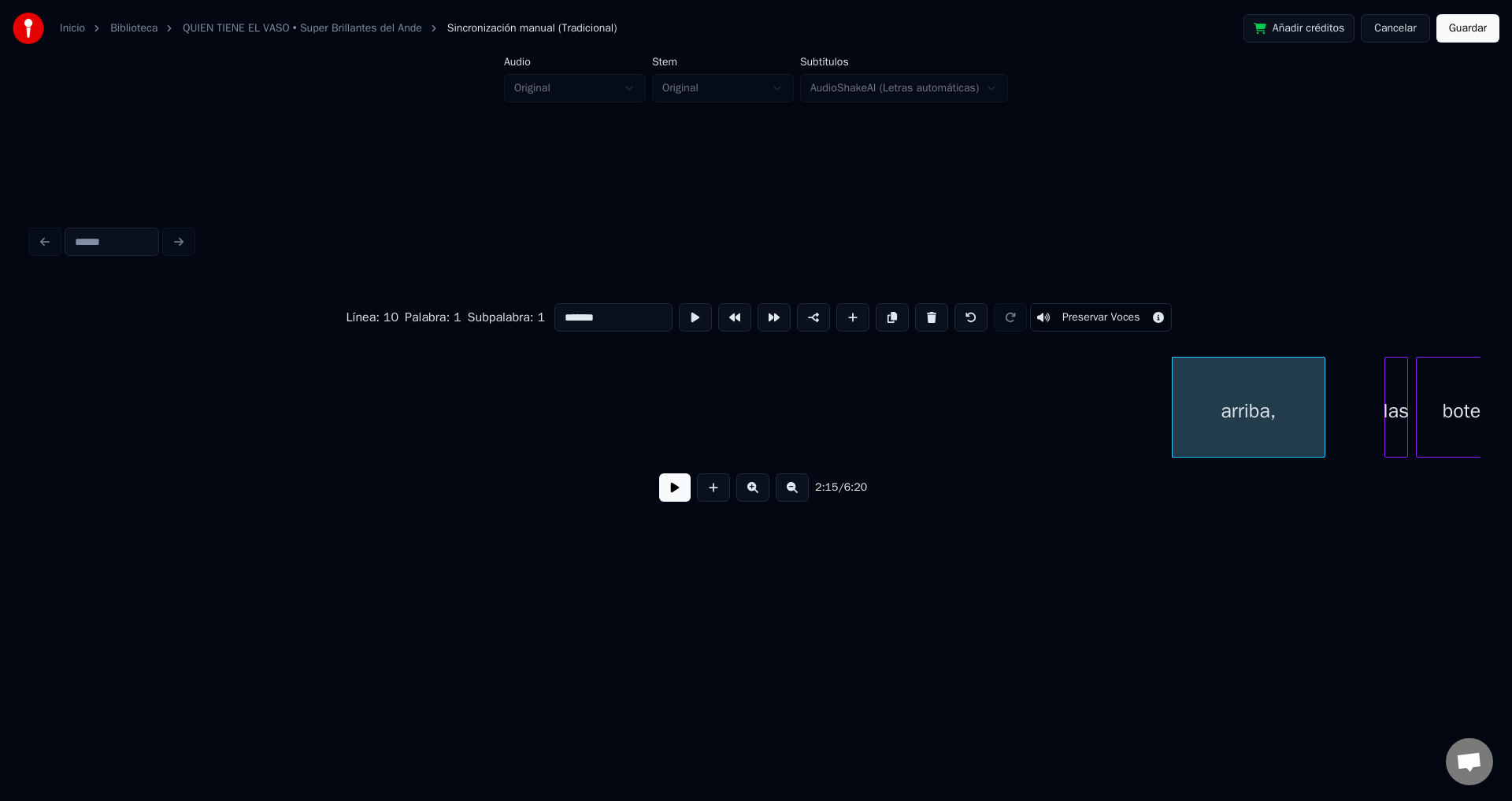 click at bounding box center [932, 317] 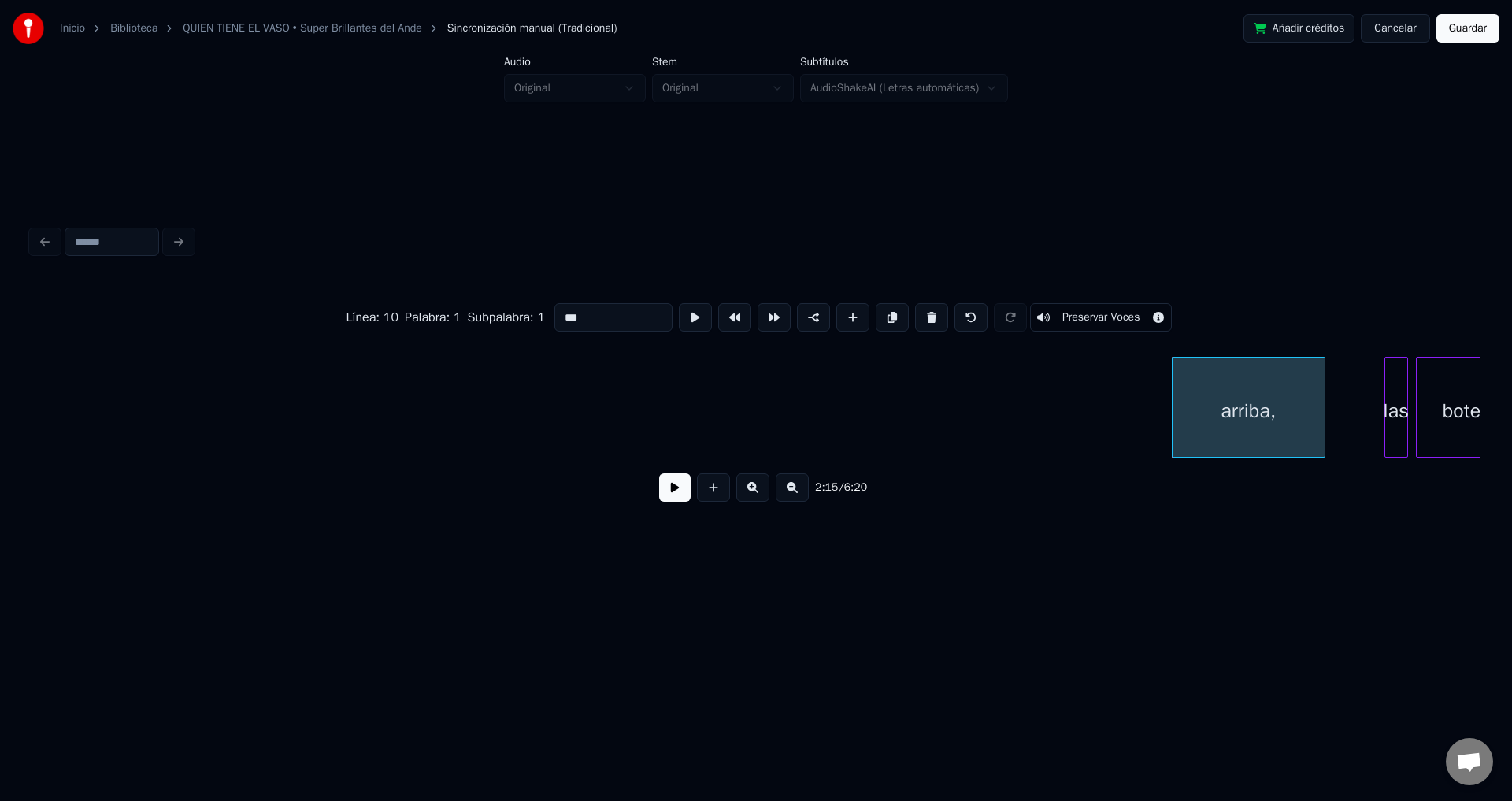 click at bounding box center (932, 317) 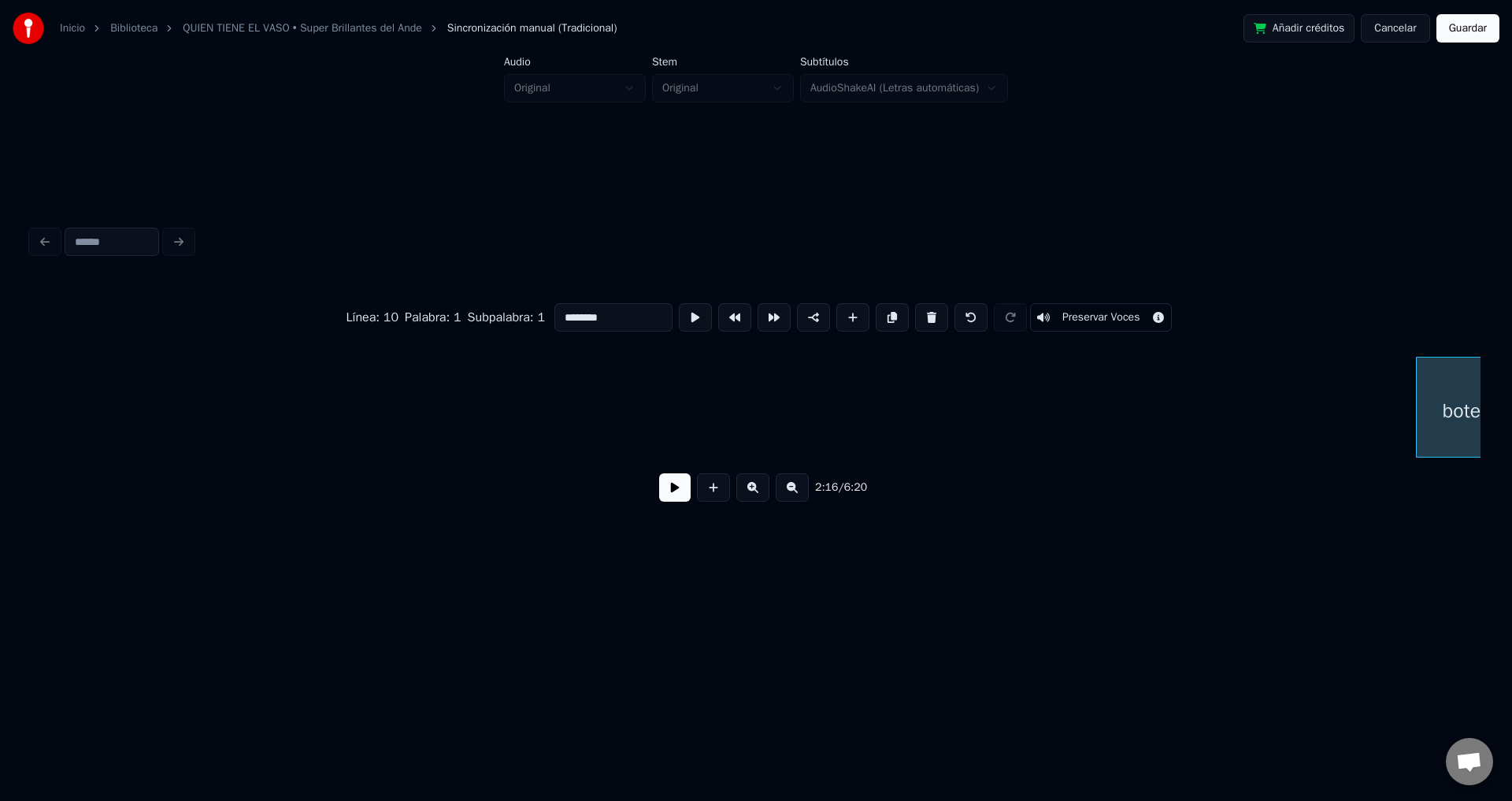 click at bounding box center [932, 317] 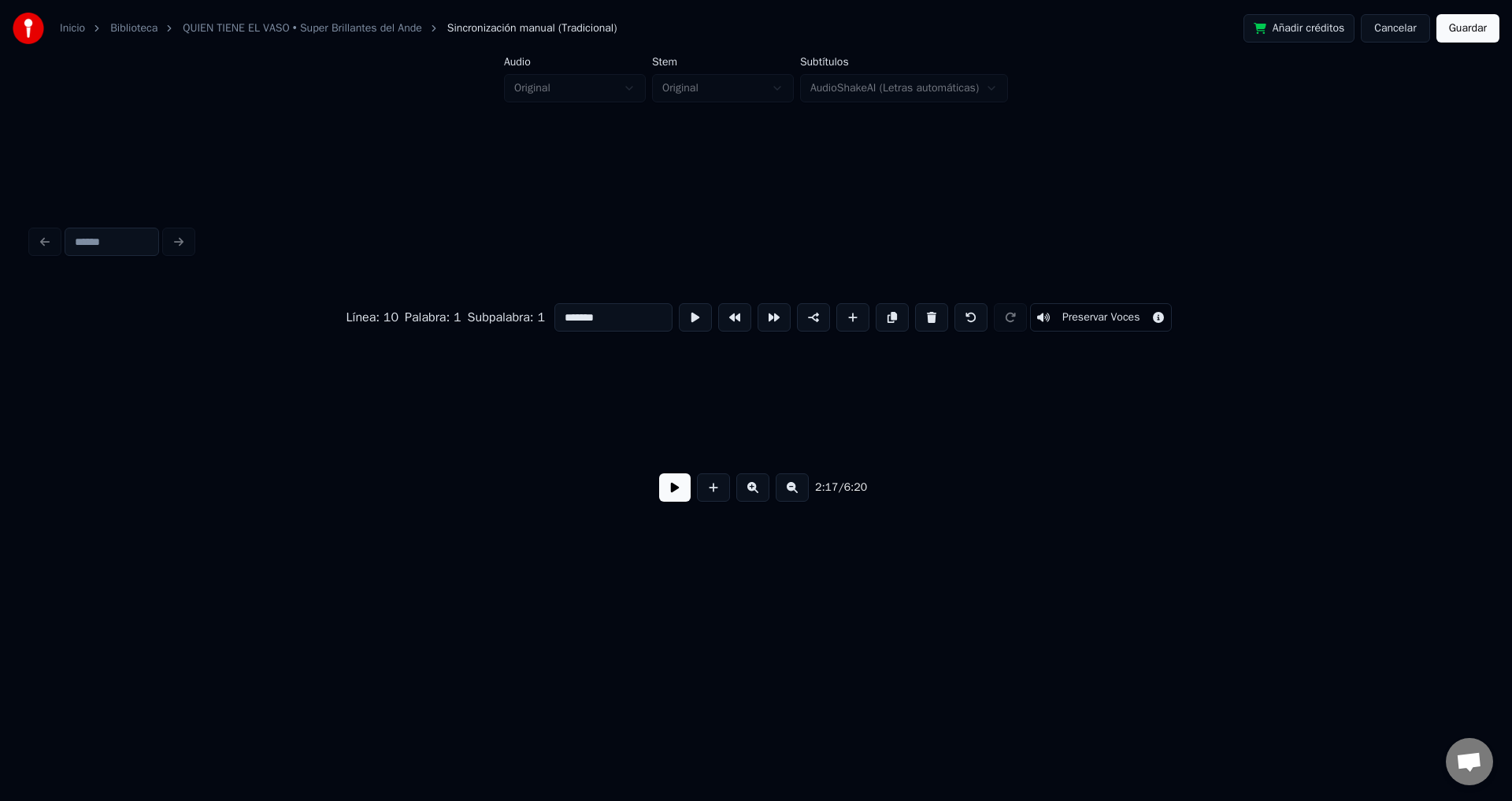 scroll, scrollTop: 0, scrollLeft: 27015, axis: horizontal 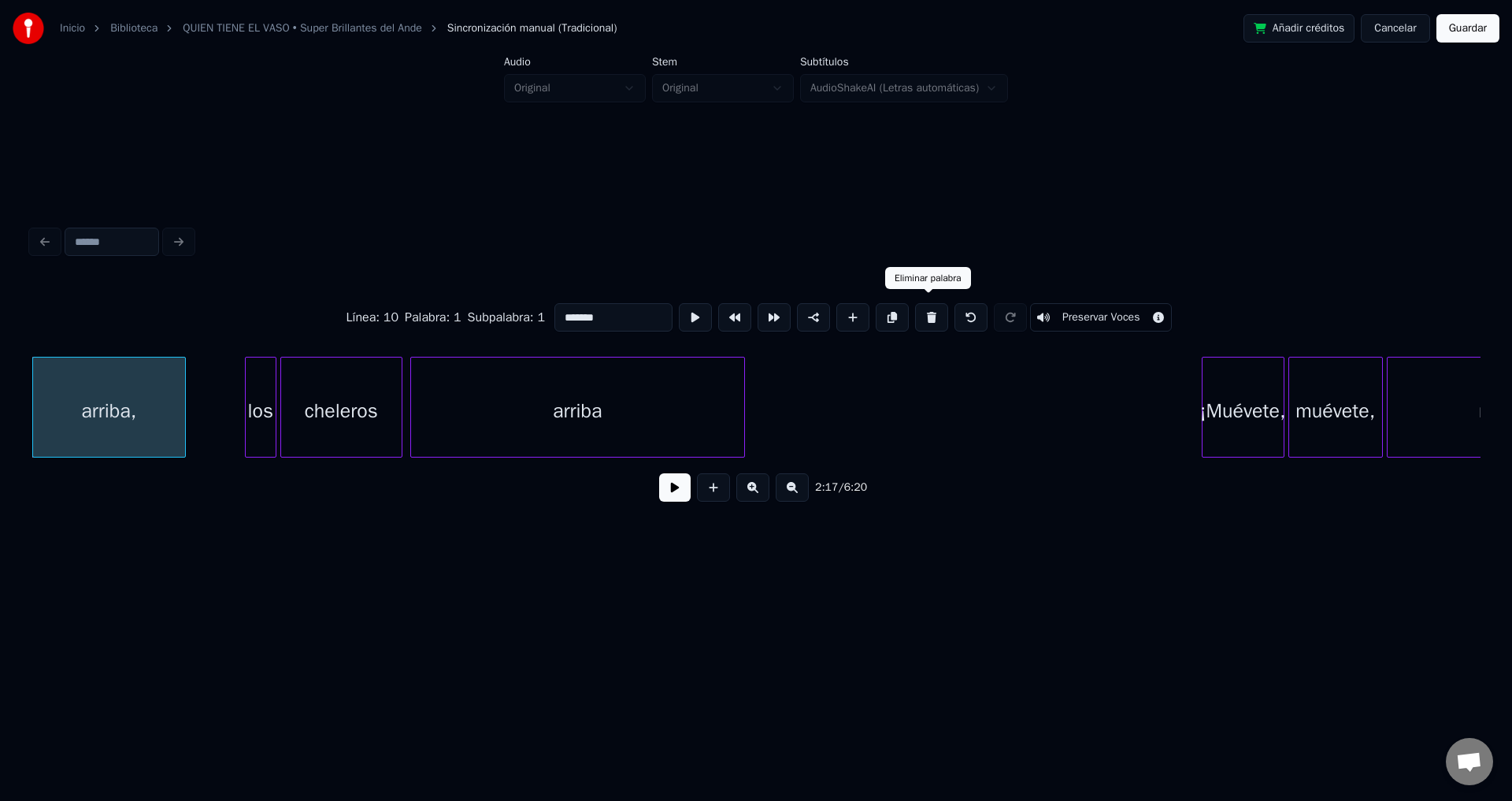 click at bounding box center [932, 317] 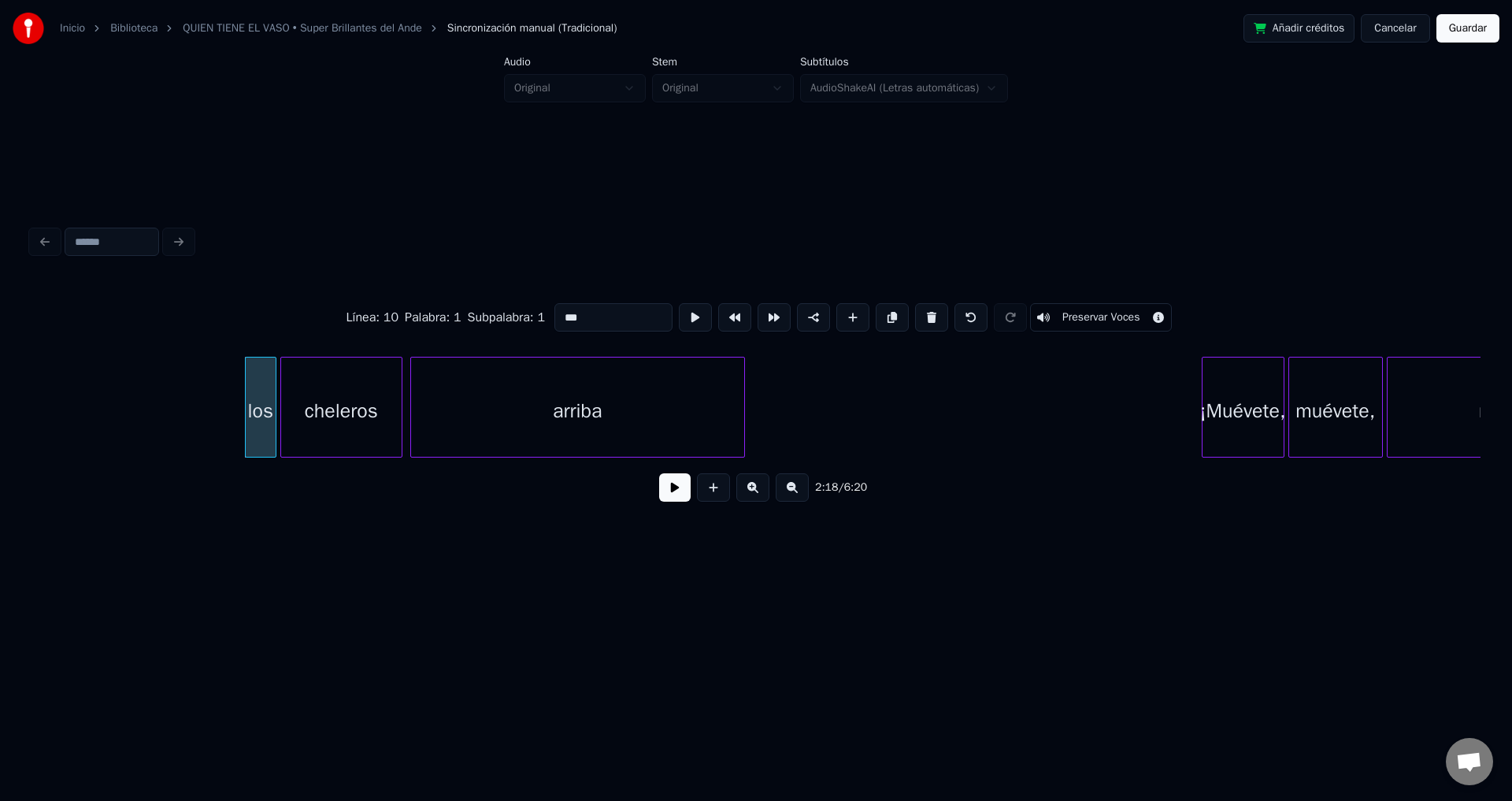 click at bounding box center [932, 317] 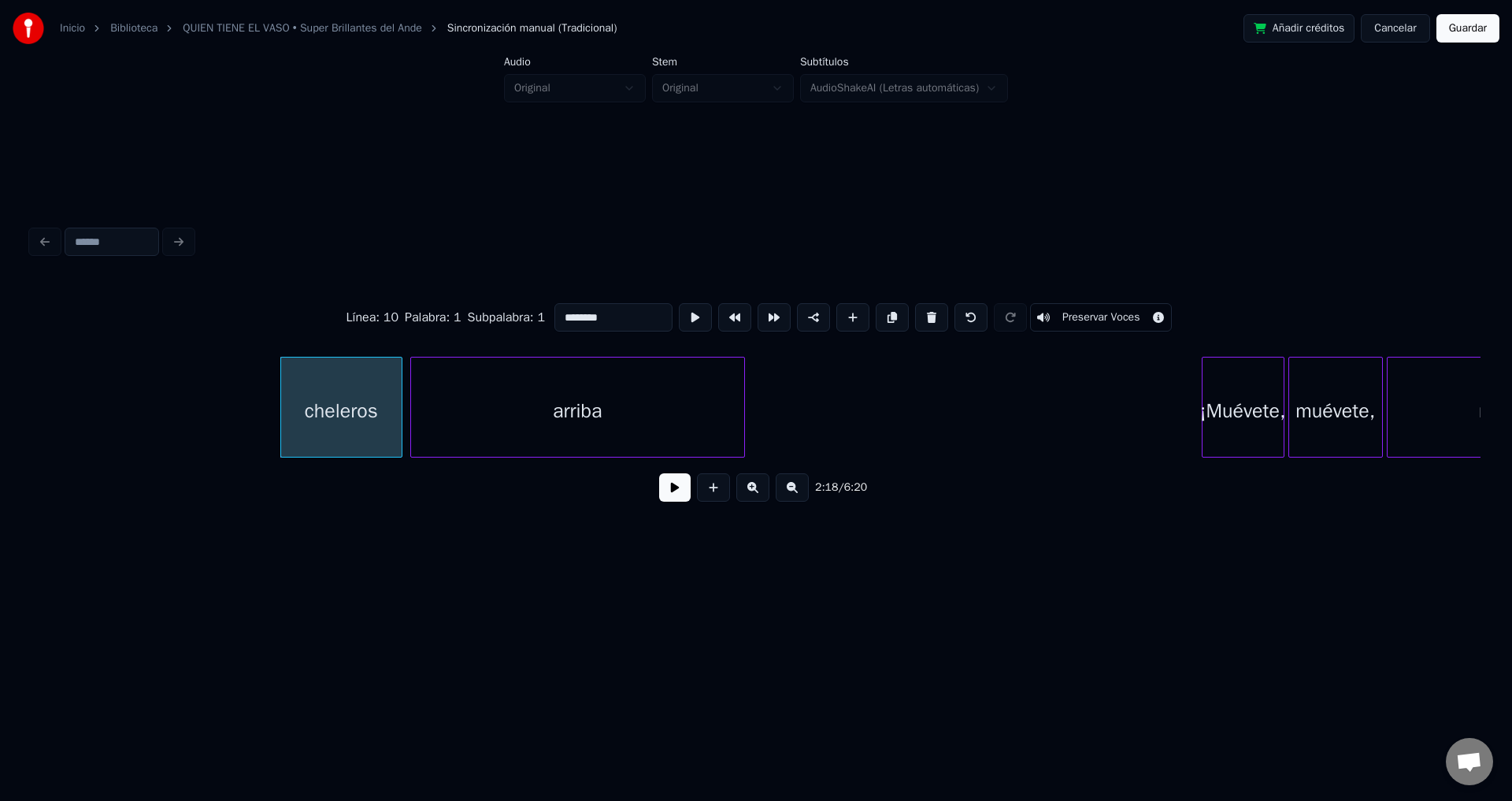 click at bounding box center (932, 317) 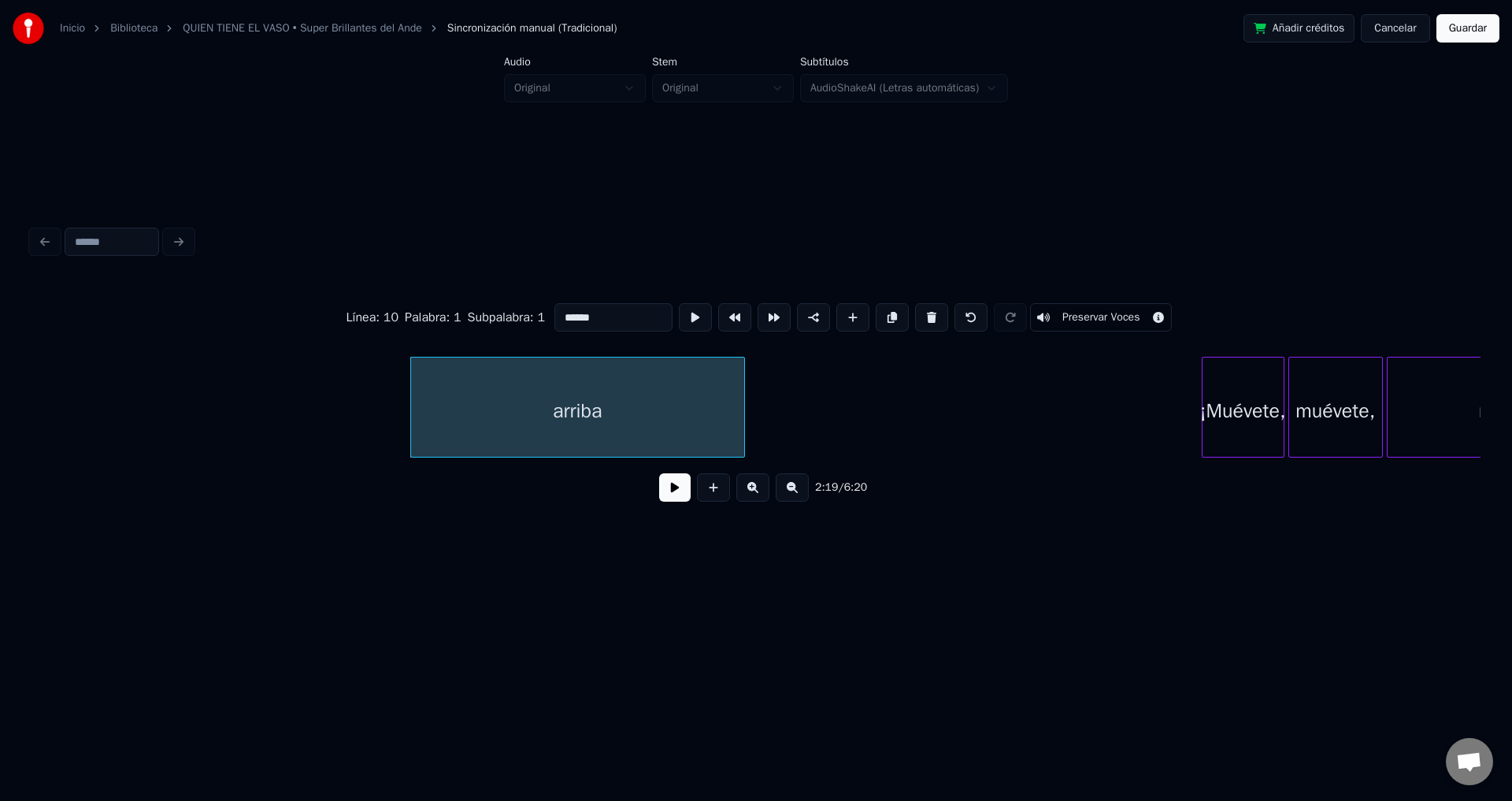 click at bounding box center [932, 317] 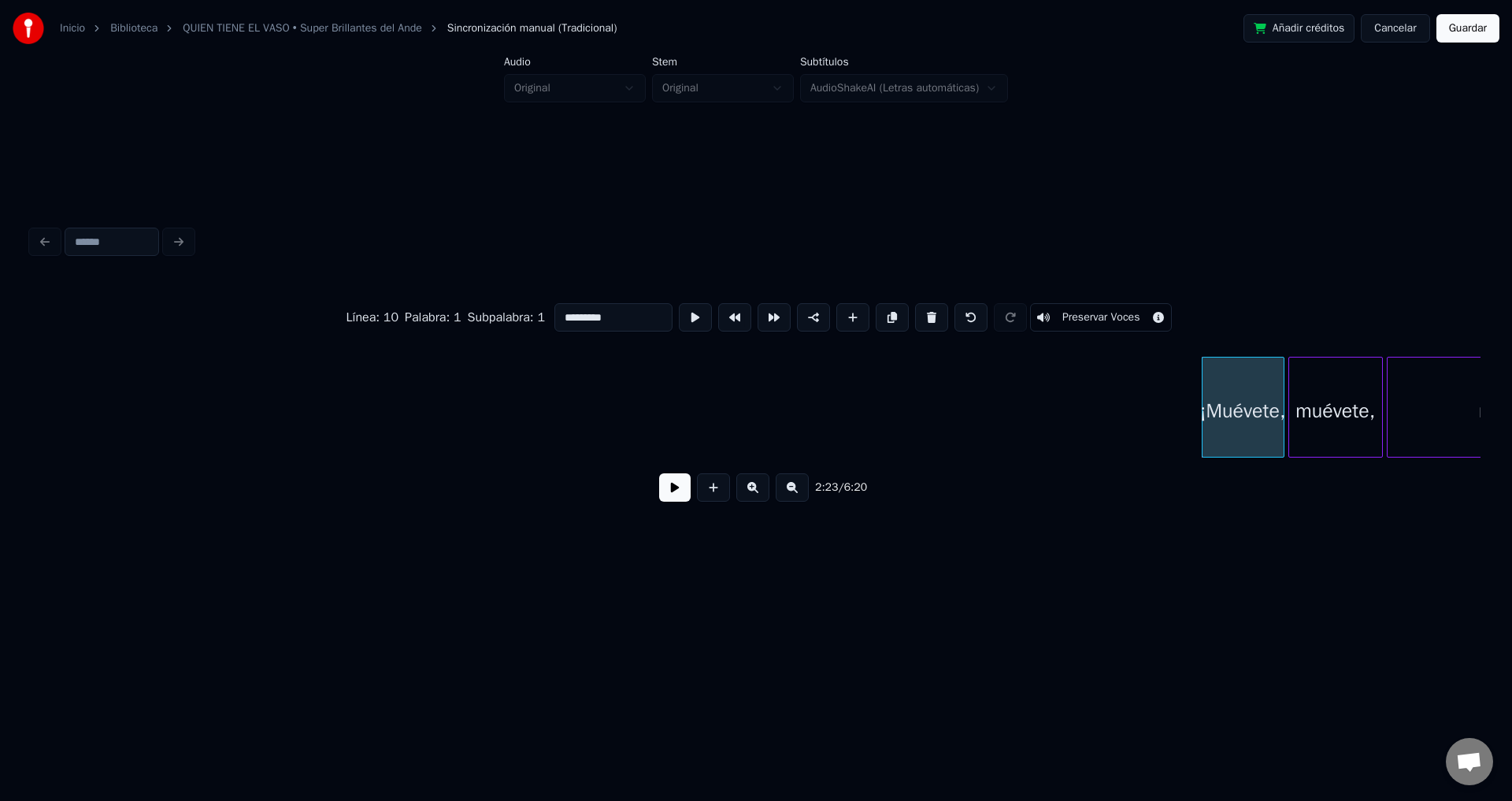 click at bounding box center [675, 488] 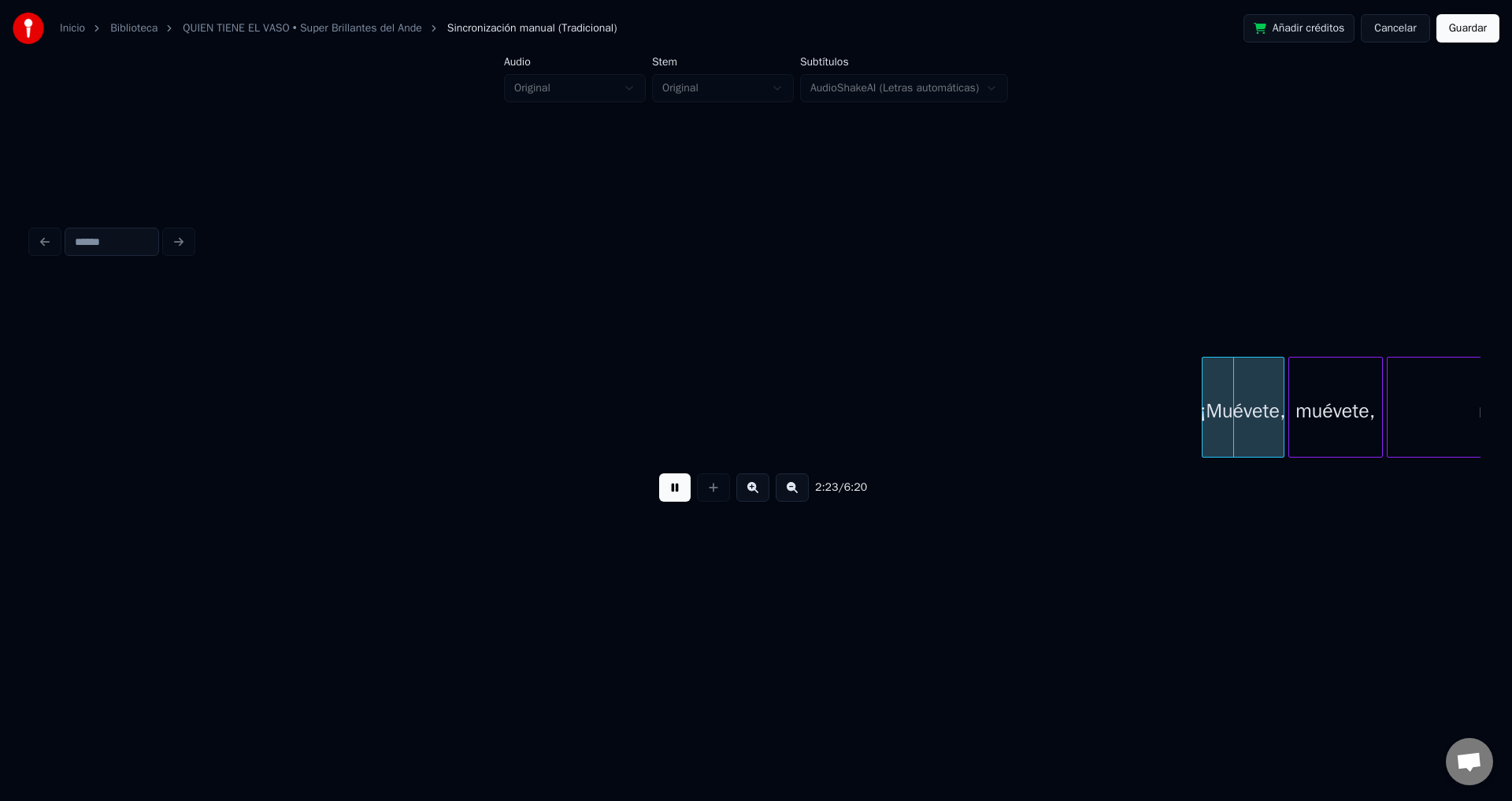click at bounding box center [675, 488] 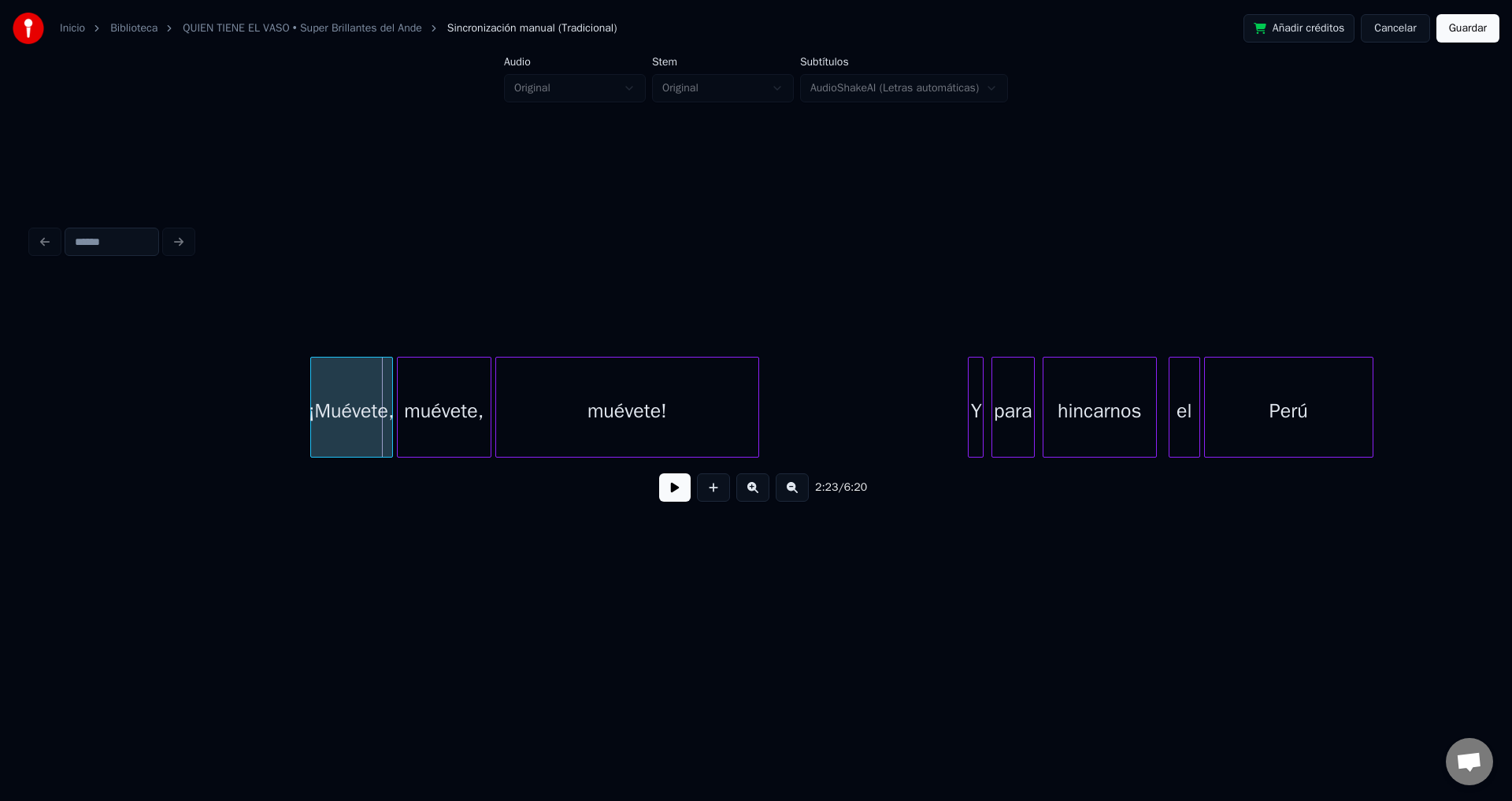 scroll, scrollTop: 0, scrollLeft: 27989, axis: horizontal 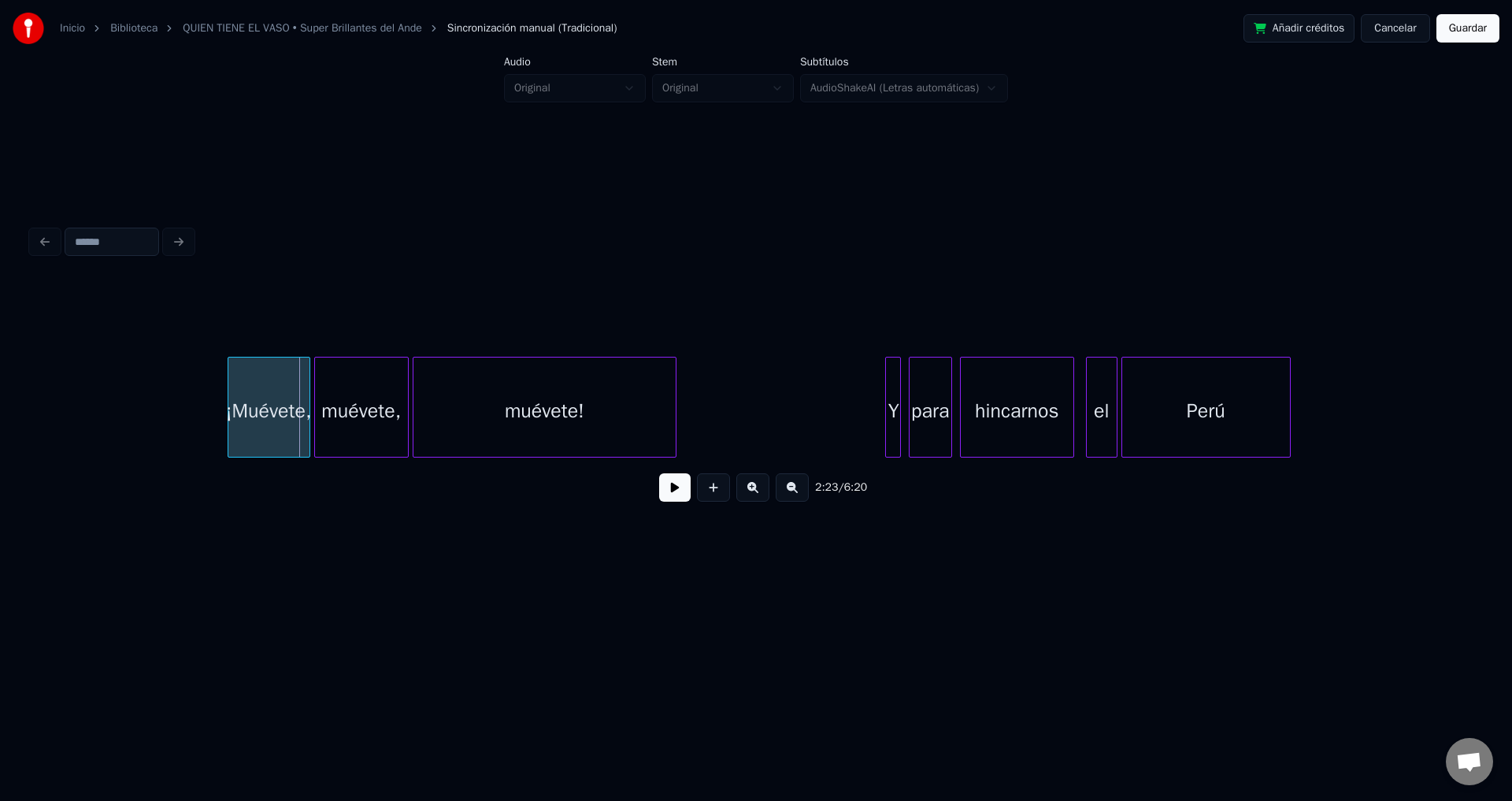 click on "¡Muévete," at bounding box center [269, 411] 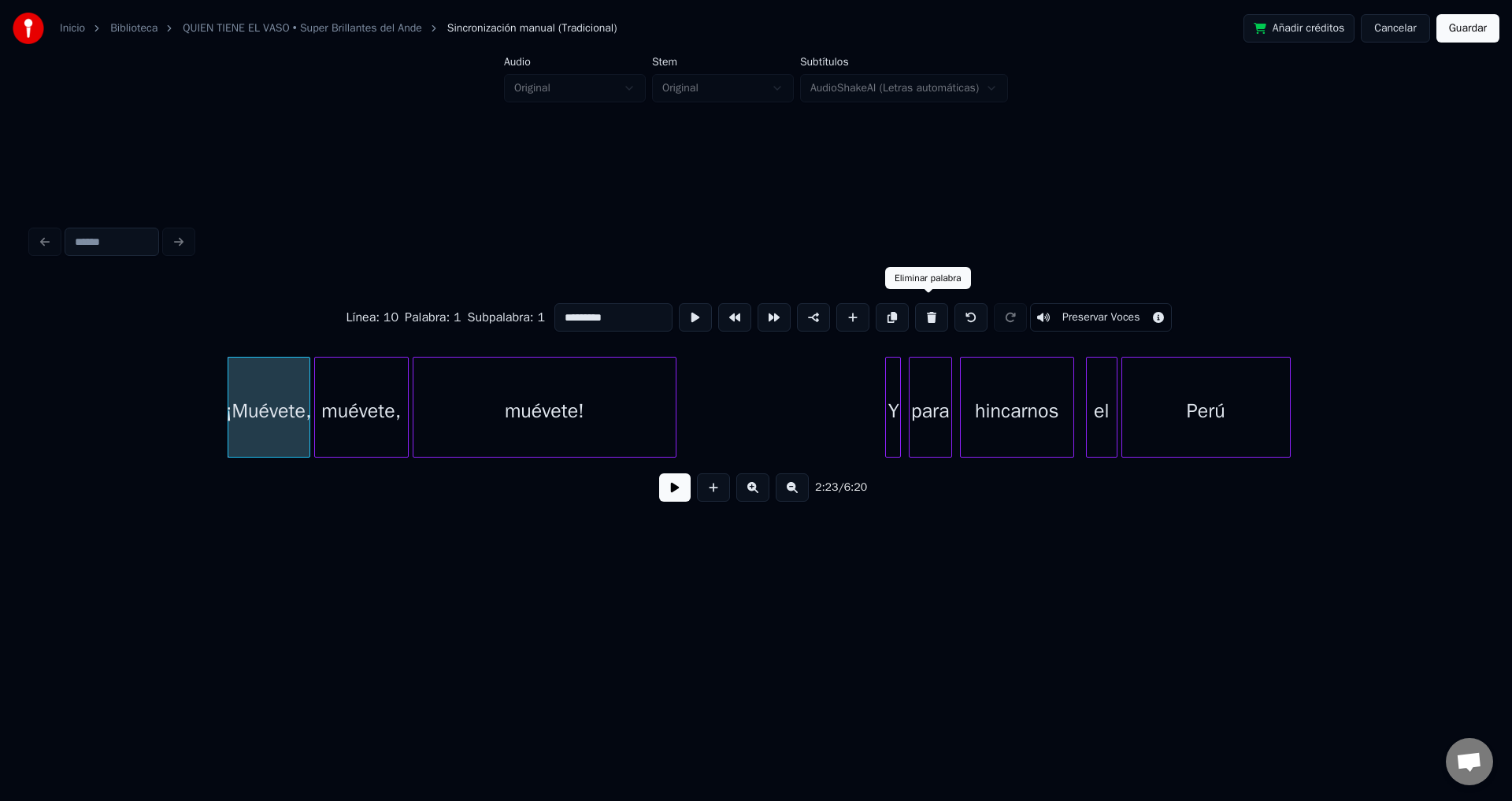 click at bounding box center [932, 317] 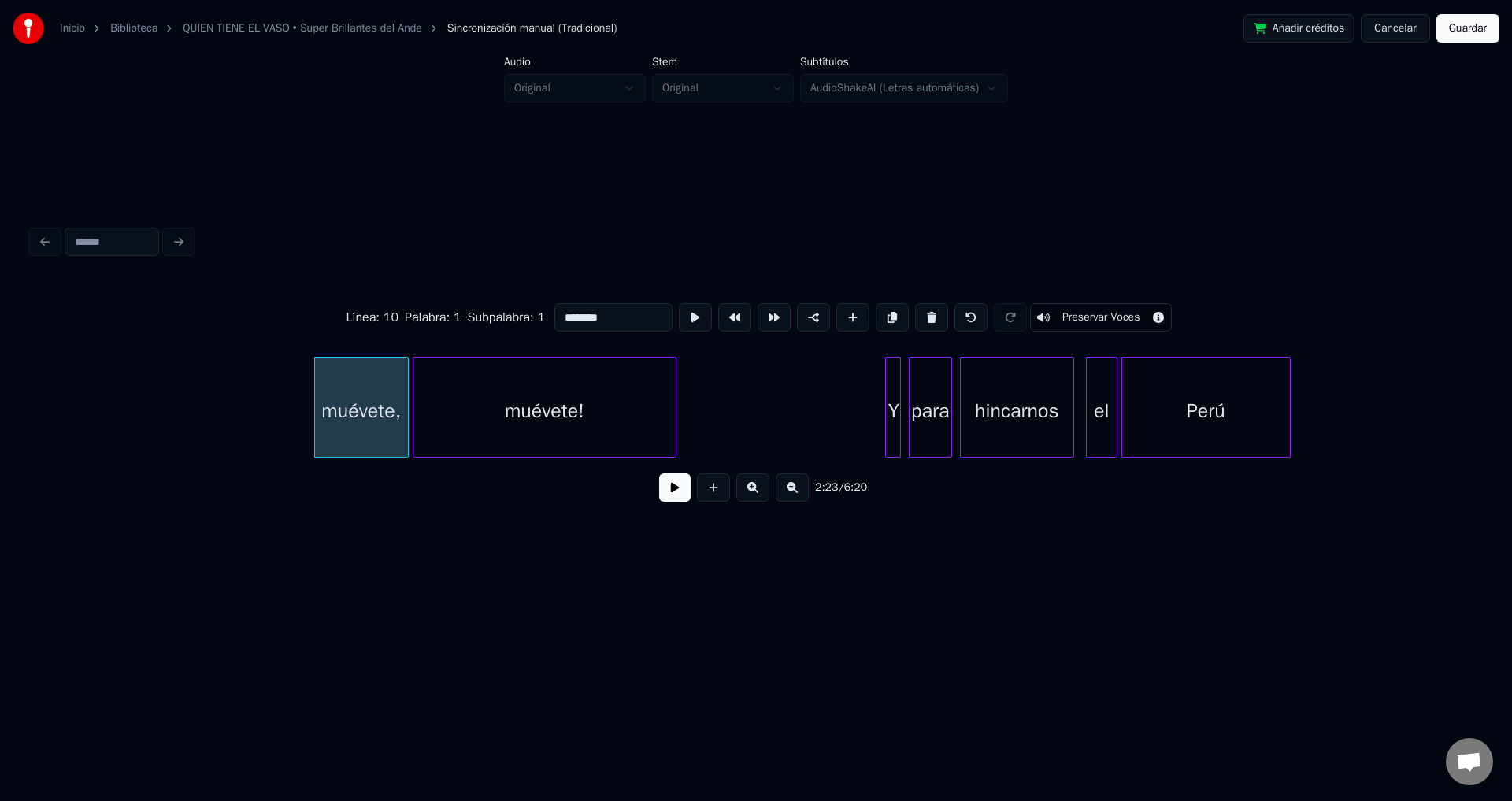 click at bounding box center (932, 317) 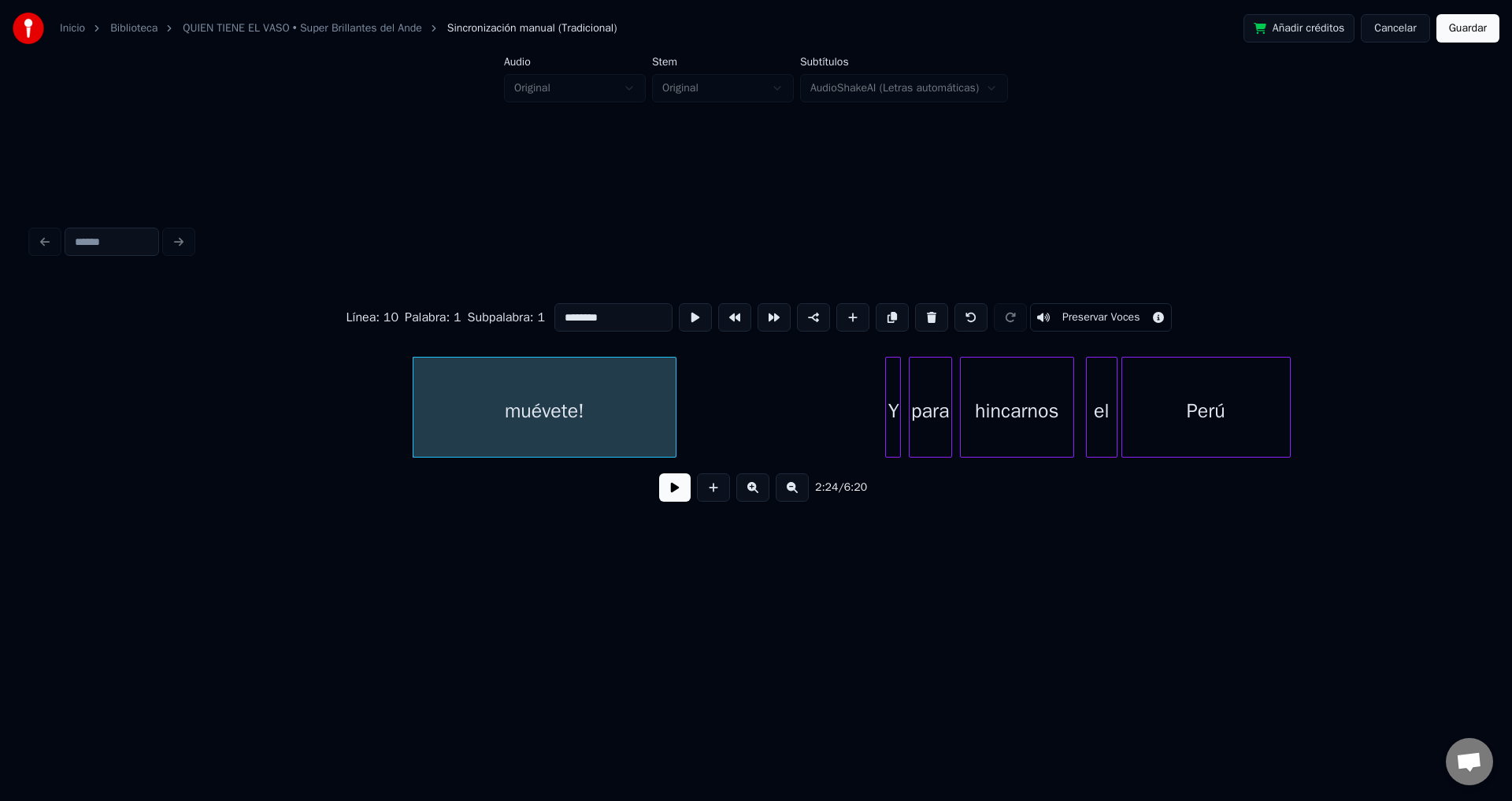 click at bounding box center [932, 317] 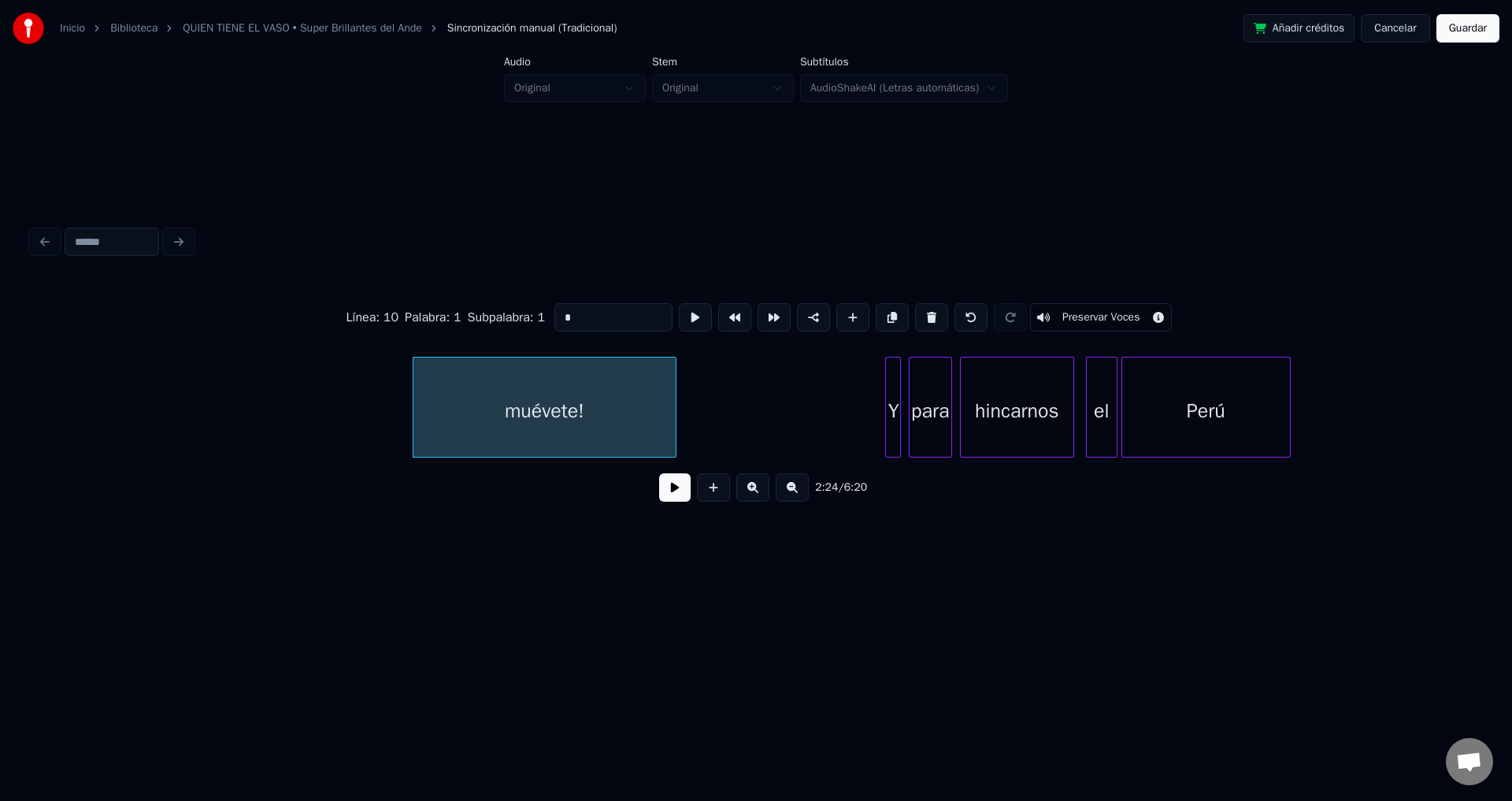 click at bounding box center (932, 317) 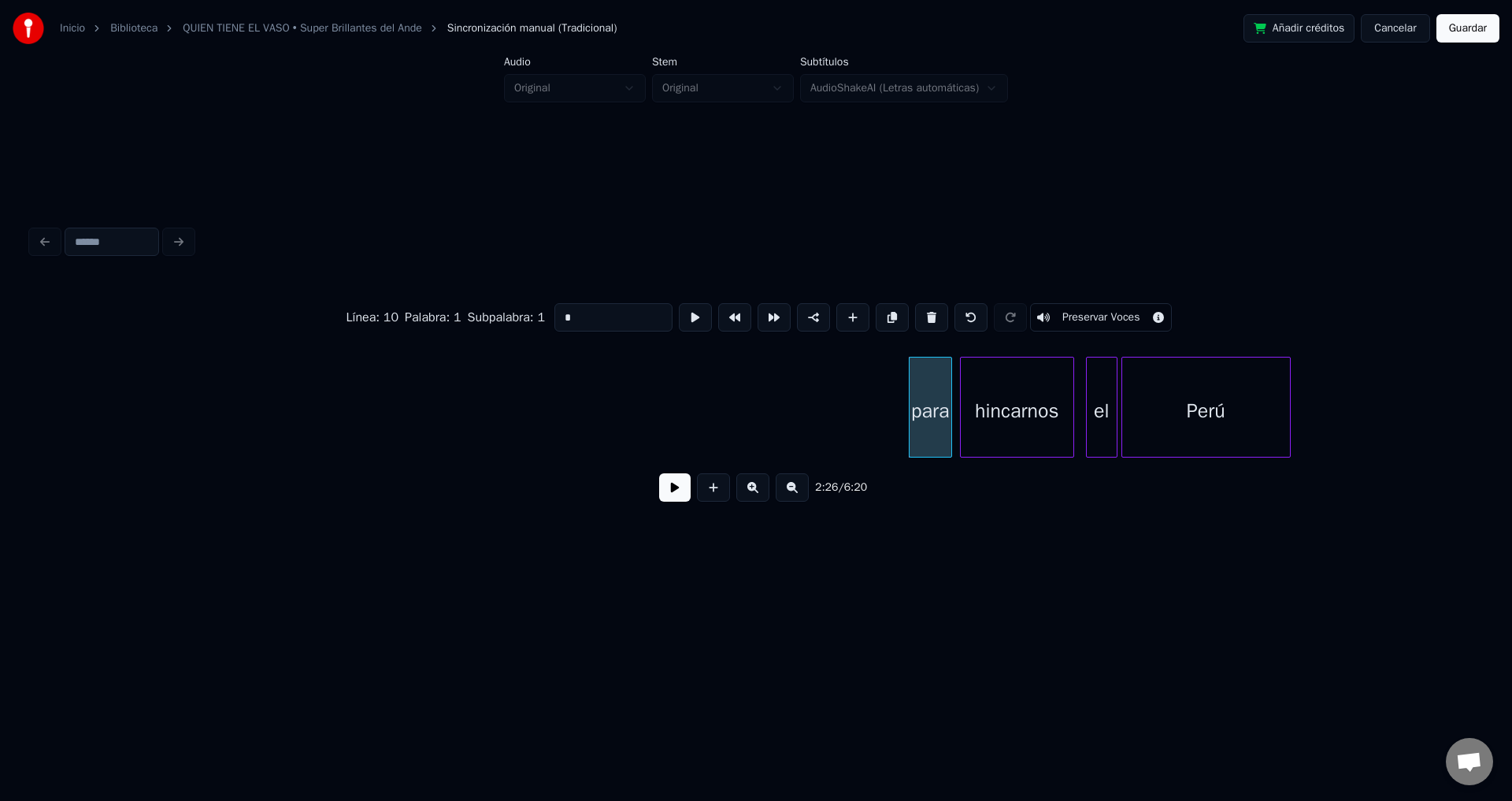 type on "****" 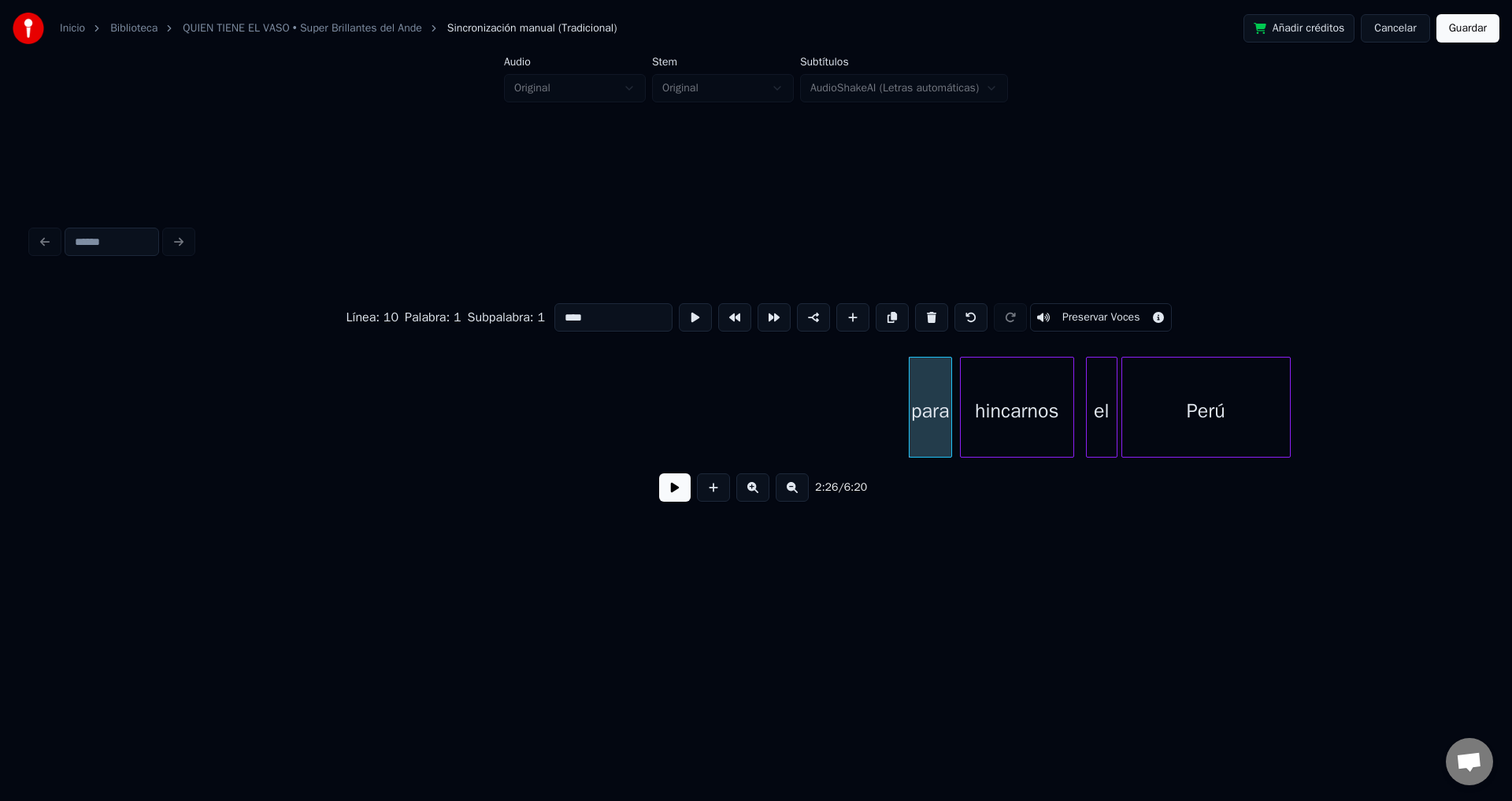 click at bounding box center [675, 488] 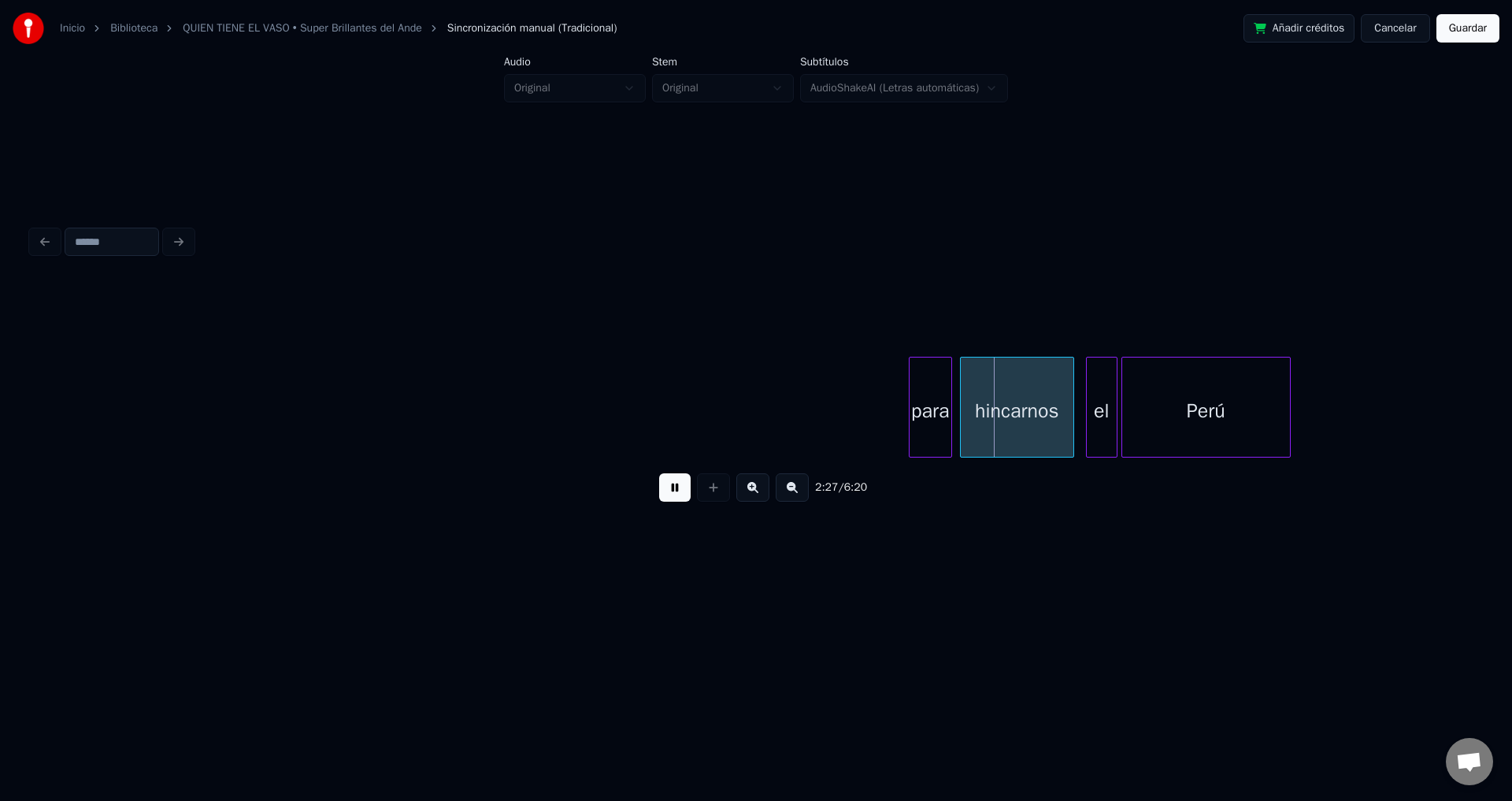 drag, startPoint x: 672, startPoint y: 496, endPoint x: 857, endPoint y: 437, distance: 194.18033 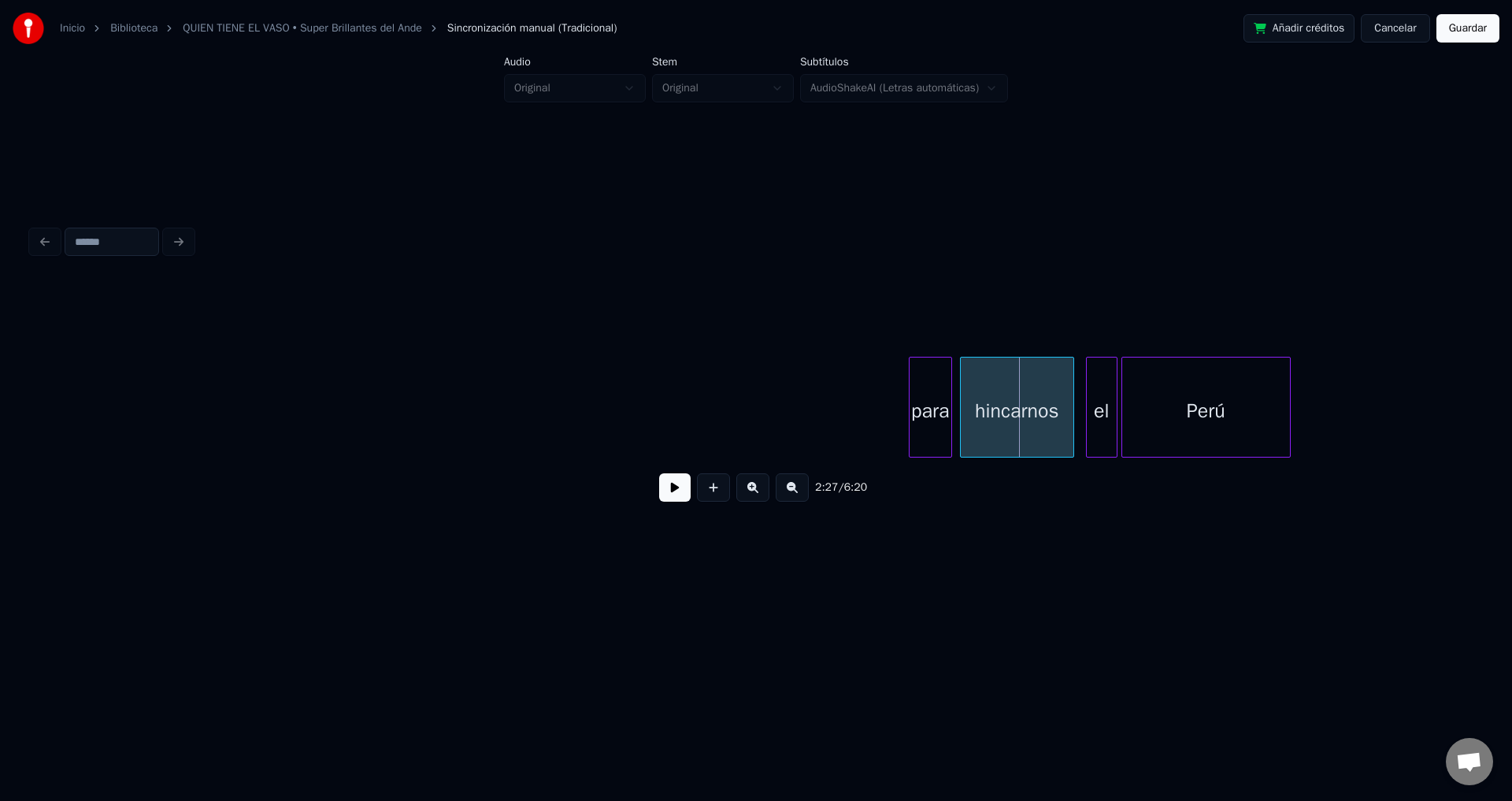 click on "para" at bounding box center (930, 411) 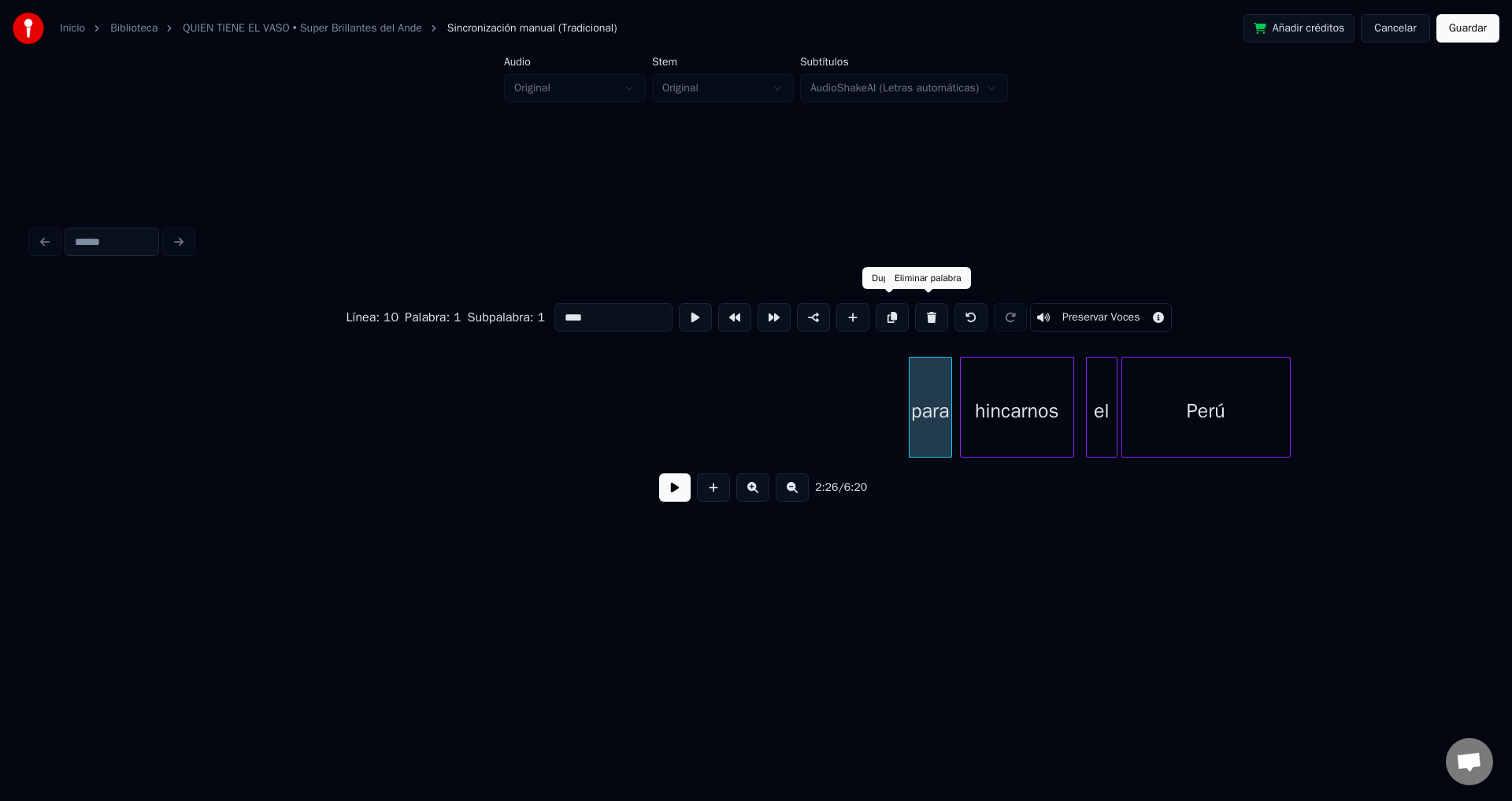 click at bounding box center [932, 317] 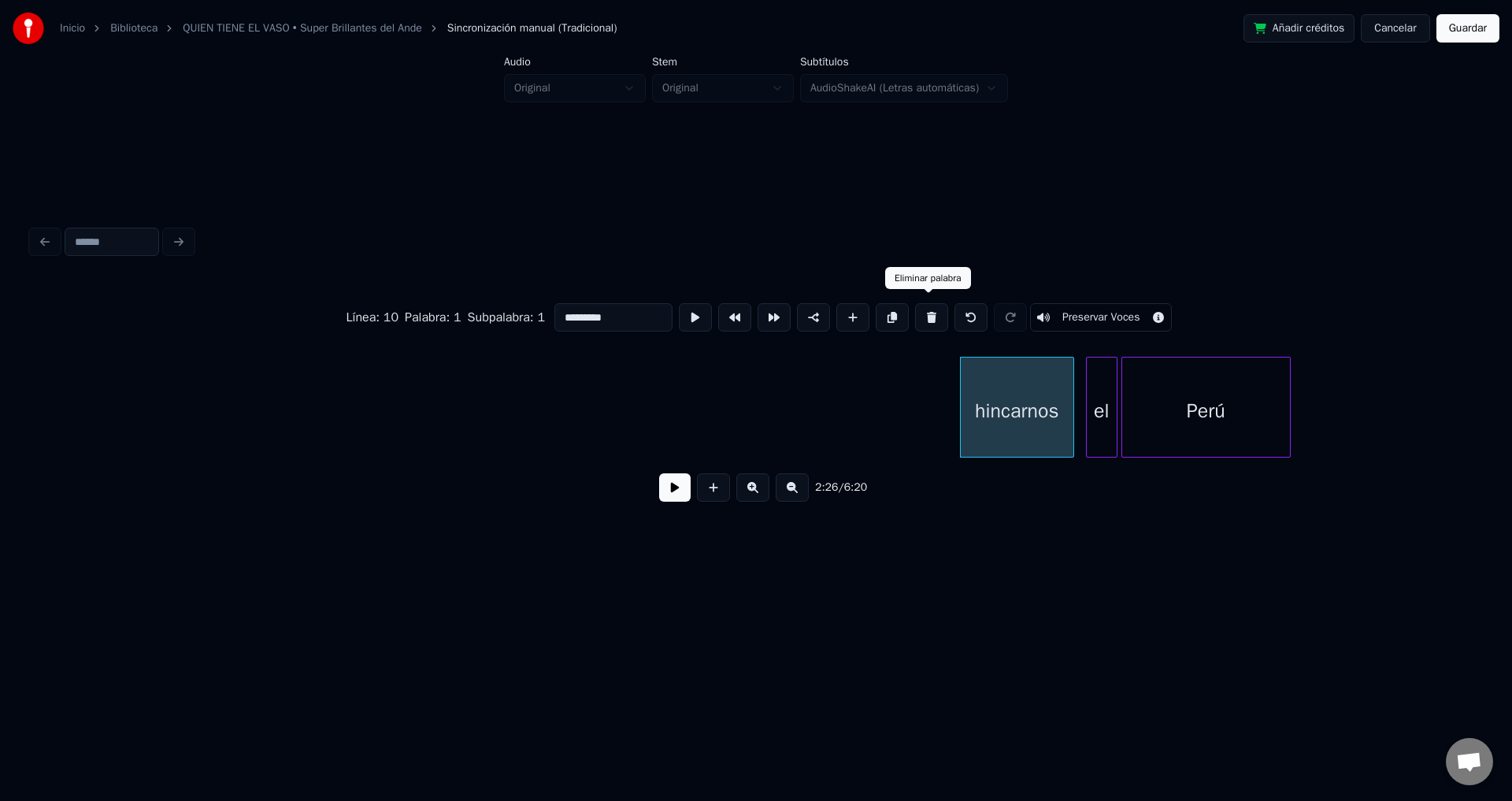 click at bounding box center [932, 317] 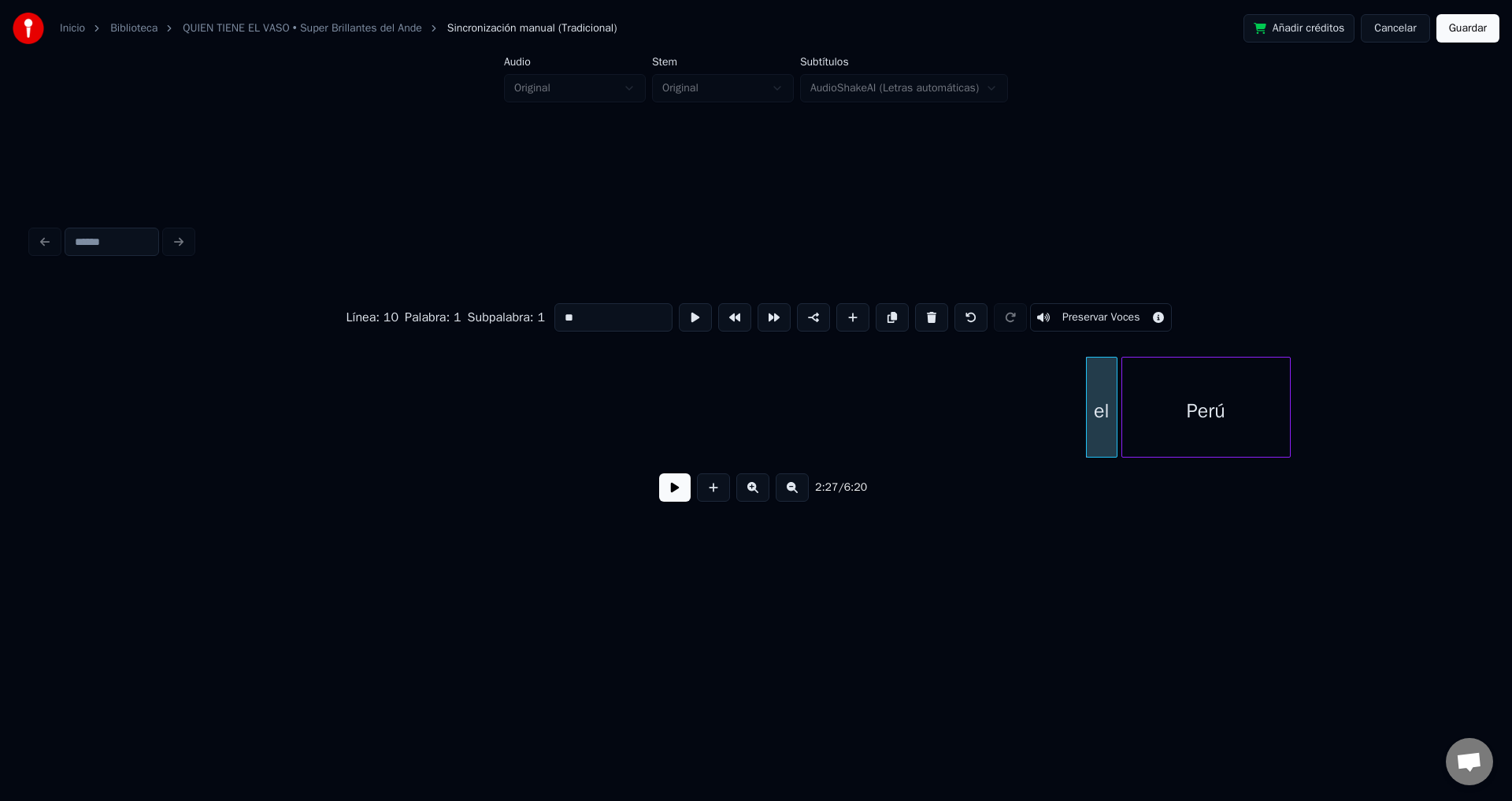 click at bounding box center [932, 317] 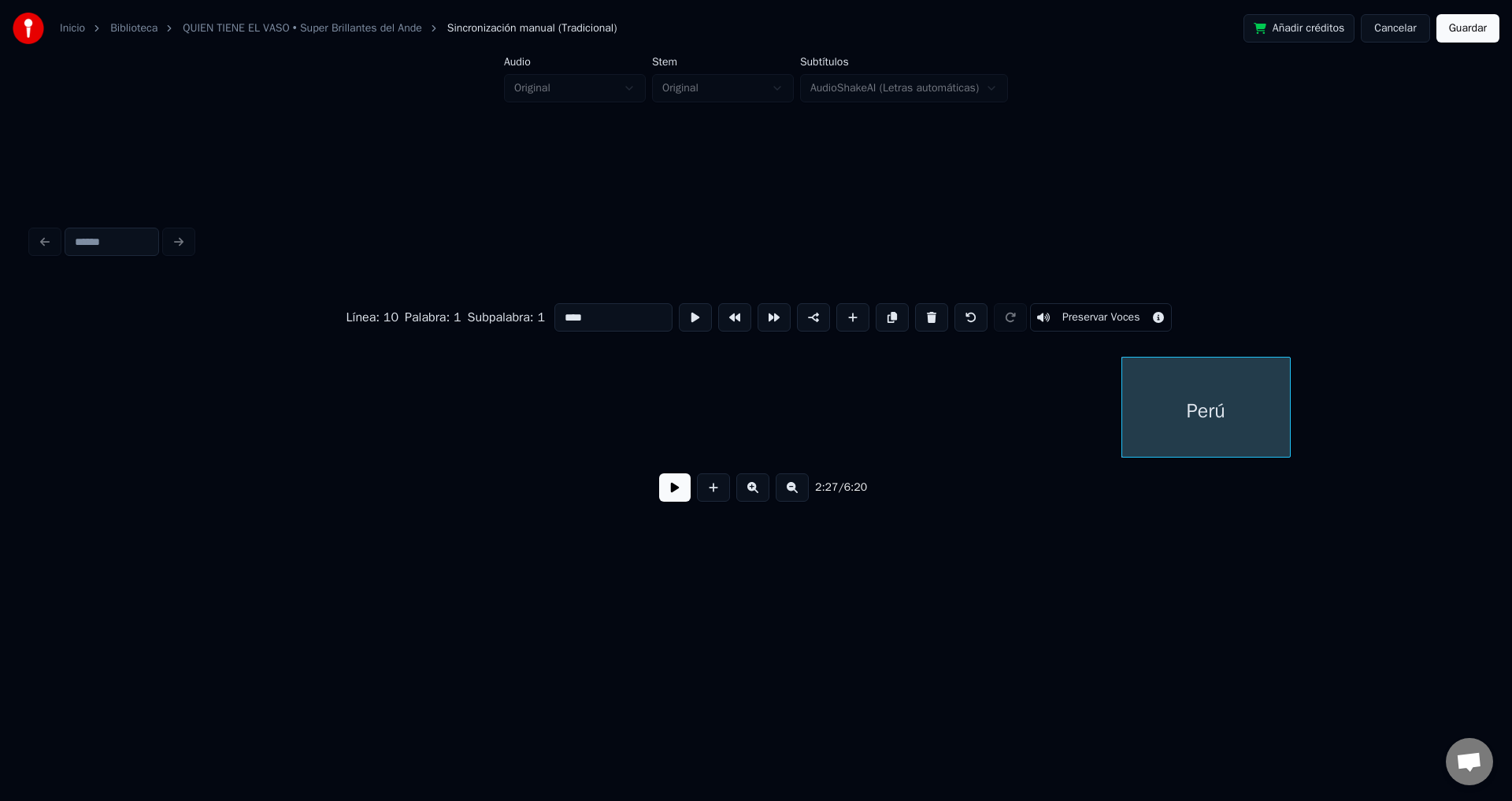 click at bounding box center [932, 317] 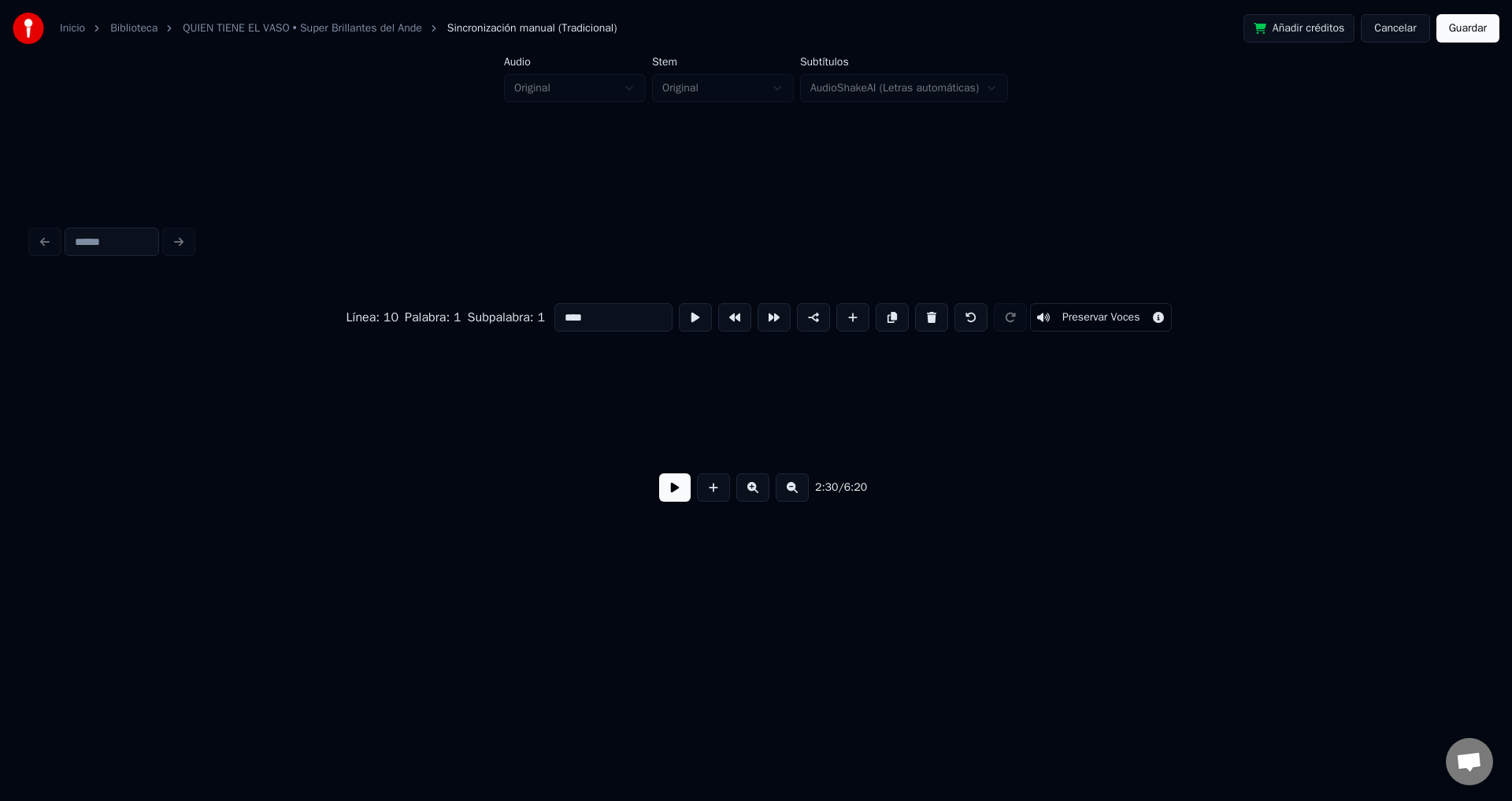 scroll, scrollTop: 0, scrollLeft: 29611, axis: horizontal 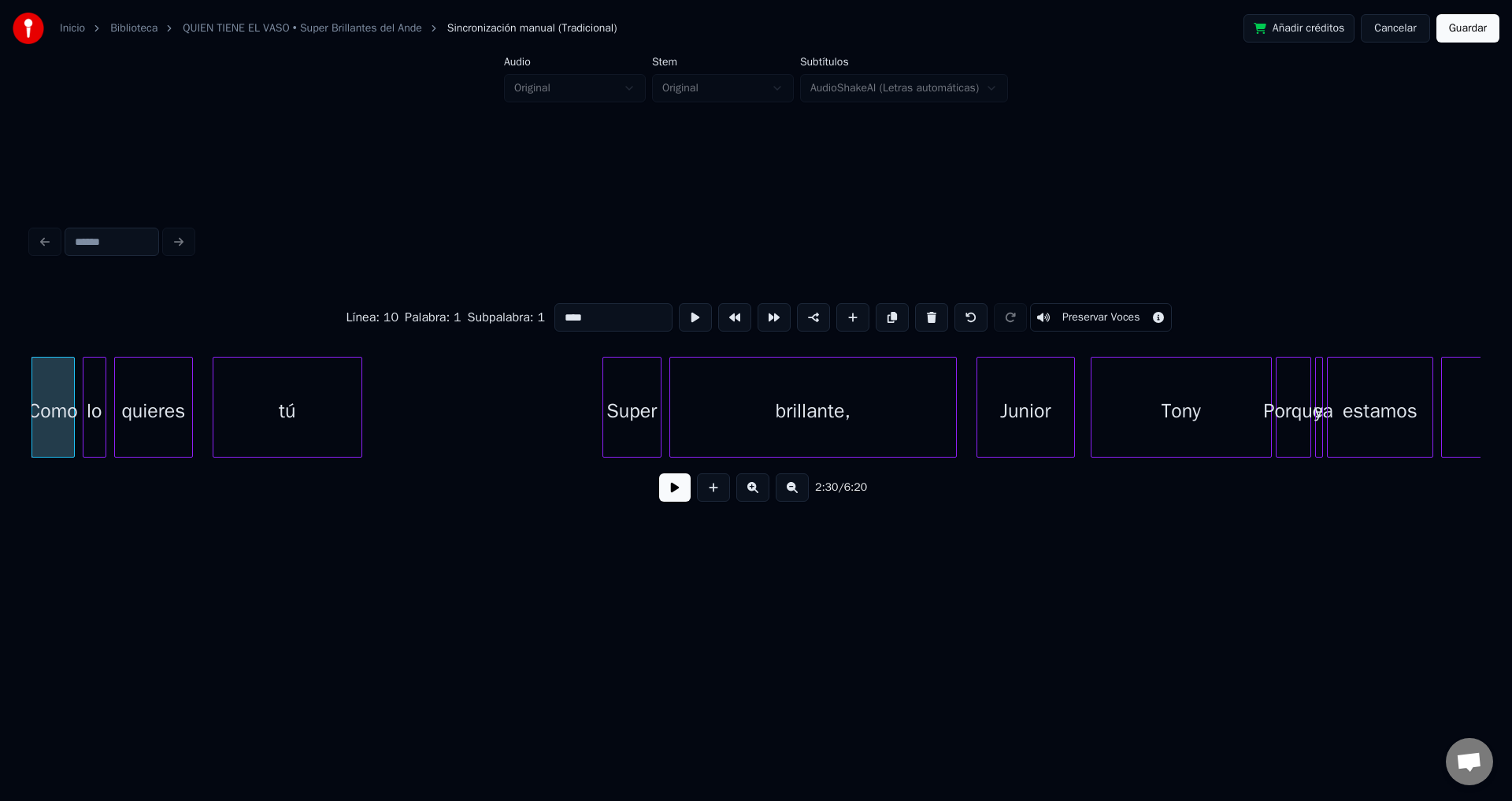 click at bounding box center [675, 488] 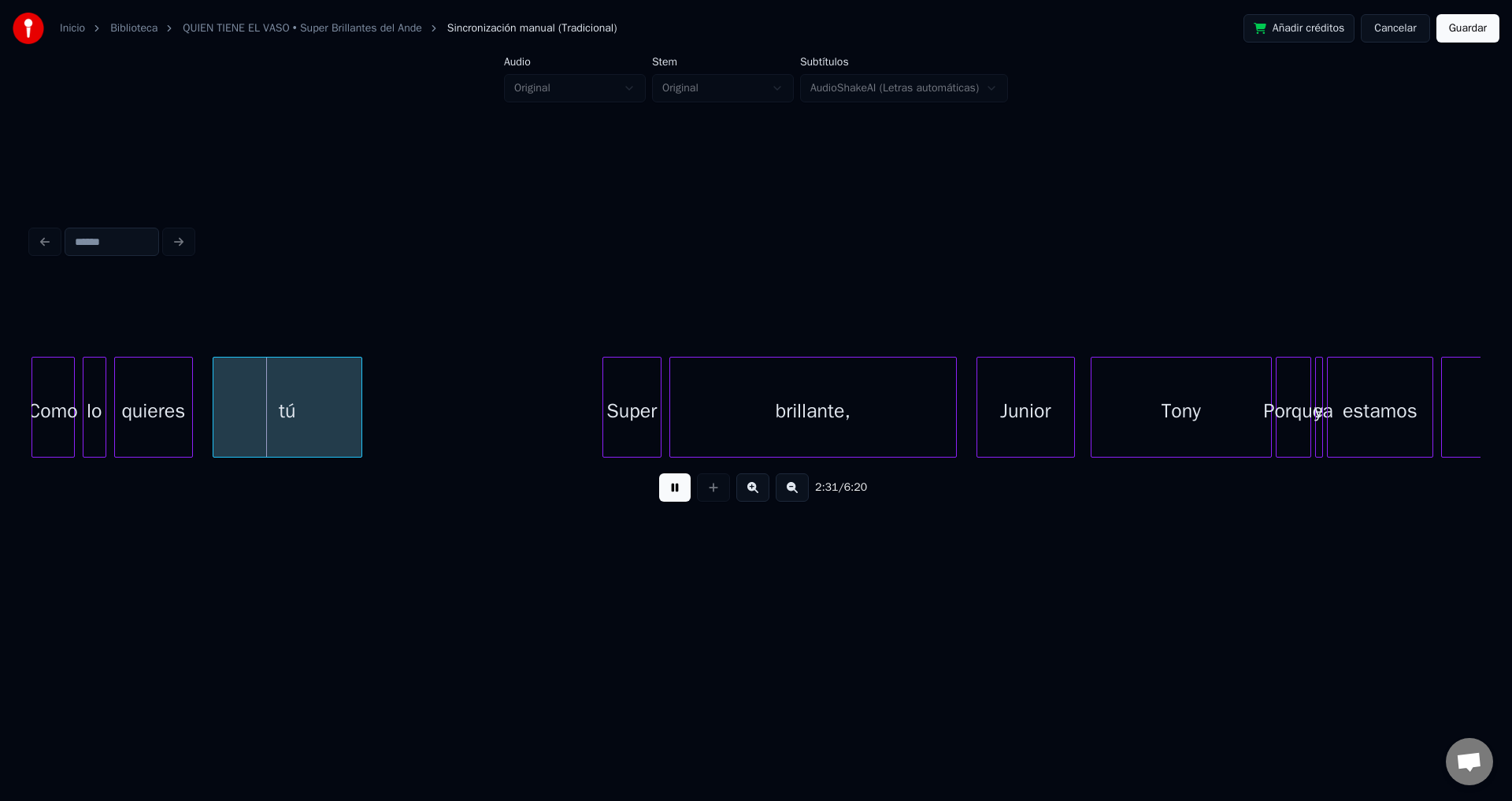 click at bounding box center [675, 488] 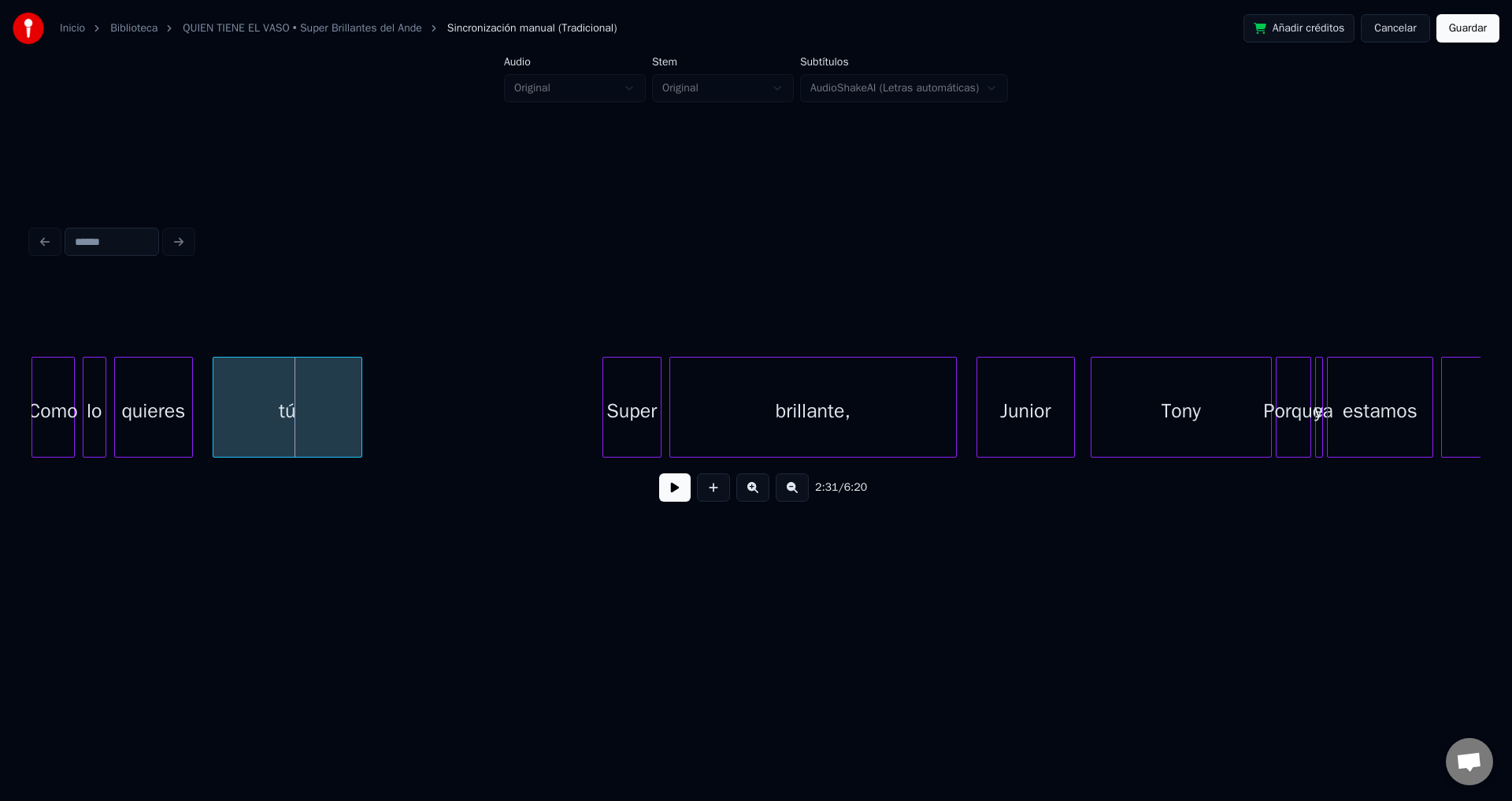 click on "Como" at bounding box center (53, 411) 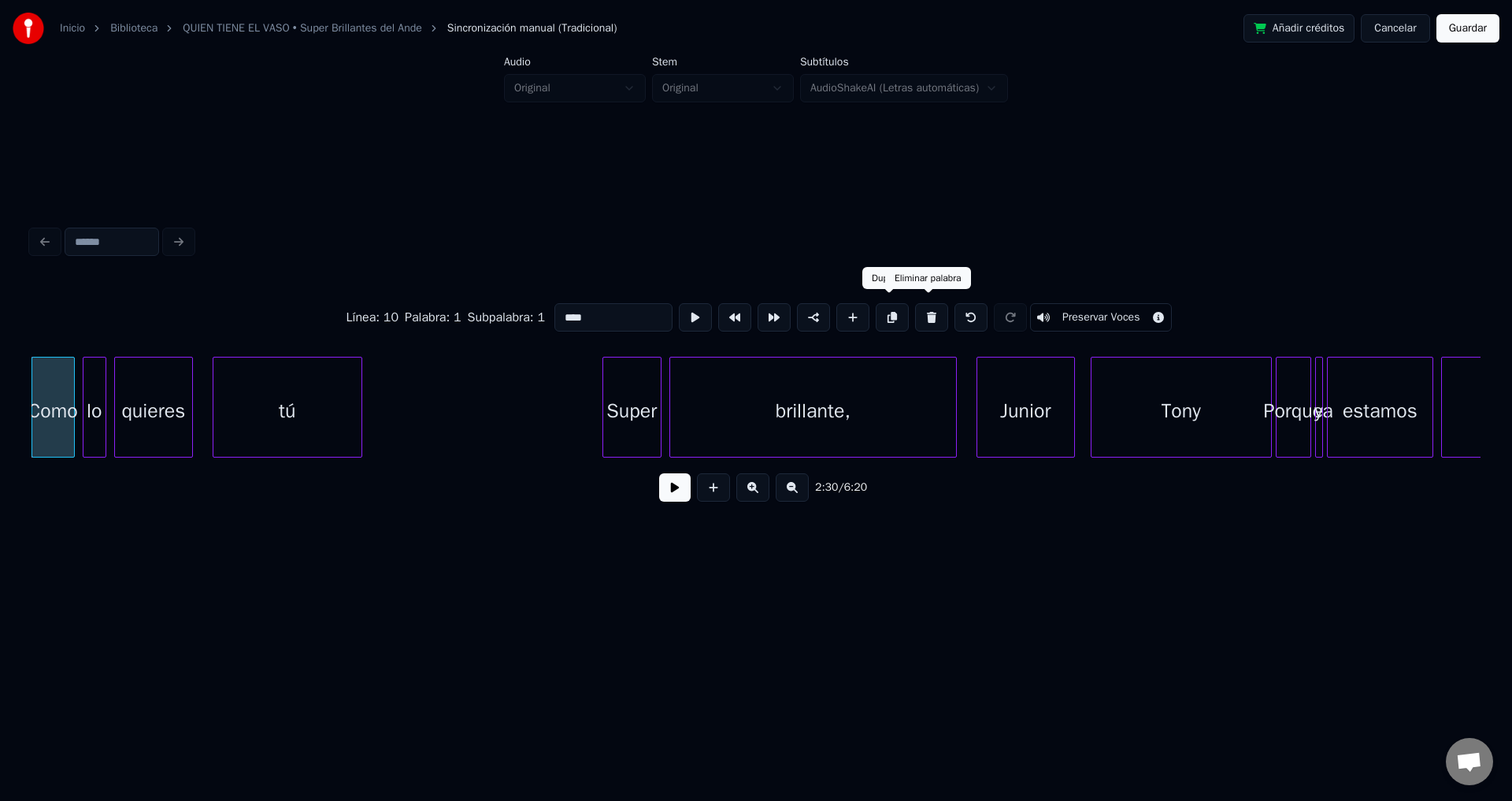 click at bounding box center [932, 317] 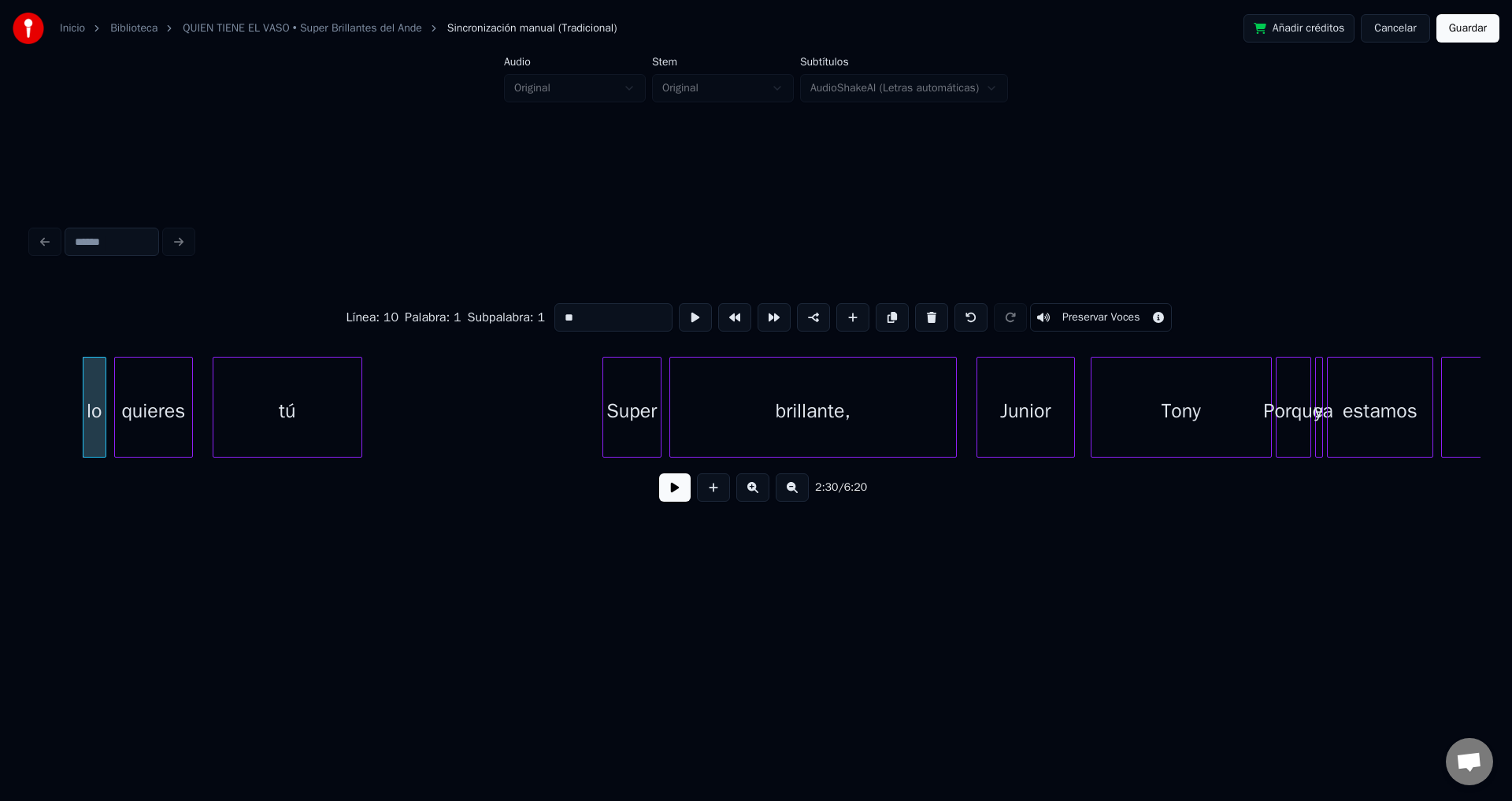 click at bounding box center (932, 317) 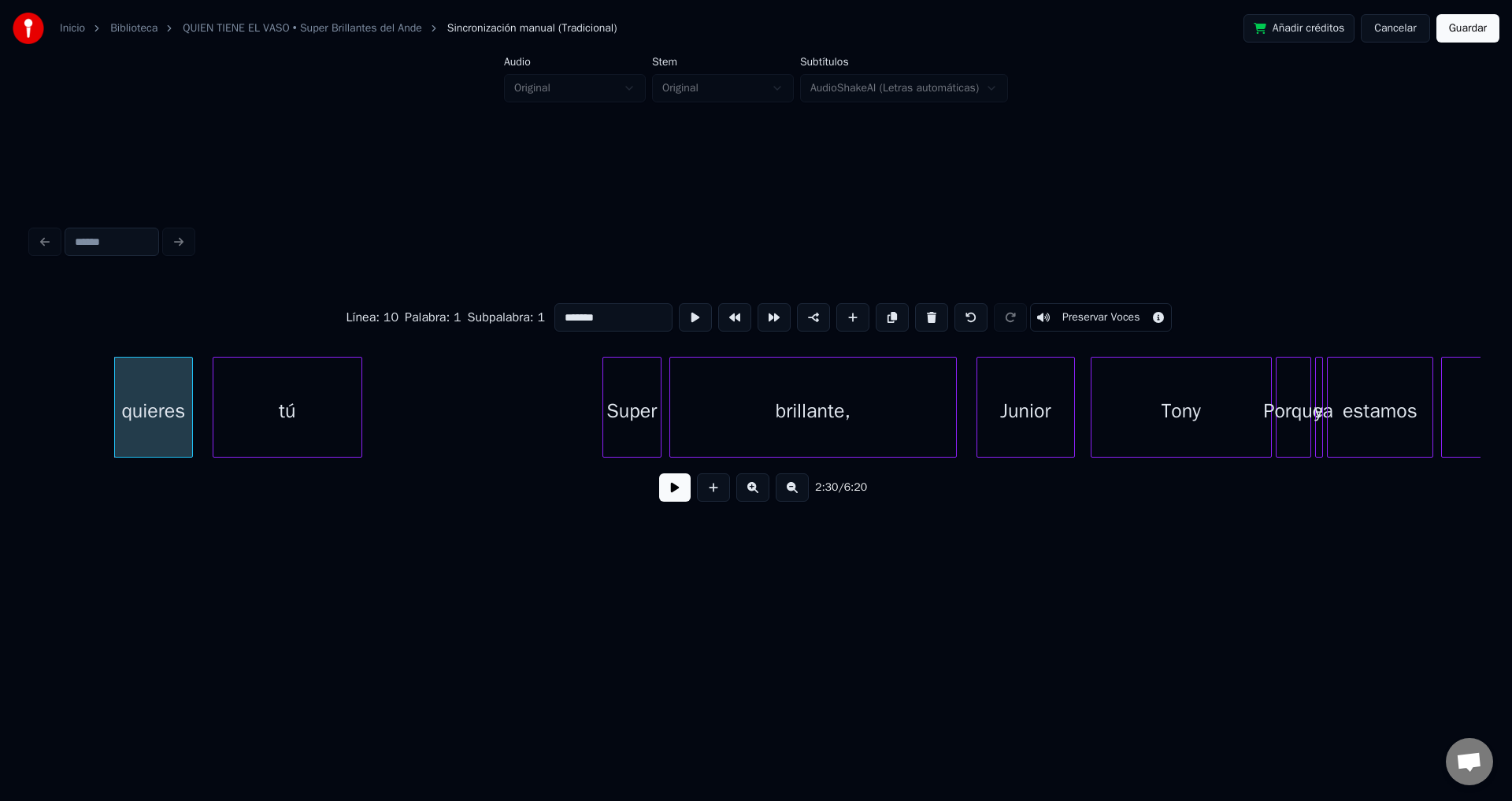 click at bounding box center (932, 317) 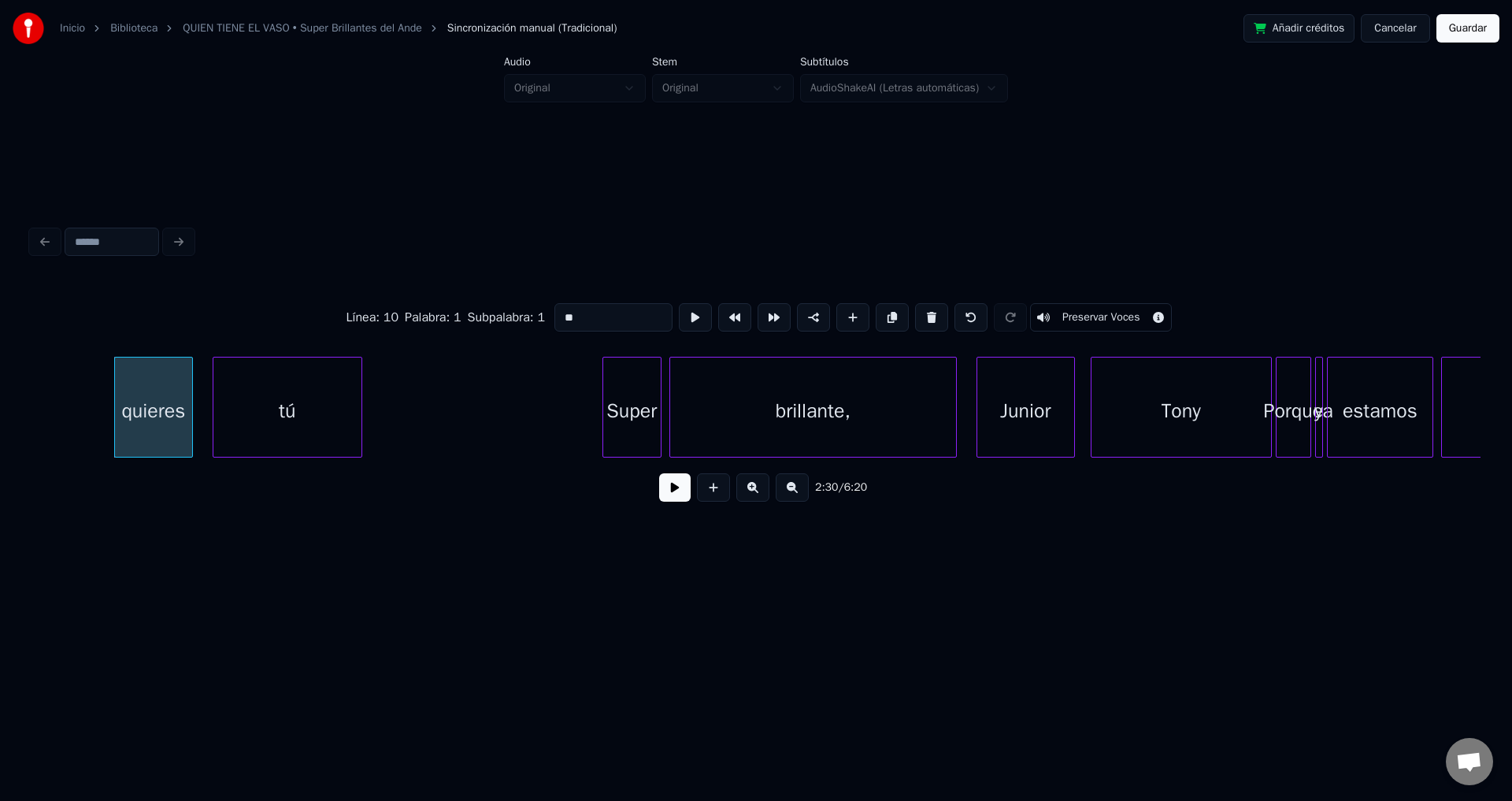 click at bounding box center (932, 317) 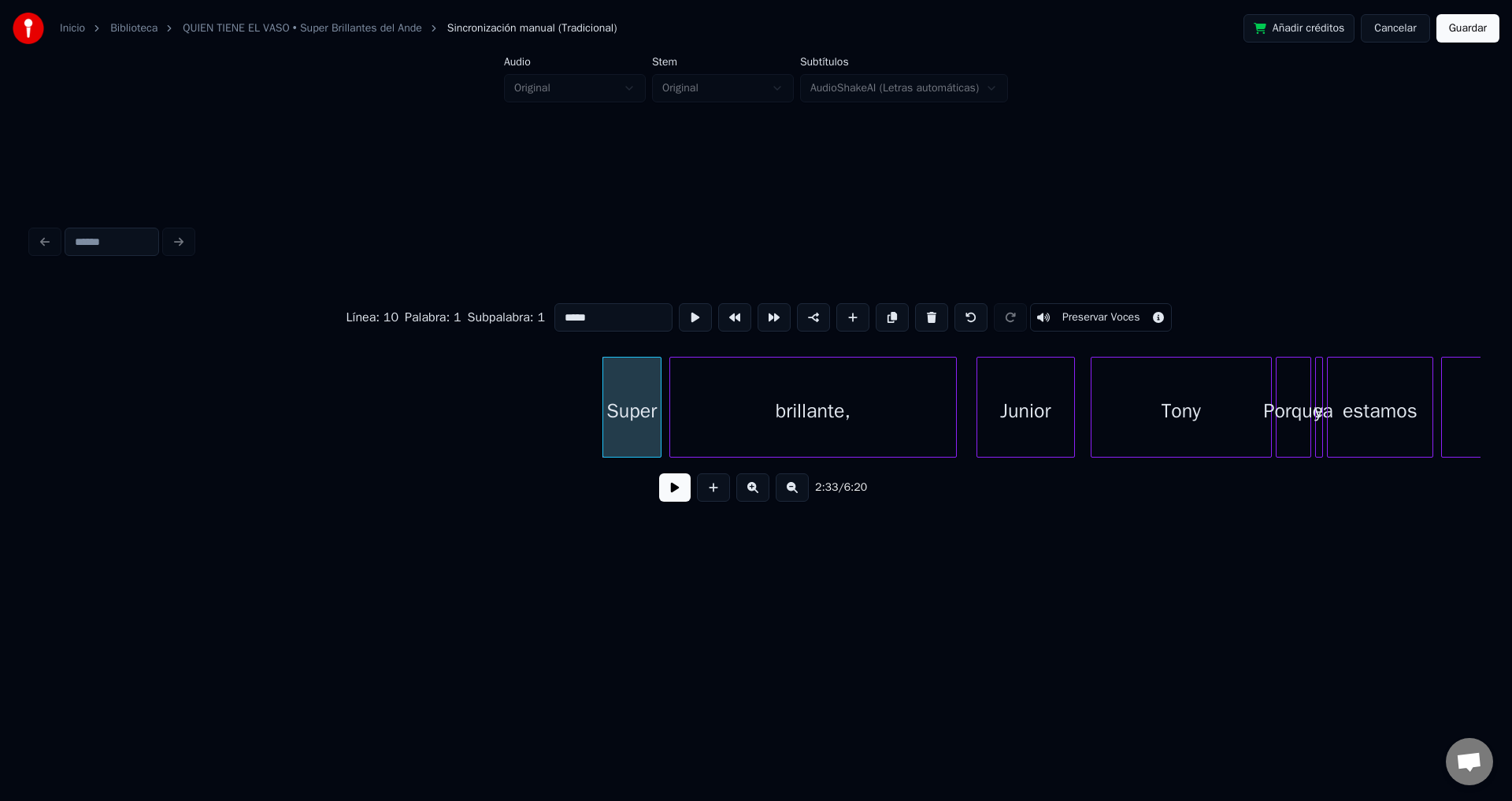 click at bounding box center [932, 317] 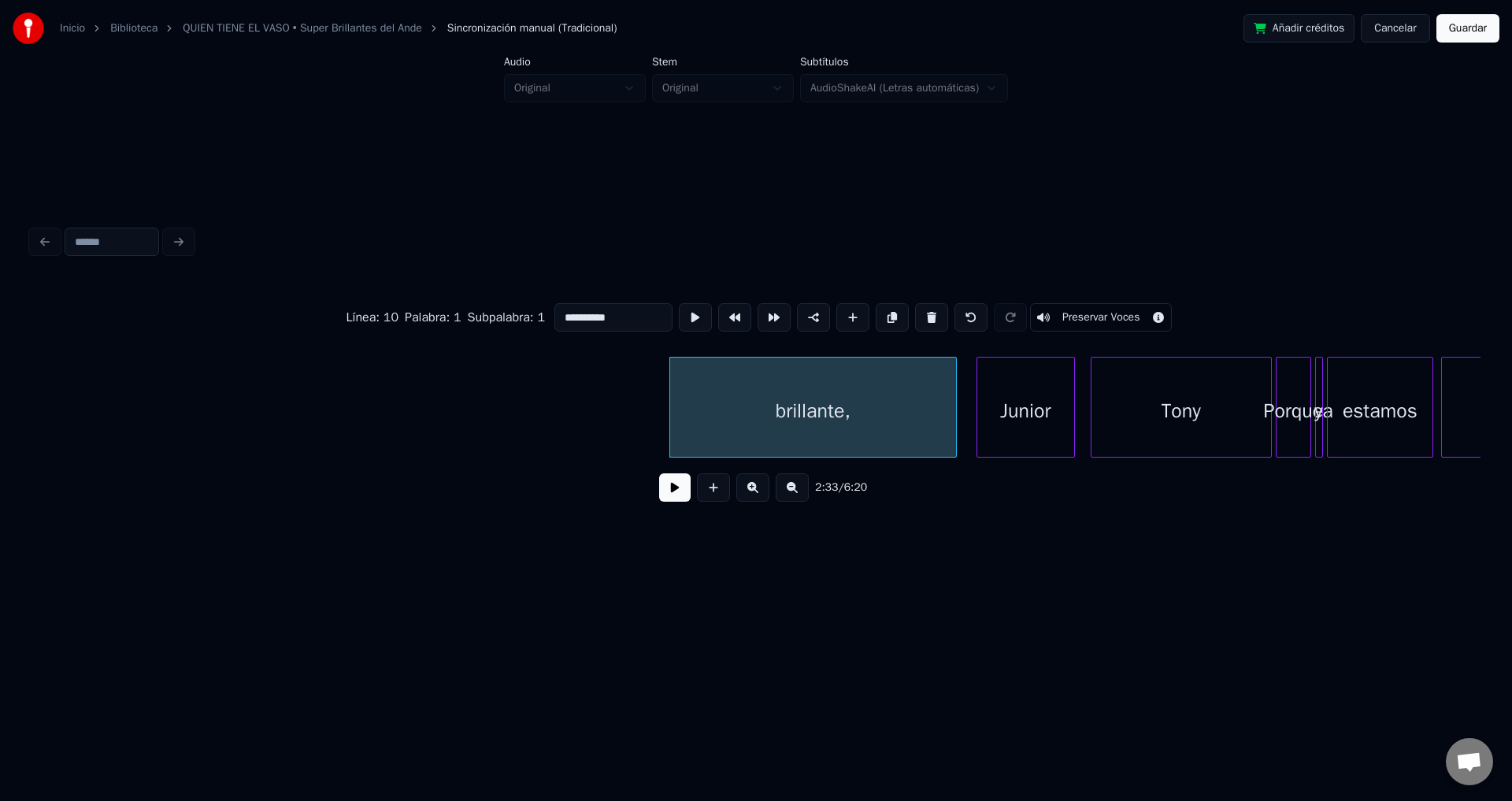 click at bounding box center [932, 317] 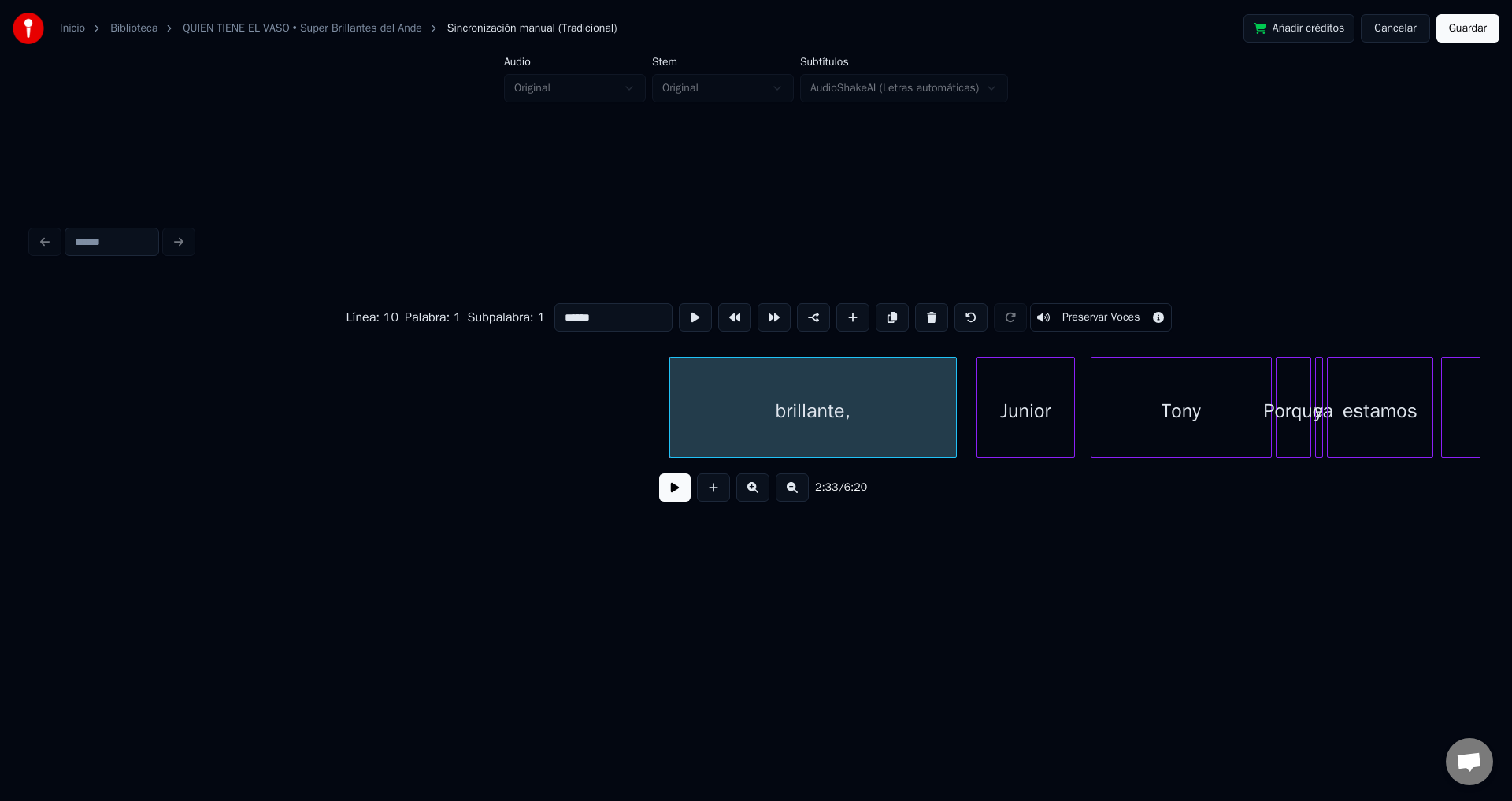 click at bounding box center (932, 317) 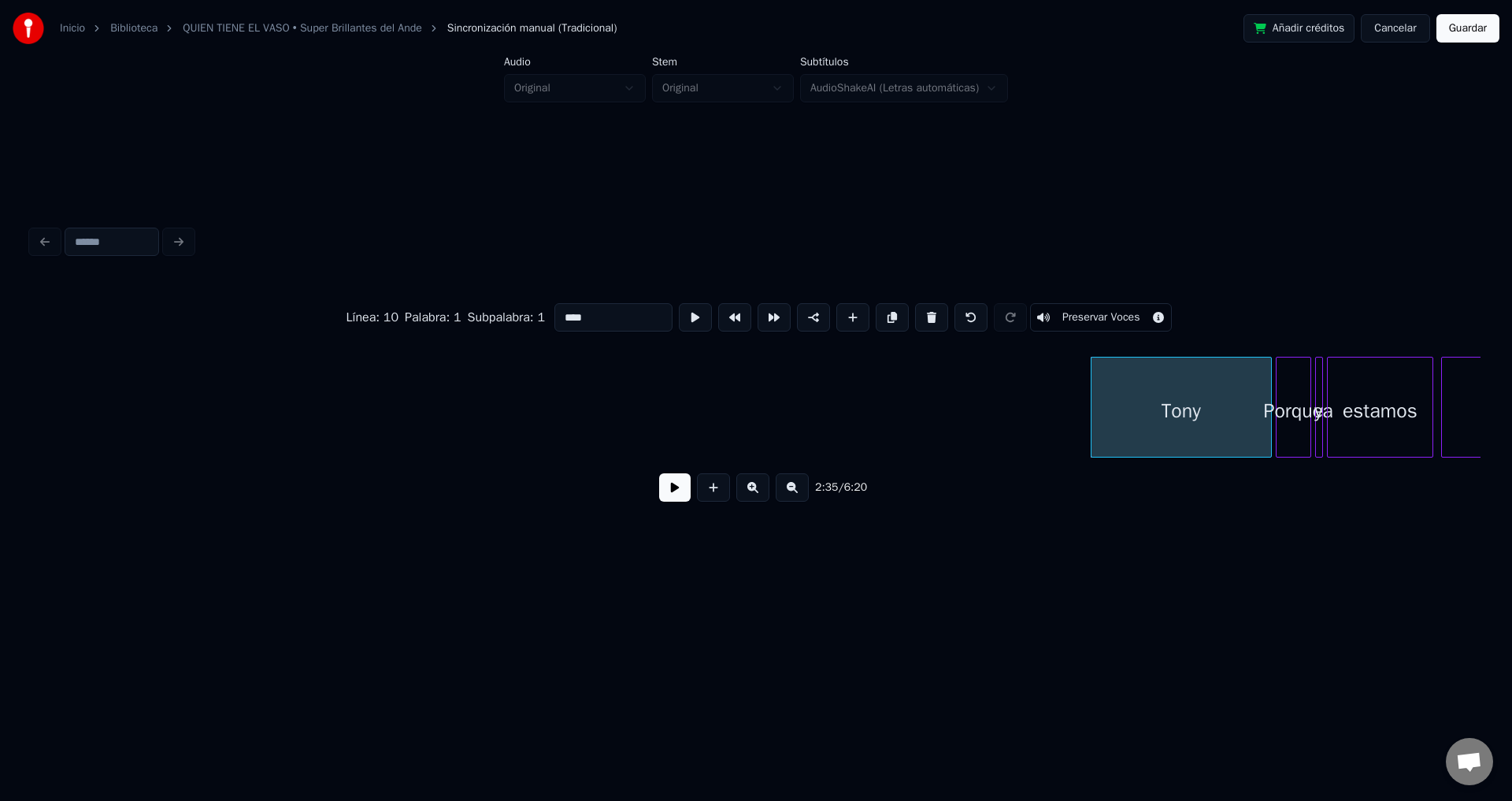 click at bounding box center (932, 317) 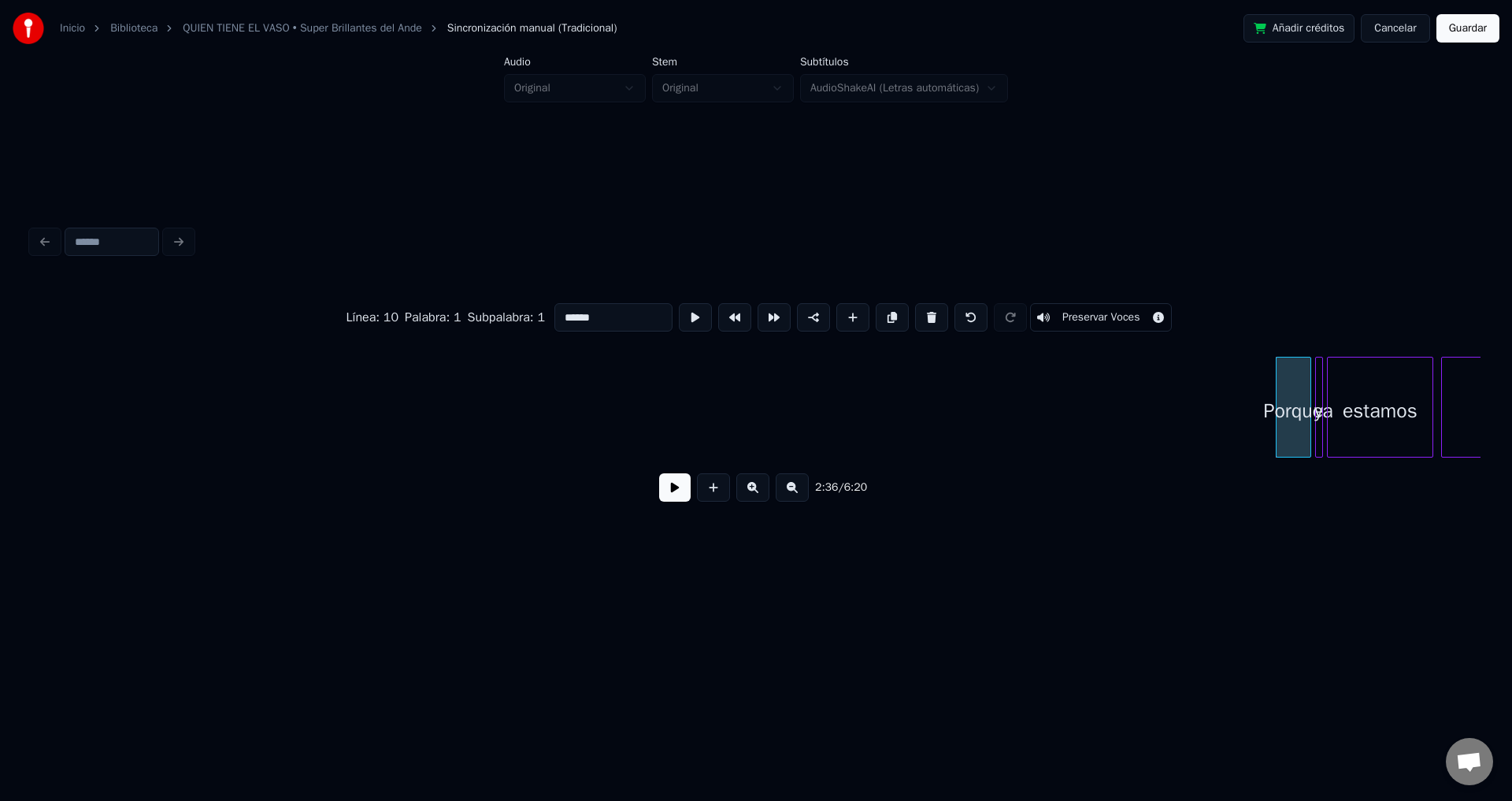 click at bounding box center [932, 317] 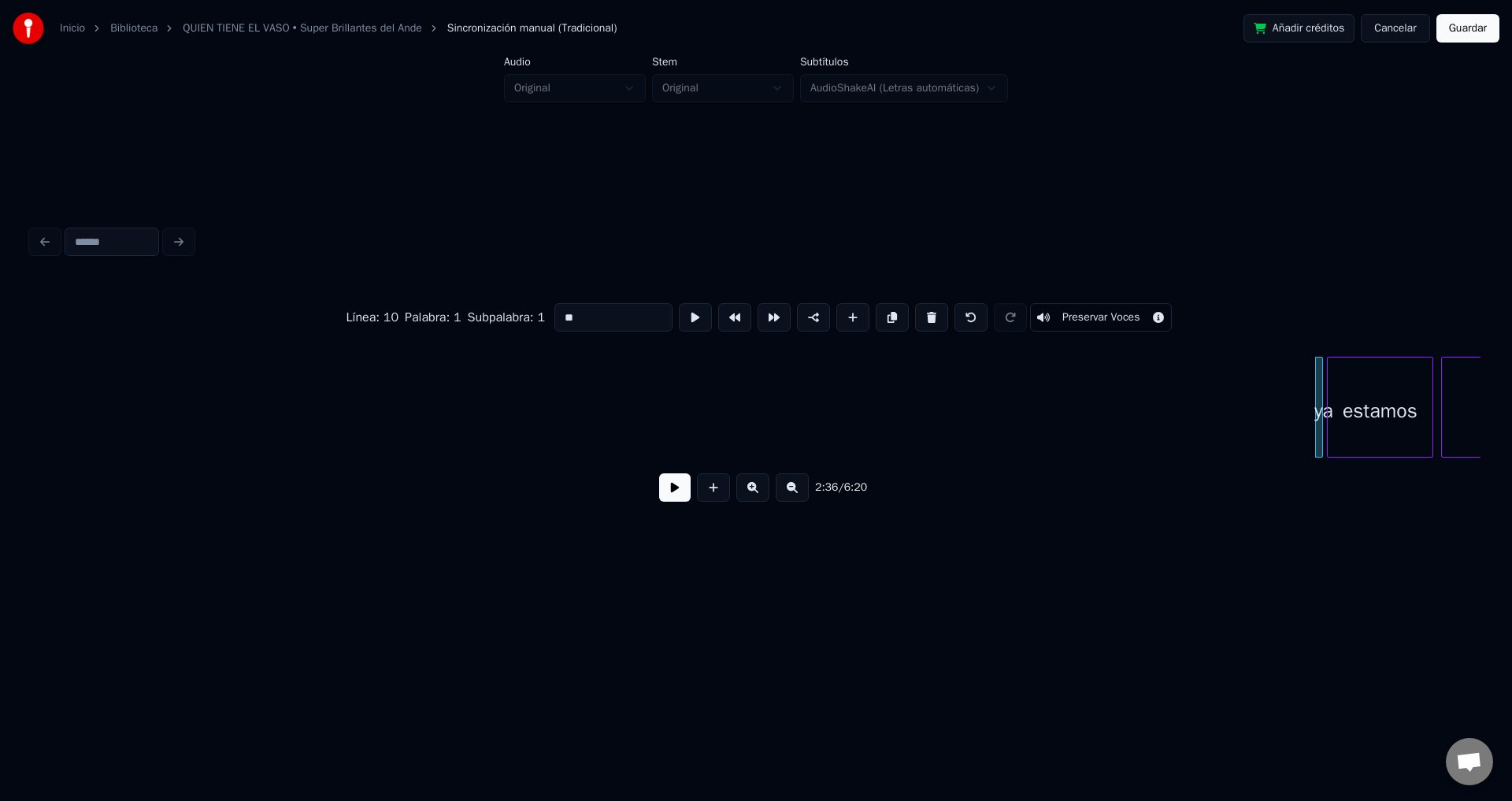 click at bounding box center [932, 317] 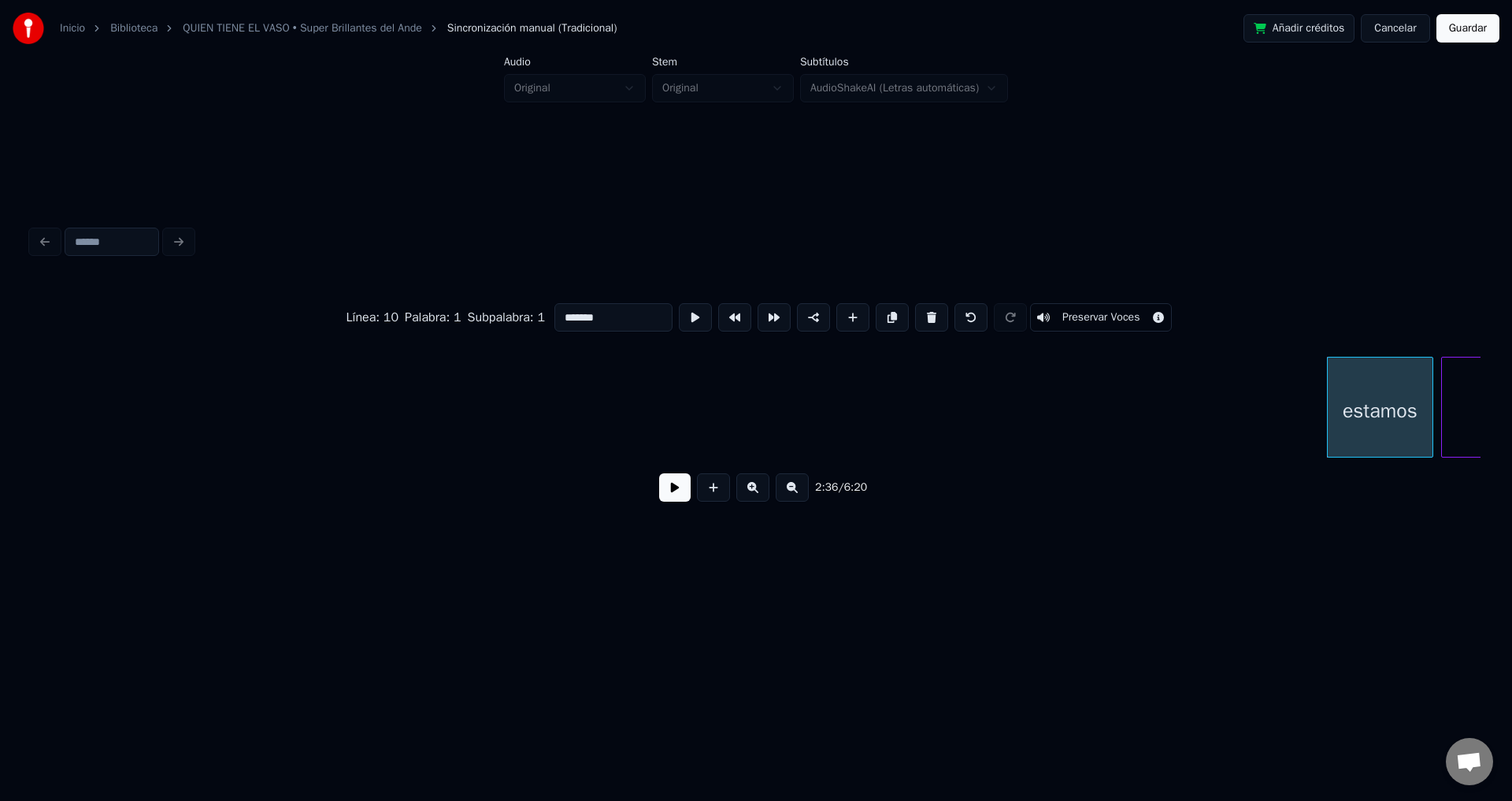 click at bounding box center [932, 317] 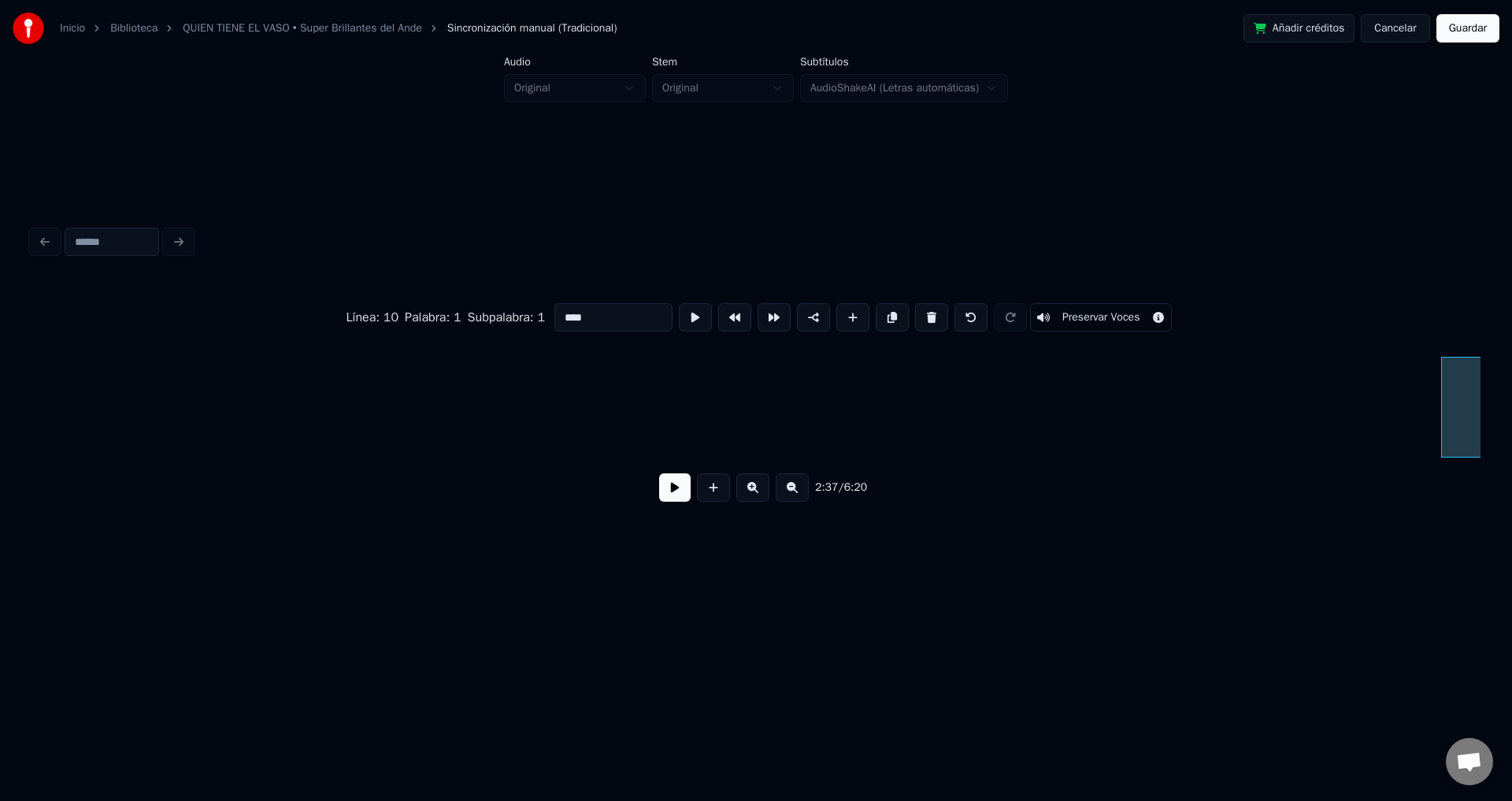 click at bounding box center [932, 317] 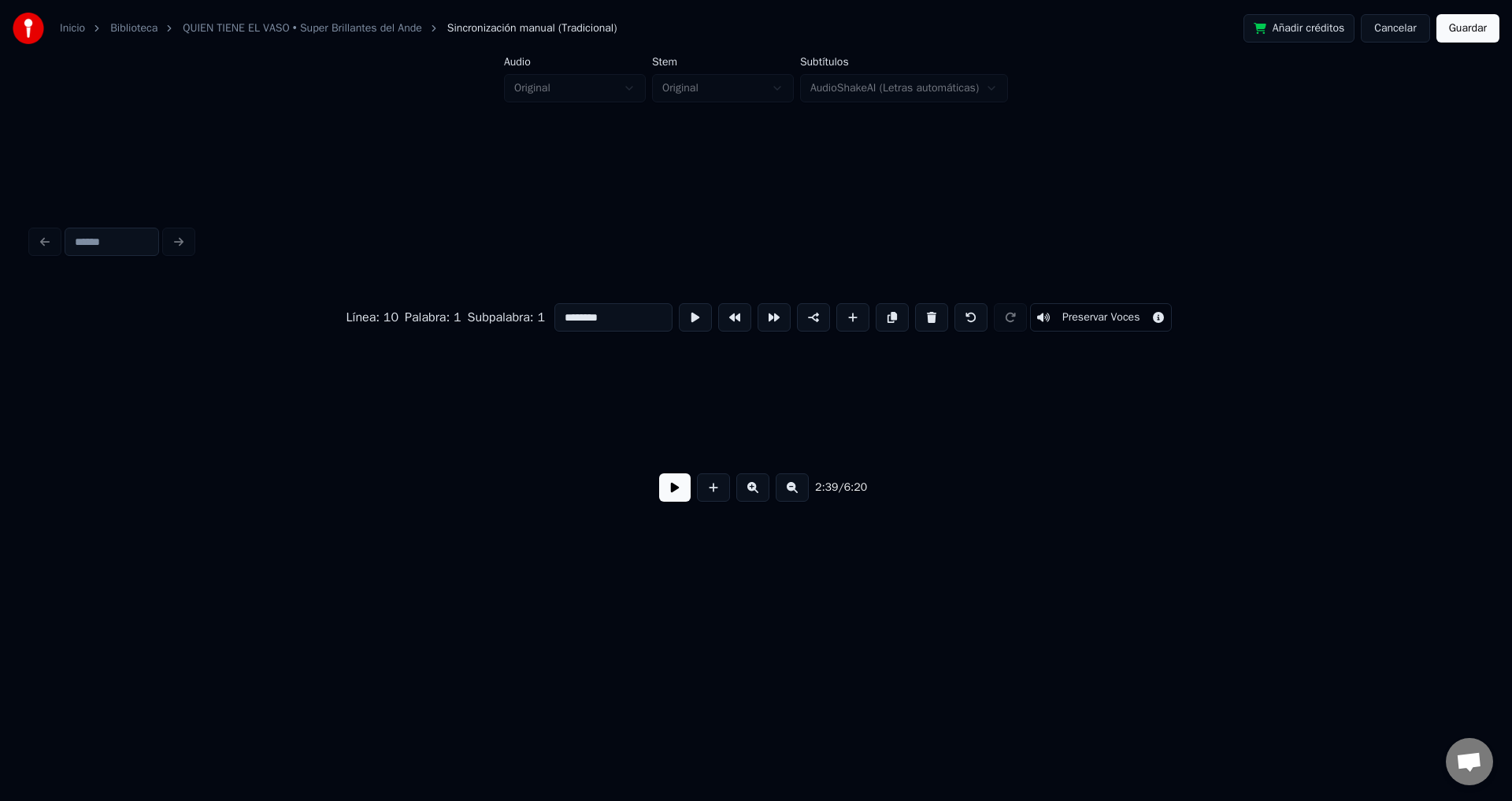 scroll, scrollTop: 0, scrollLeft: 31422, axis: horizontal 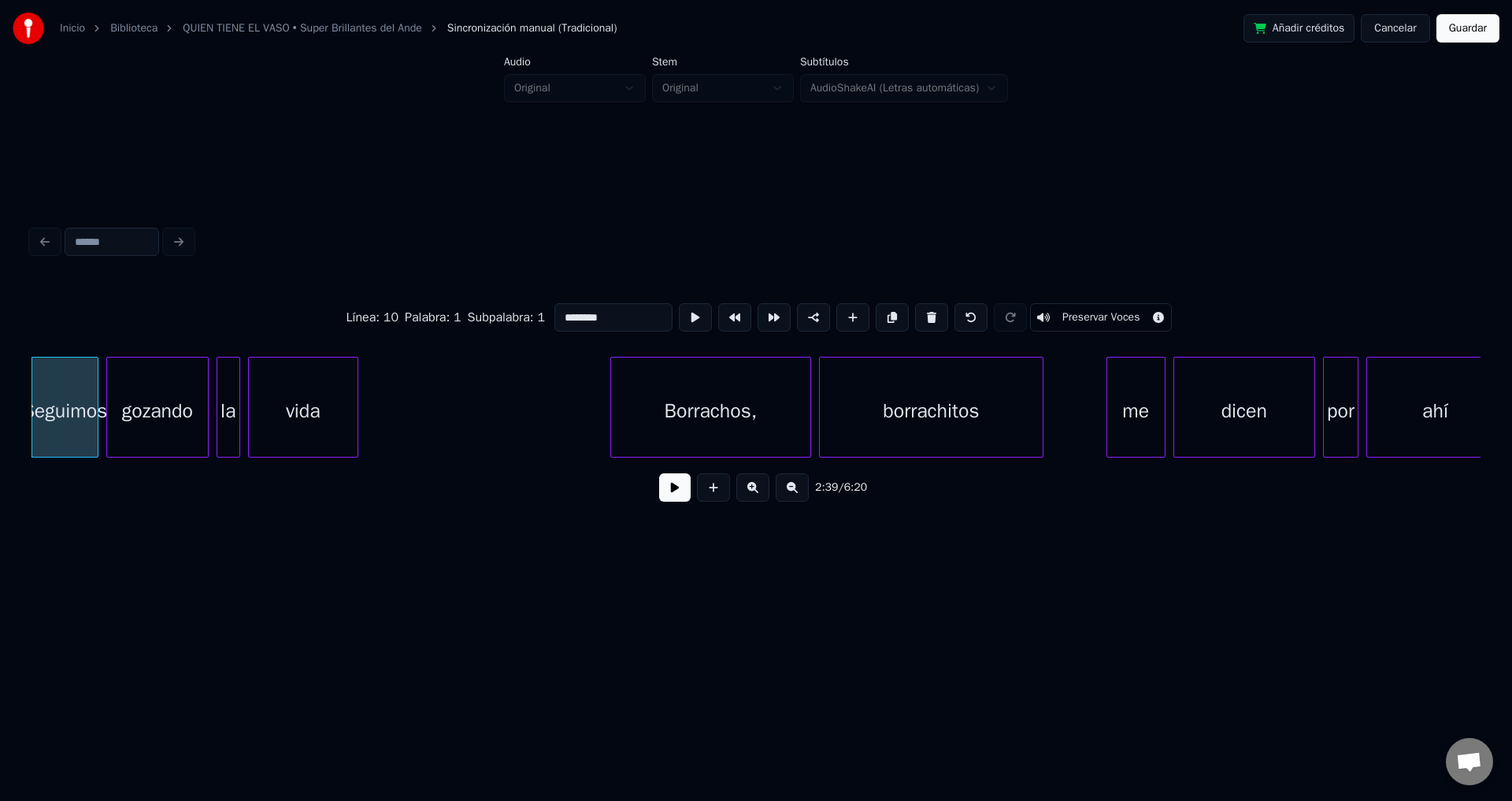 click at bounding box center (932, 317) 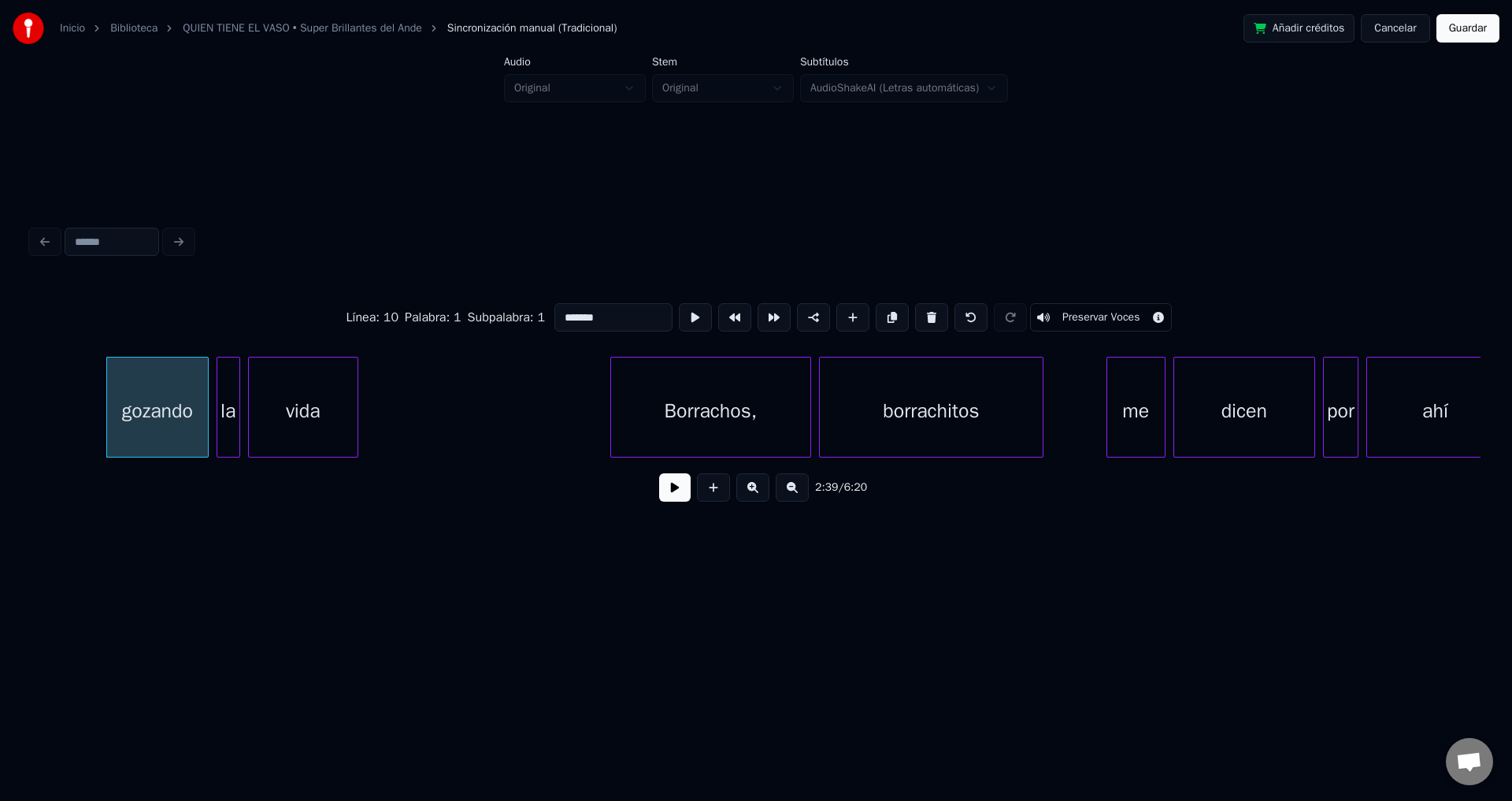 click at bounding box center [932, 317] 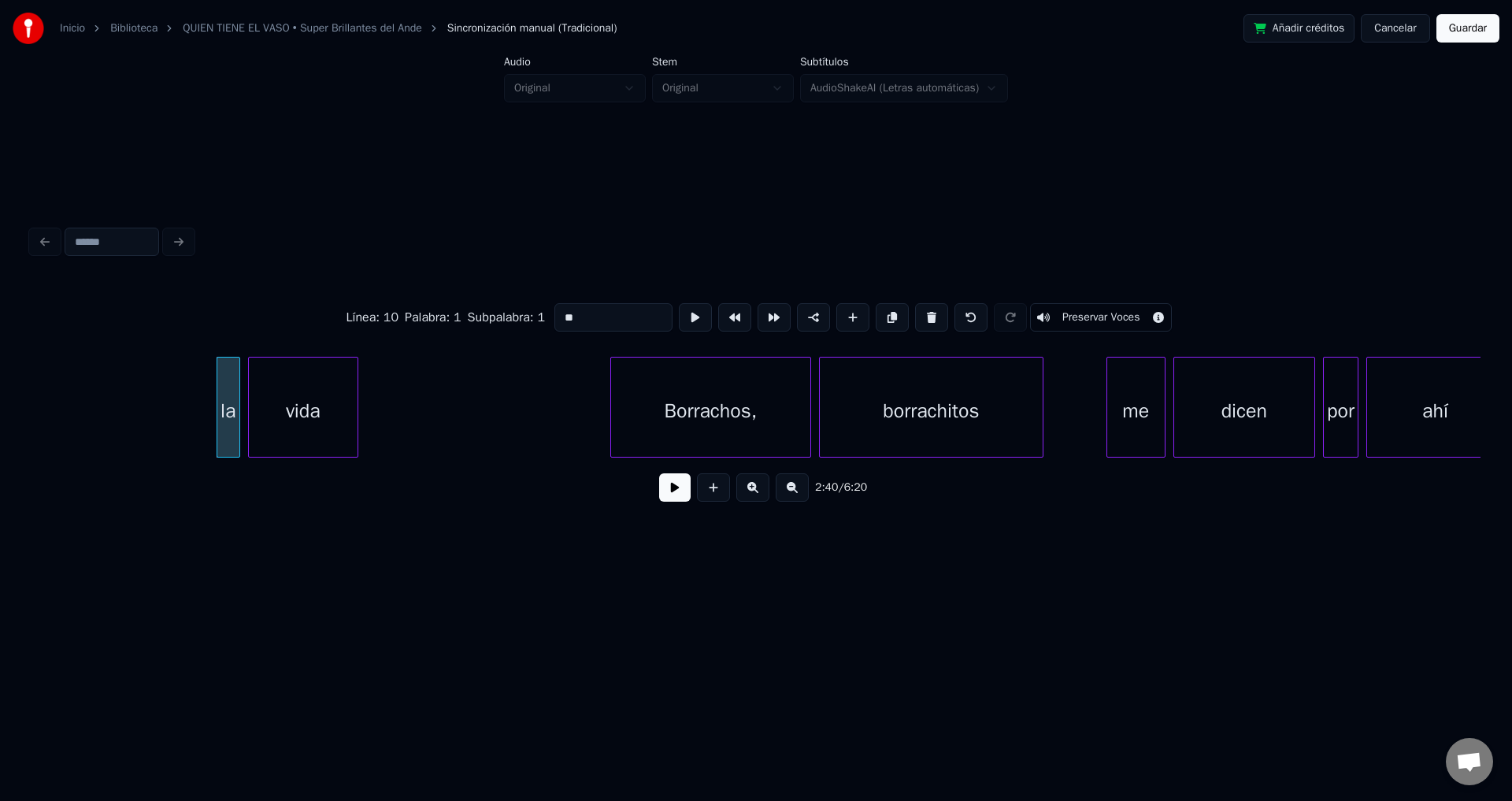 click at bounding box center [932, 317] 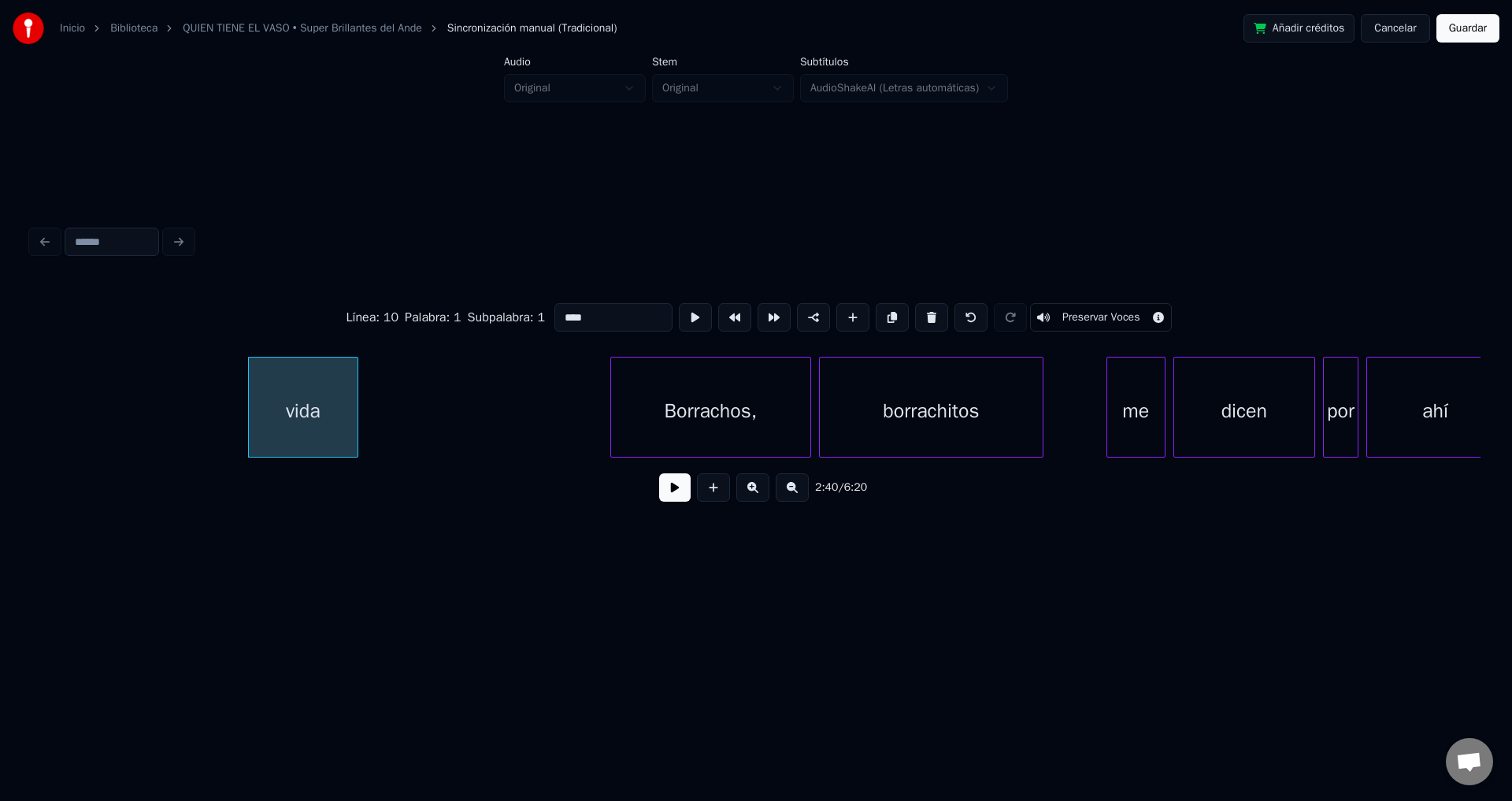 click at bounding box center [932, 317] 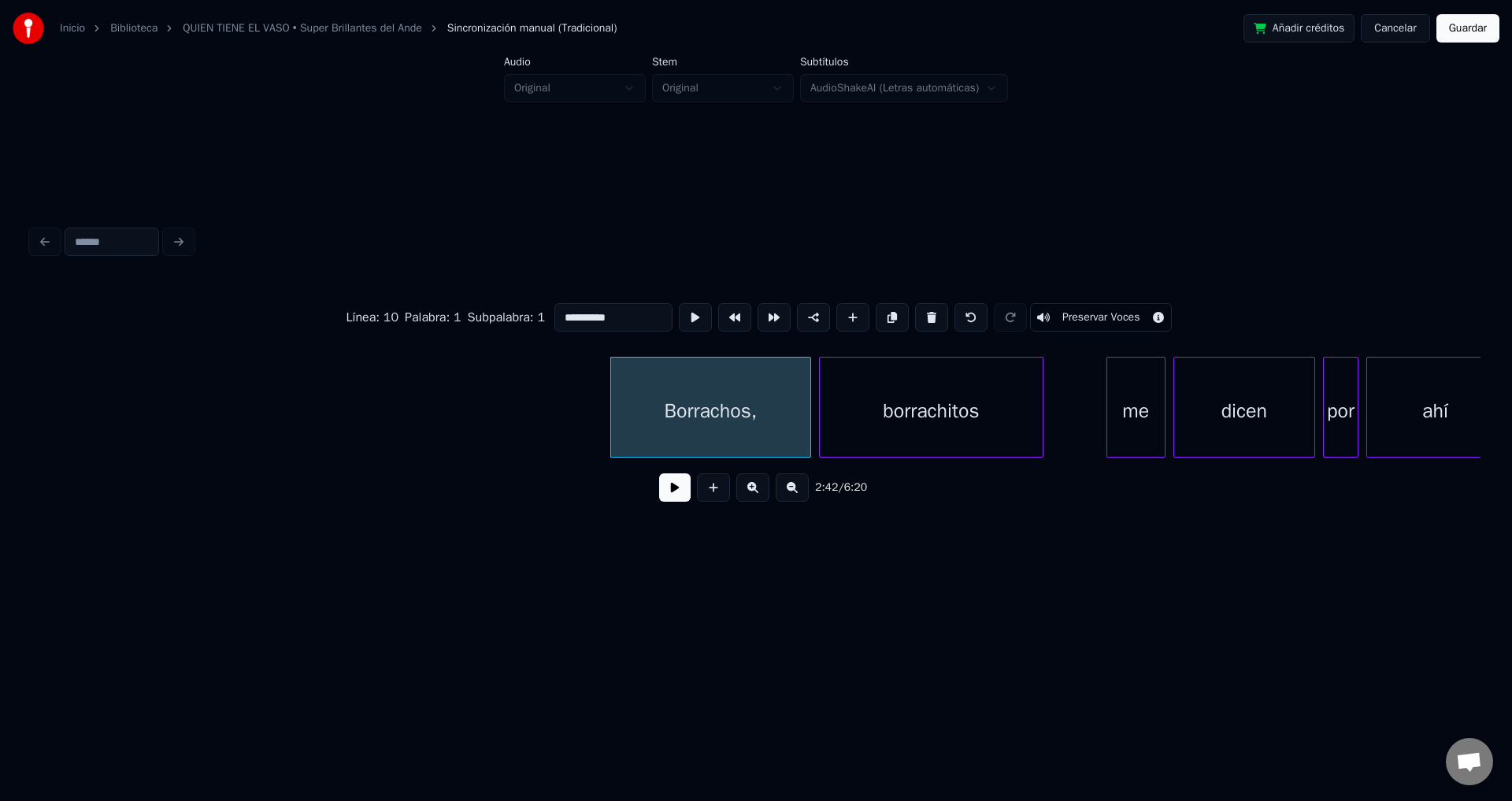 click at bounding box center [675, 488] 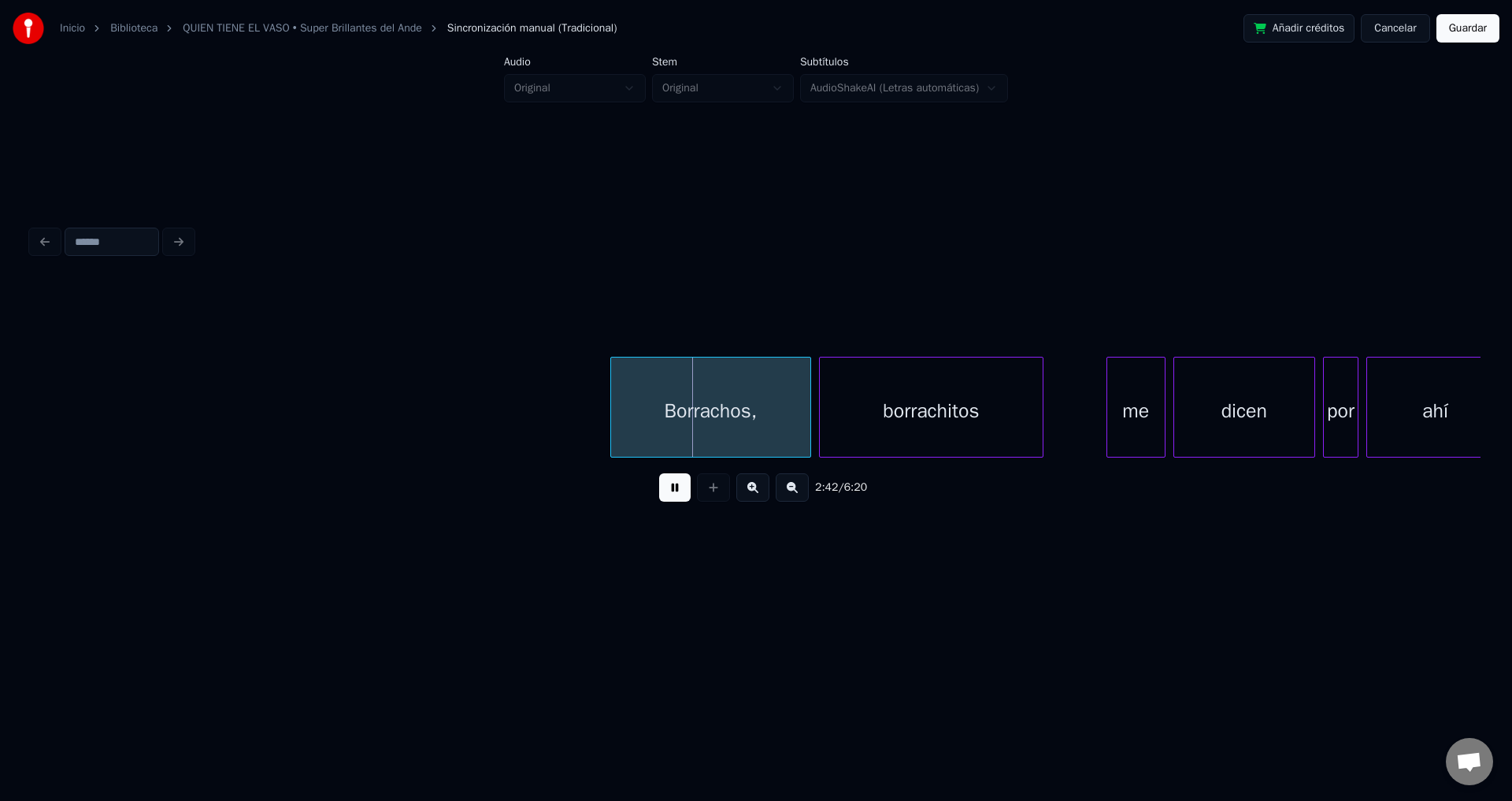 click at bounding box center [675, 488] 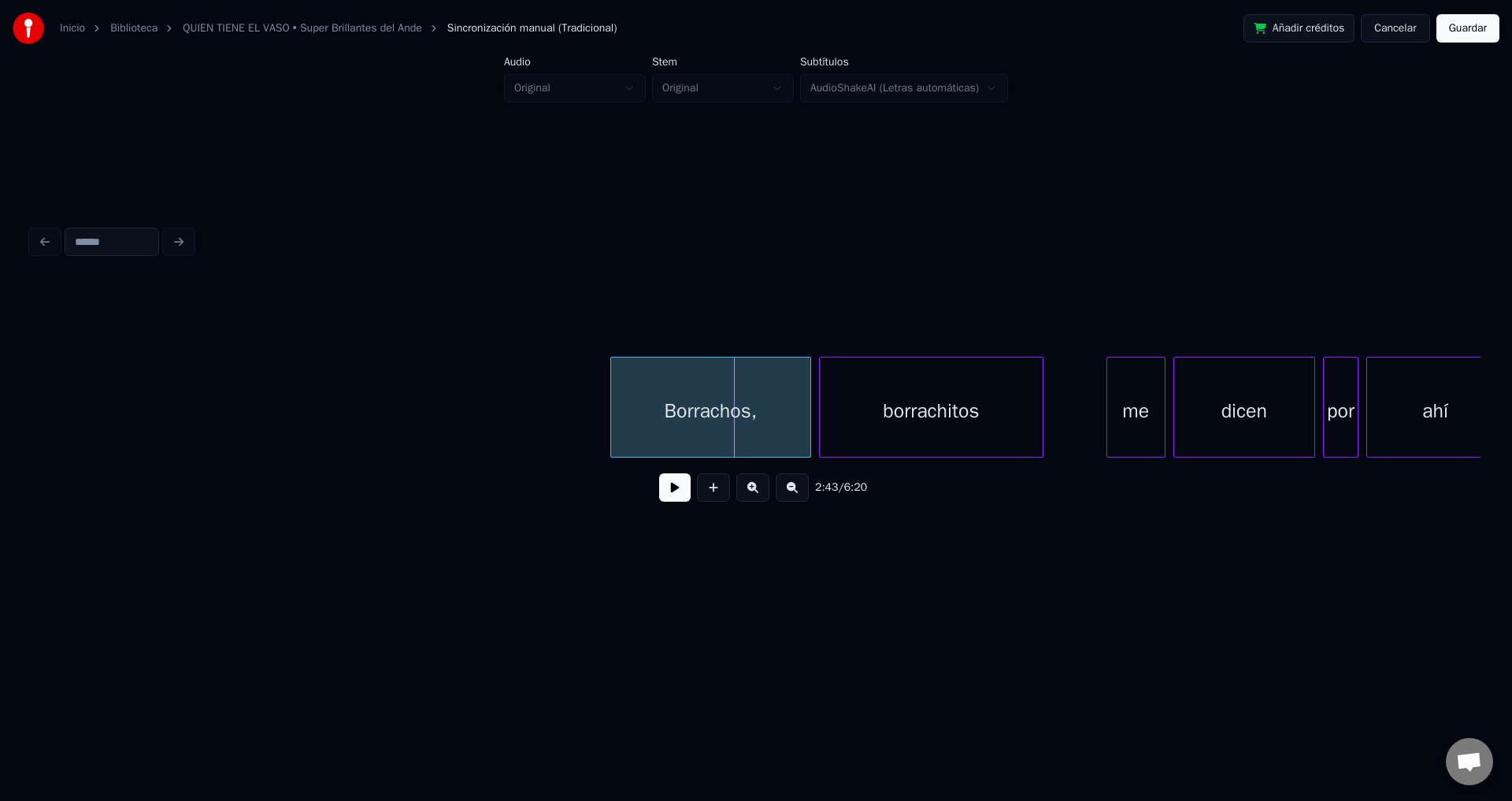 click on "Borrachos," at bounding box center (710, 411) 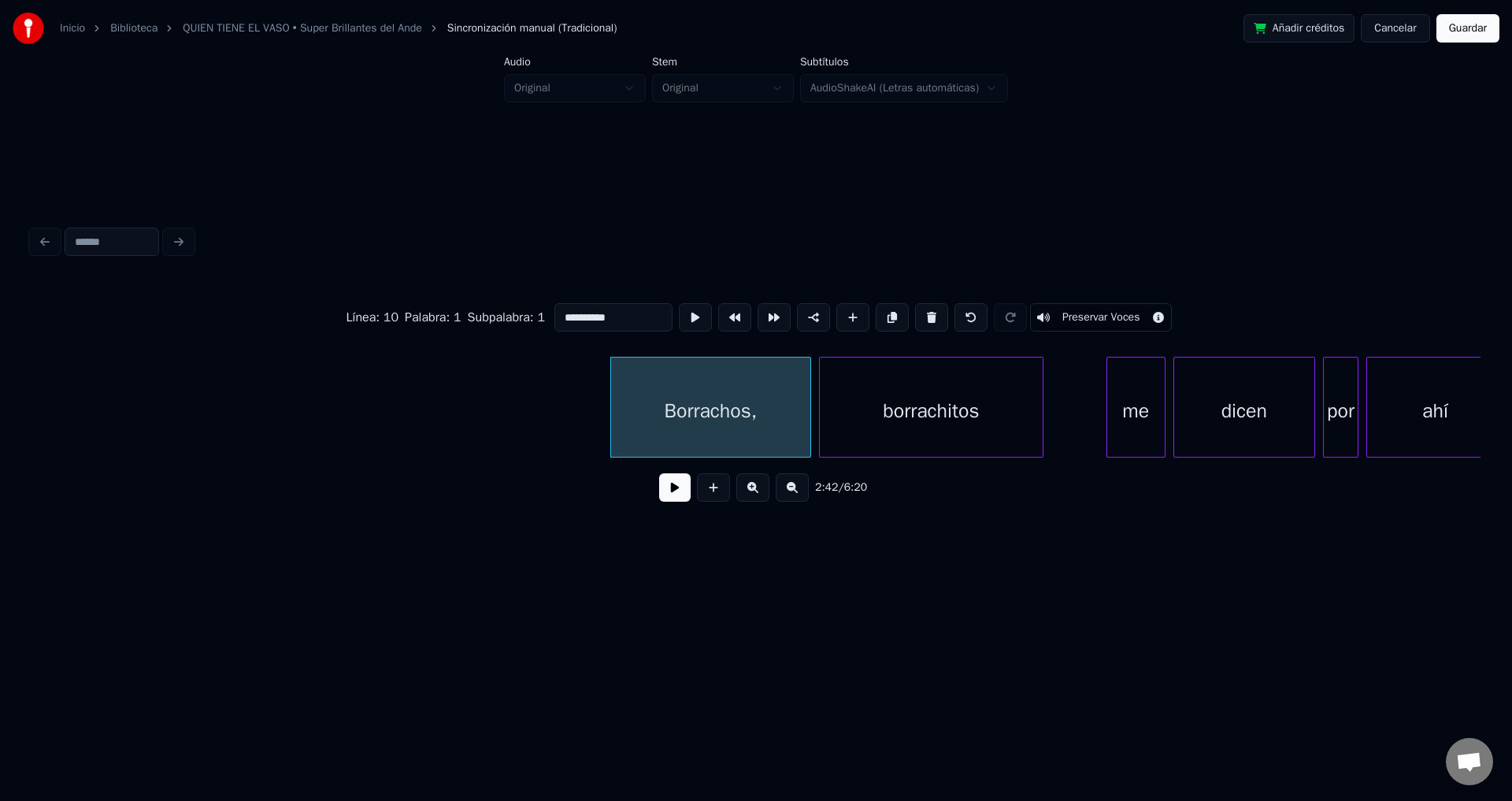 click on "**********" at bounding box center [613, 317] 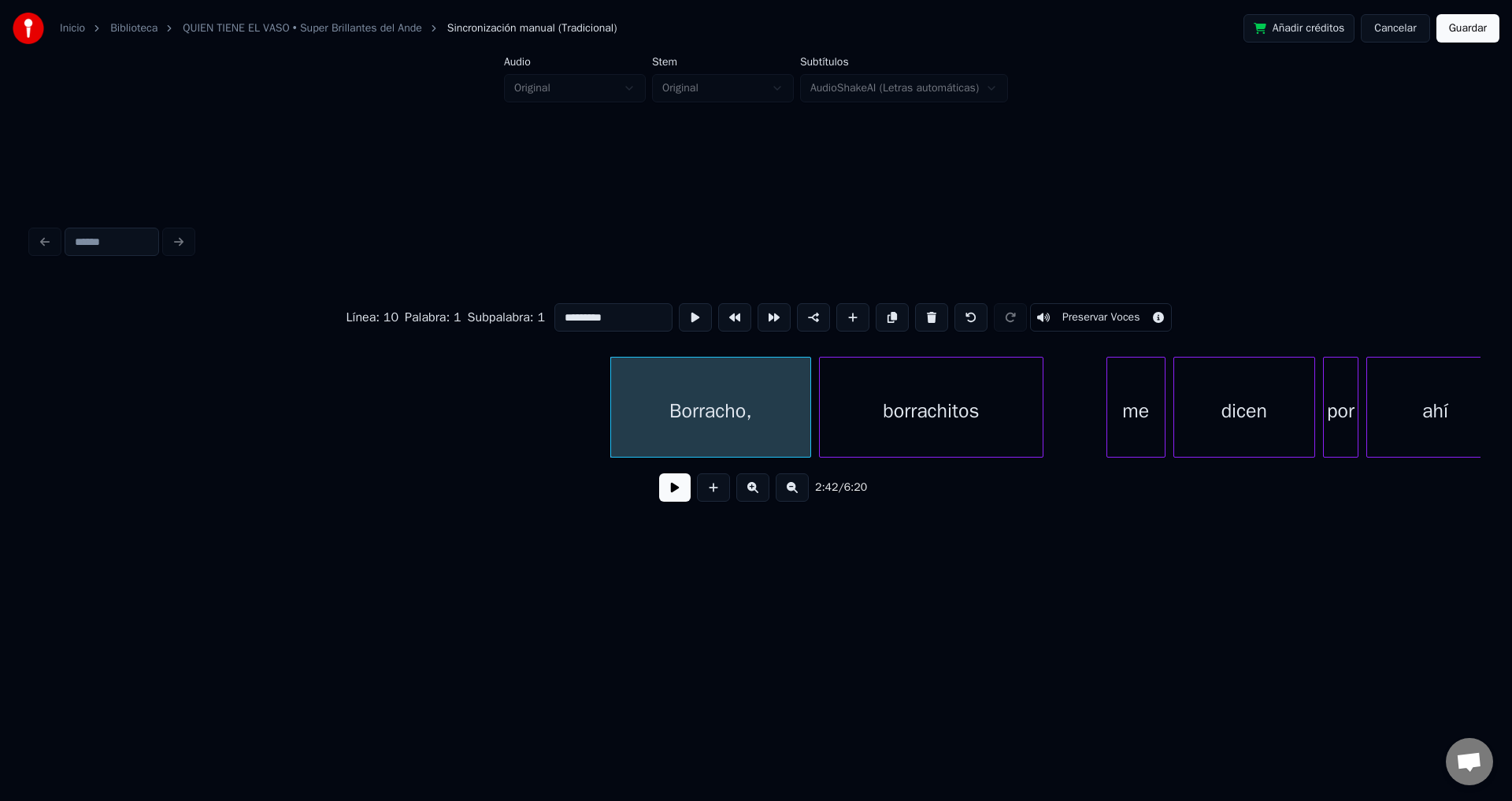 click on "borrachitos" at bounding box center [931, 411] 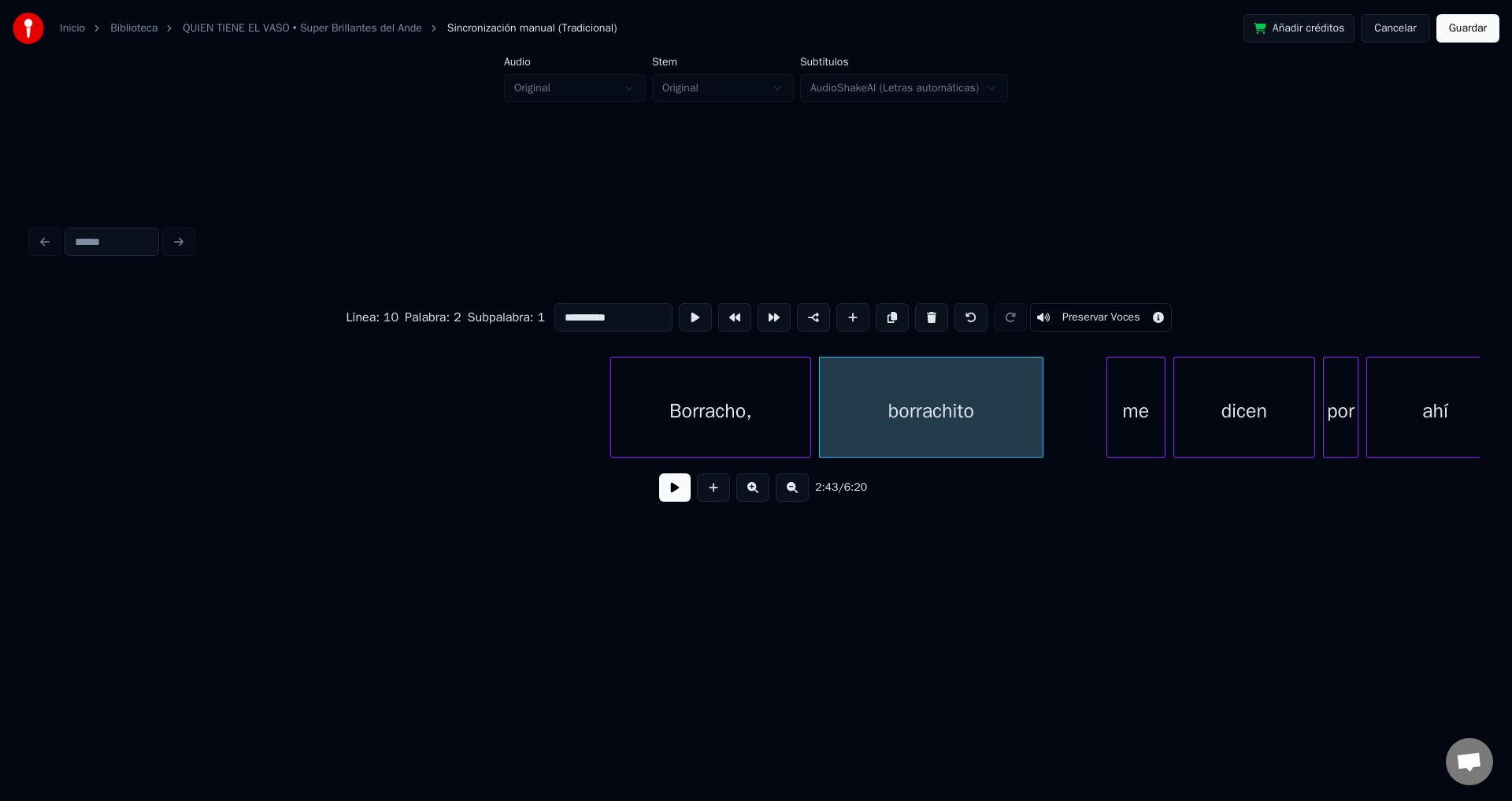 type on "**********" 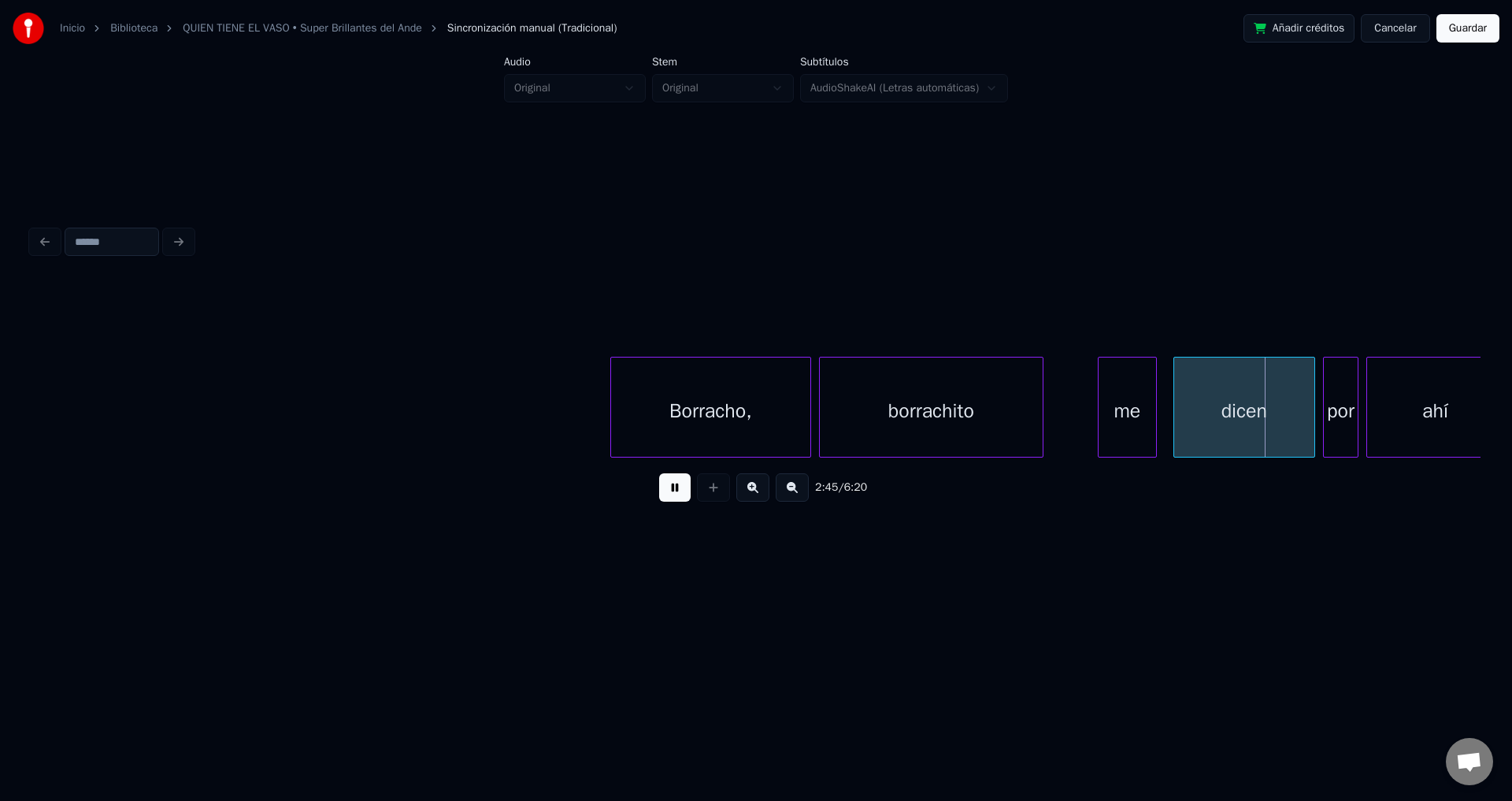 click on "me" at bounding box center [1127, 411] 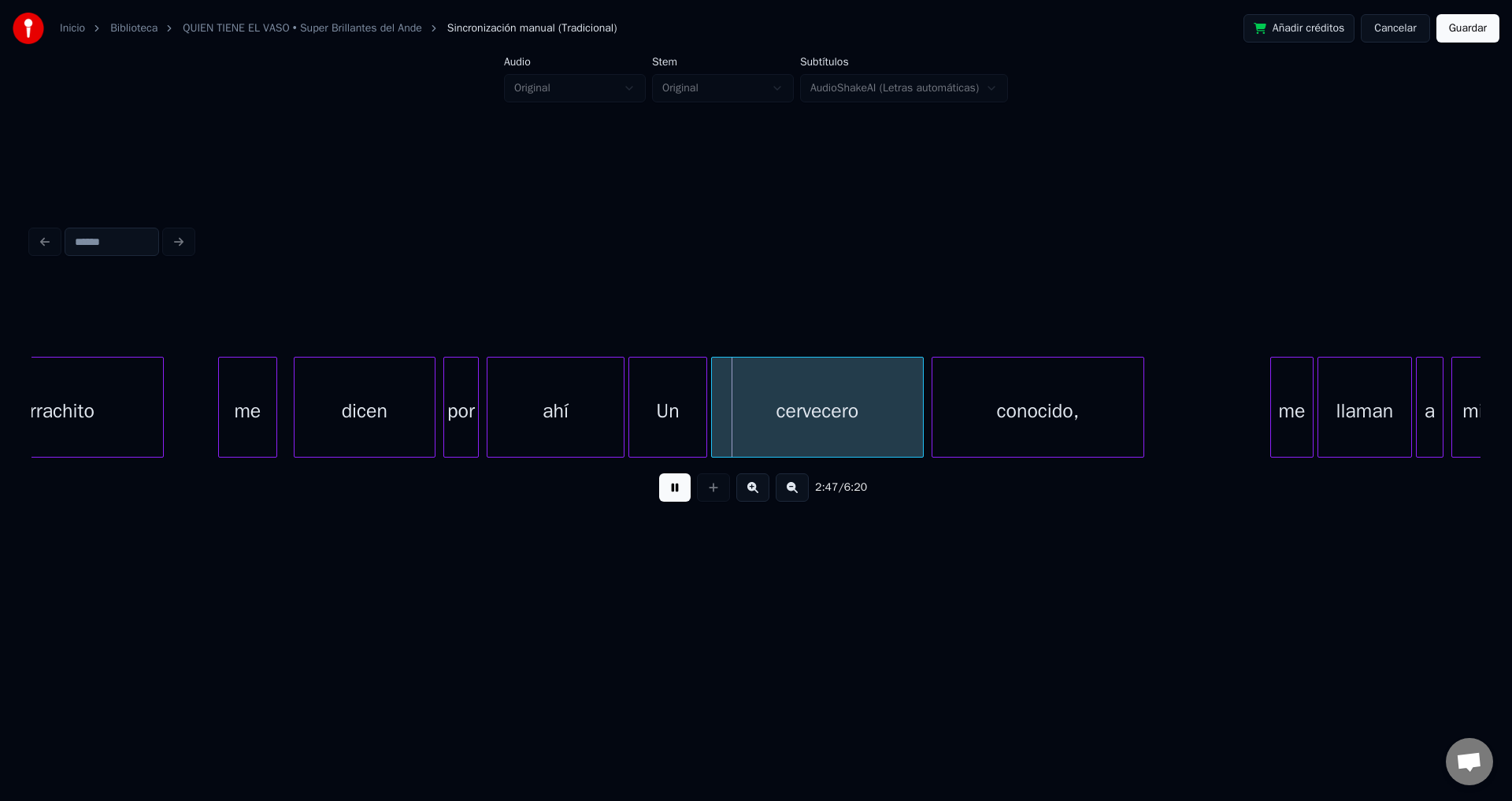 scroll, scrollTop: 0, scrollLeft: 32343, axis: horizontal 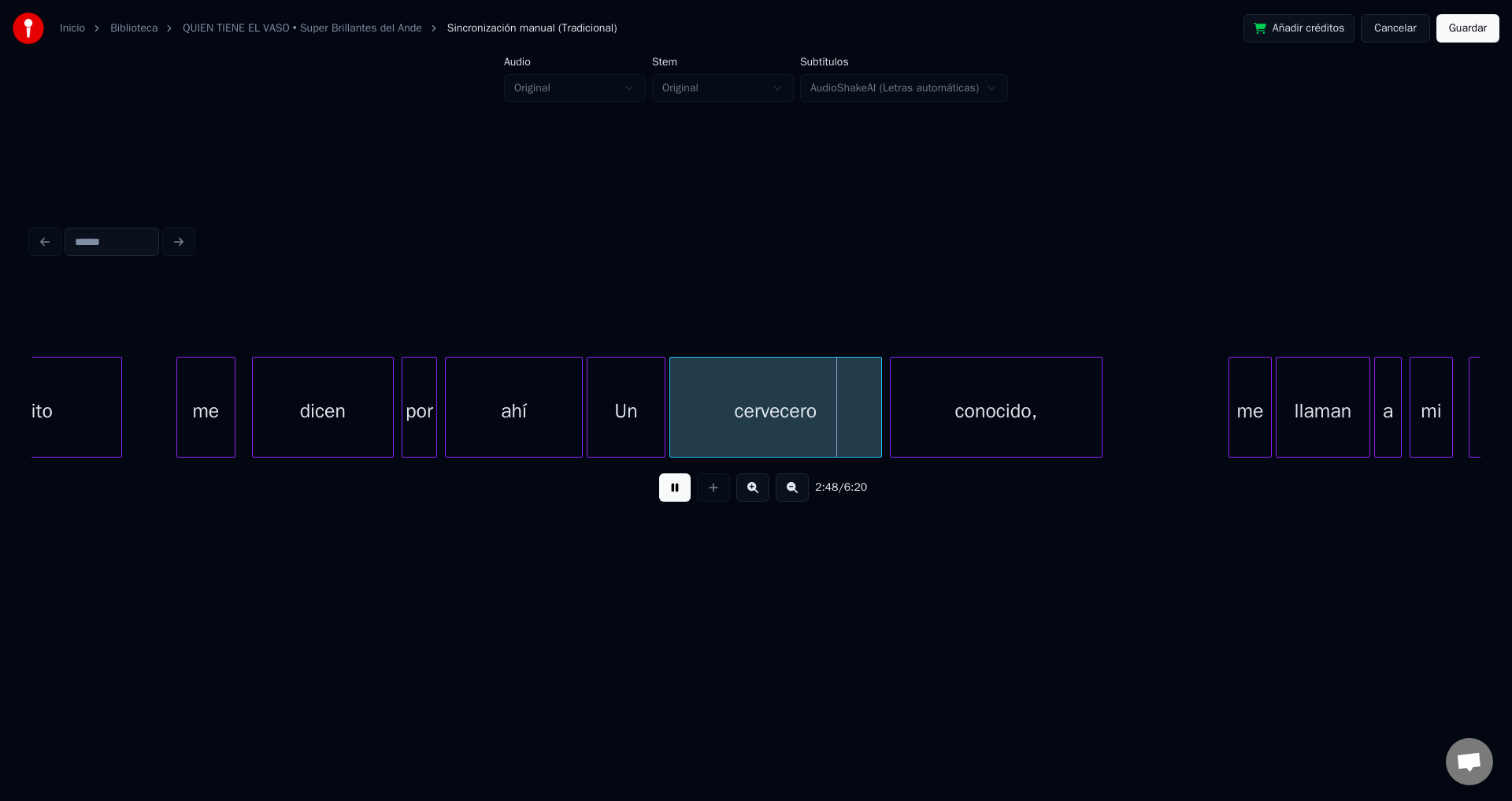 click on "Un" at bounding box center [626, 411] 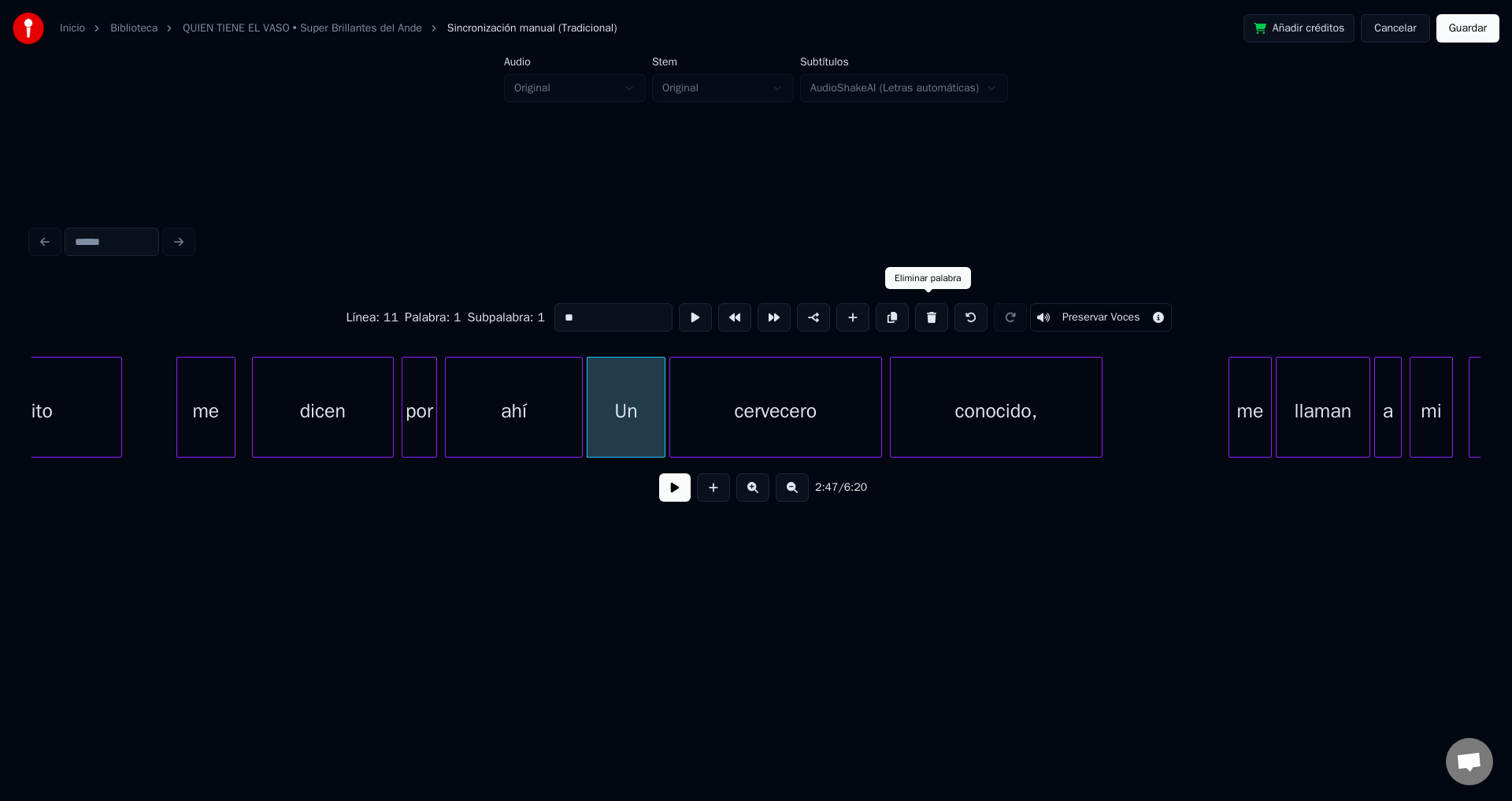 click at bounding box center [932, 317] 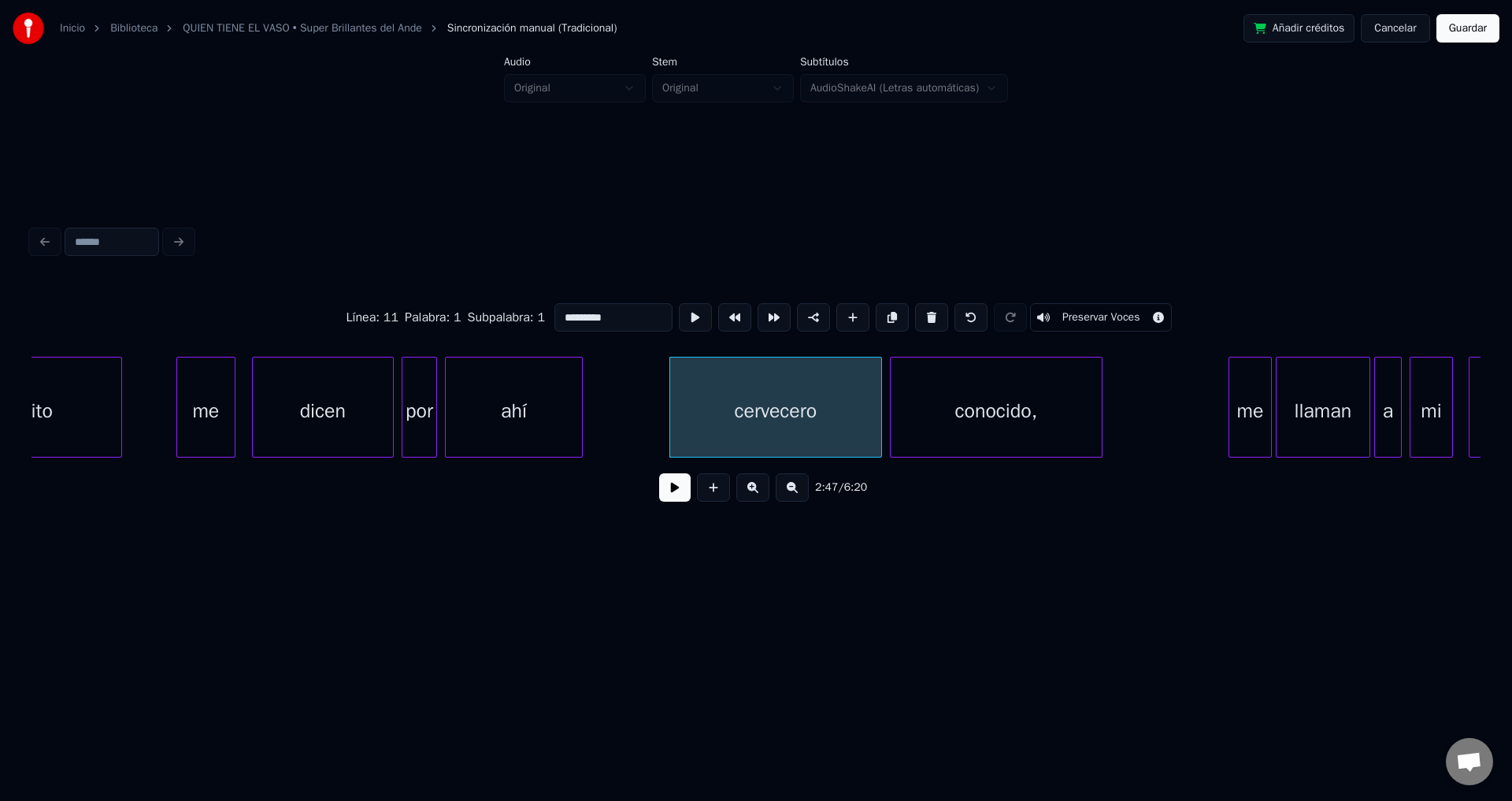 click on "cervecero" at bounding box center [776, 411] 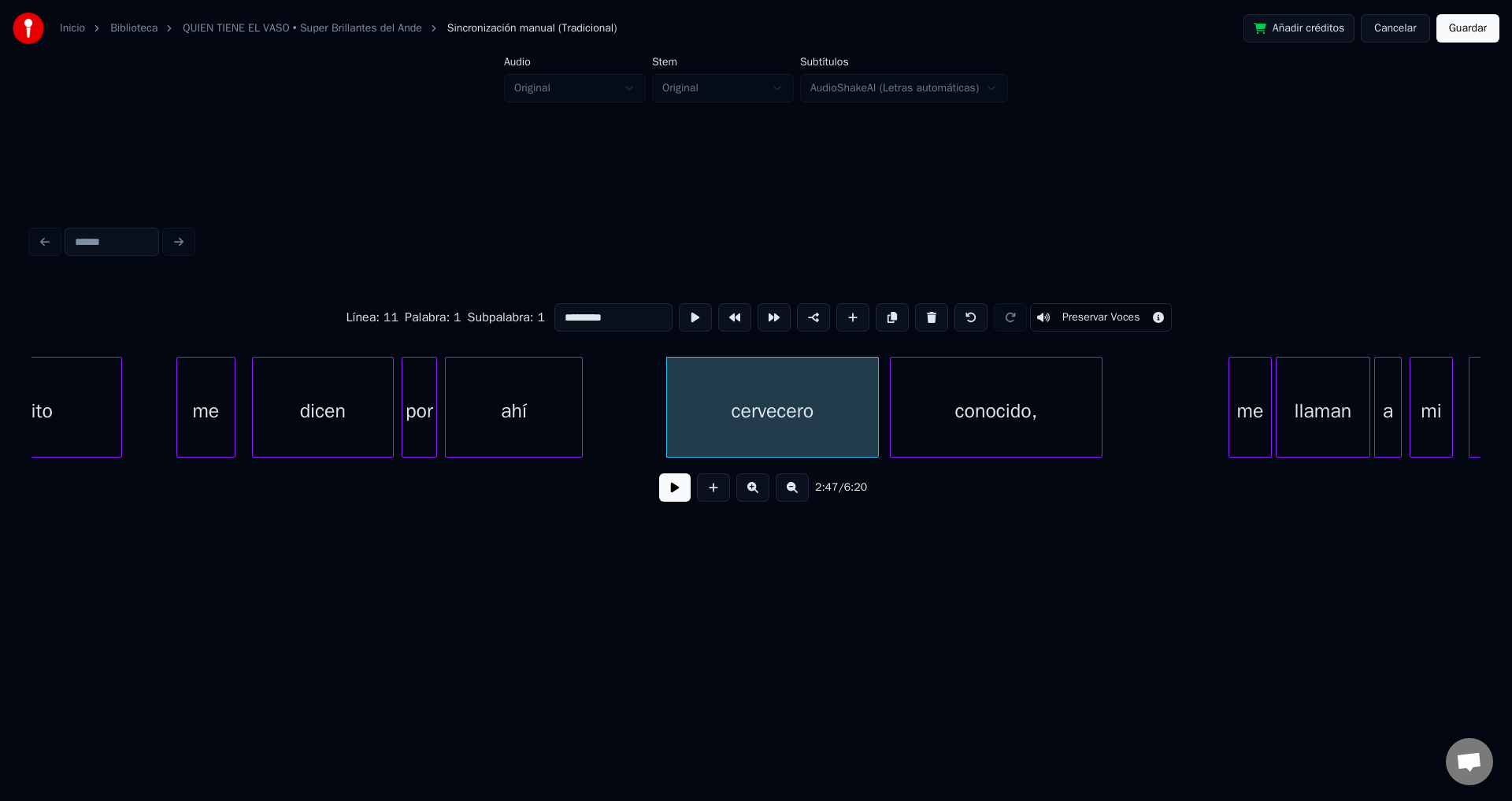 click at bounding box center (675, 488) 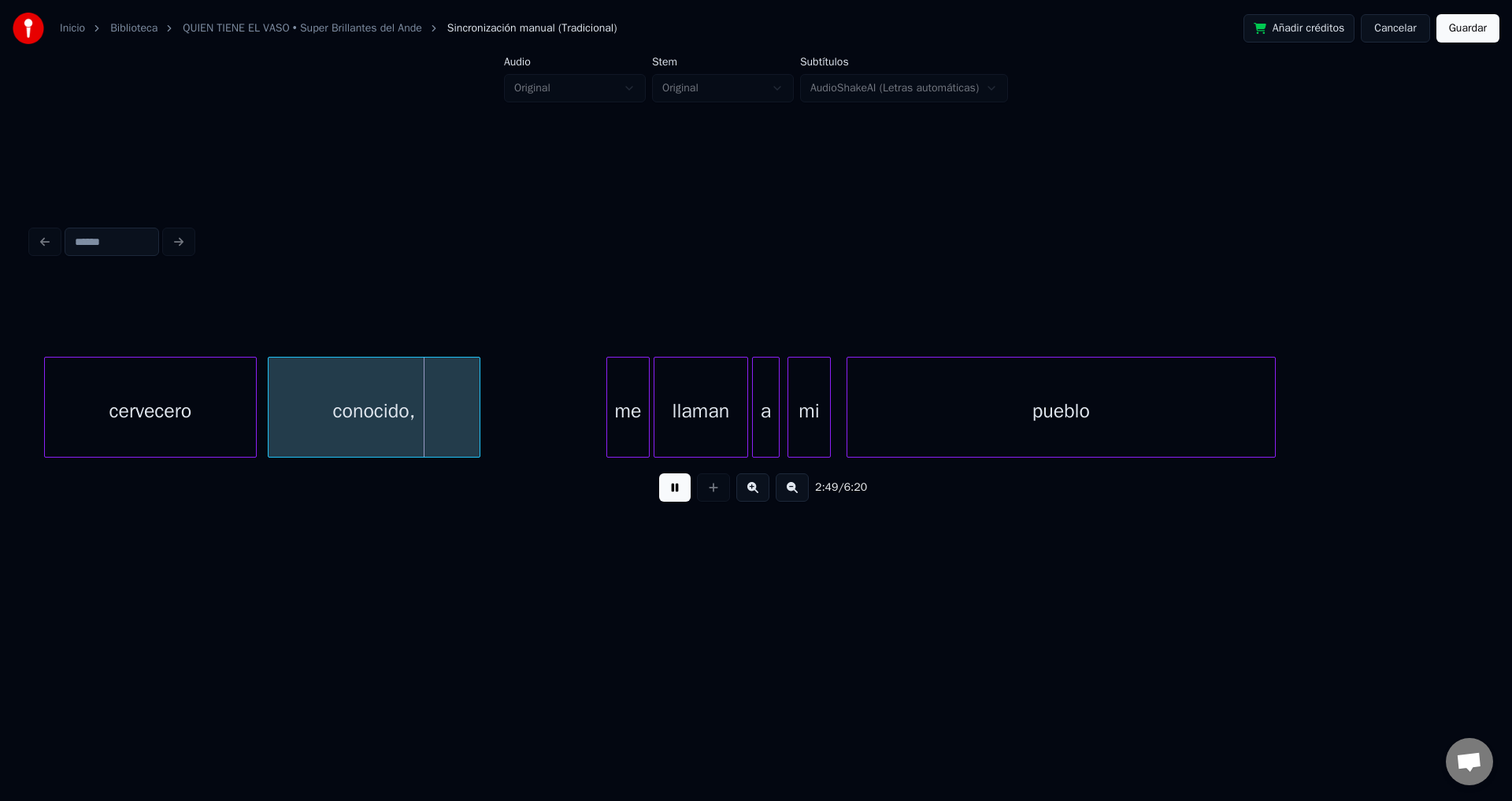 scroll, scrollTop: 0, scrollLeft: 33006, axis: horizontal 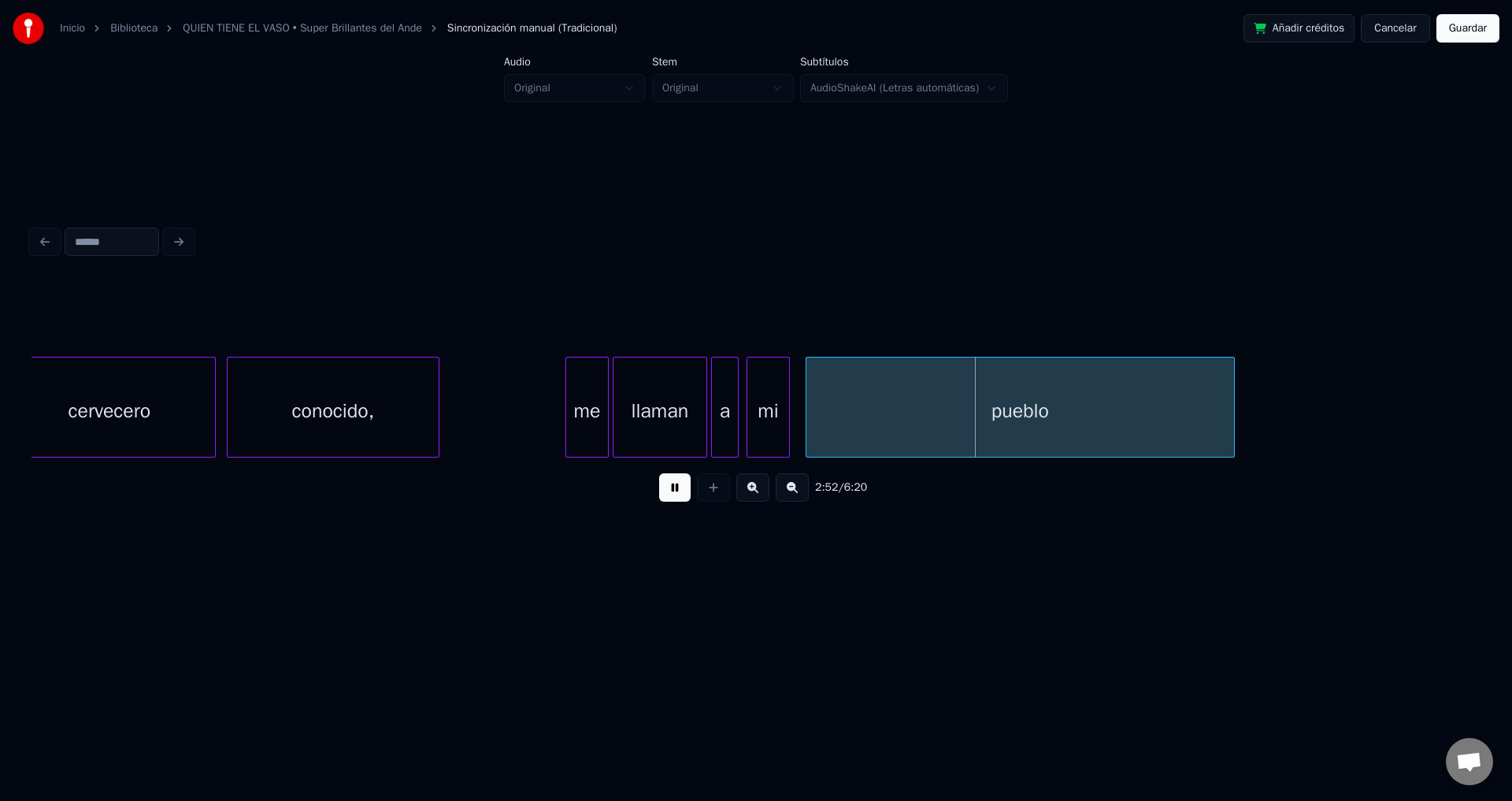 click on "llaman" at bounding box center [660, 411] 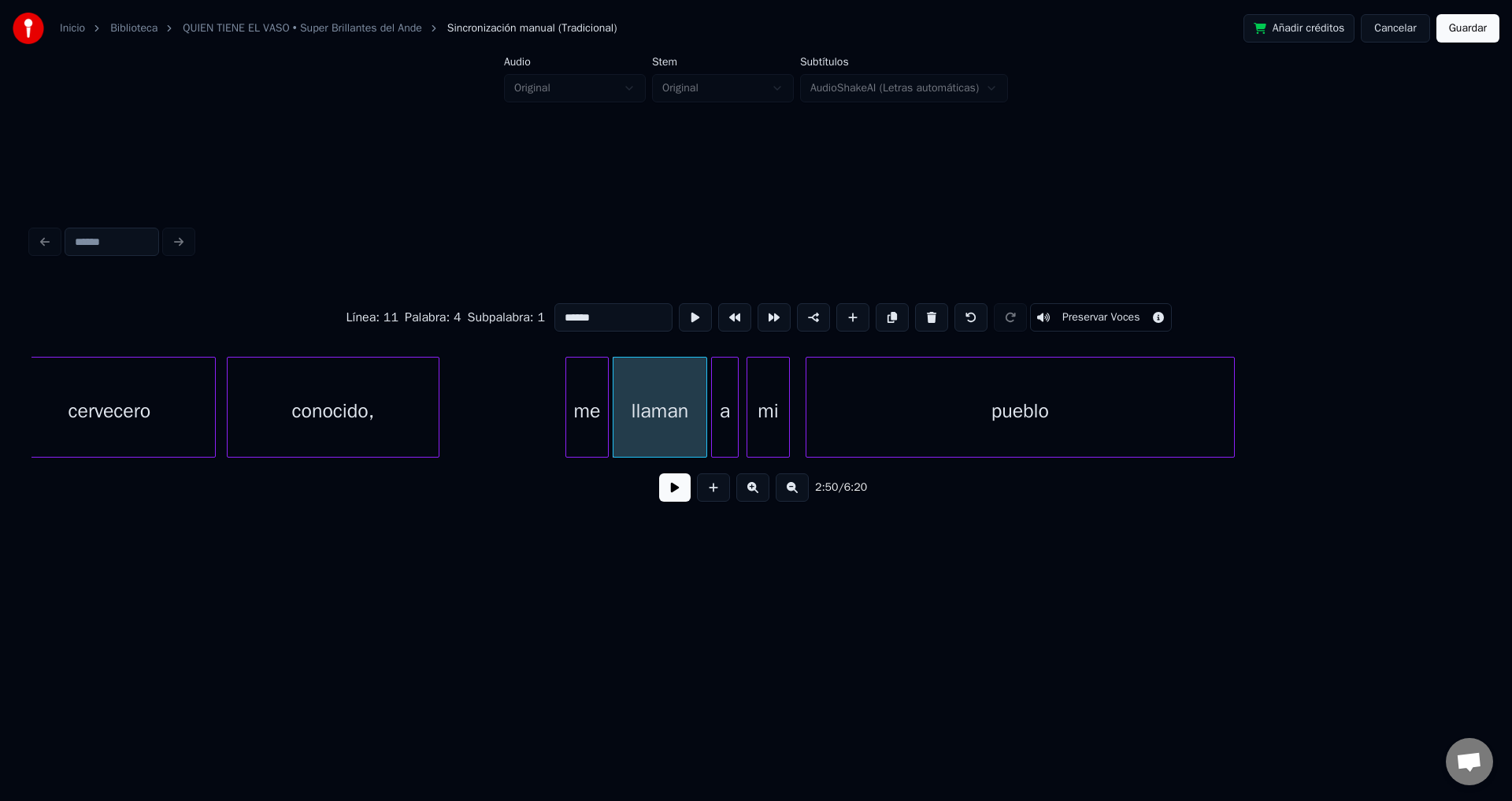 click on "llaman" at bounding box center [660, 411] 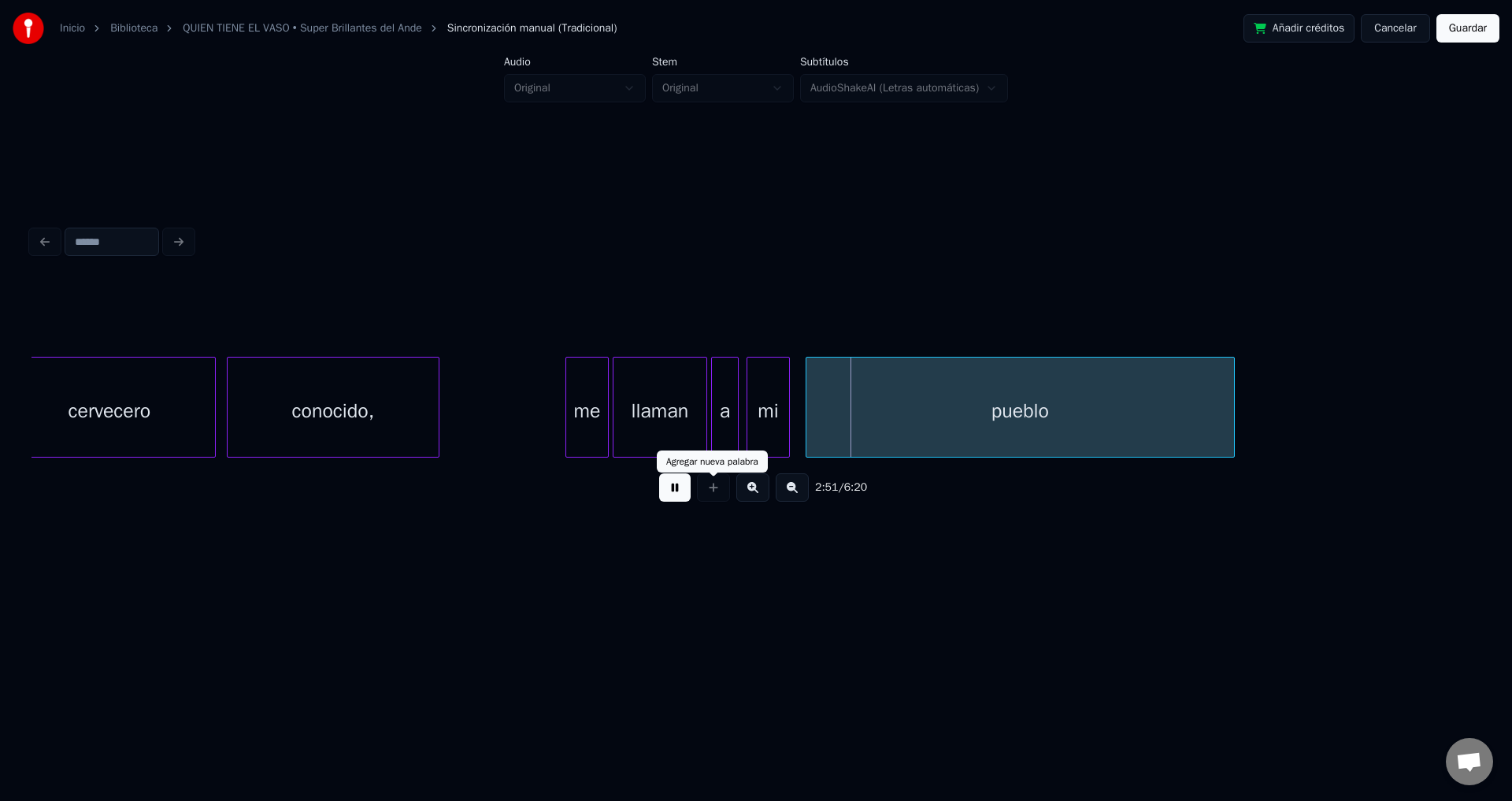 click on "a" at bounding box center [724, 411] 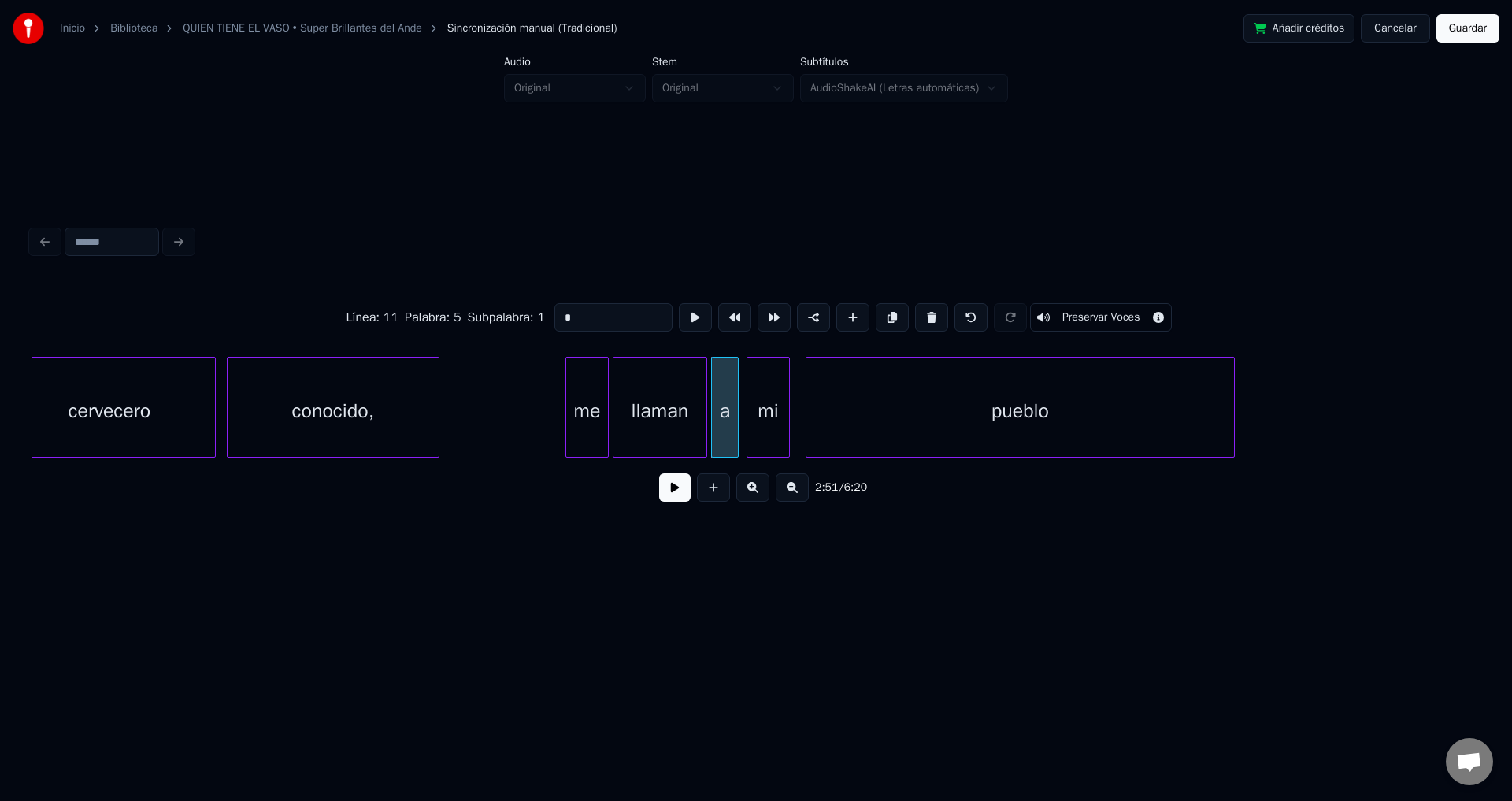 drag, startPoint x: 584, startPoint y: 310, endPoint x: 541, endPoint y: 318, distance: 43.737855 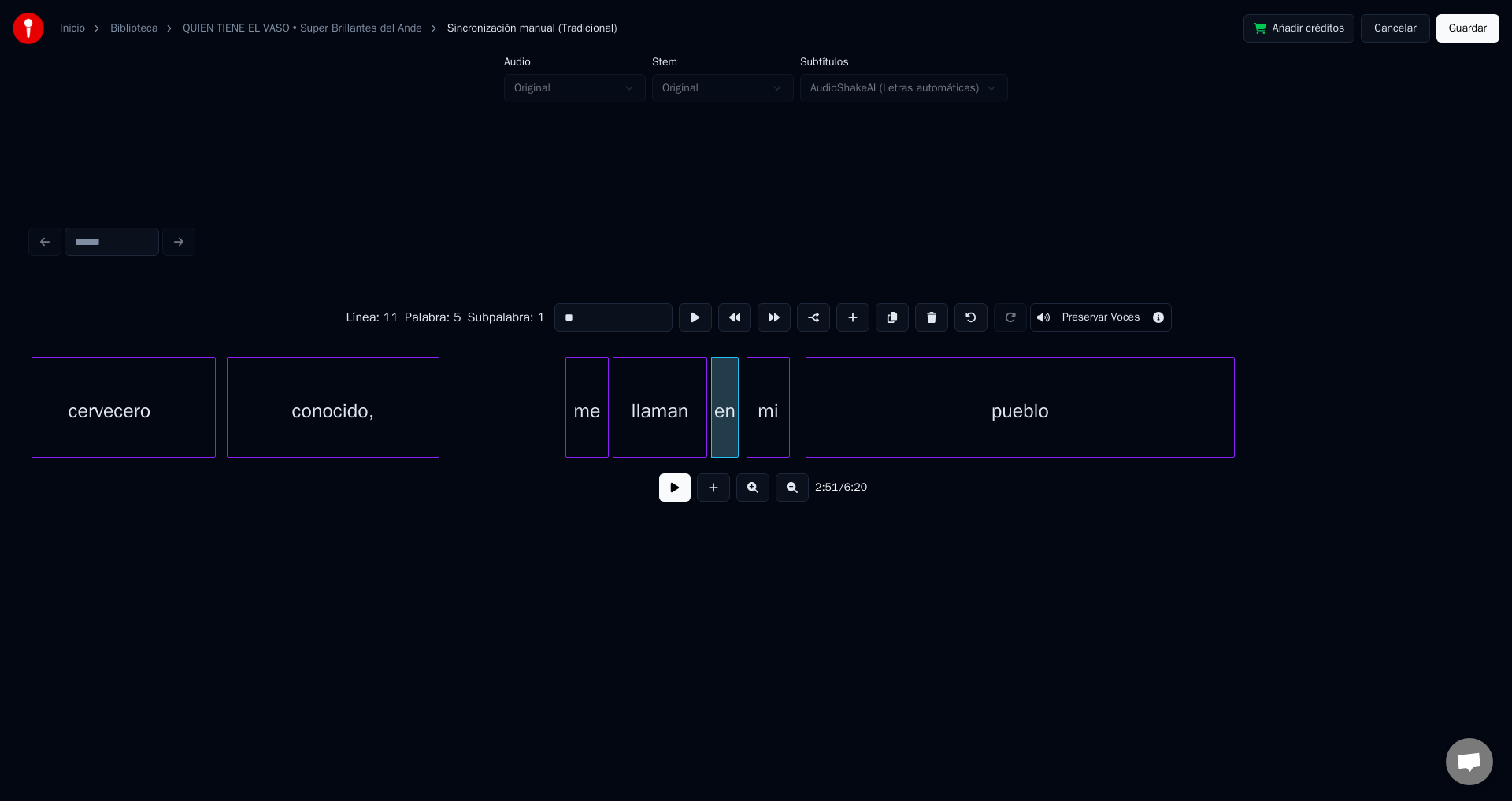 type on "**" 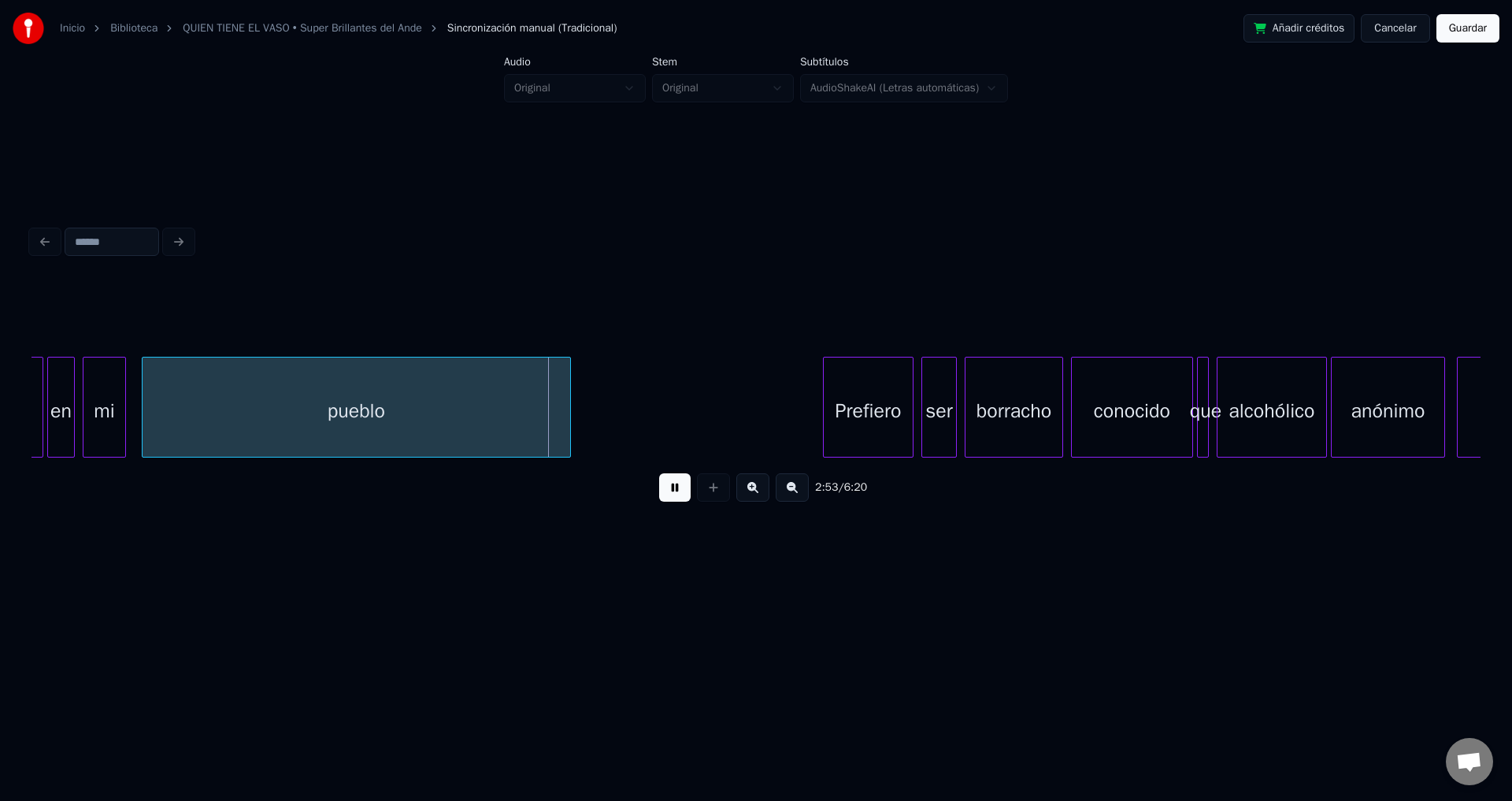 scroll, scrollTop: 0, scrollLeft: 33753, axis: horizontal 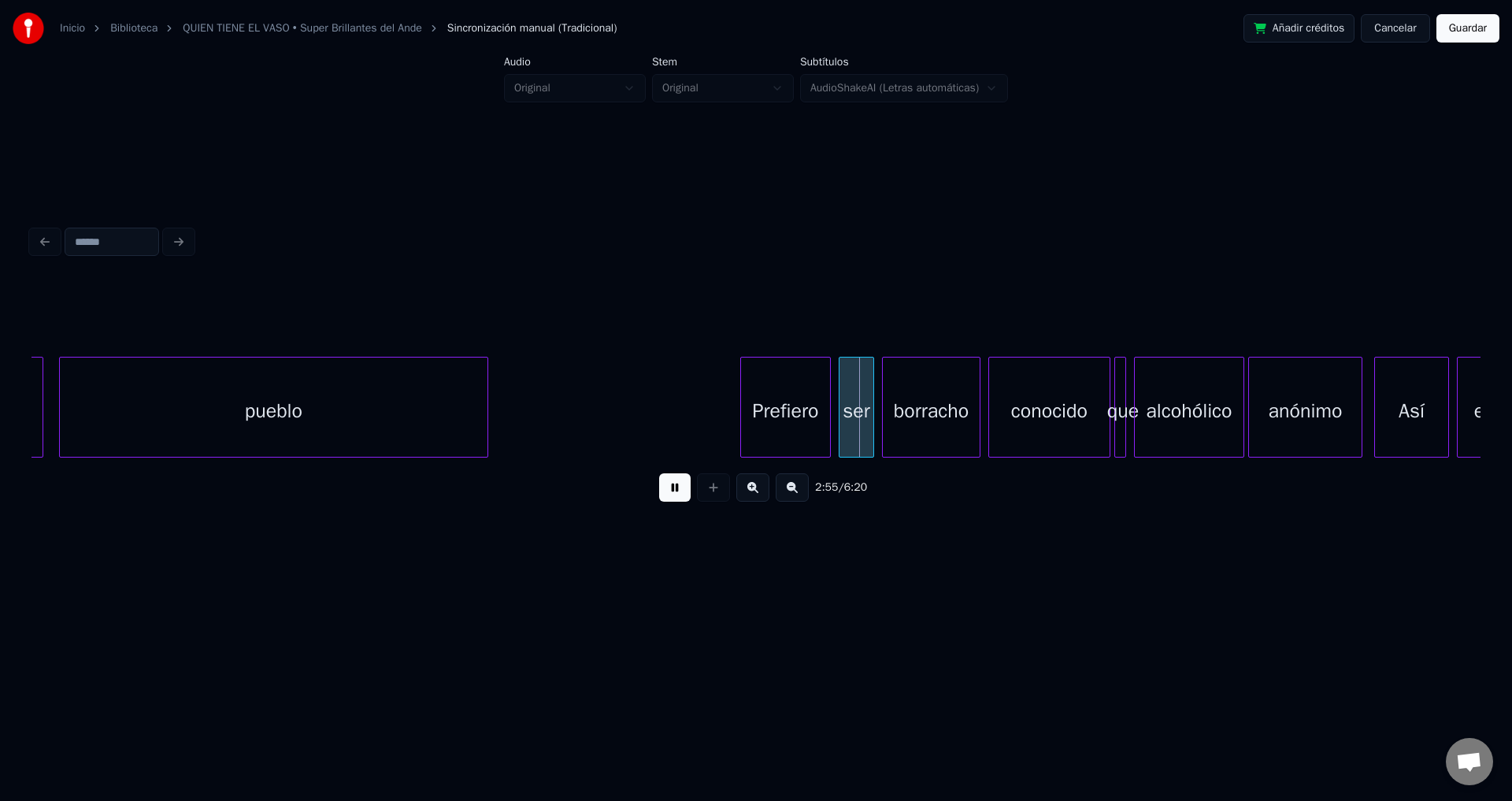 click at bounding box center [675, 488] 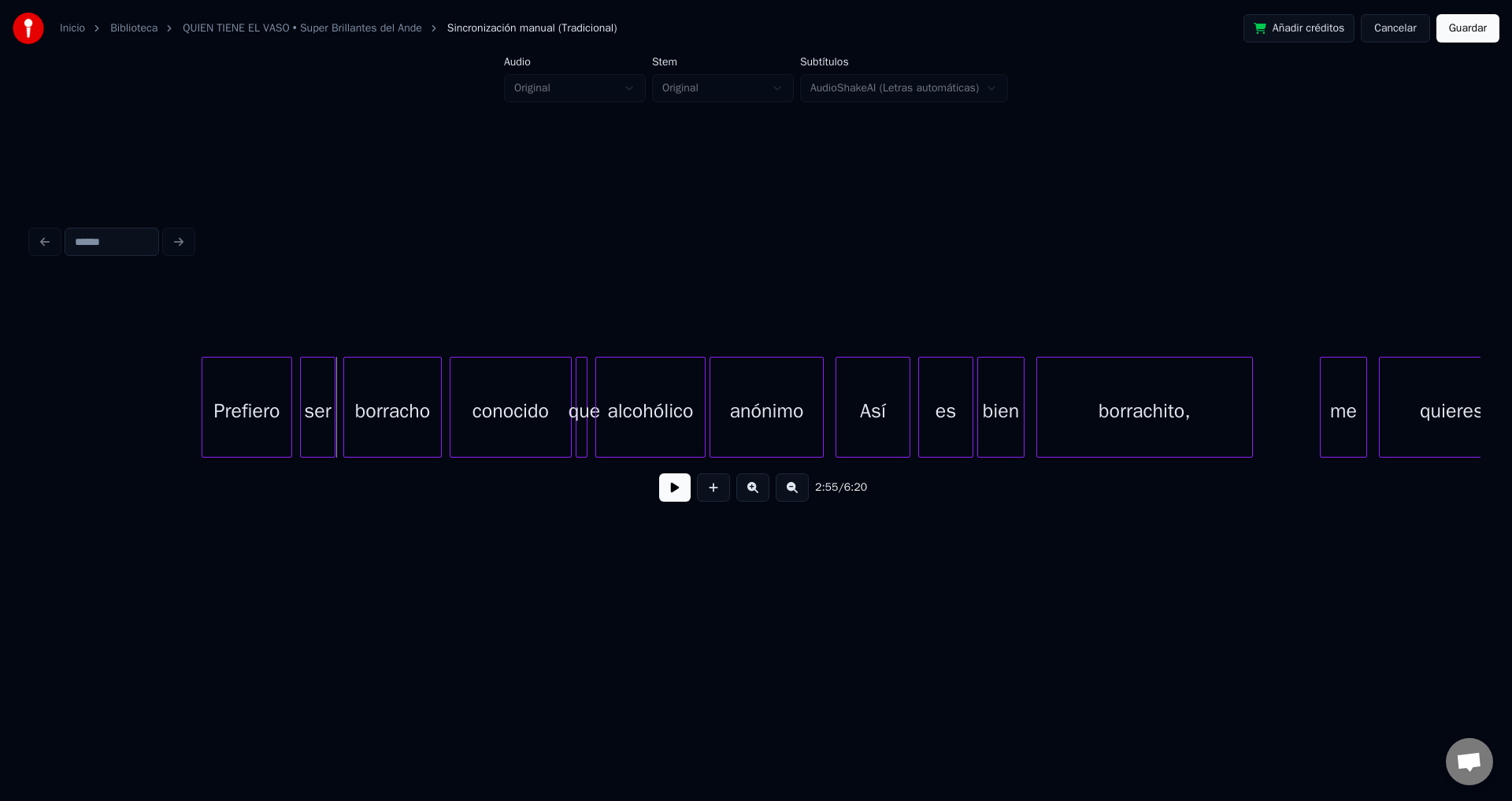 scroll, scrollTop: 0, scrollLeft: 34334, axis: horizontal 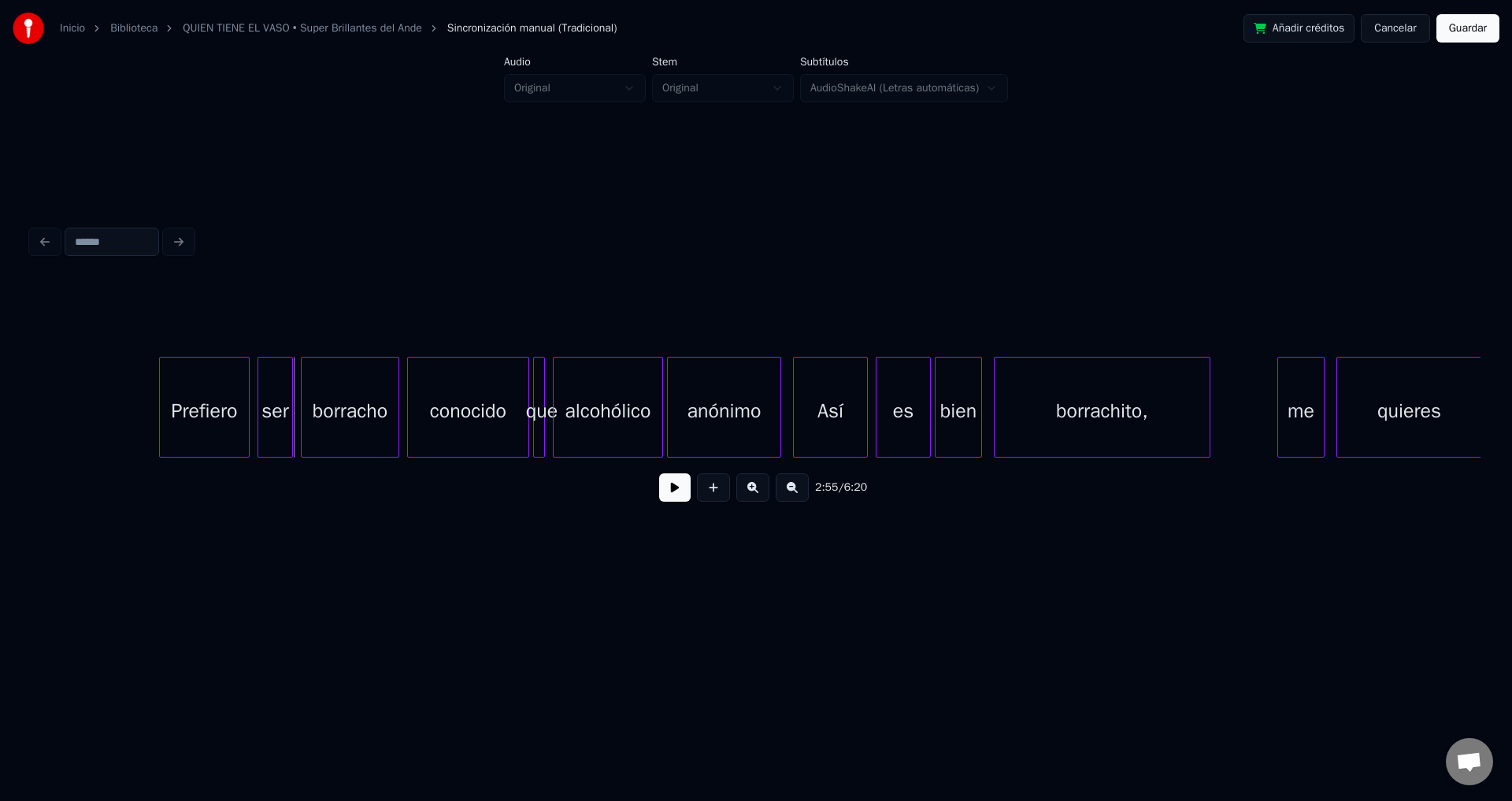 click on "Prefiero" at bounding box center (204, 411) 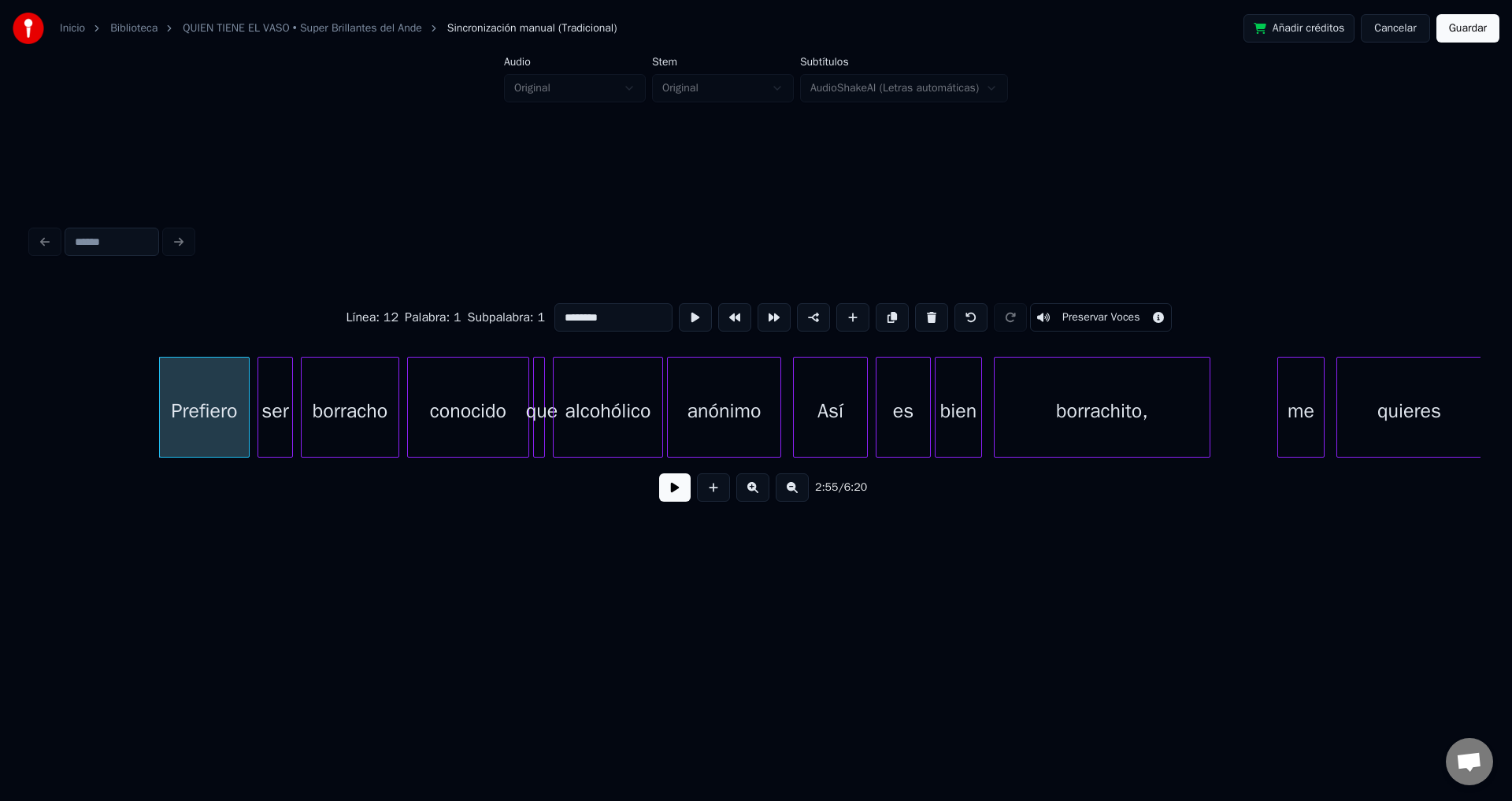 click at bounding box center (675, 488) 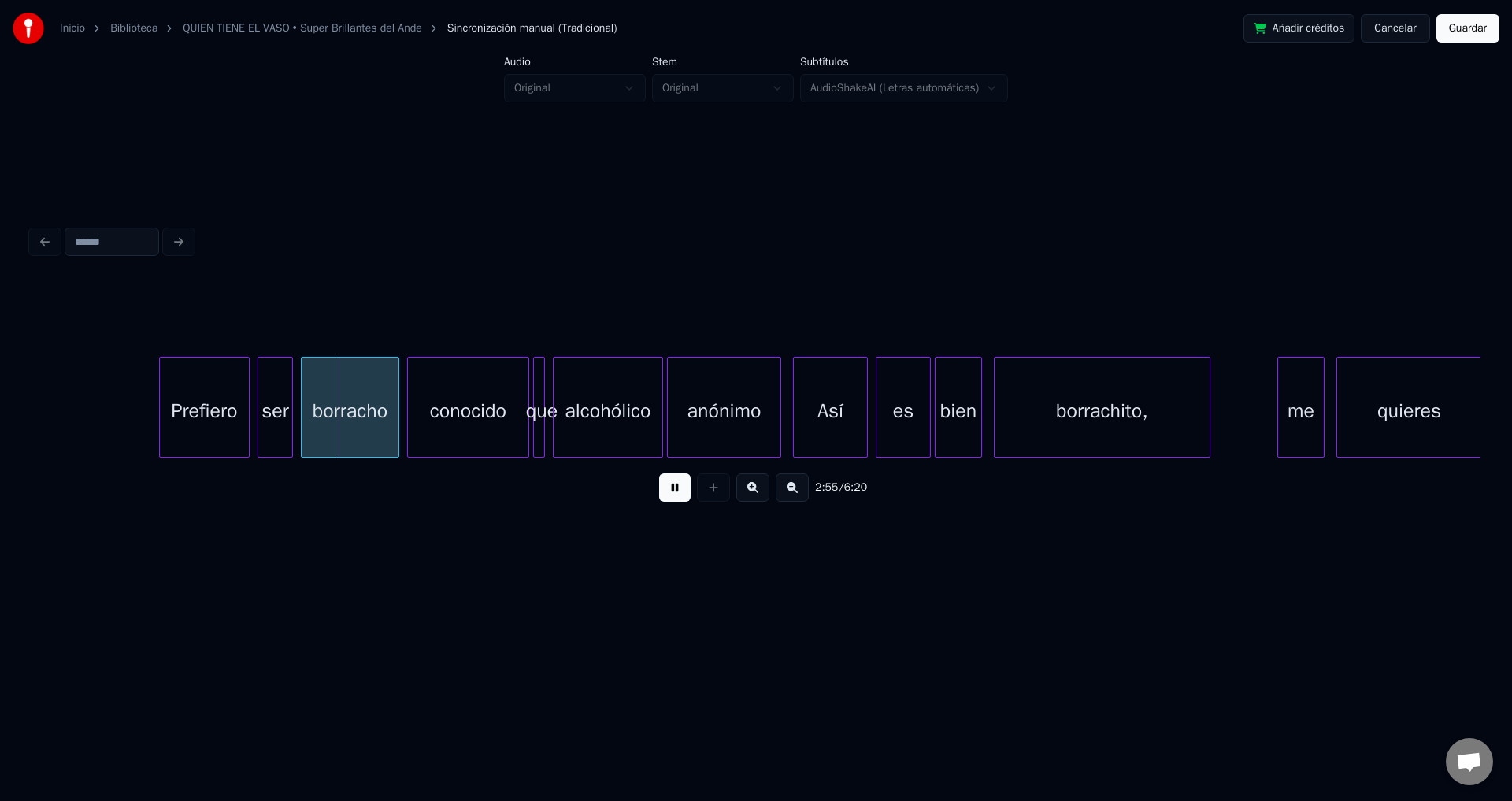 click at bounding box center (675, 488) 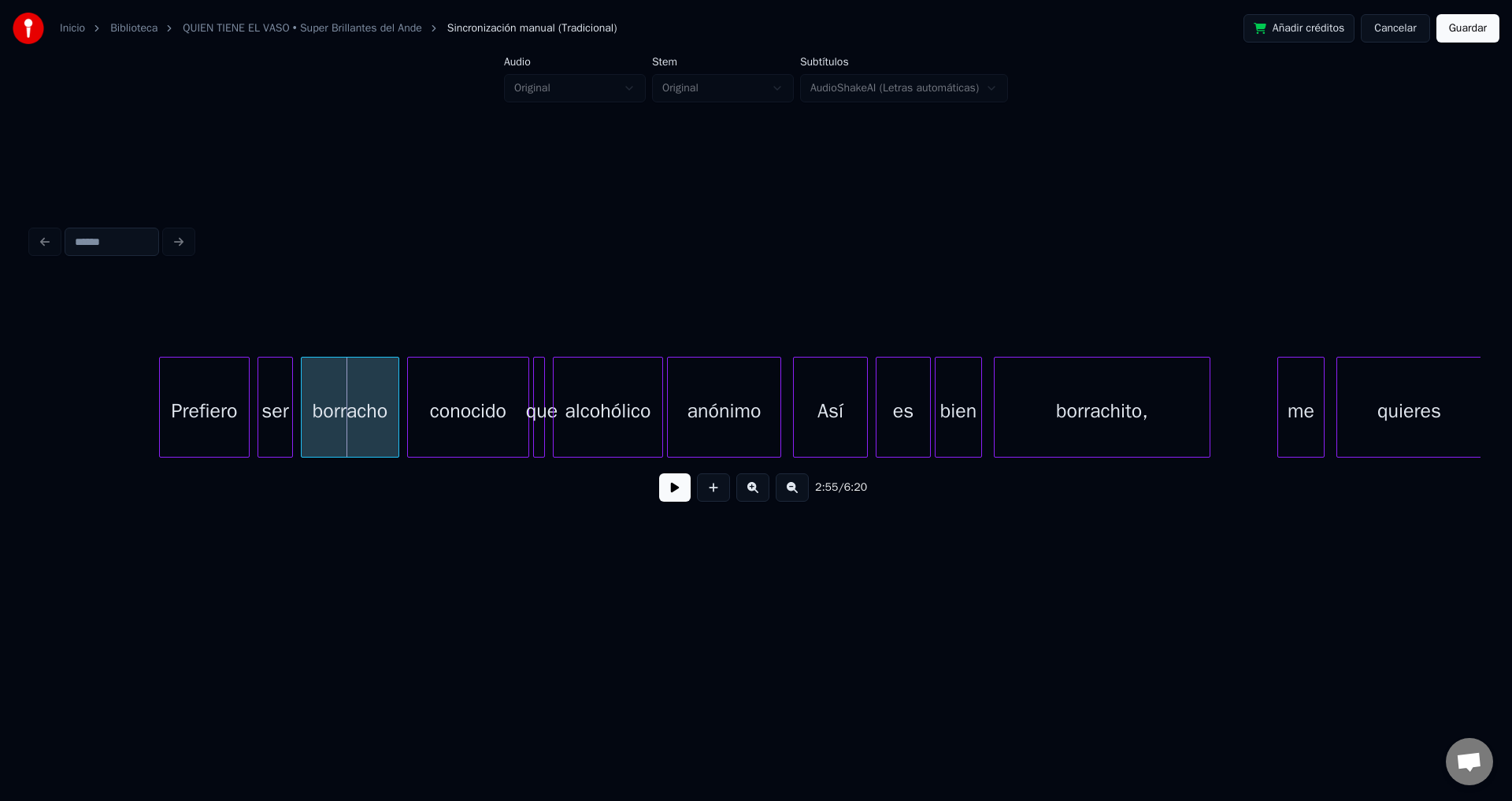 click on "Prefiero" at bounding box center (204, 411) 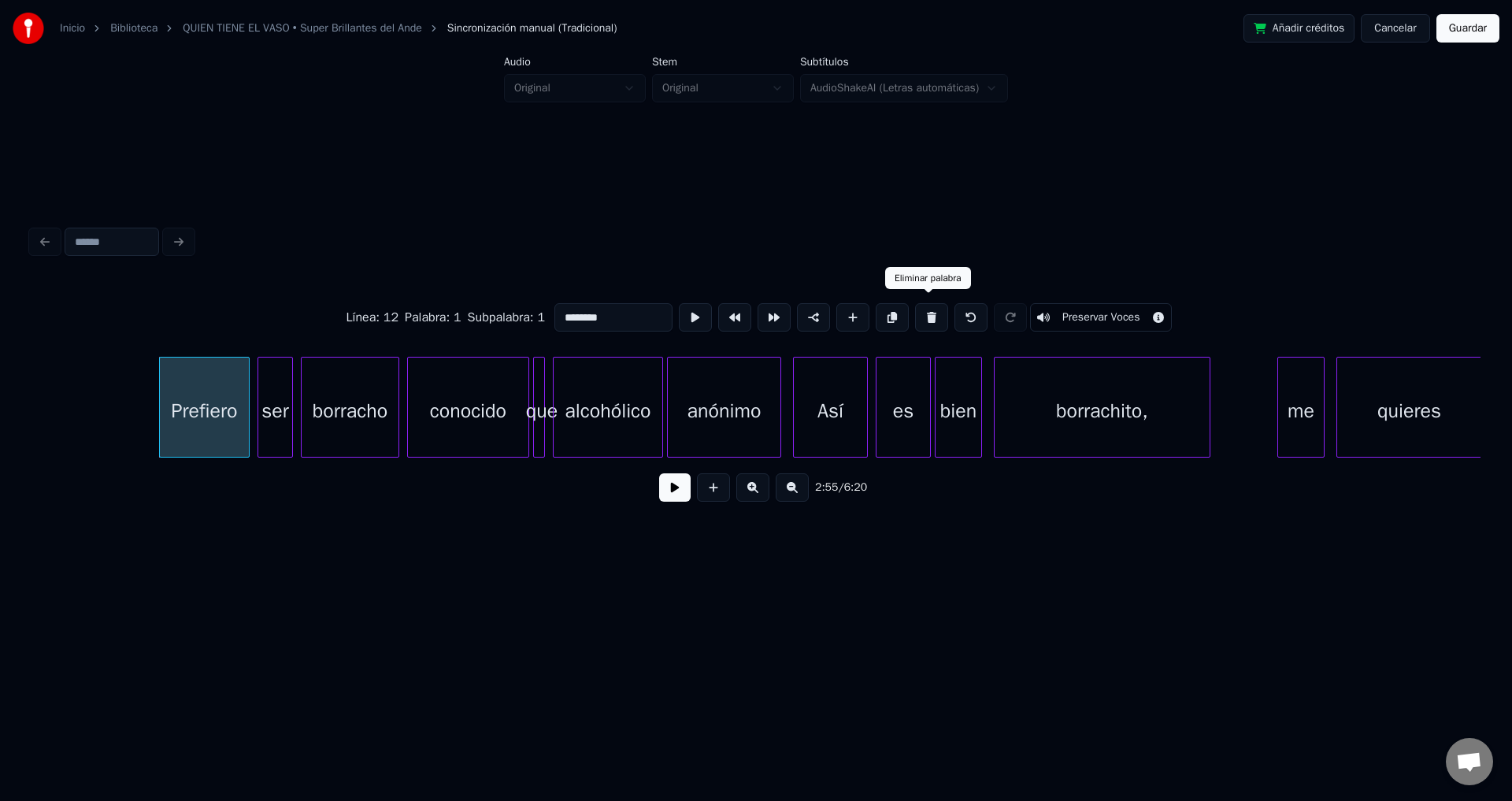 click at bounding box center [932, 317] 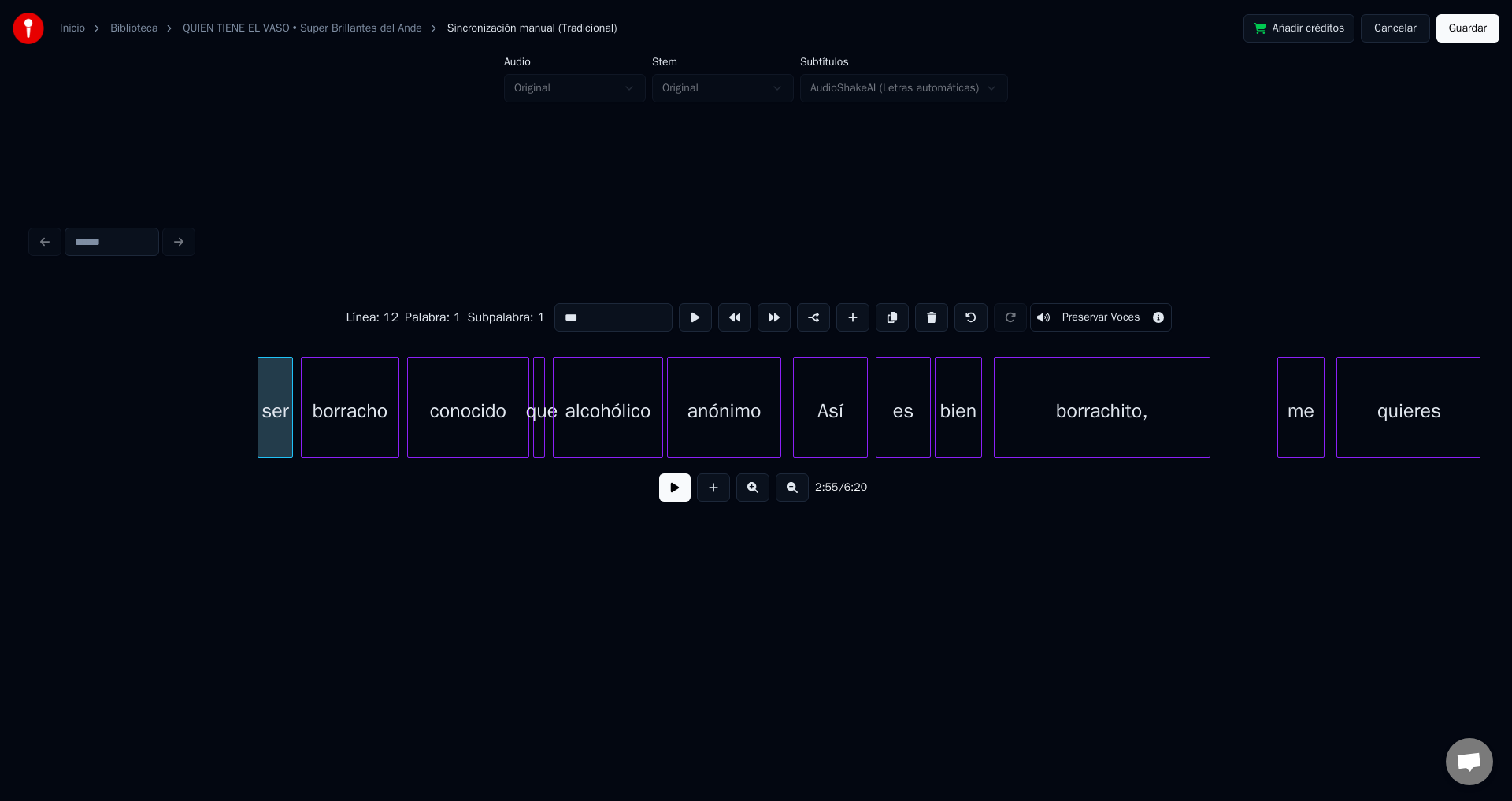 click at bounding box center [932, 317] 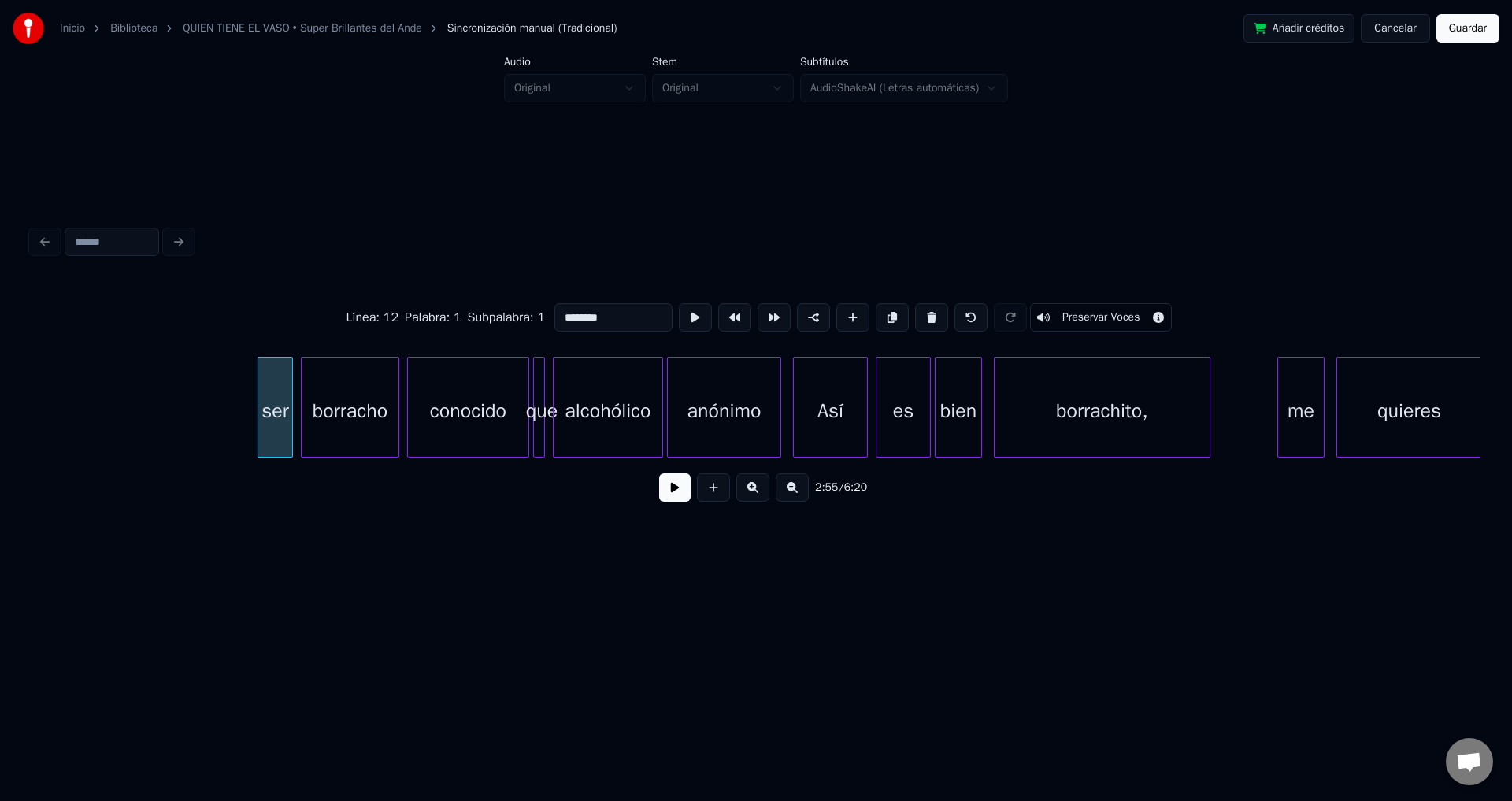click at bounding box center [932, 317] 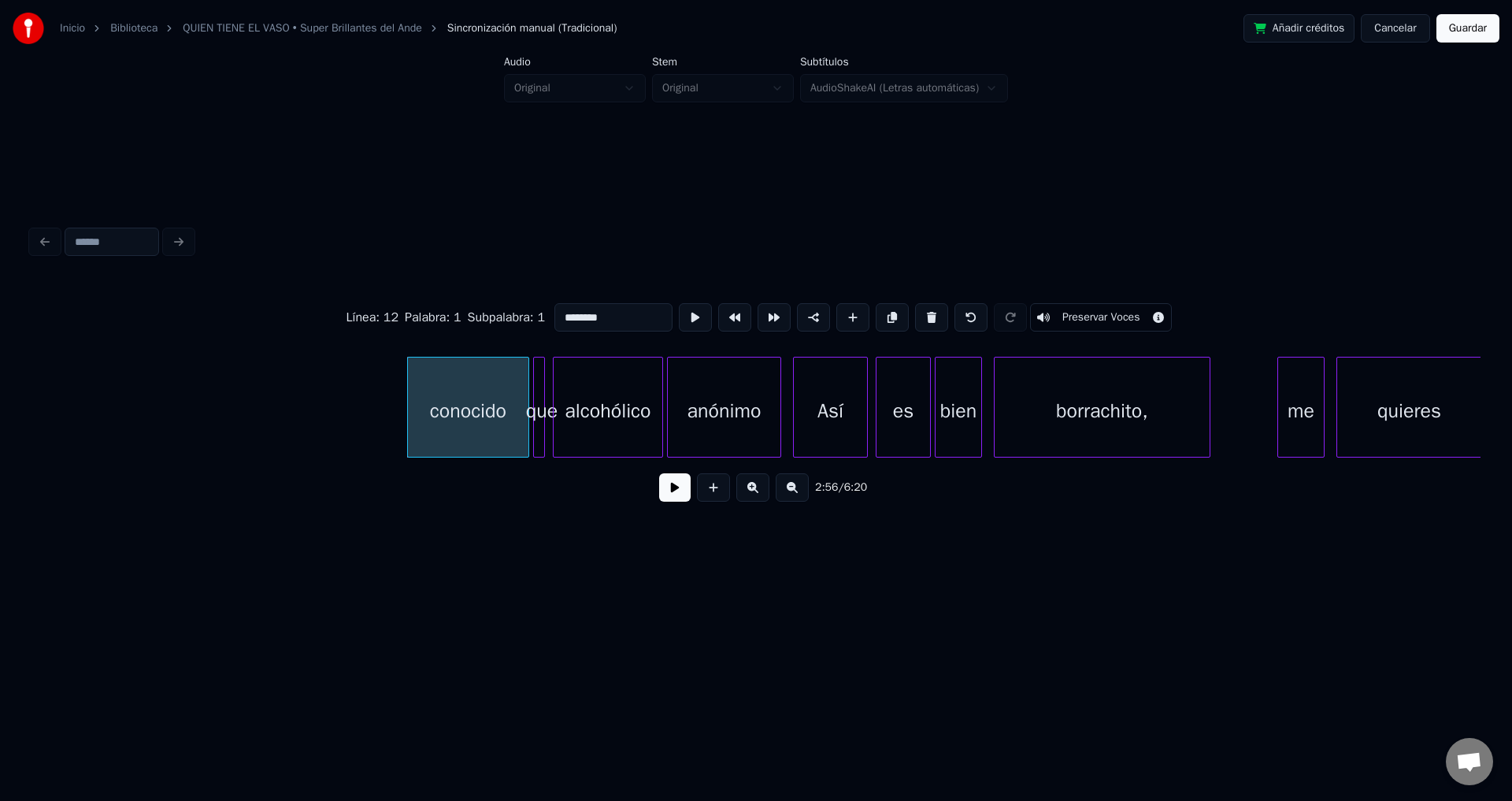 click at bounding box center [932, 317] 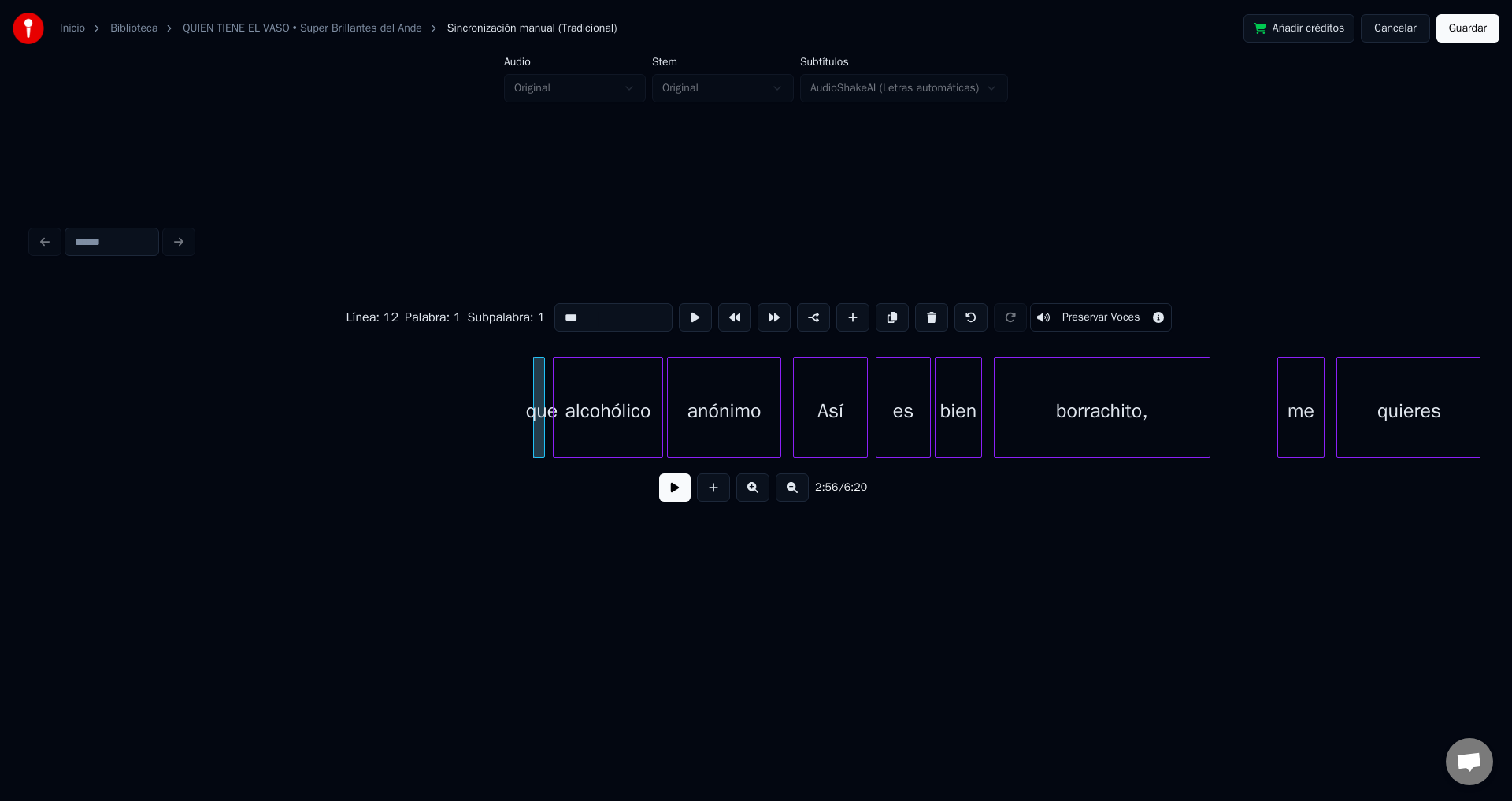 click at bounding box center (932, 317) 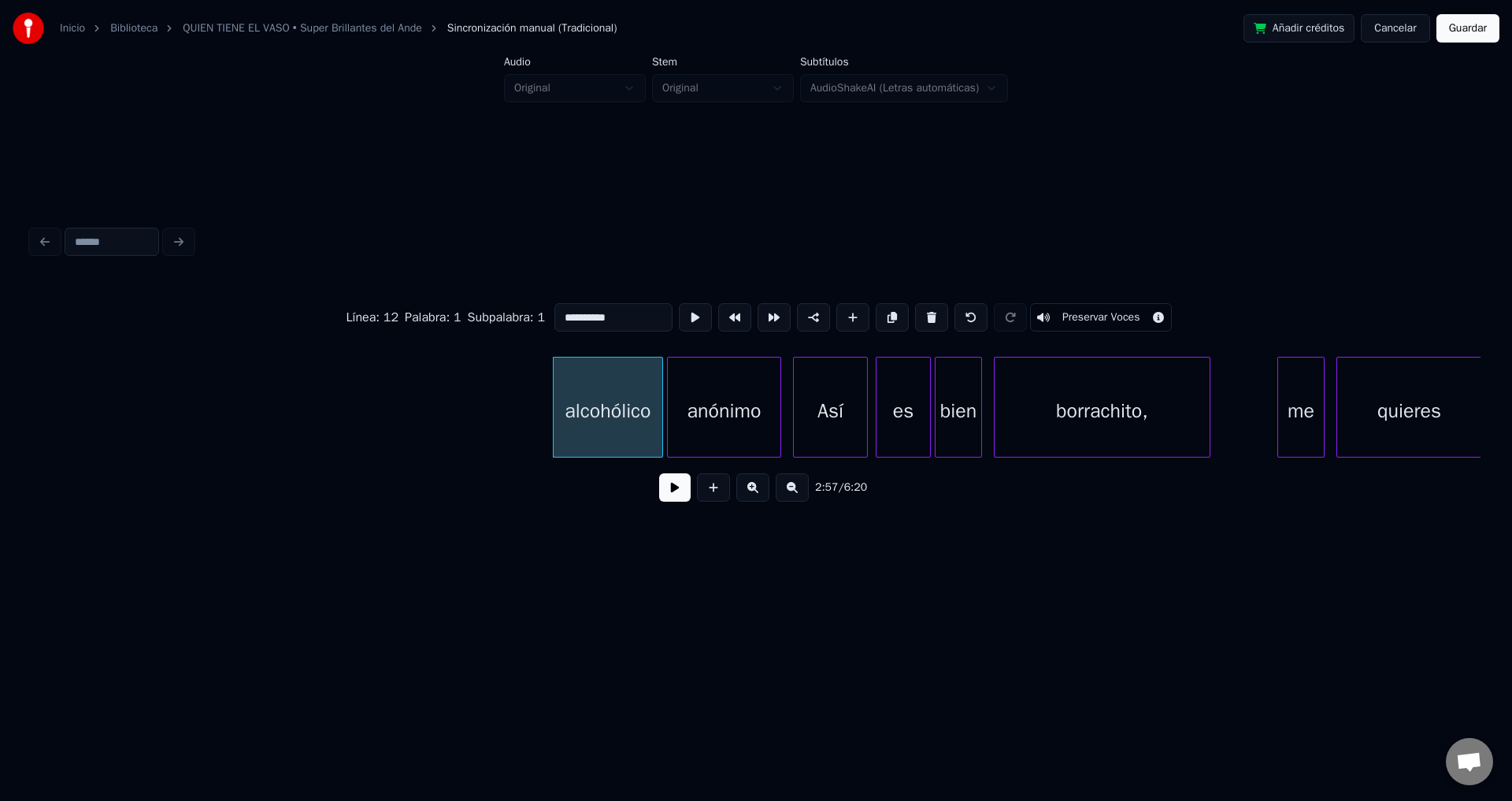 click at bounding box center [675, 488] 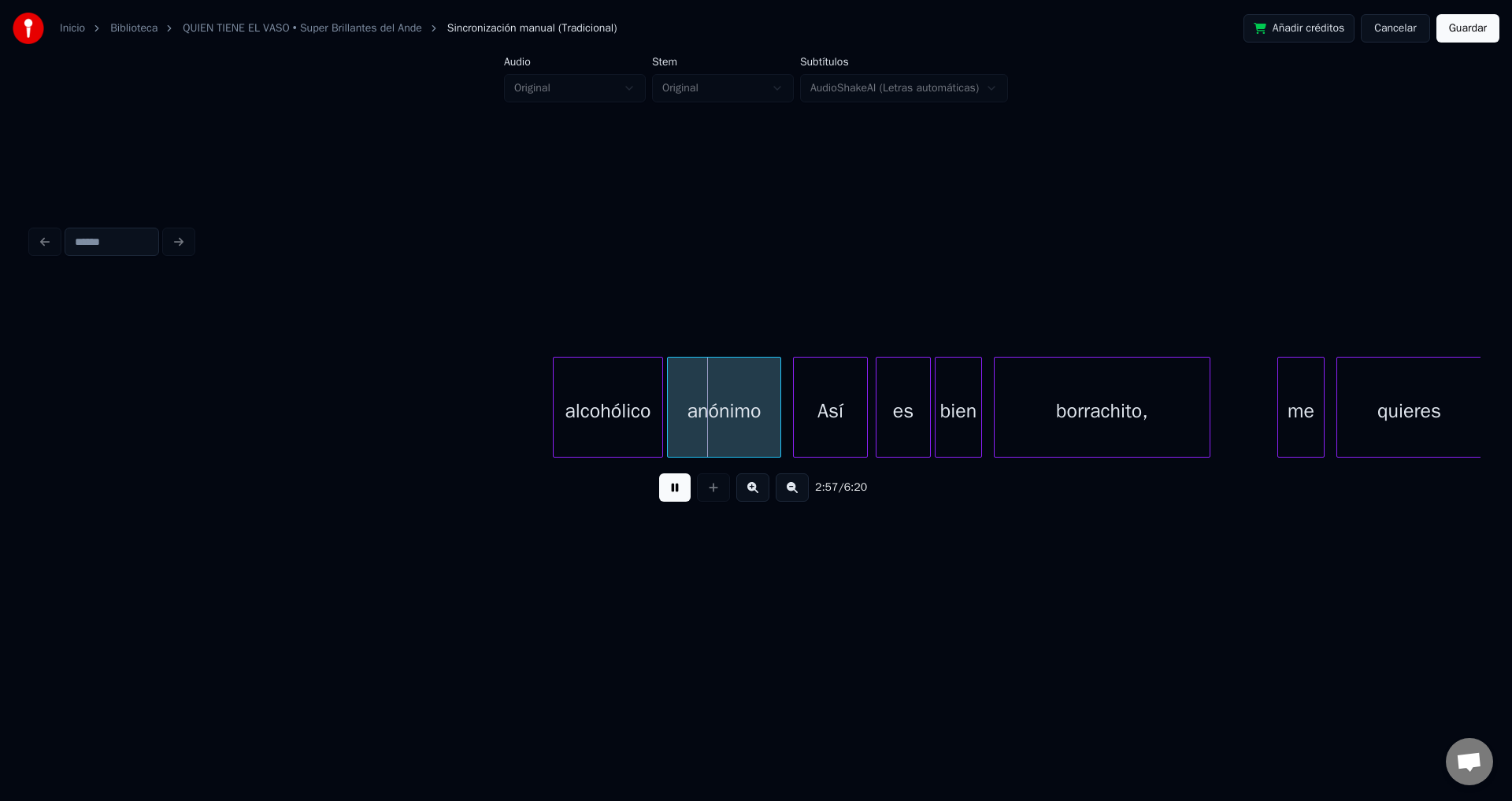 click at bounding box center (675, 488) 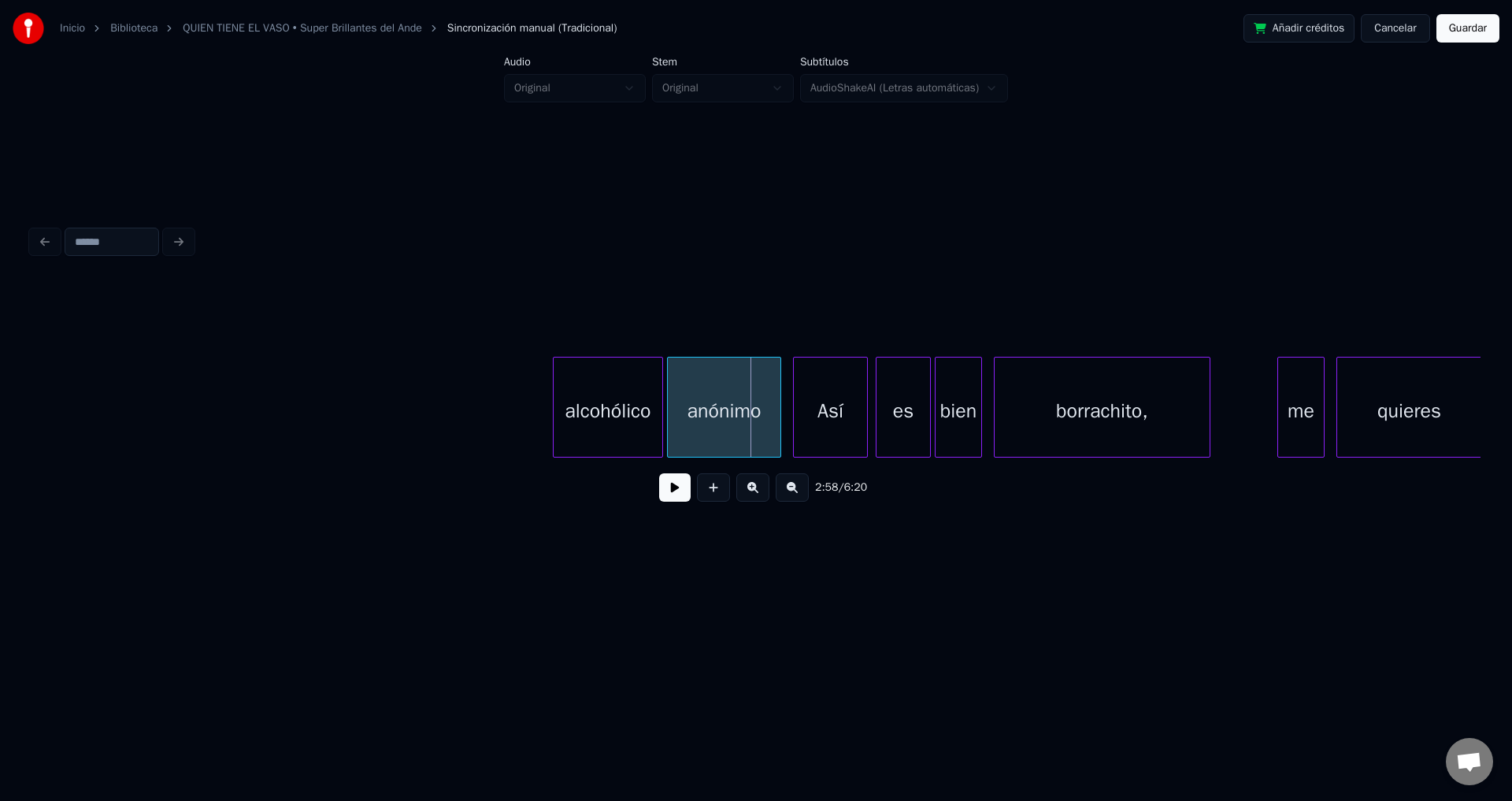 click on "alcohólico" at bounding box center [608, 411] 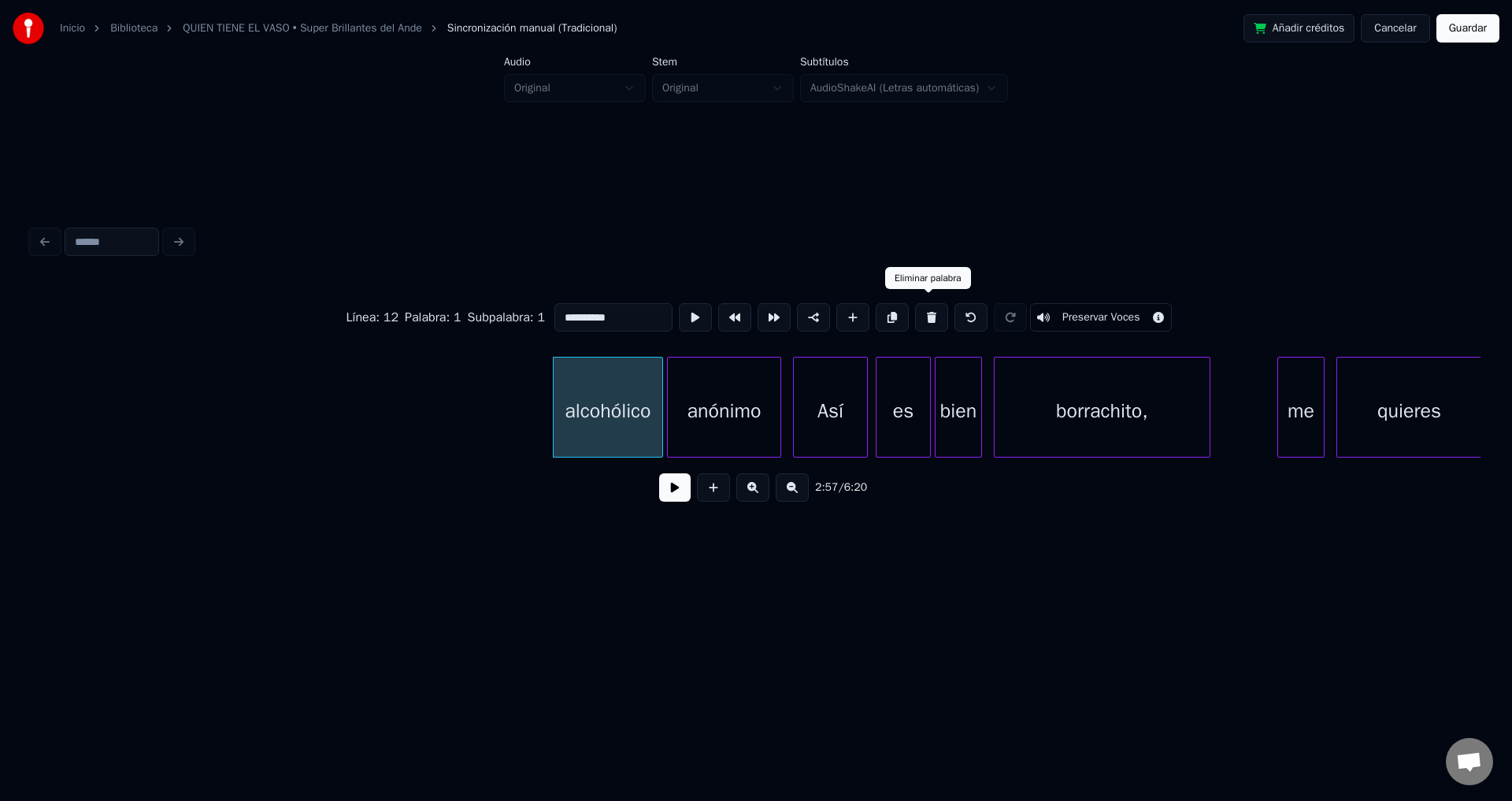 click at bounding box center (932, 317) 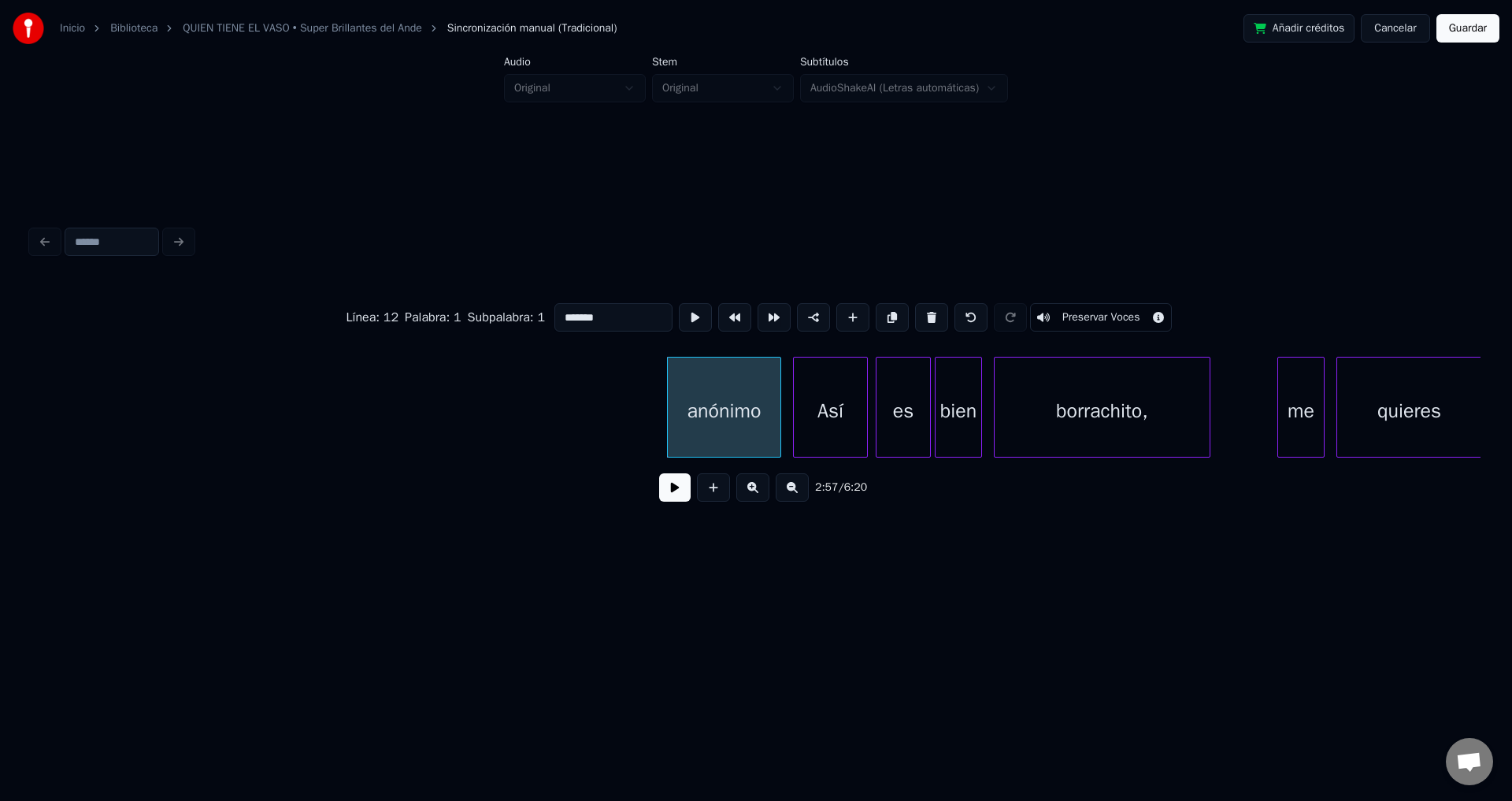 click at bounding box center (932, 317) 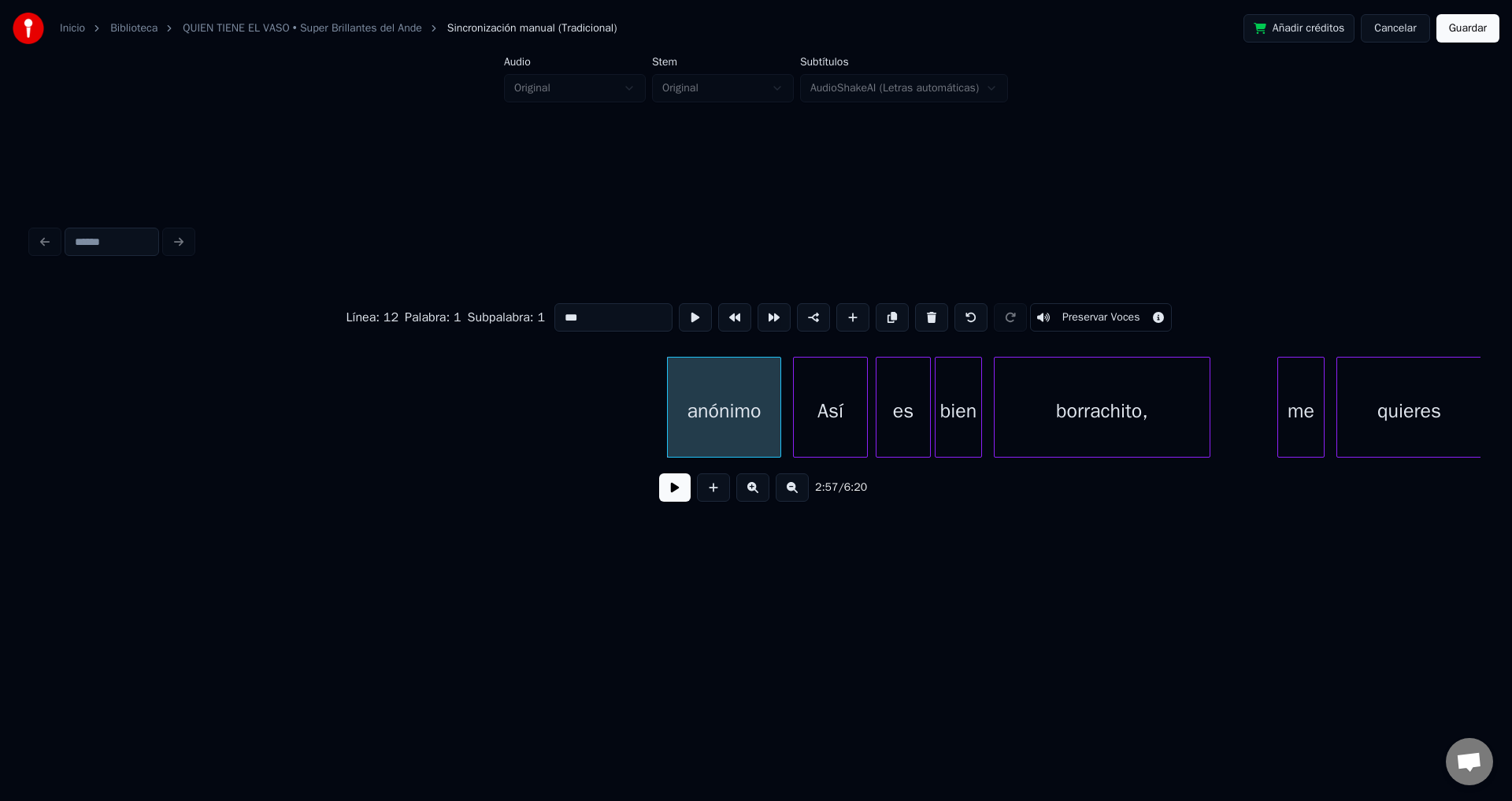 click at bounding box center [932, 317] 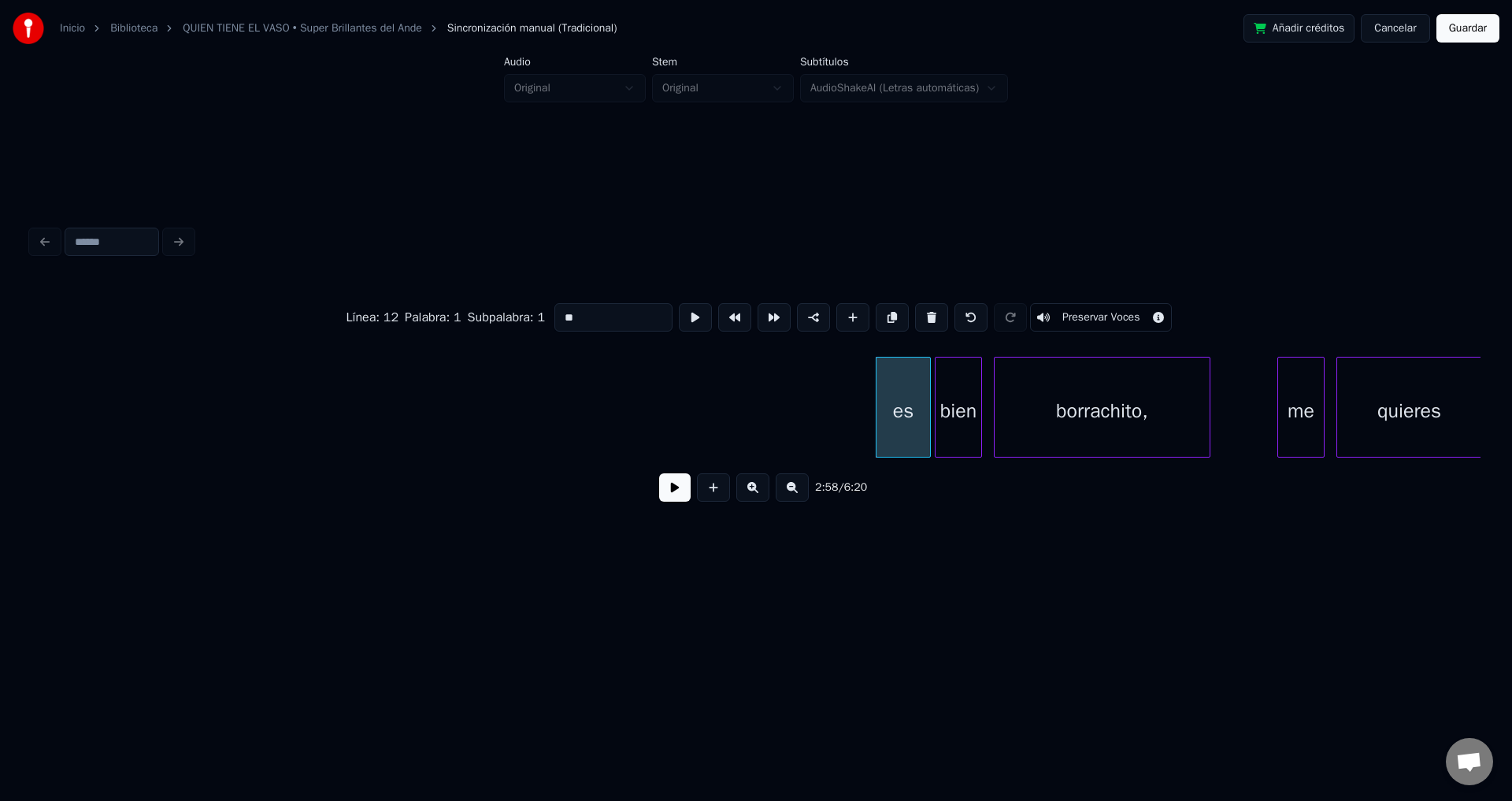 click at bounding box center (932, 317) 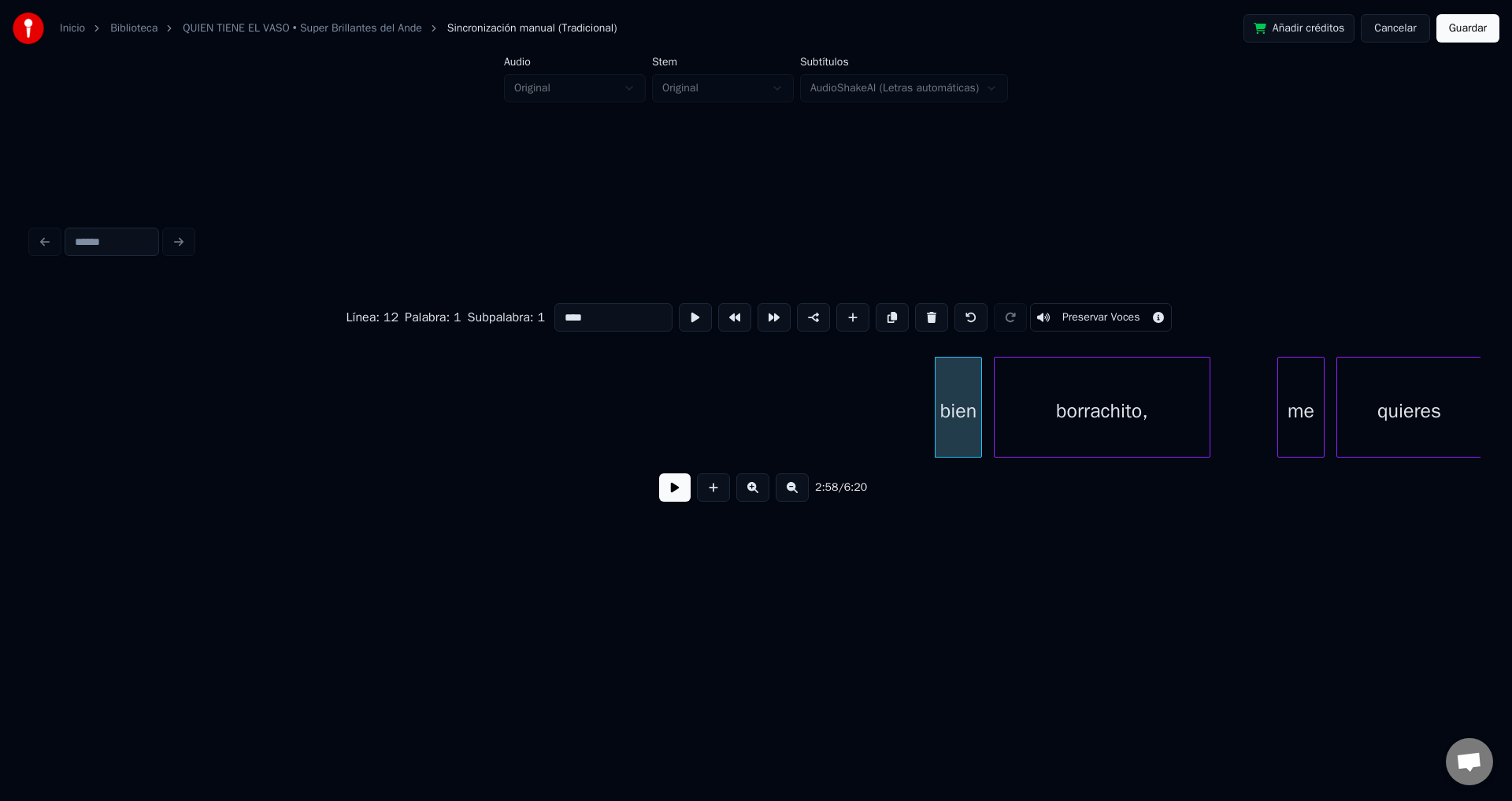 click at bounding box center [932, 317] 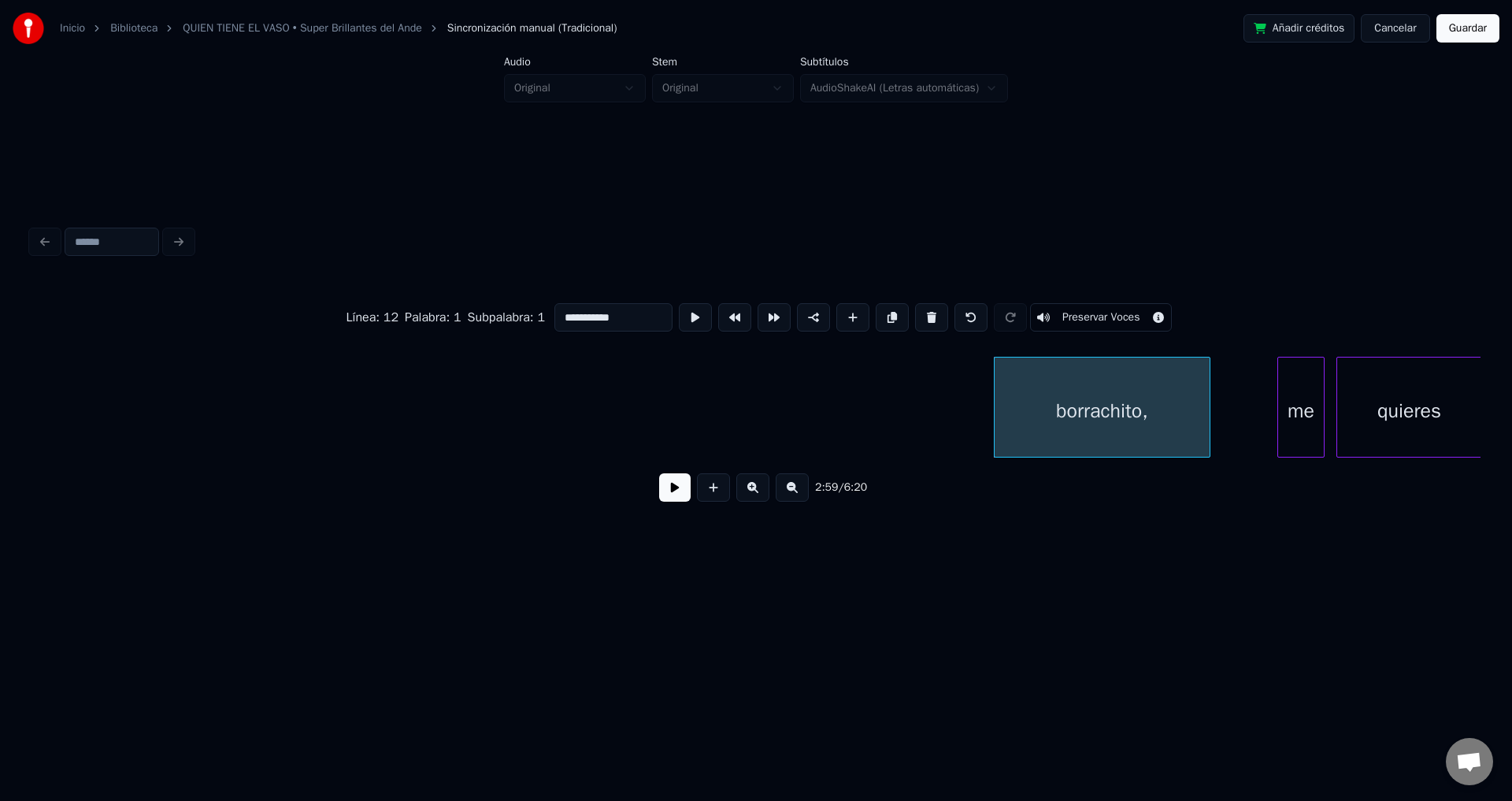 click at bounding box center [932, 317] 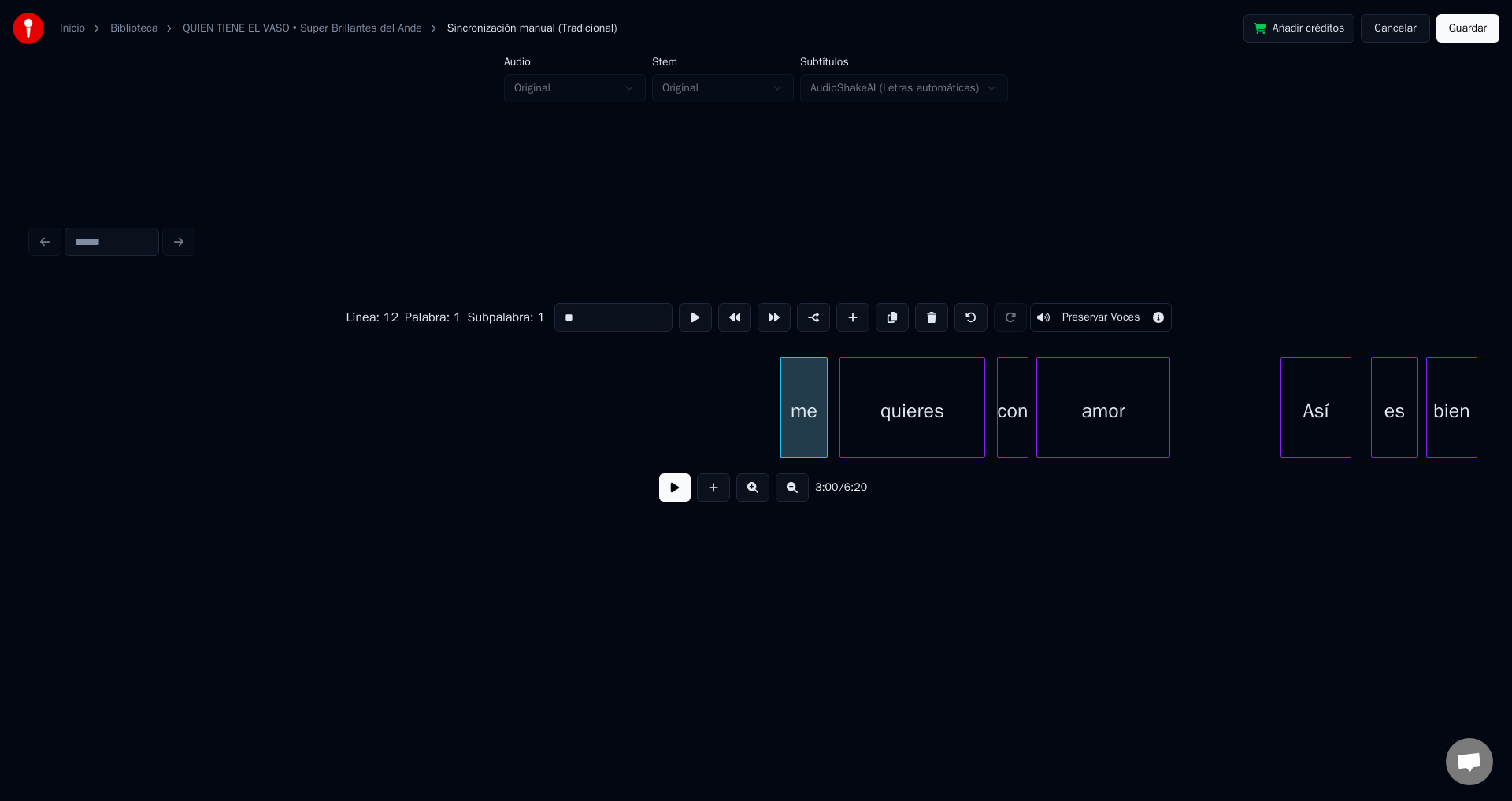 scroll, scrollTop: 0, scrollLeft: 34873, axis: horizontal 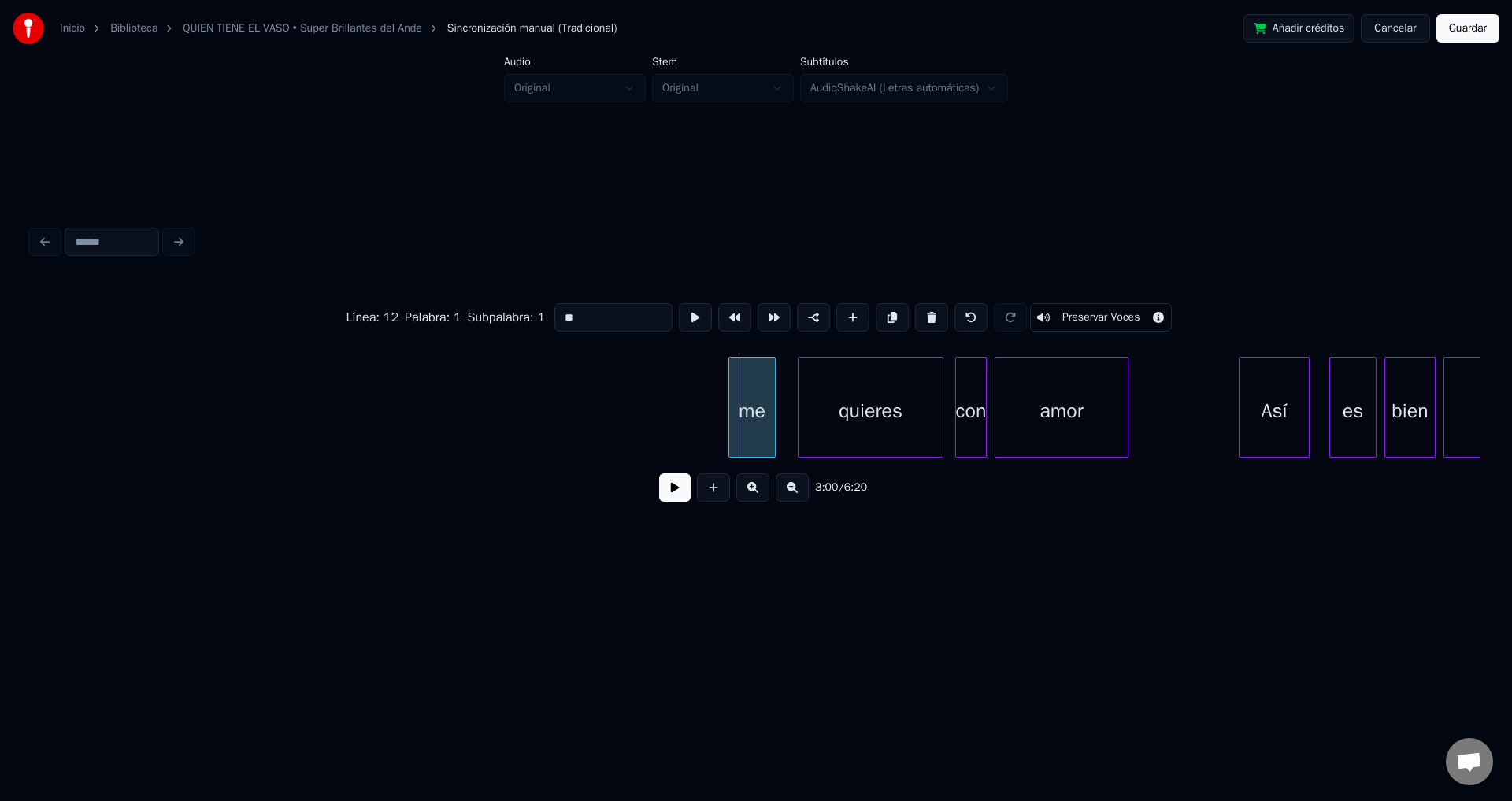 click on "me" at bounding box center (752, 411) 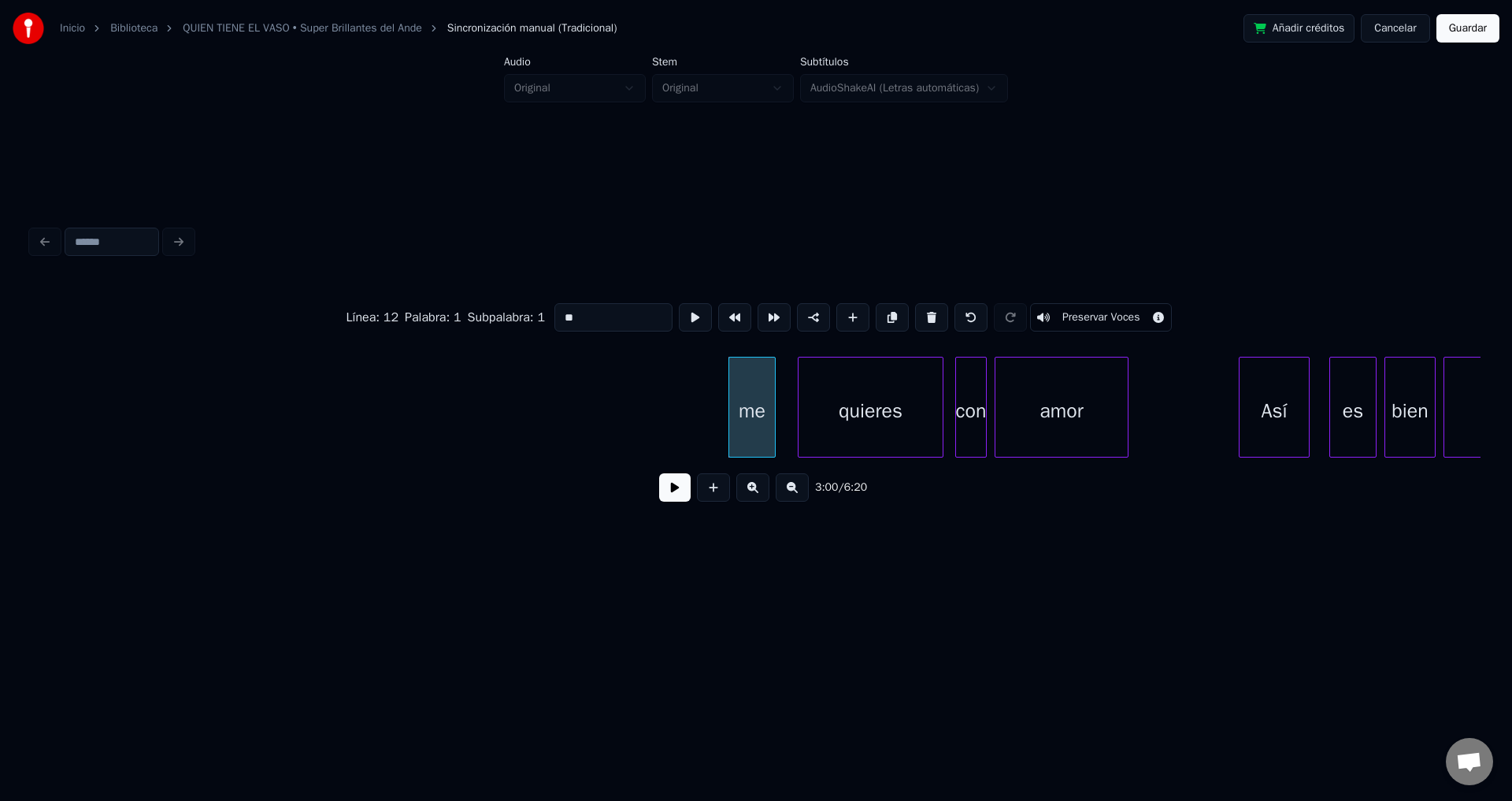 click at bounding box center (675, 488) 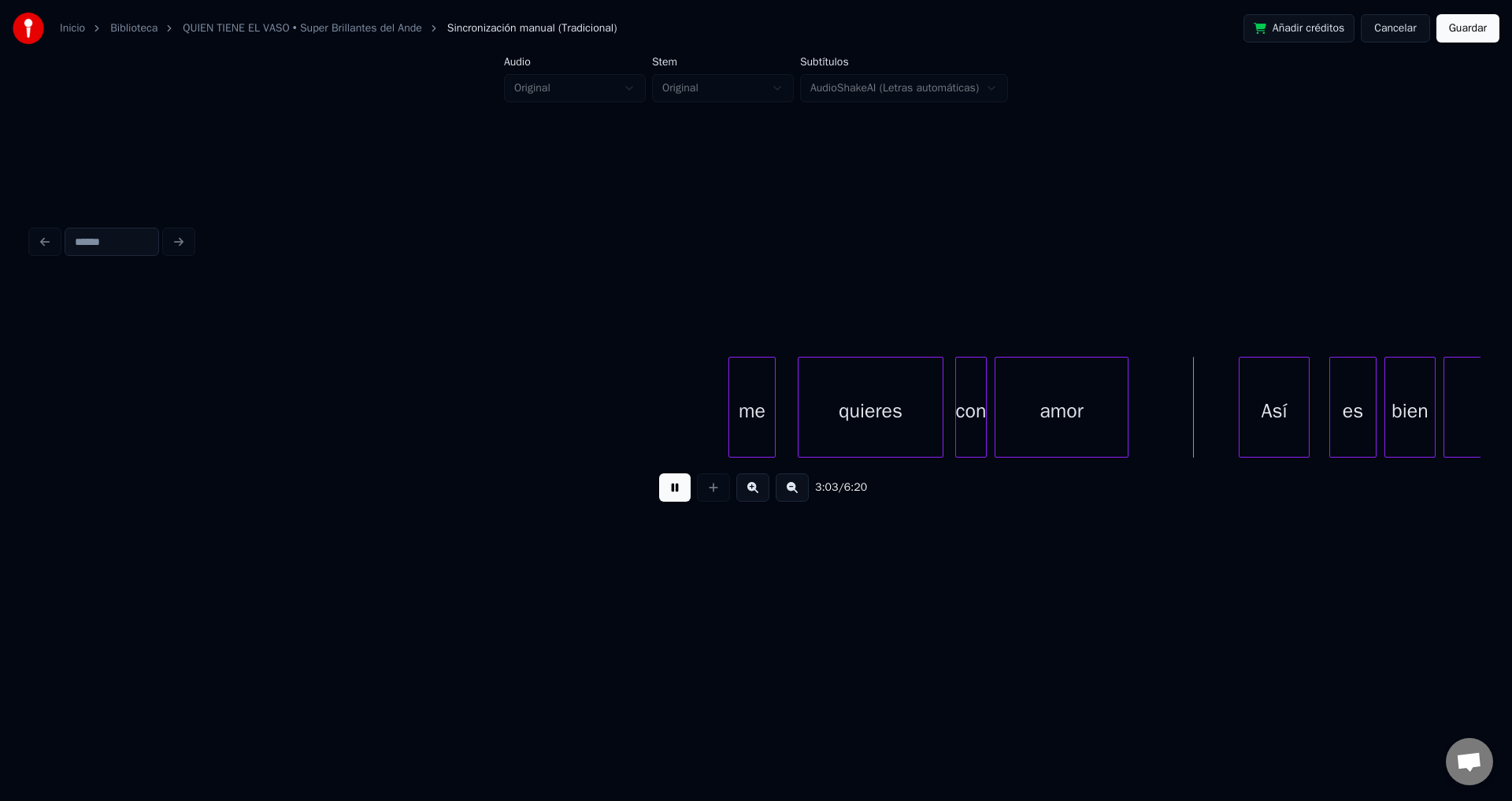 click on "me quieres con amor Así es bien borrachito," at bounding box center (2601, 407) 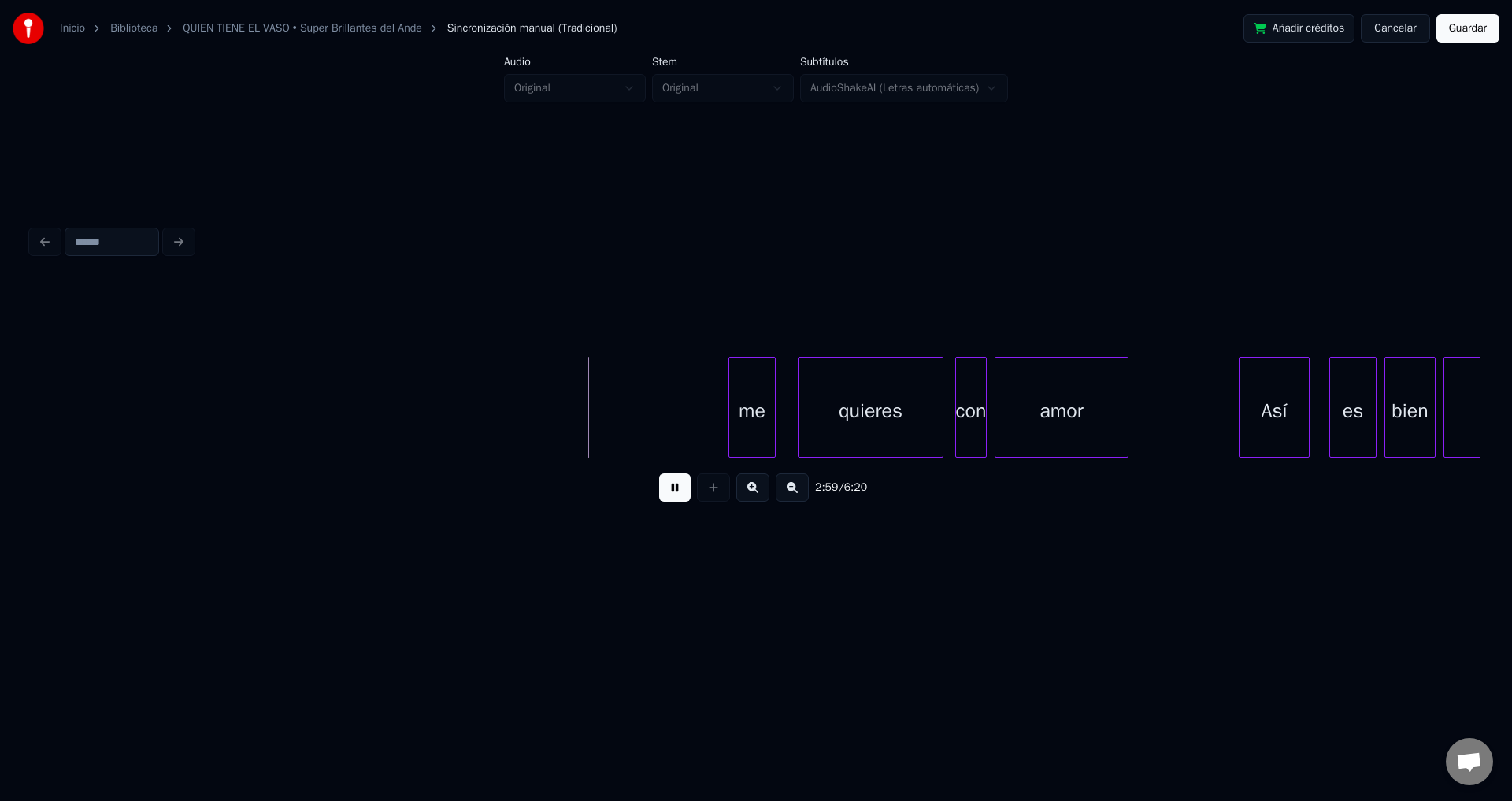 click on "me quieres con amor Así es bien borrachito," at bounding box center [2601, 407] 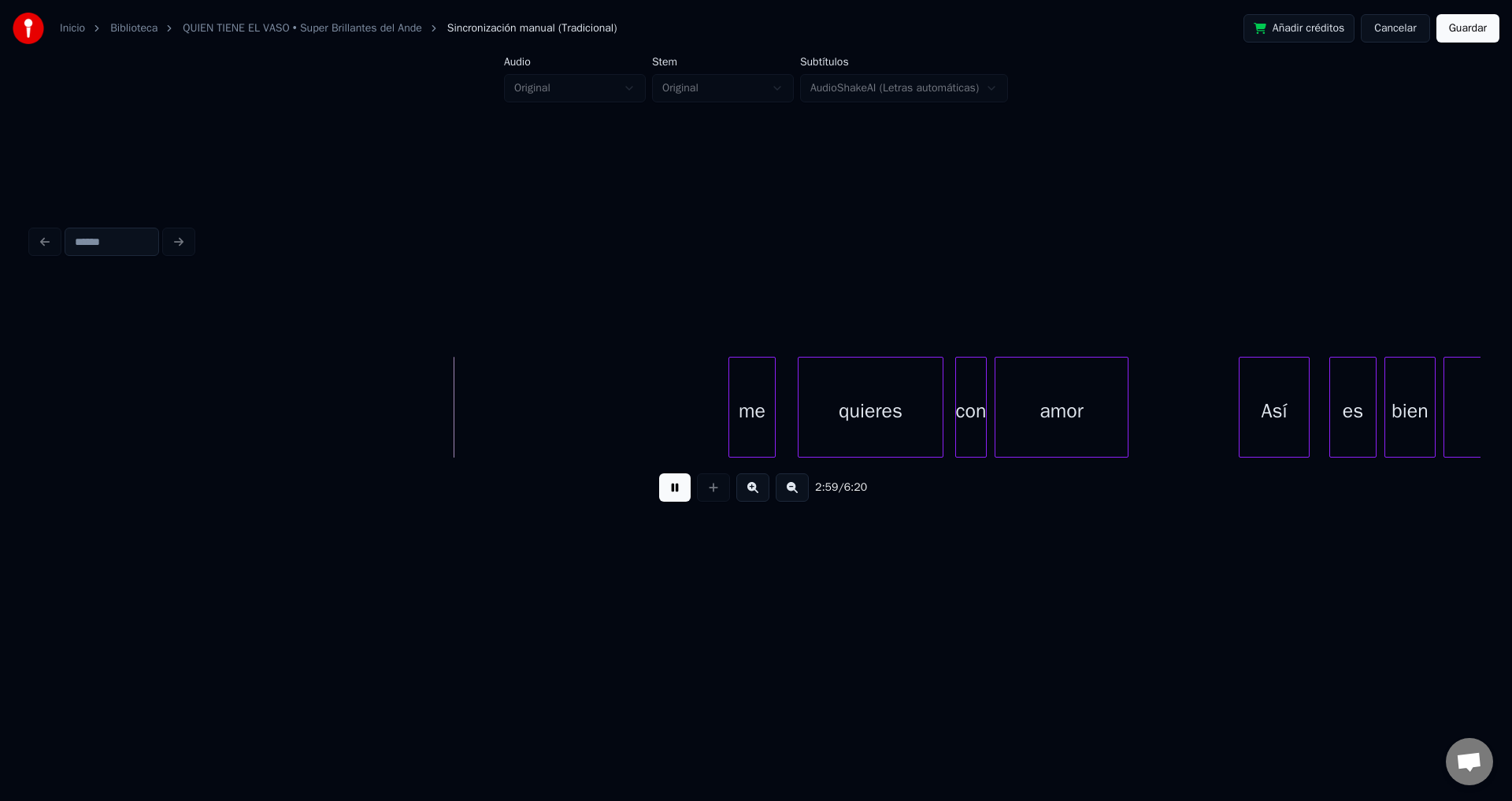 click at bounding box center (675, 488) 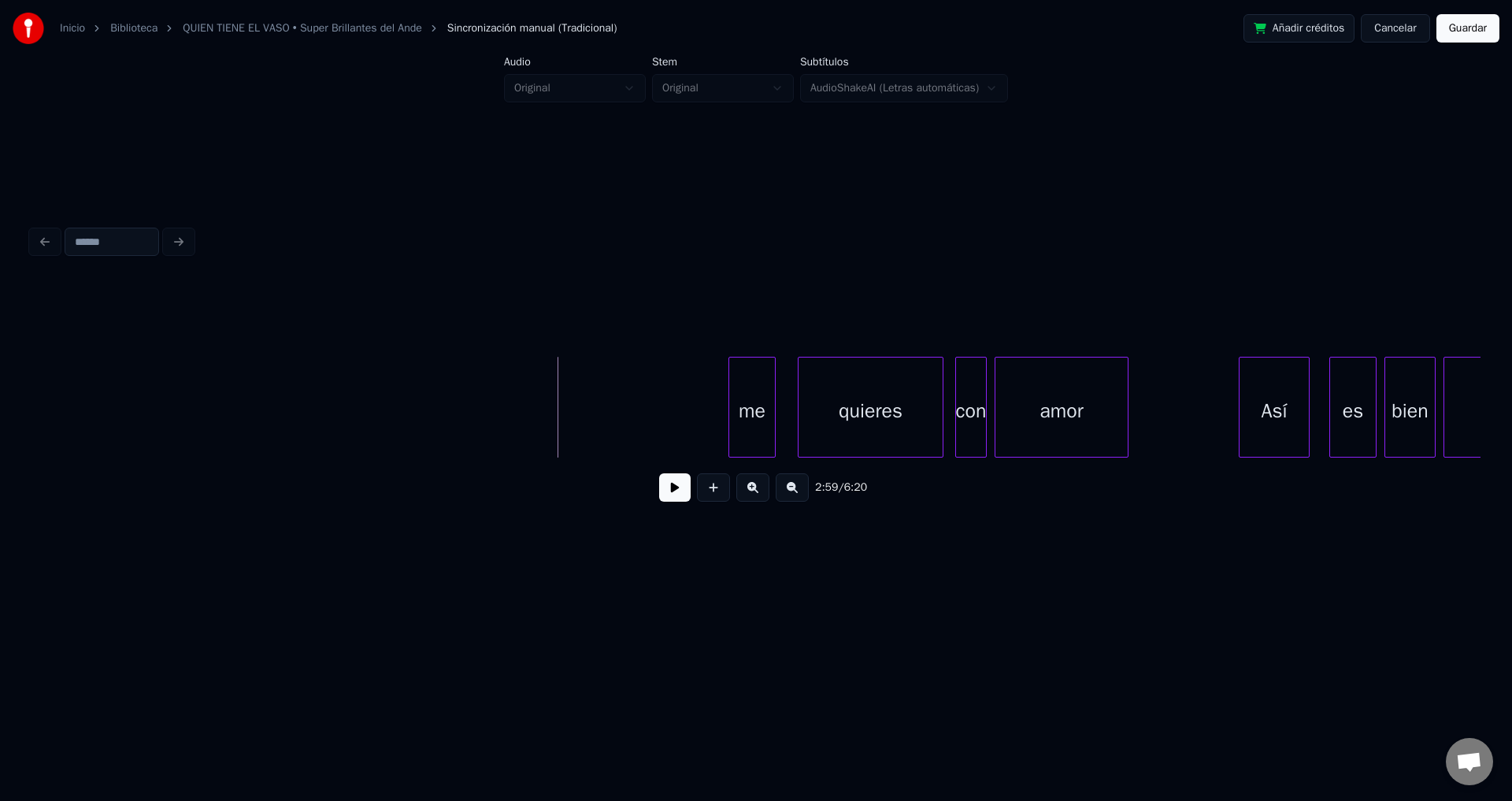click on "me" at bounding box center (752, 411) 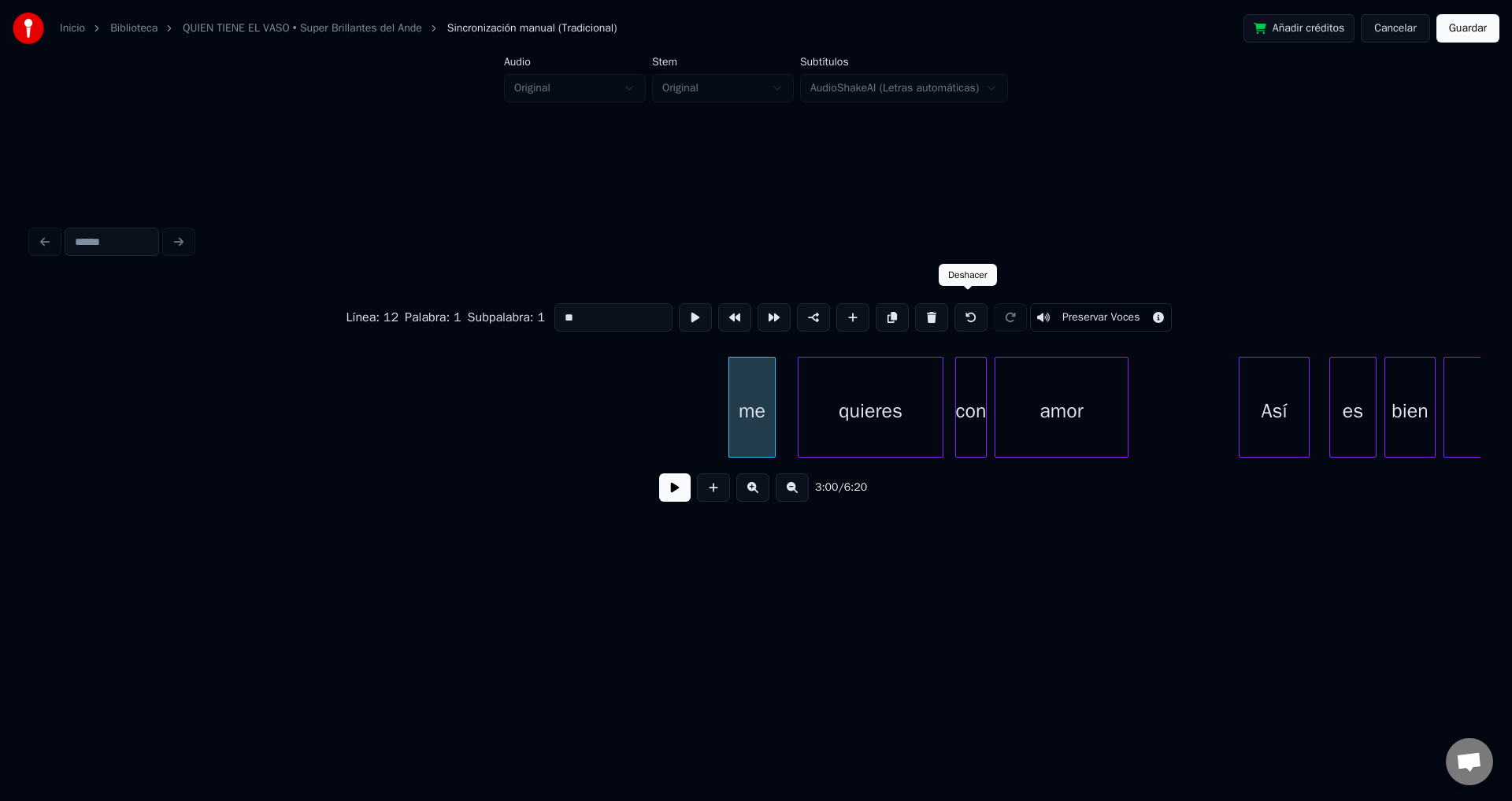 click at bounding box center (971, 317) 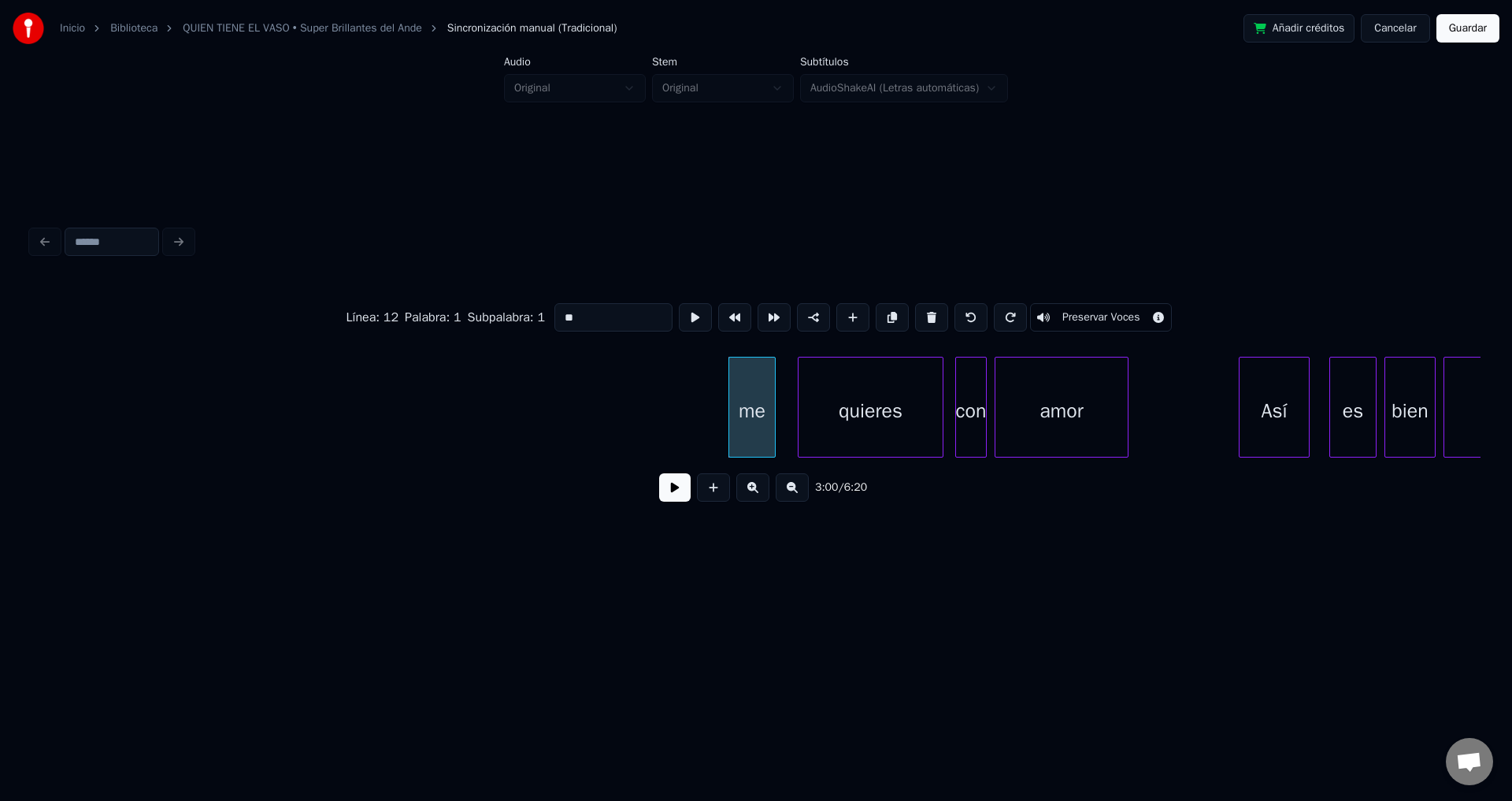 click at bounding box center (971, 317) 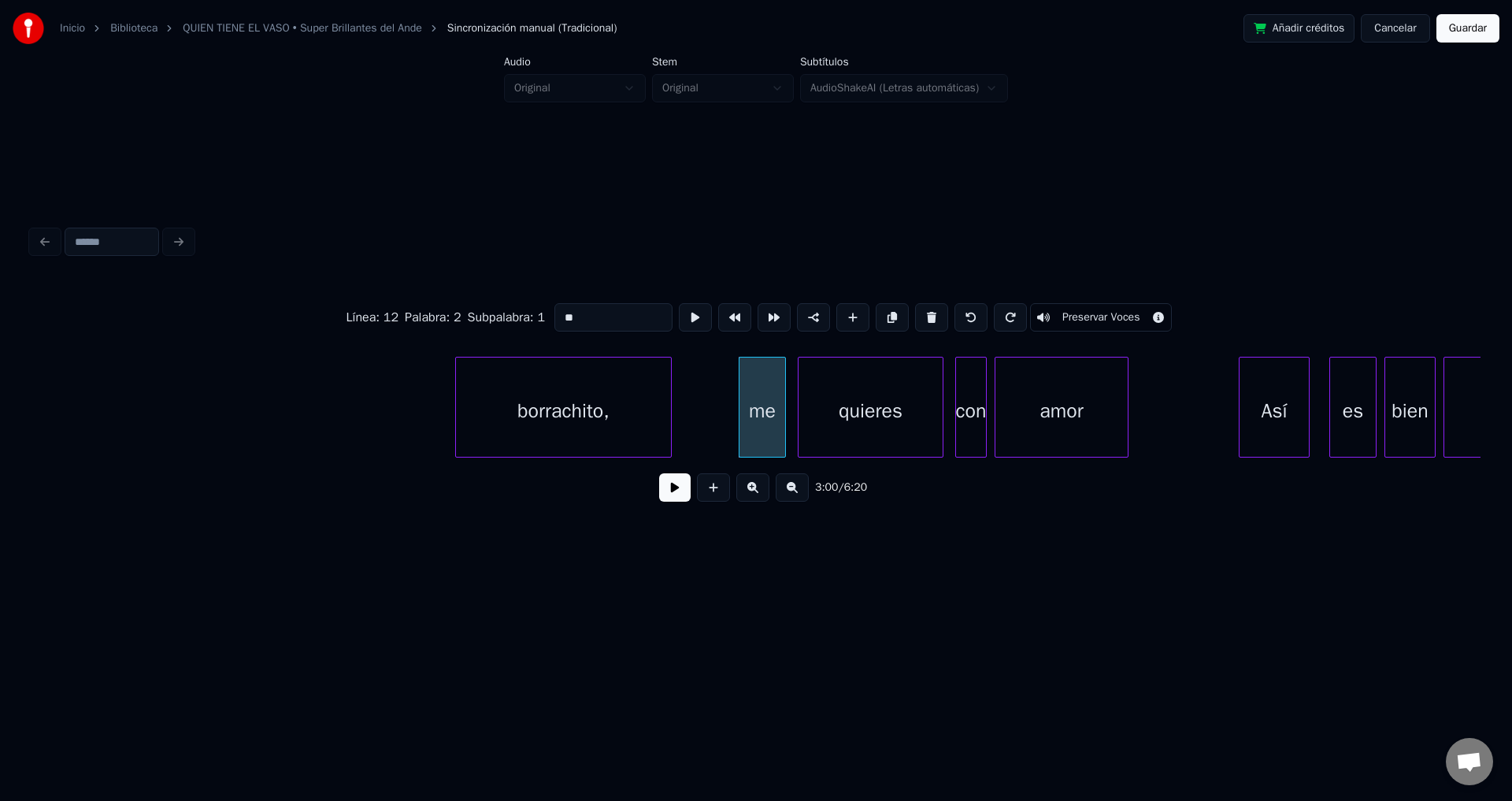 click at bounding box center [971, 317] 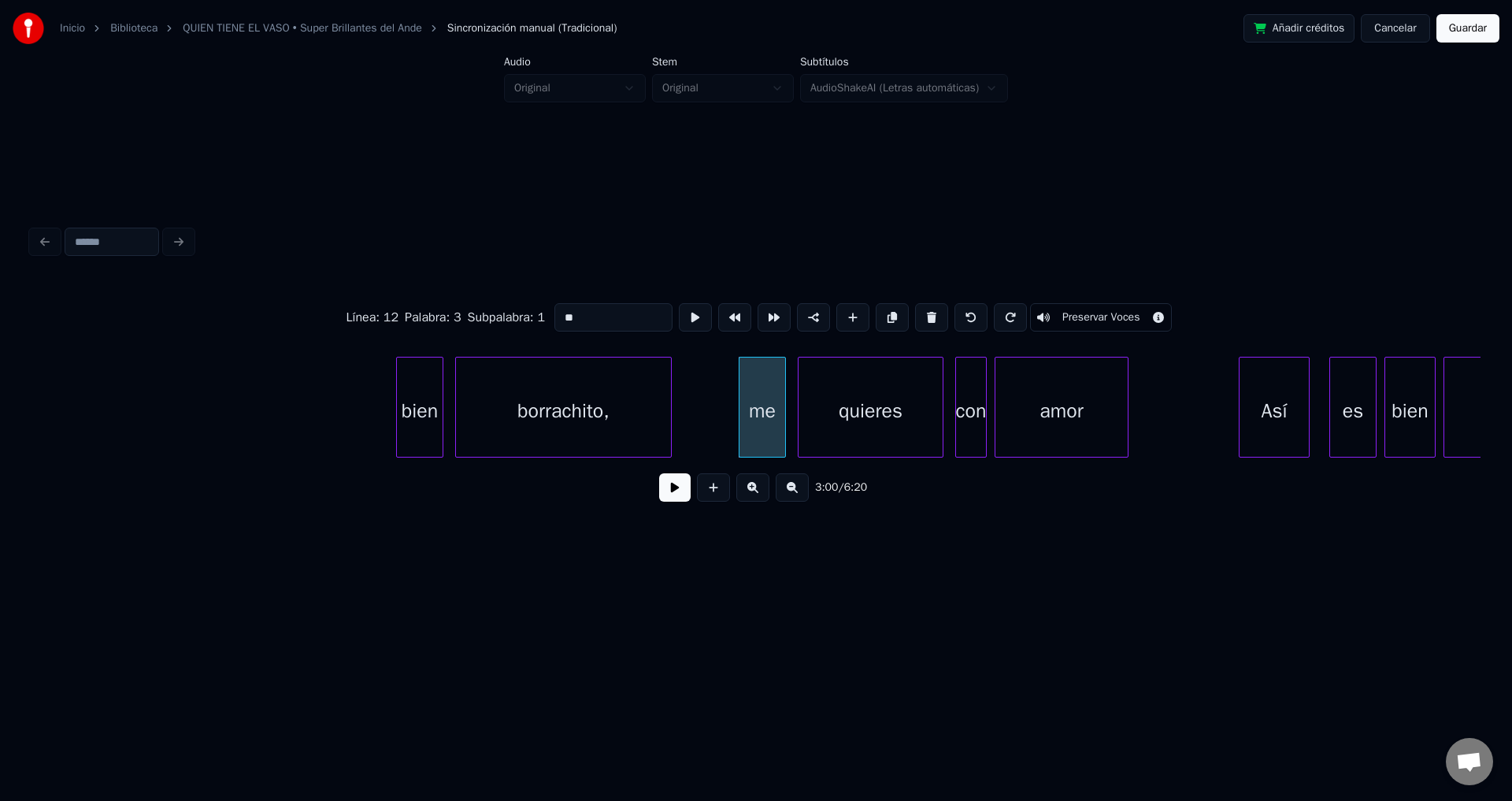 click at bounding box center (971, 317) 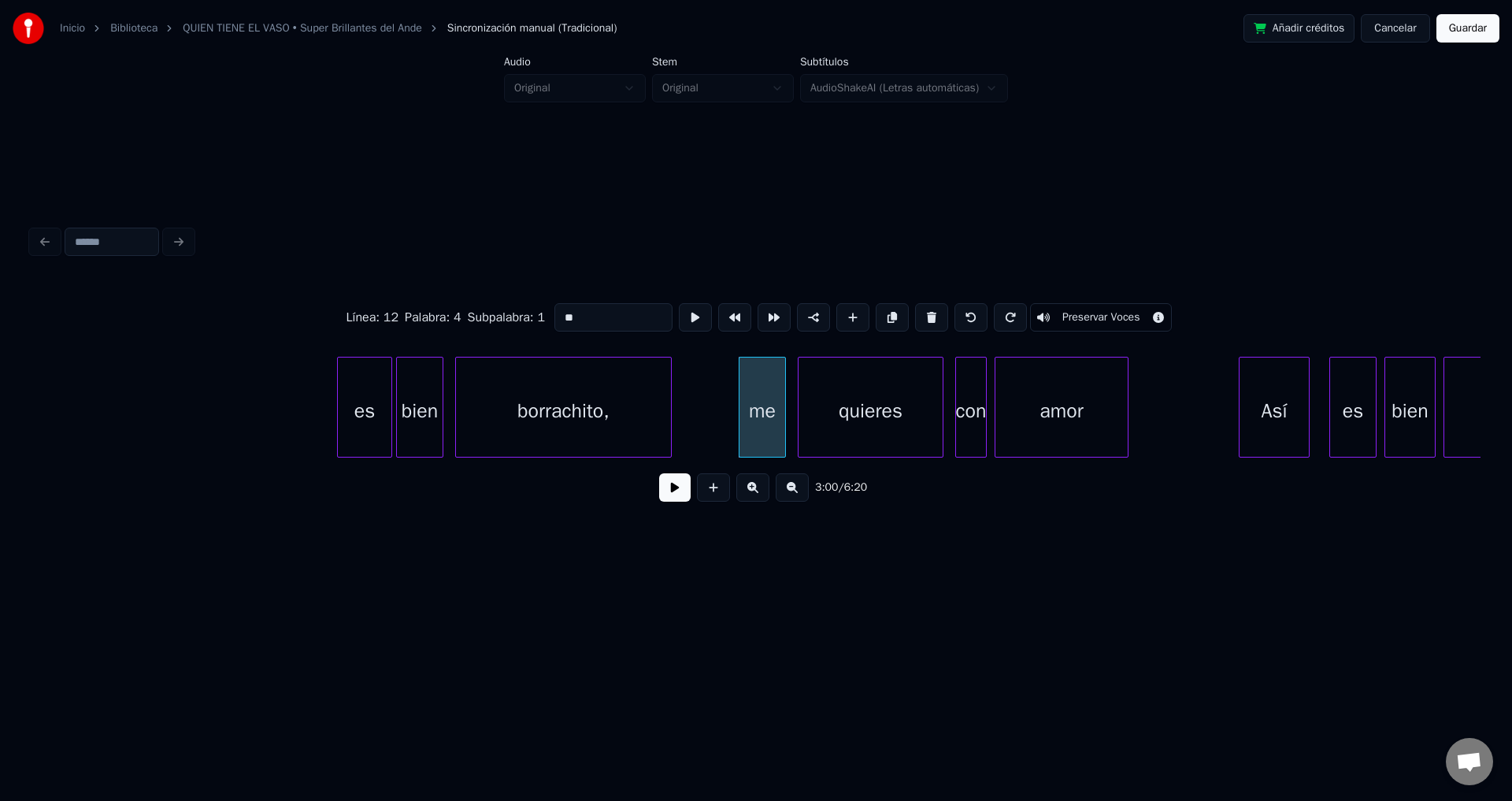 click at bounding box center [971, 317] 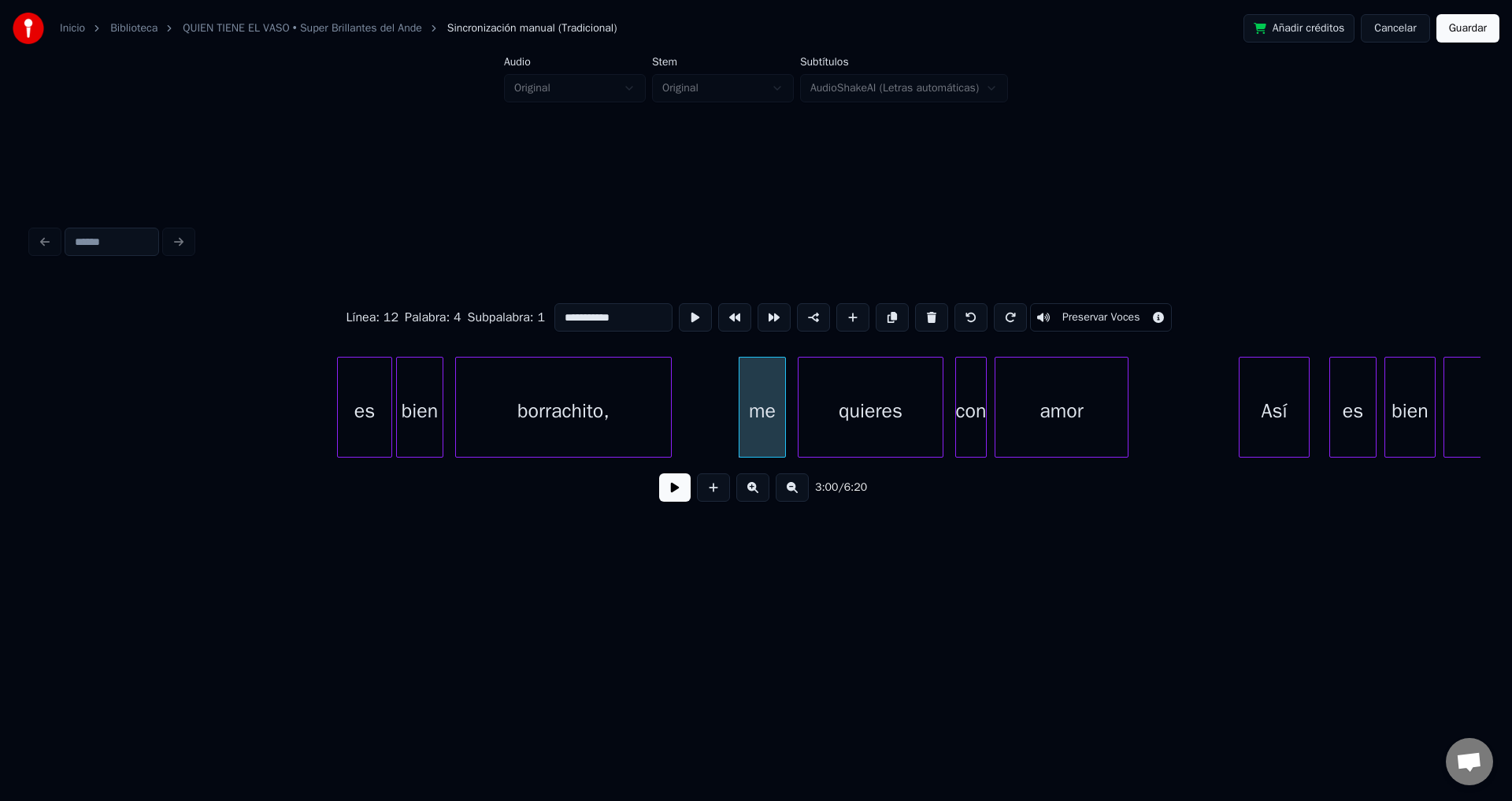 type on "**" 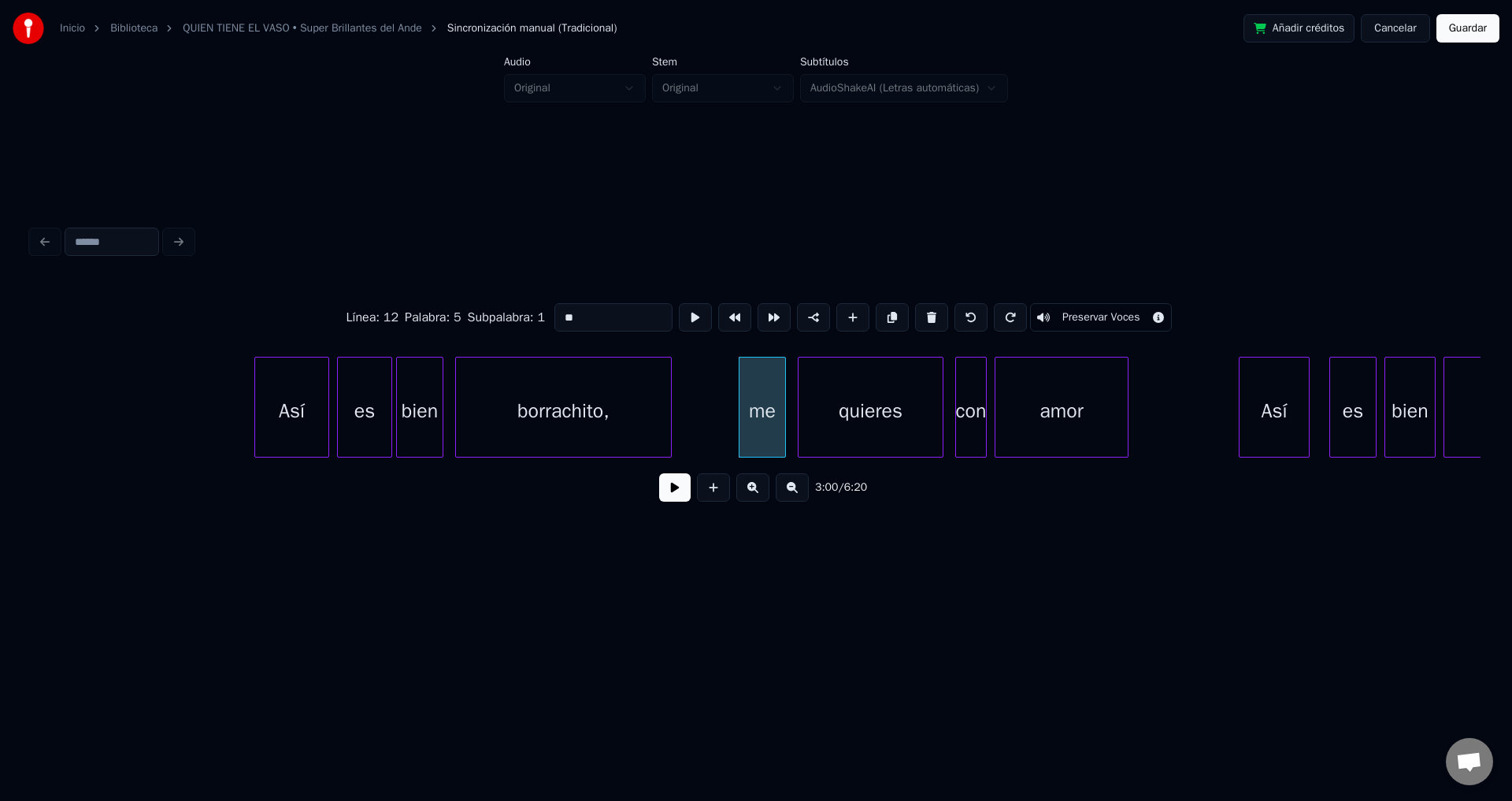 click at bounding box center [971, 317] 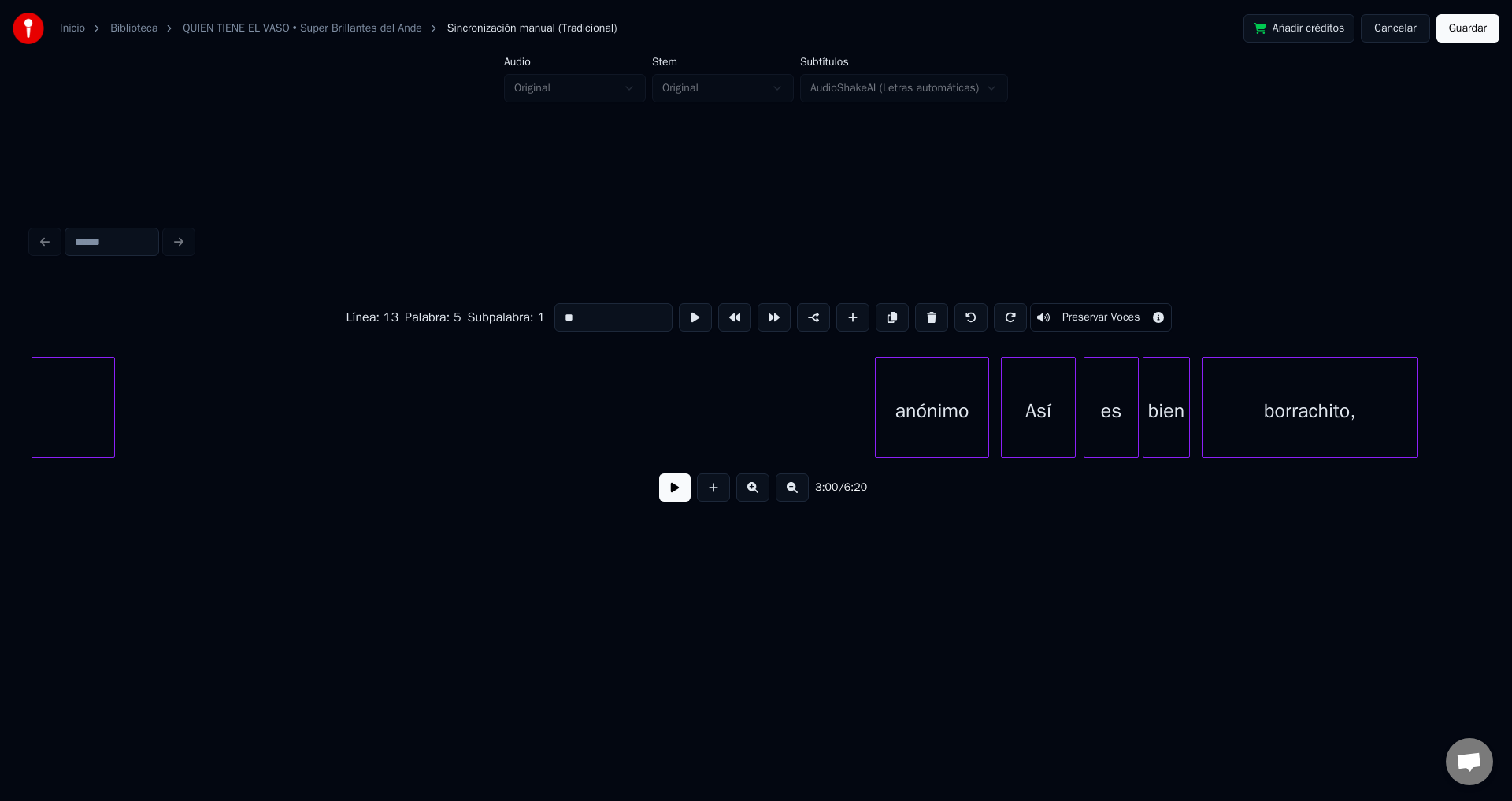 scroll, scrollTop: 0, scrollLeft: 34251, axis: horizontal 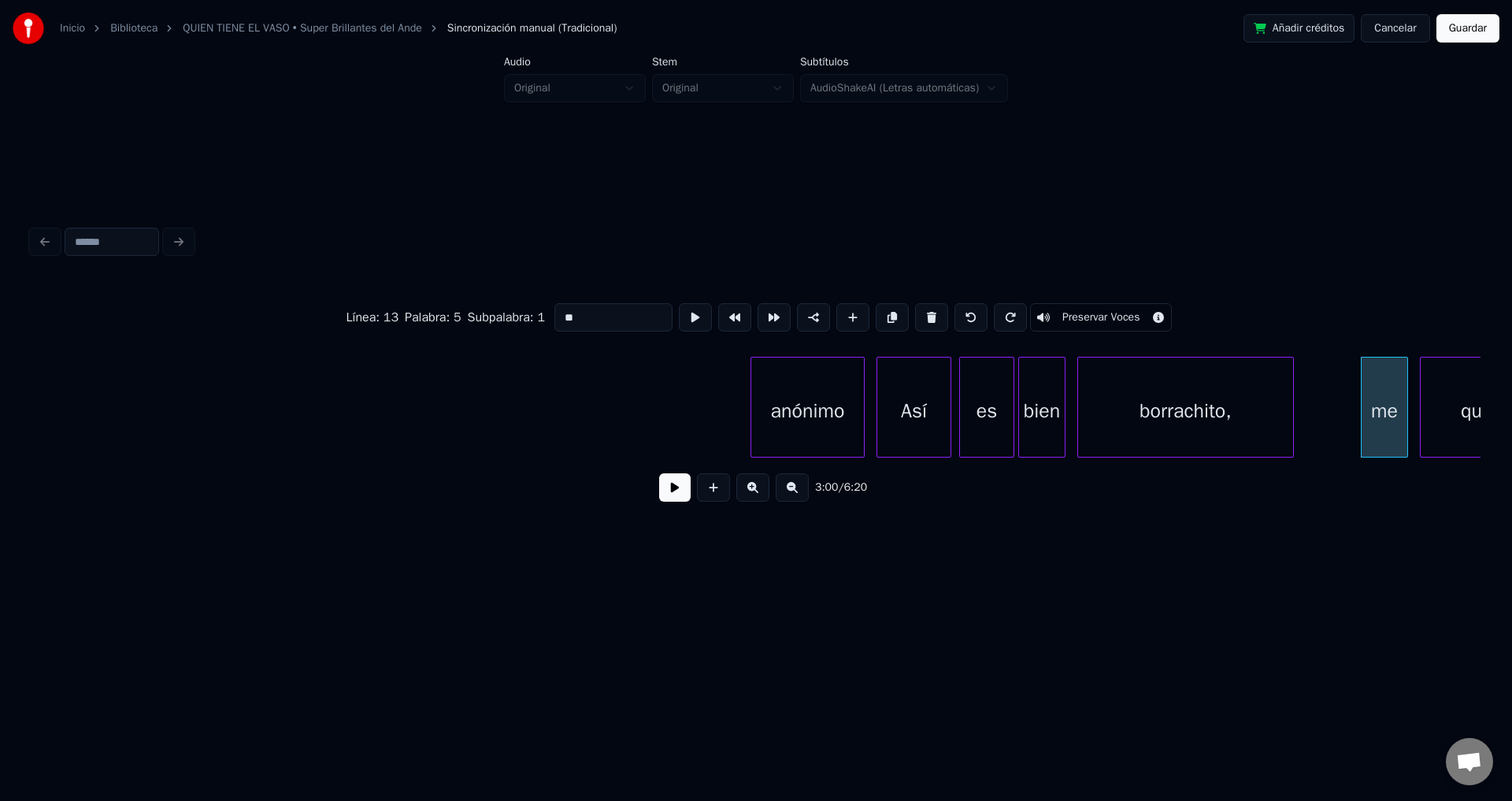 click on "anónimo Así es bien borrachito, me quieres" at bounding box center (3223, 407) 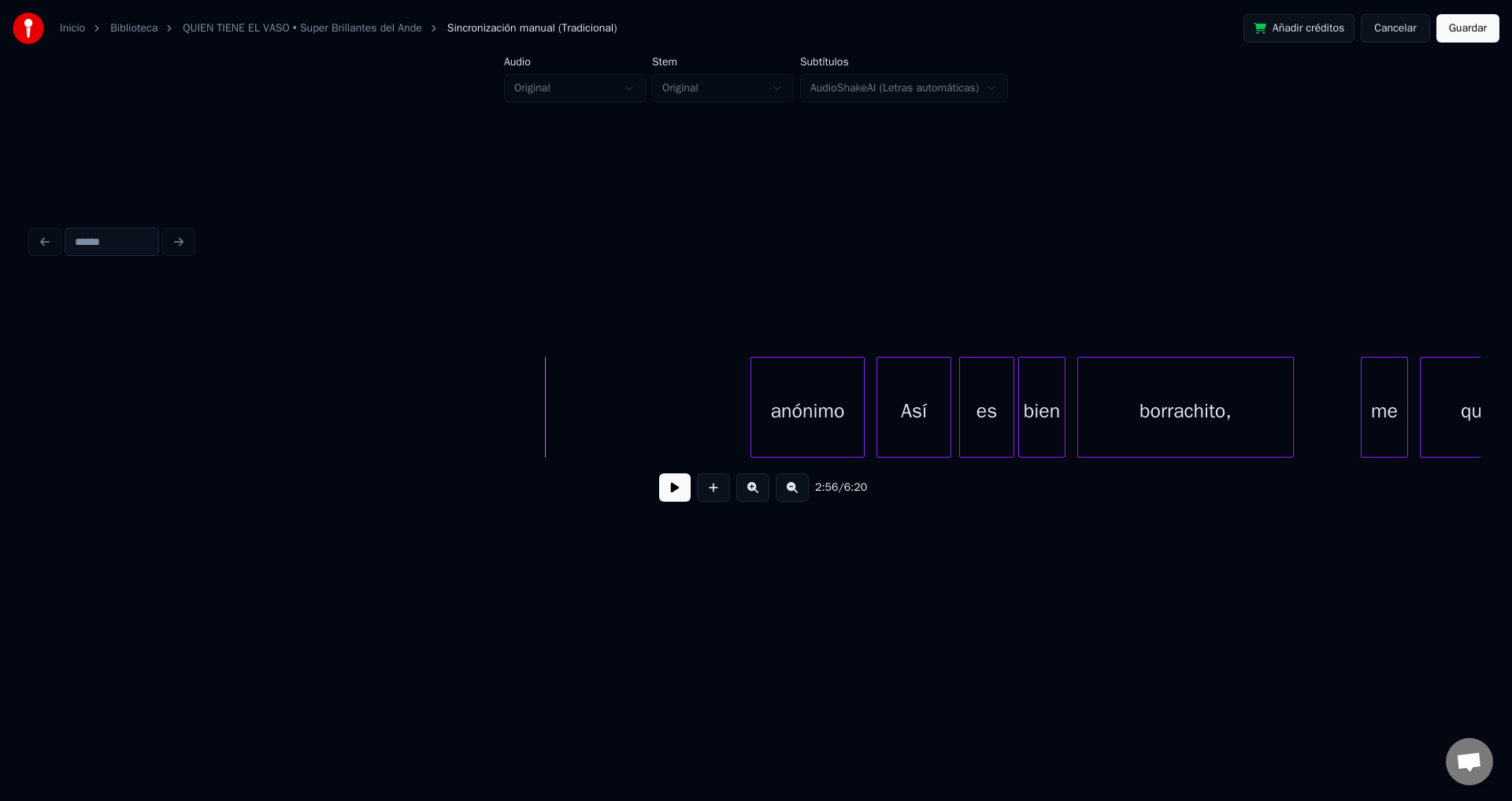 click at bounding box center [675, 488] 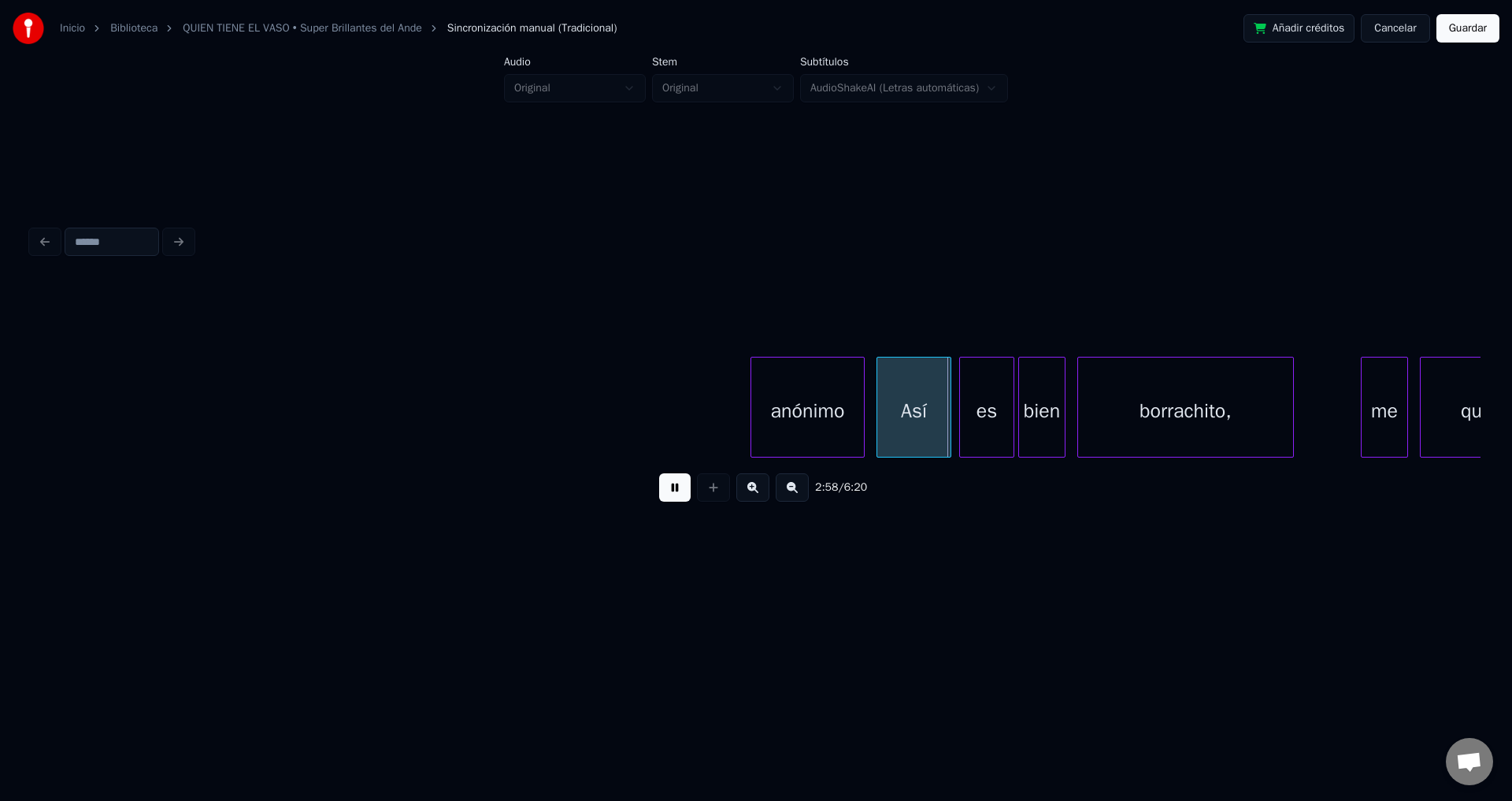 click at bounding box center [675, 488] 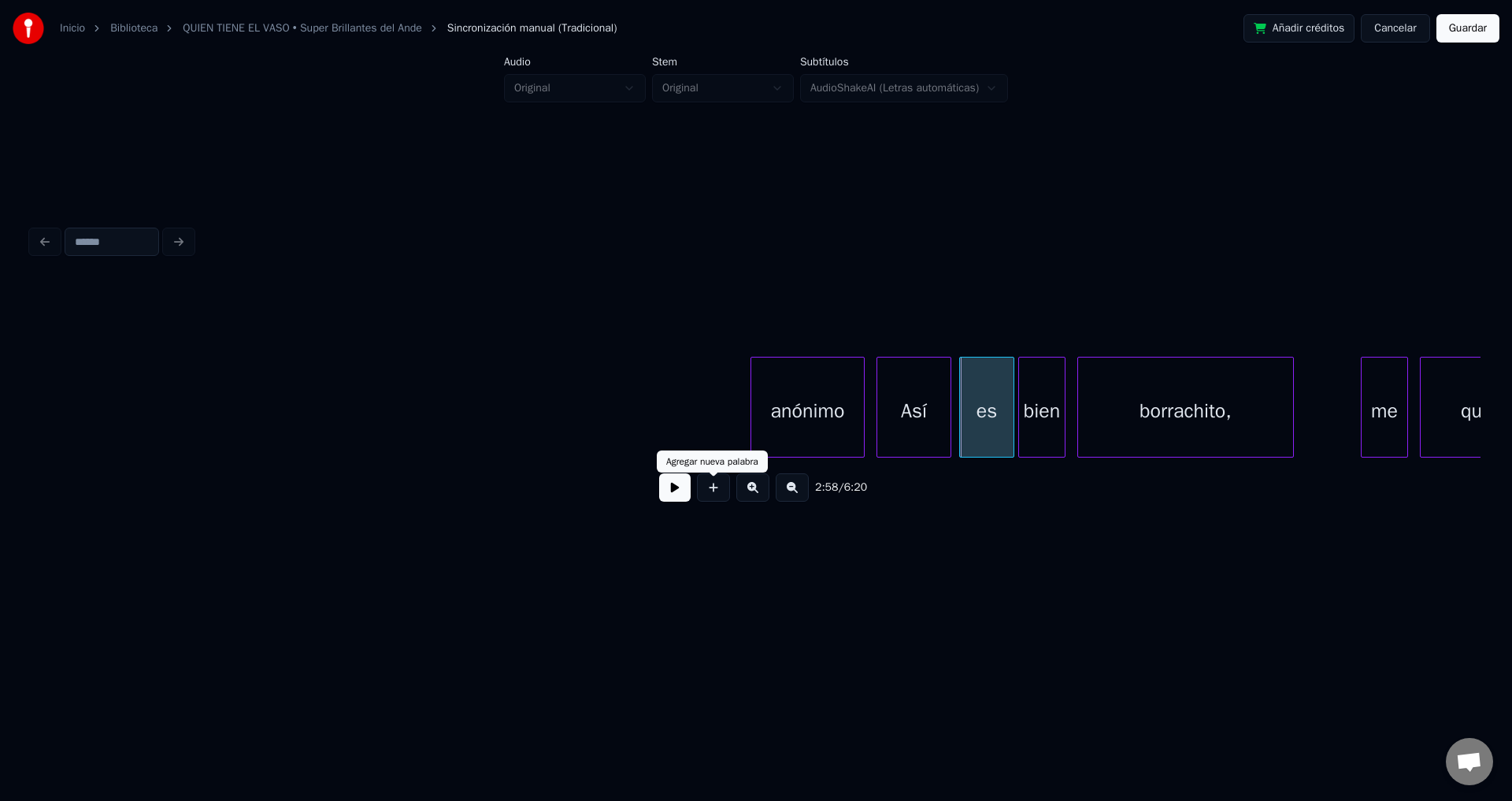 click on "anónimo" at bounding box center [807, 411] 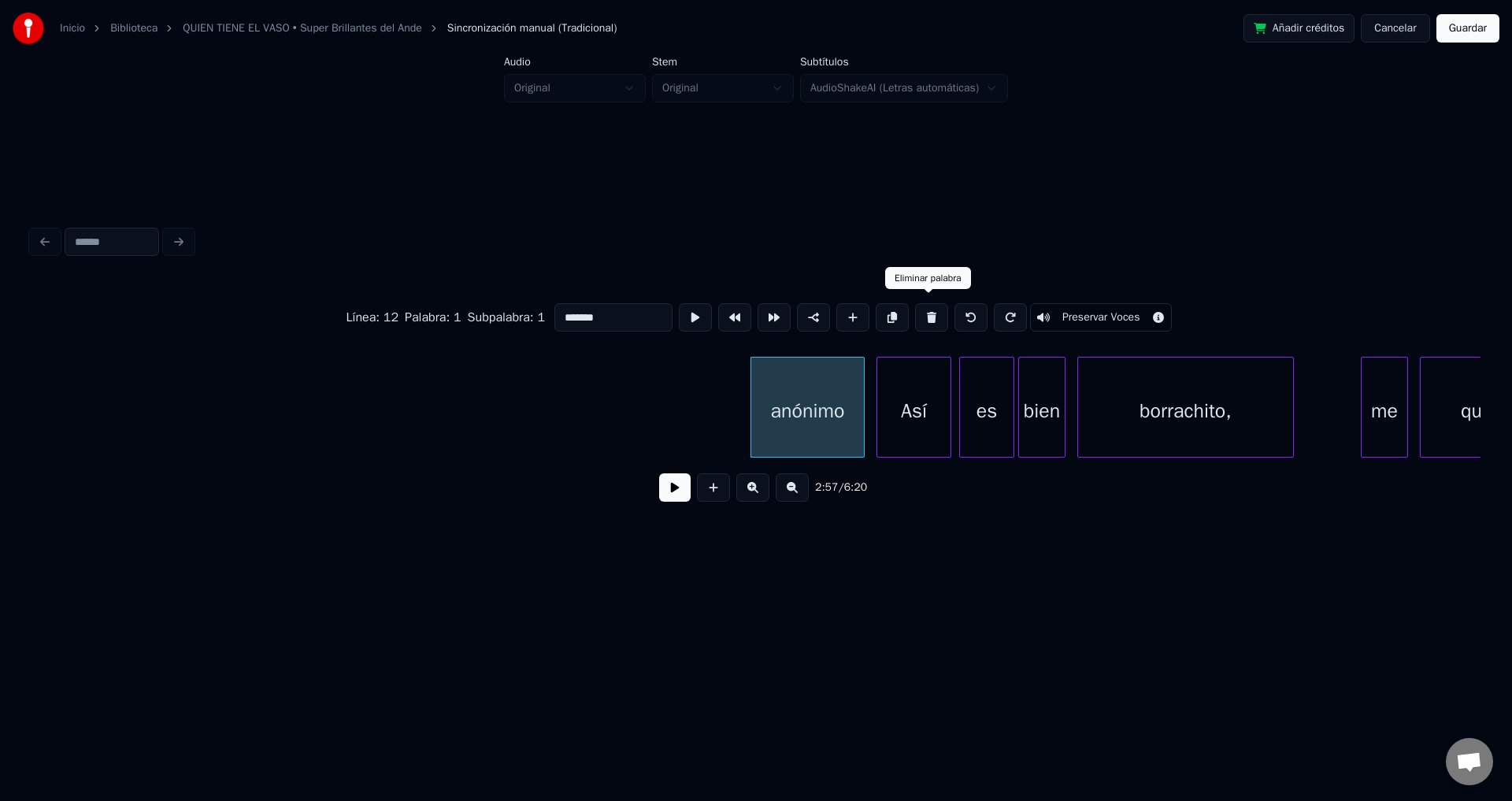 click at bounding box center (932, 317) 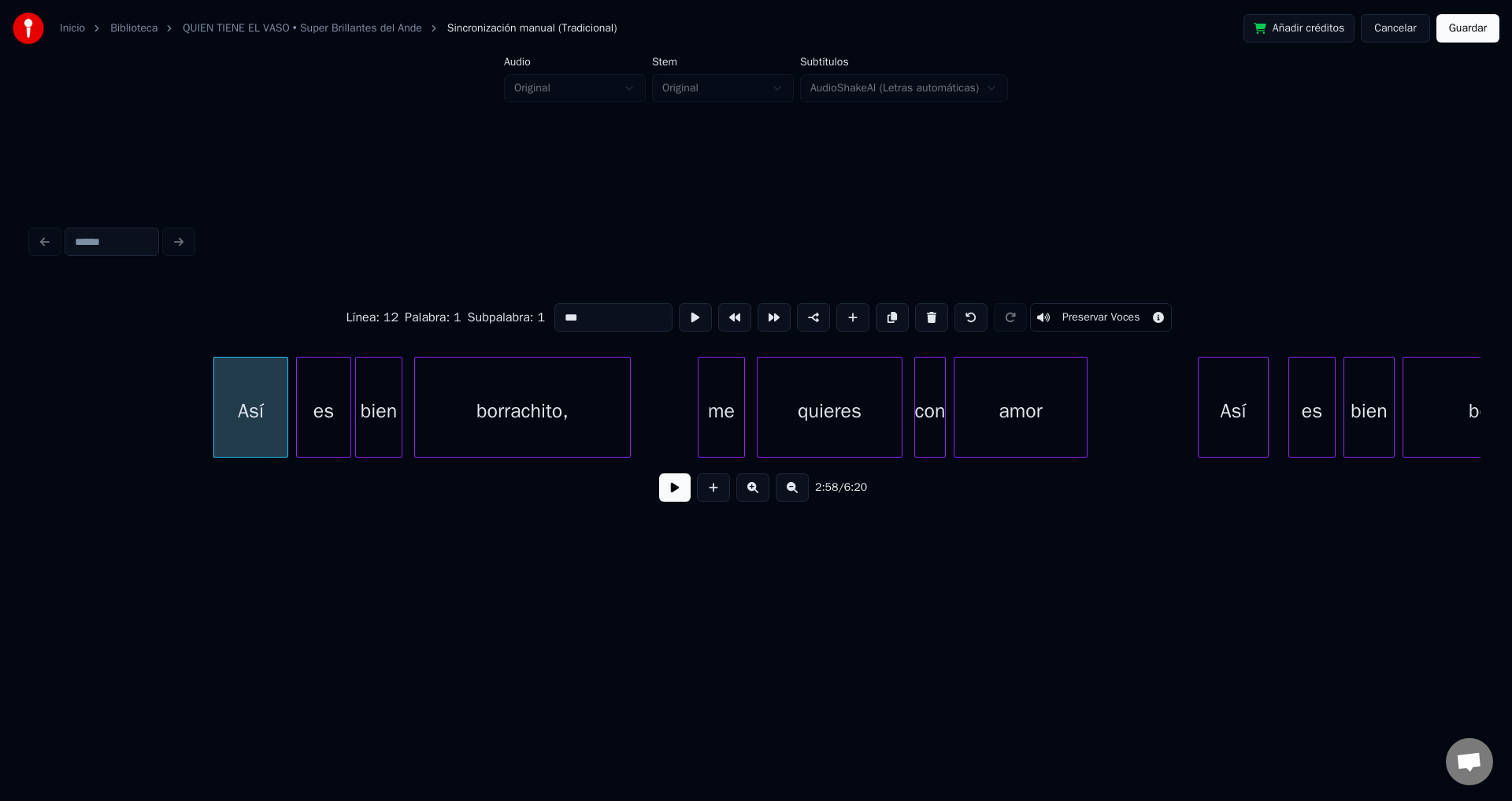 scroll, scrollTop: 0, scrollLeft: 34997, axis: horizontal 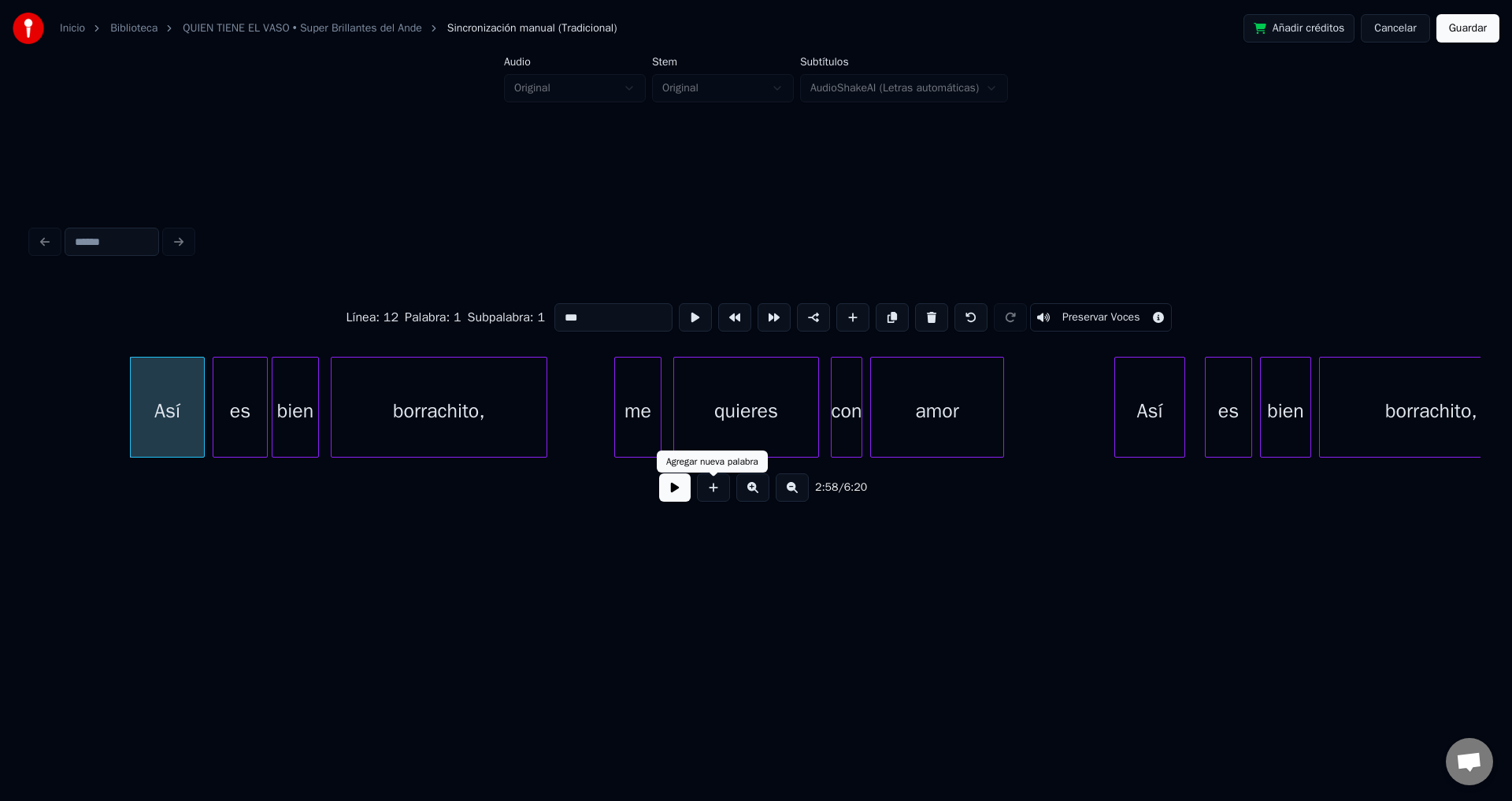 click at bounding box center (675, 488) 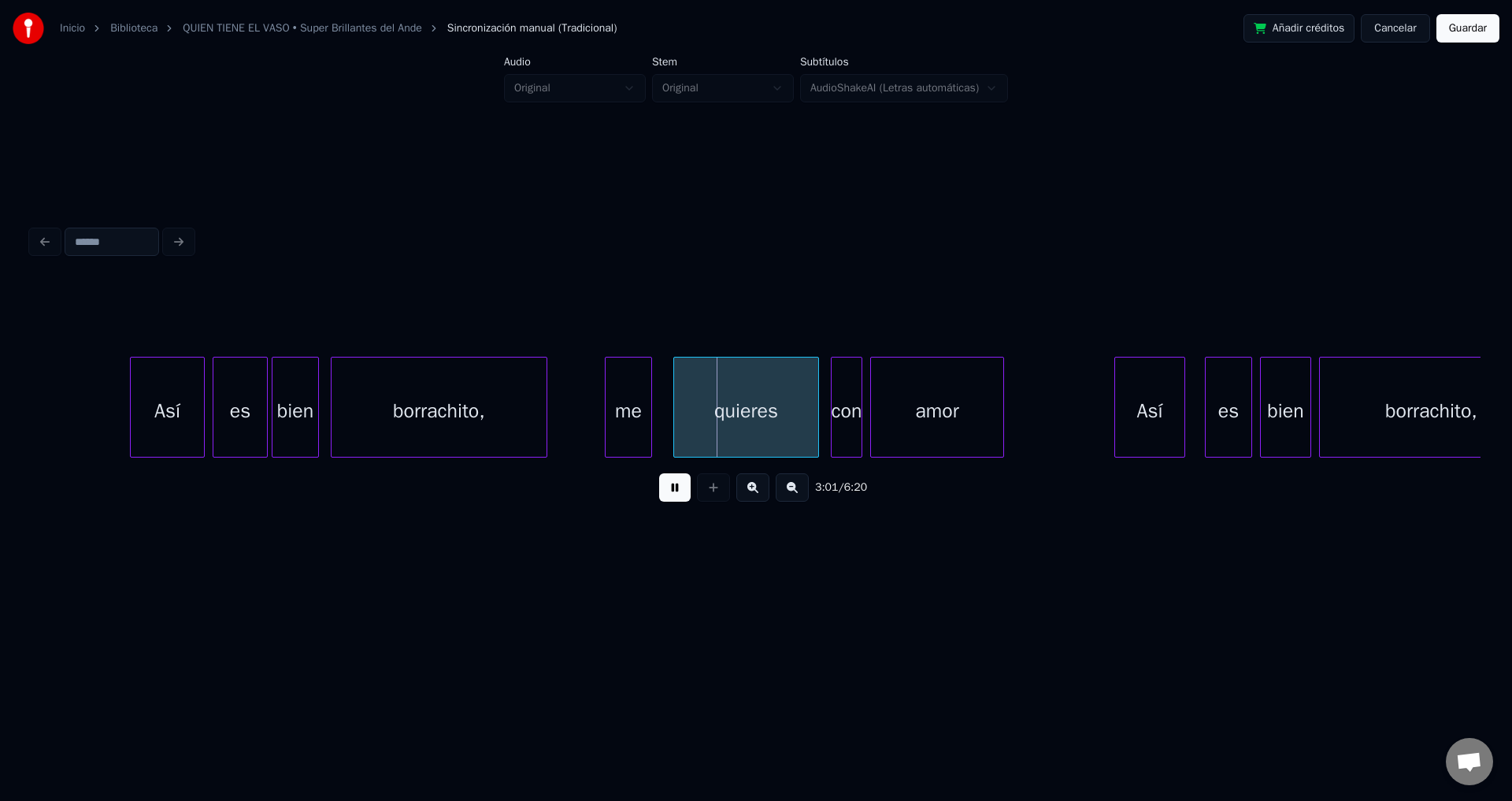 click on "me" at bounding box center [628, 411] 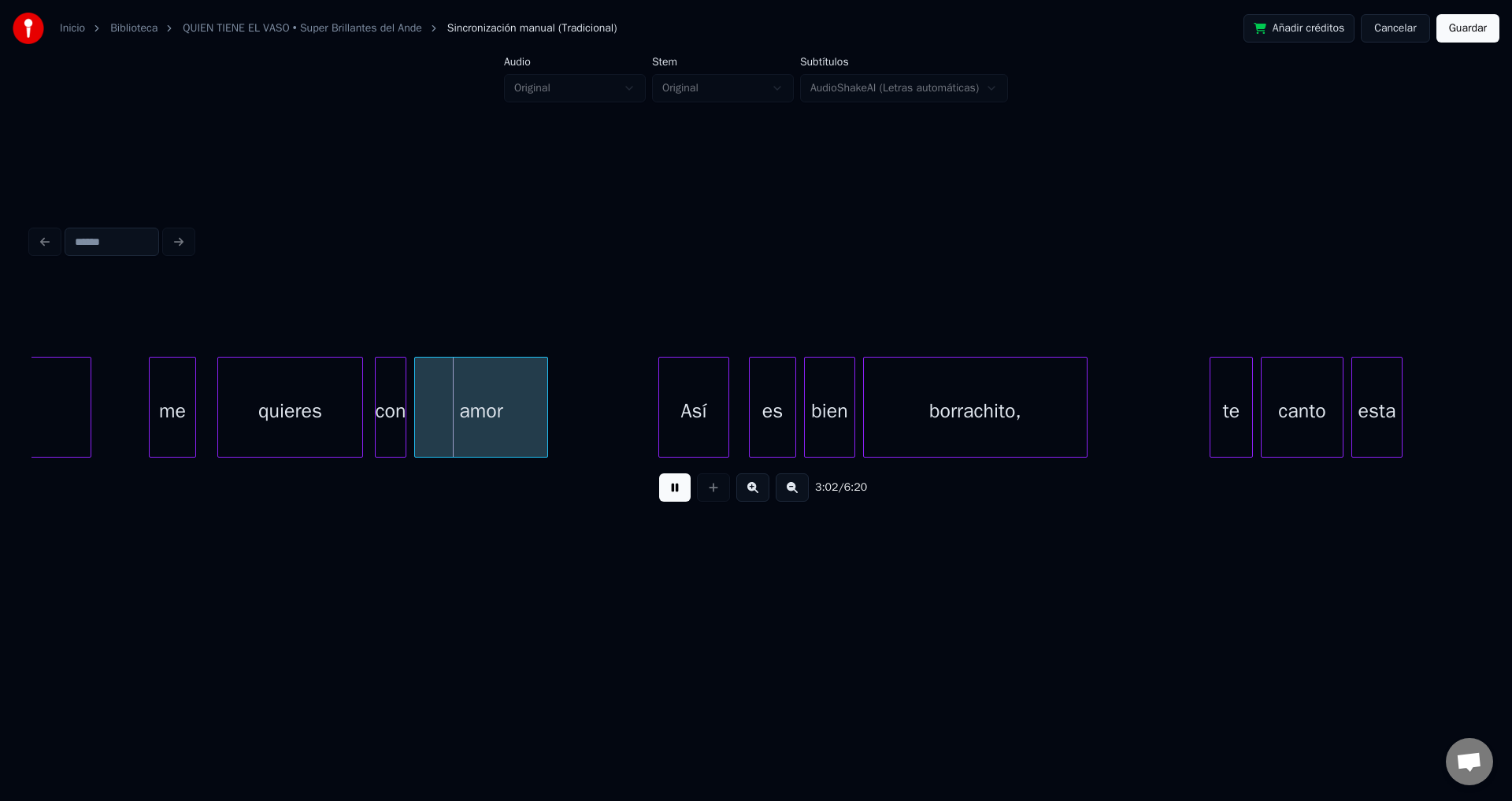 scroll, scrollTop: 0, scrollLeft: 35495, axis: horizontal 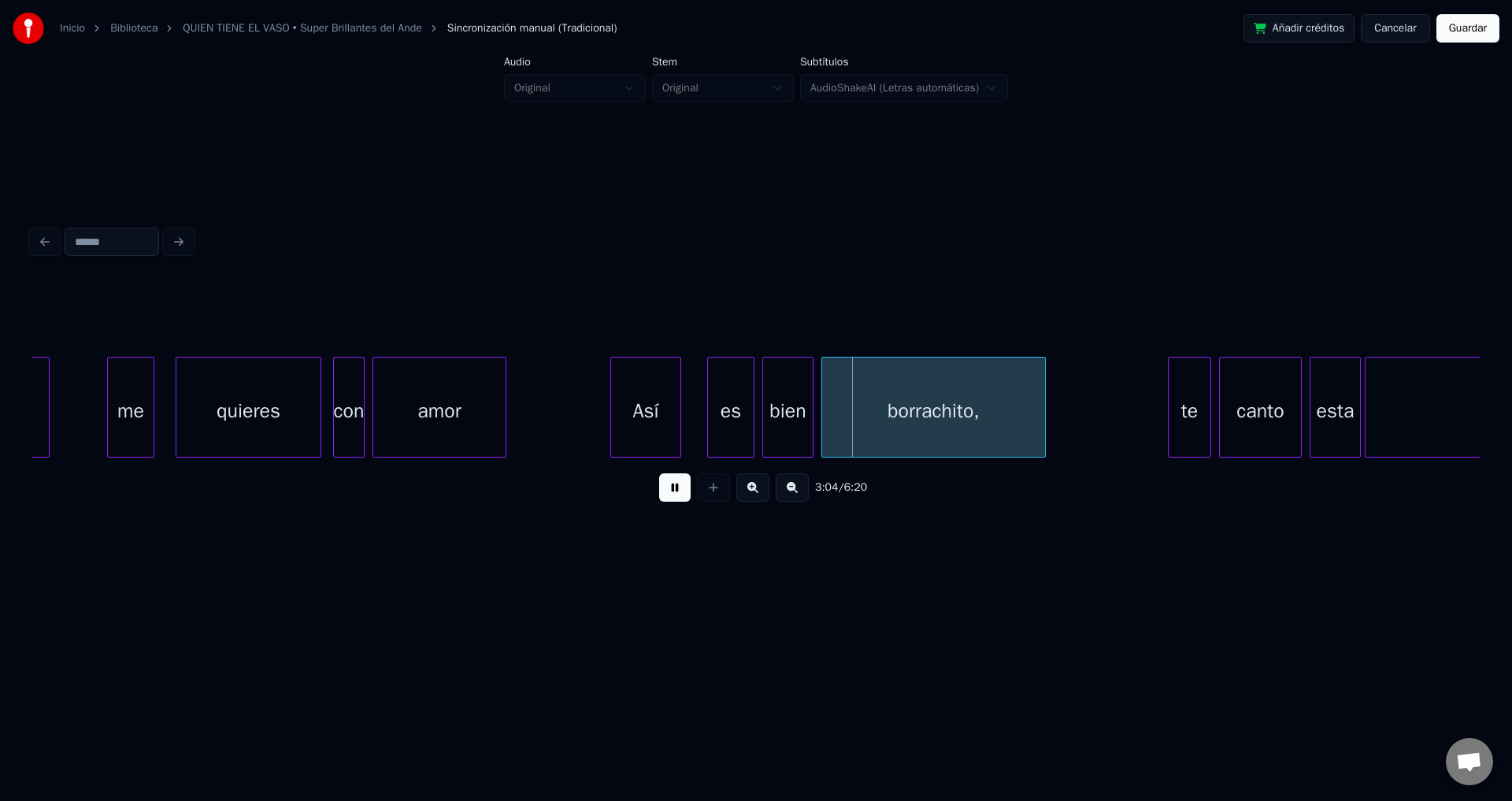 click on "Así" at bounding box center [646, 411] 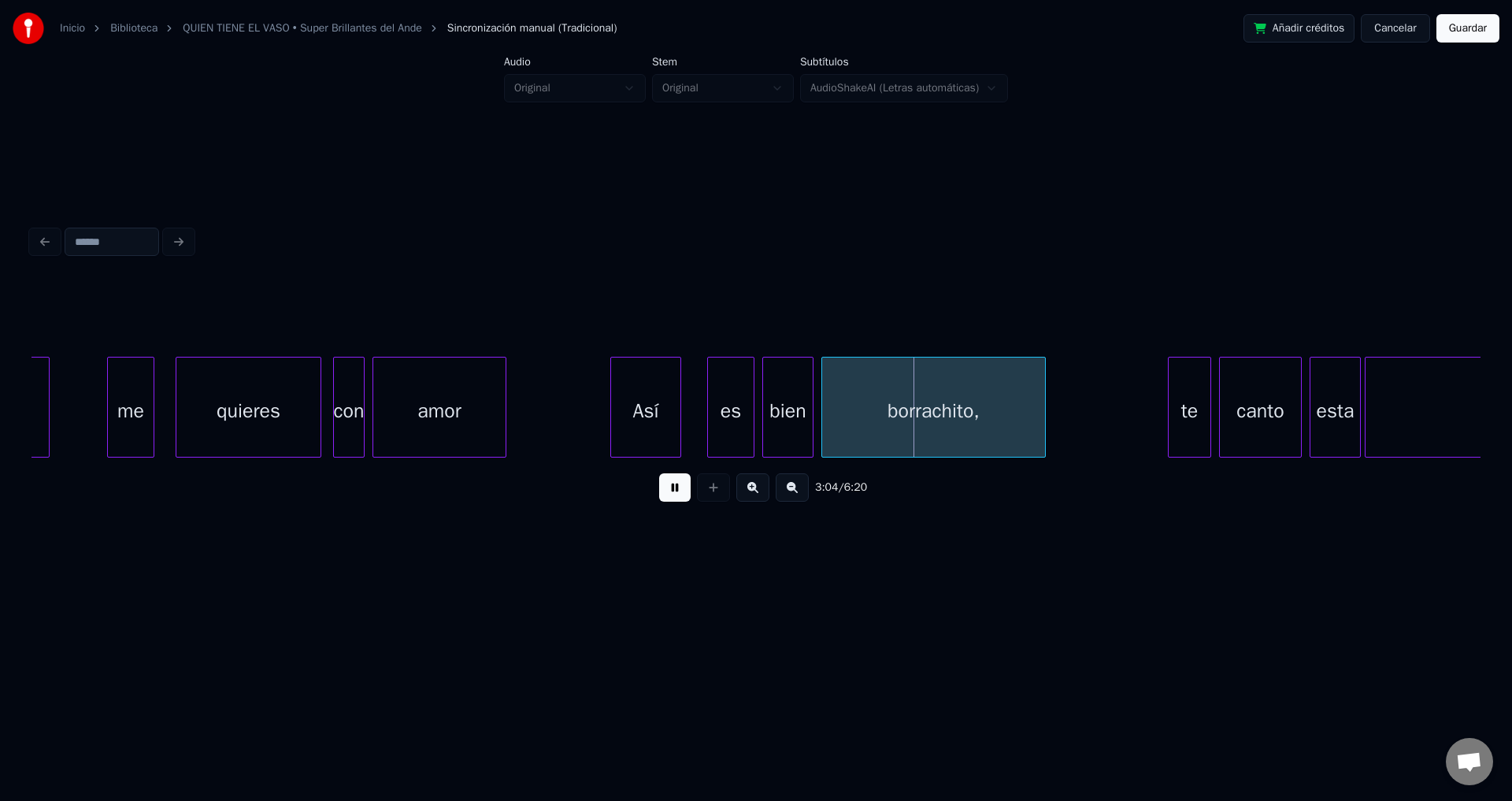 click on "es" at bounding box center [731, 411] 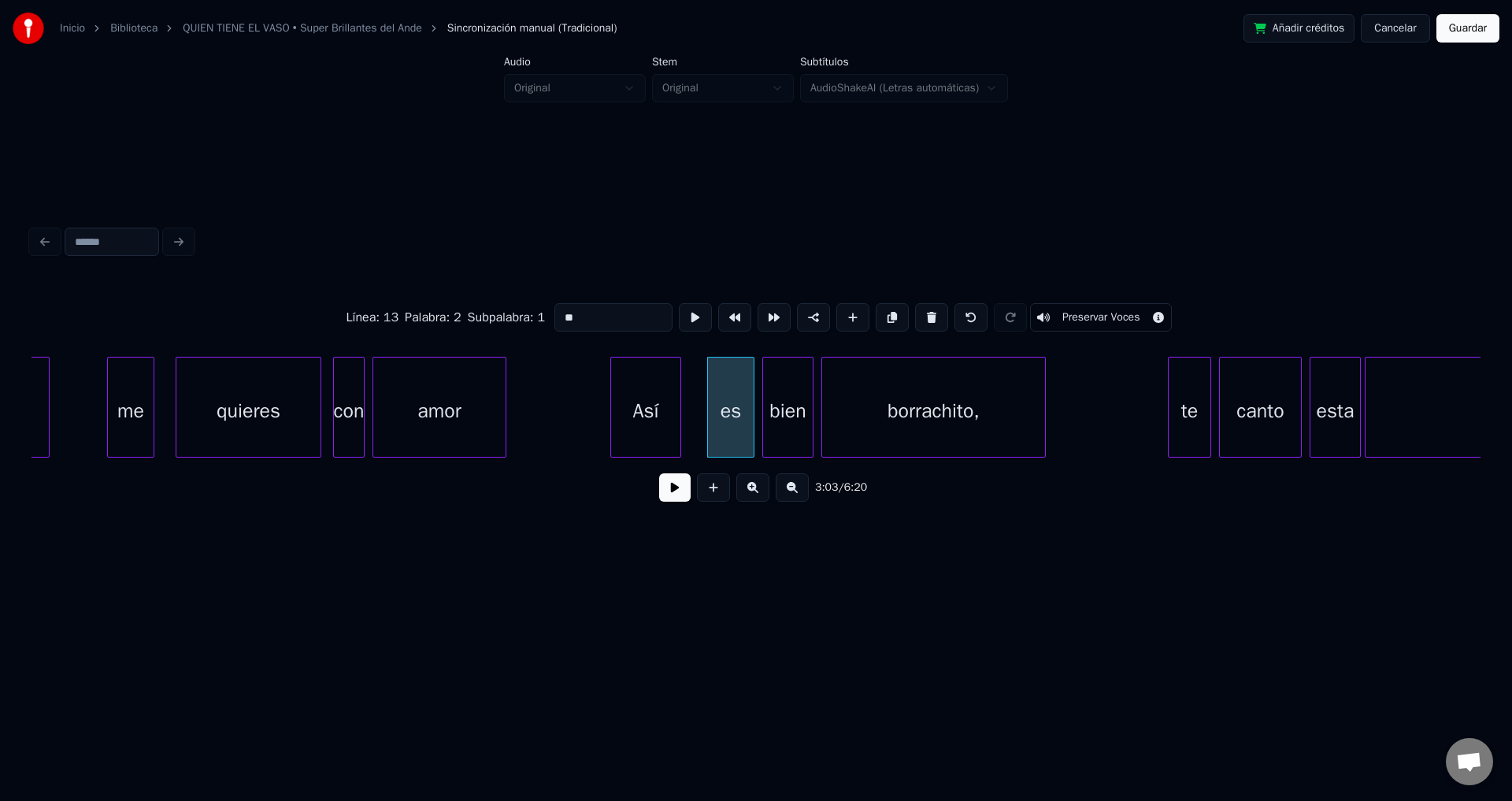 click at bounding box center [932, 317] 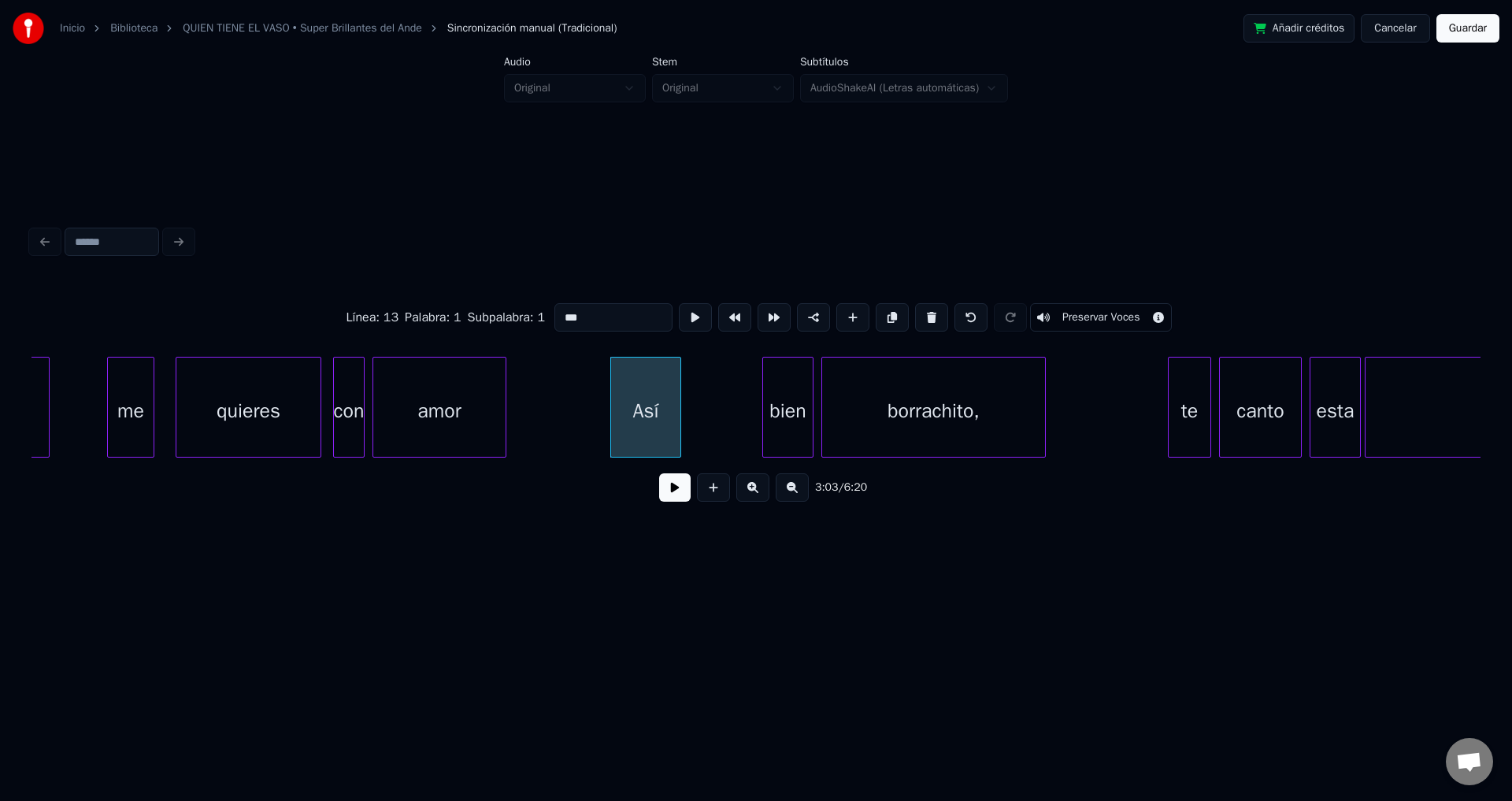 click on "Así" at bounding box center [646, 411] 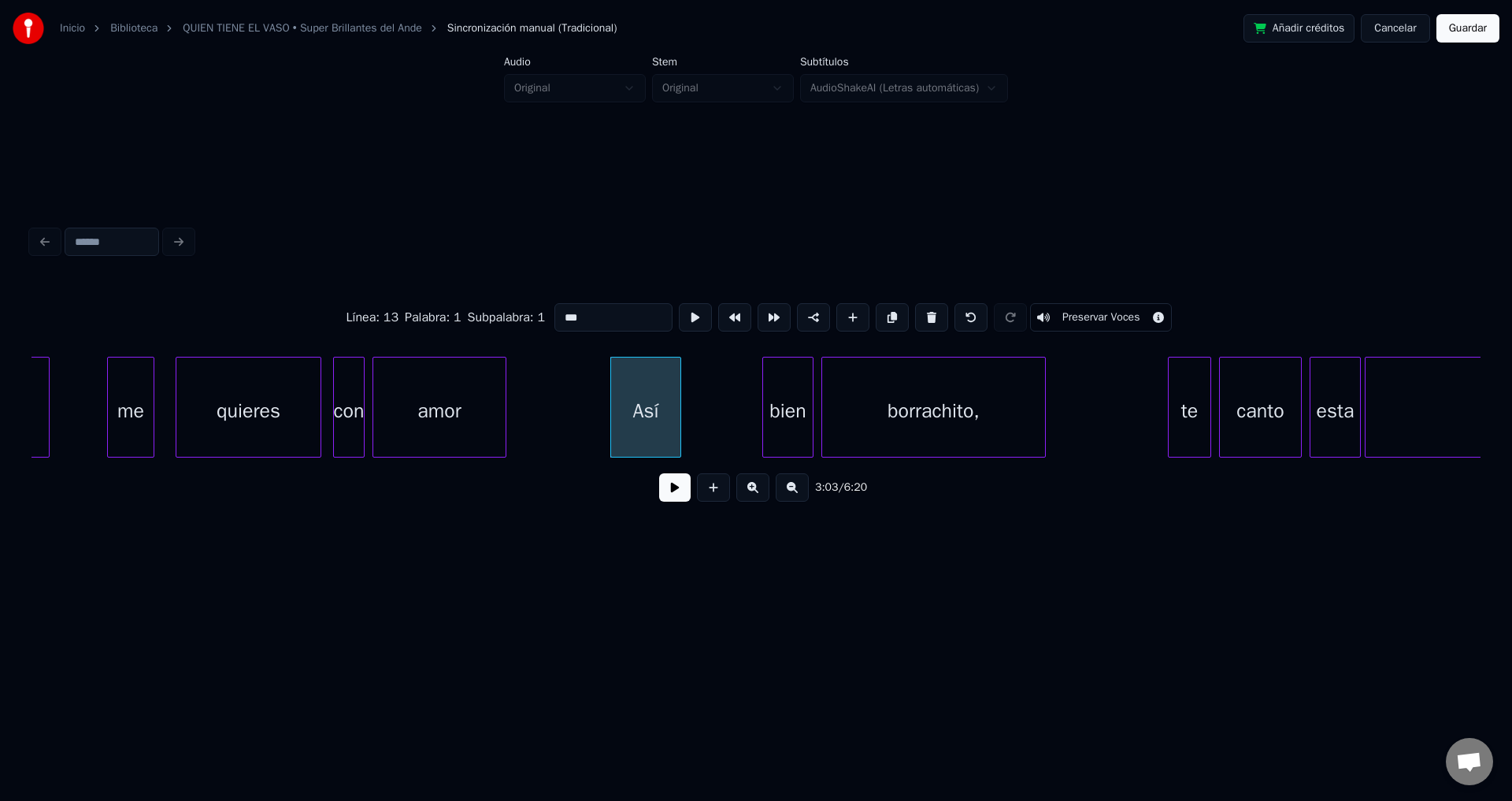 click at bounding box center [675, 488] 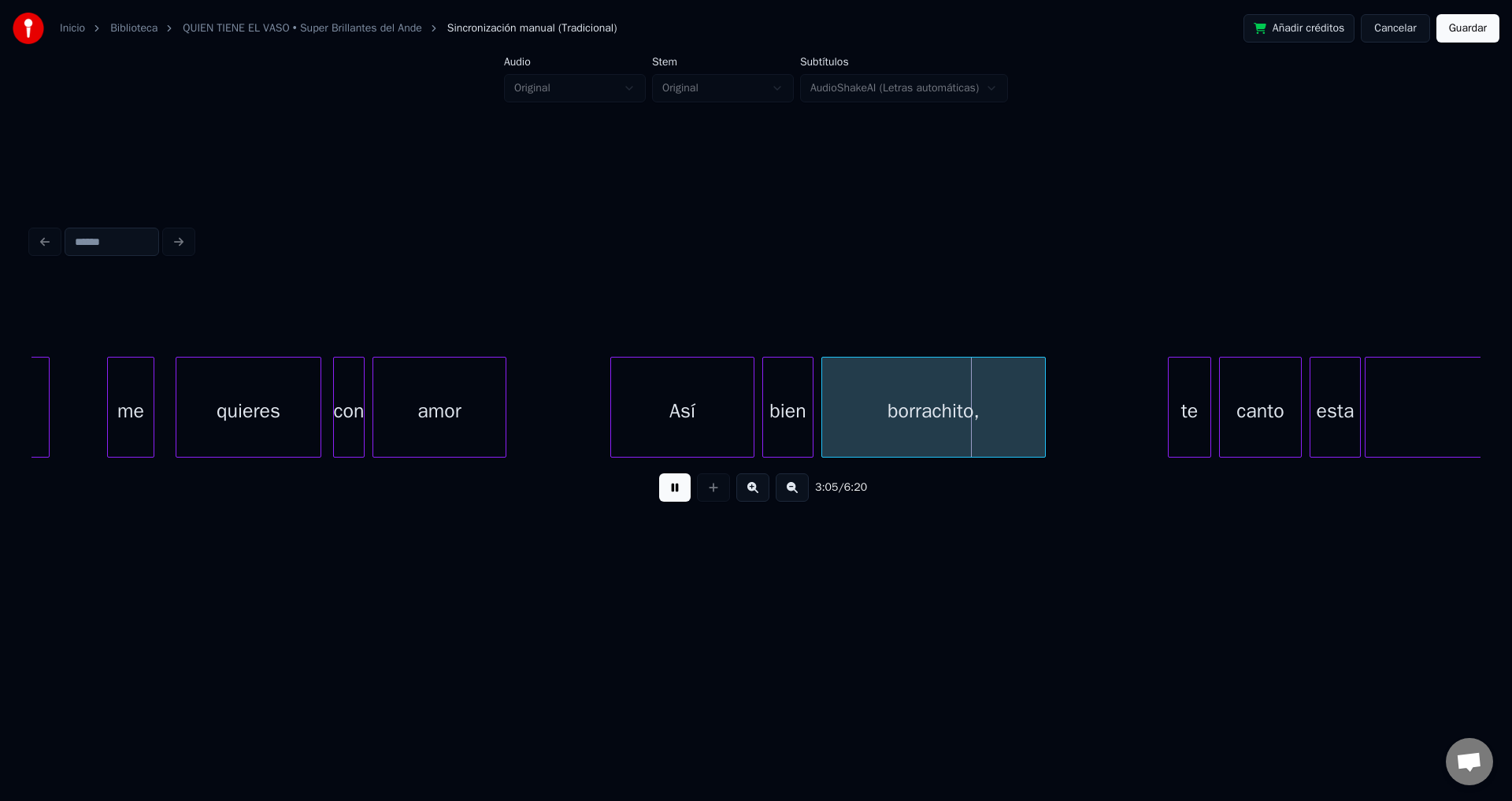 click at bounding box center [751, 407] 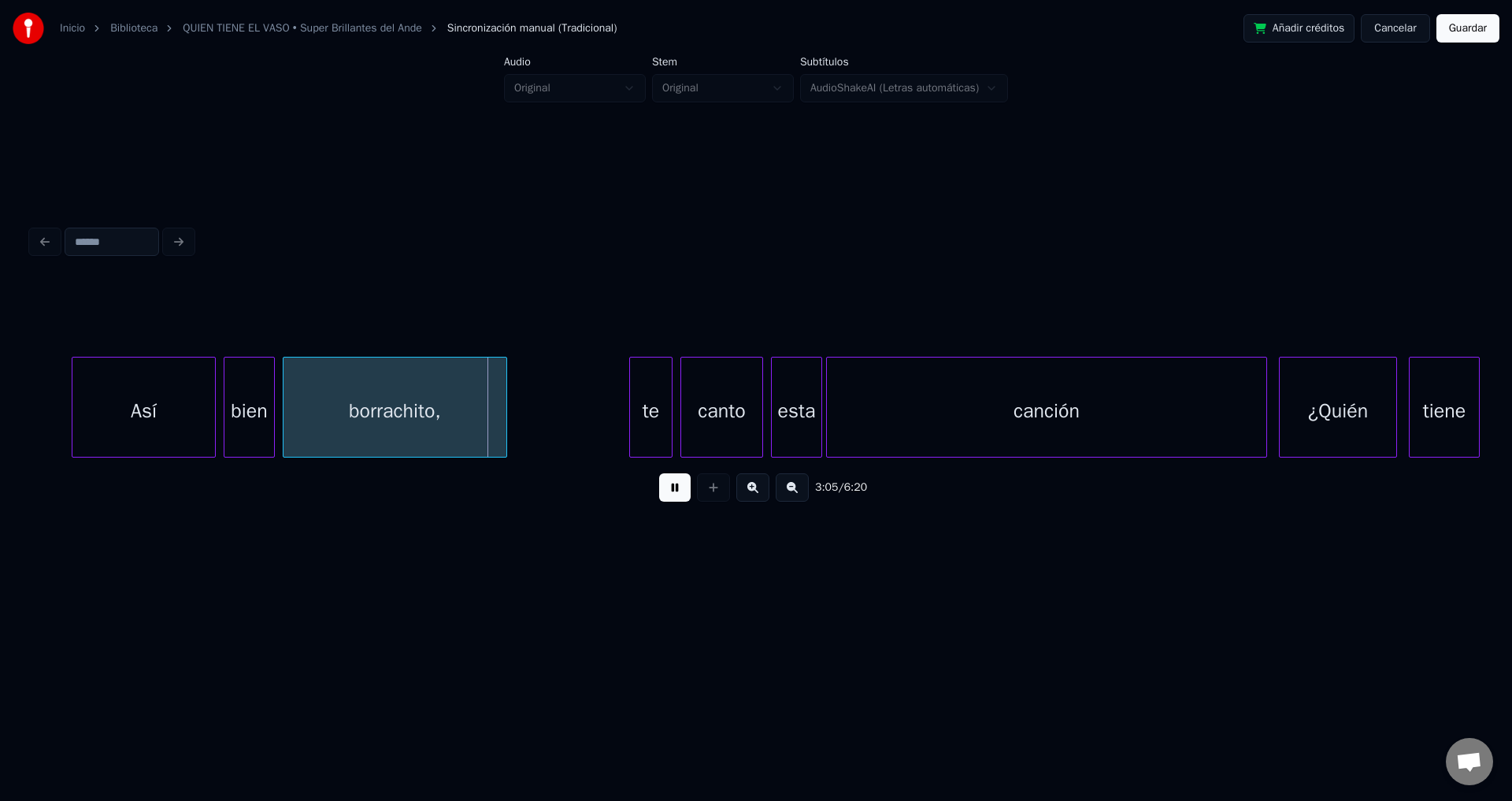 scroll, scrollTop: 0, scrollLeft: 36449, axis: horizontal 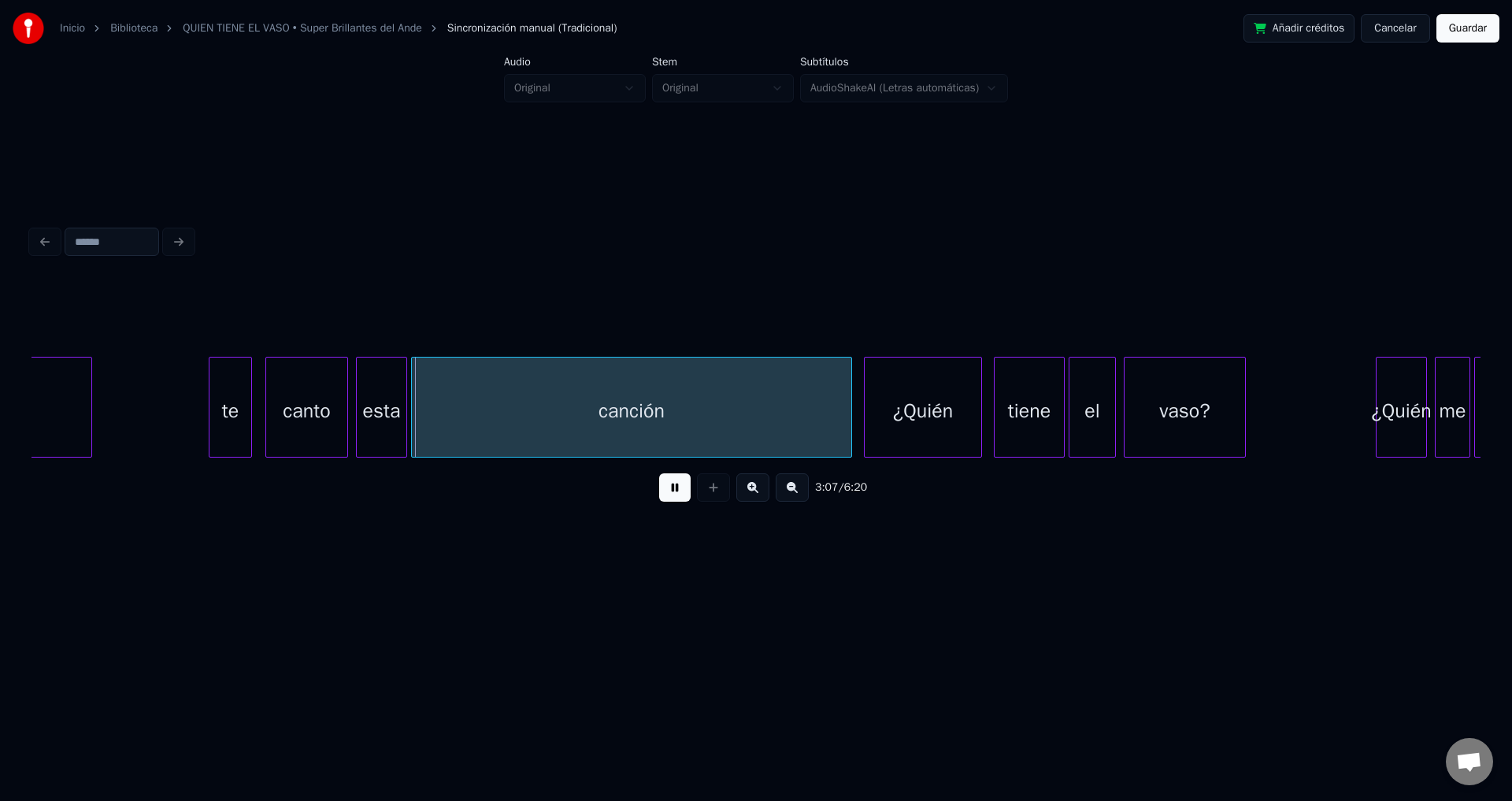 click on "te" at bounding box center [230, 411] 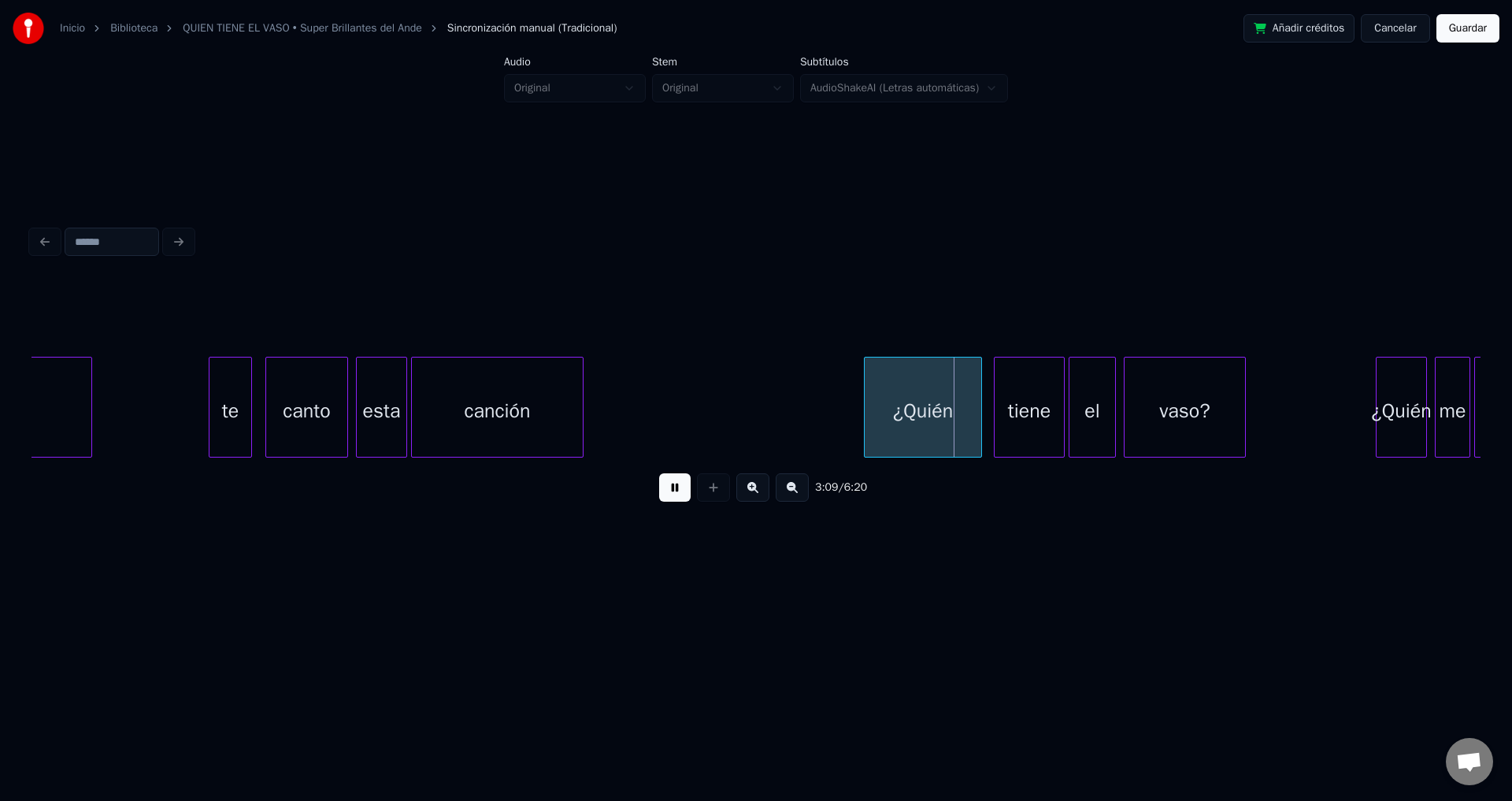 click at bounding box center (580, 407) 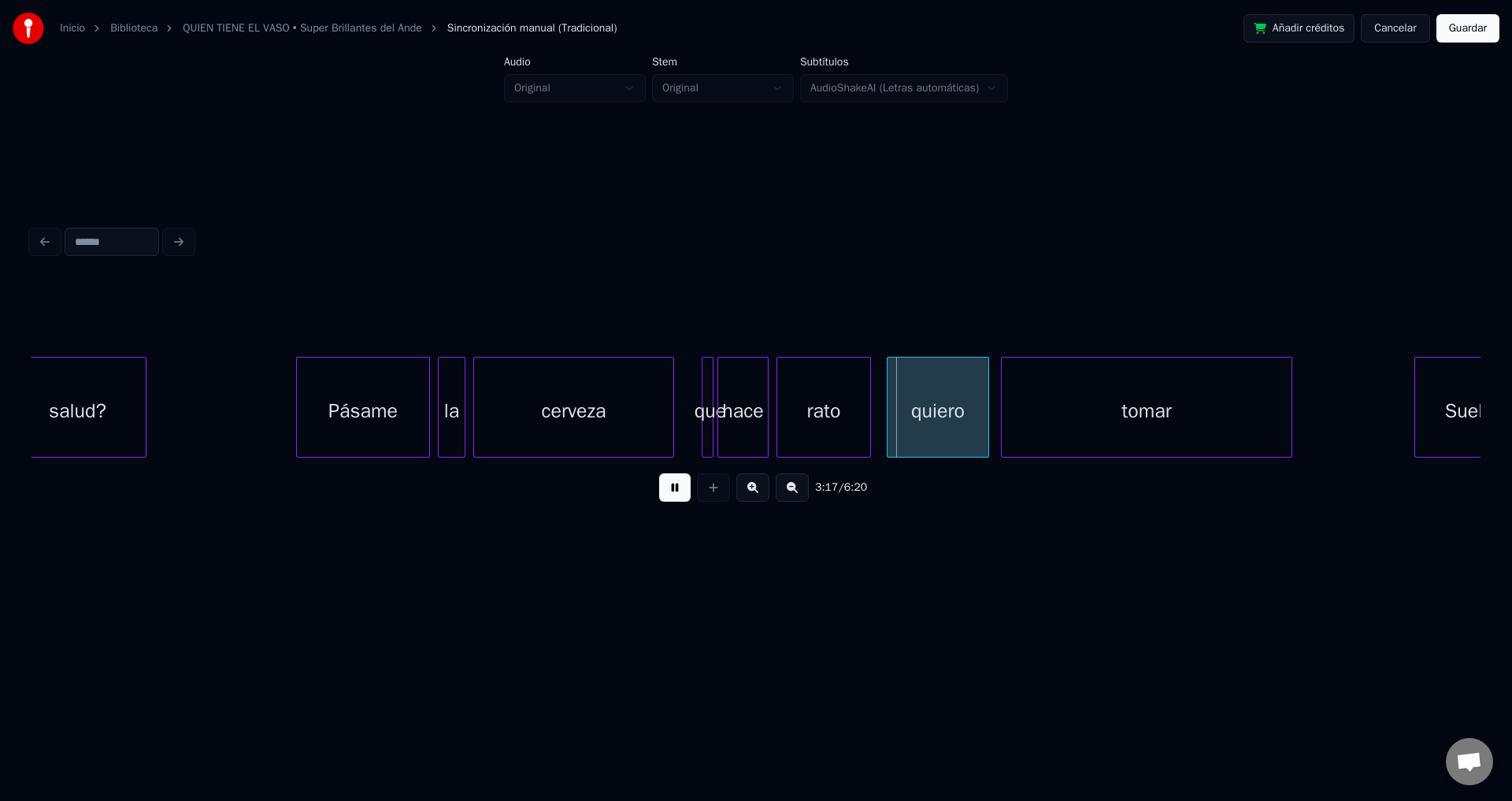 scroll, scrollTop: 0, scrollLeft: 38065, axis: horizontal 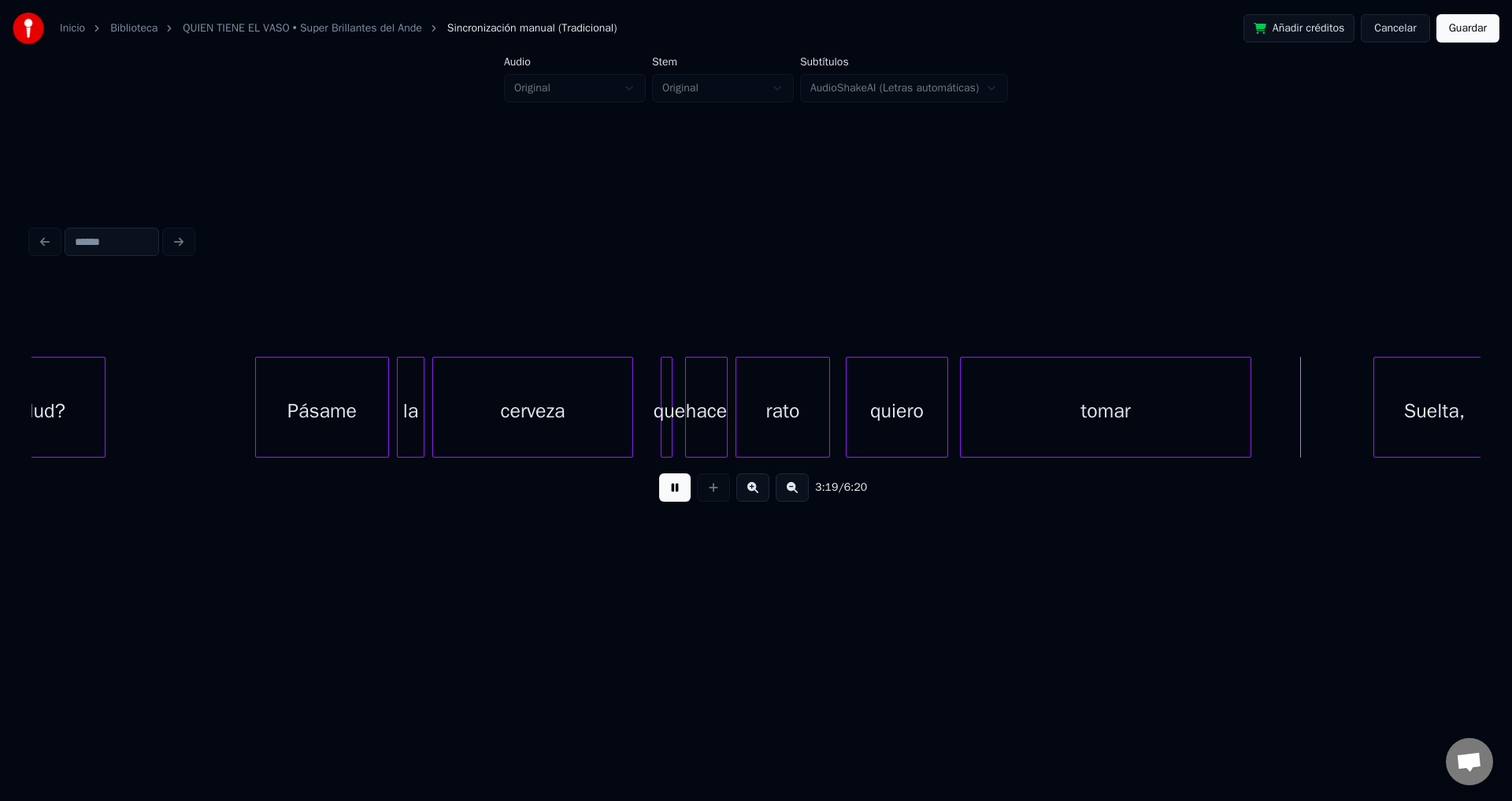 click at bounding box center (688, 407) 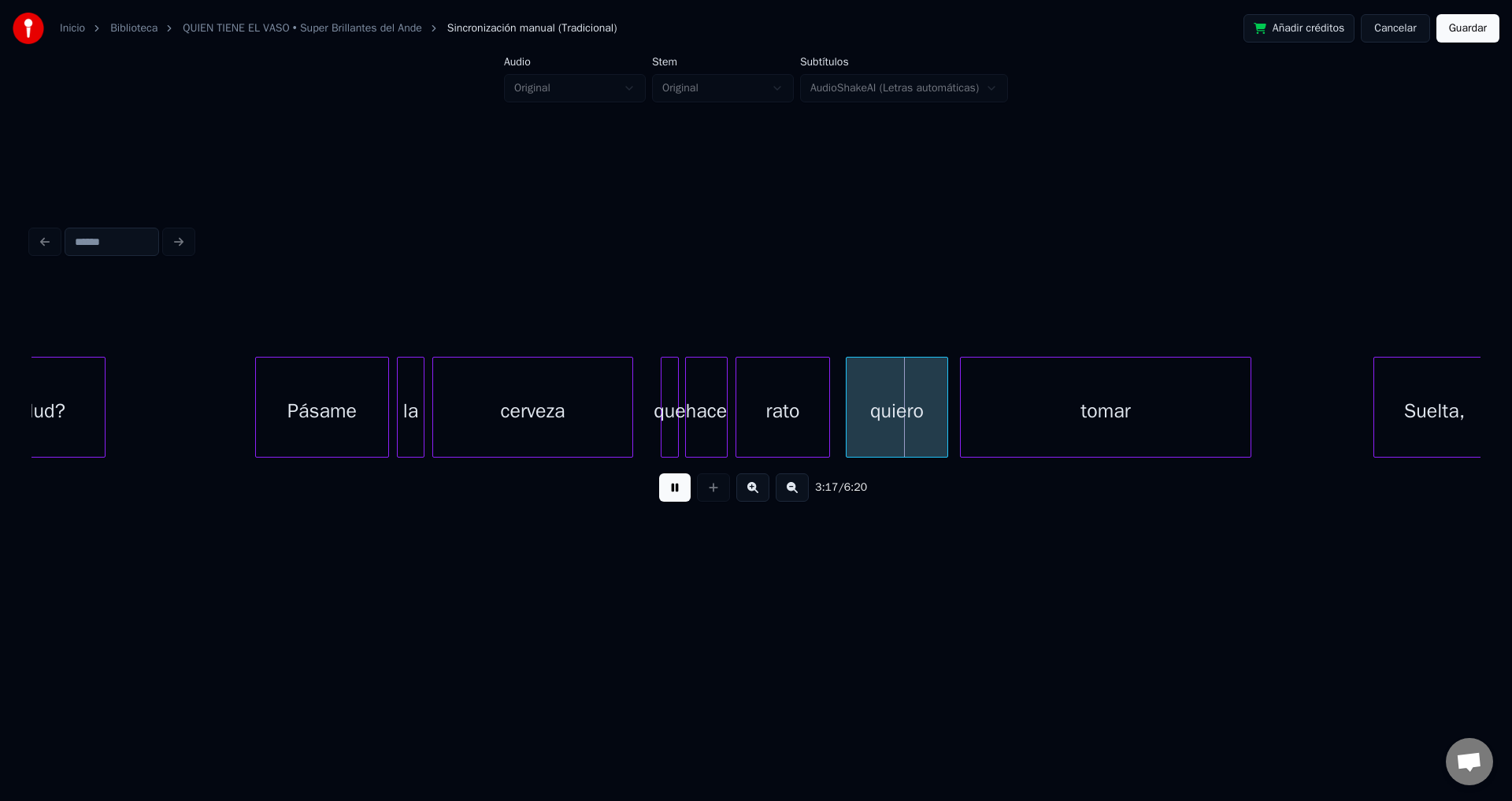 click at bounding box center [676, 407] 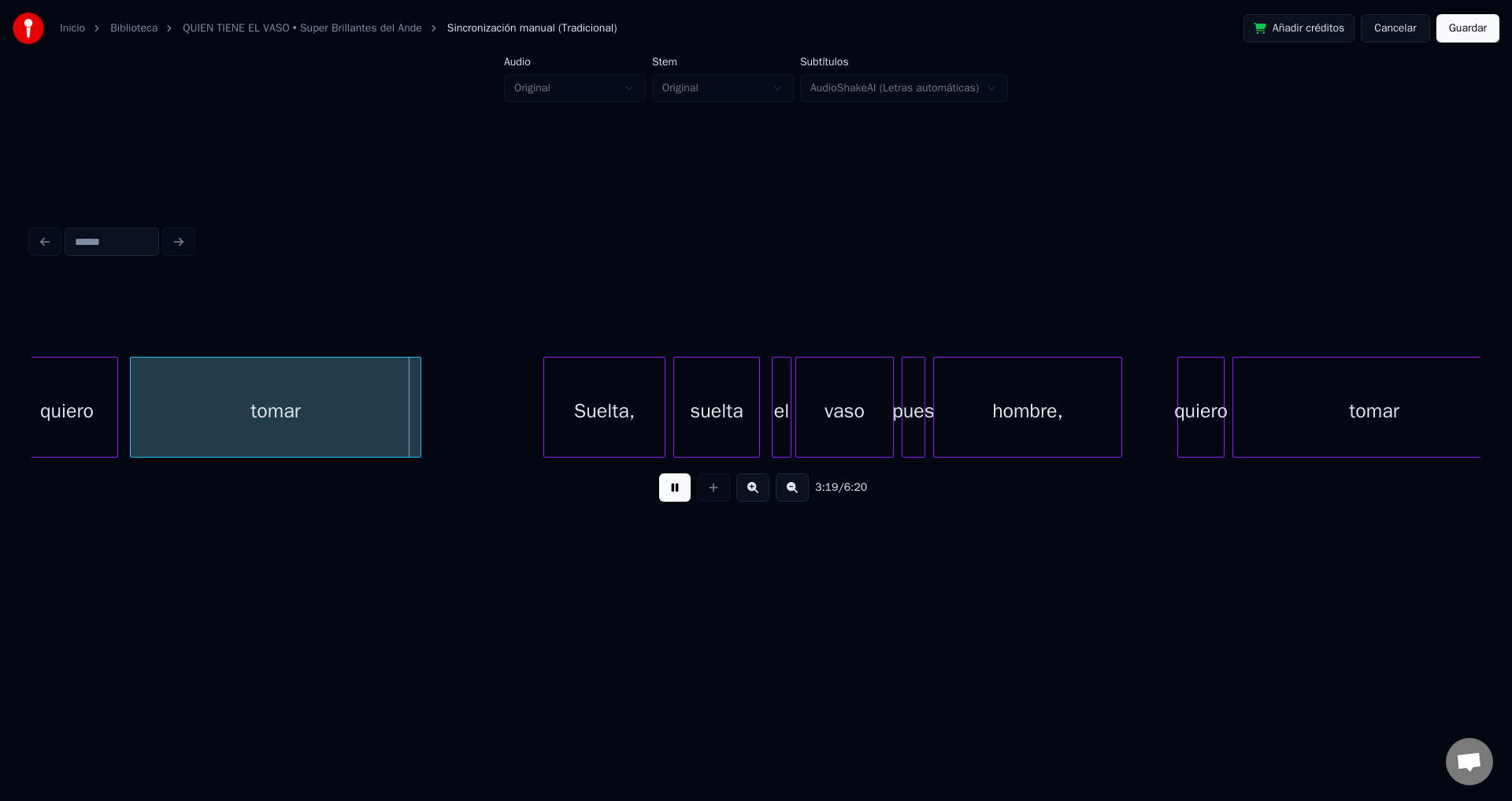 scroll, scrollTop: 0, scrollLeft: 38936, axis: horizontal 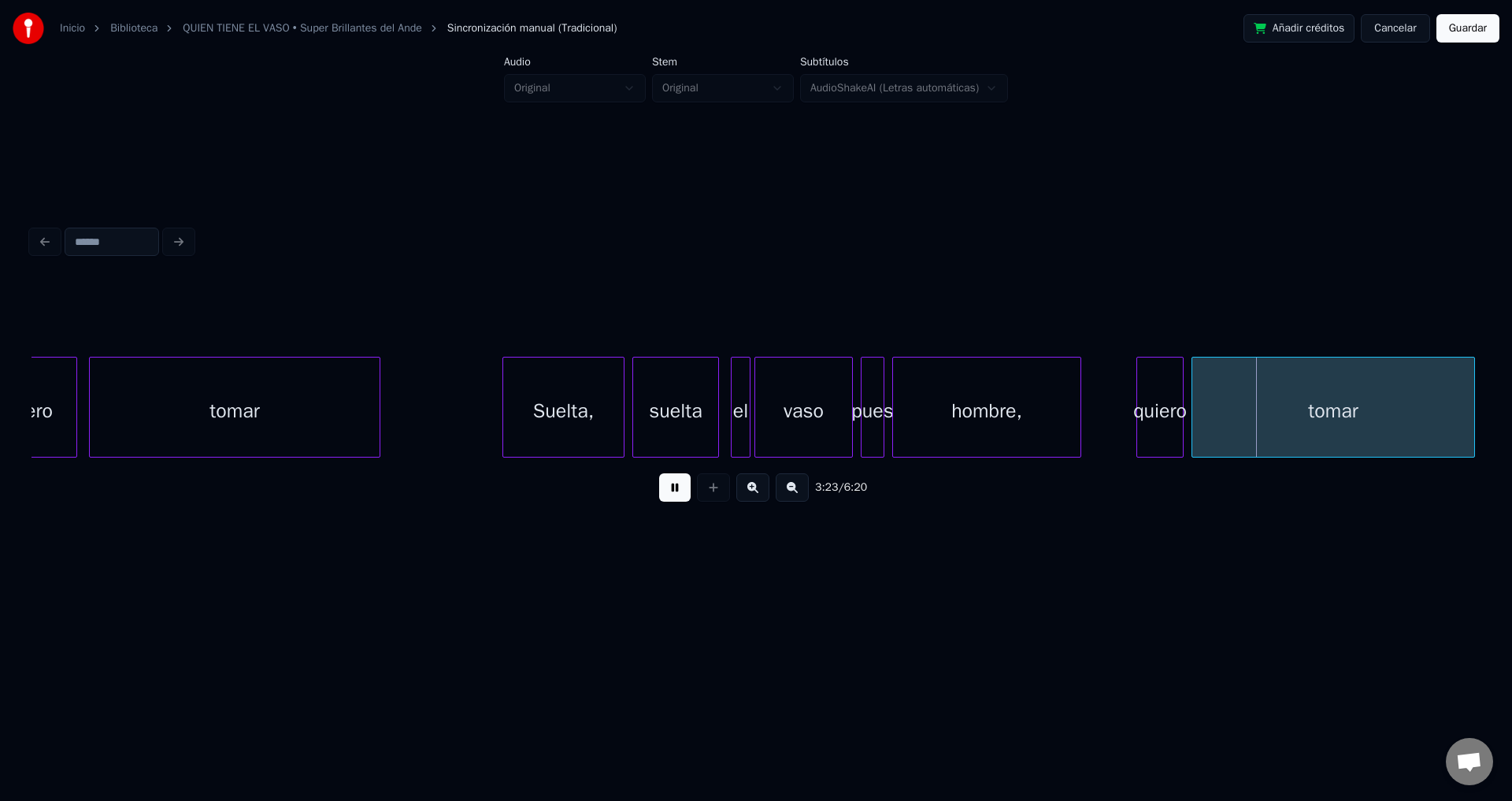 click on "Suelta," at bounding box center (563, 411) 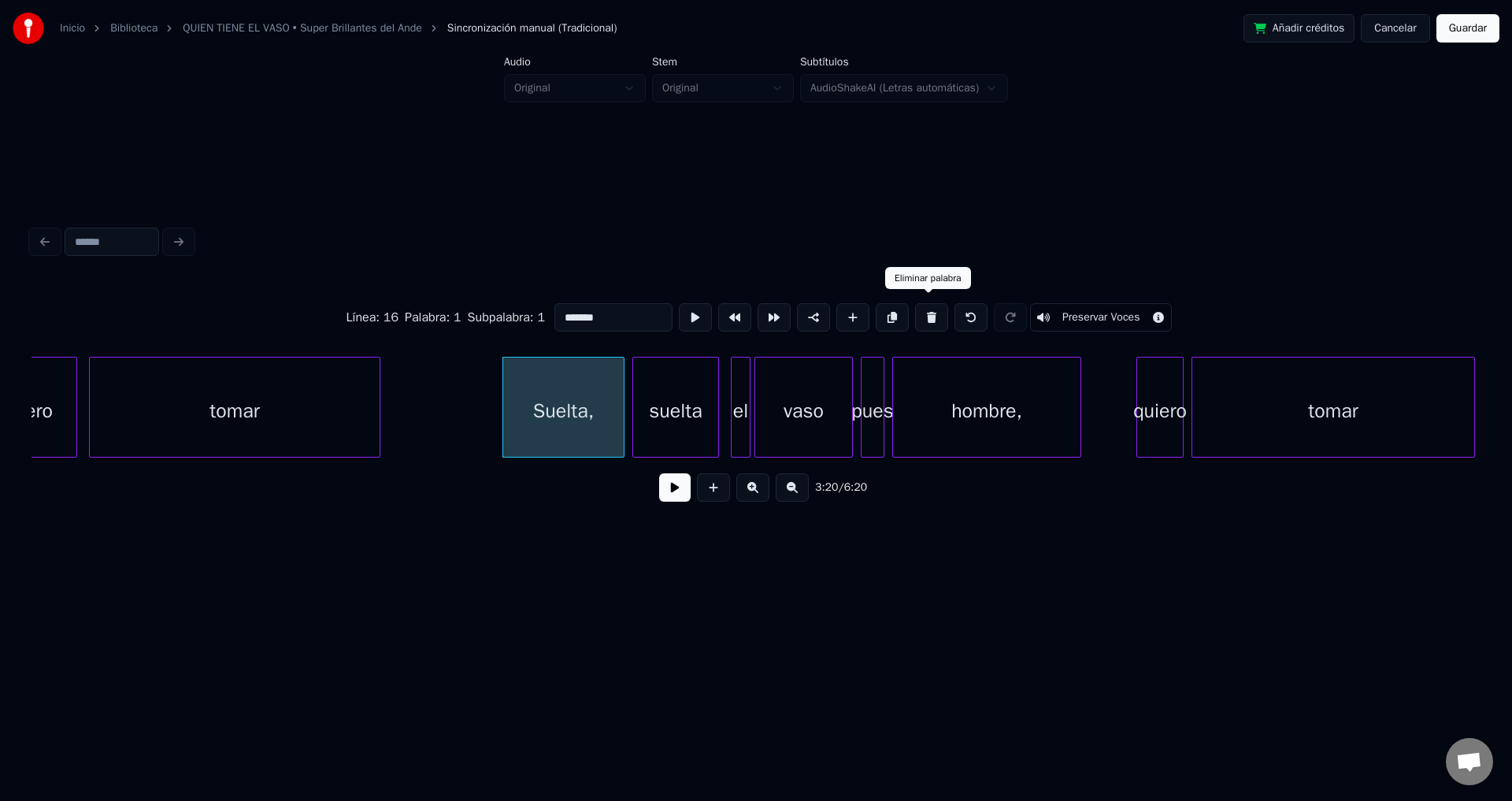 click at bounding box center [932, 317] 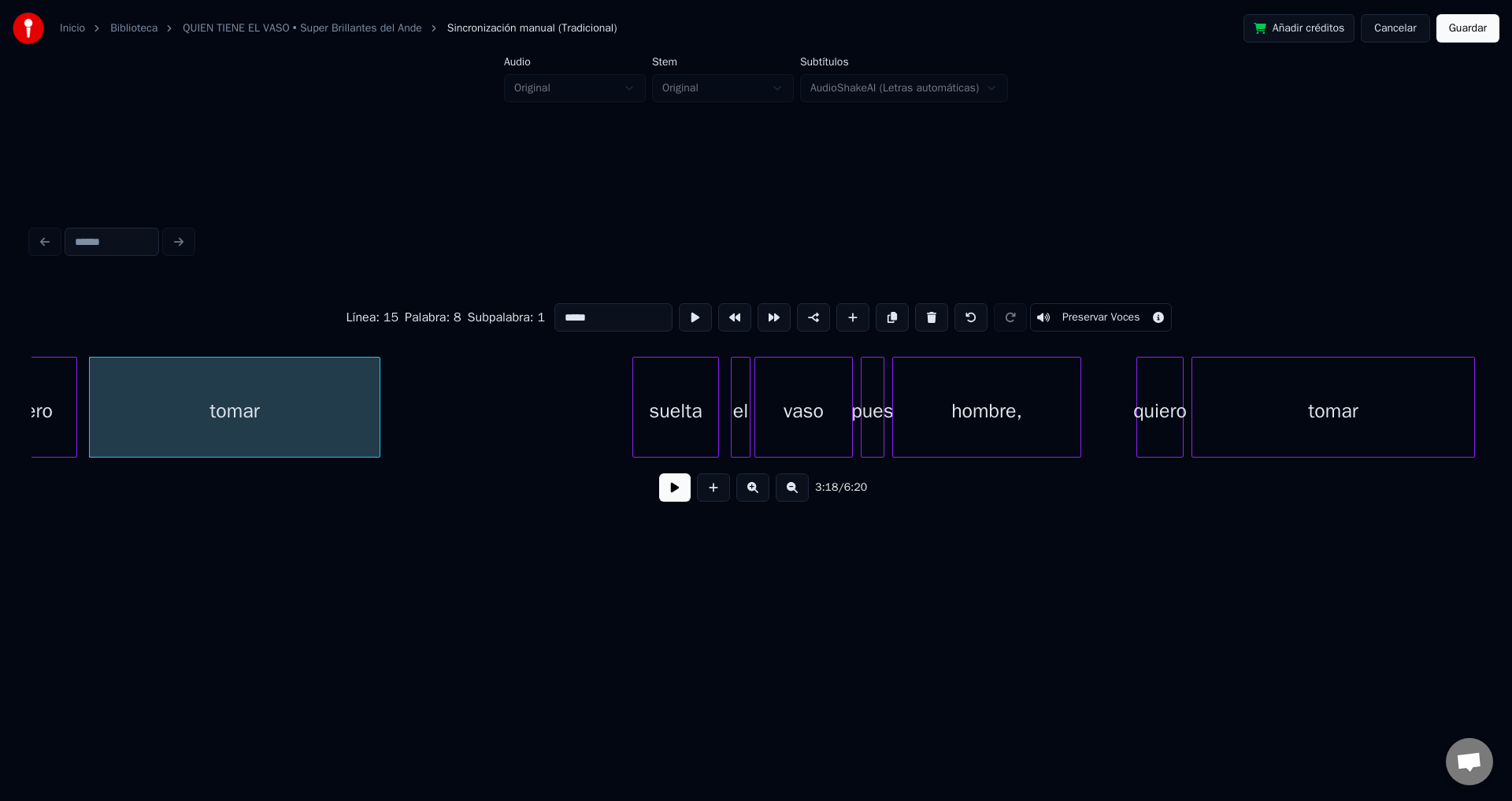 click on "suelta" at bounding box center [676, 411] 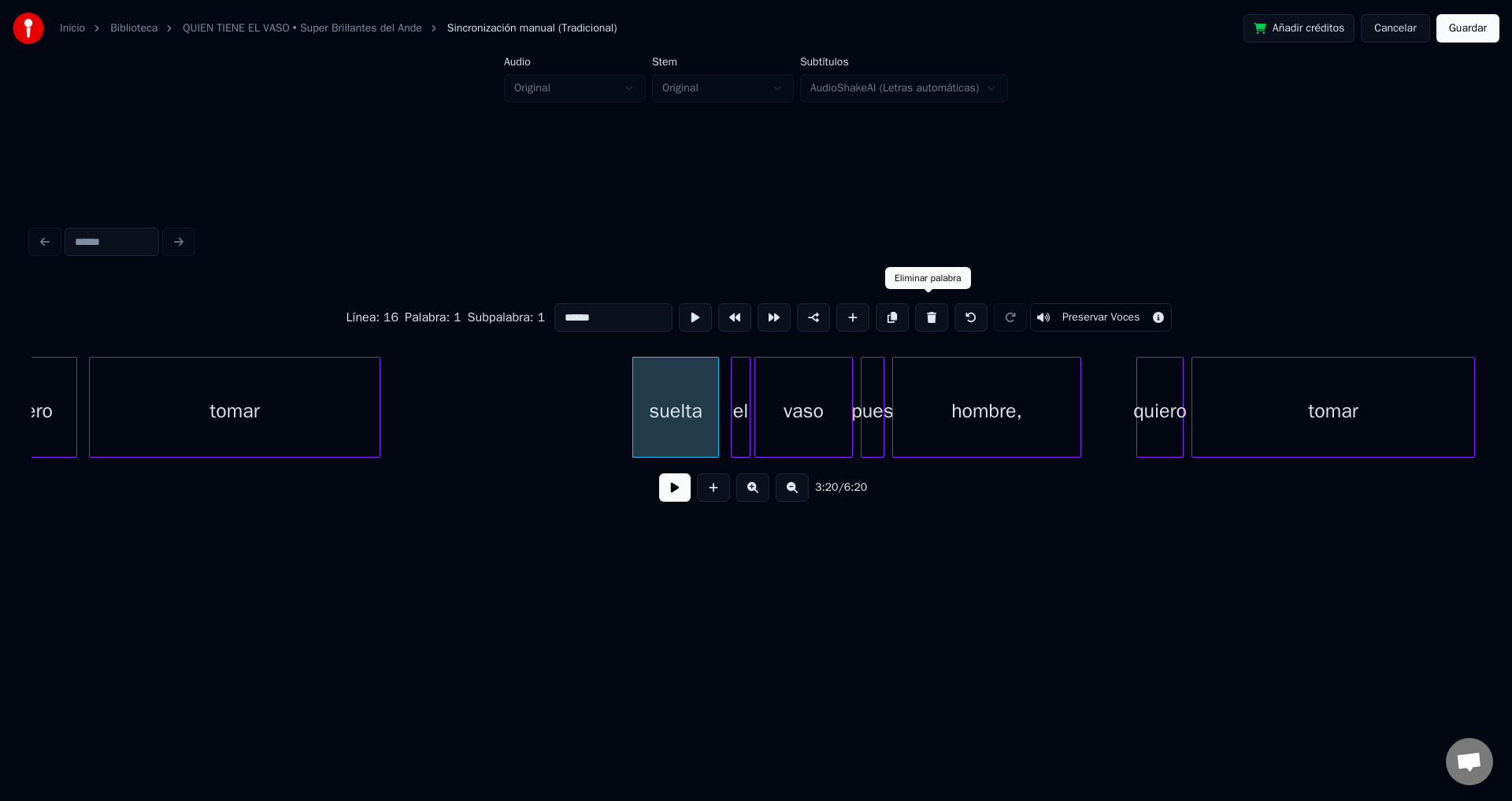 click at bounding box center (932, 317) 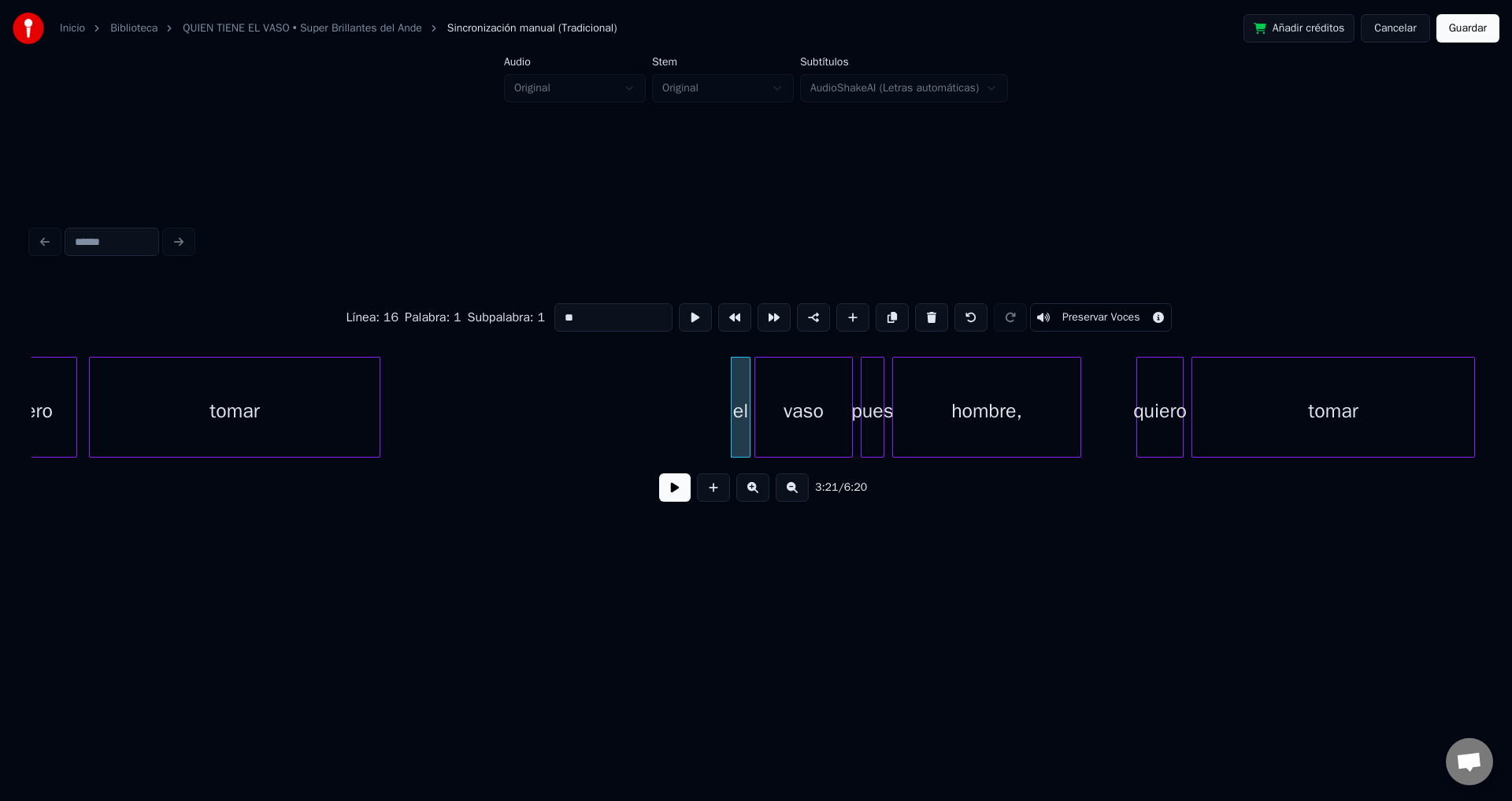 click at bounding box center (932, 317) 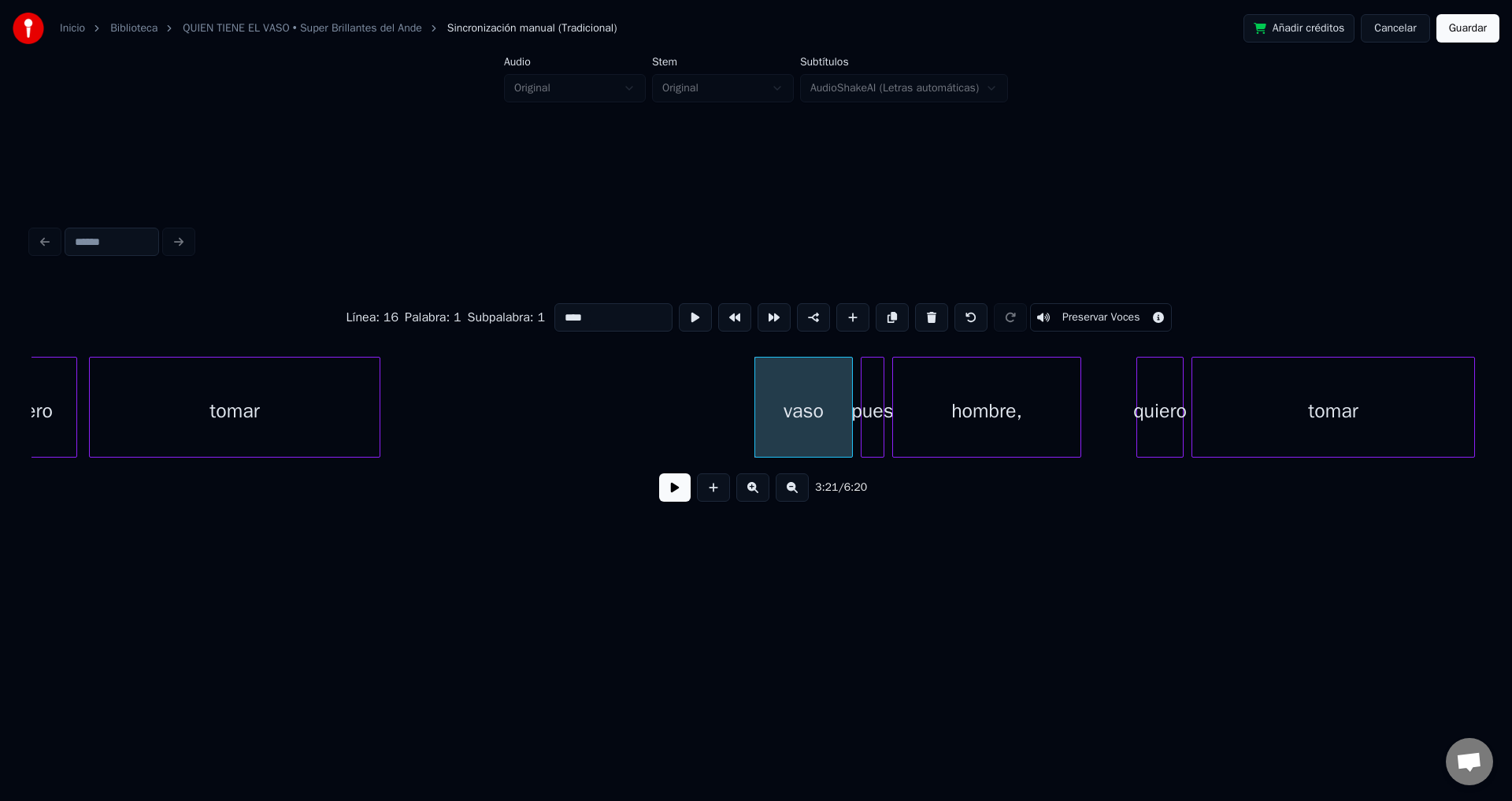 click at bounding box center (932, 317) 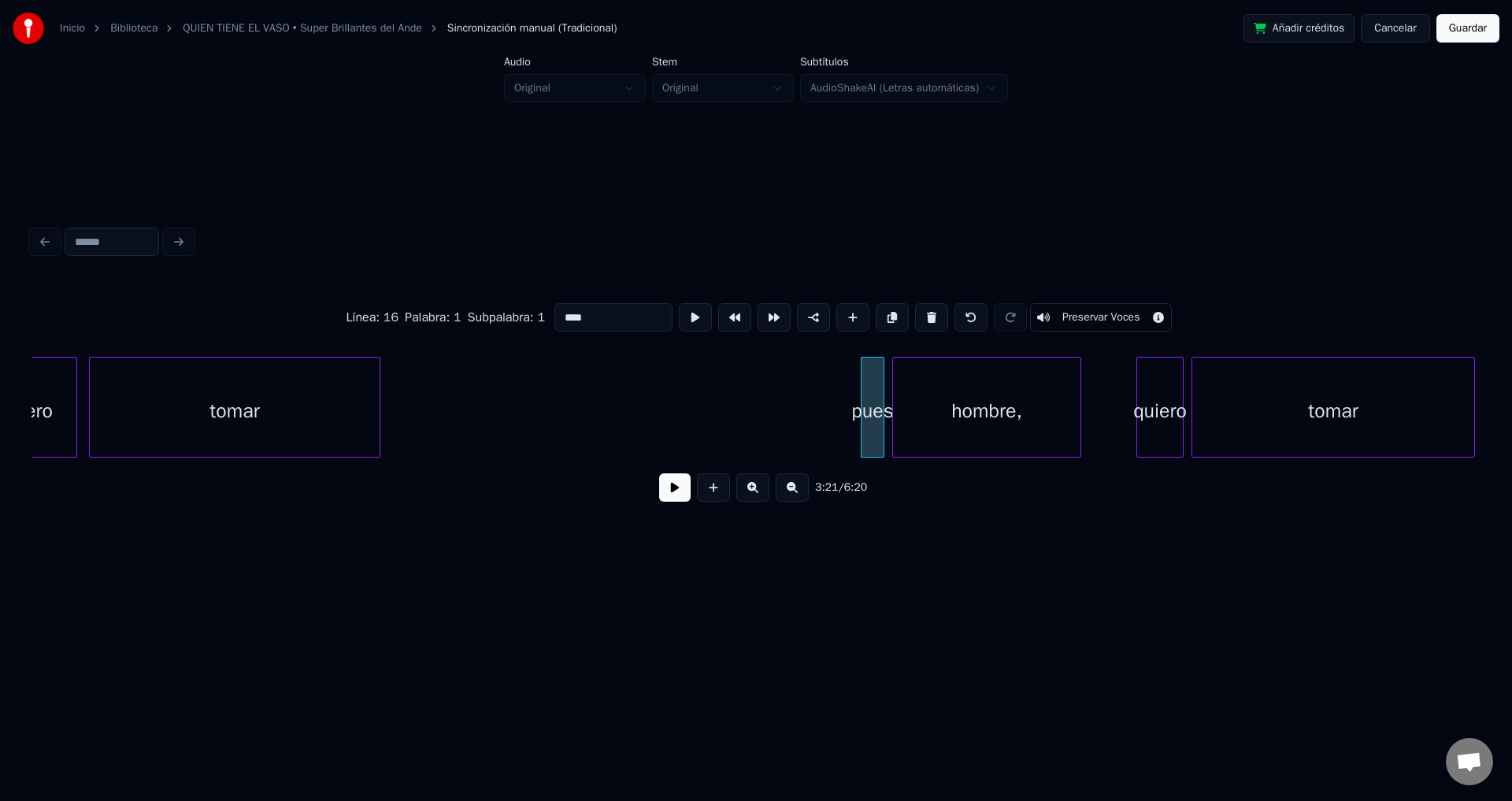 click at bounding box center (932, 317) 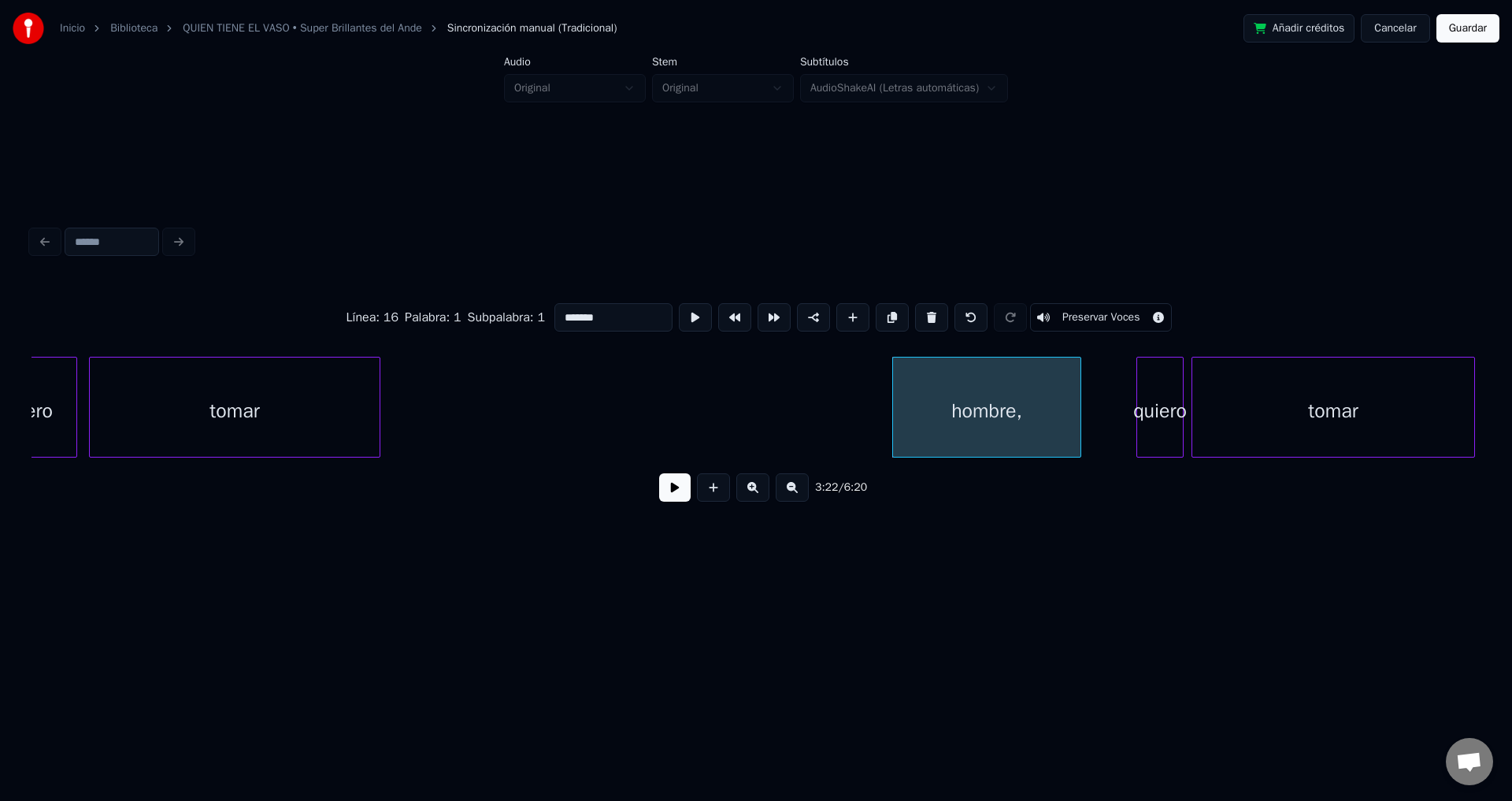 click at bounding box center [932, 317] 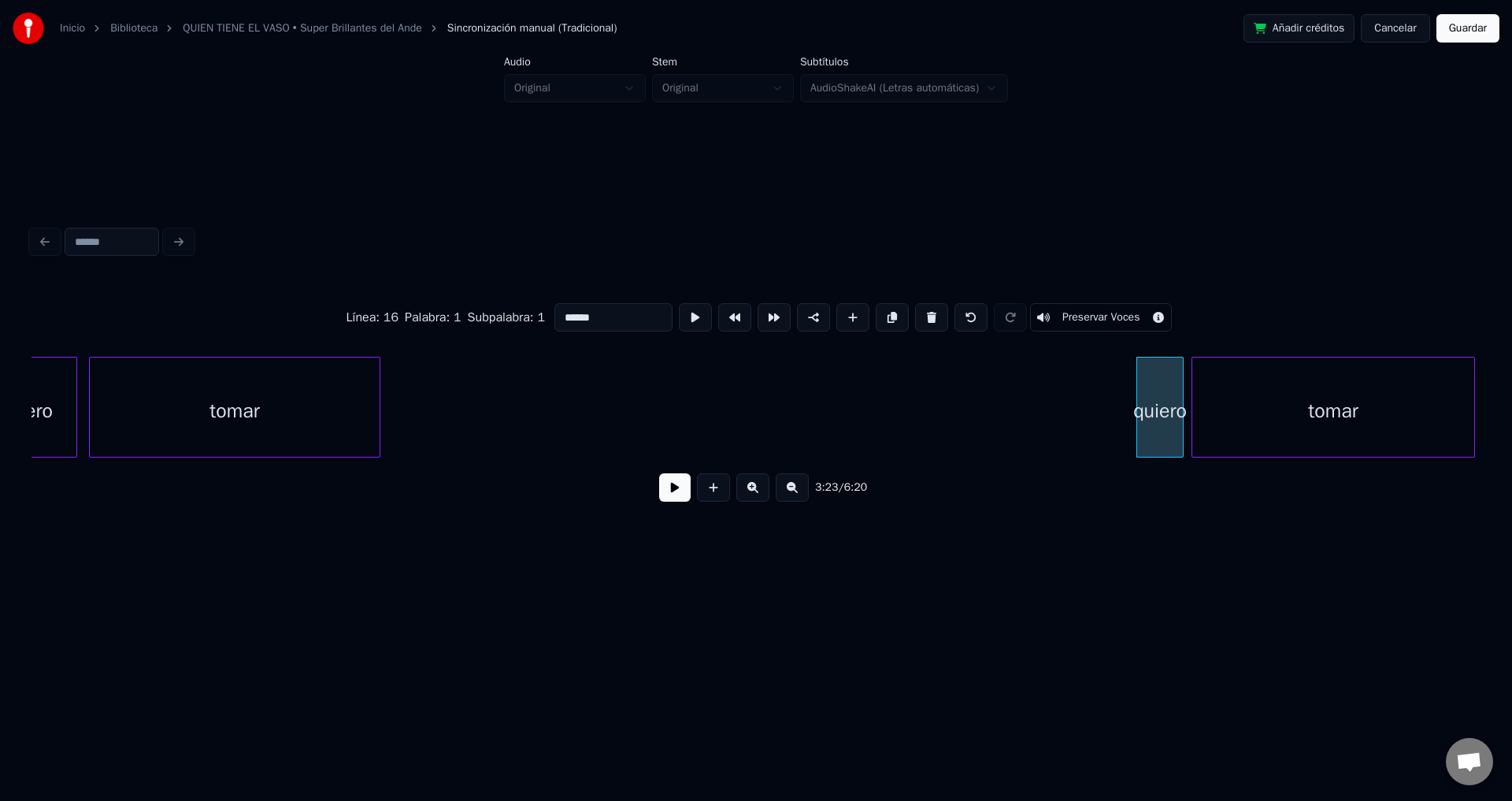 click at bounding box center [932, 317] 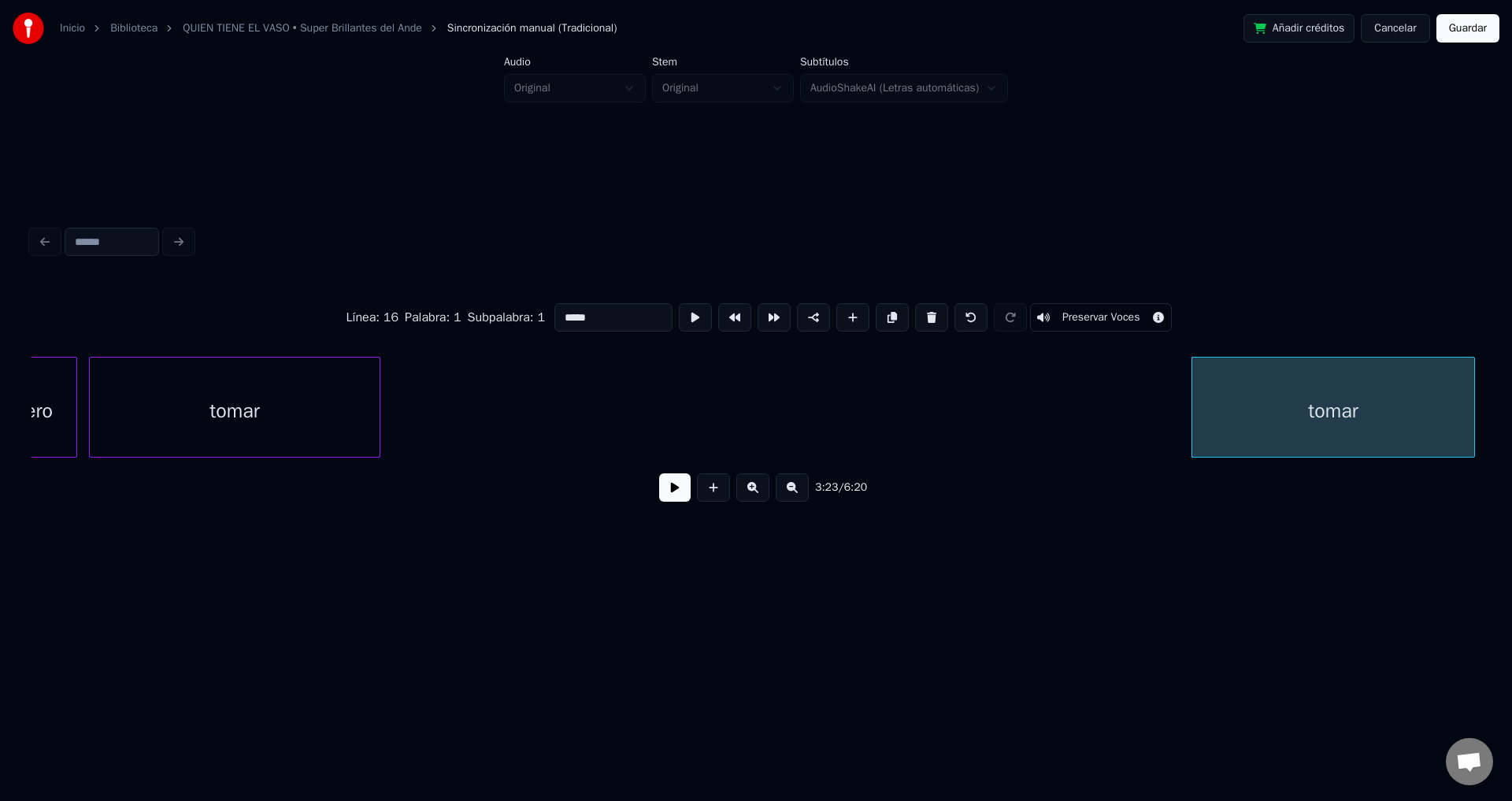 click at bounding box center [932, 317] 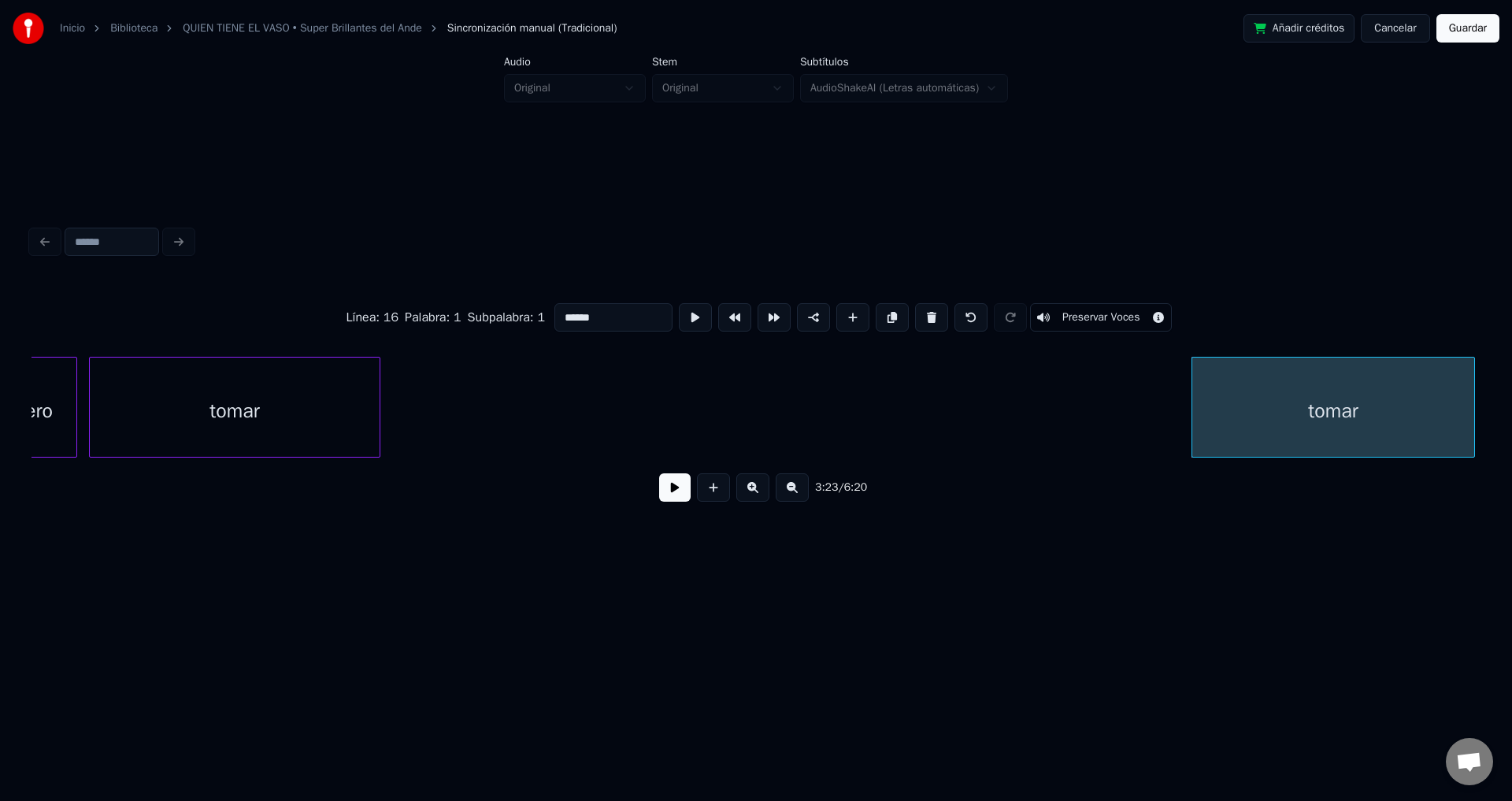 scroll, scrollTop: 0, scrollLeft: 40529, axis: horizontal 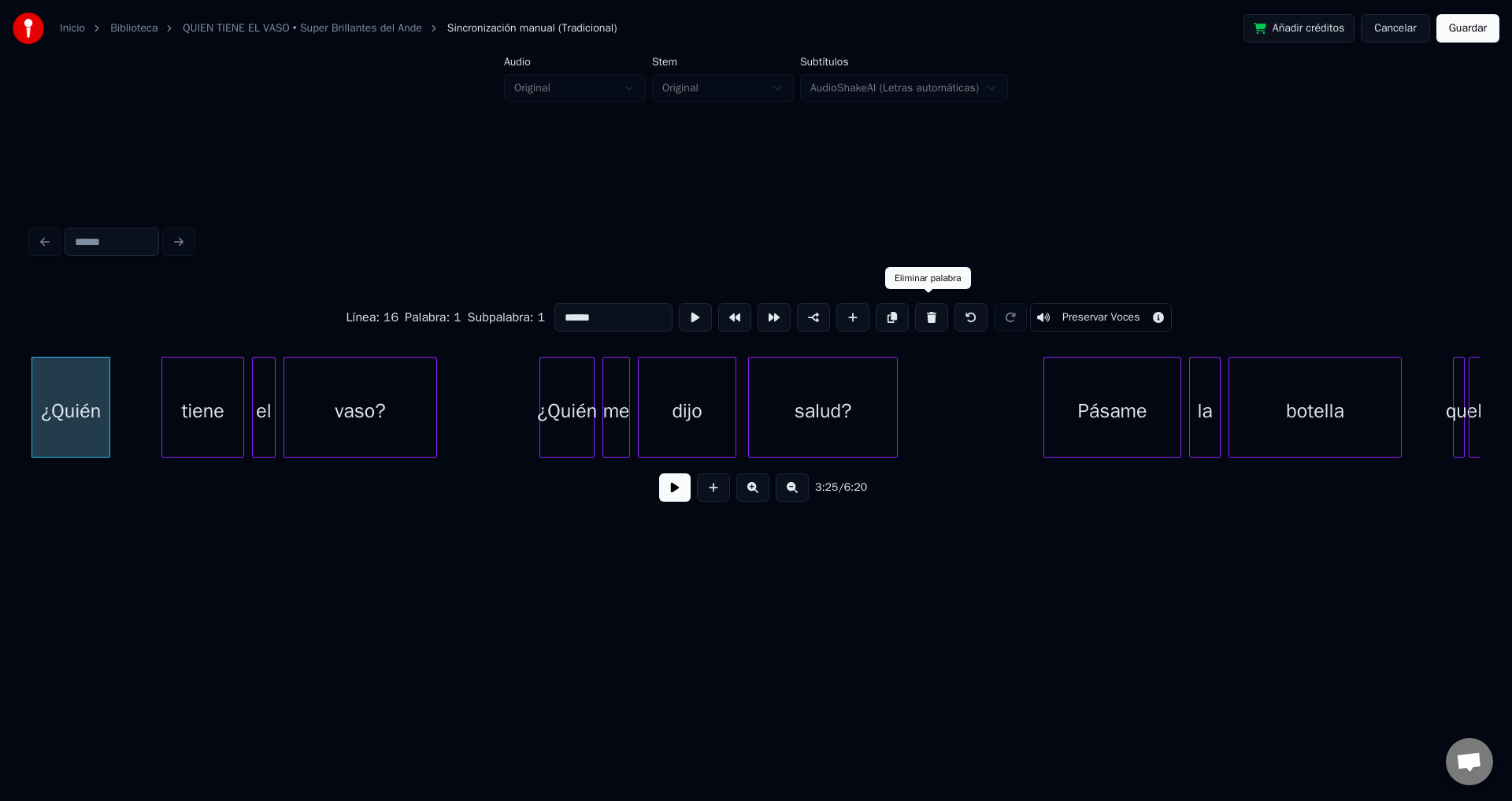 click on "el" at bounding box center (264, 411) 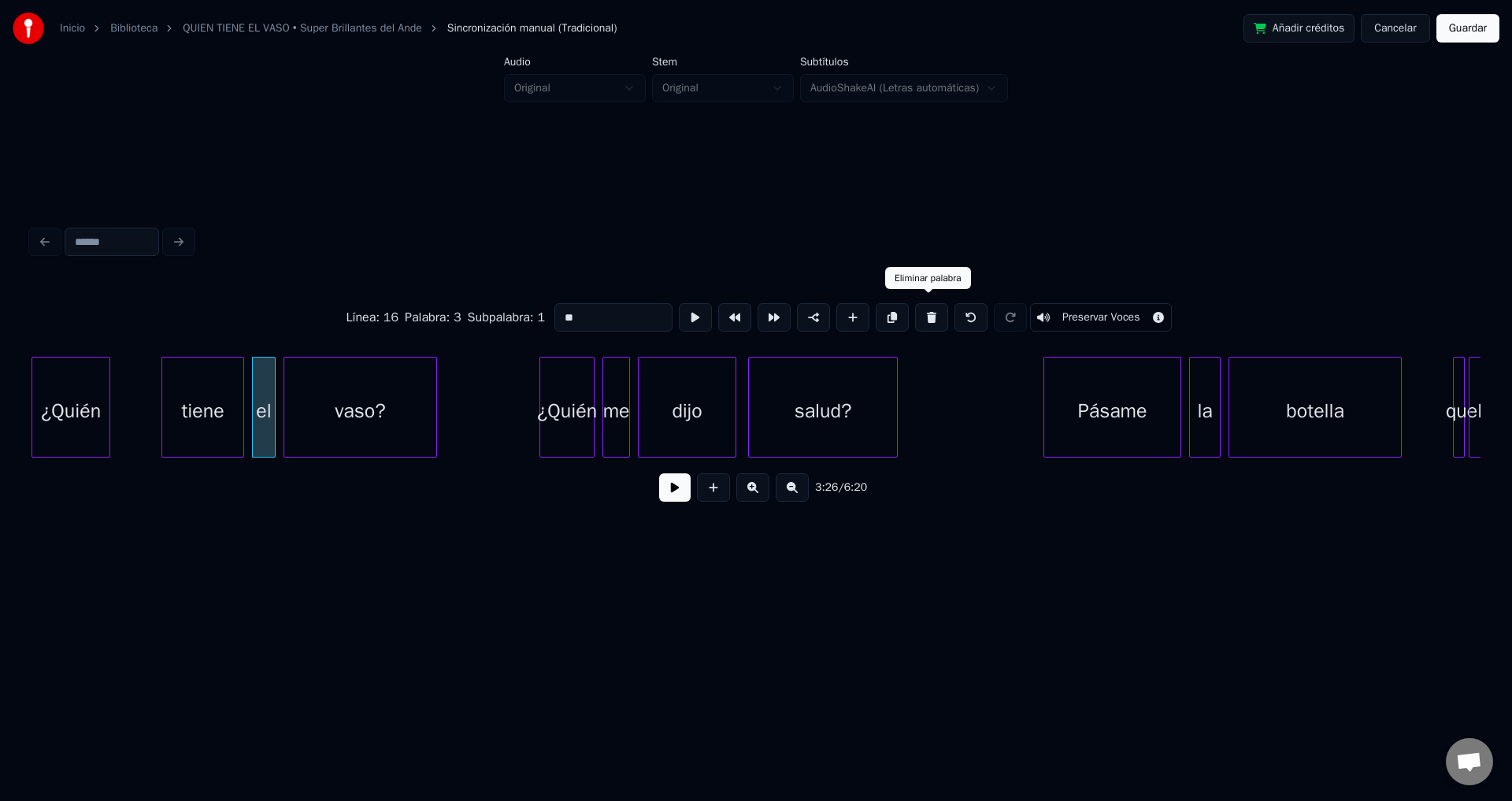 click on "vaso?" at bounding box center [360, 411] 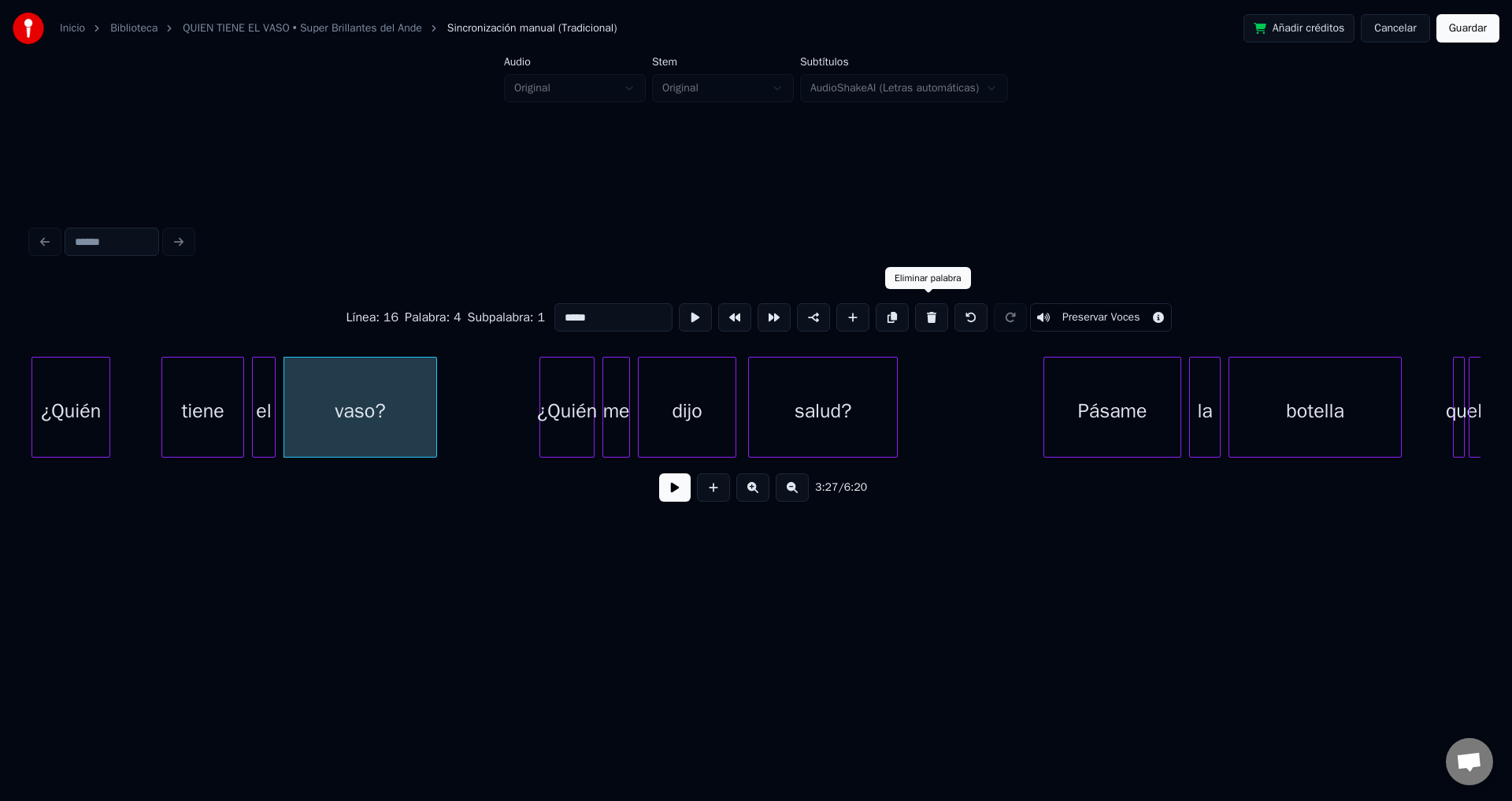 click at bounding box center [675, 488] 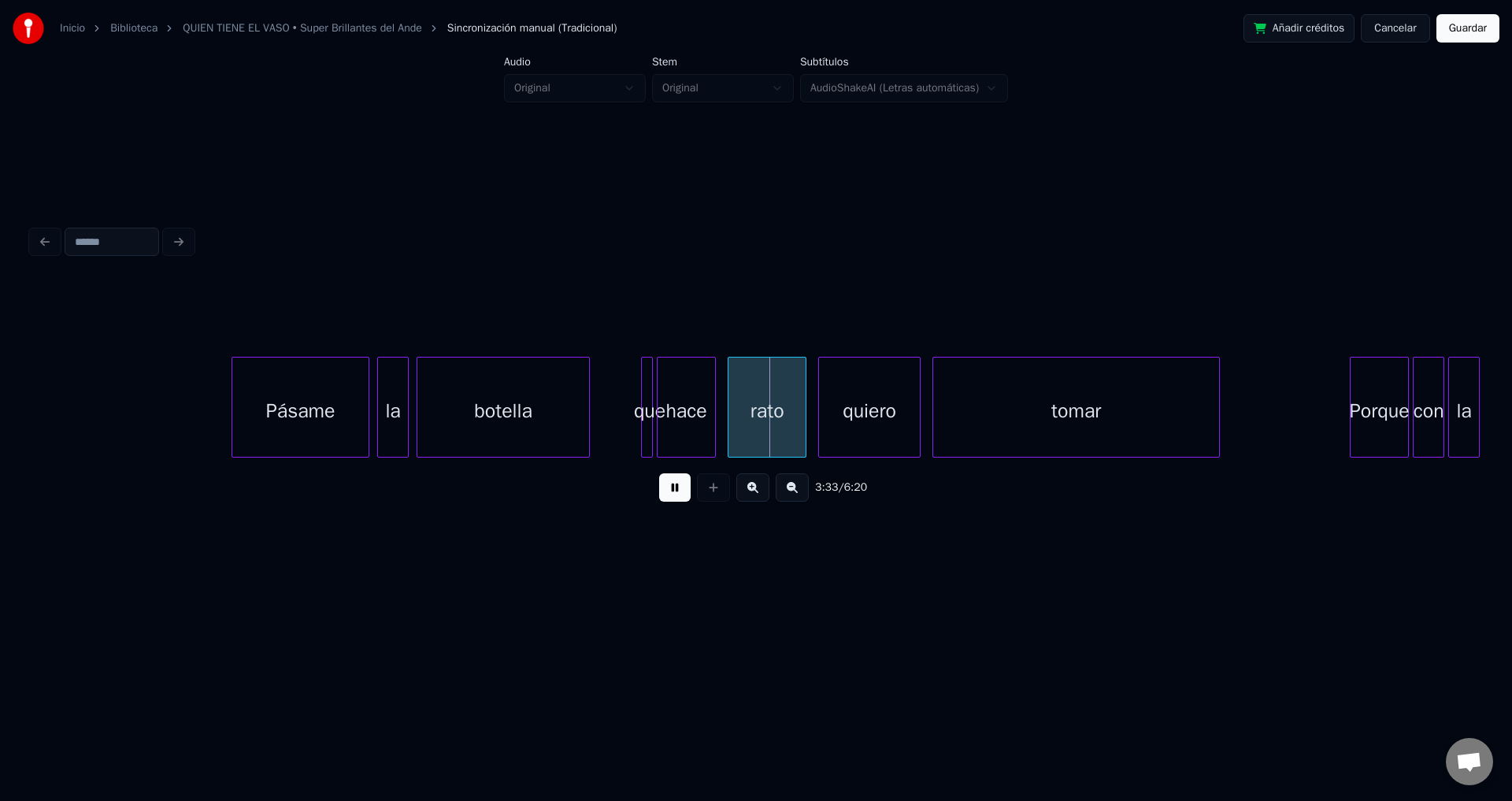 scroll, scrollTop: 0, scrollLeft: 41466, axis: horizontal 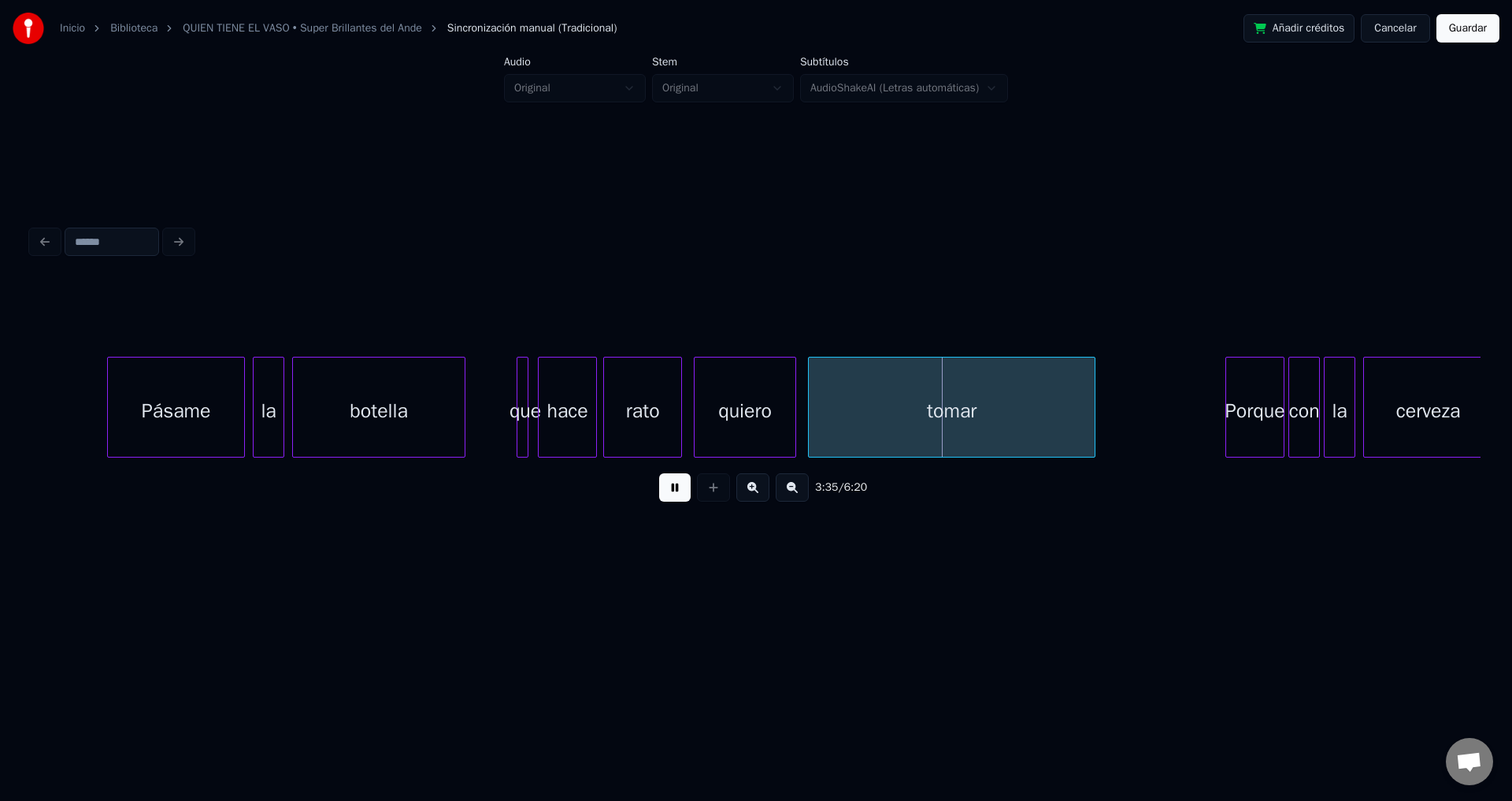 click on "hace" at bounding box center (567, 411) 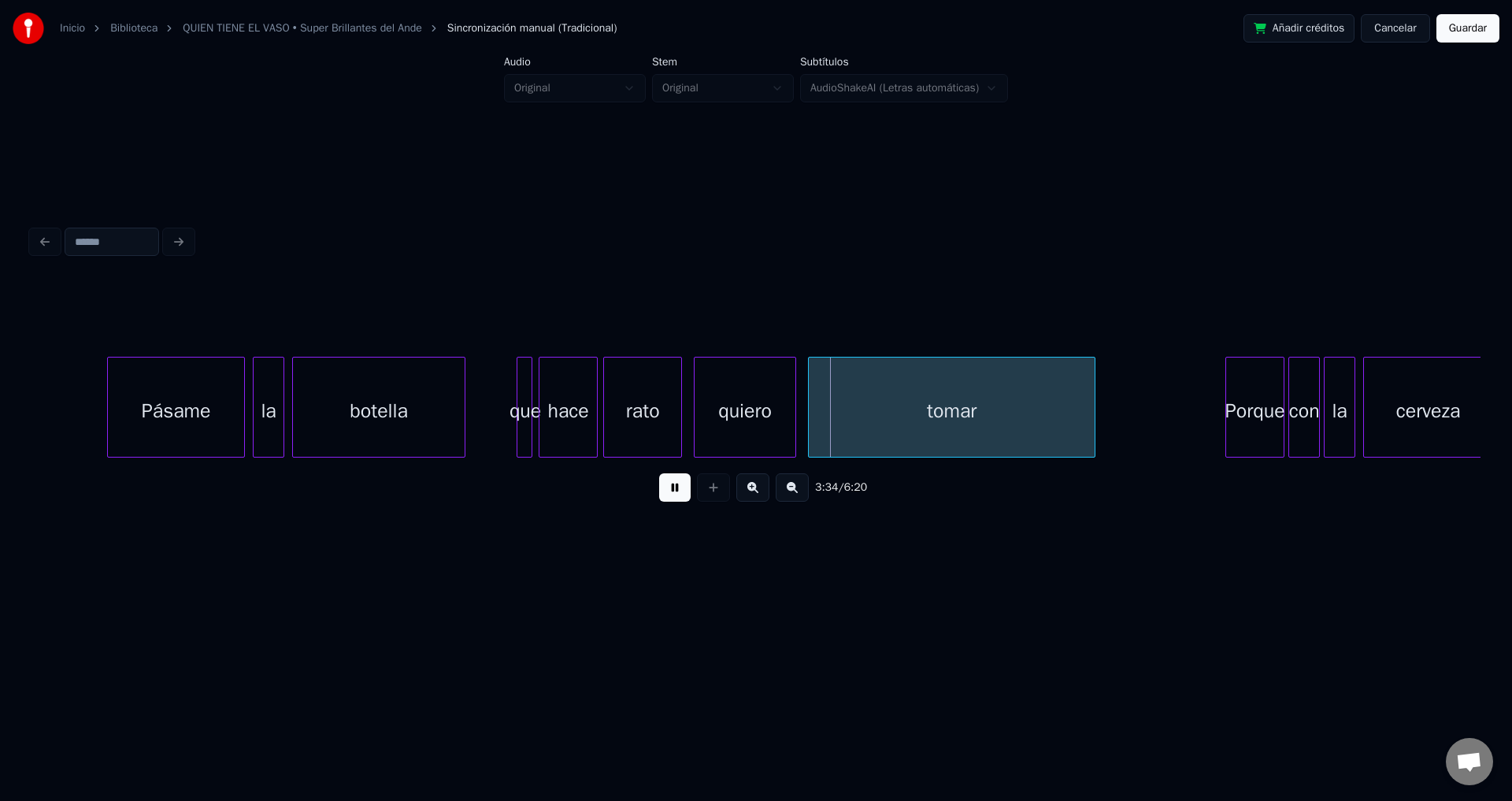 click at bounding box center [529, 407] 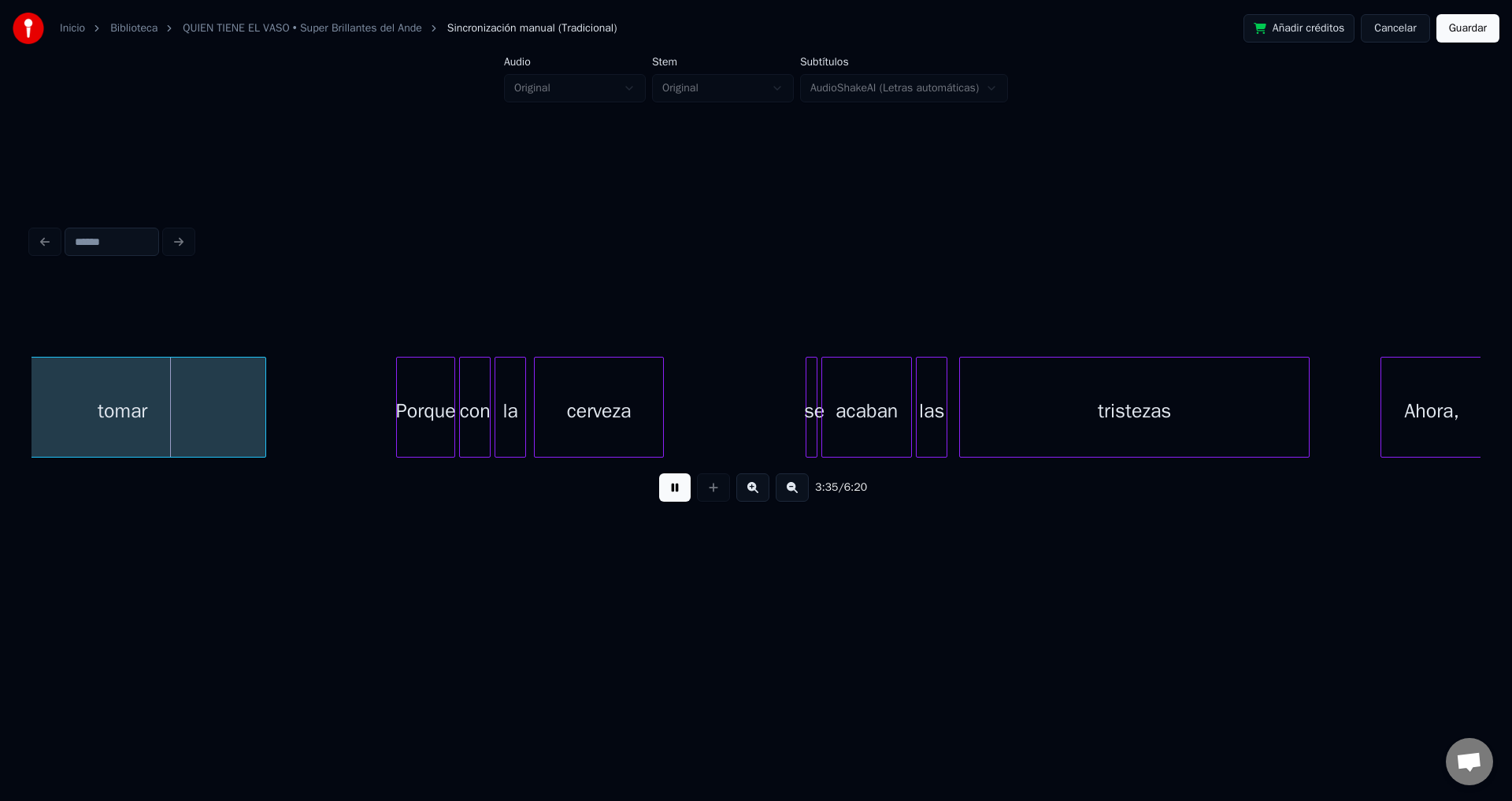 scroll, scrollTop: 0, scrollLeft: 42419, axis: horizontal 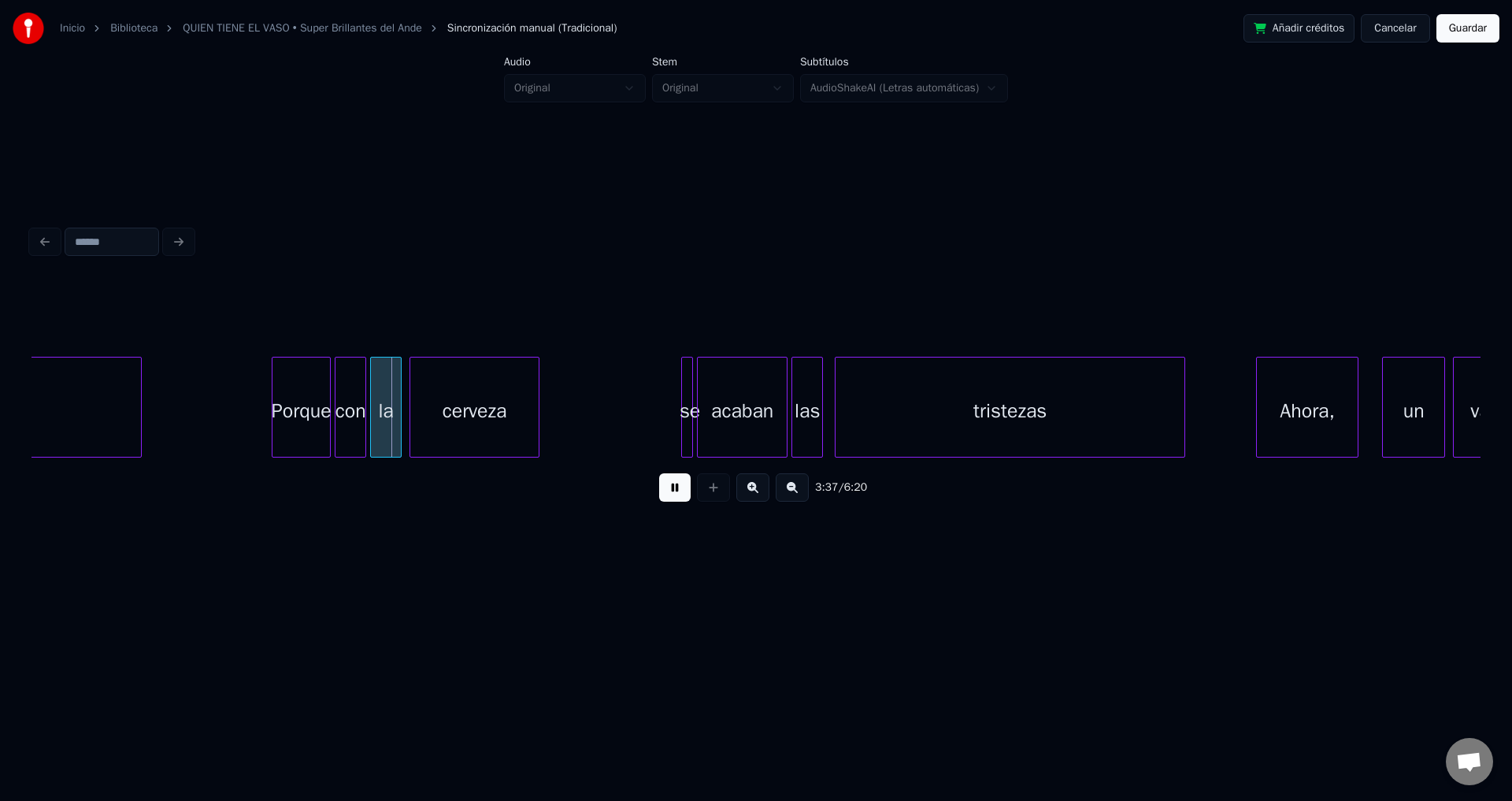 click on "Porque" at bounding box center (301, 411) 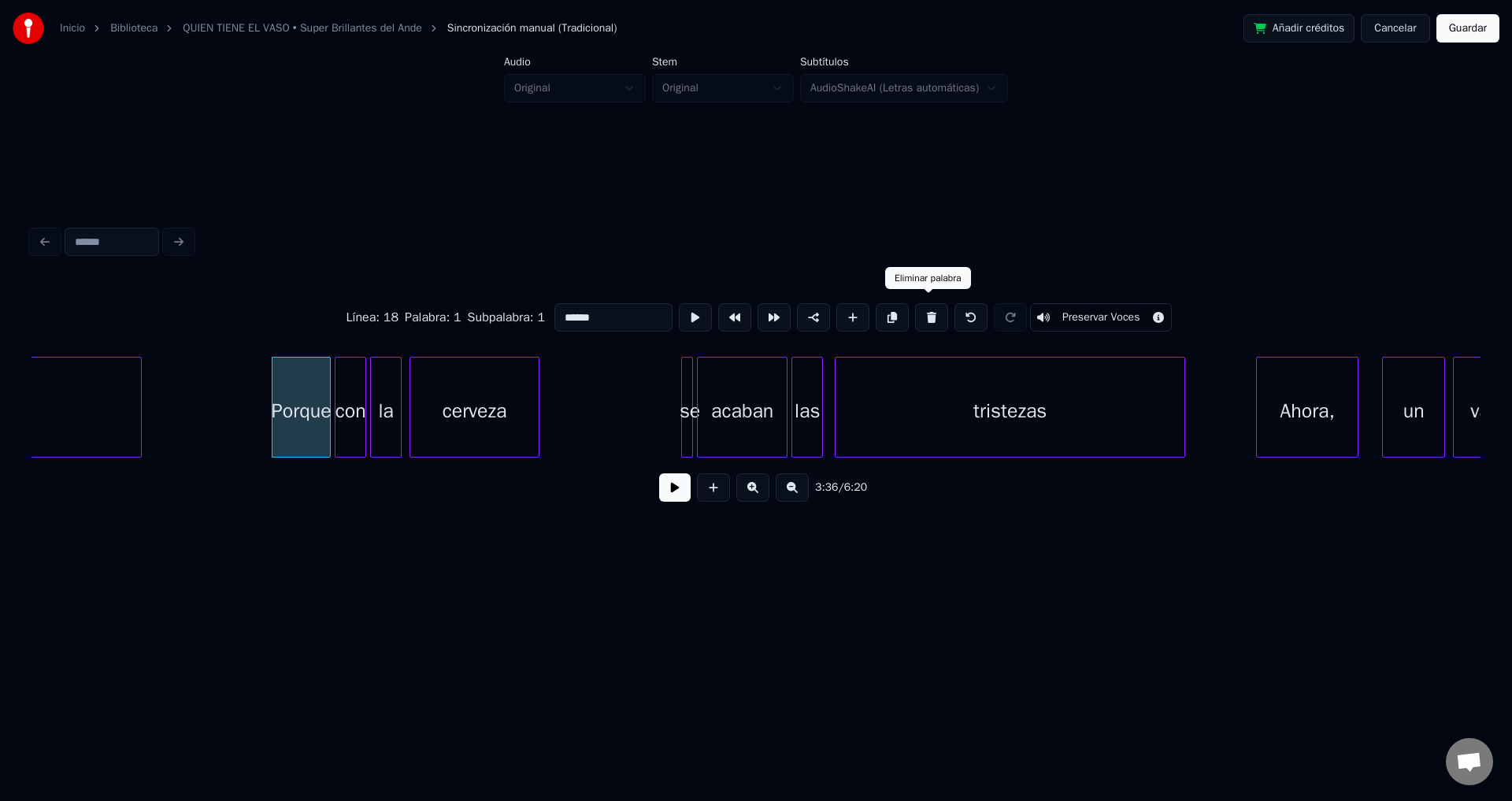 click at bounding box center [932, 317] 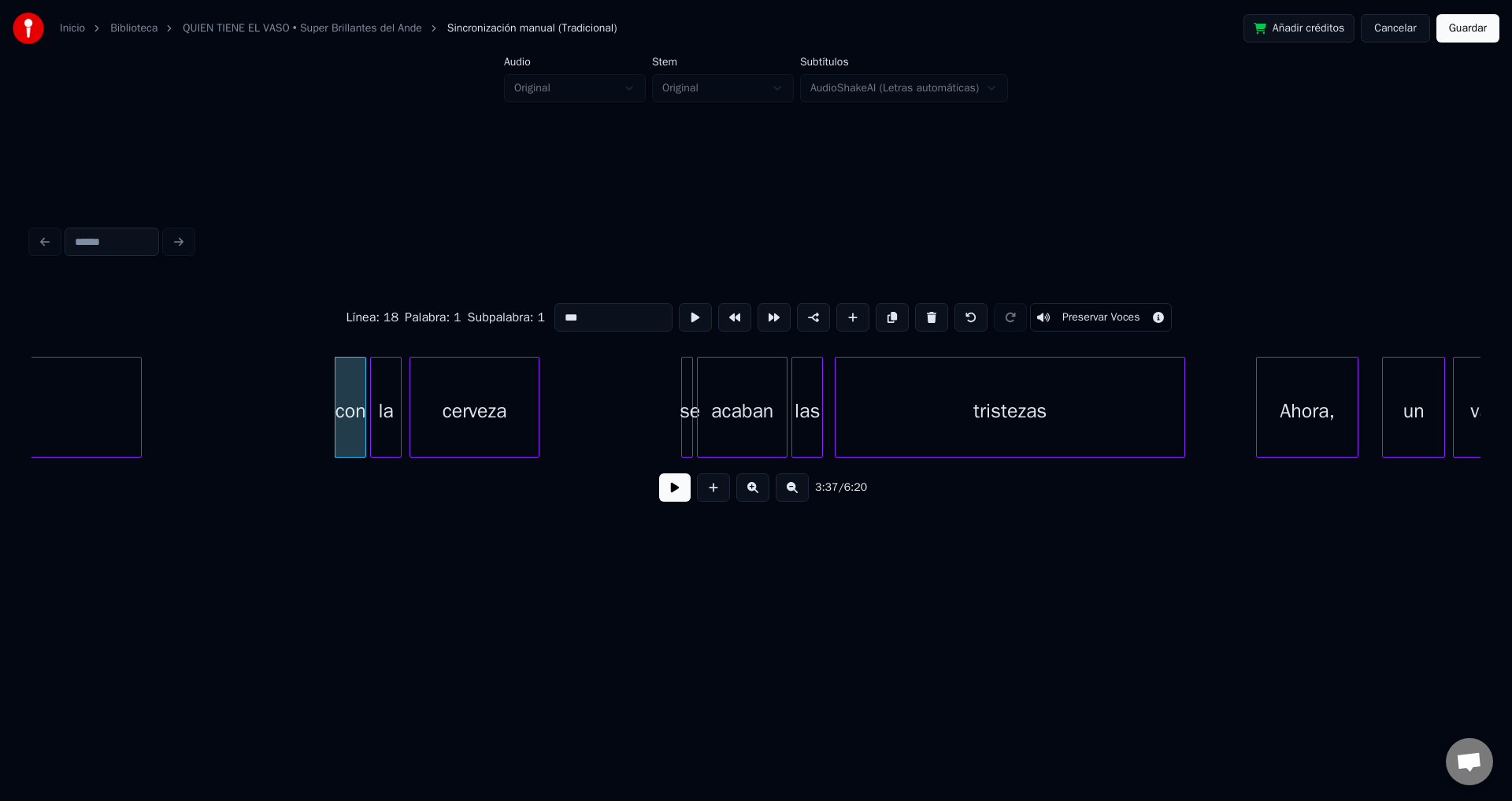 click at bounding box center [932, 317] 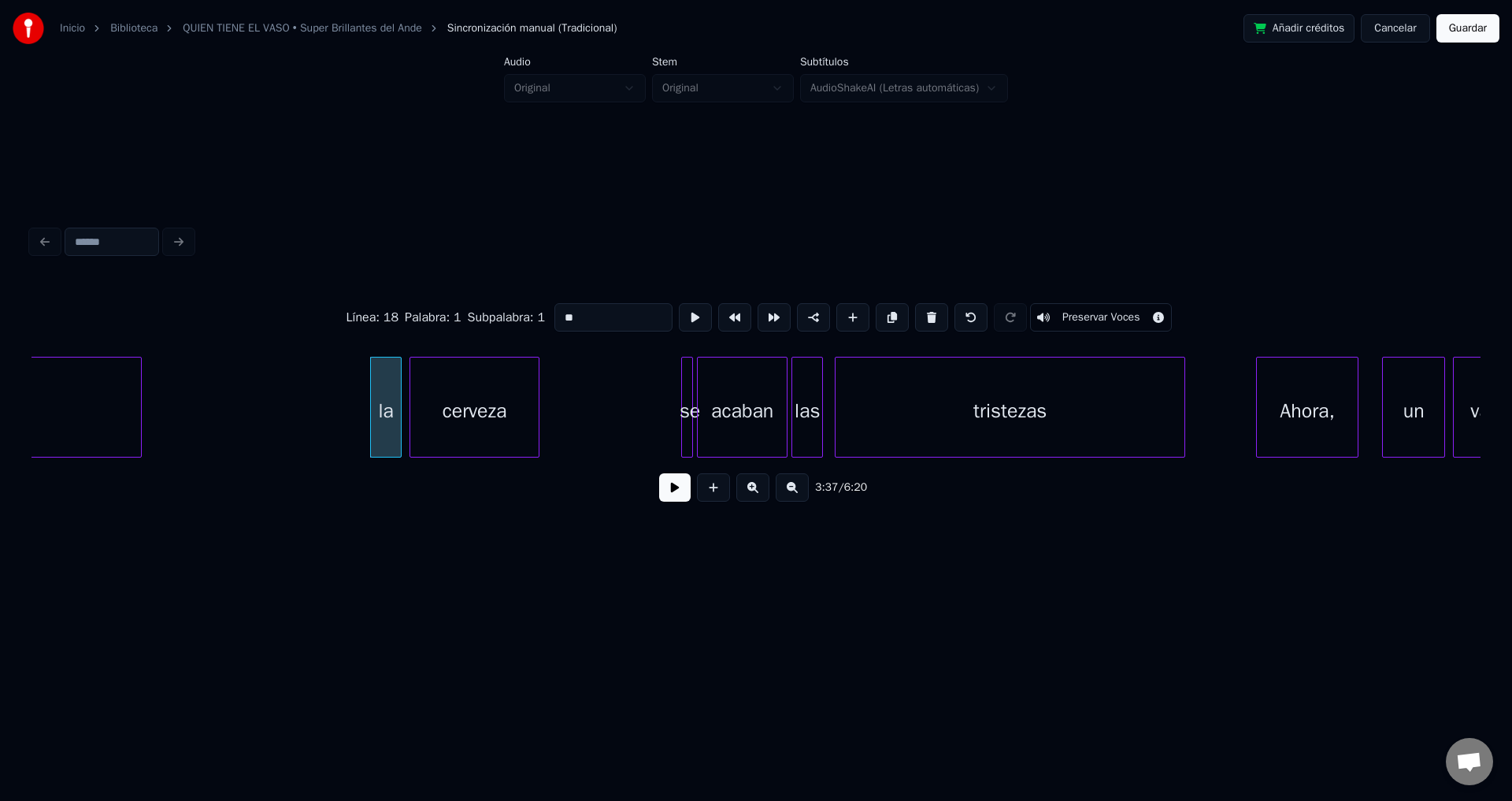 click at bounding box center [932, 317] 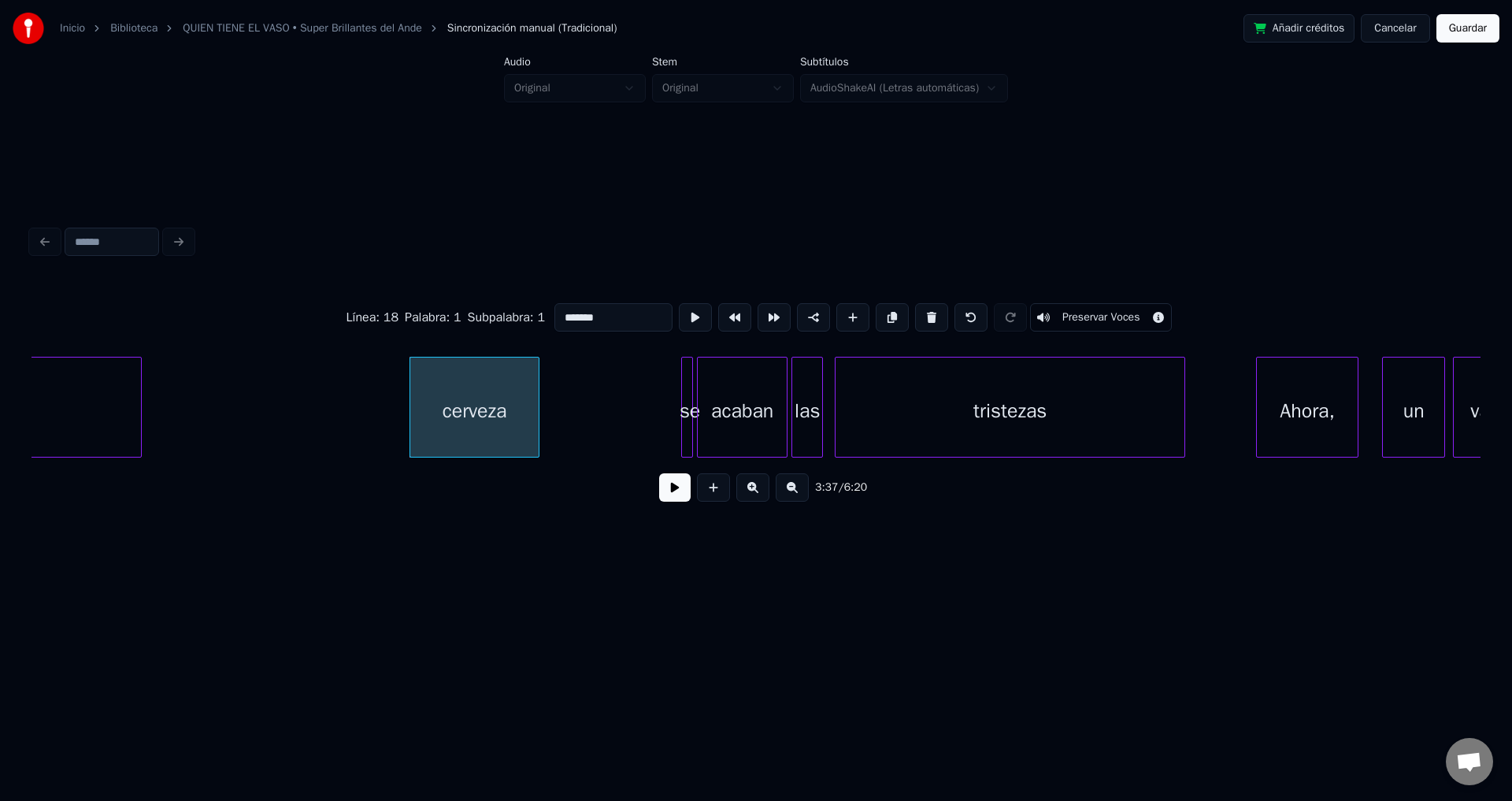click at bounding box center (932, 317) 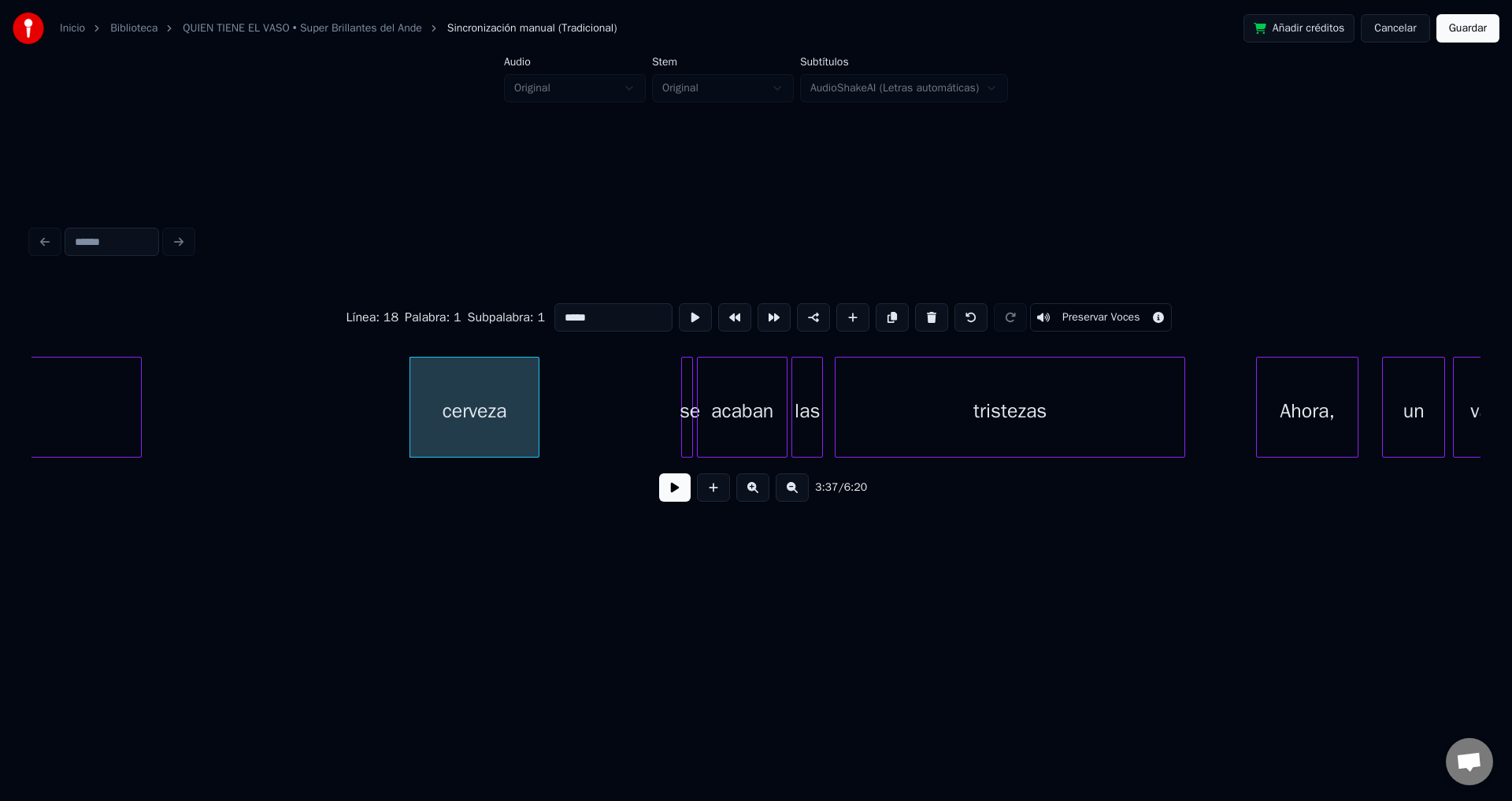 scroll, scrollTop: 0, scrollLeft: 42242, axis: horizontal 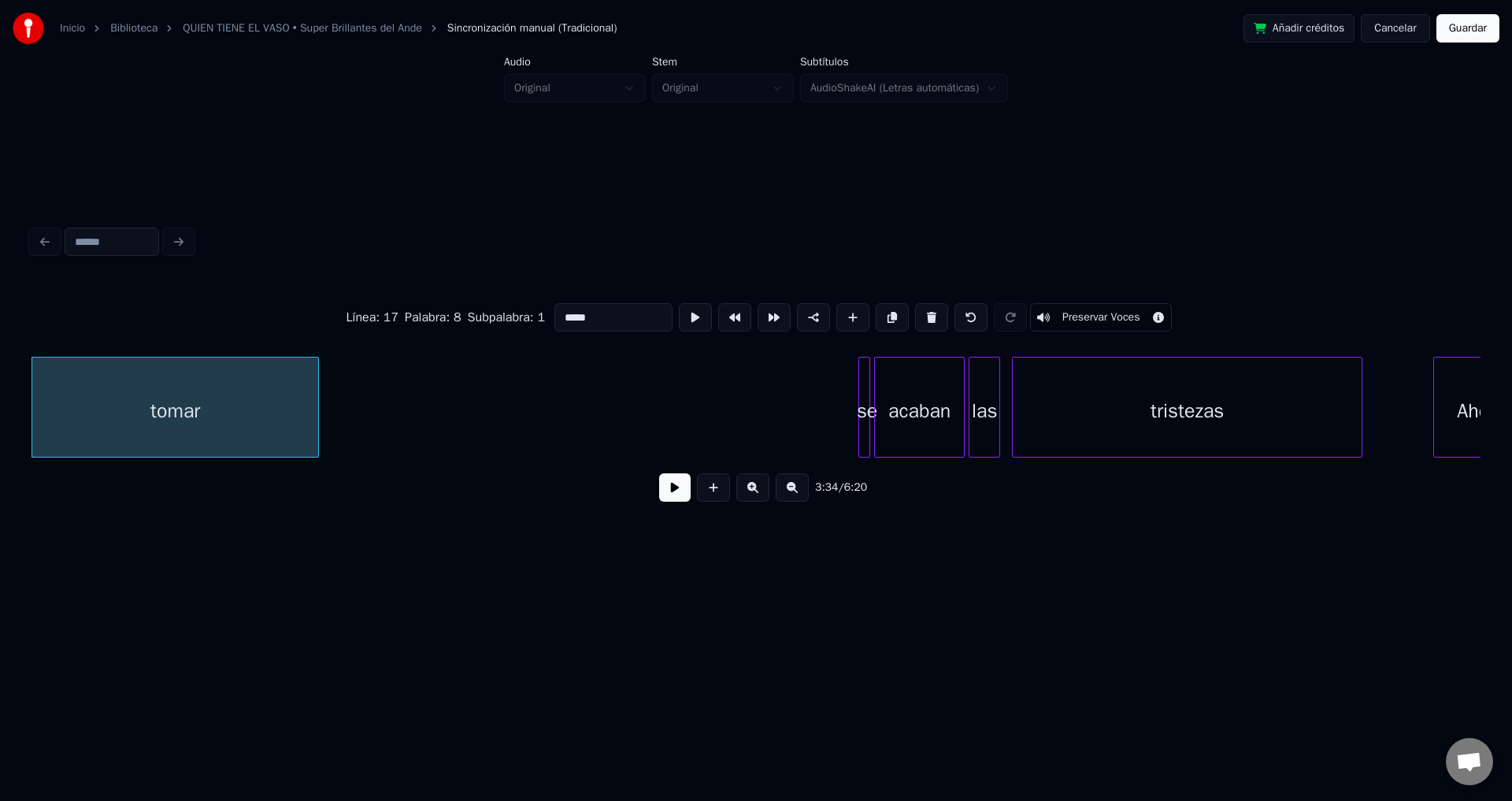 click at bounding box center (675, 488) 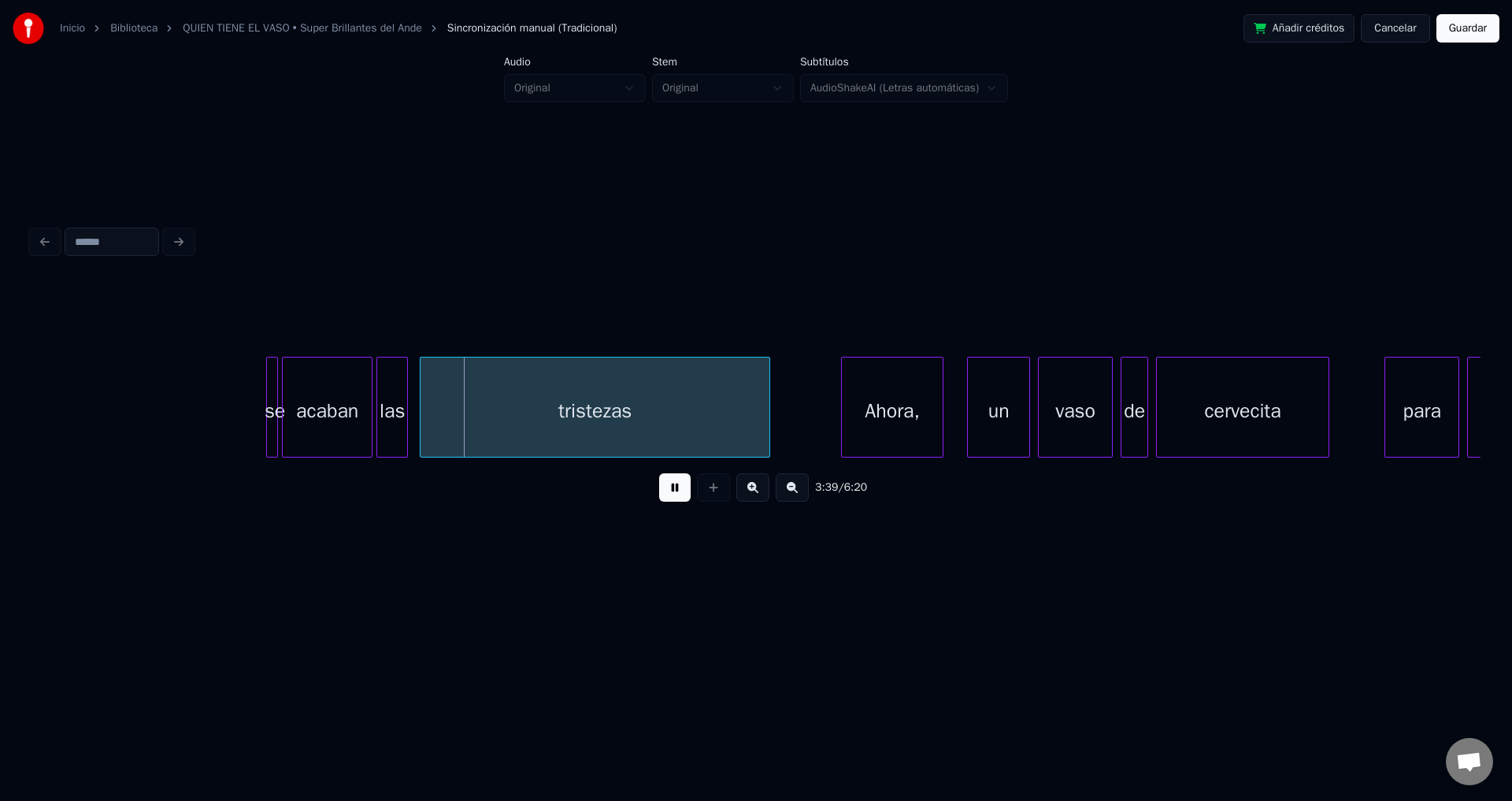 scroll, scrollTop: 0, scrollLeft: 42917, axis: horizontal 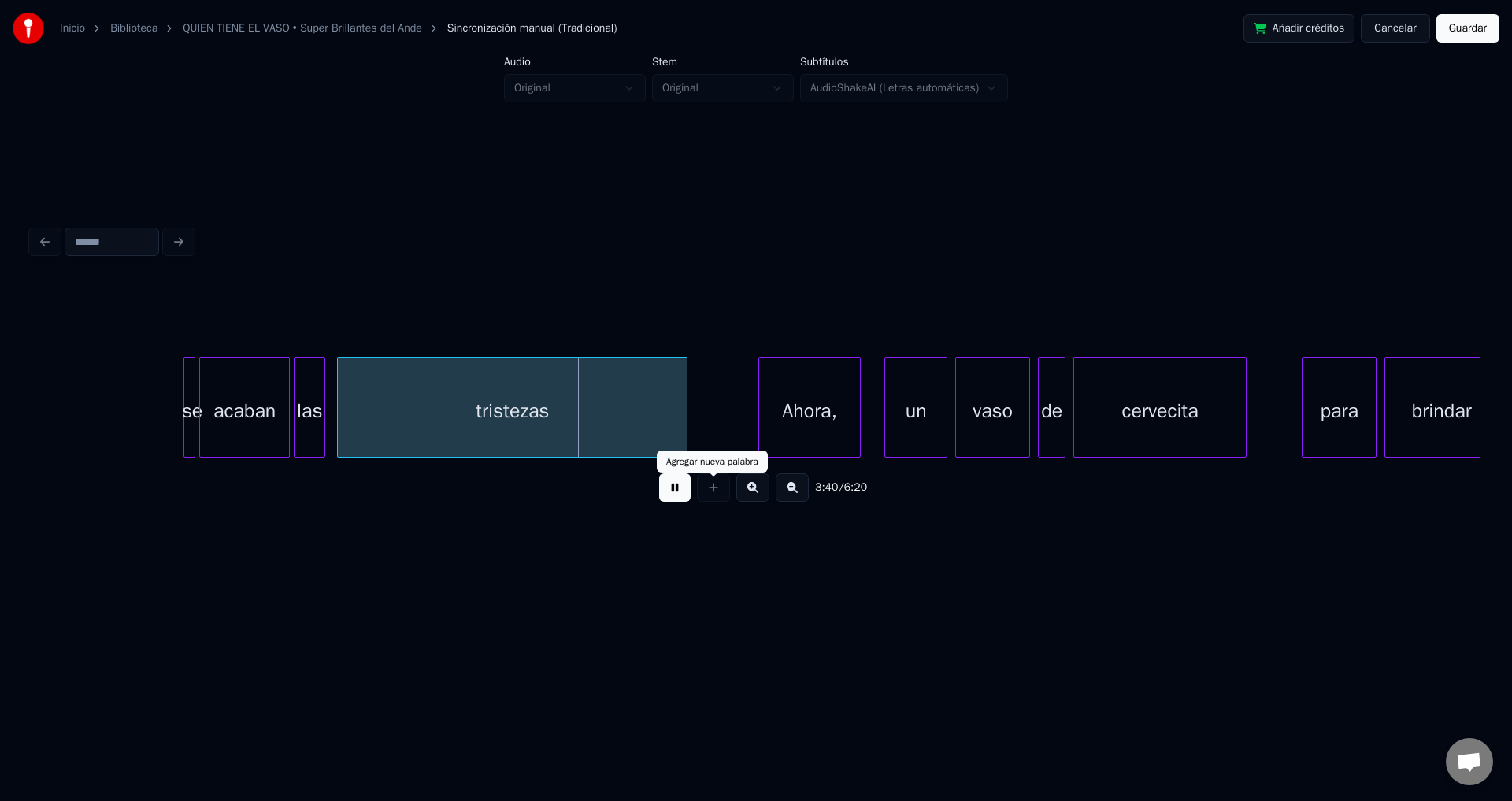 click at bounding box center (675, 488) 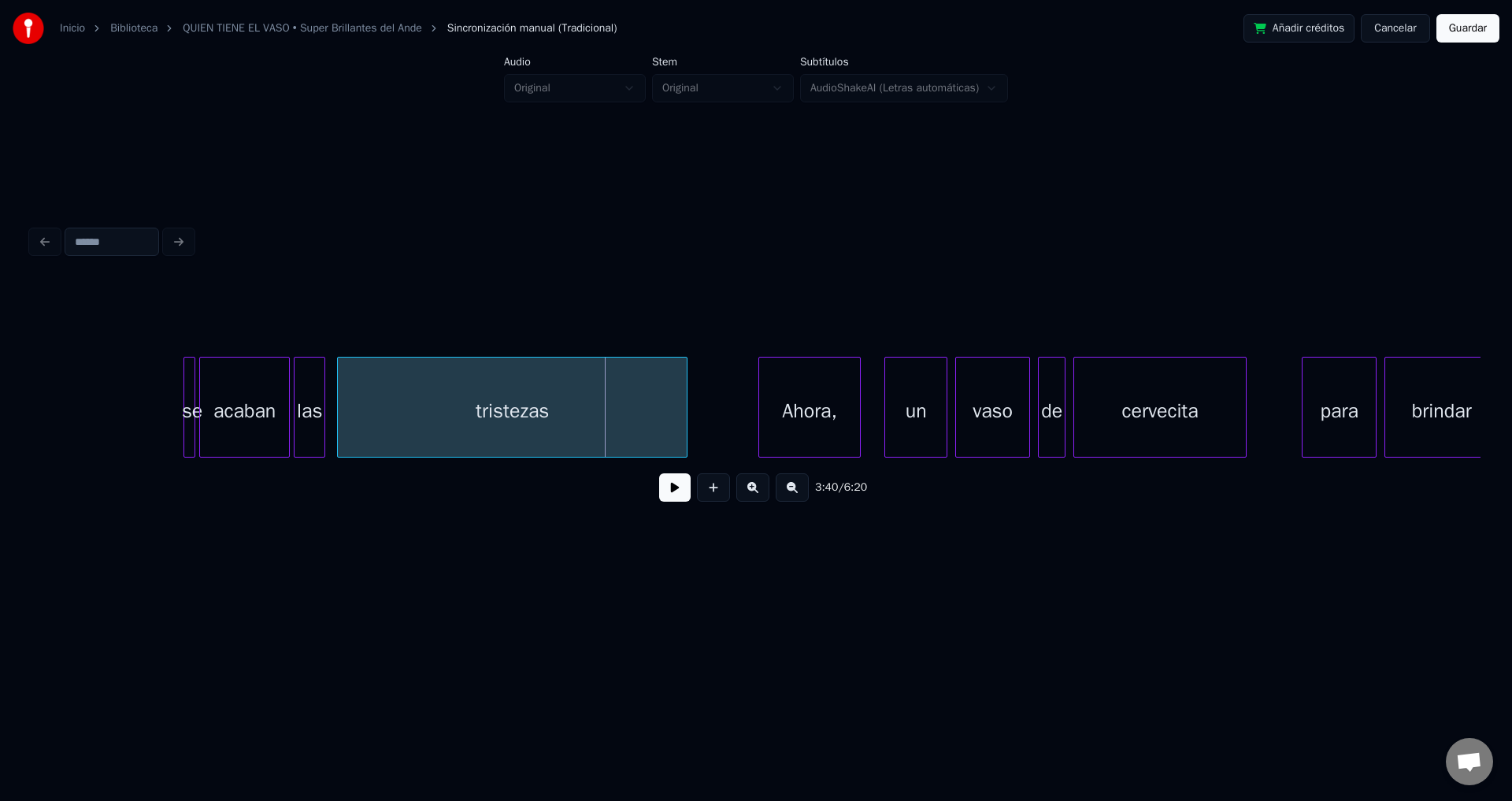 click at bounding box center (192, 407) 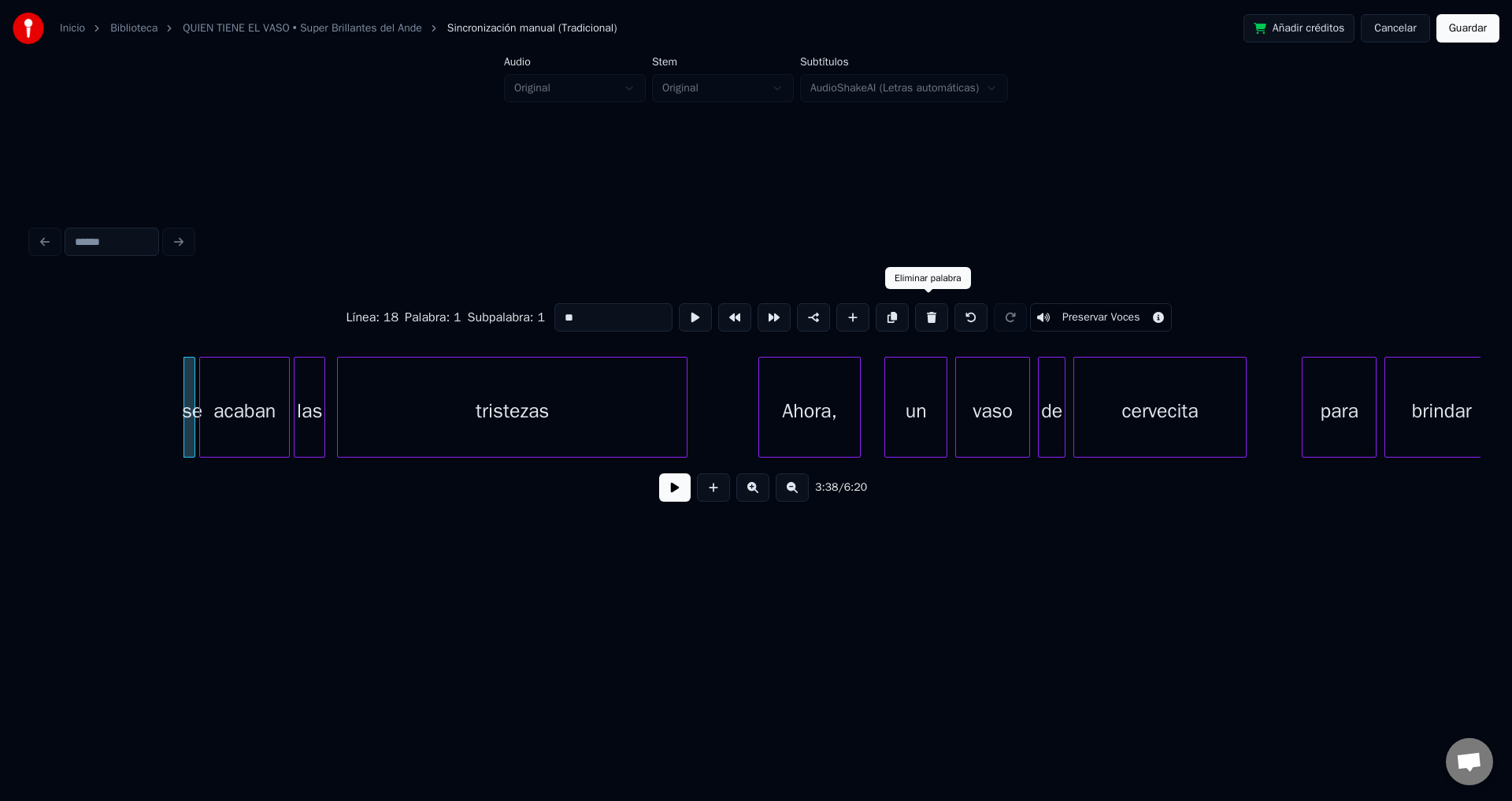 click at bounding box center [932, 317] 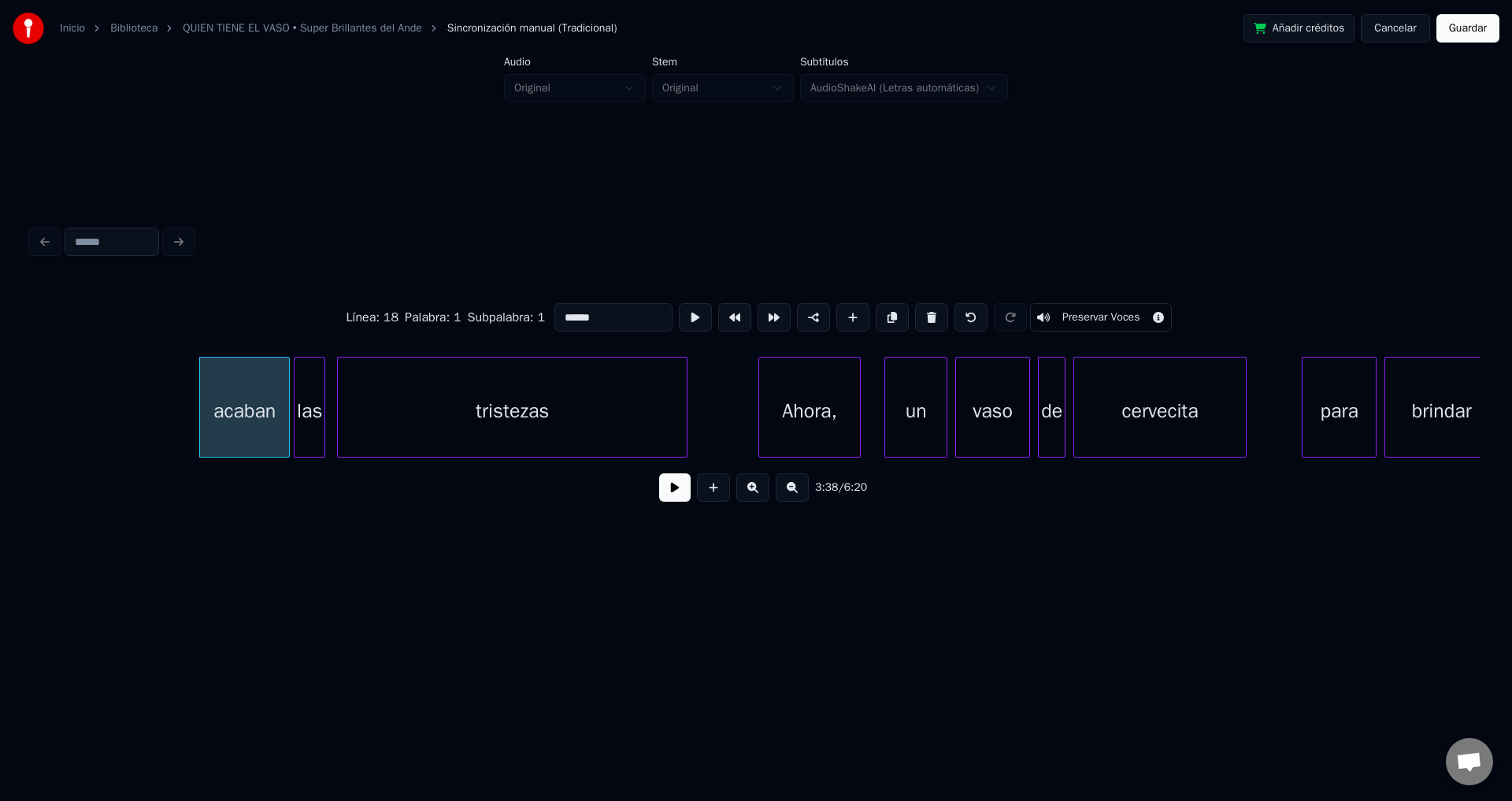 click at bounding box center [932, 317] 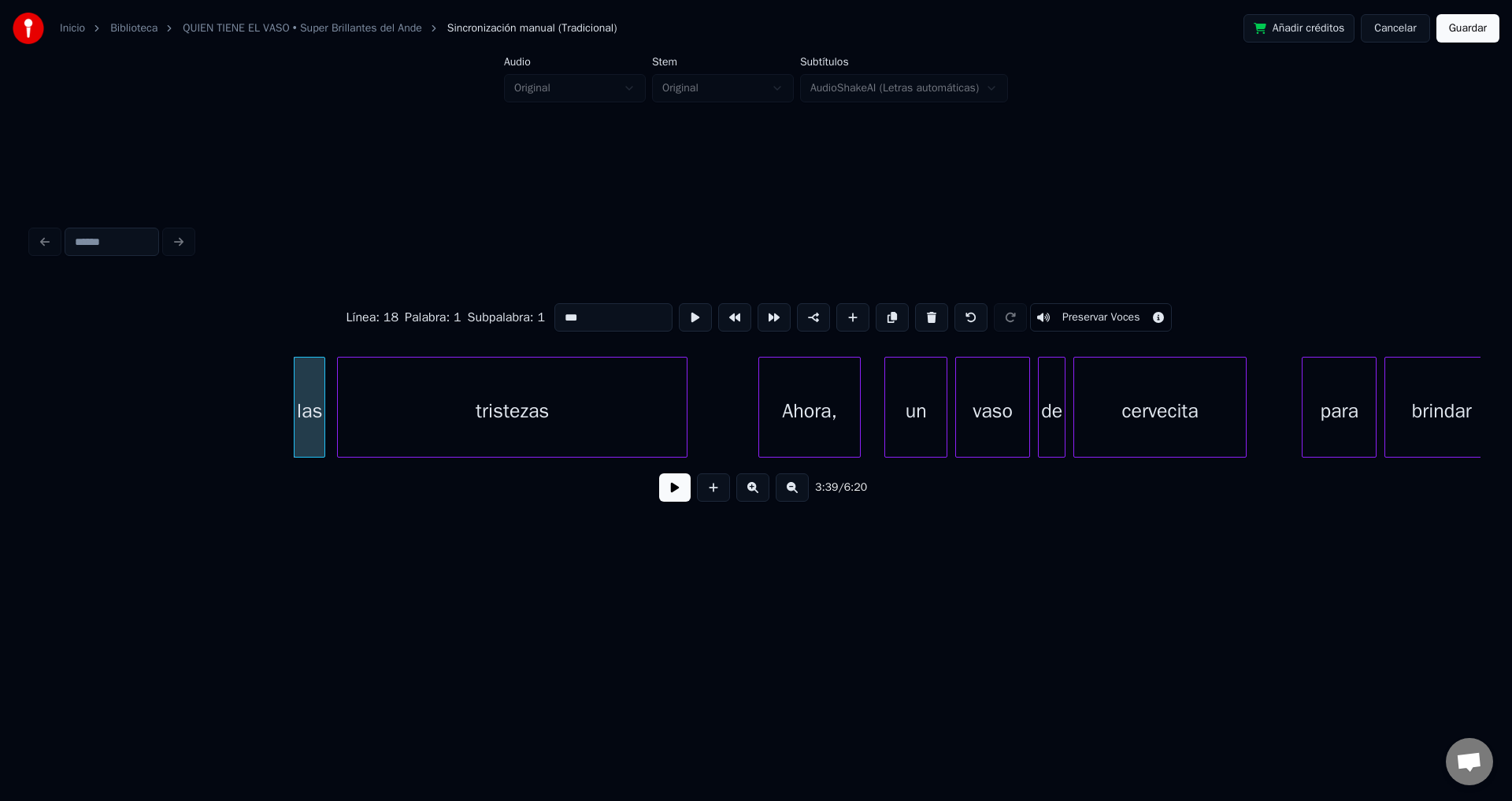 click at bounding box center [932, 317] 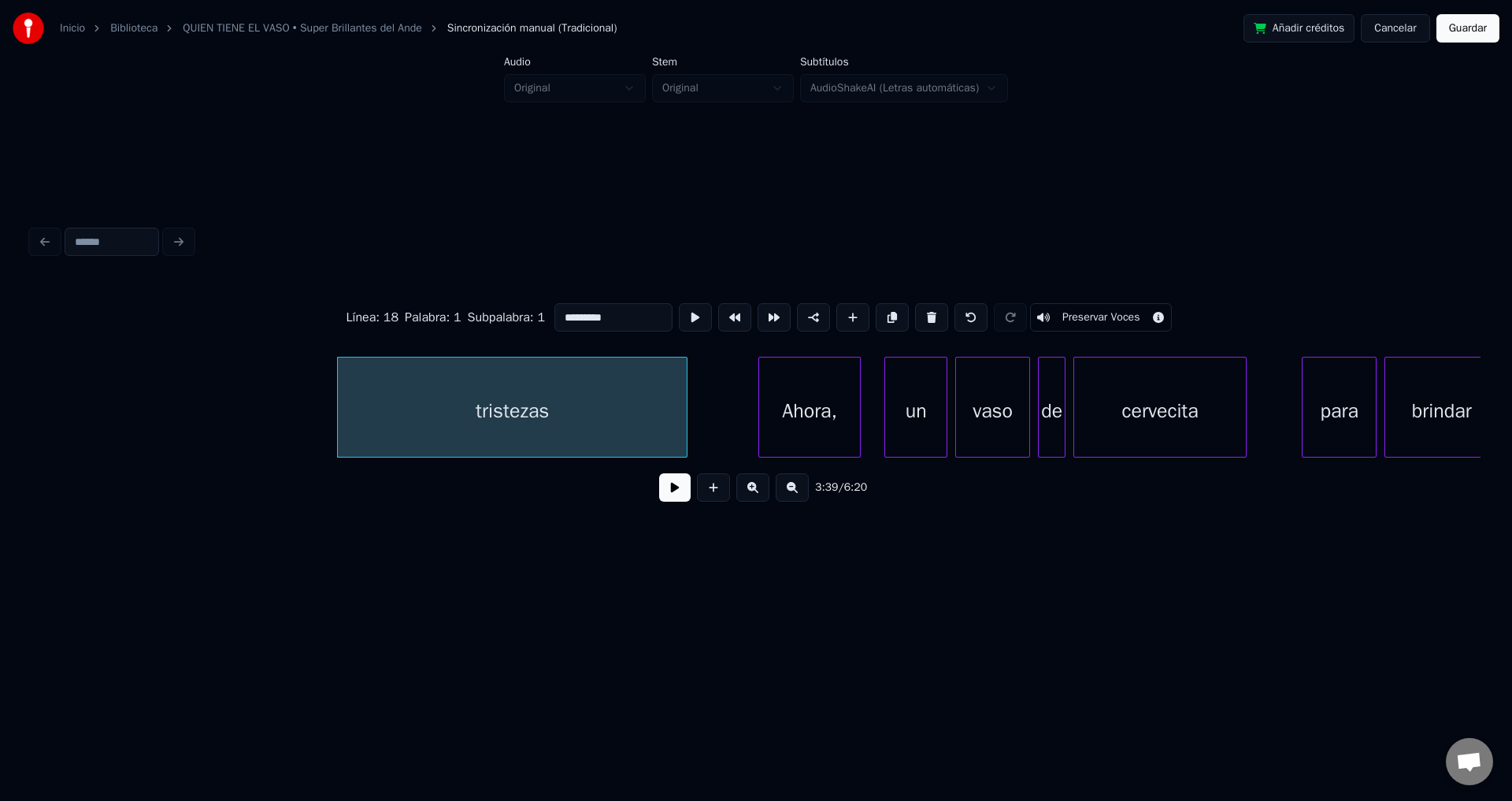 click at bounding box center (932, 317) 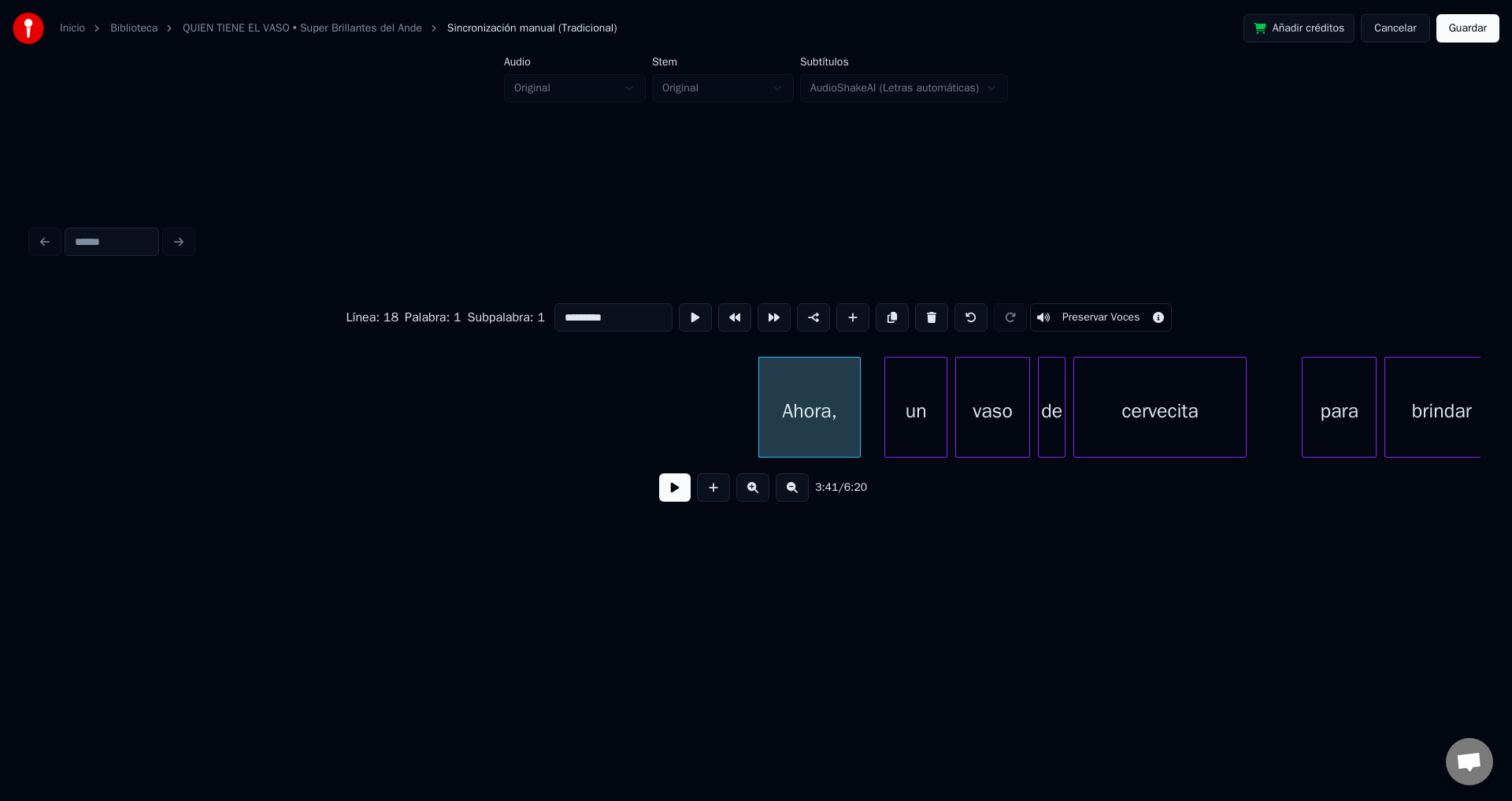 type on "******" 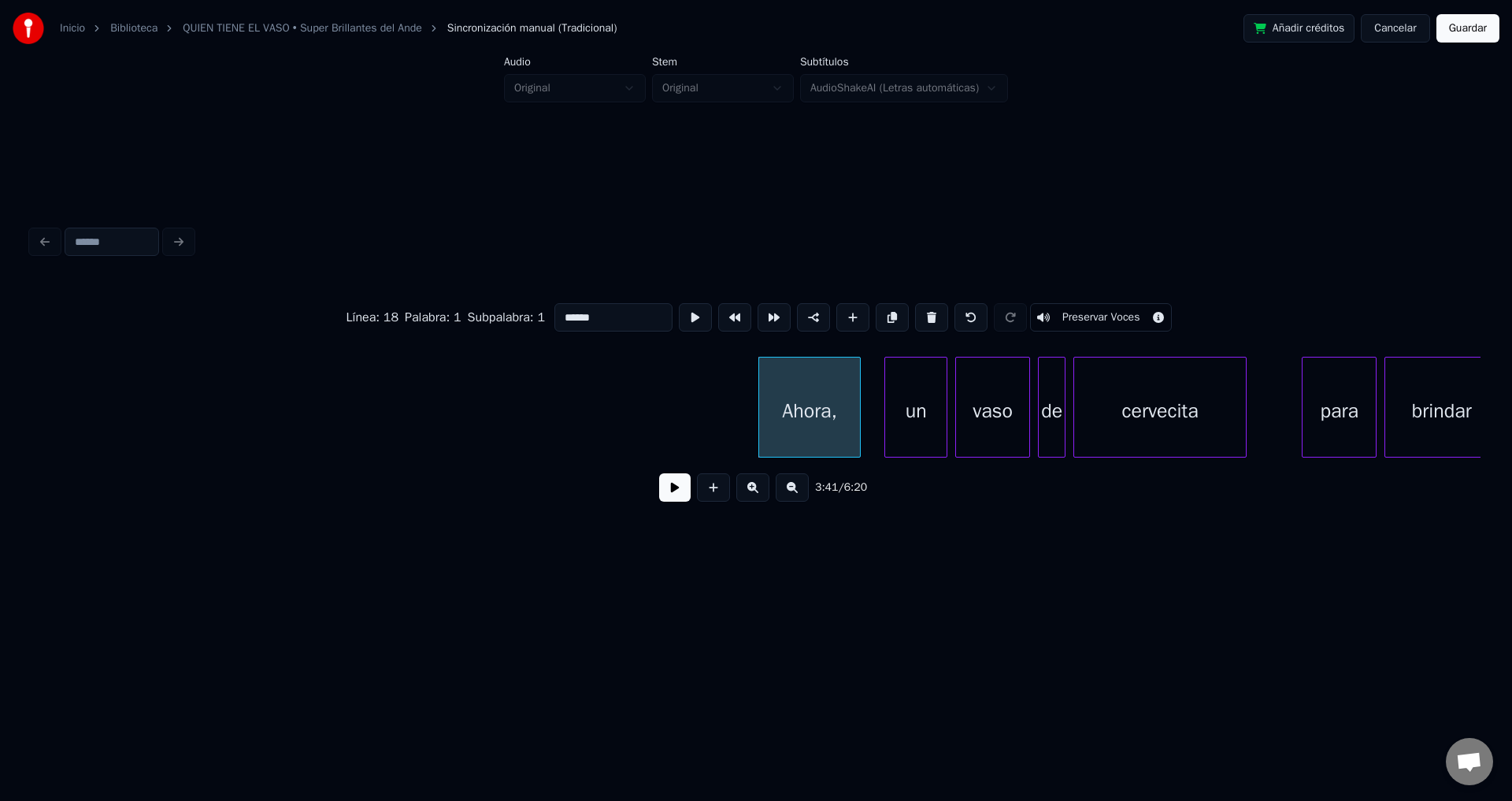 click at bounding box center (675, 488) 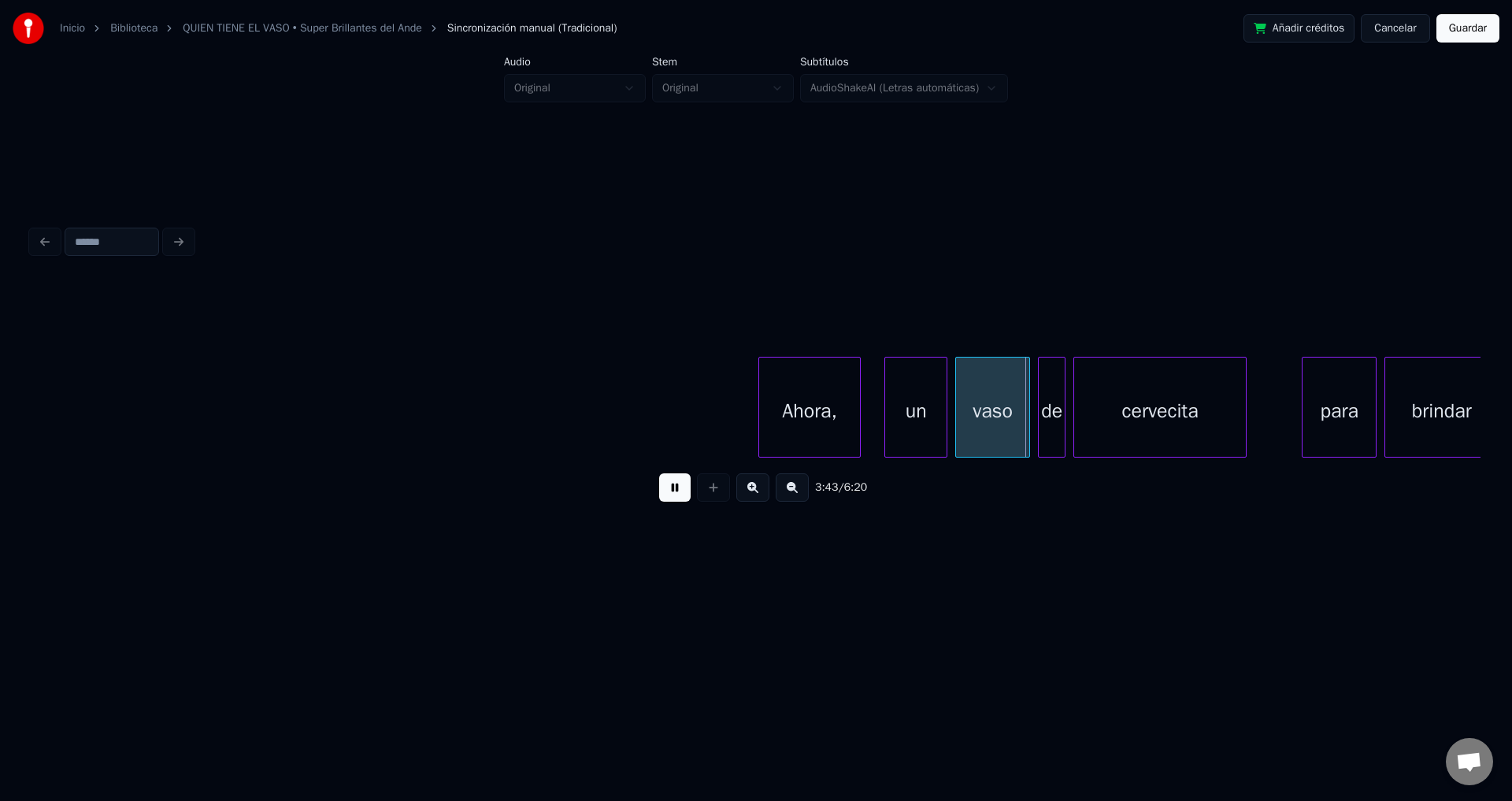 click at bounding box center (675, 488) 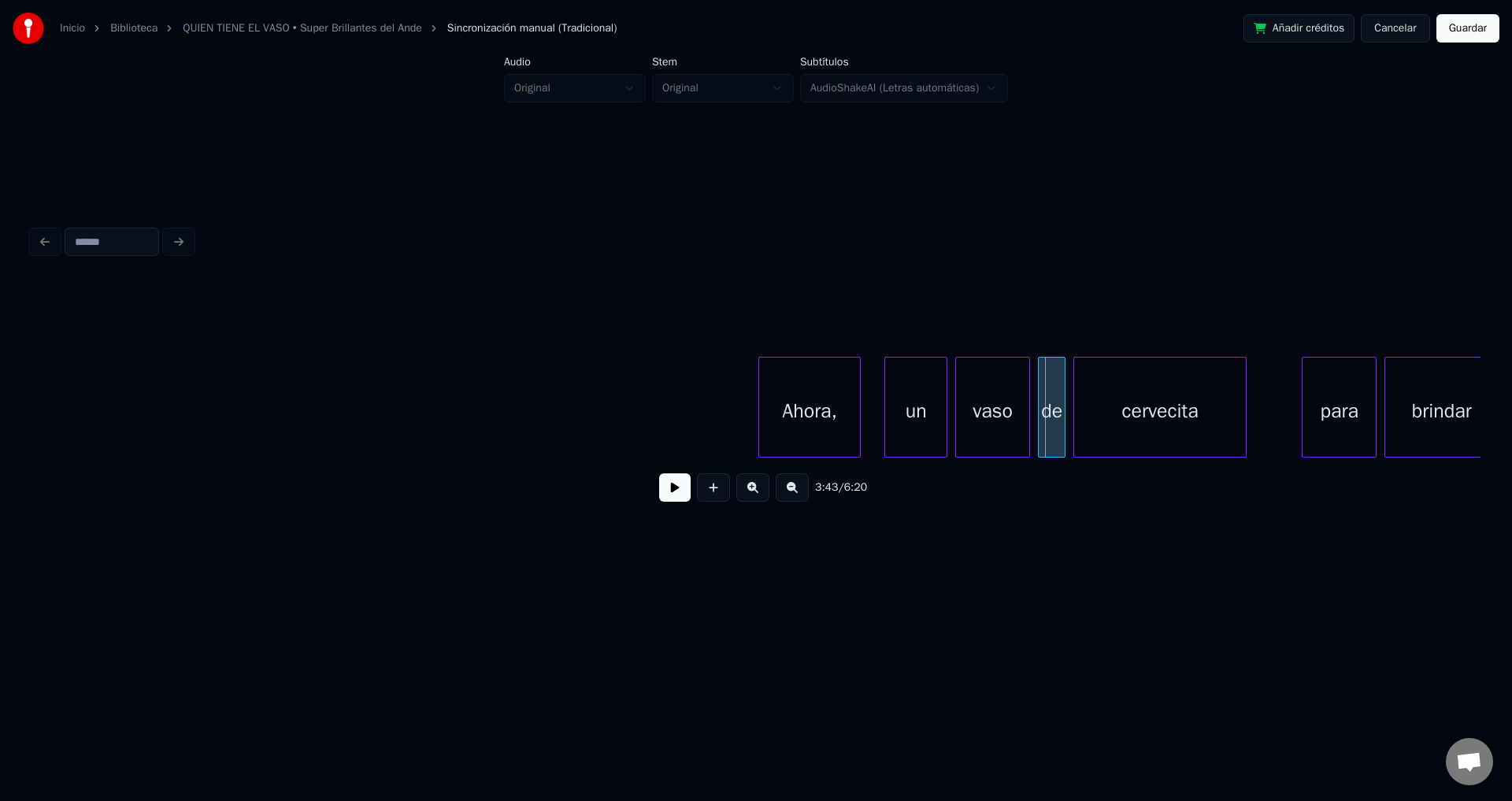 click on "Ahora," at bounding box center [810, 411] 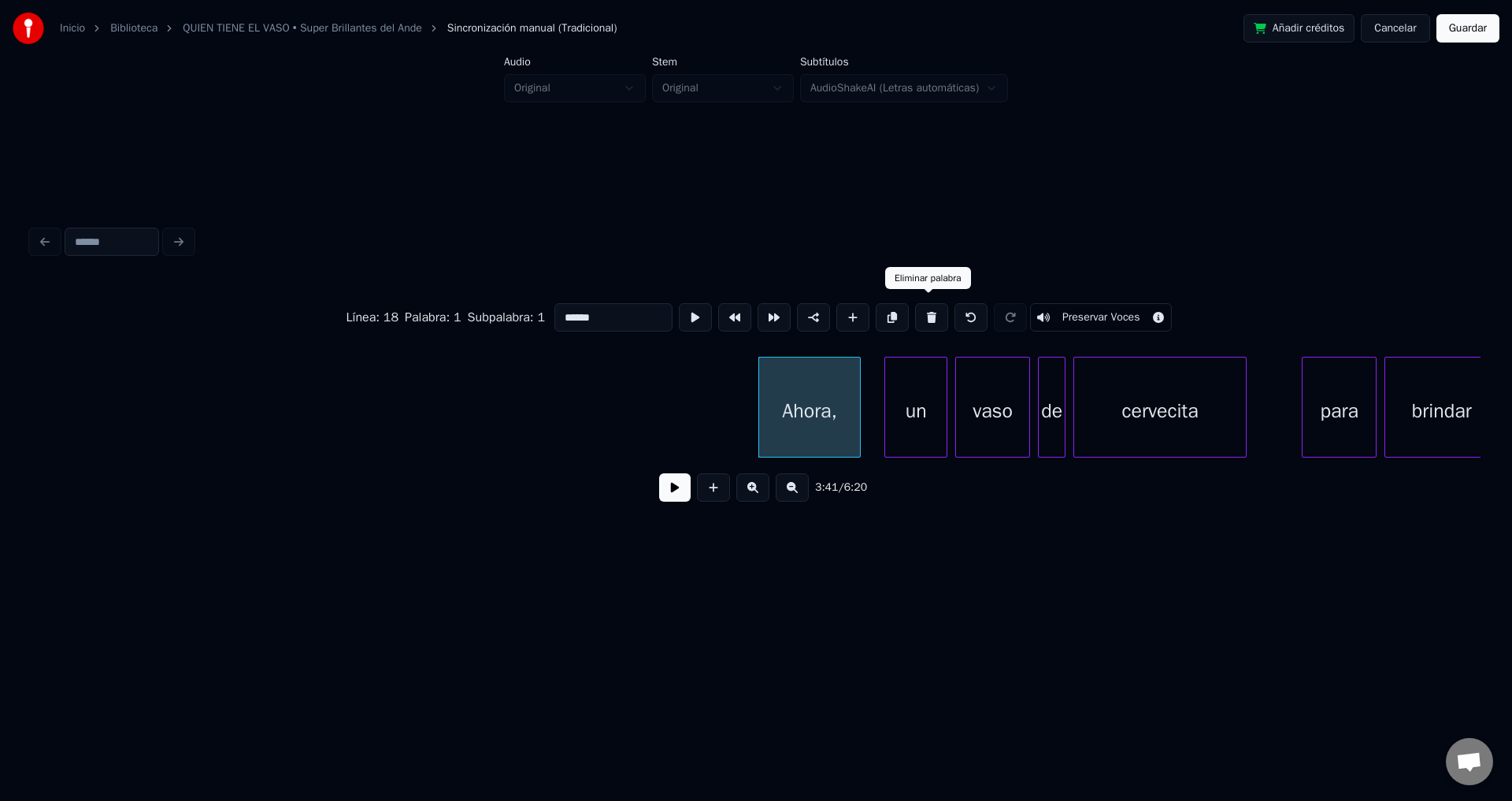 click at bounding box center [932, 317] 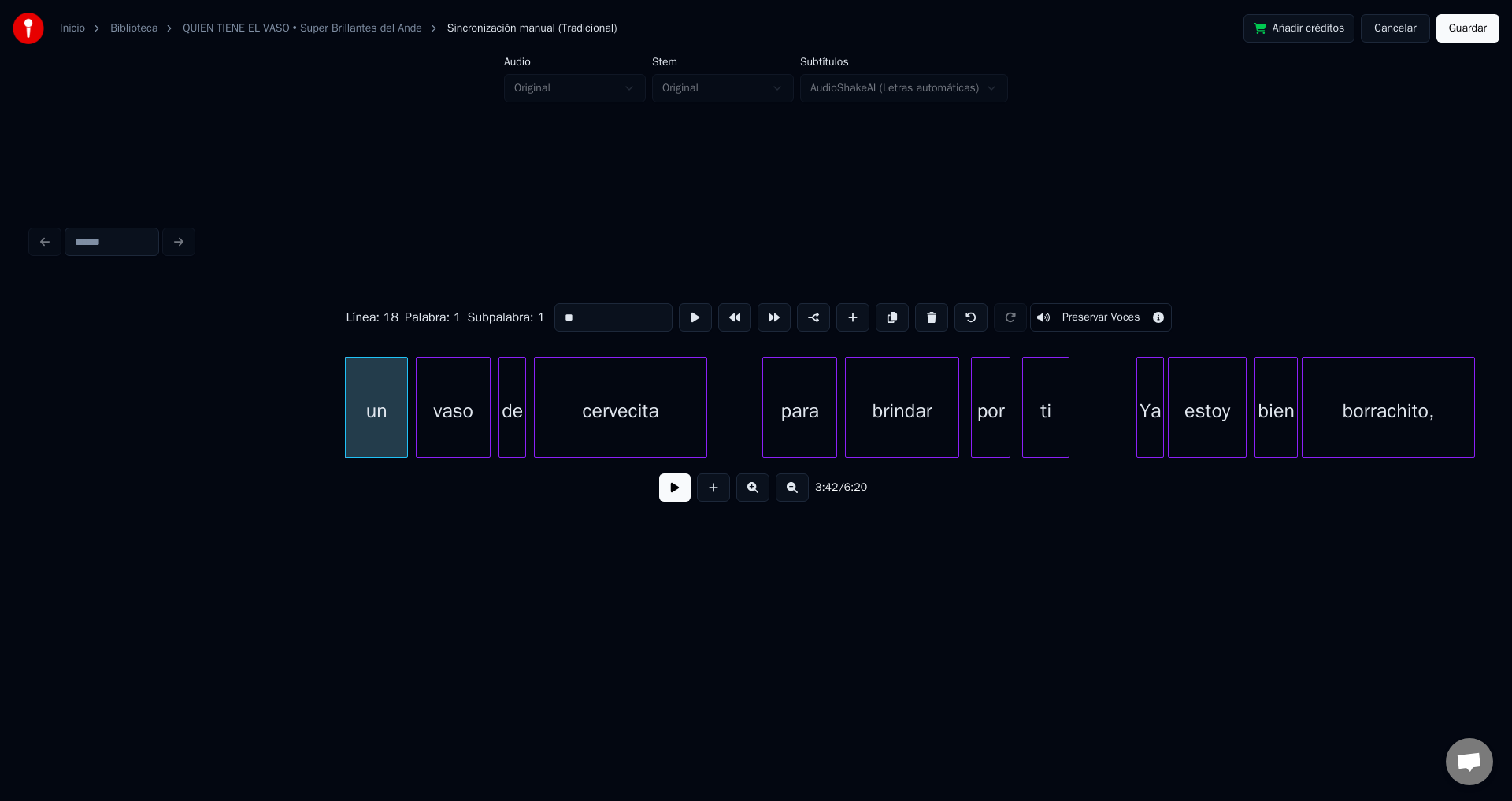 scroll, scrollTop: 0, scrollLeft: 43498, axis: horizontal 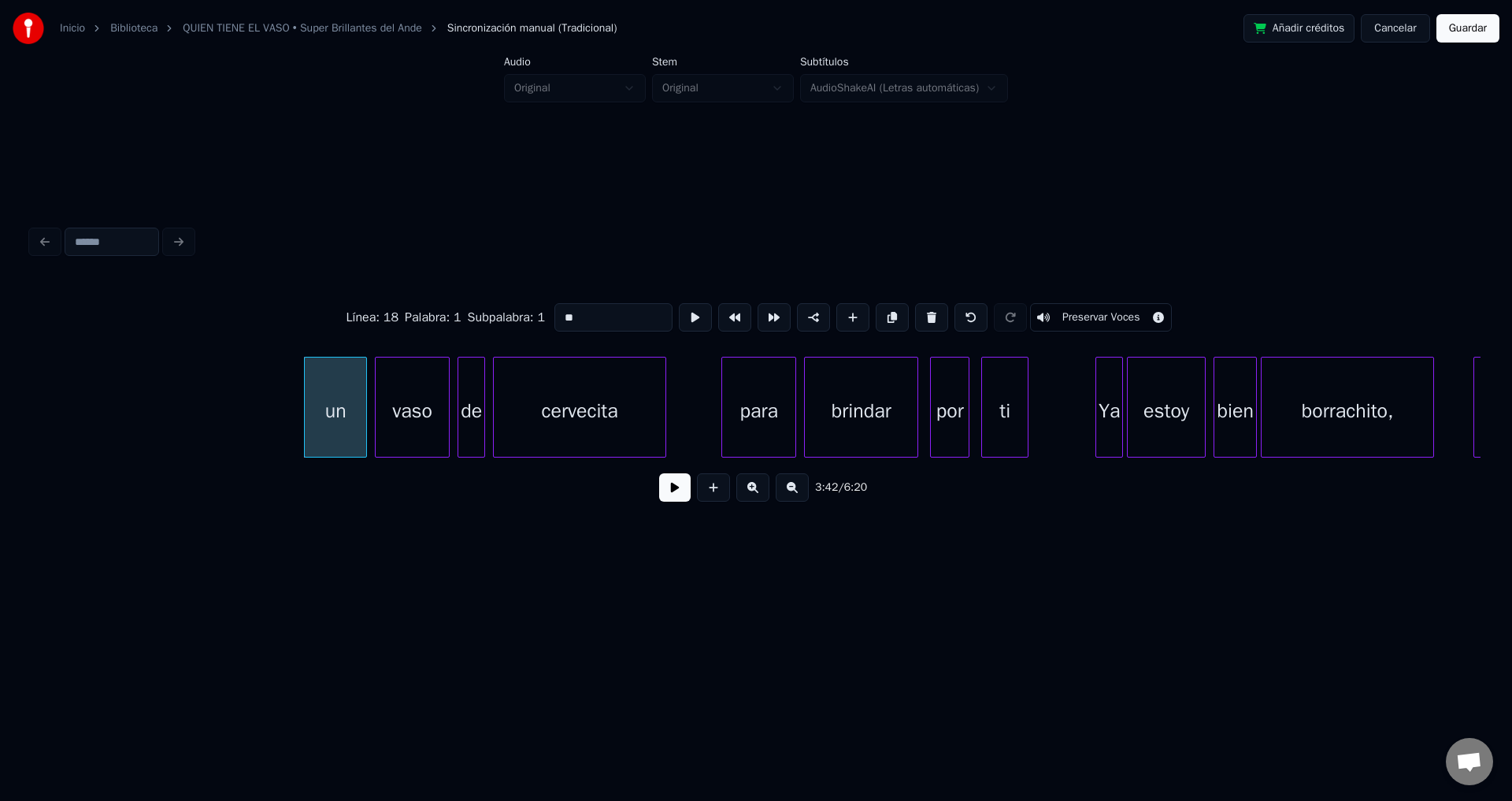 click at bounding box center [675, 488] 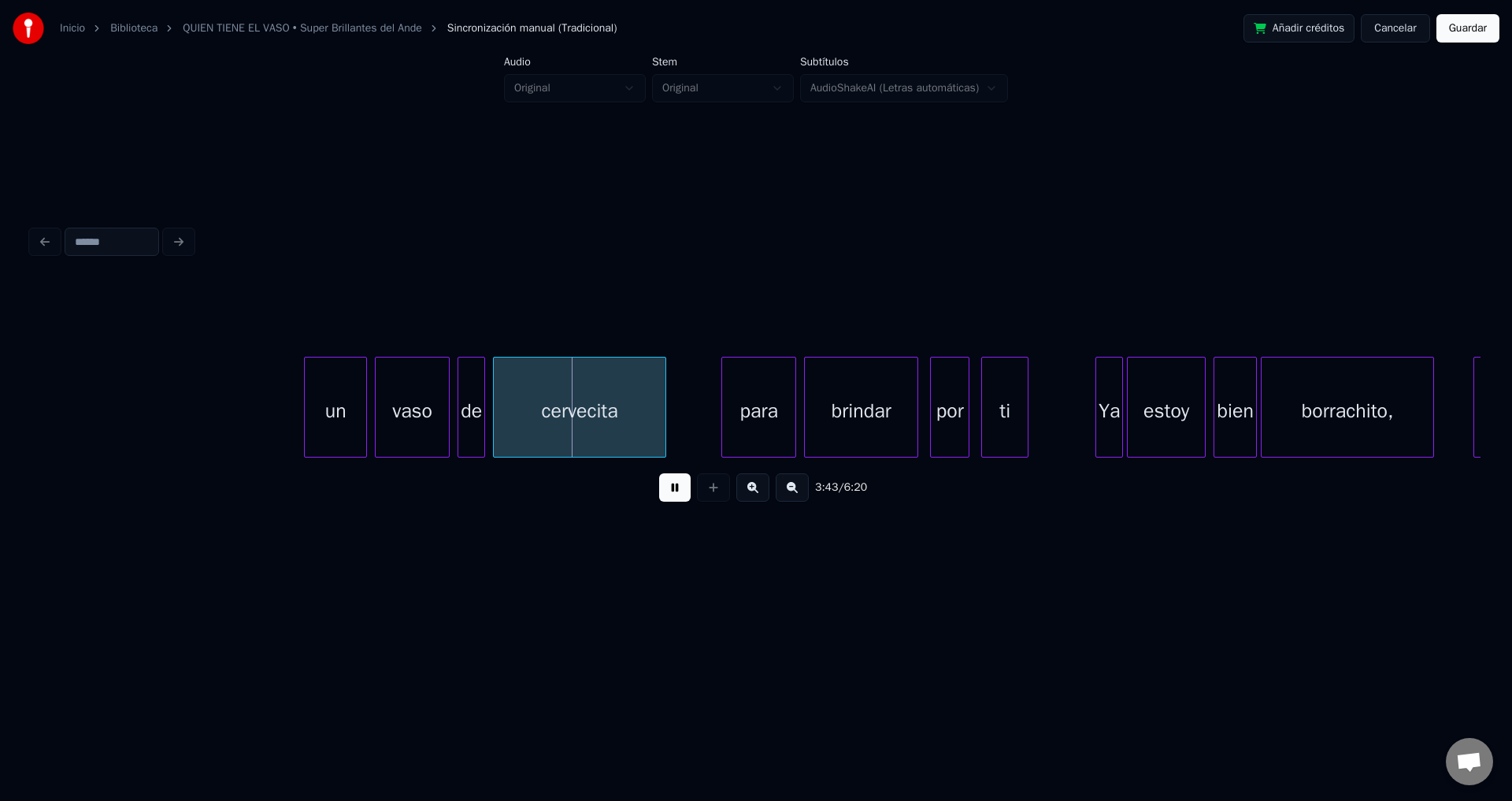 click on "un" at bounding box center (335, 411) 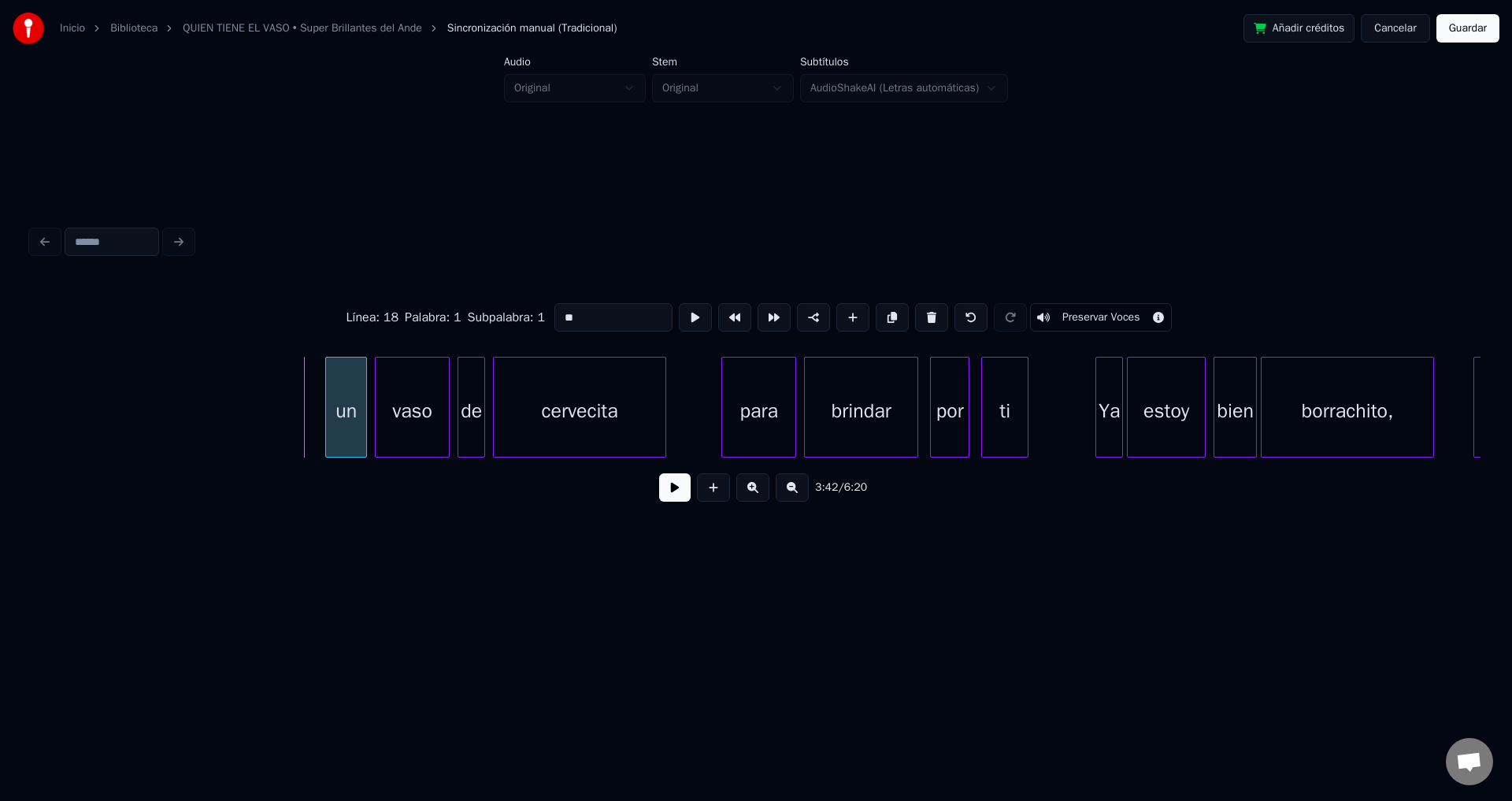 click at bounding box center (328, 407) 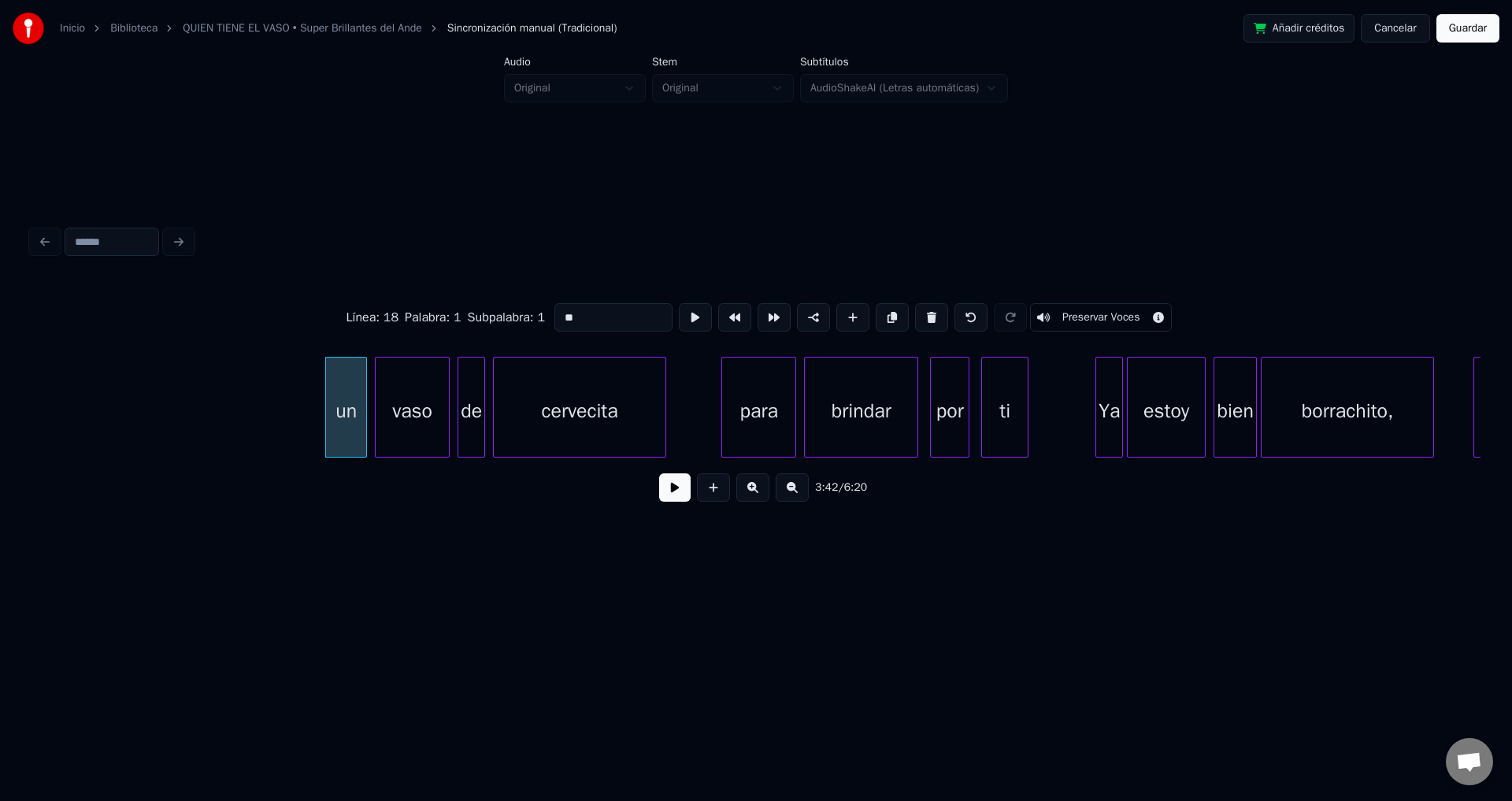 click at bounding box center [675, 488] 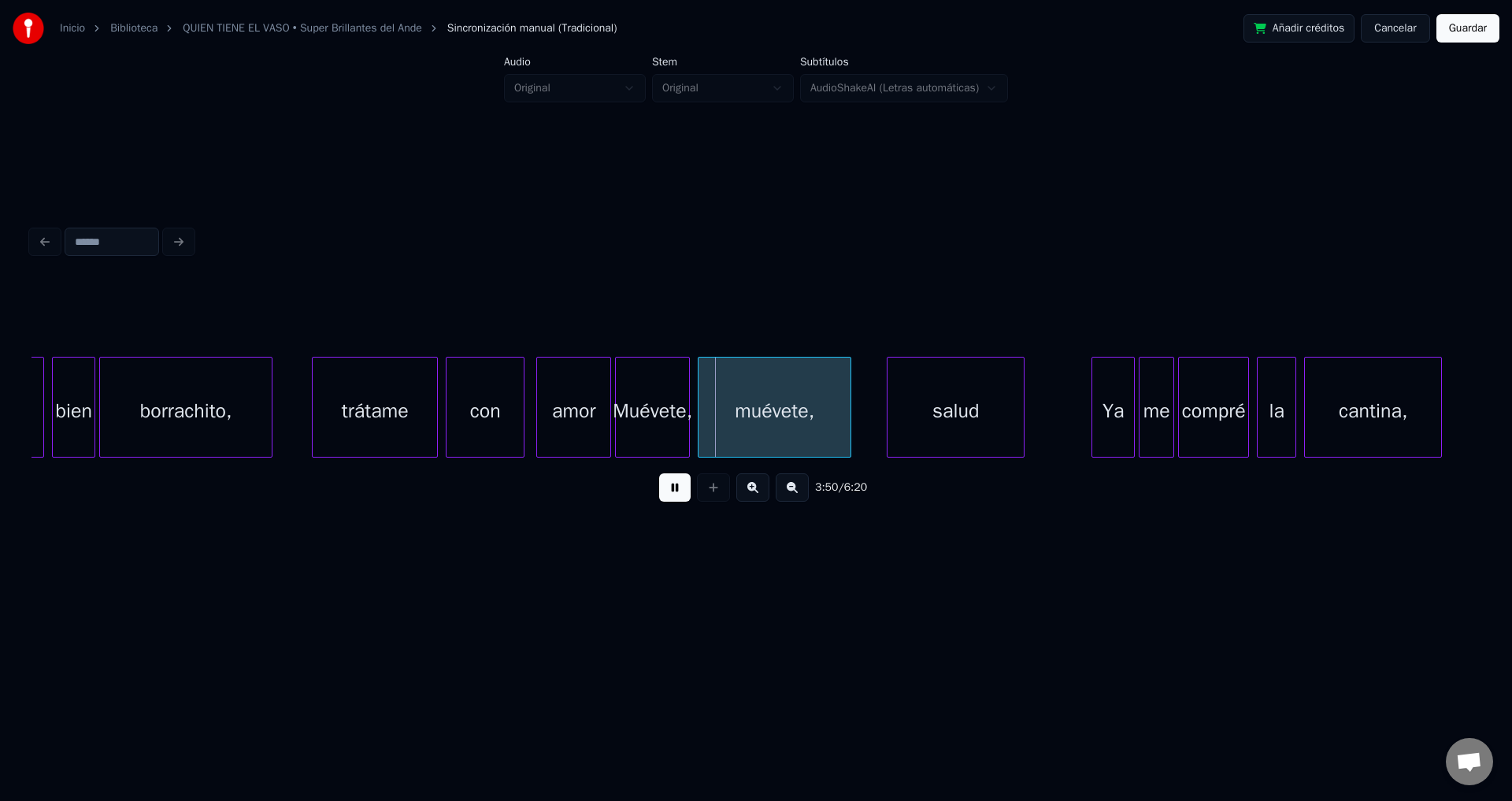 scroll, scrollTop: 0, scrollLeft: 44700, axis: horizontal 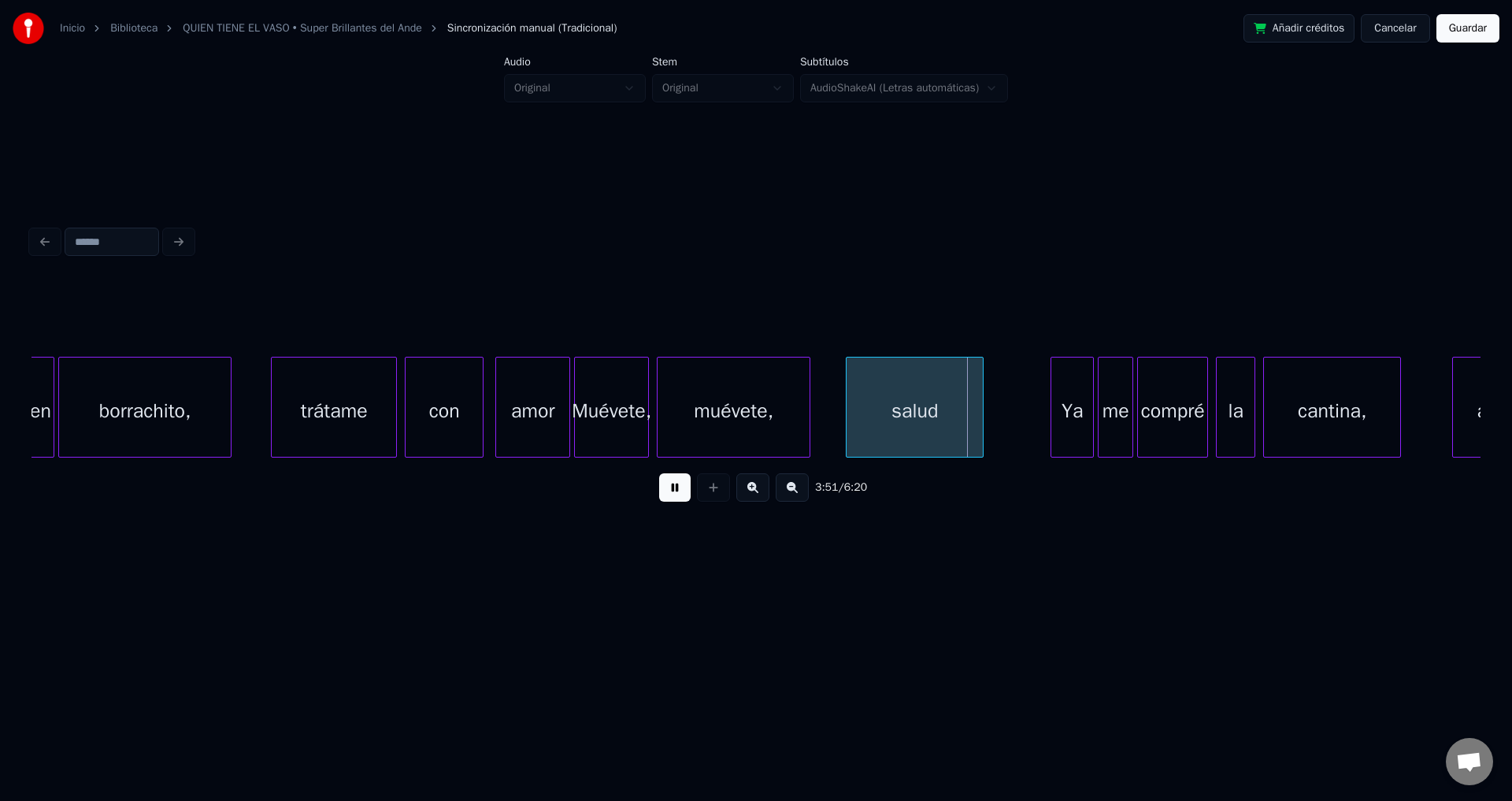 click on "Muévete," at bounding box center (611, 411) 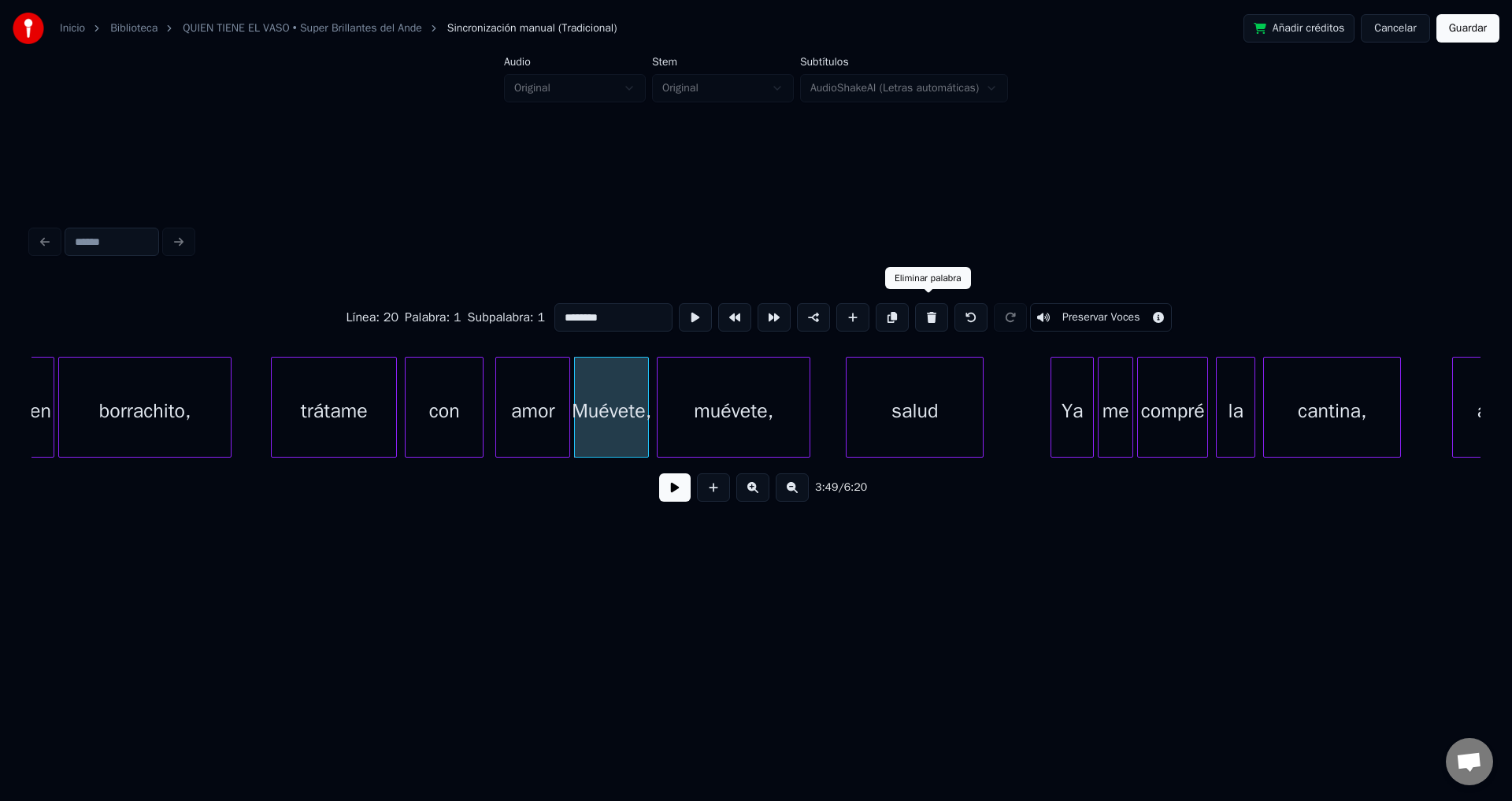 click at bounding box center (932, 317) 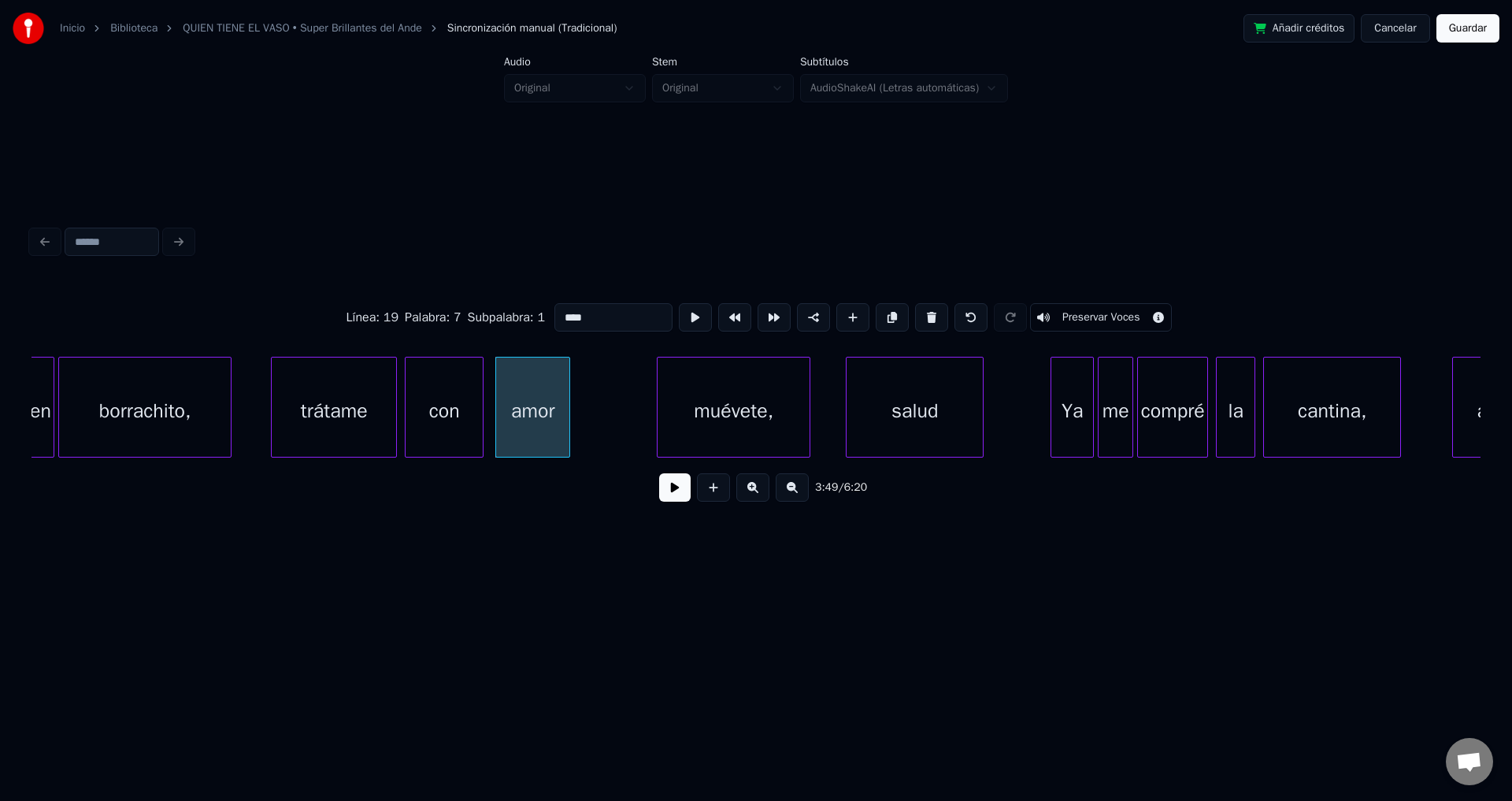 click on "muévete," at bounding box center (733, 411) 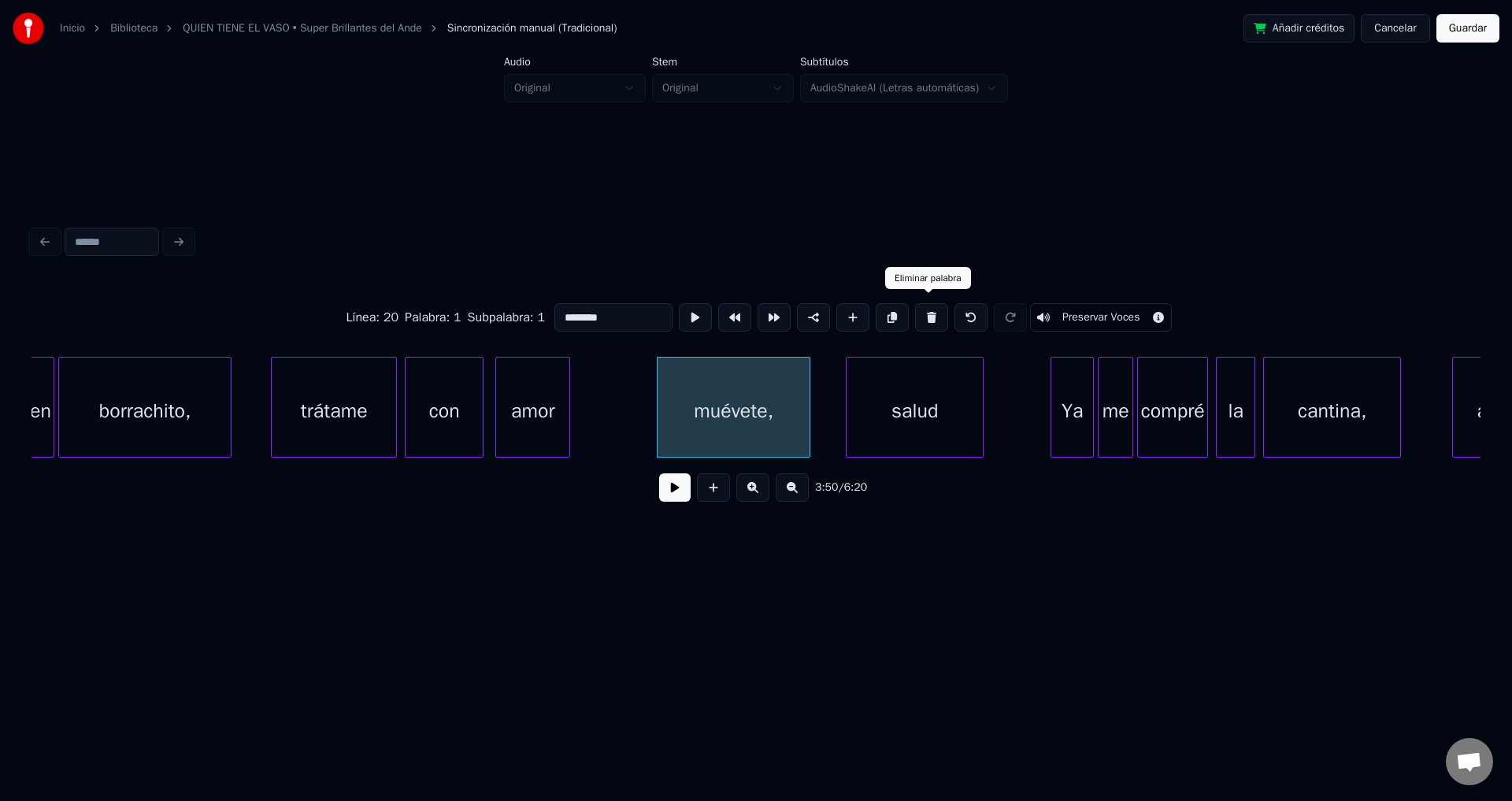 click at bounding box center (932, 317) 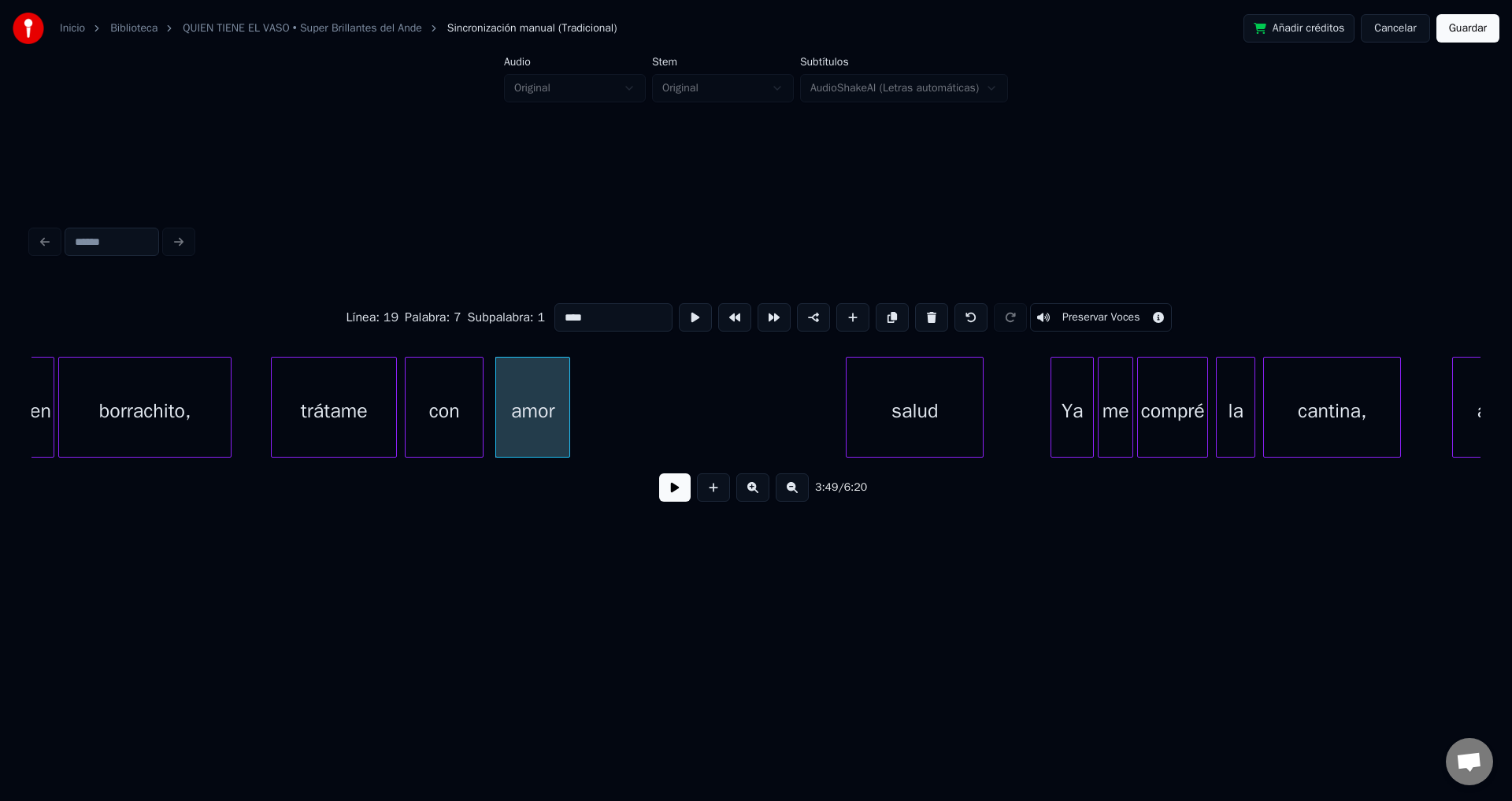 click on "salud" at bounding box center (914, 411) 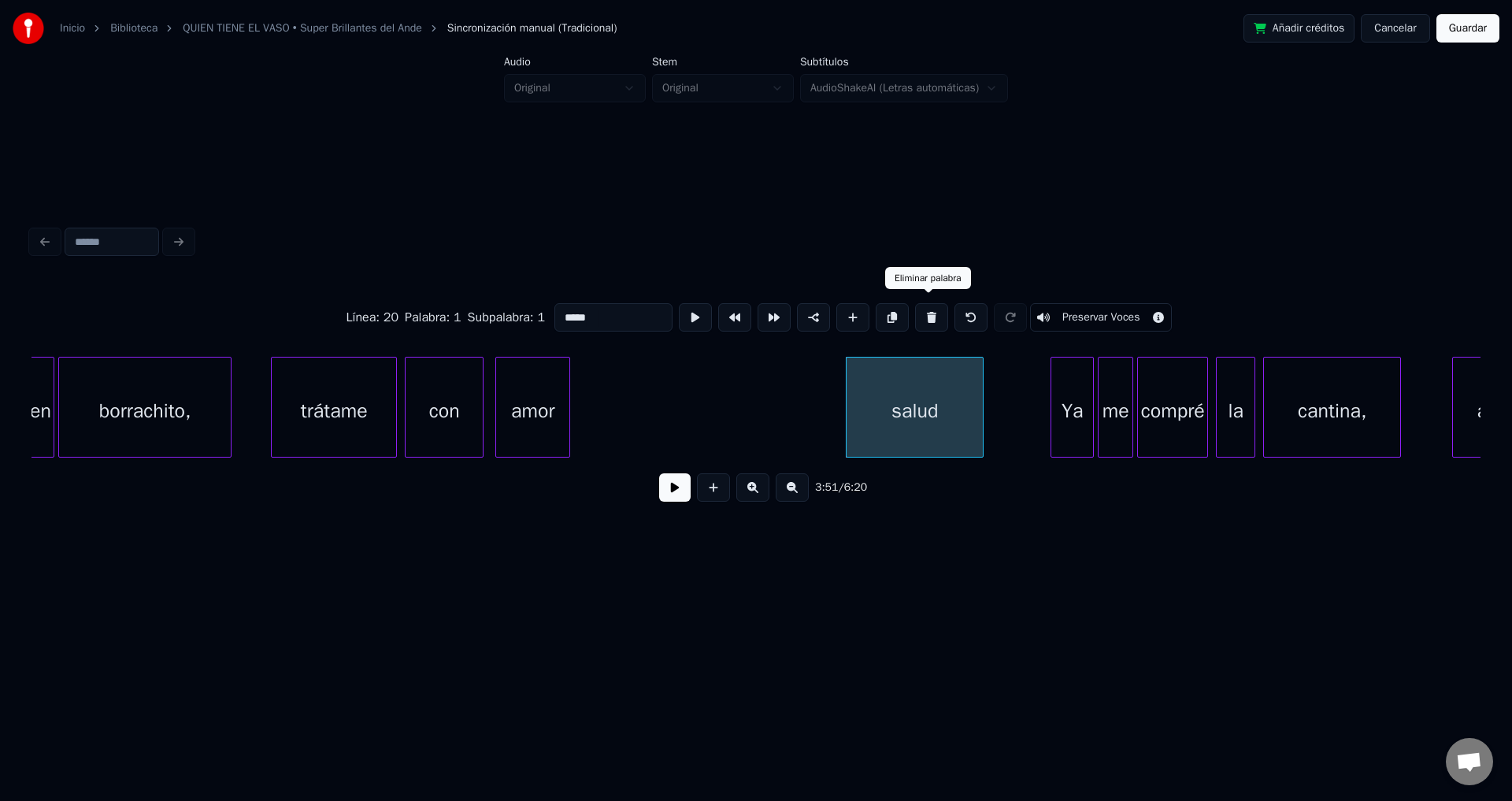 click at bounding box center [932, 317] 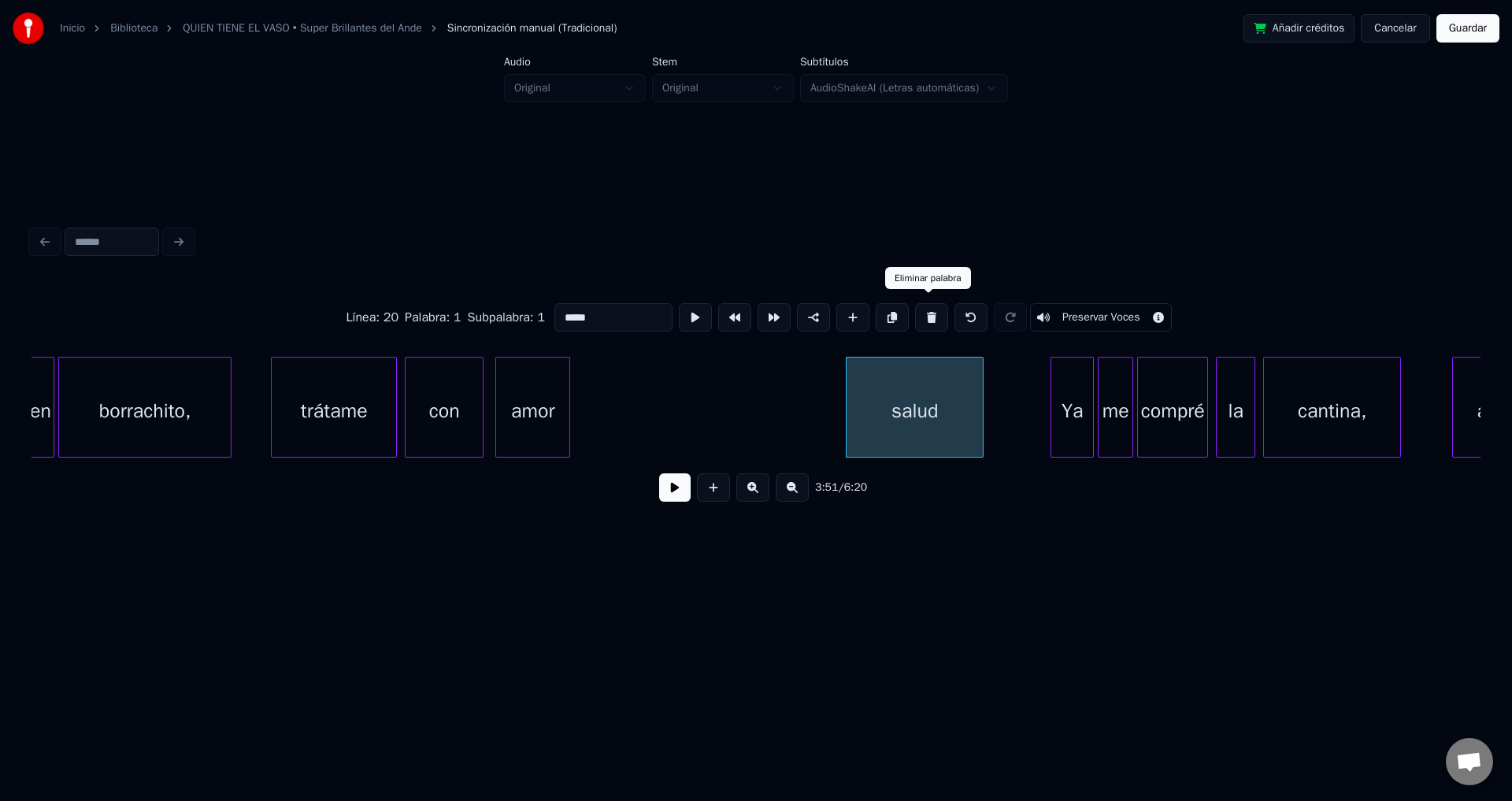 type on "**" 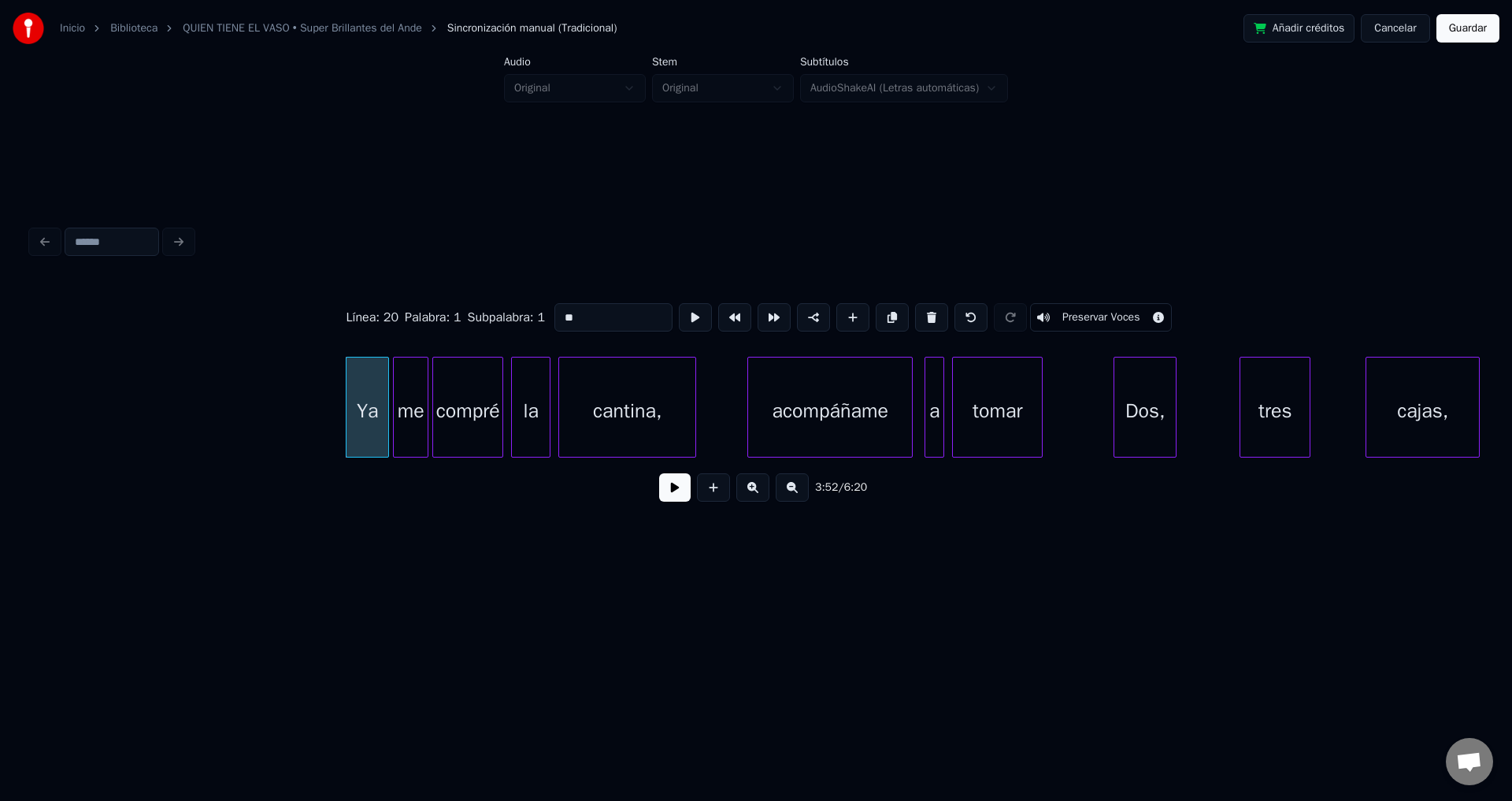 scroll, scrollTop: 0, scrollLeft: 45447, axis: horizontal 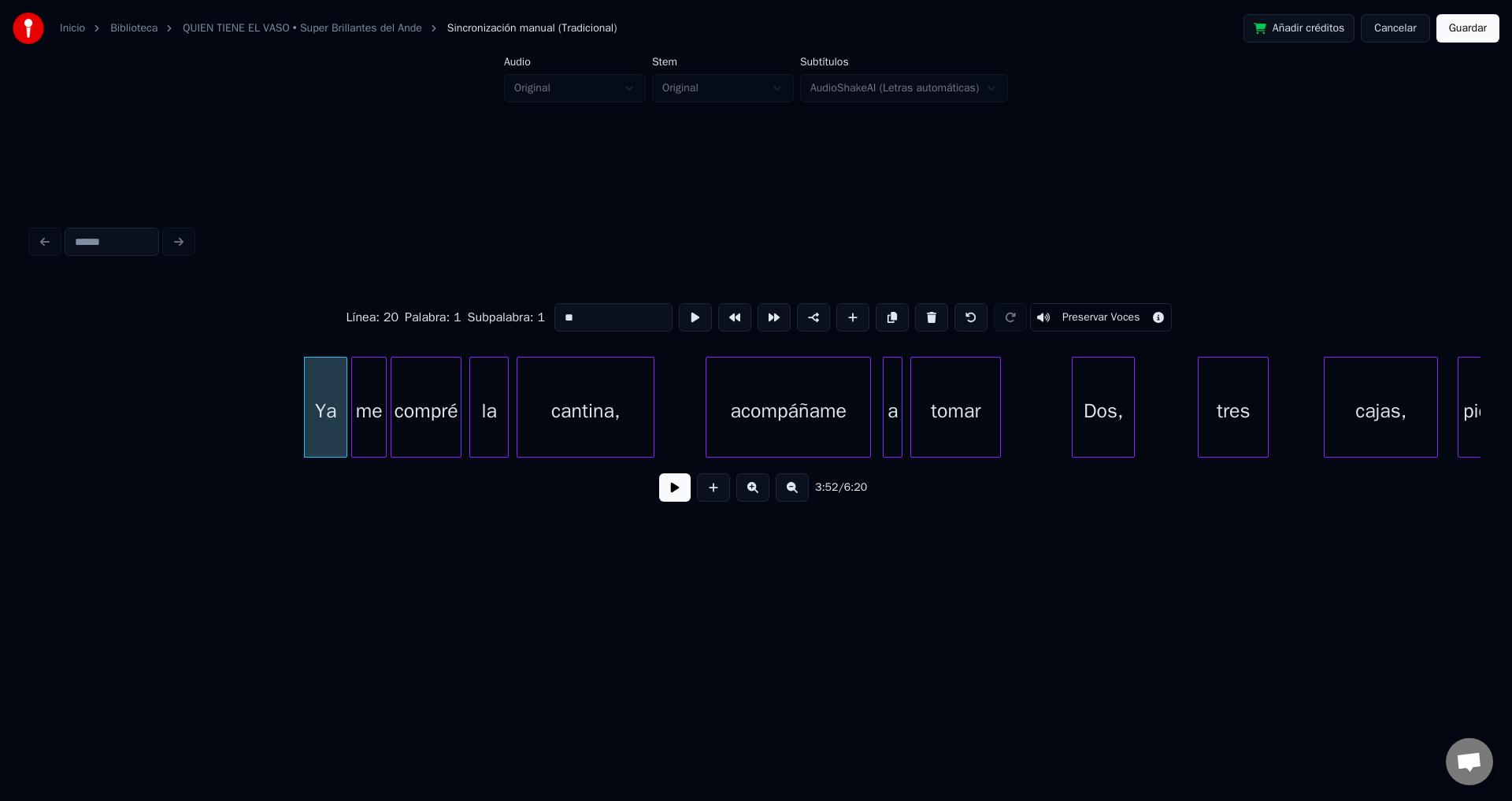 click on "Ya me compré la cantina, acompáñame a tomar Dos, tres cajas, pide" at bounding box center [-7973, 407] 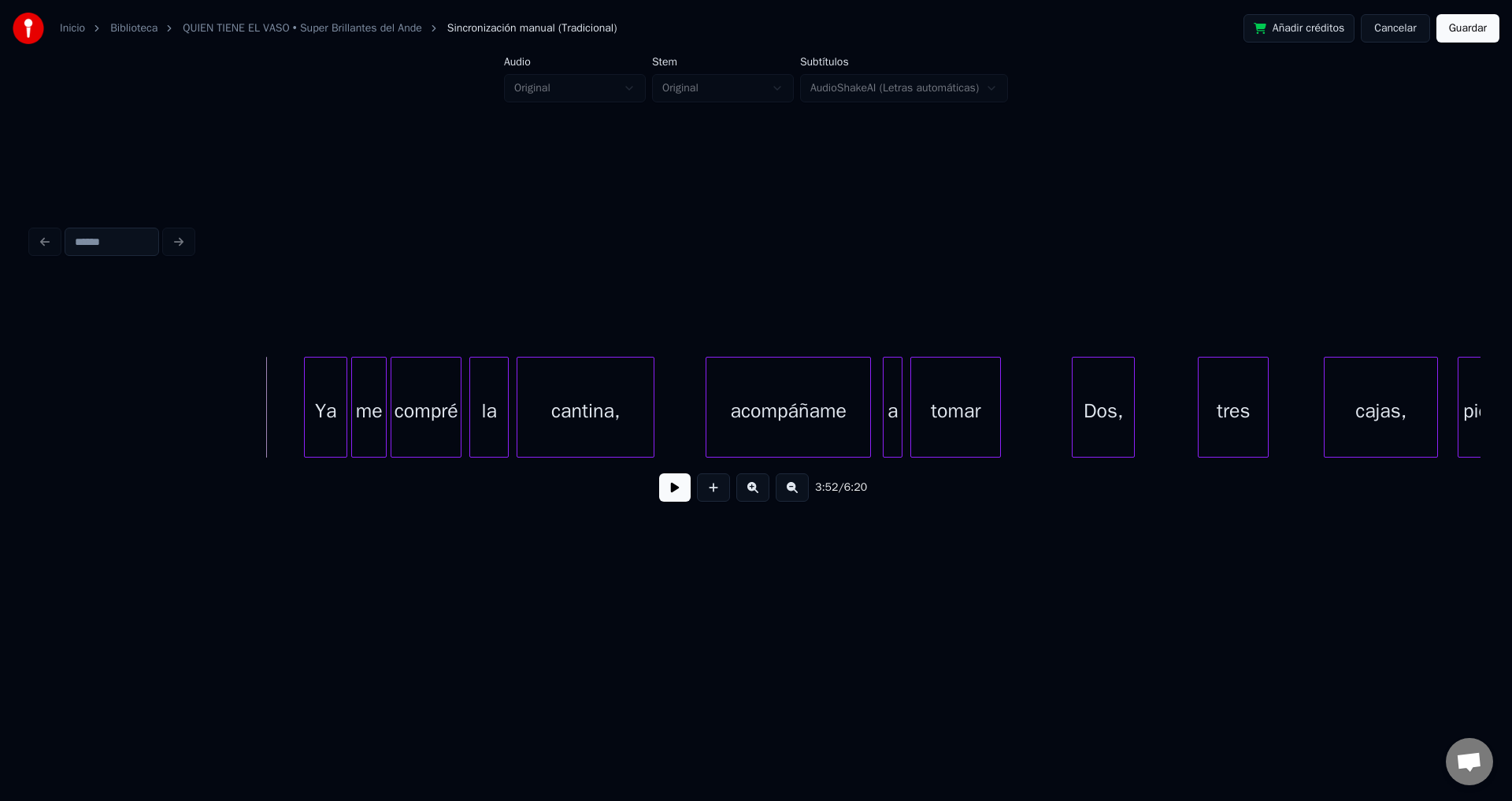 click at bounding box center [675, 488] 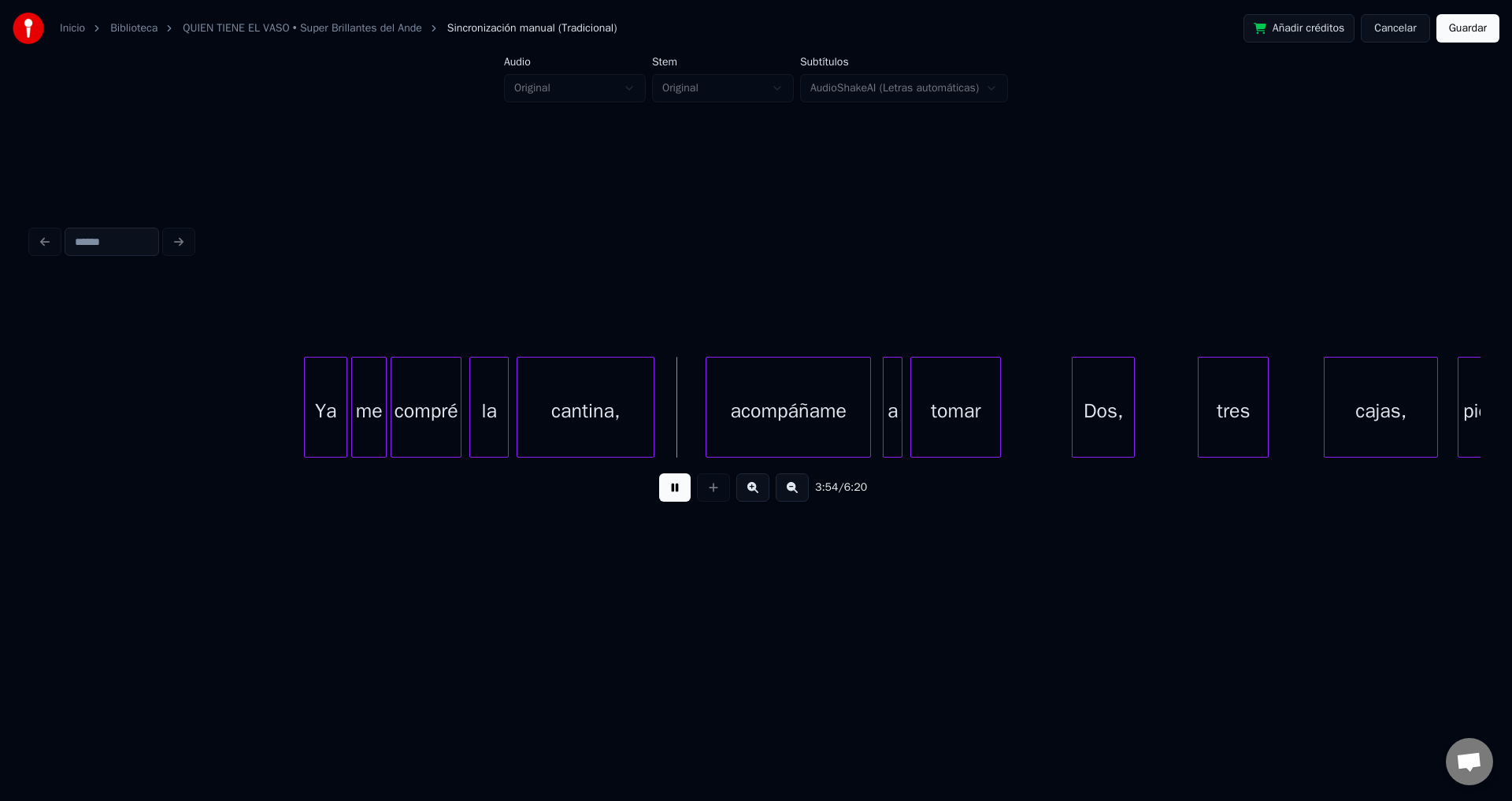 click on "Ya me compré la cantina, acompáñame a tomar Dos, tres cajas, pide" at bounding box center (-7973, 407) 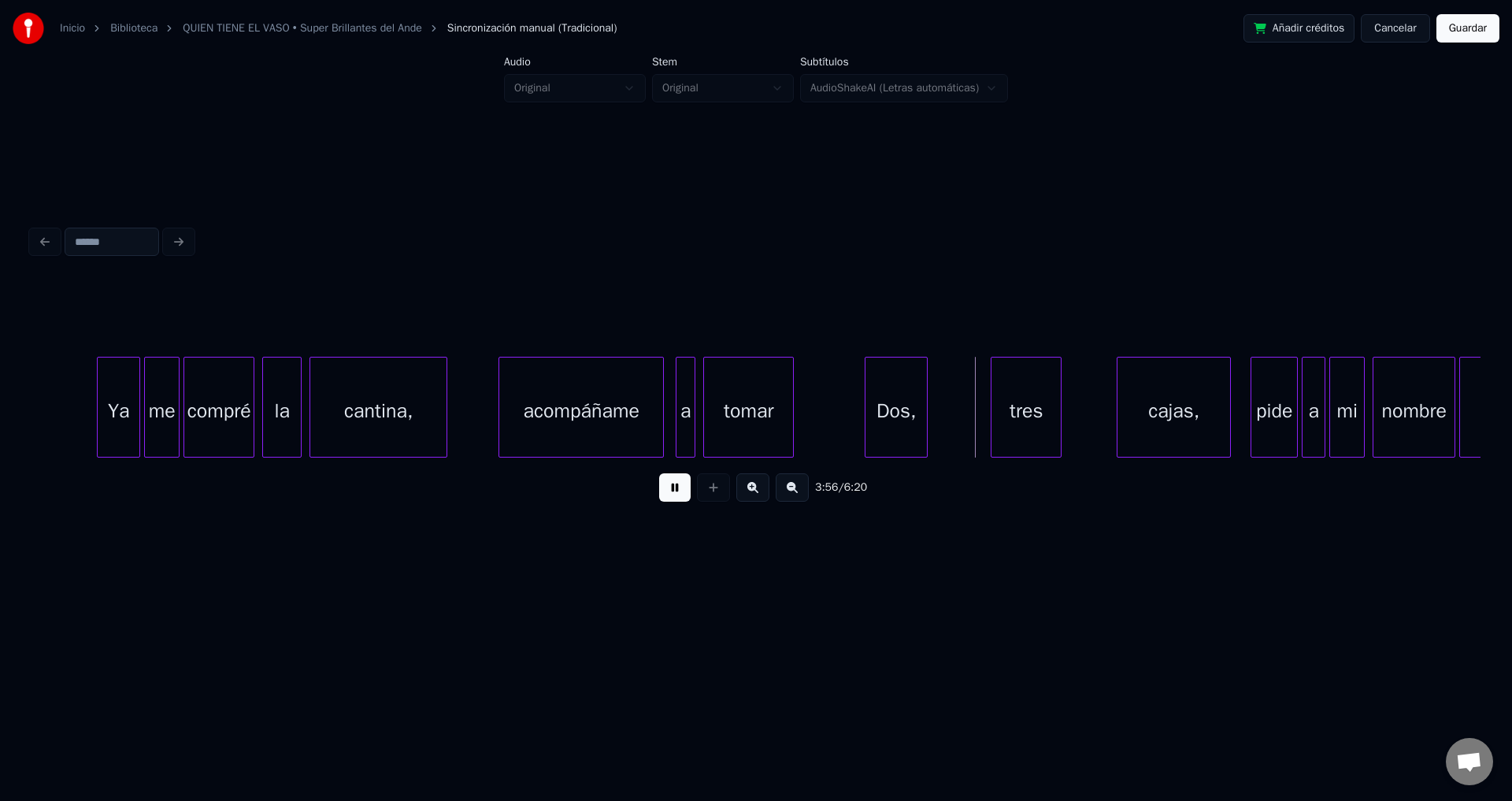scroll, scrollTop: 0, scrollLeft: 45695, axis: horizontal 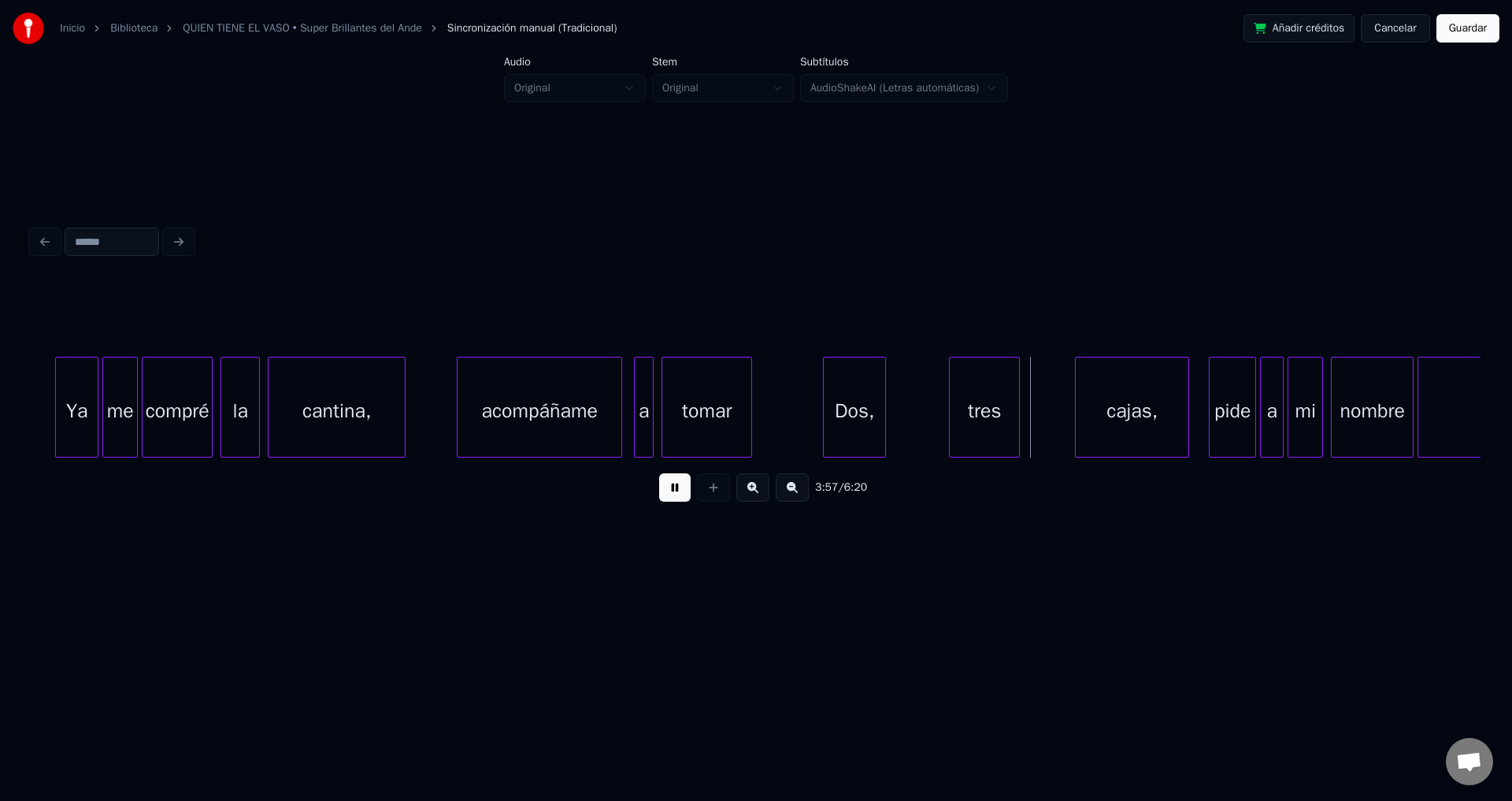 click on "acompáñame" at bounding box center [539, 411] 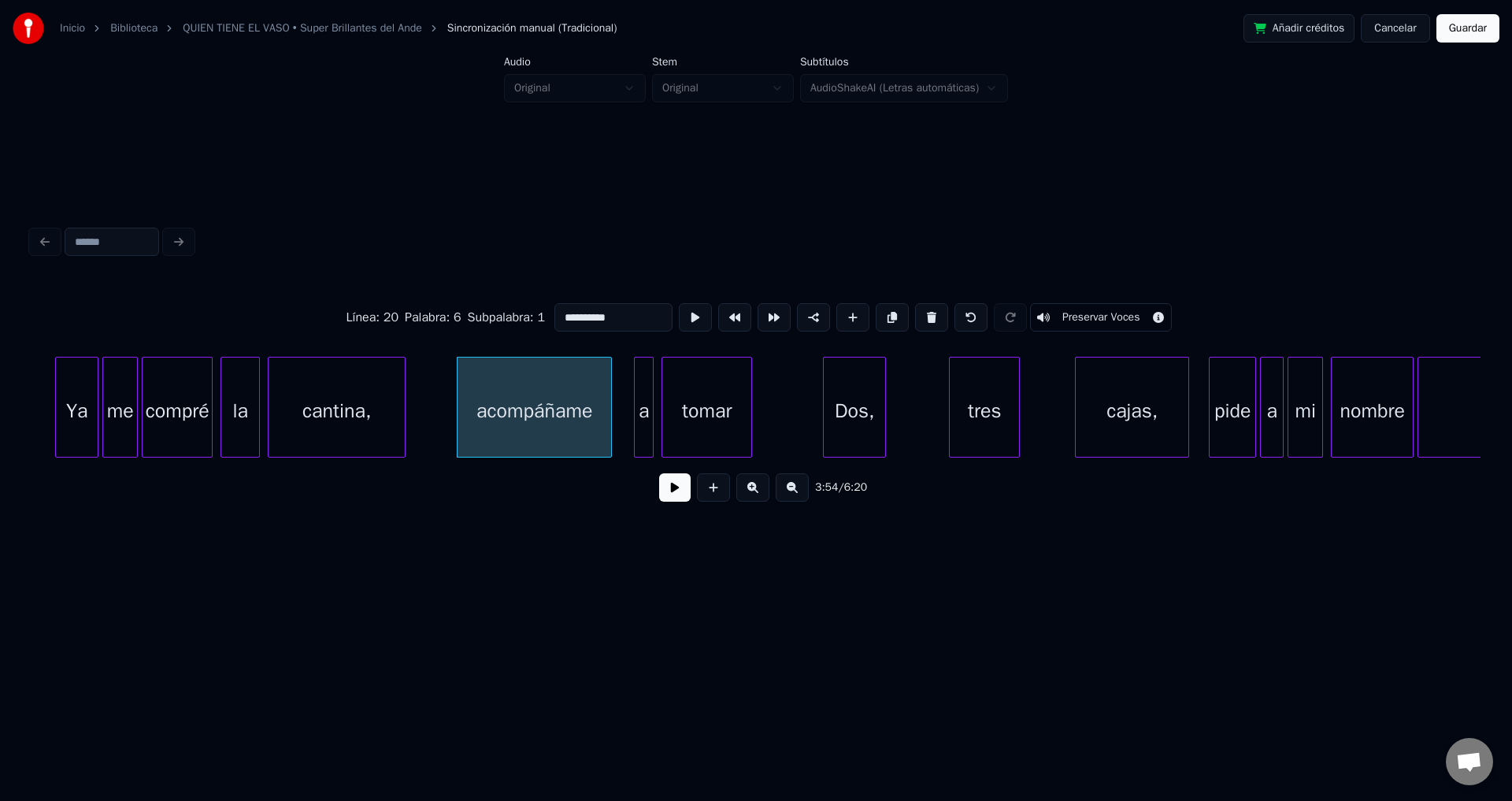 click at bounding box center [609, 407] 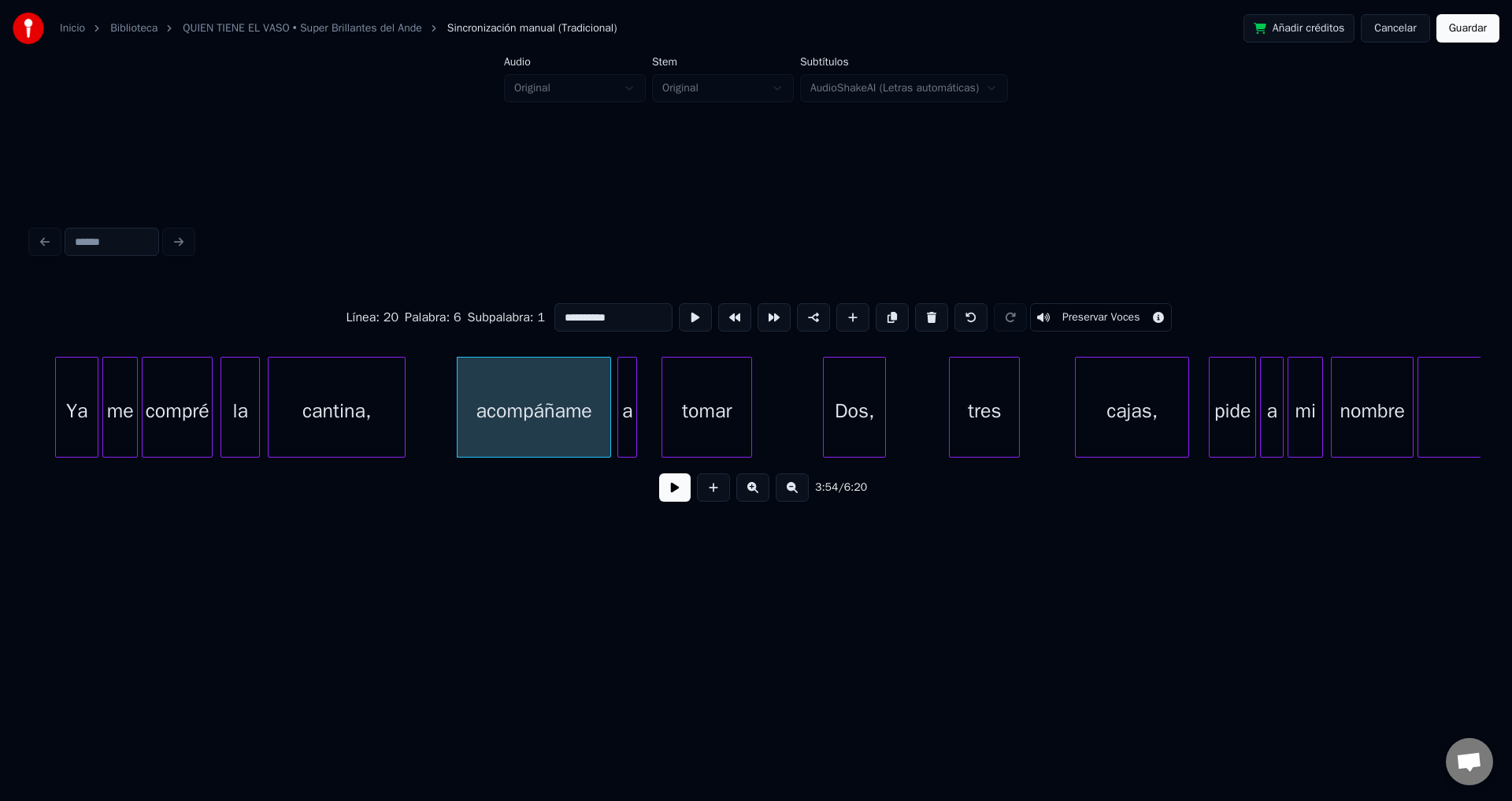click on "a" at bounding box center (627, 411) 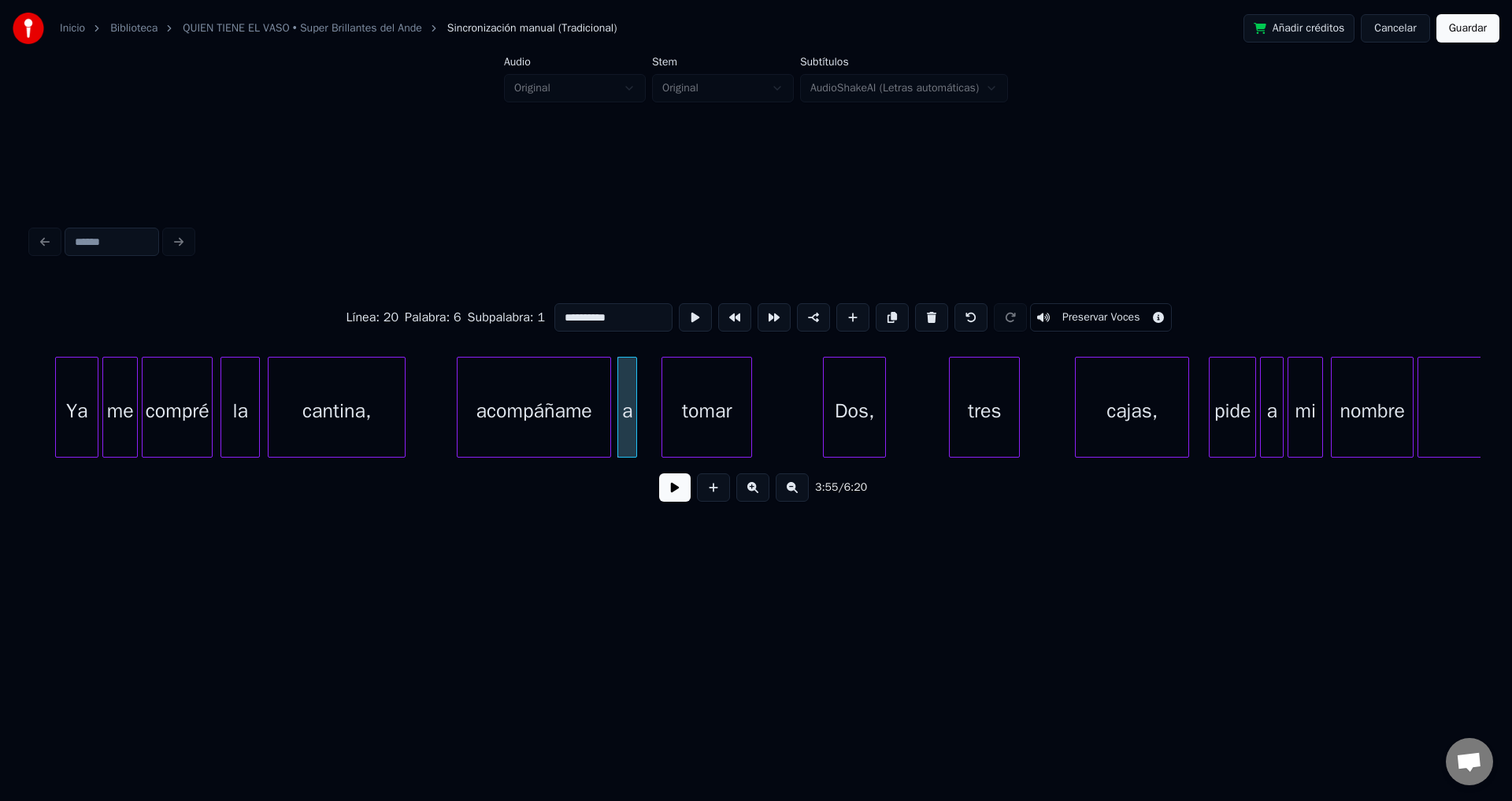 click at bounding box center (675, 488) 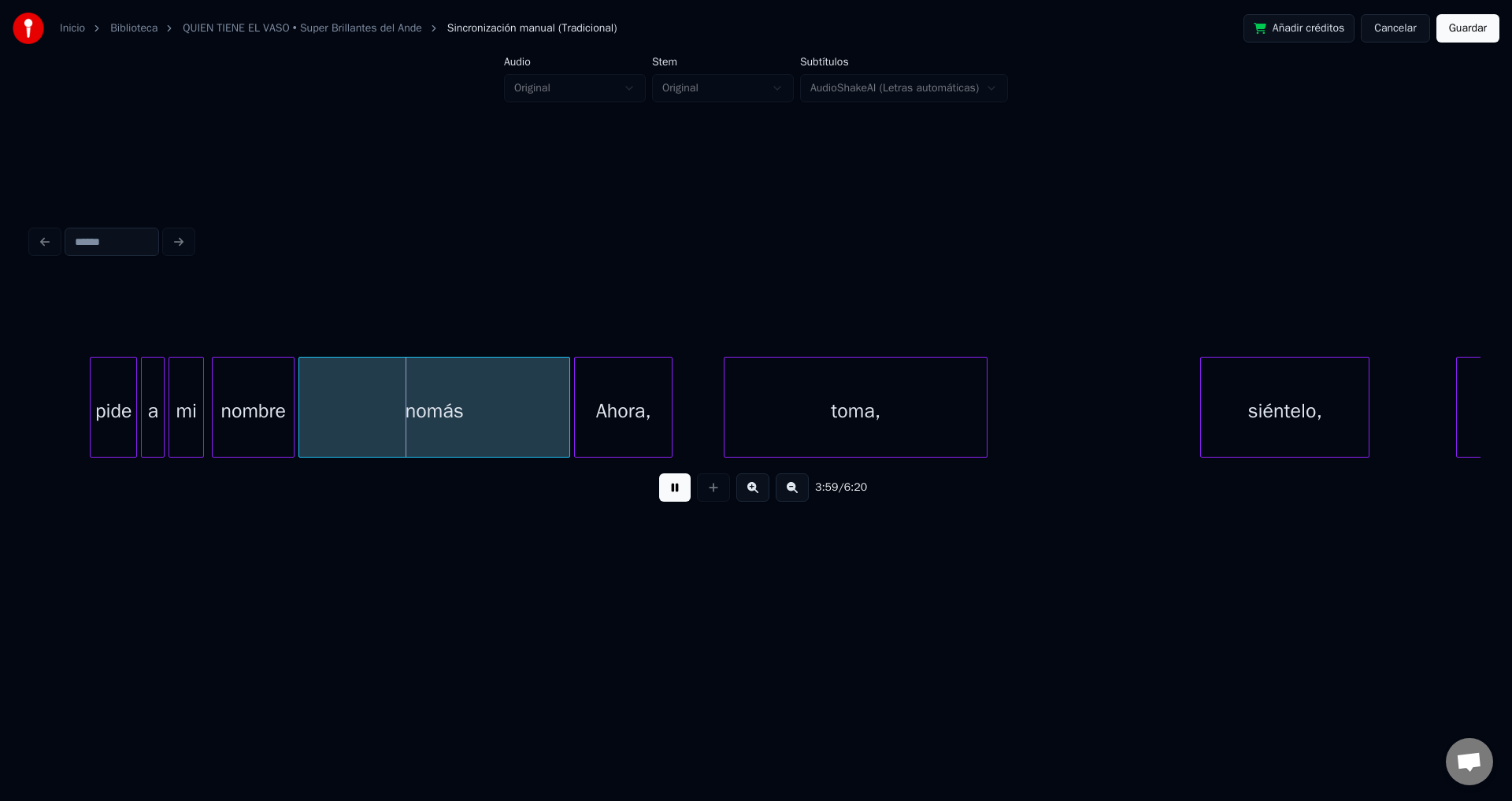 scroll, scrollTop: 0, scrollLeft: 47022, axis: horizontal 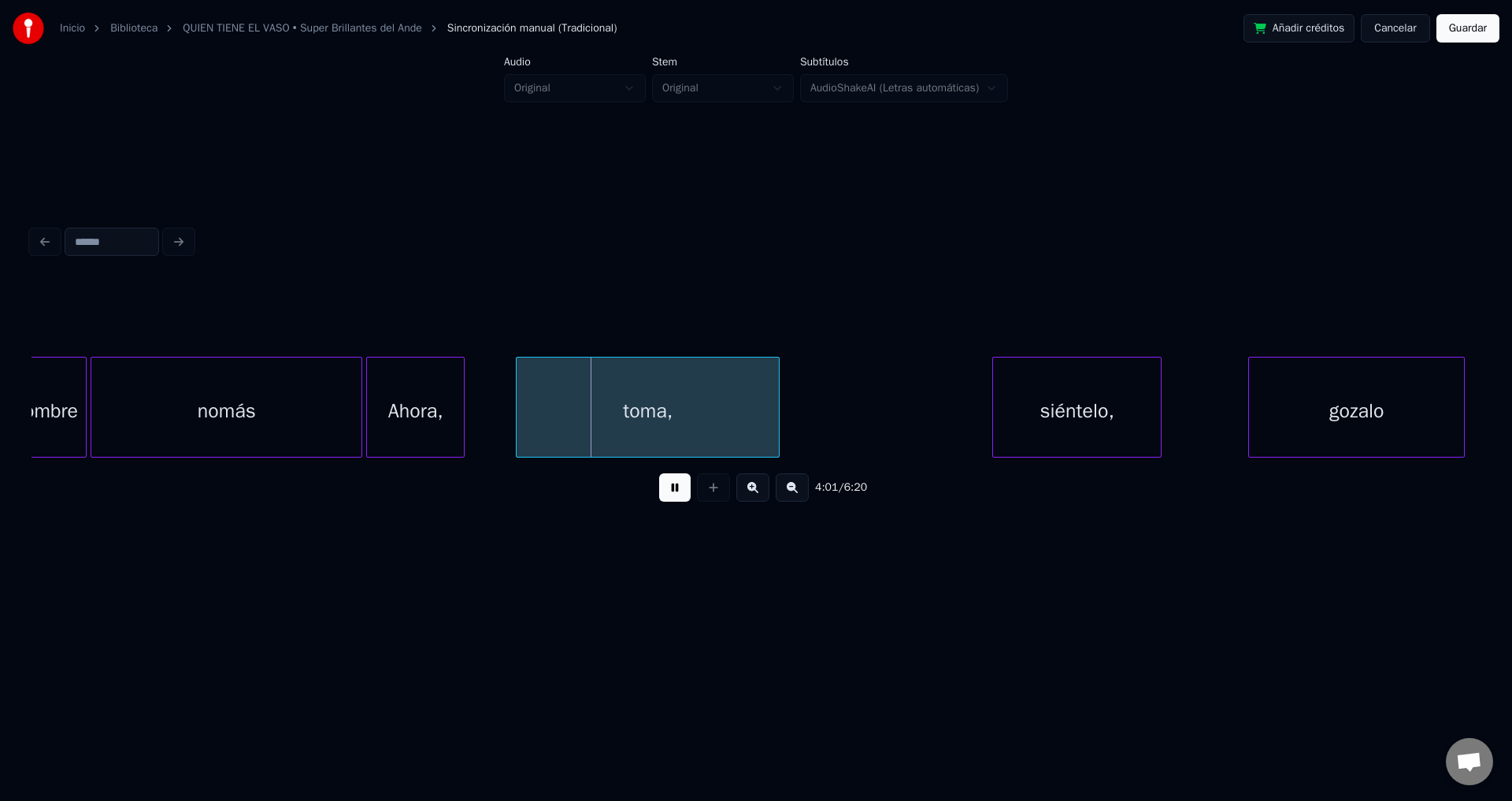 click on "Ahora," at bounding box center [415, 411] 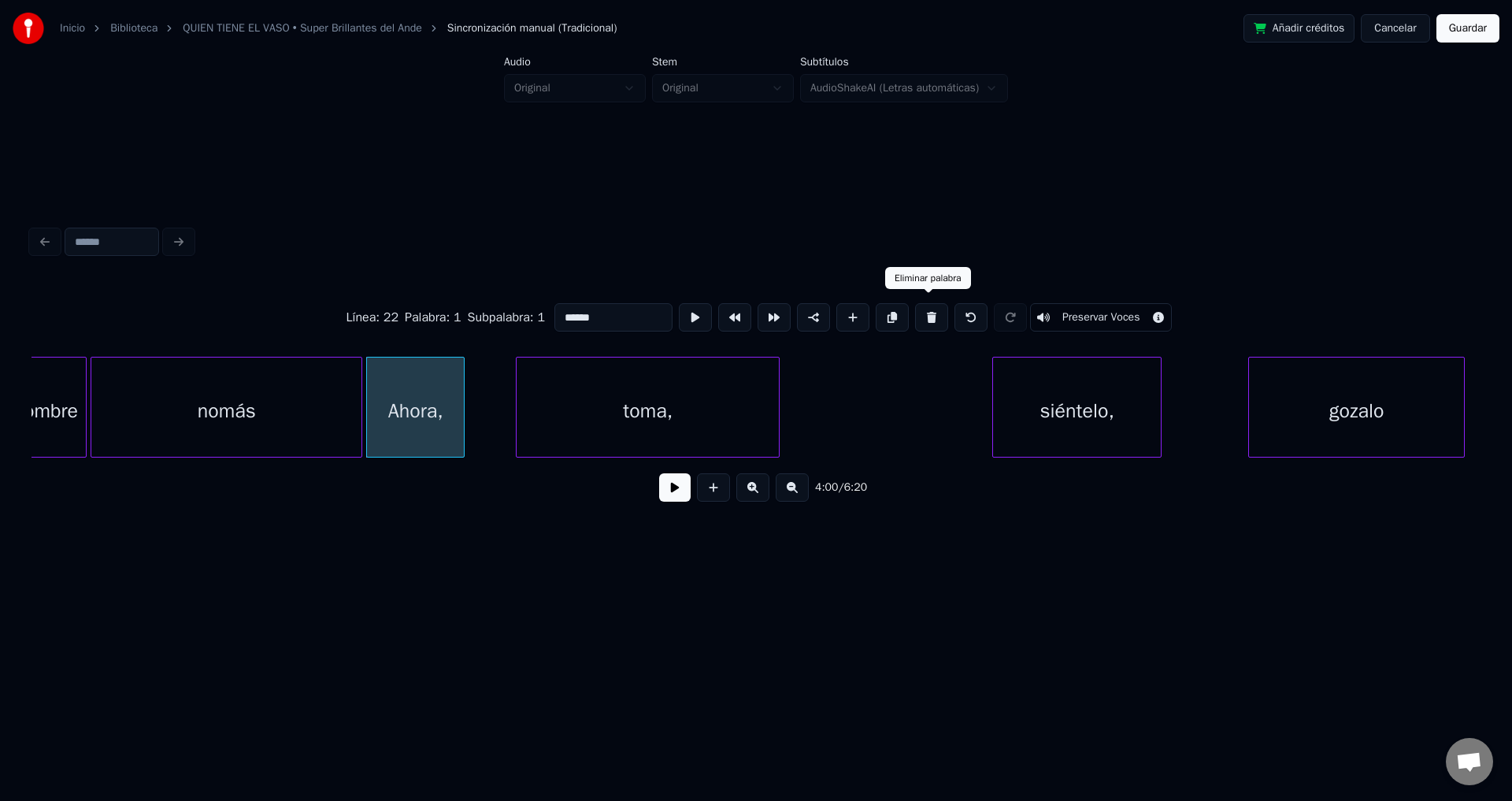 click at bounding box center [932, 317] 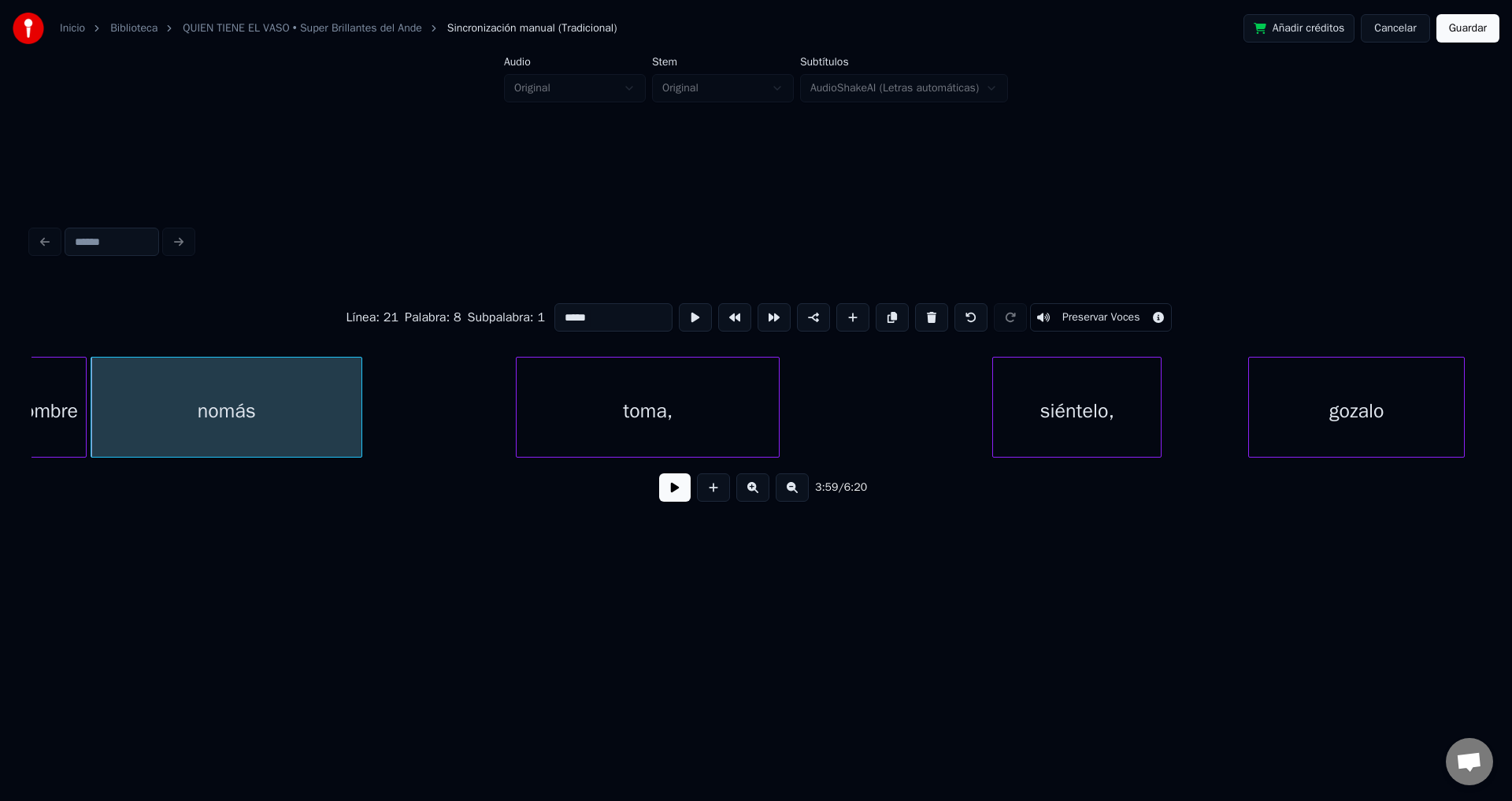 click on "toma," at bounding box center [647, 411] 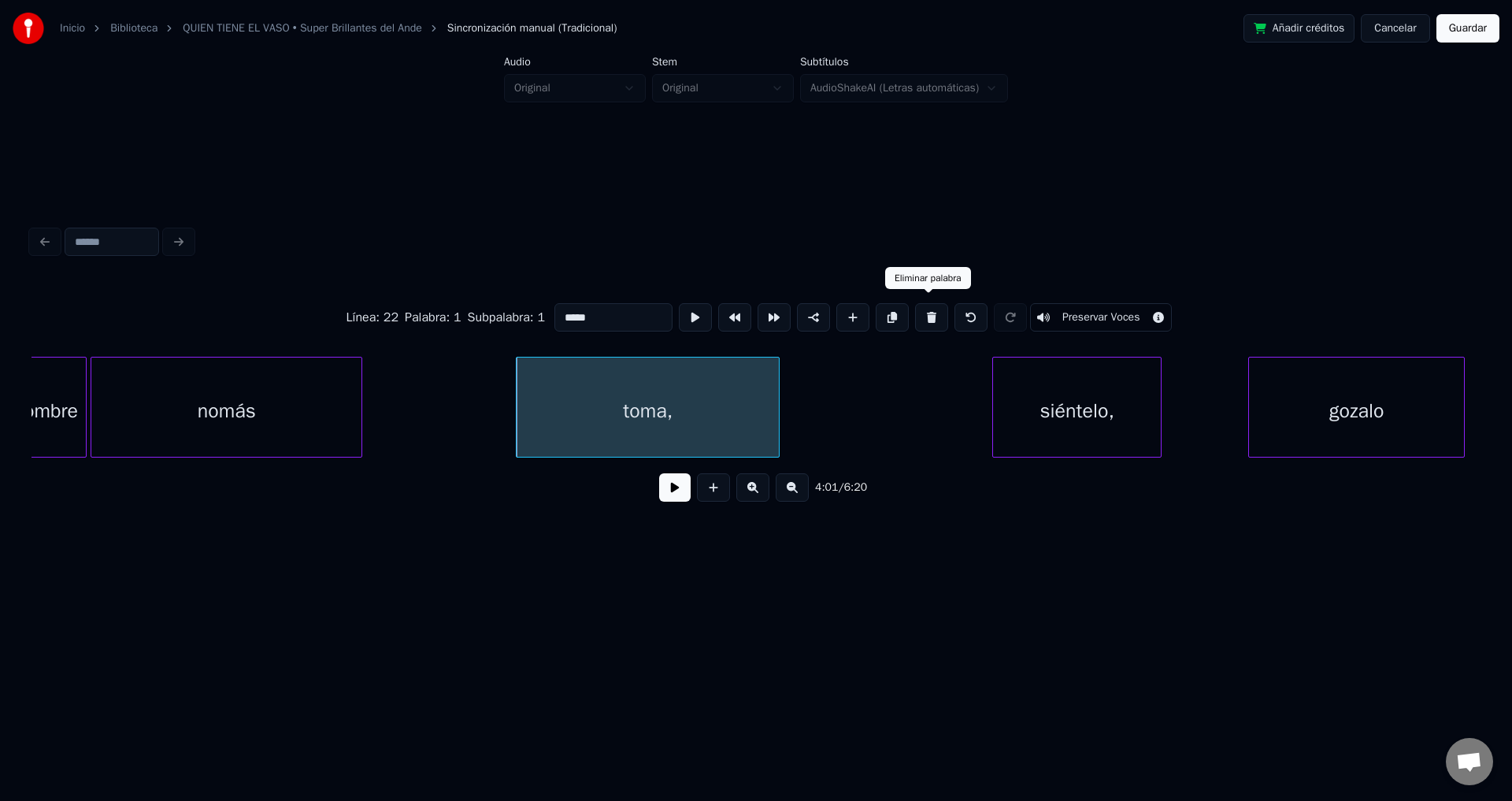 click at bounding box center (932, 317) 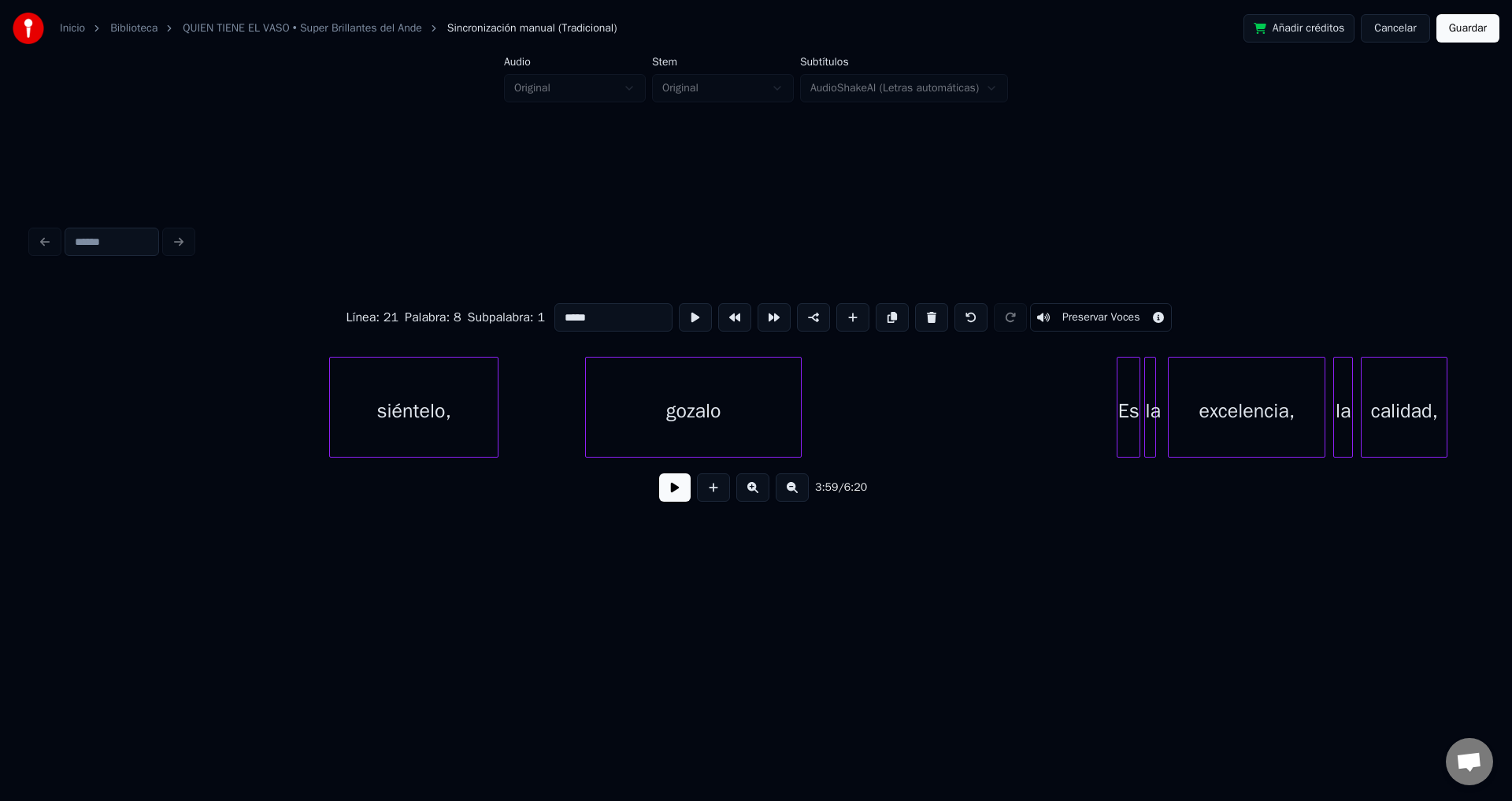 scroll, scrollTop: 0, scrollLeft: 47769, axis: horizontal 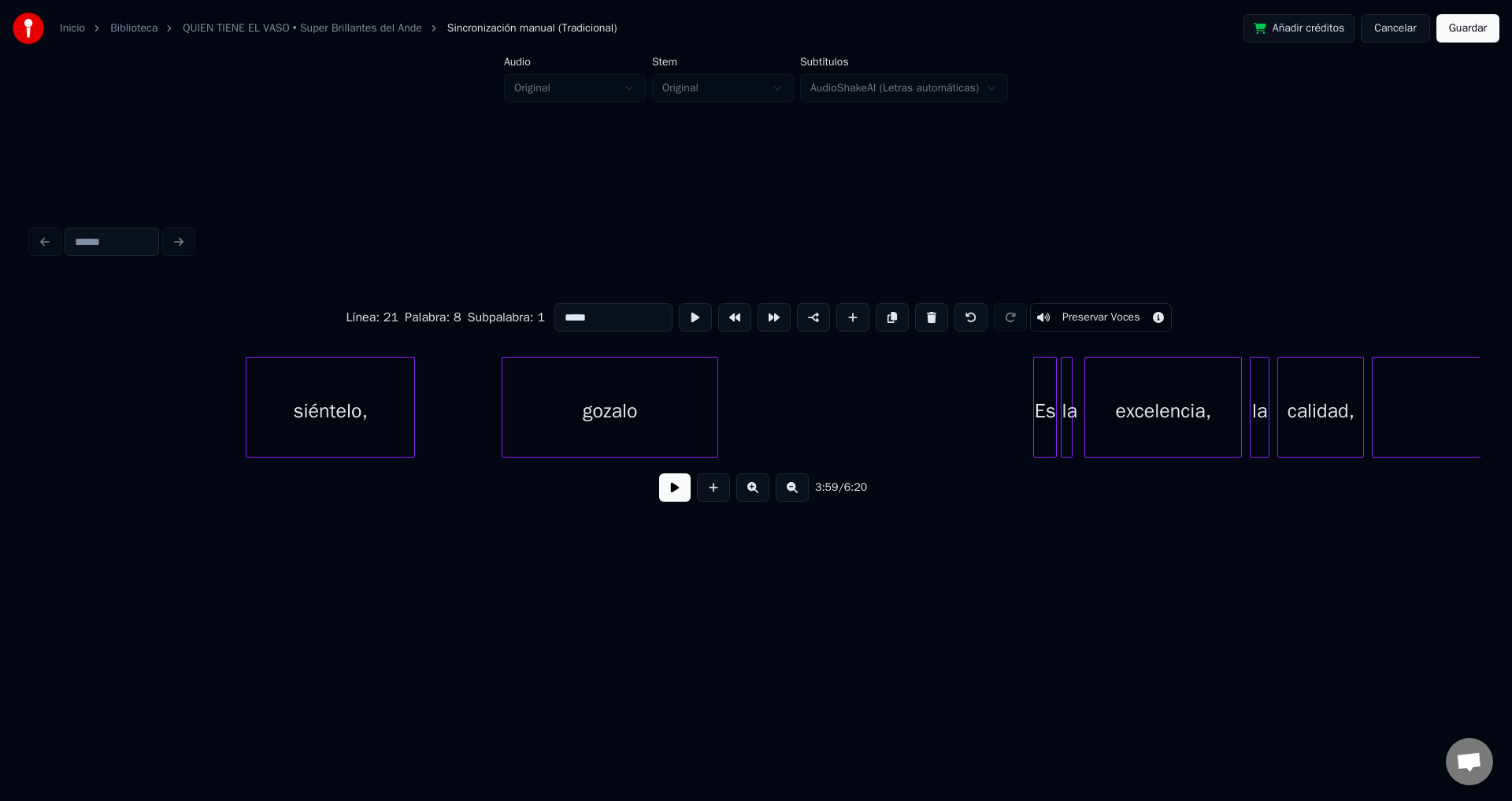click on "siéntelo," at bounding box center (330, 411) 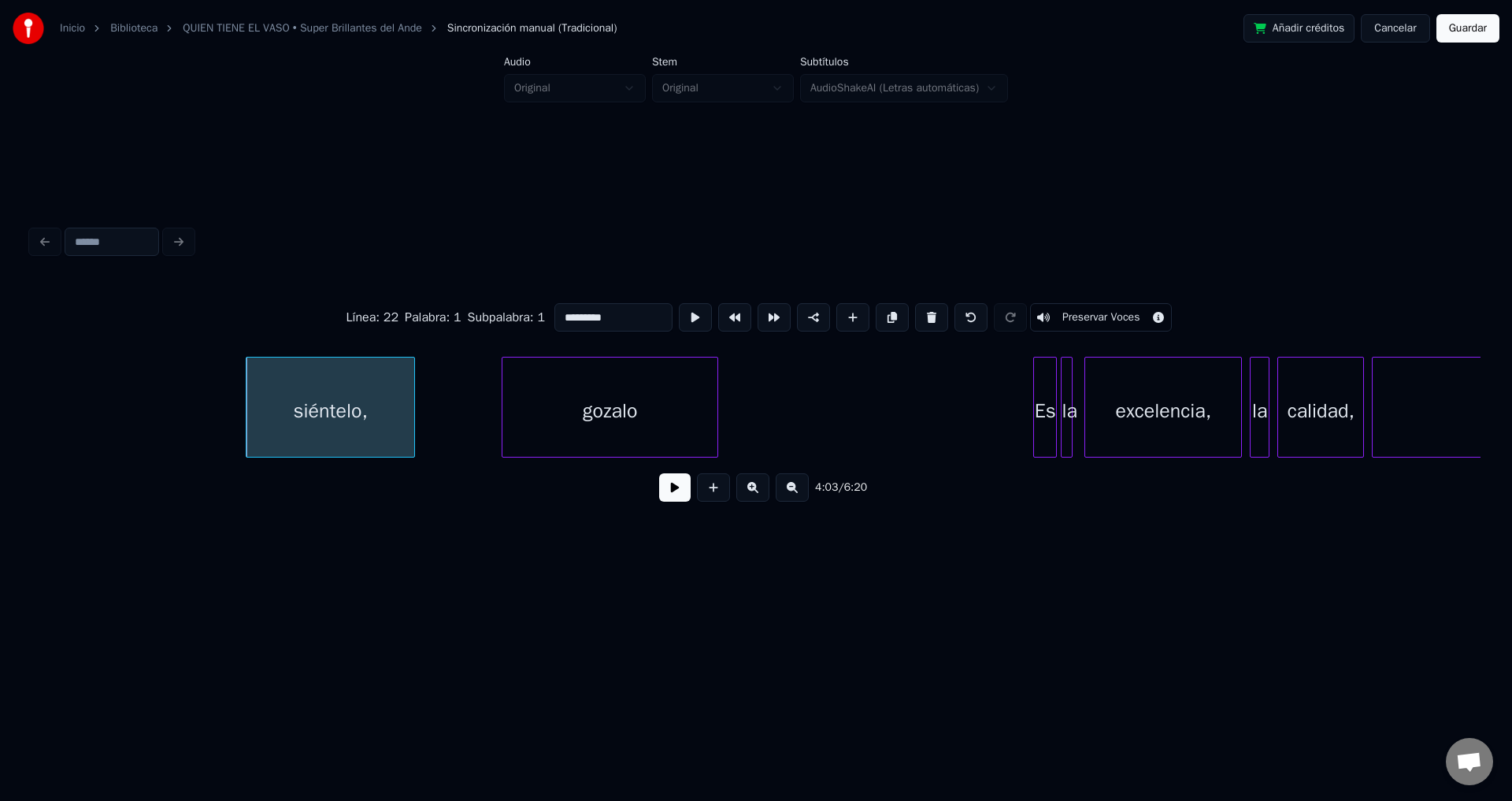 click on "4:03  /  6:20" at bounding box center [756, 488] 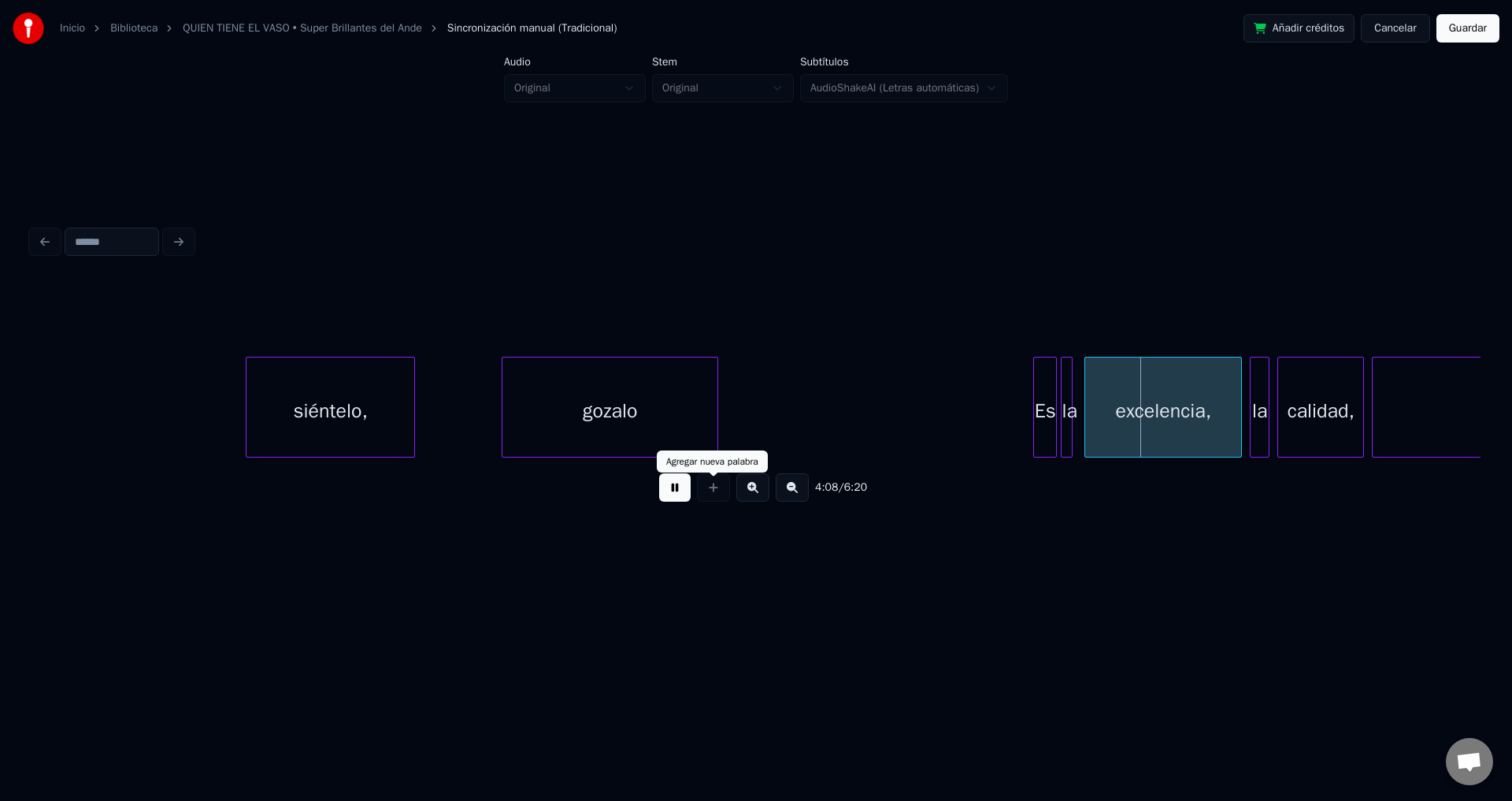 click at bounding box center [675, 488] 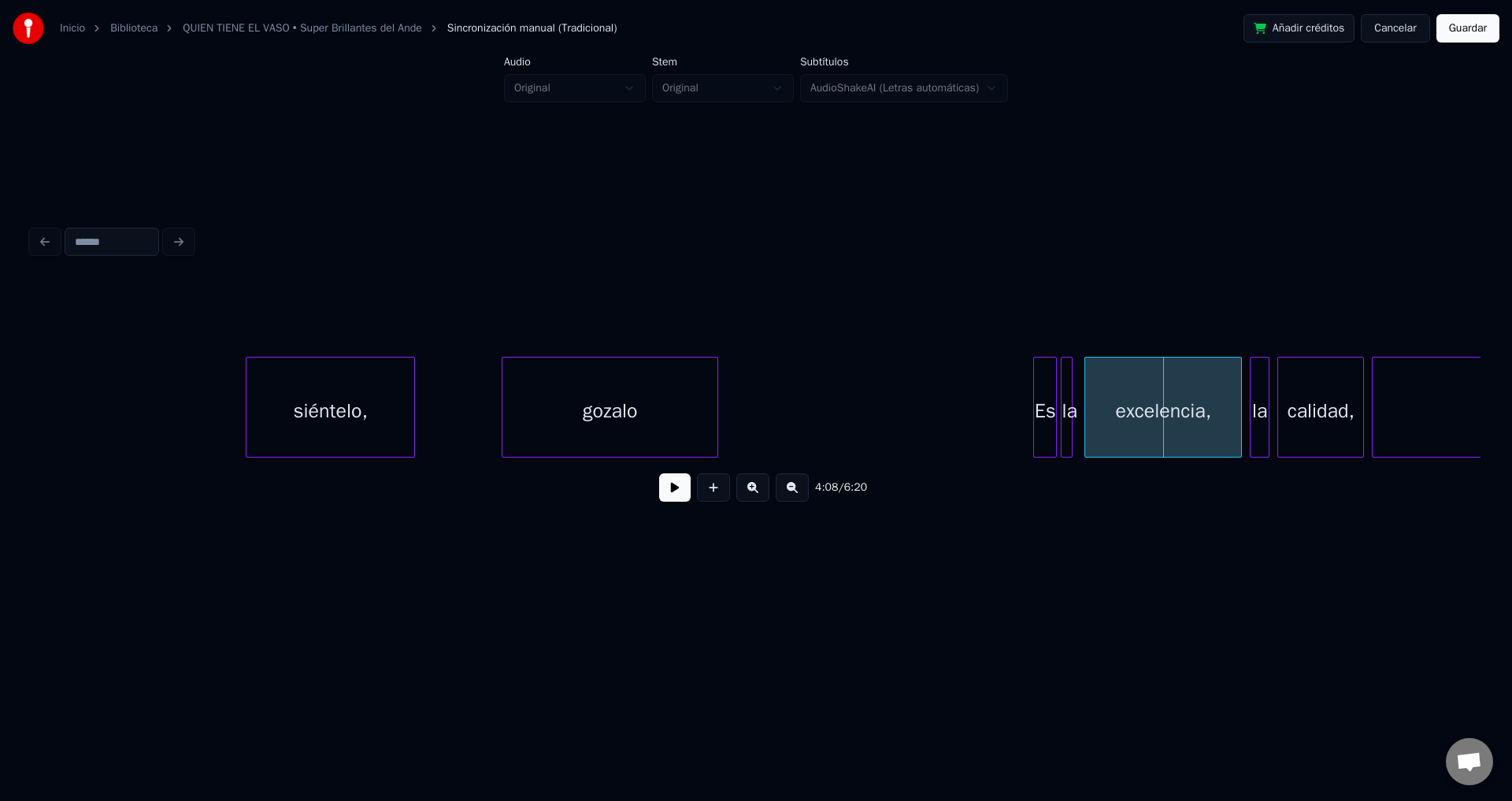 click on "siéntelo," at bounding box center [330, 411] 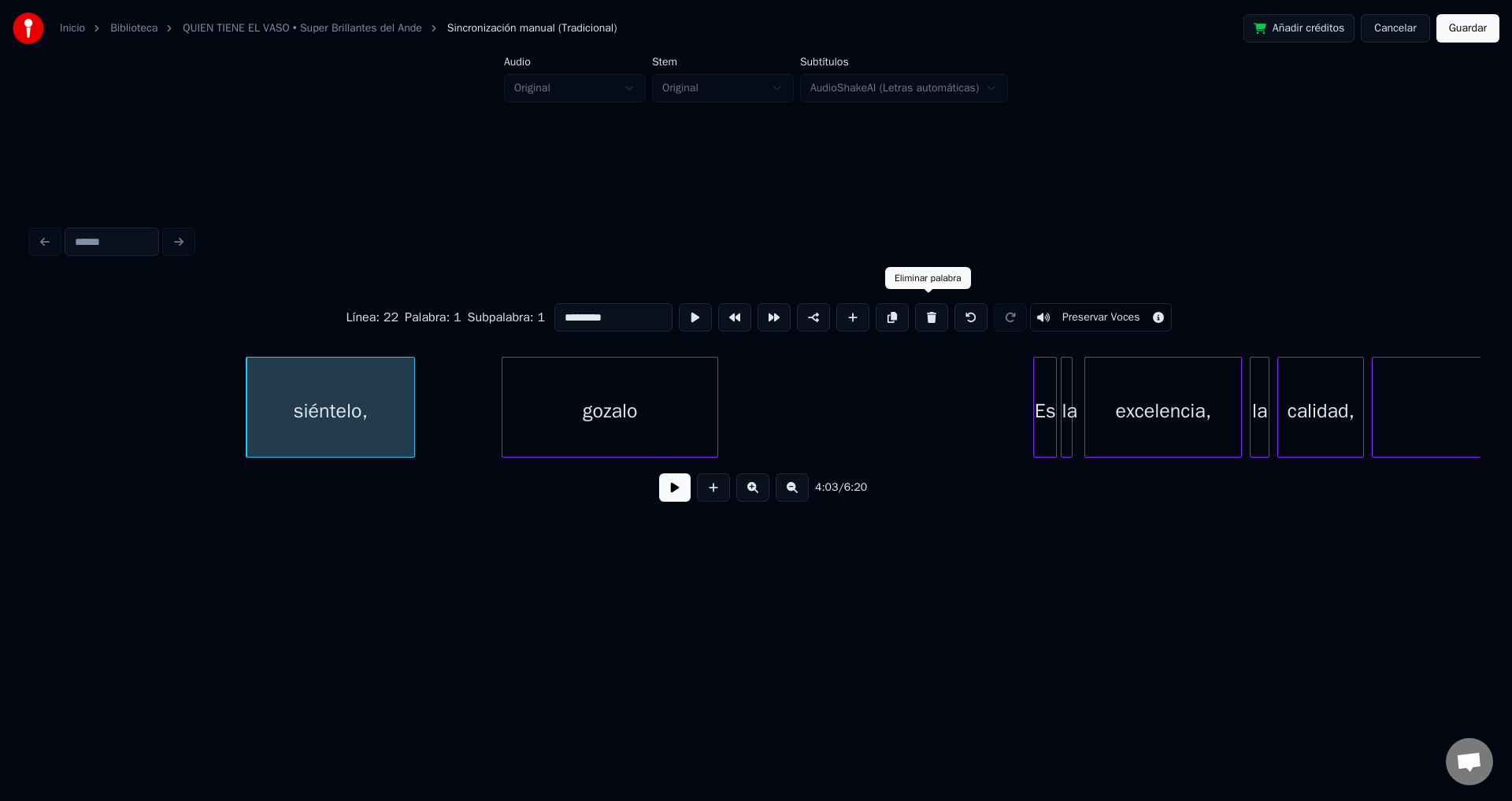 click at bounding box center [932, 317] 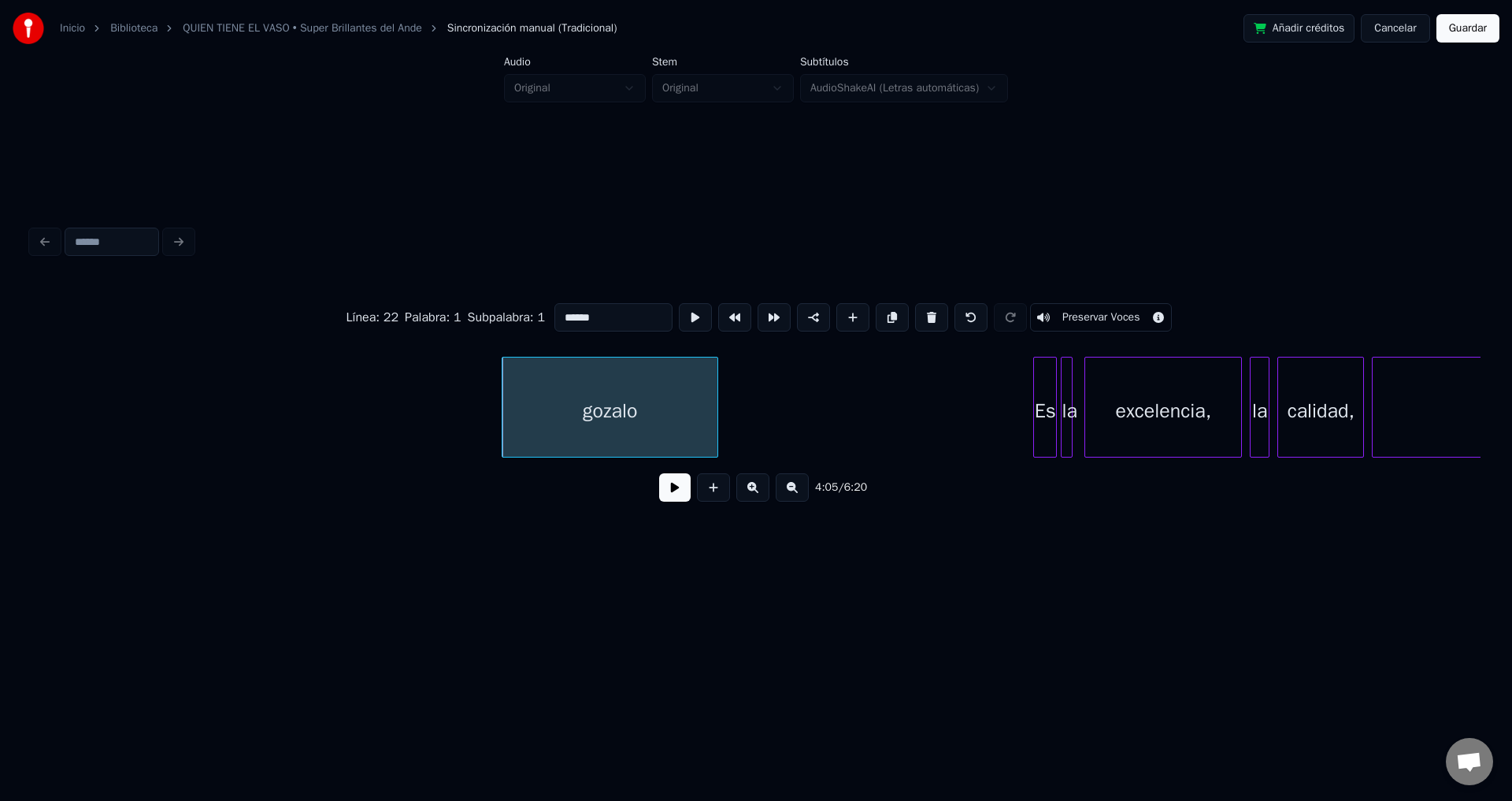 click at bounding box center [932, 317] 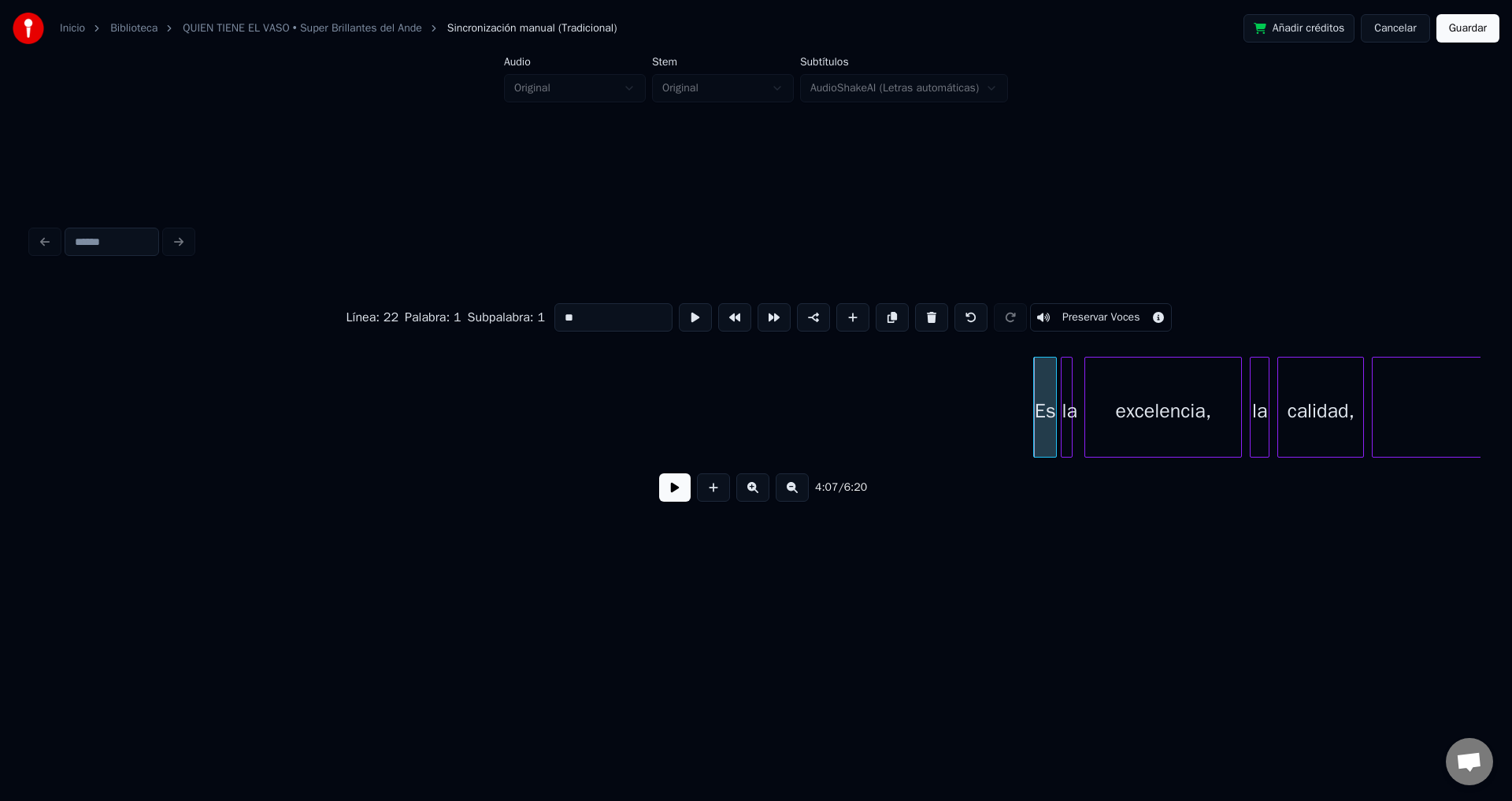 click at bounding box center [932, 317] 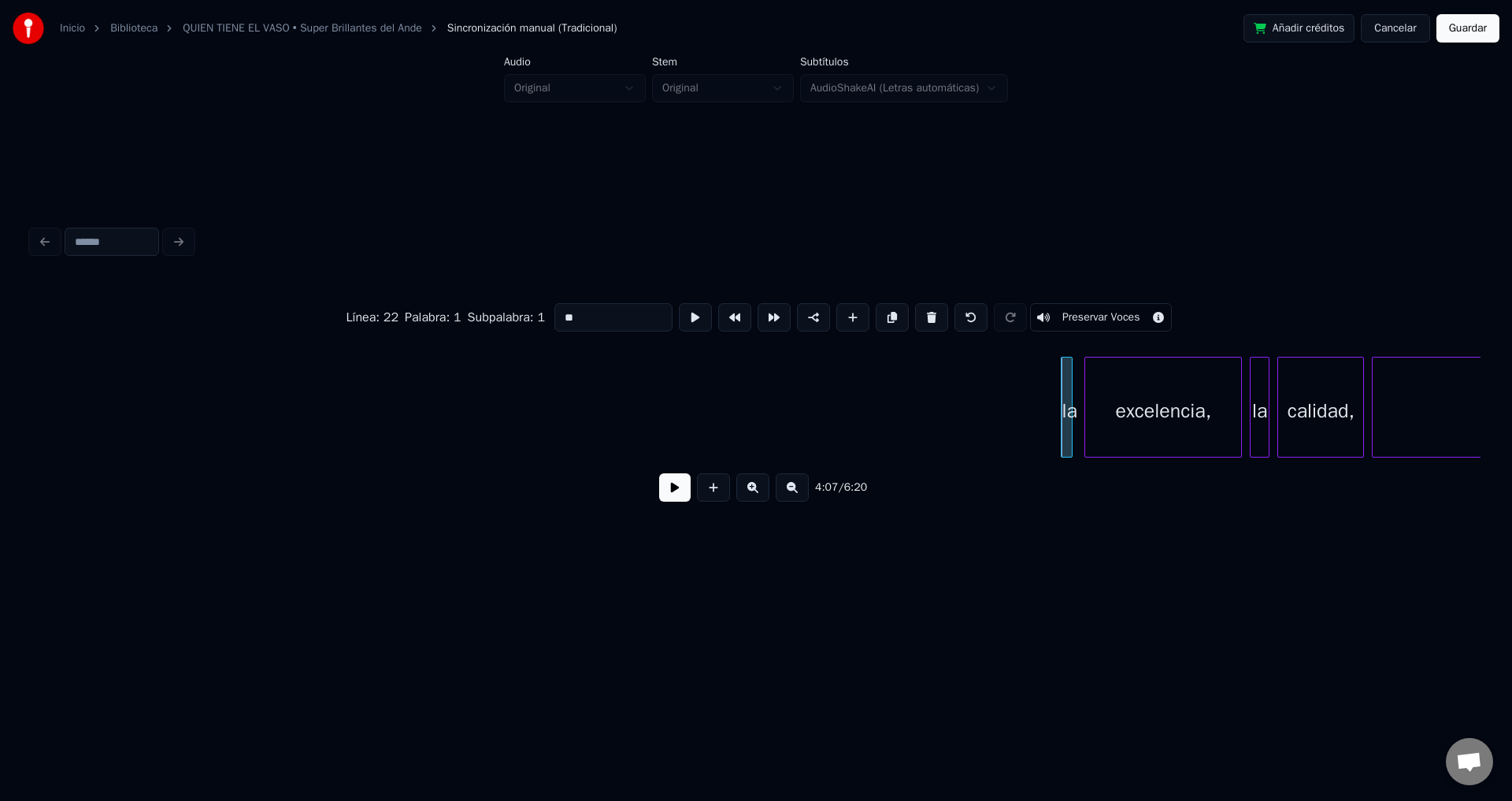 click at bounding box center (932, 317) 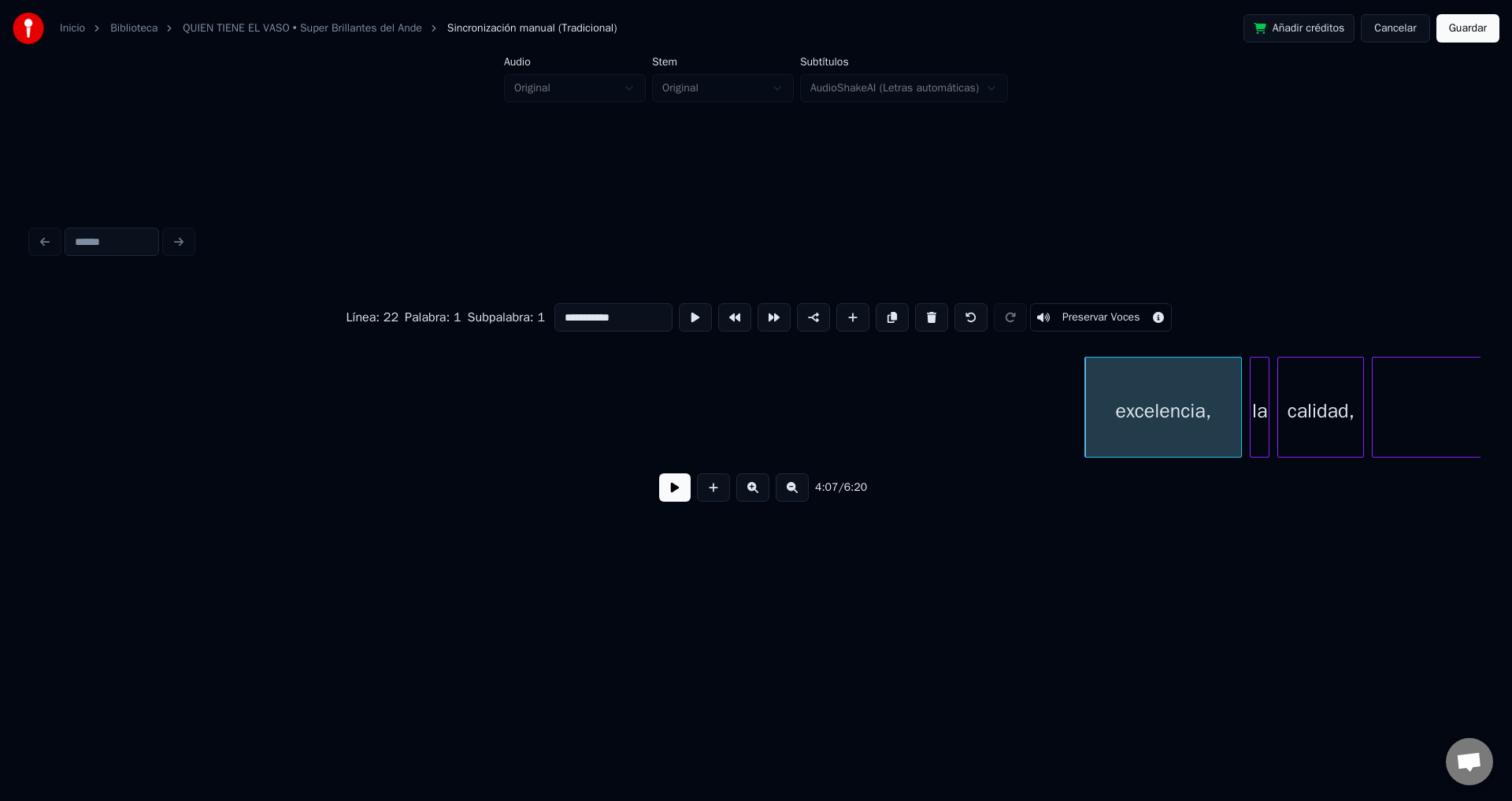 click at bounding box center [932, 317] 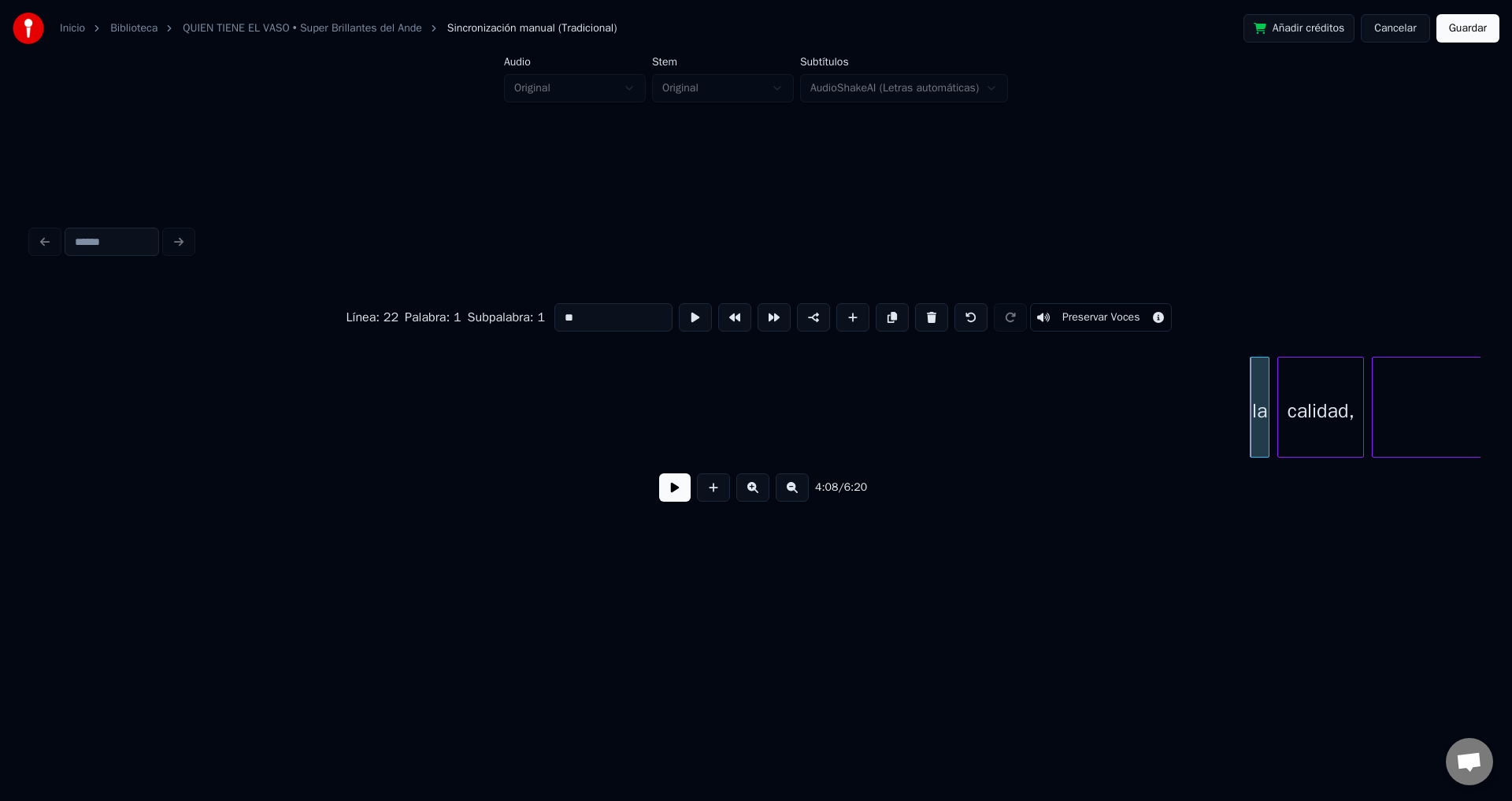 click at bounding box center [932, 317] 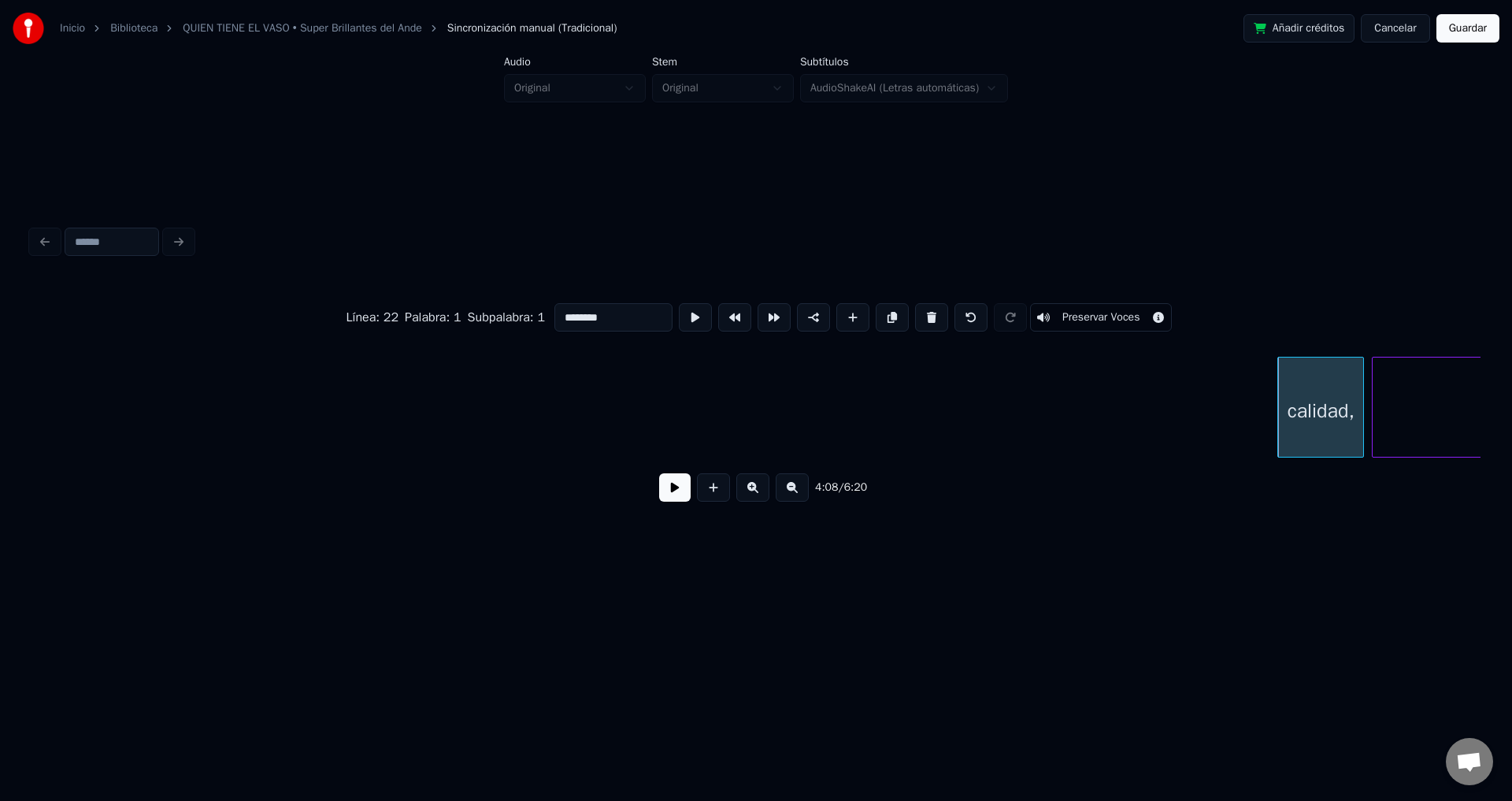 click at bounding box center [932, 317] 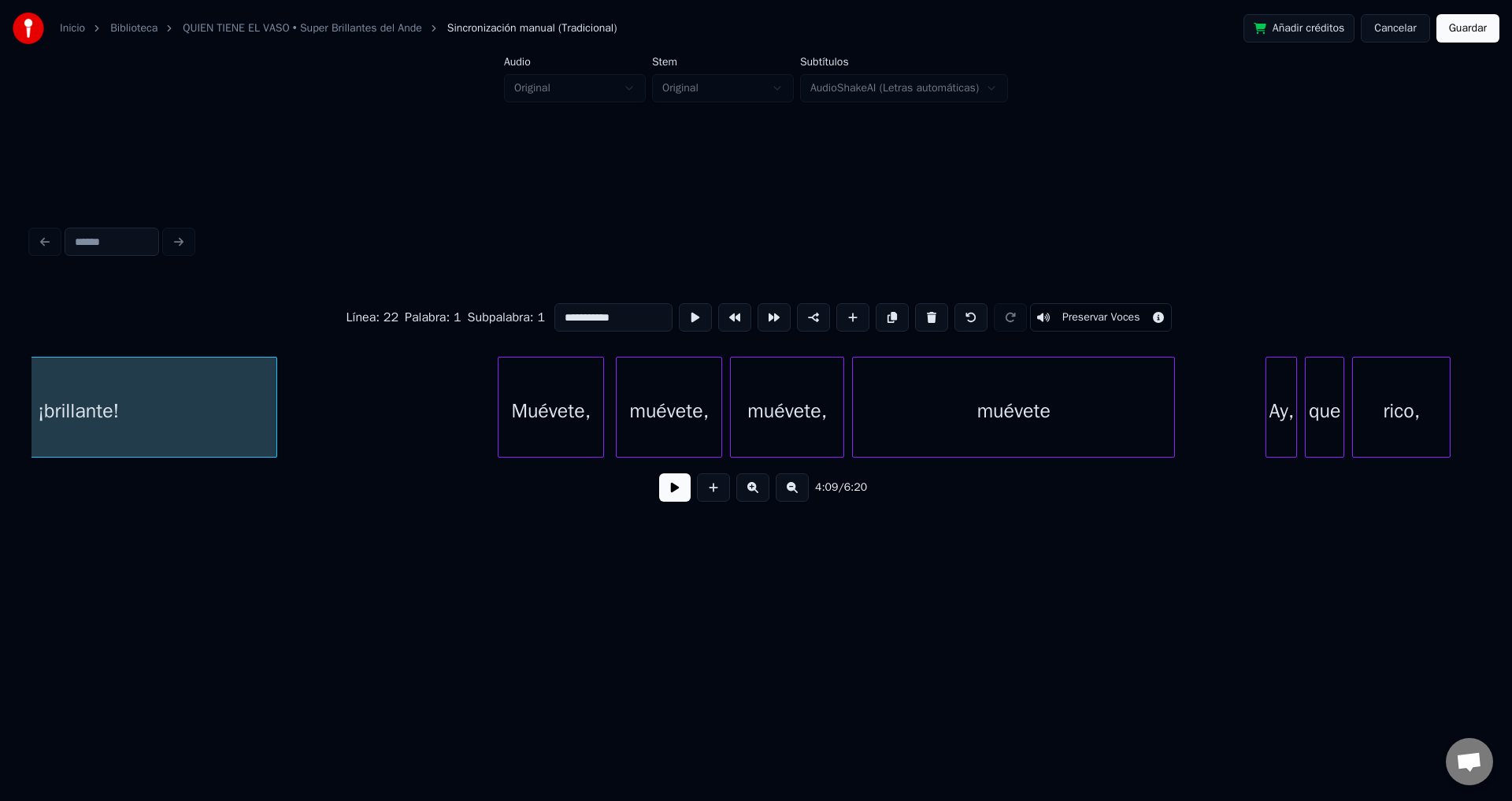 scroll, scrollTop: 0, scrollLeft: 49137, axis: horizontal 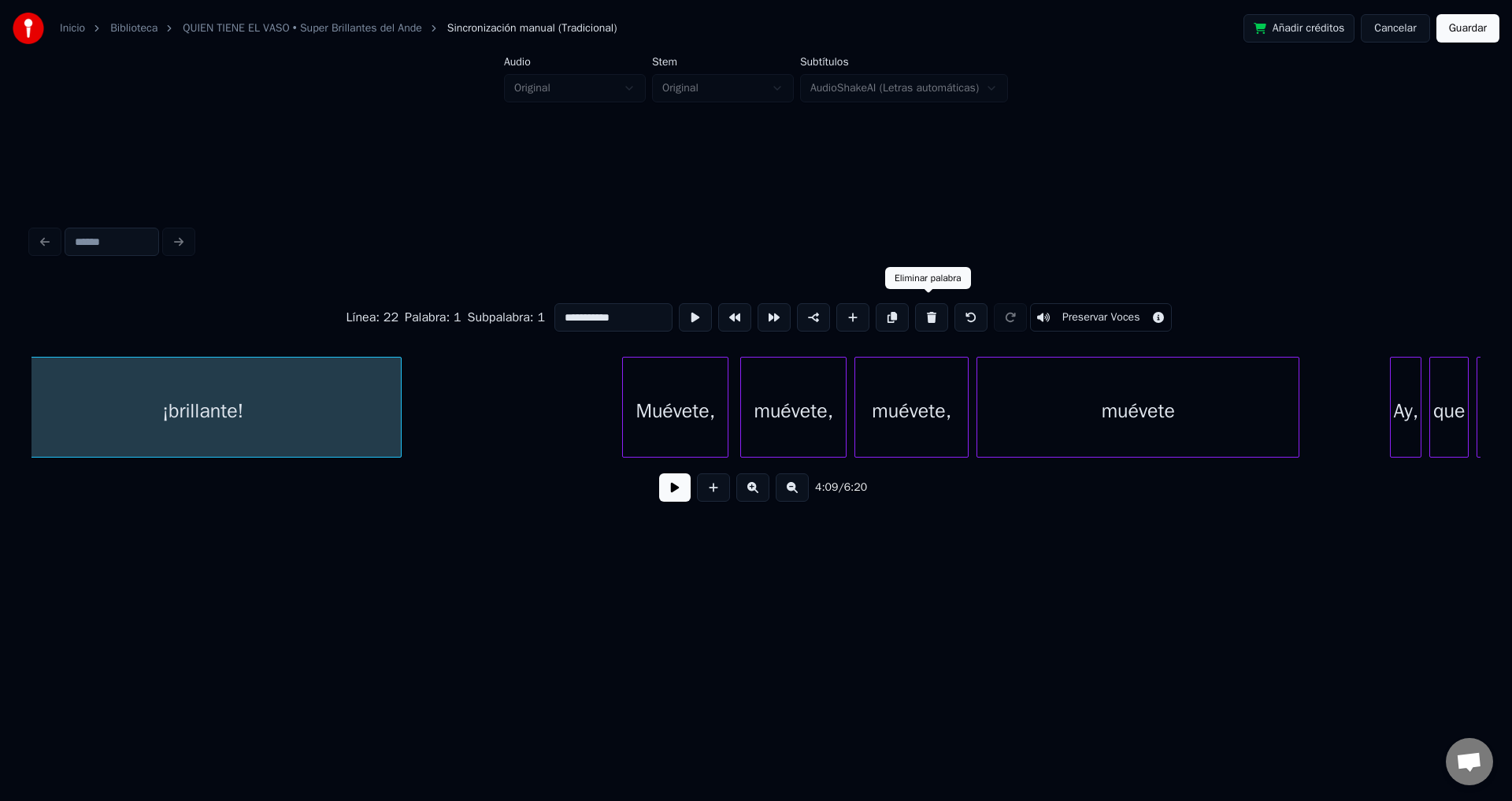click at bounding box center (932, 317) 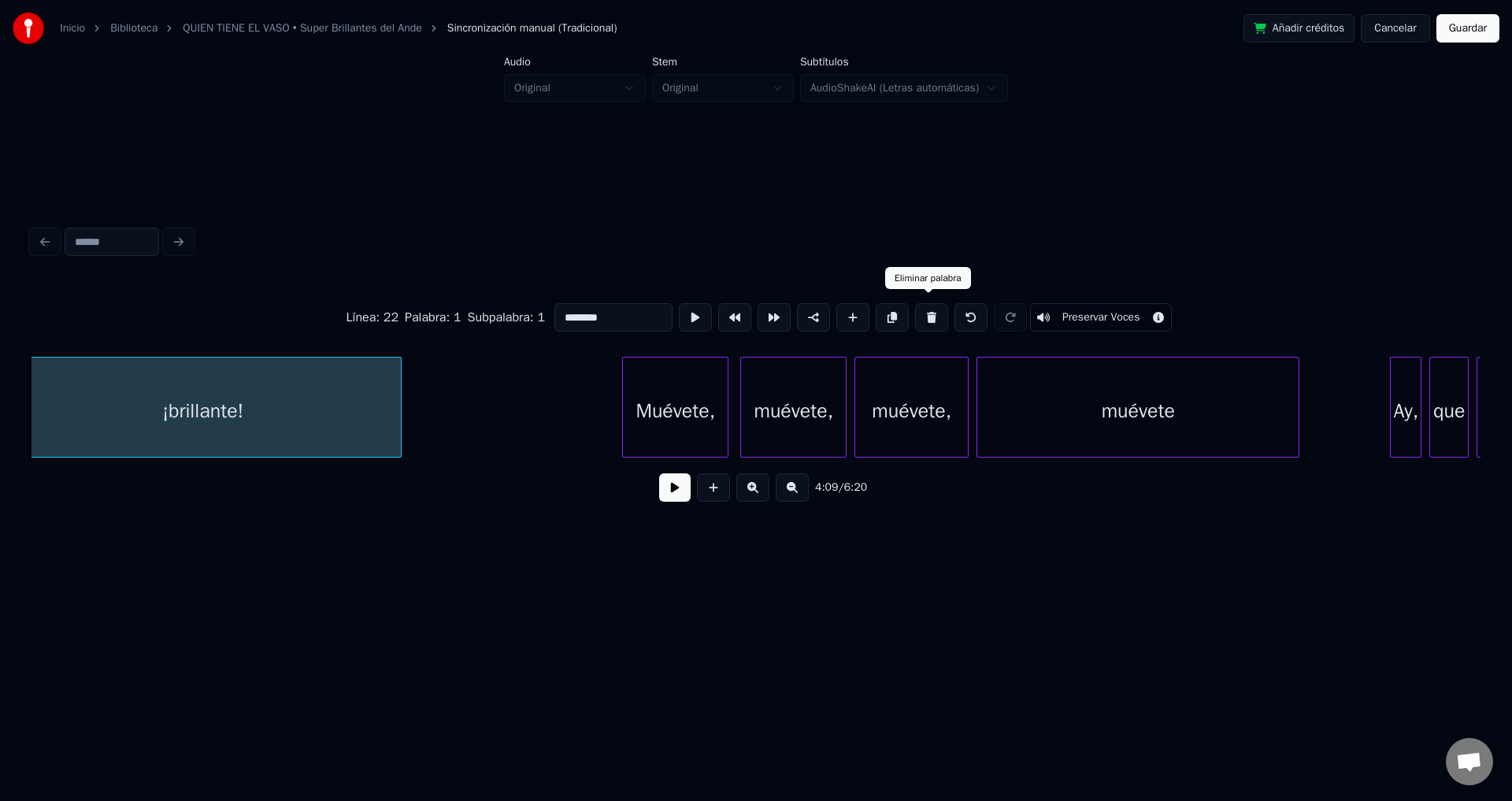 click at bounding box center (932, 317) 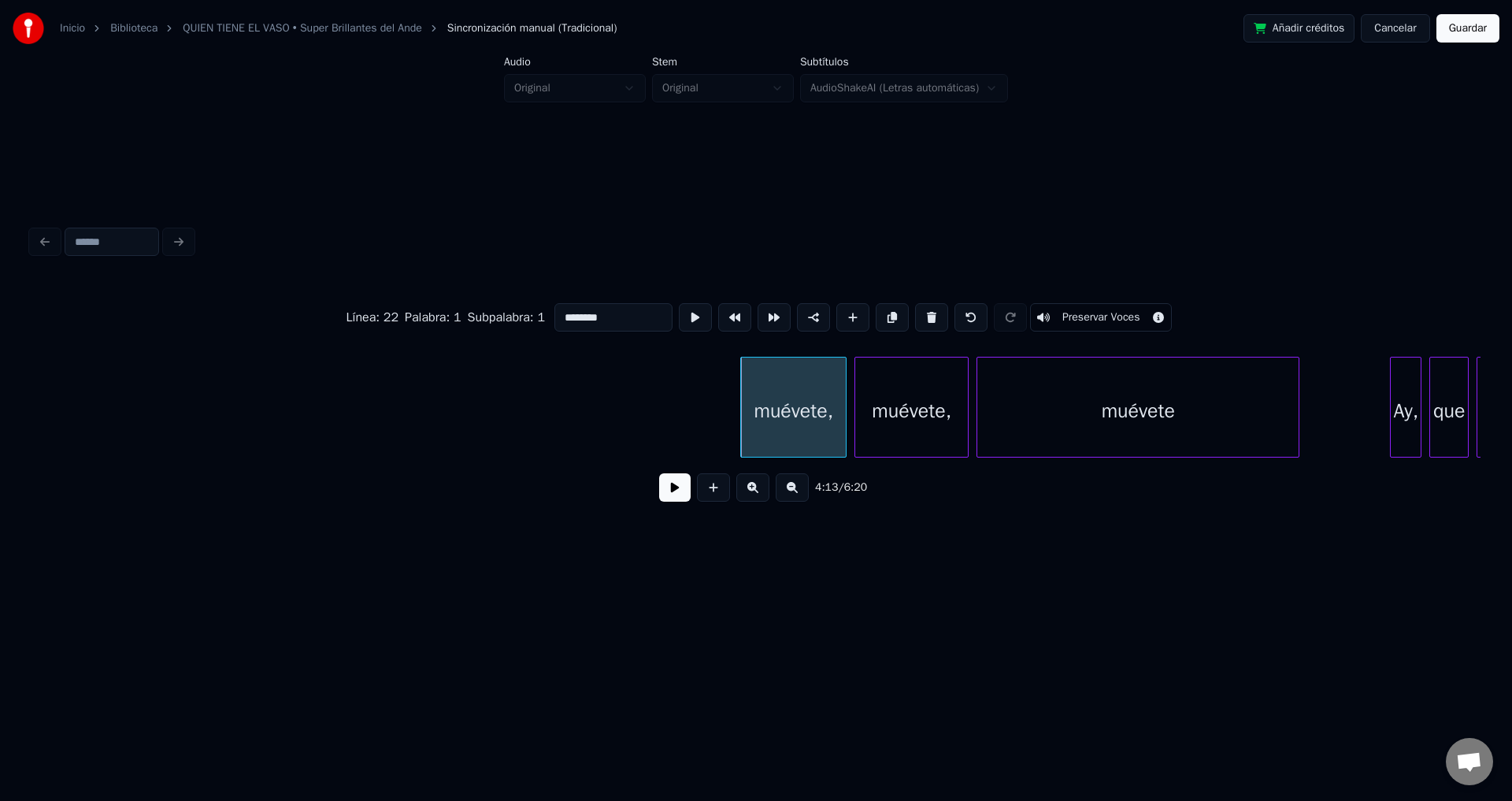 click at bounding box center [932, 317] 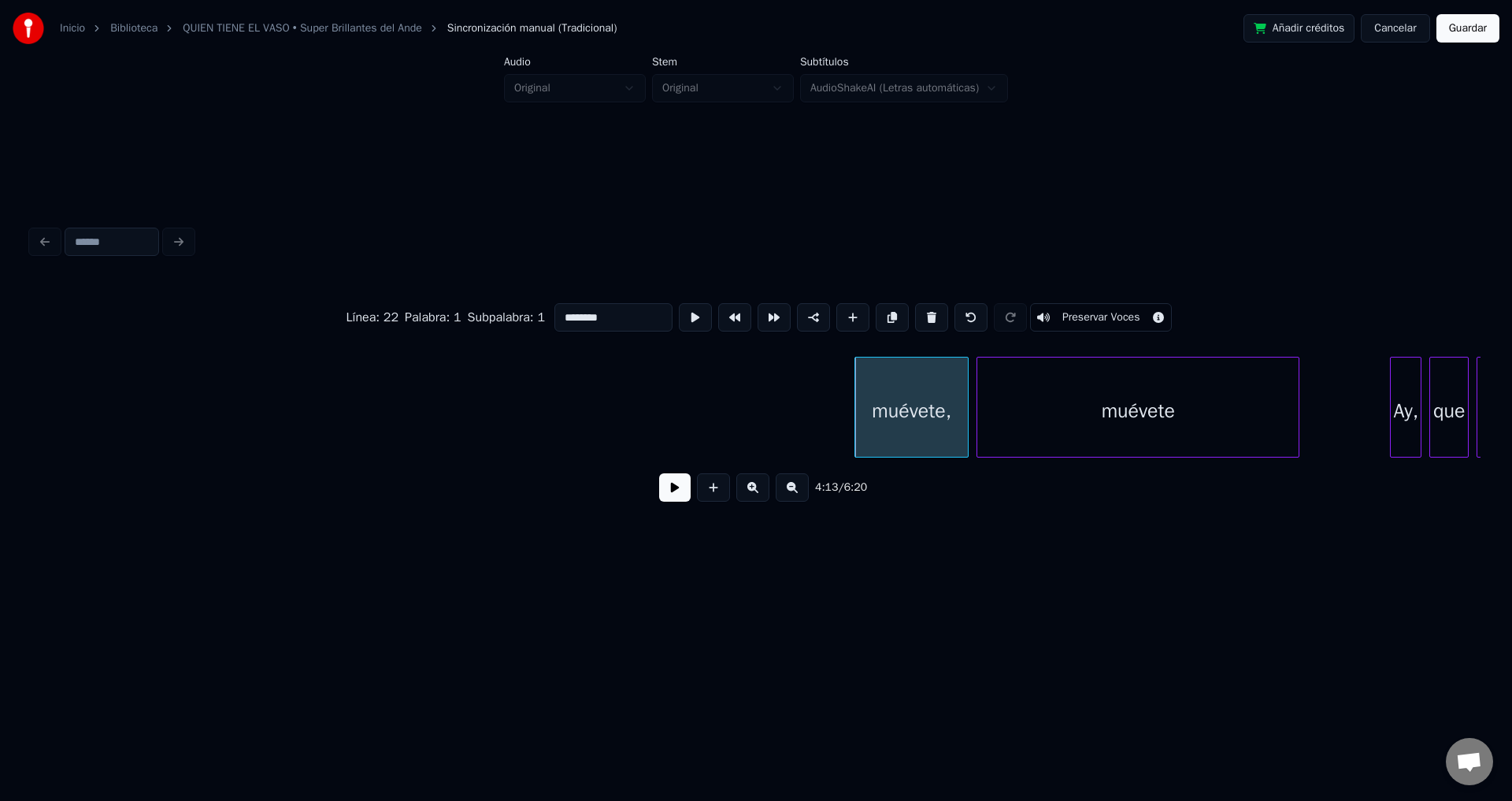 click at bounding box center [932, 317] 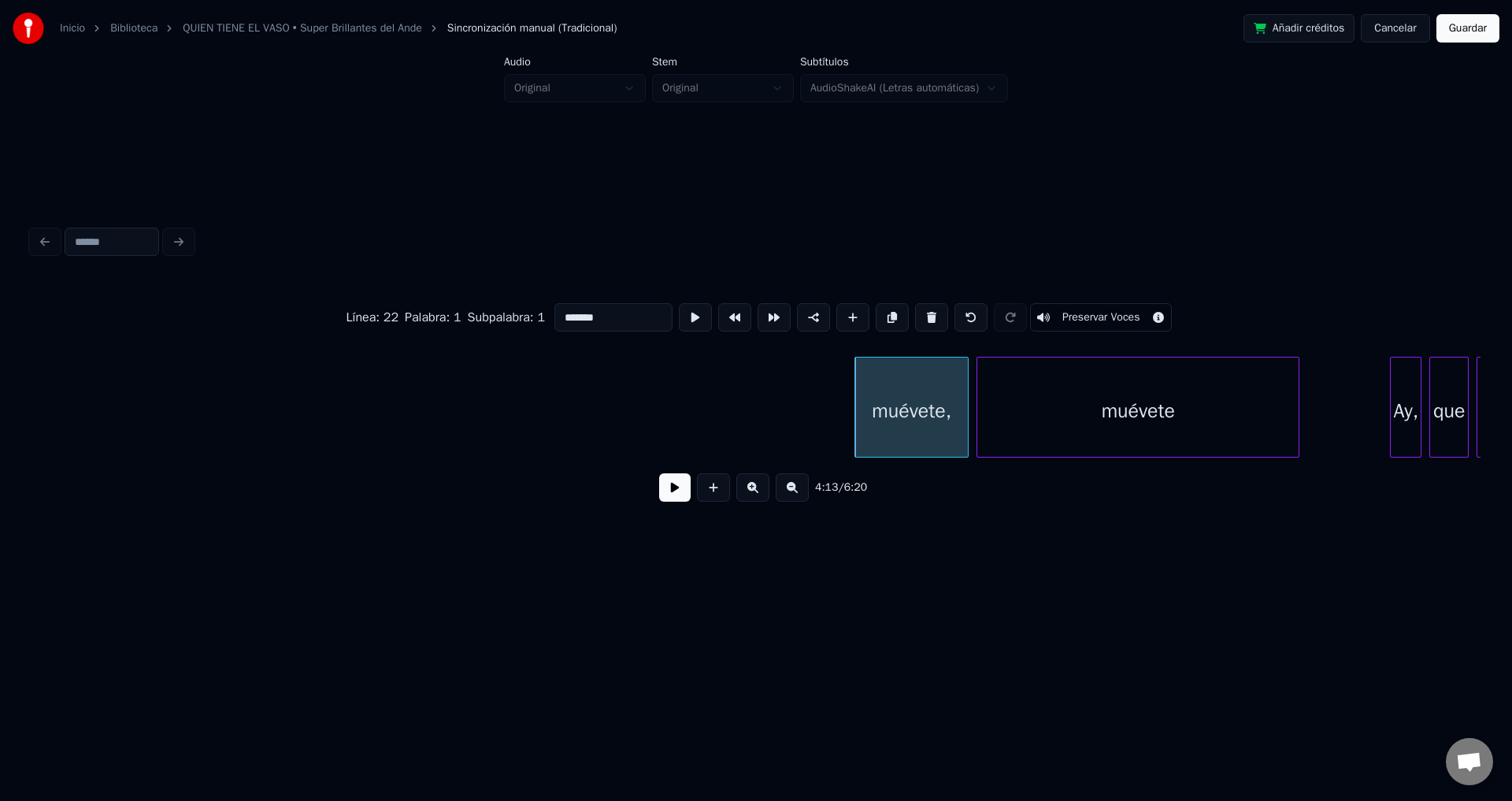 click at bounding box center [932, 317] 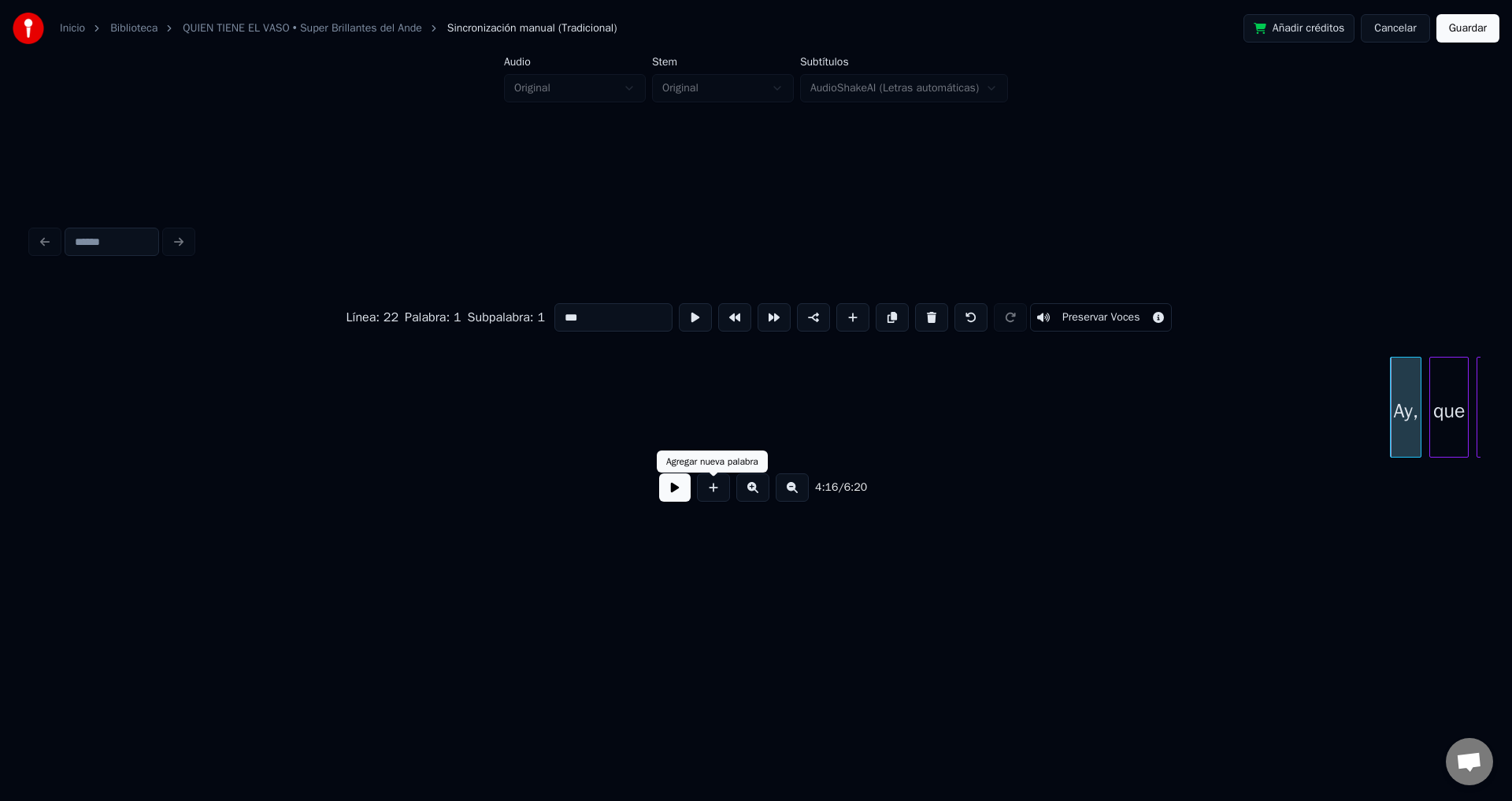 click at bounding box center [675, 488] 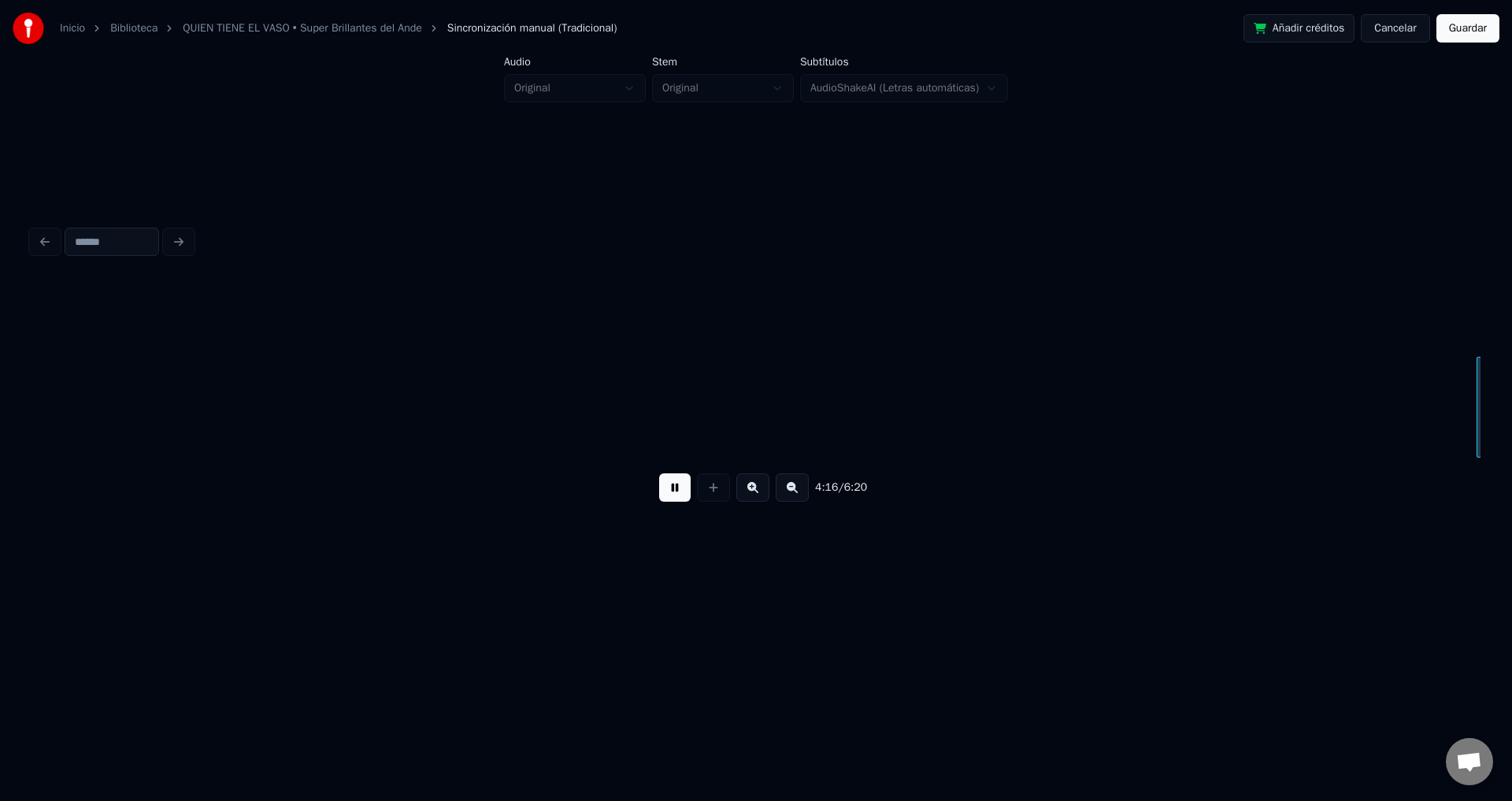 scroll, scrollTop: 0, scrollLeft: 50587, axis: horizontal 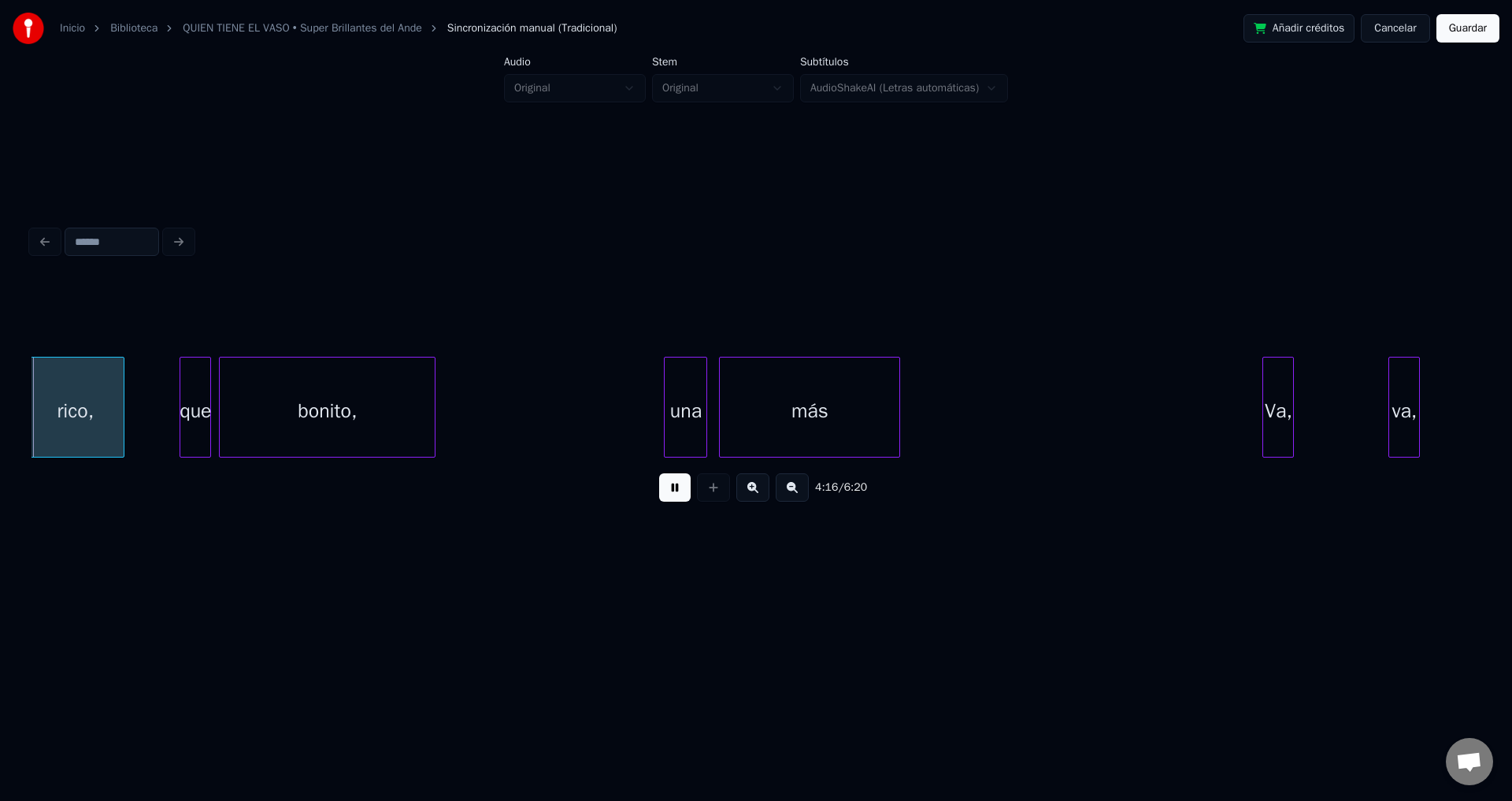 click at bounding box center (675, 488) 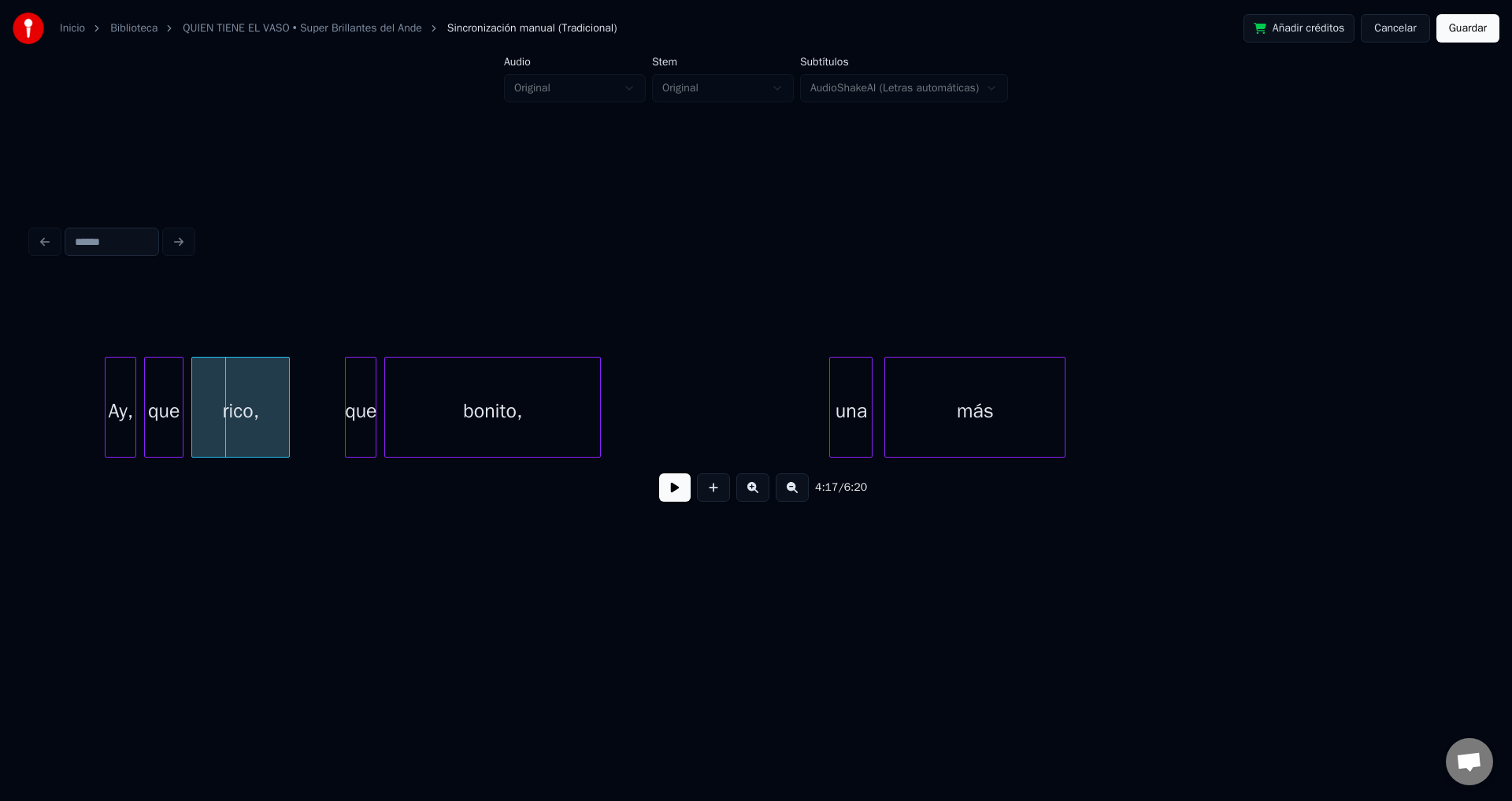 scroll, scrollTop: 0, scrollLeft: 50298, axis: horizontal 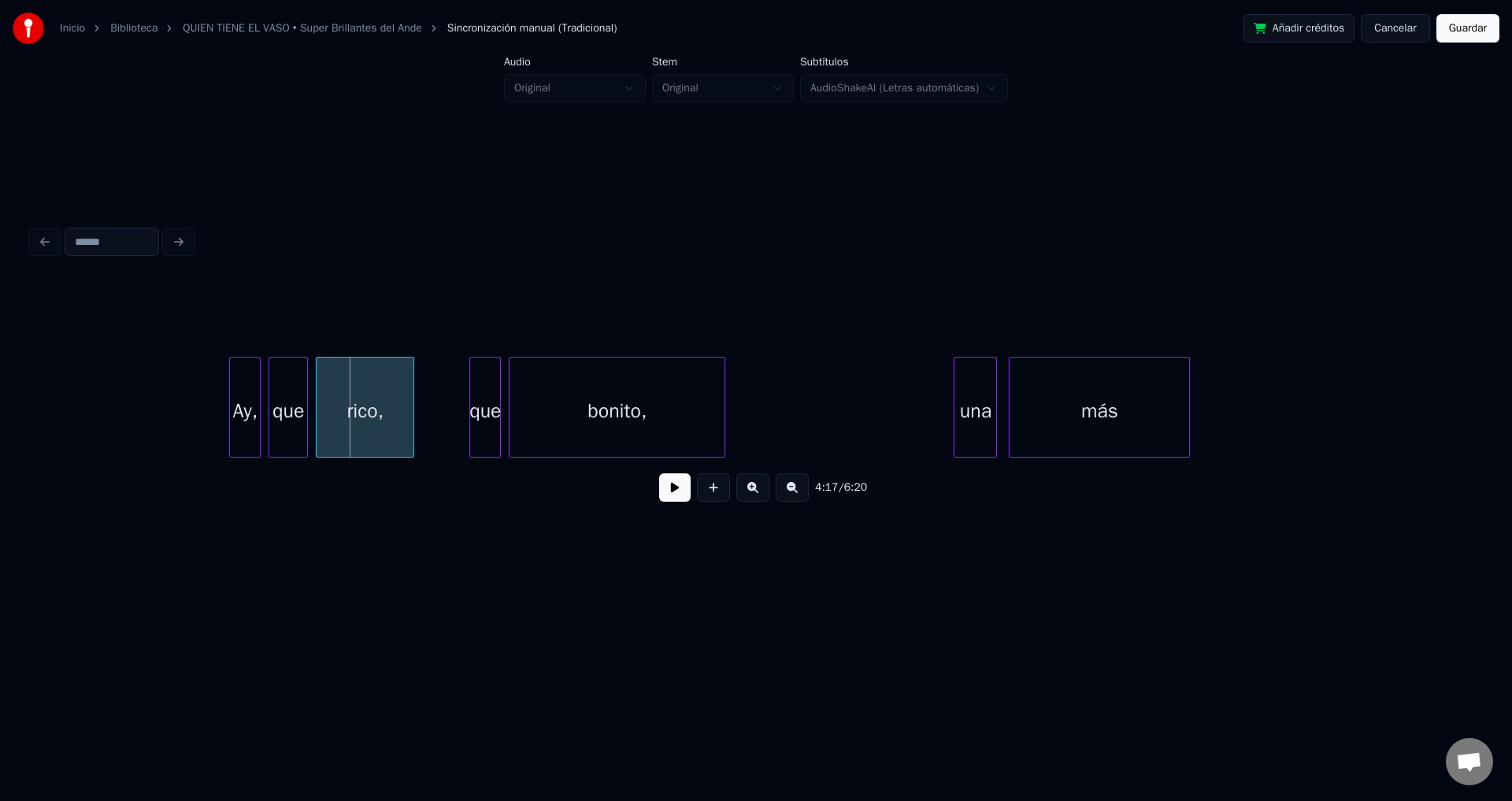 click on "Ay," at bounding box center (245, 411) 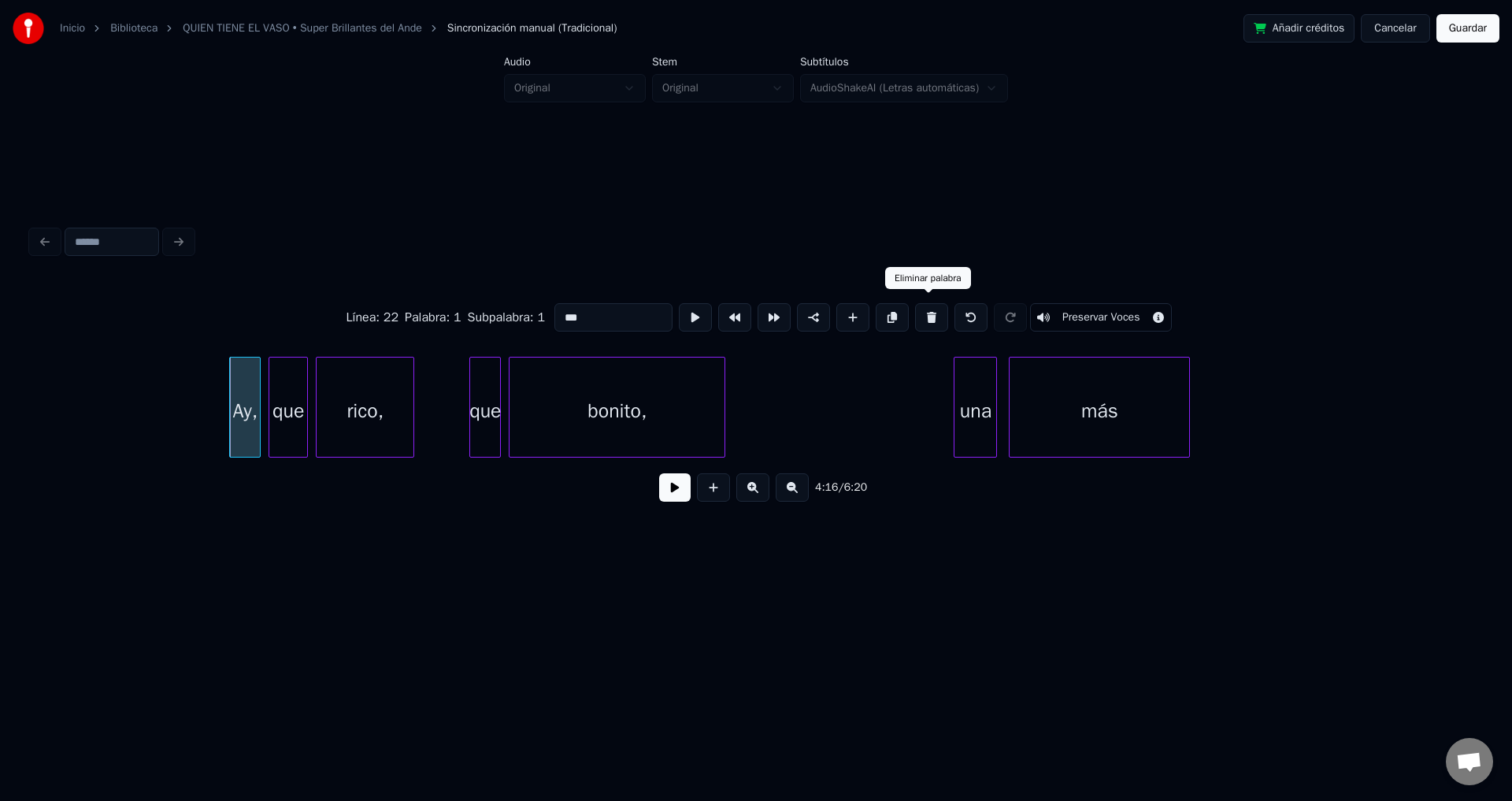 click at bounding box center (932, 317) 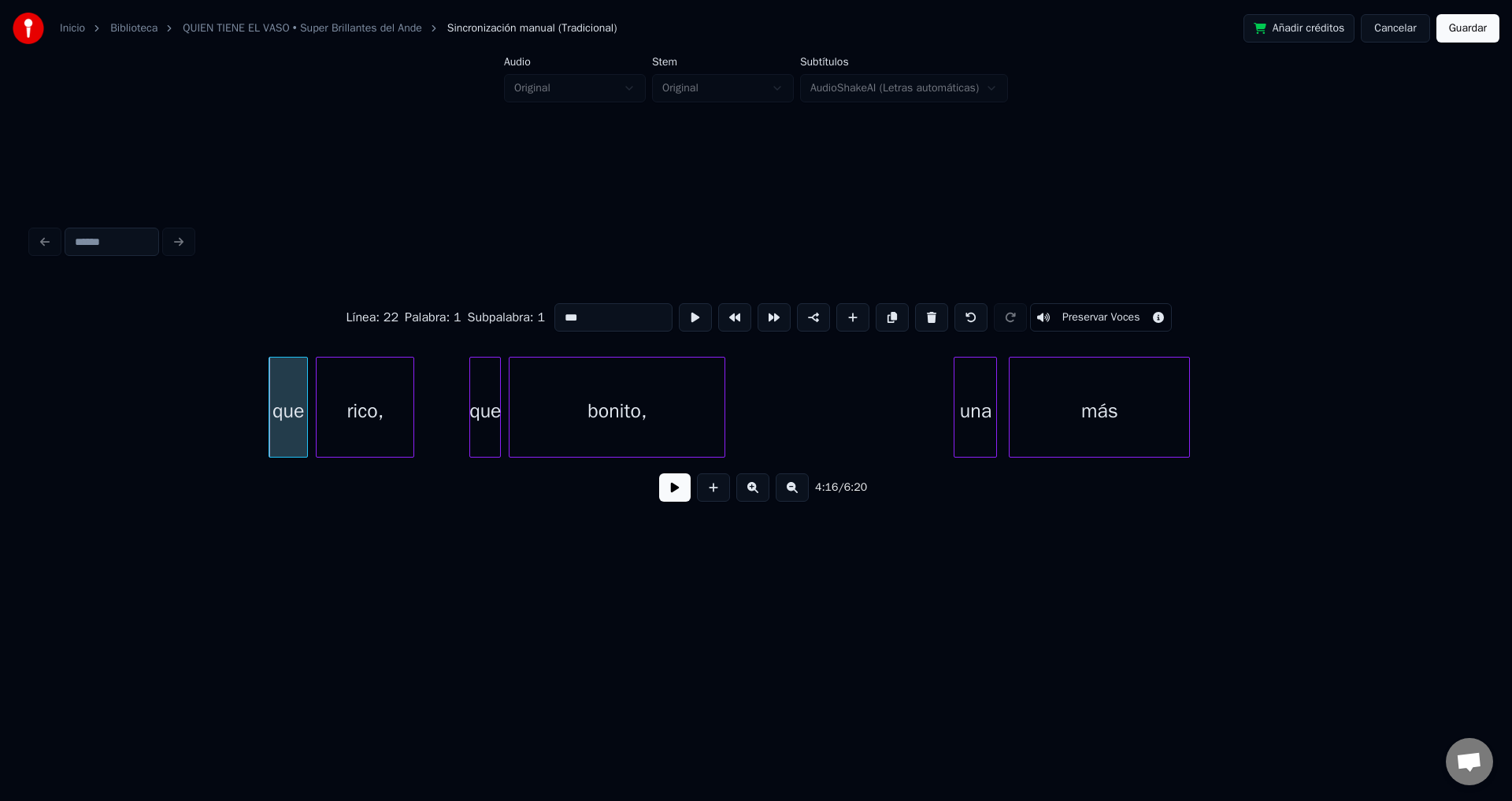 click at bounding box center (932, 317) 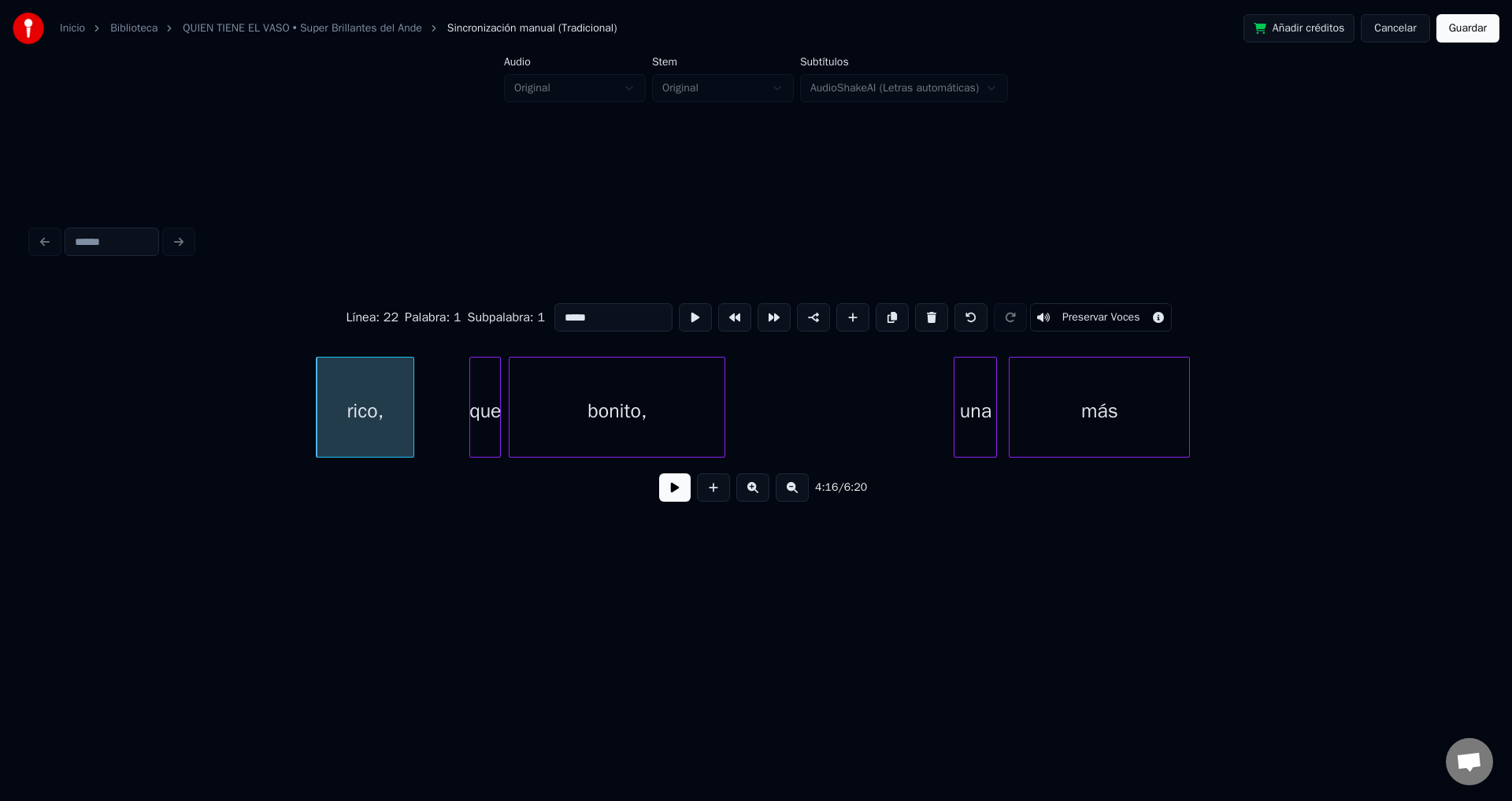 click at bounding box center [932, 317] 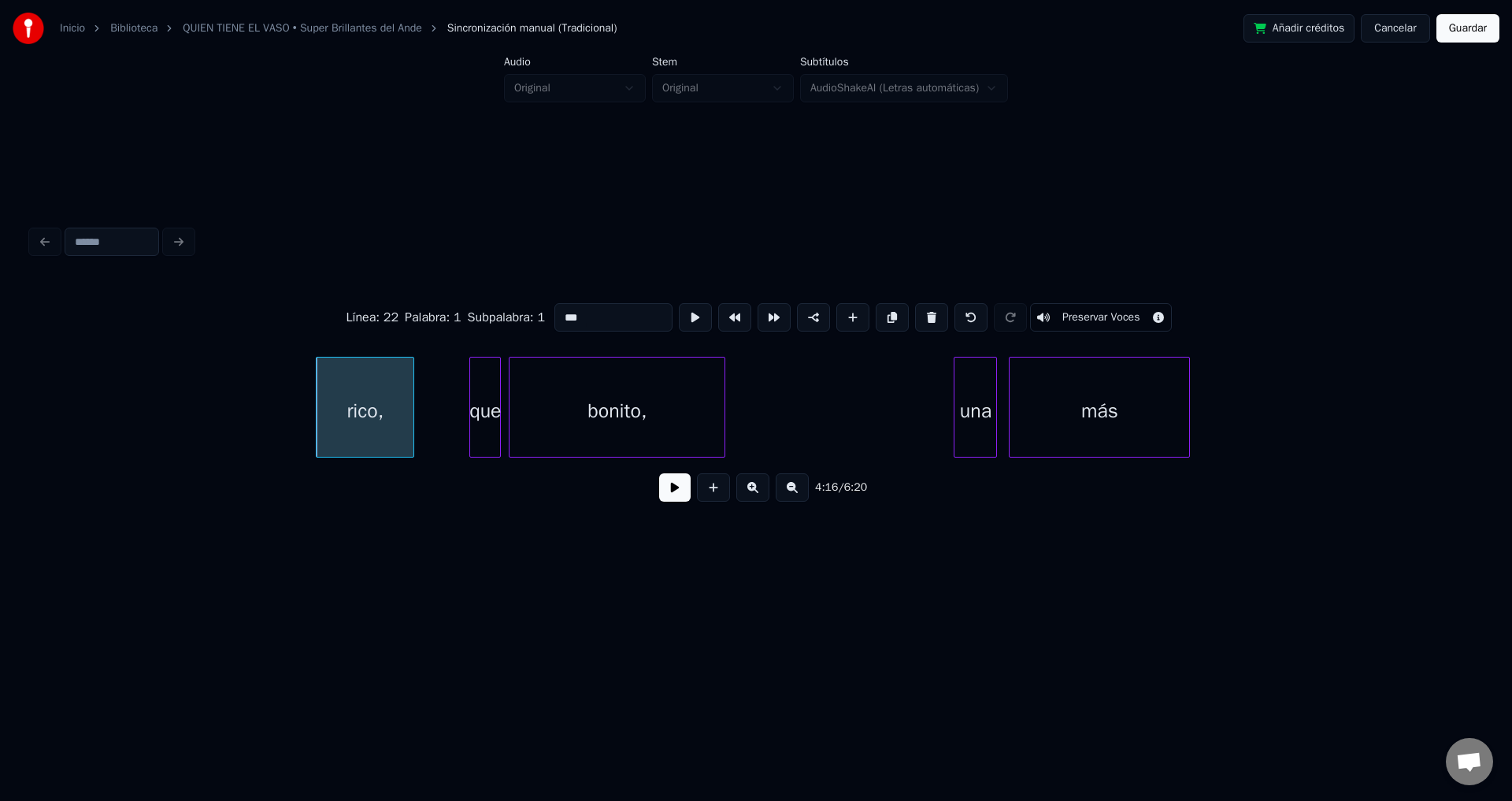 click at bounding box center [932, 317] 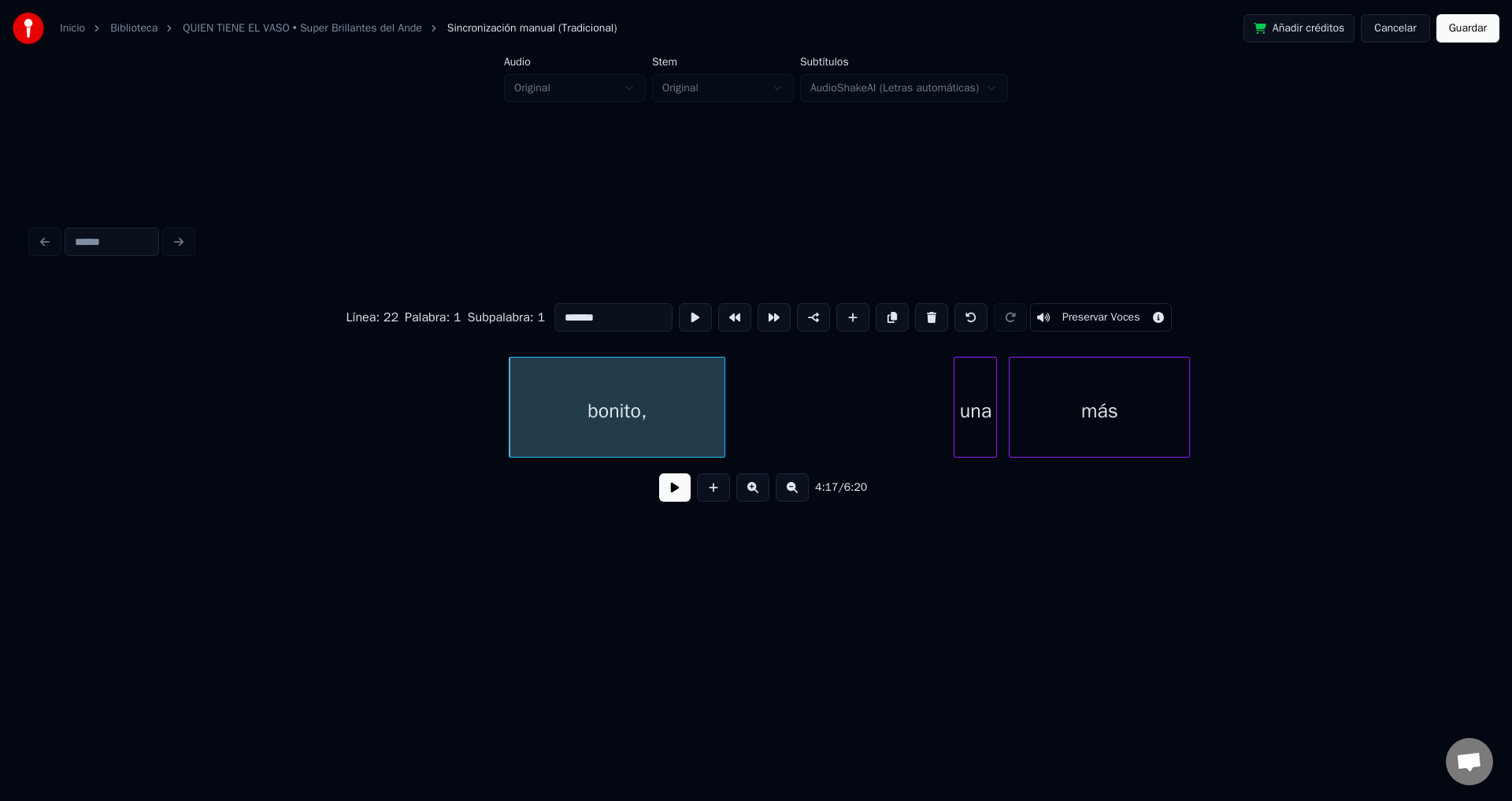 click at bounding box center (932, 317) 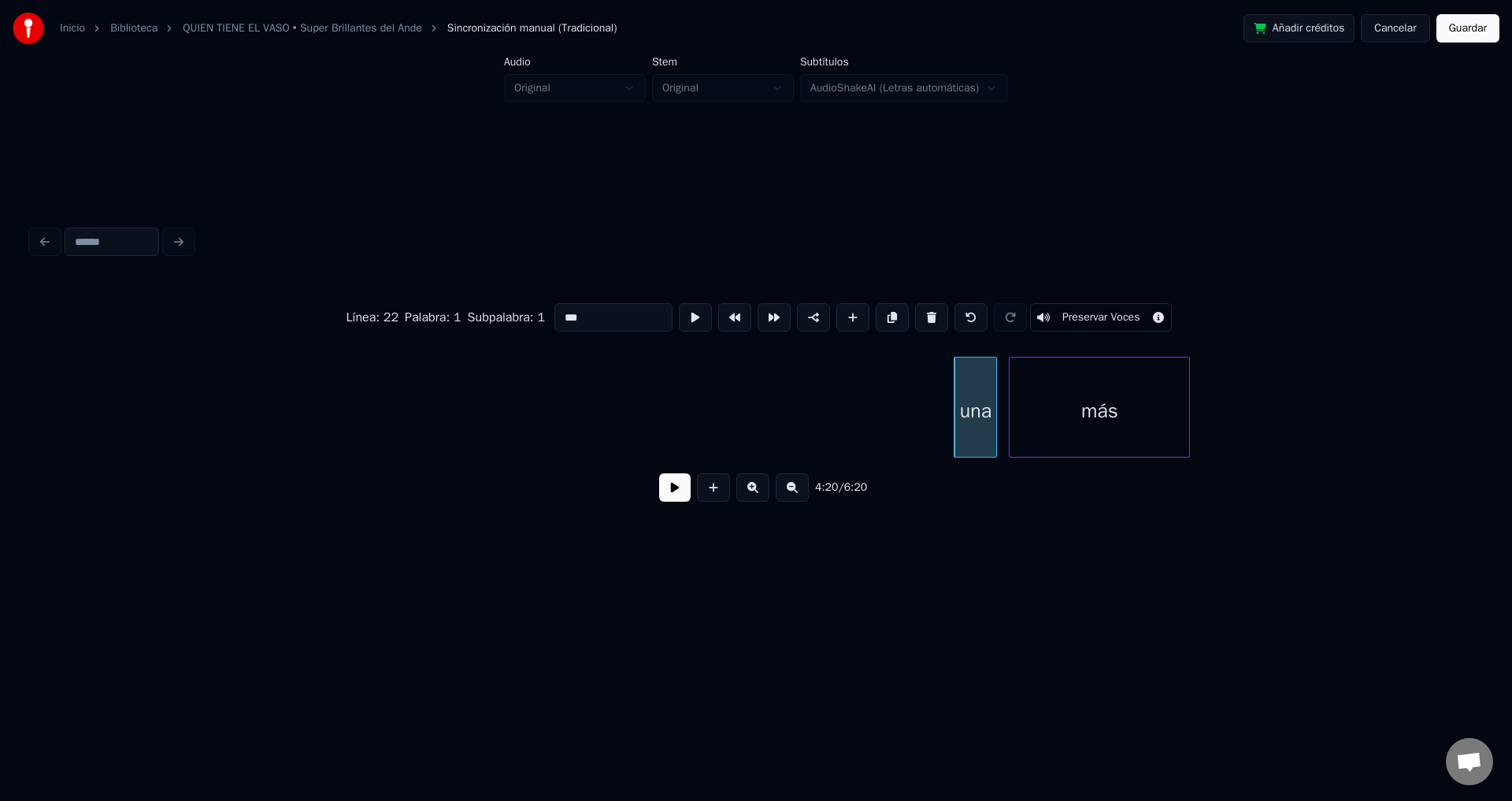 click at bounding box center (675, 488) 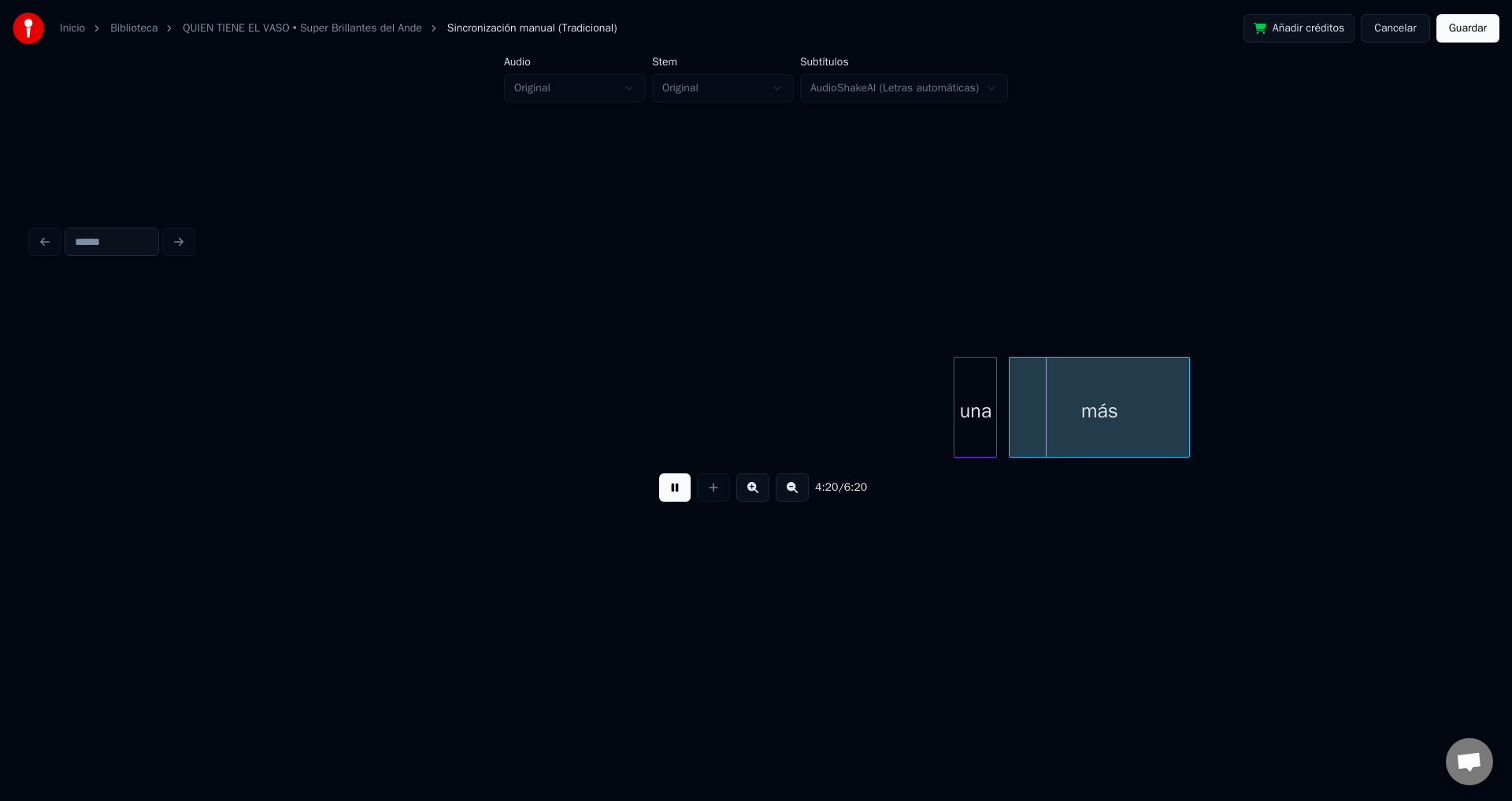 click at bounding box center (675, 488) 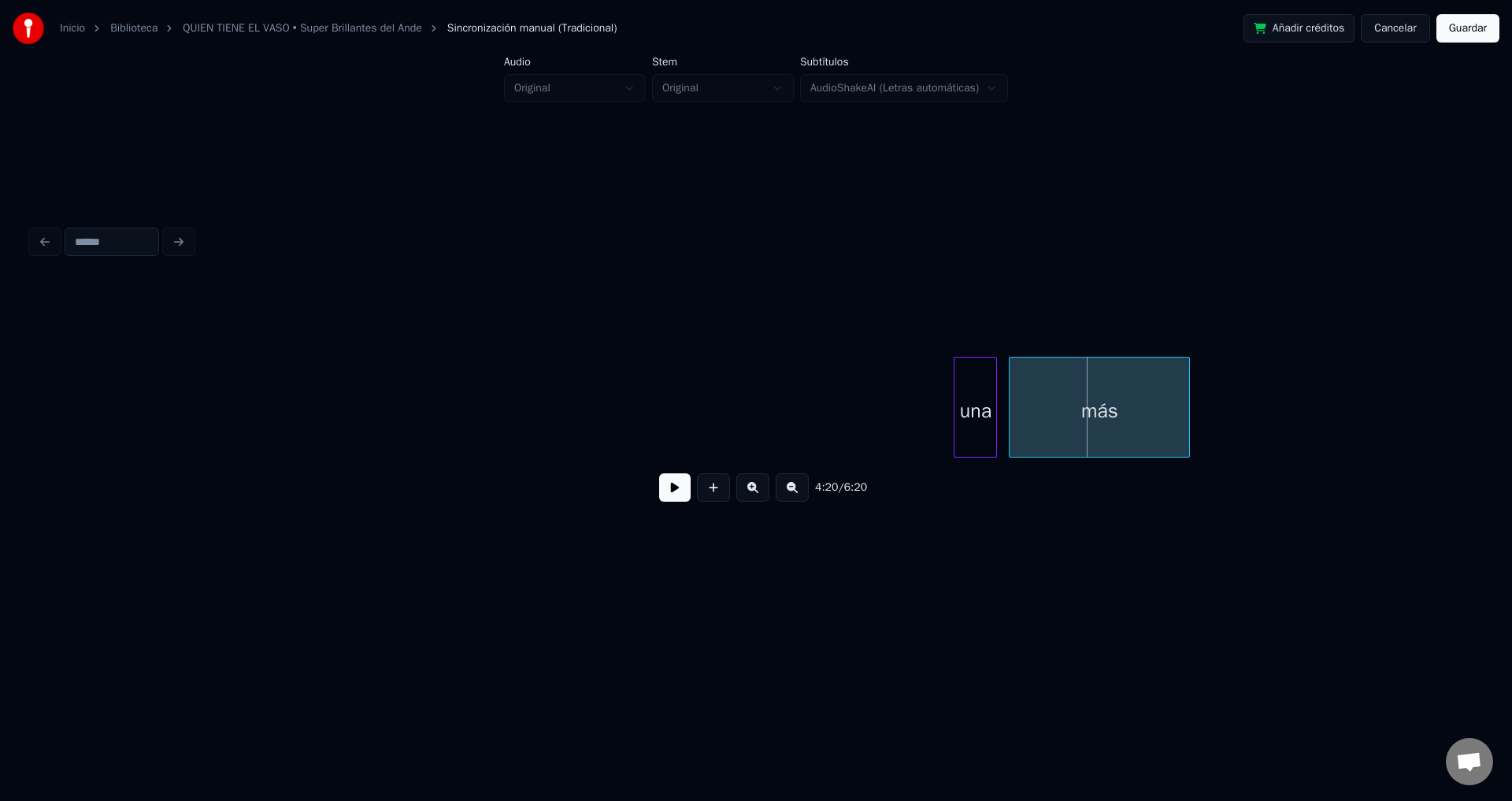 click on "una" at bounding box center [975, 411] 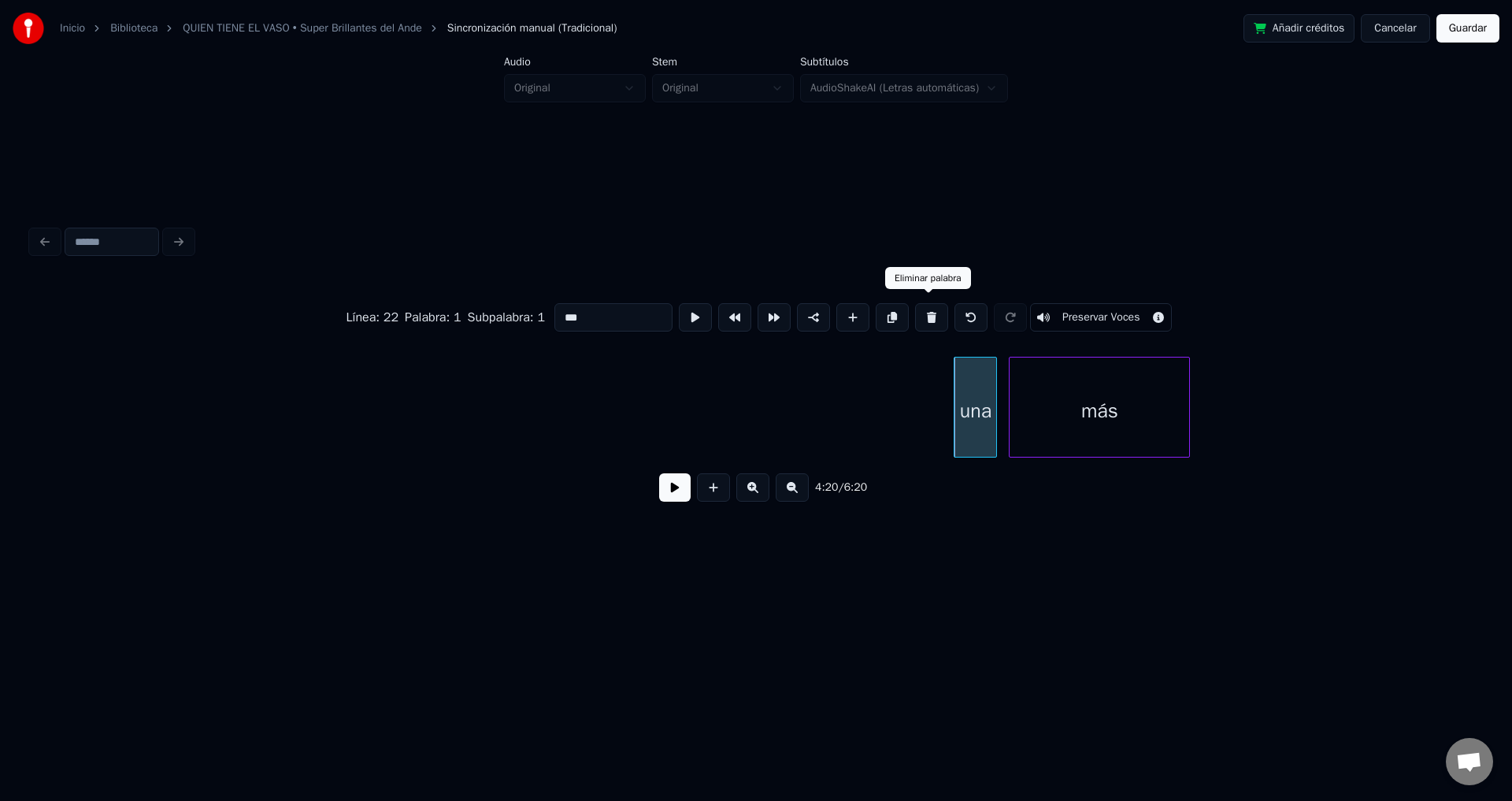 click at bounding box center (932, 317) 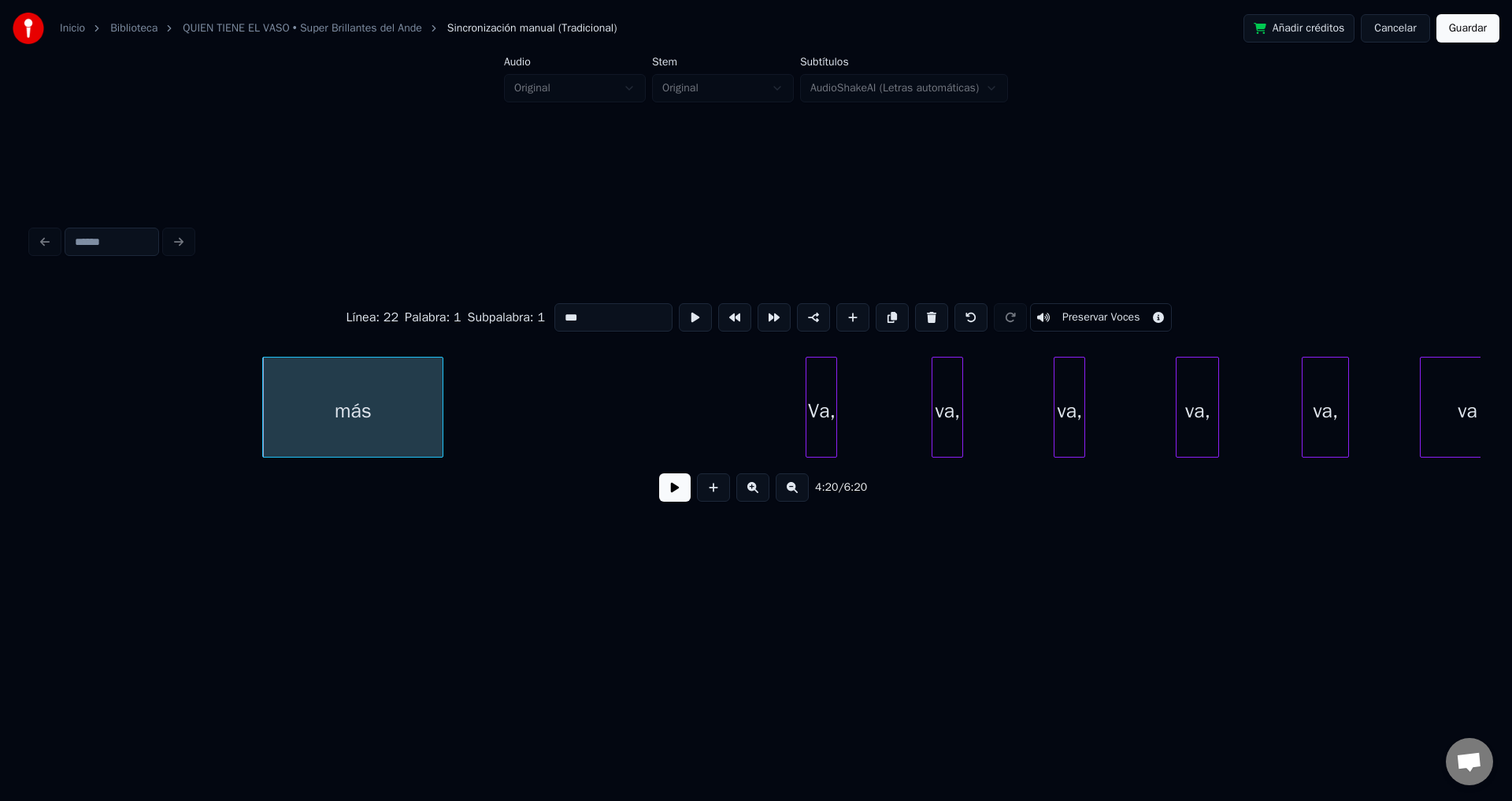 scroll, scrollTop: 0, scrollLeft: 51086, axis: horizontal 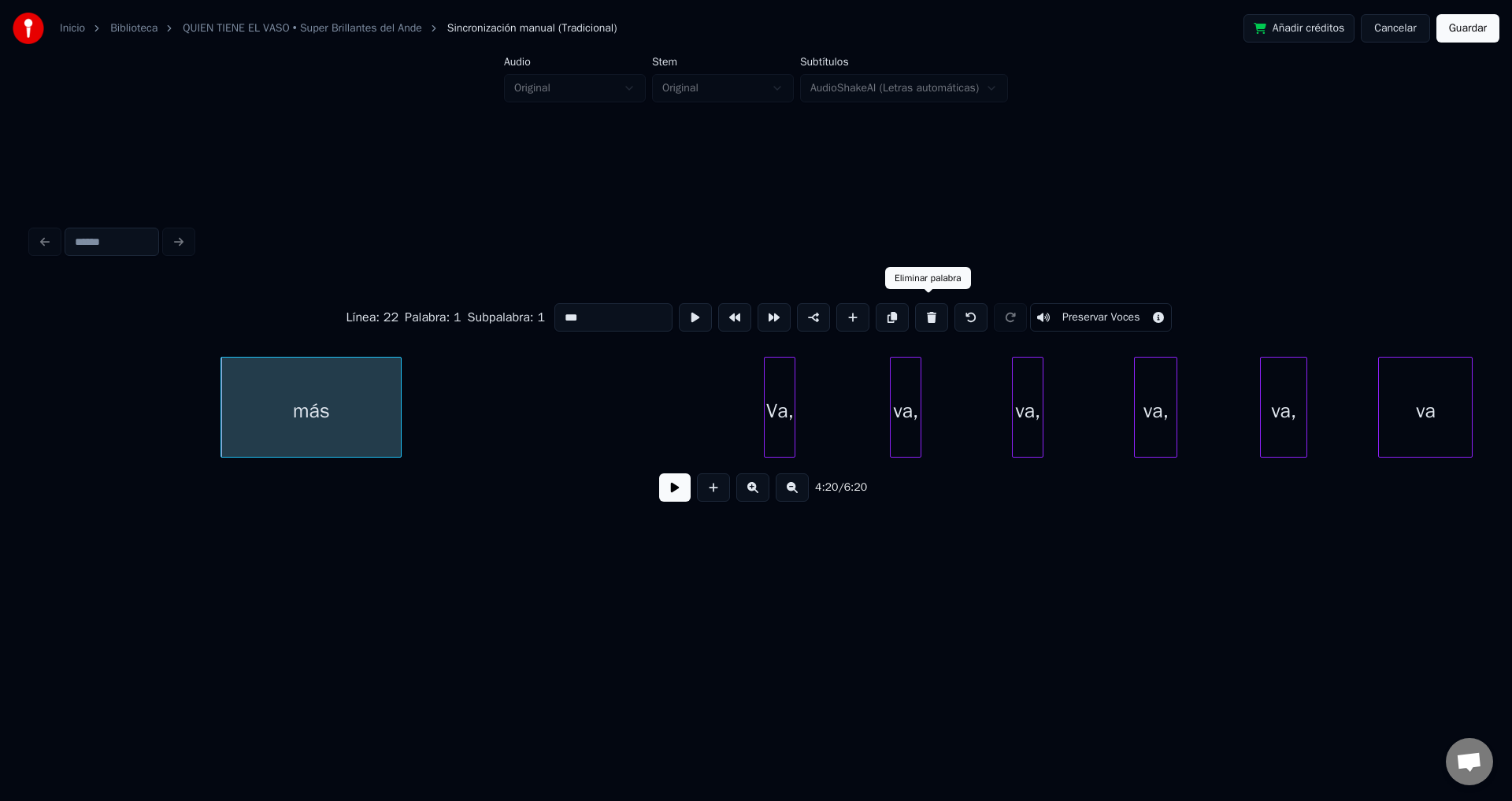 click at bounding box center (932, 317) 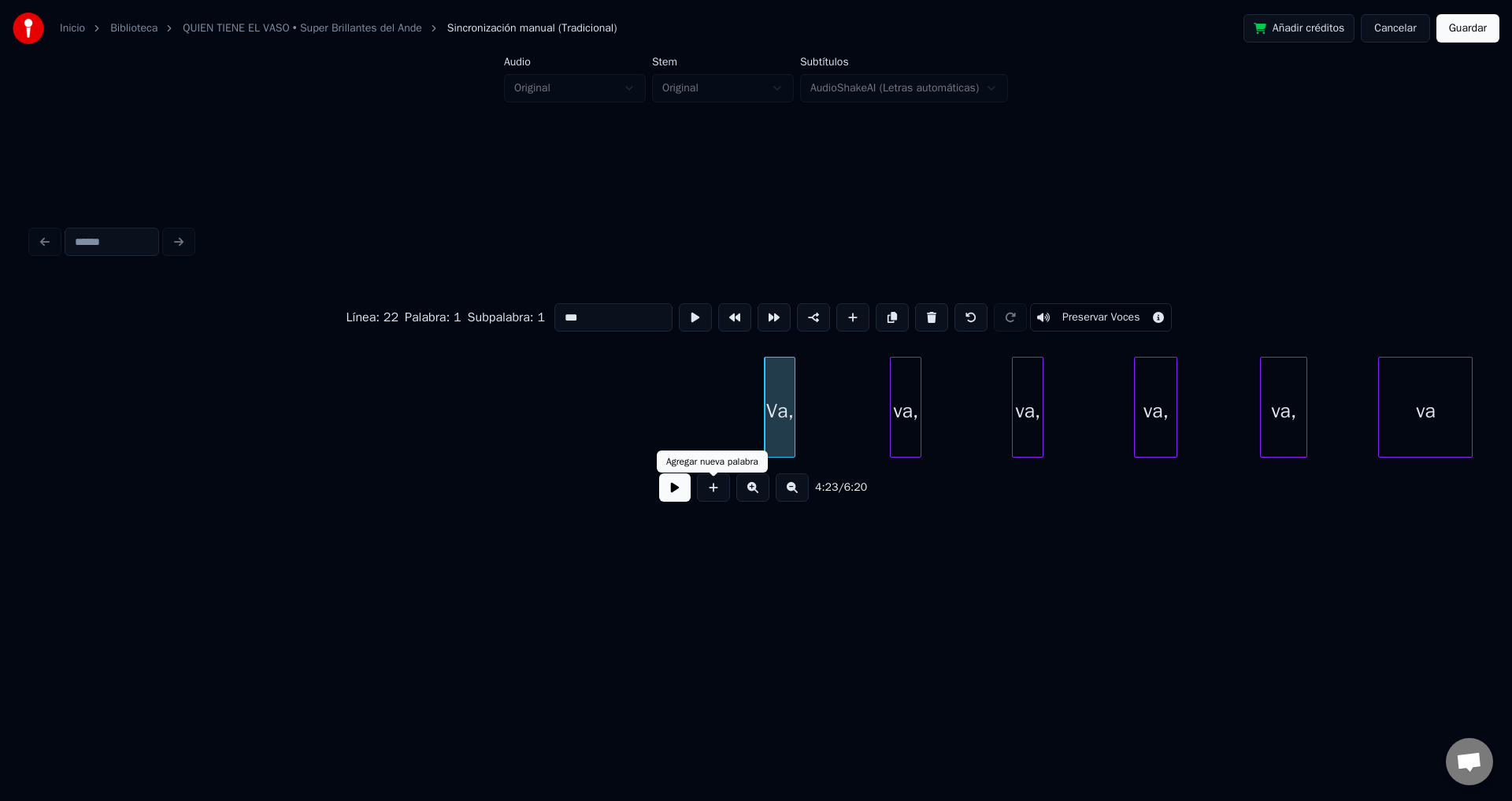 click at bounding box center (675, 488) 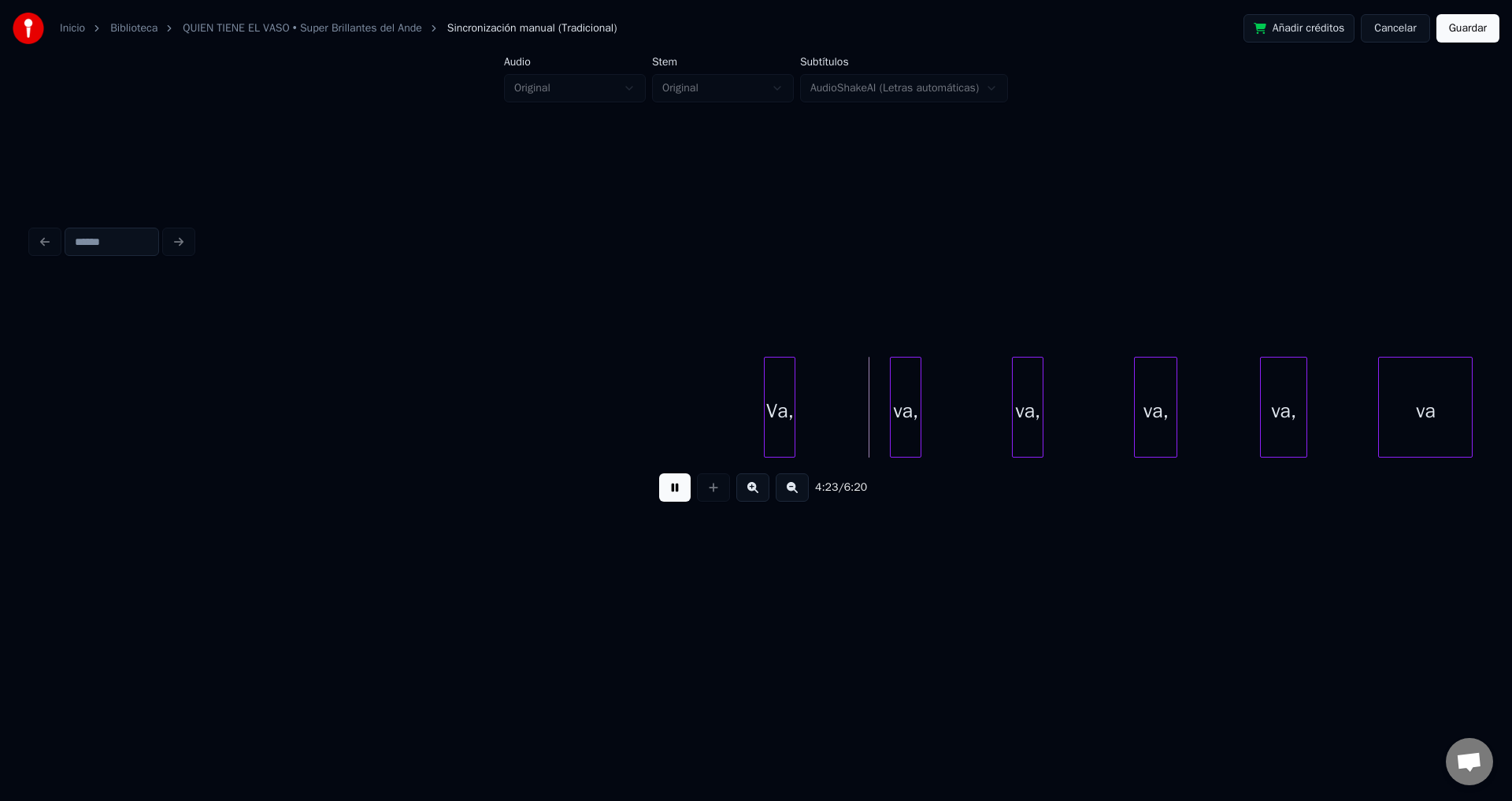 click at bounding box center (675, 488) 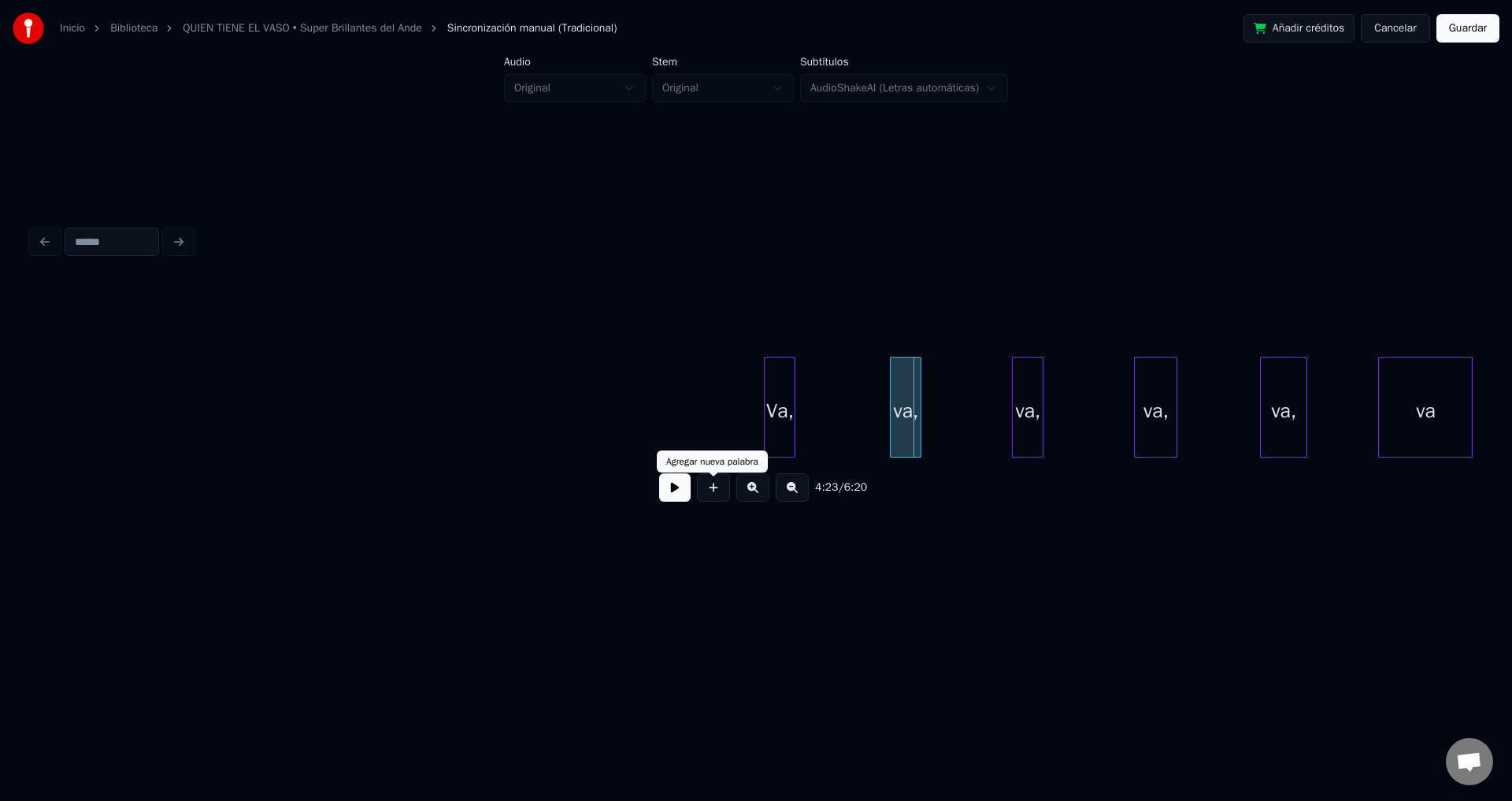 click on "Va," at bounding box center [780, 411] 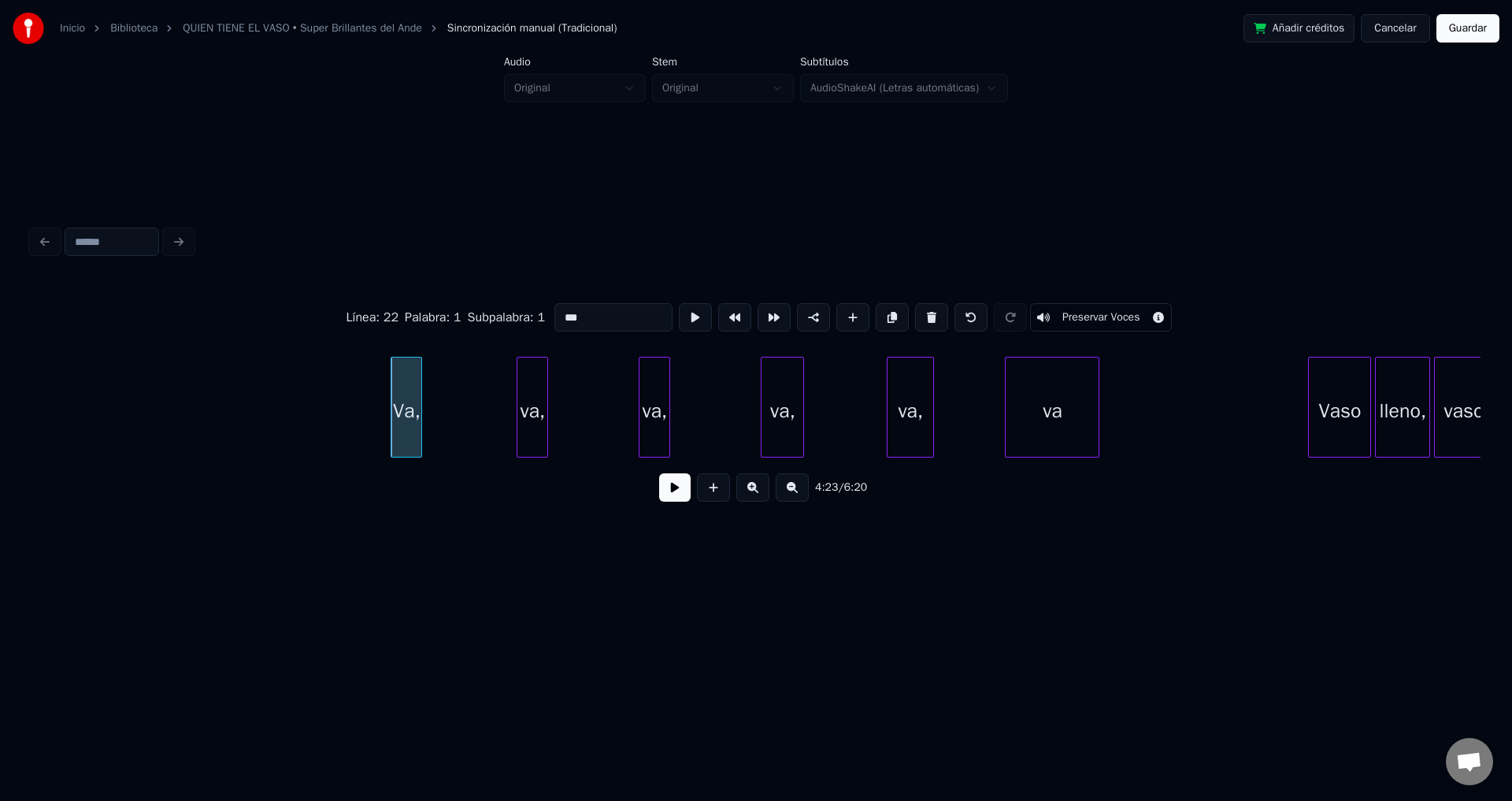 scroll, scrollTop: 0, scrollLeft: 51583, axis: horizontal 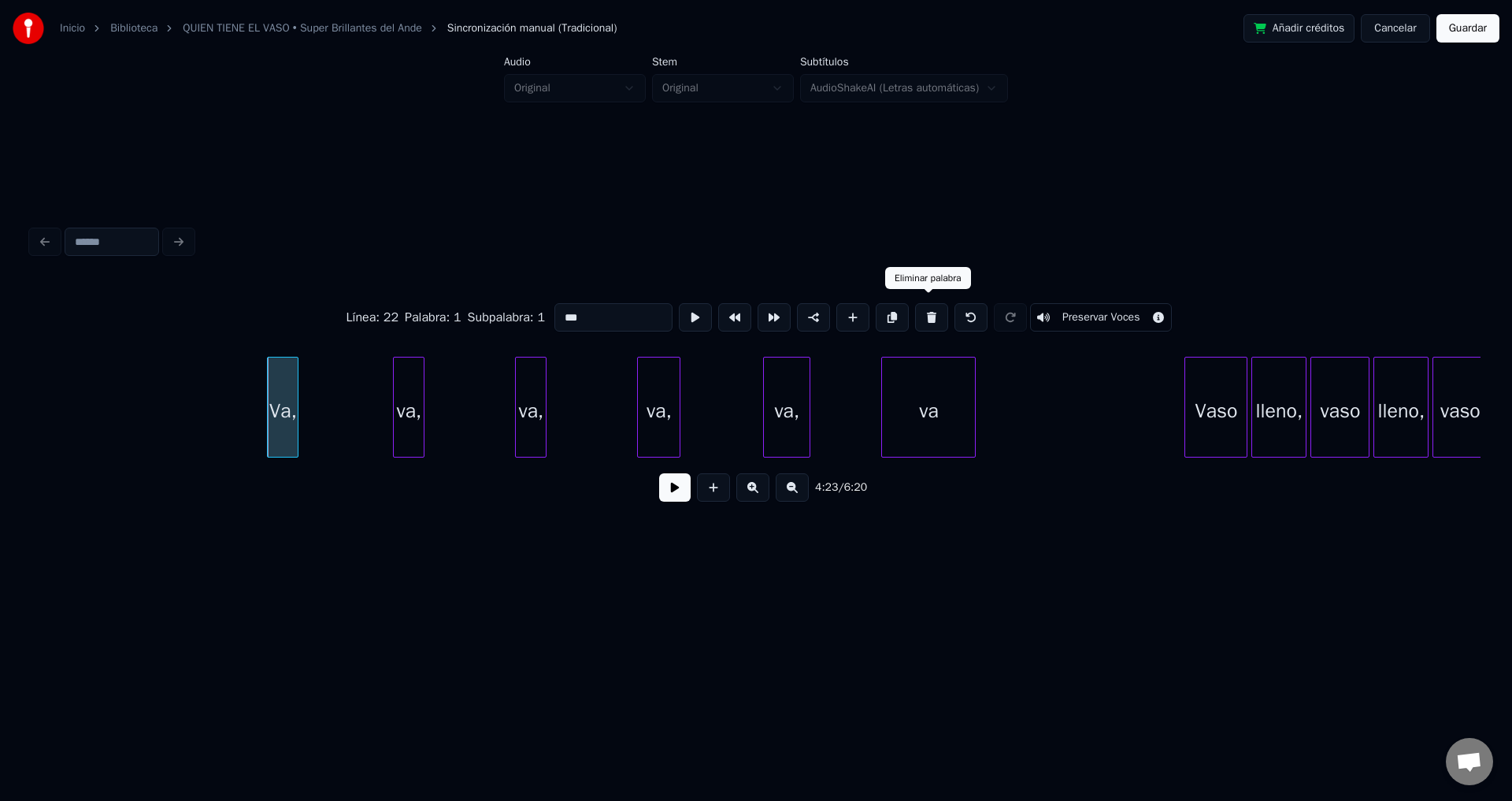 click at bounding box center [932, 317] 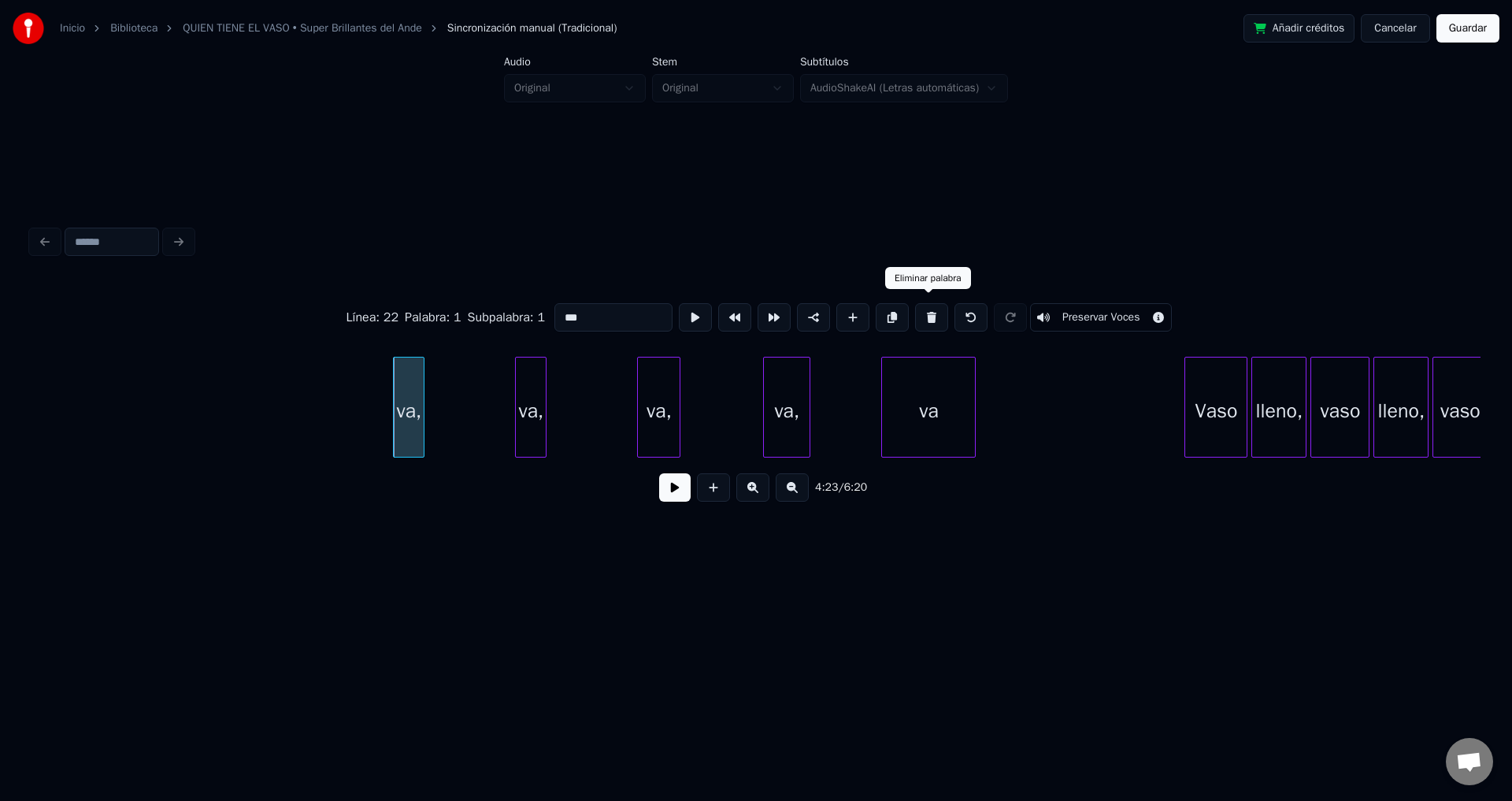 click at bounding box center [932, 317] 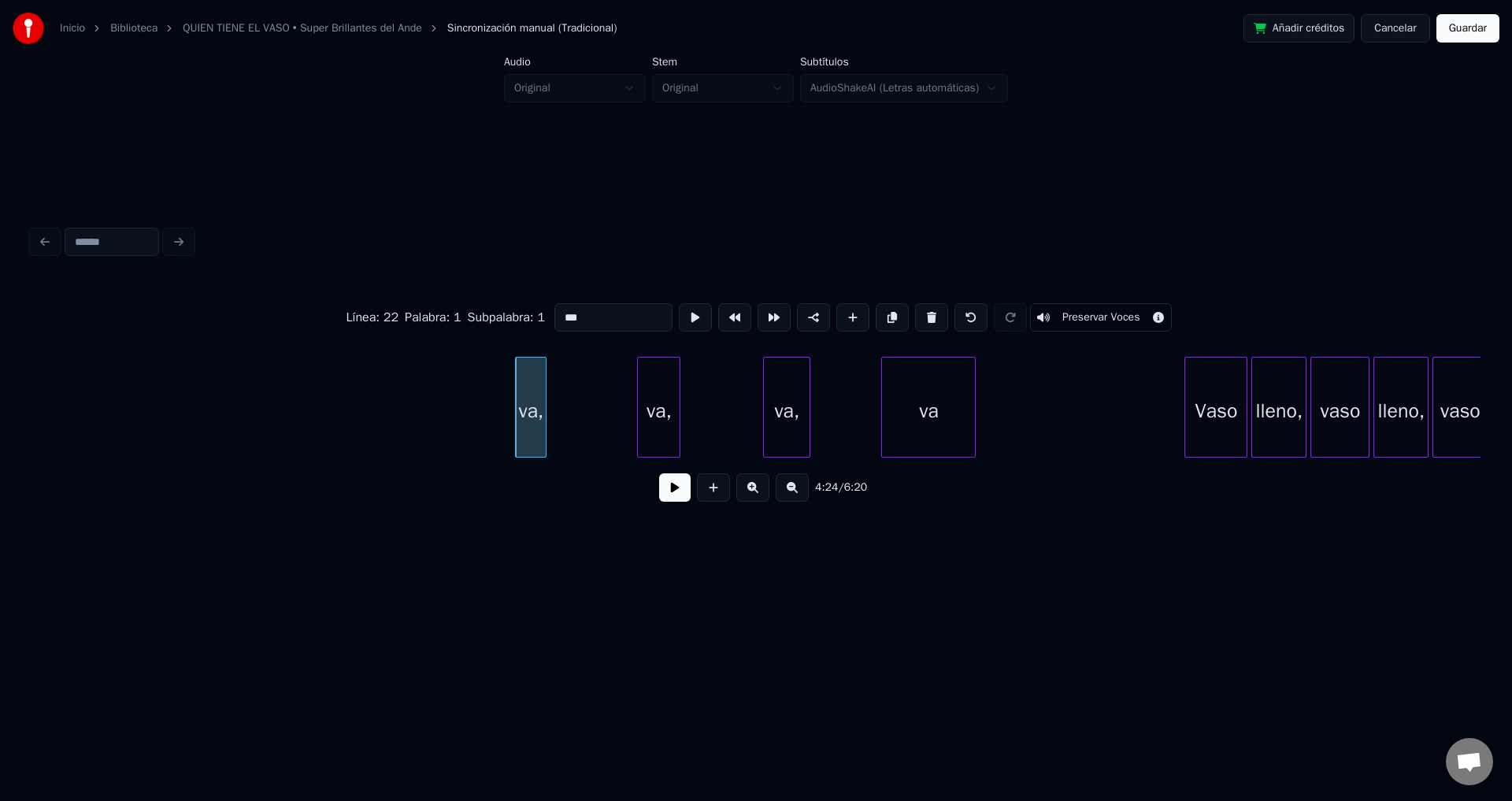 click at bounding box center (932, 317) 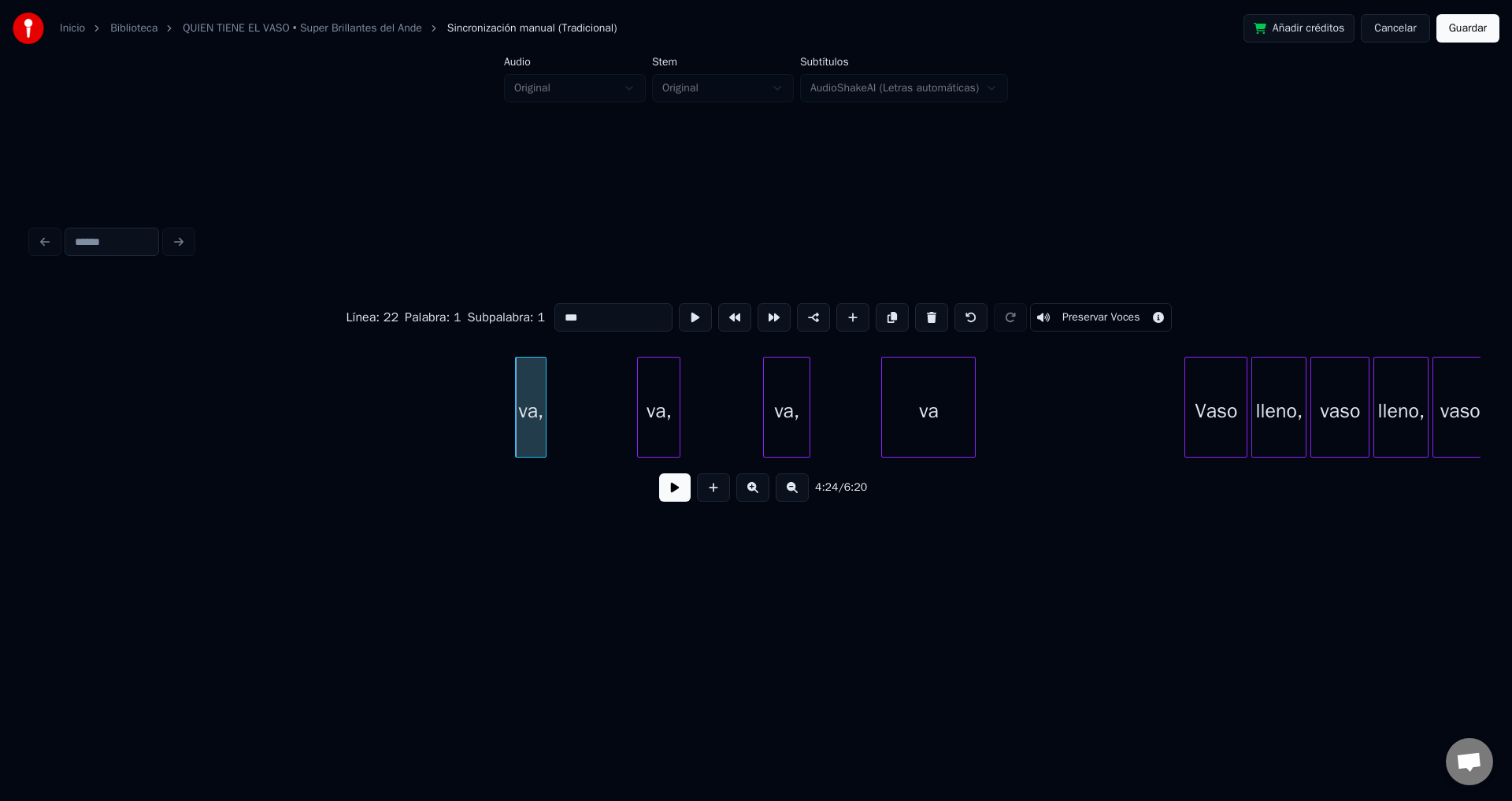 click at bounding box center (932, 317) 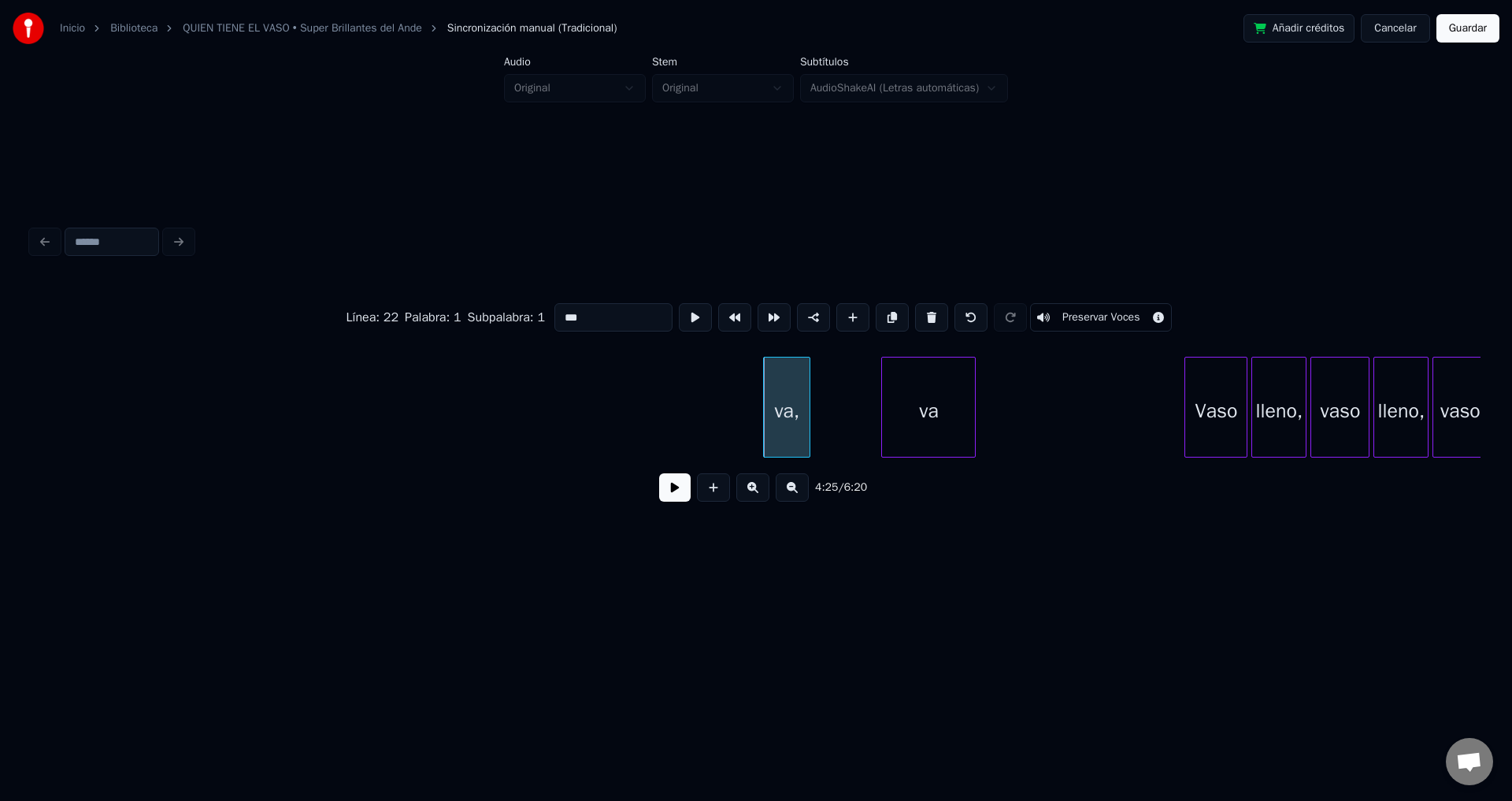 click at bounding box center [932, 317] 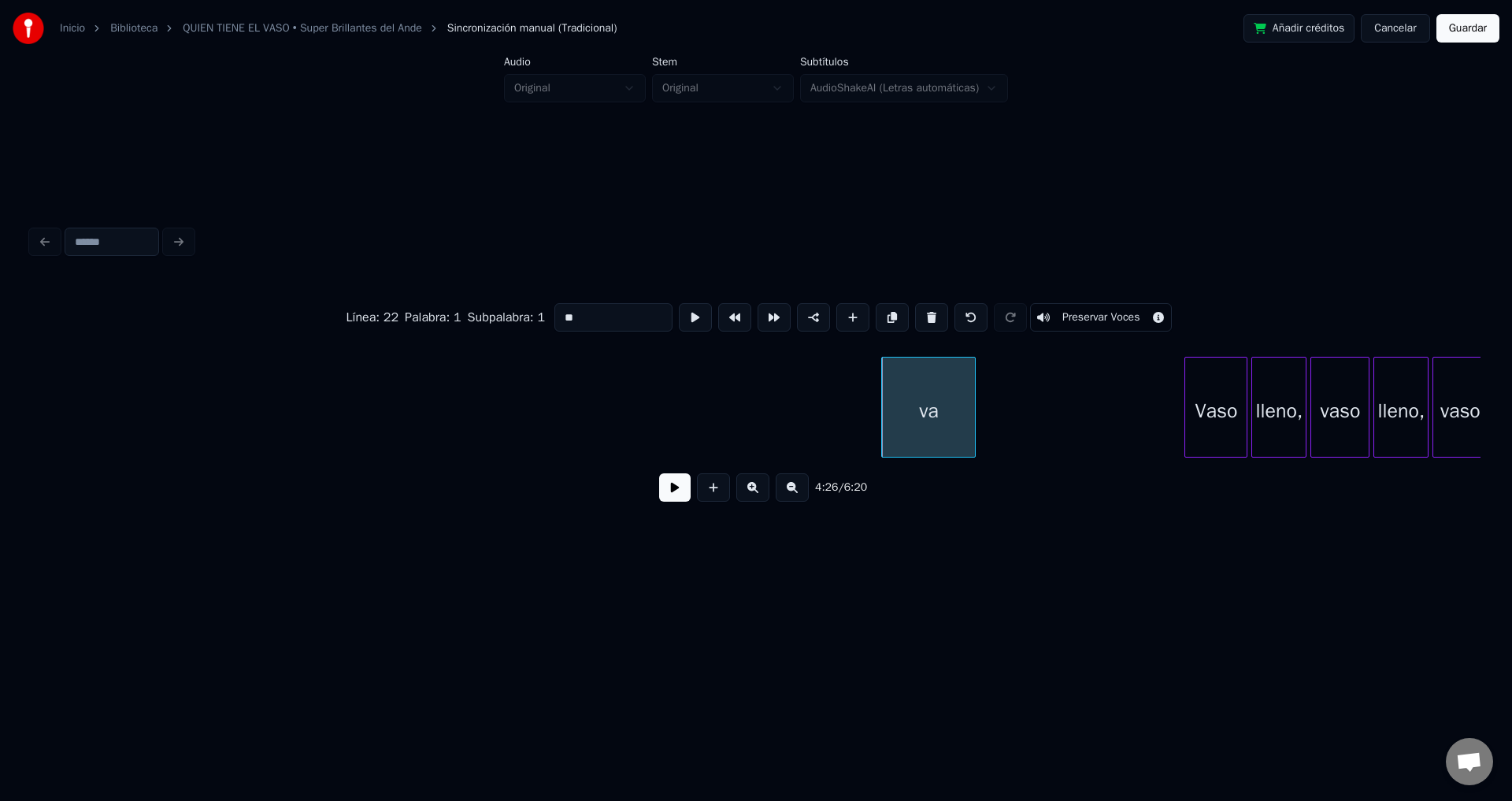 click at bounding box center (932, 317) 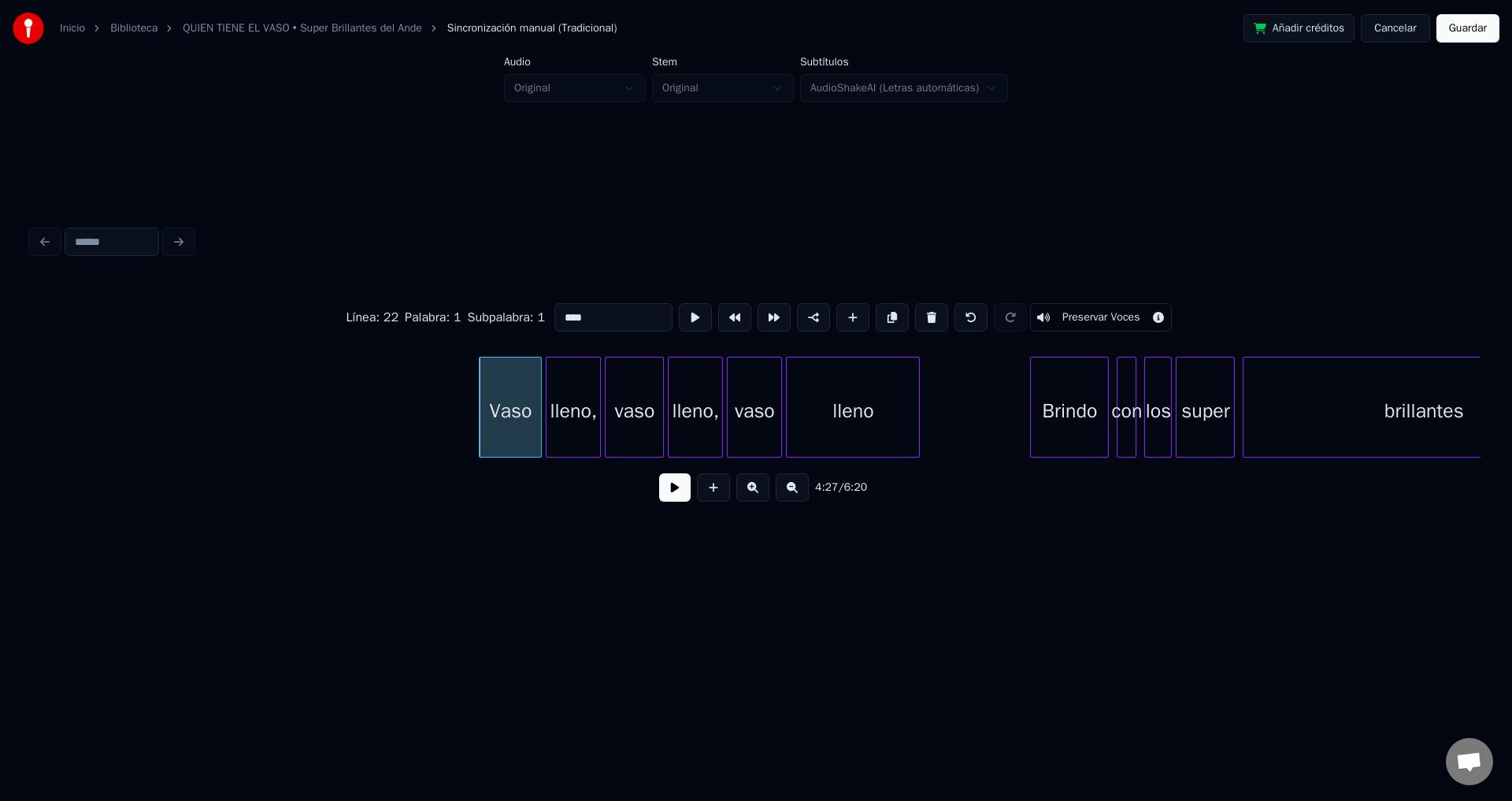 scroll, scrollTop: 0, scrollLeft: 52412, axis: horizontal 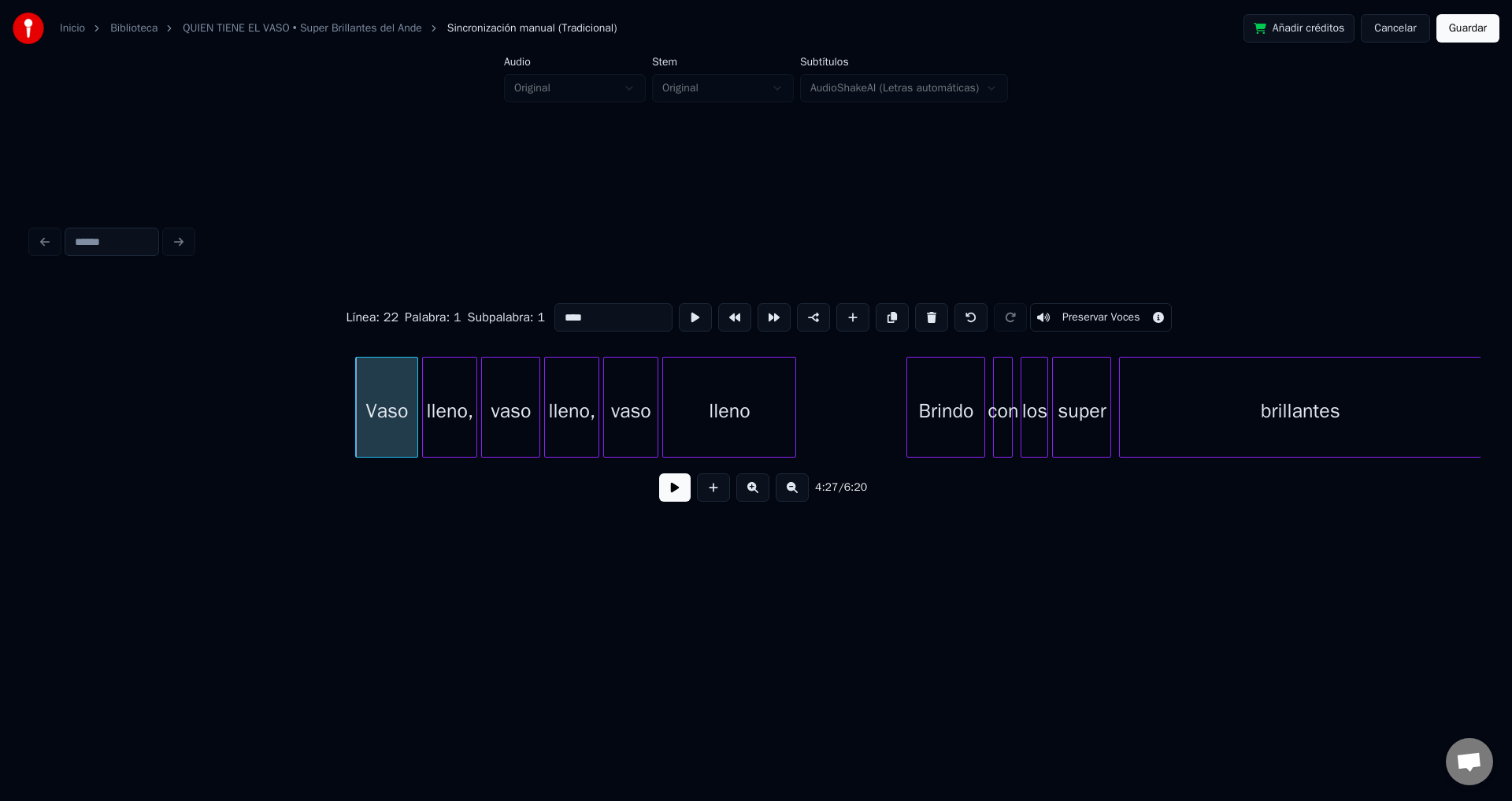 click at bounding box center [675, 488] 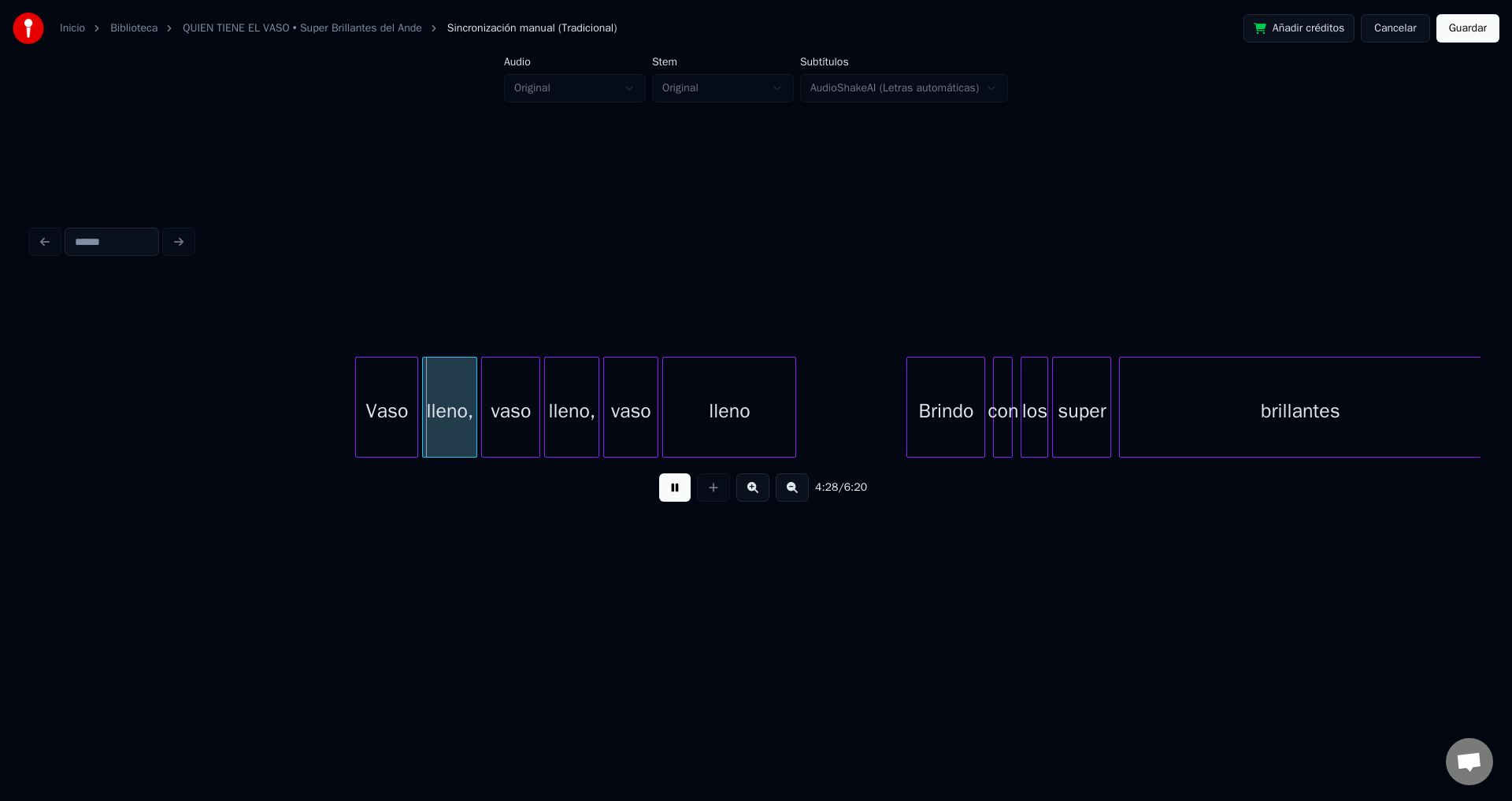 click at bounding box center [675, 488] 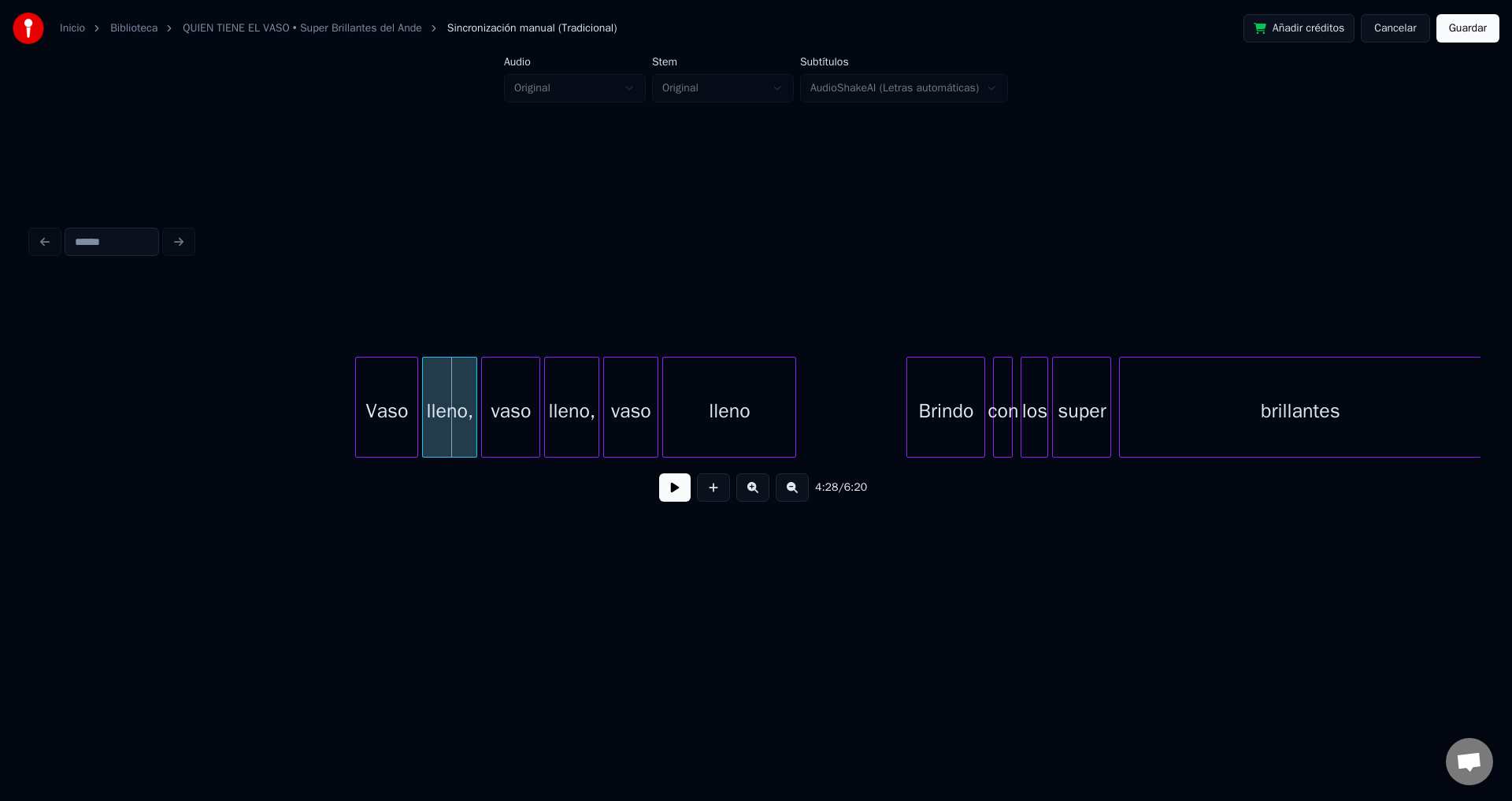 click on "Vaso" at bounding box center (387, 411) 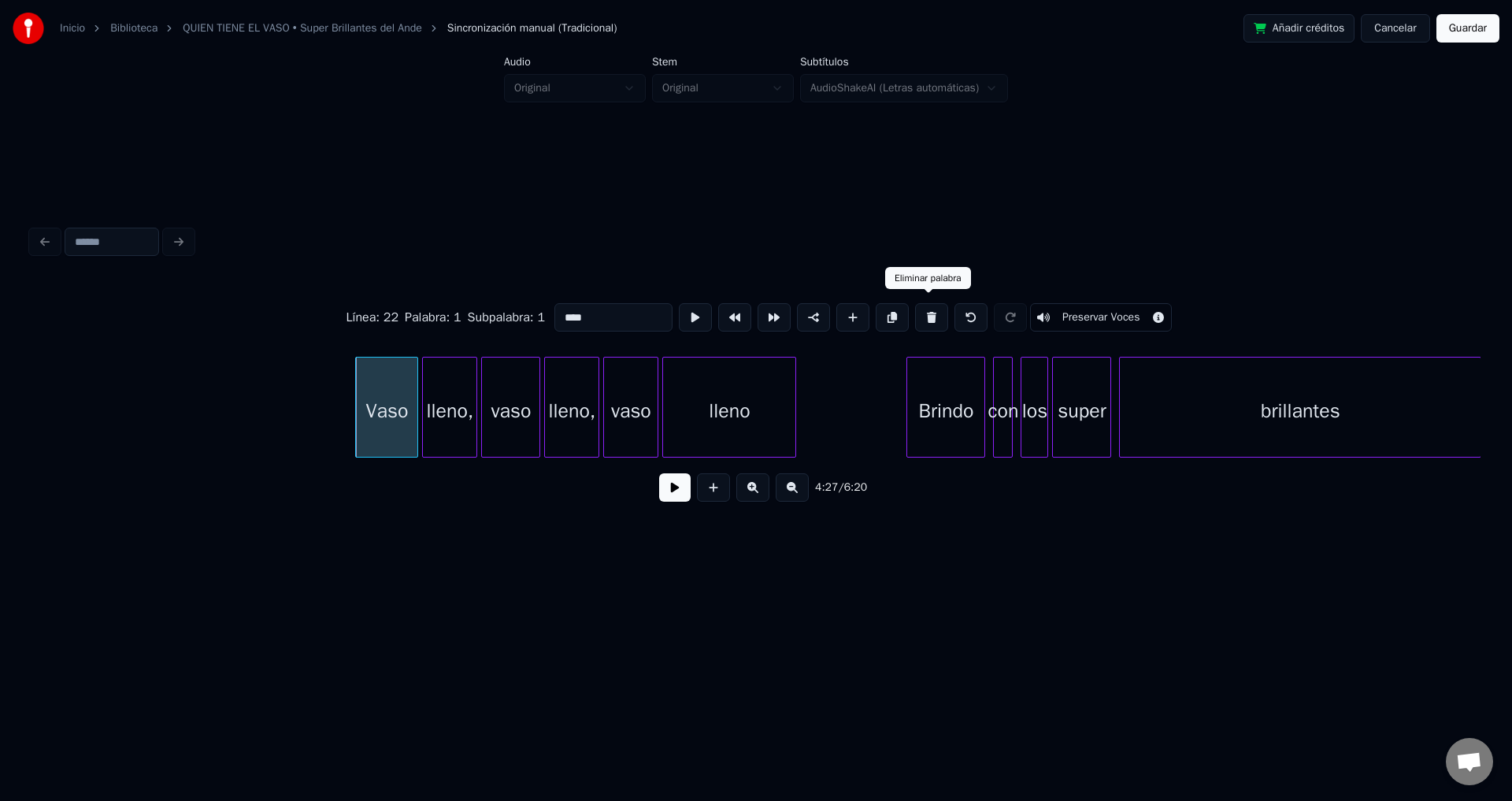 click at bounding box center [932, 317] 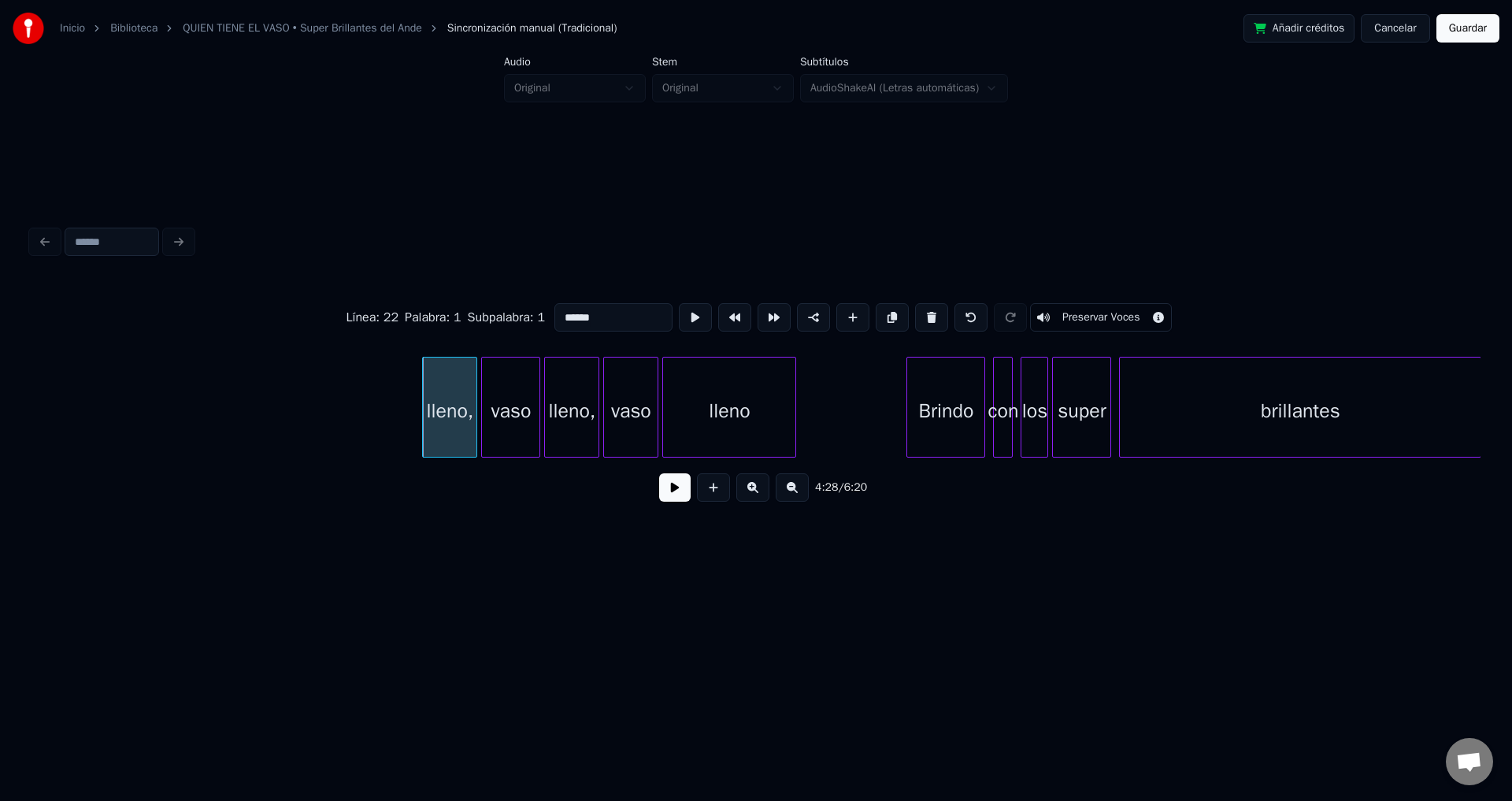 click at bounding box center (932, 317) 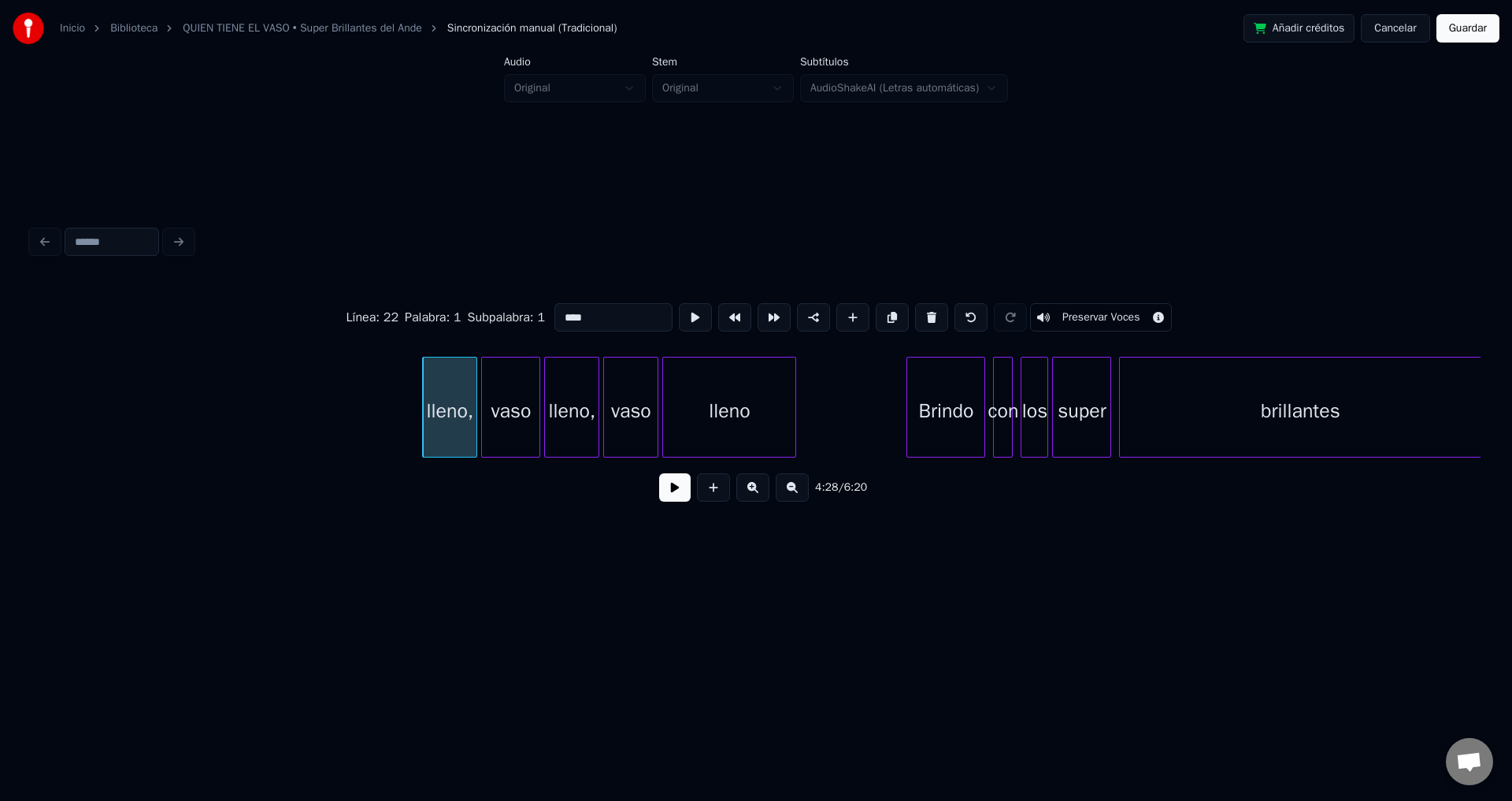 click at bounding box center (932, 317) 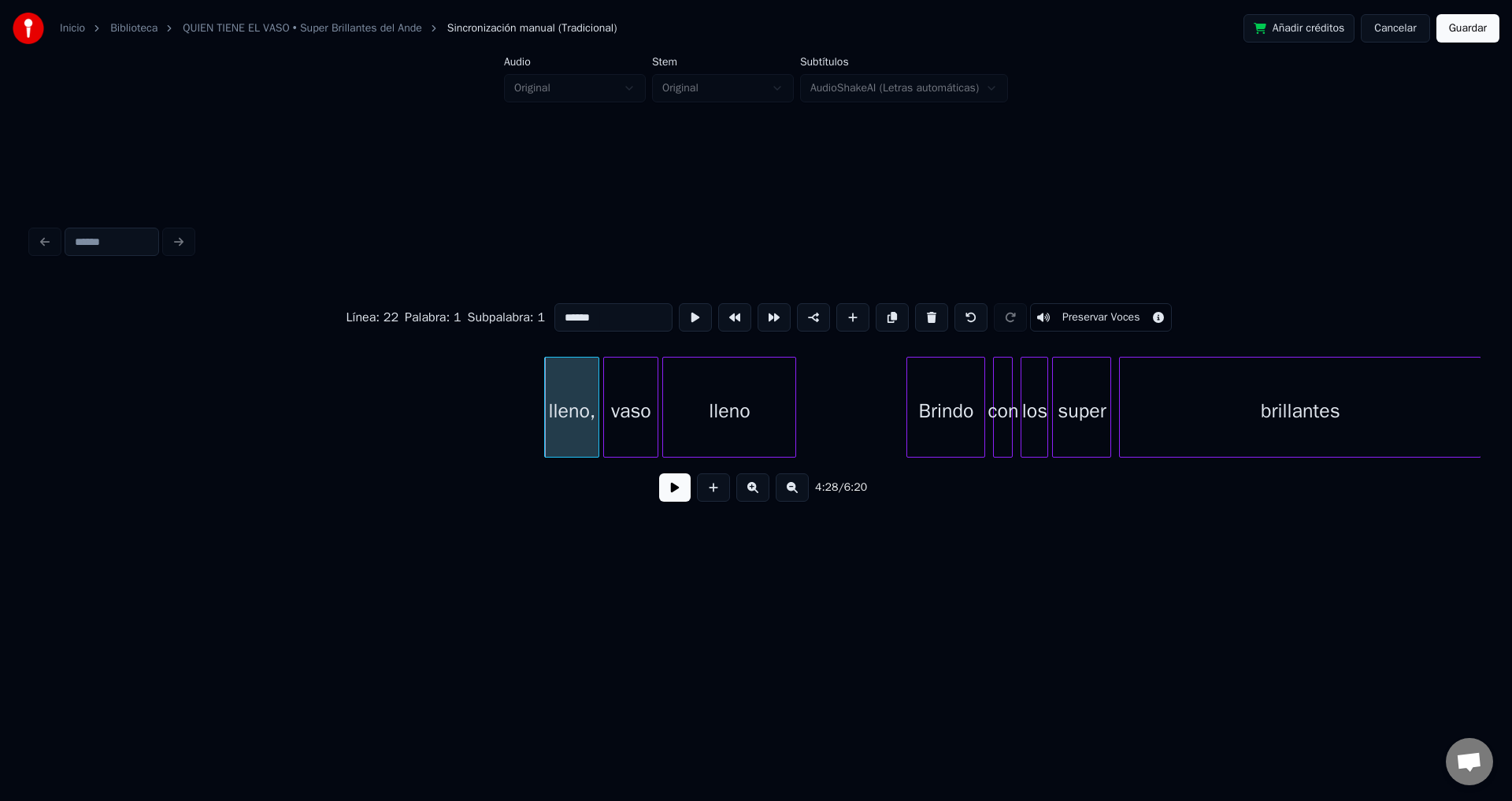 click at bounding box center [932, 317] 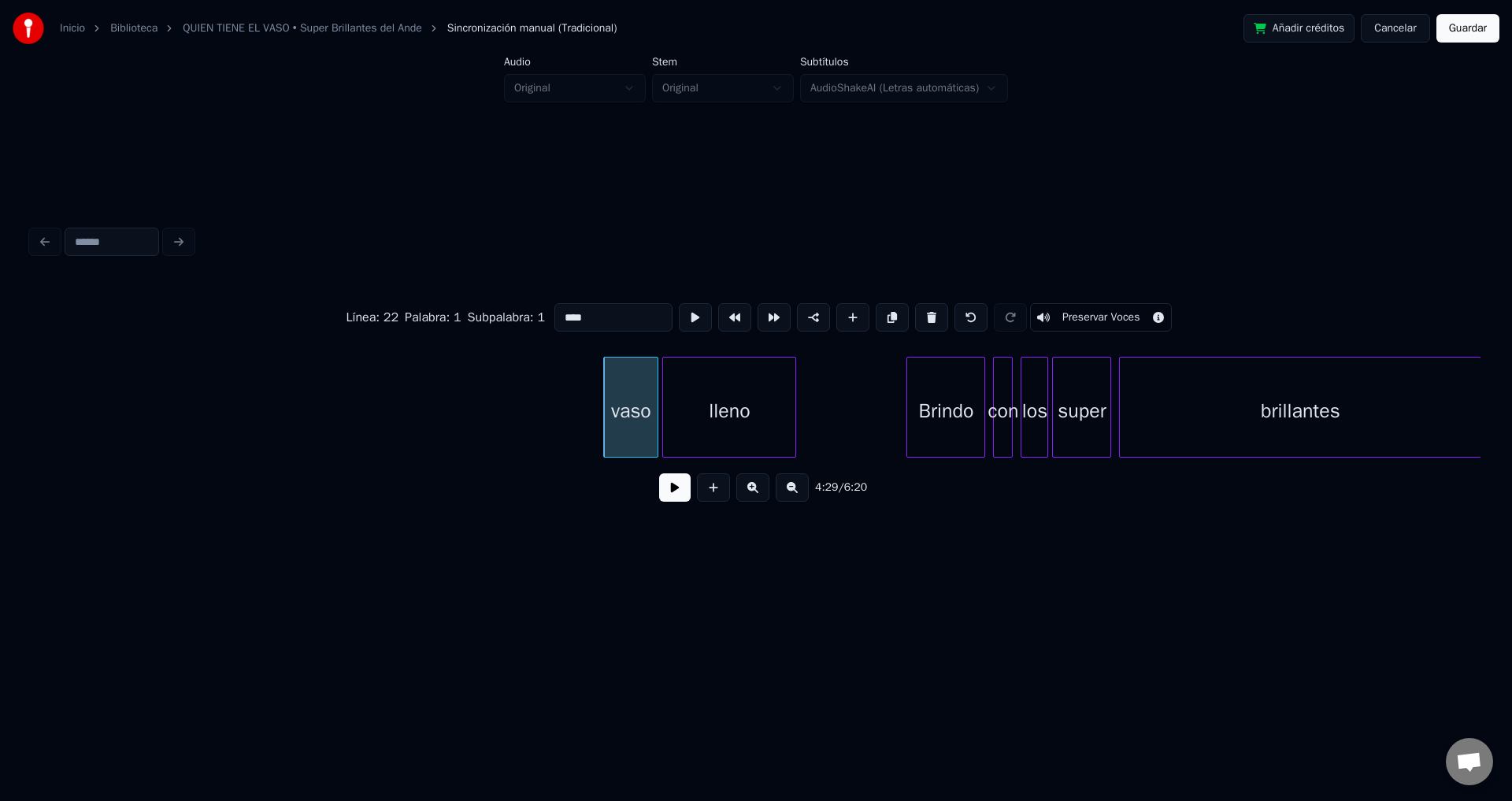 click at bounding box center [932, 317] 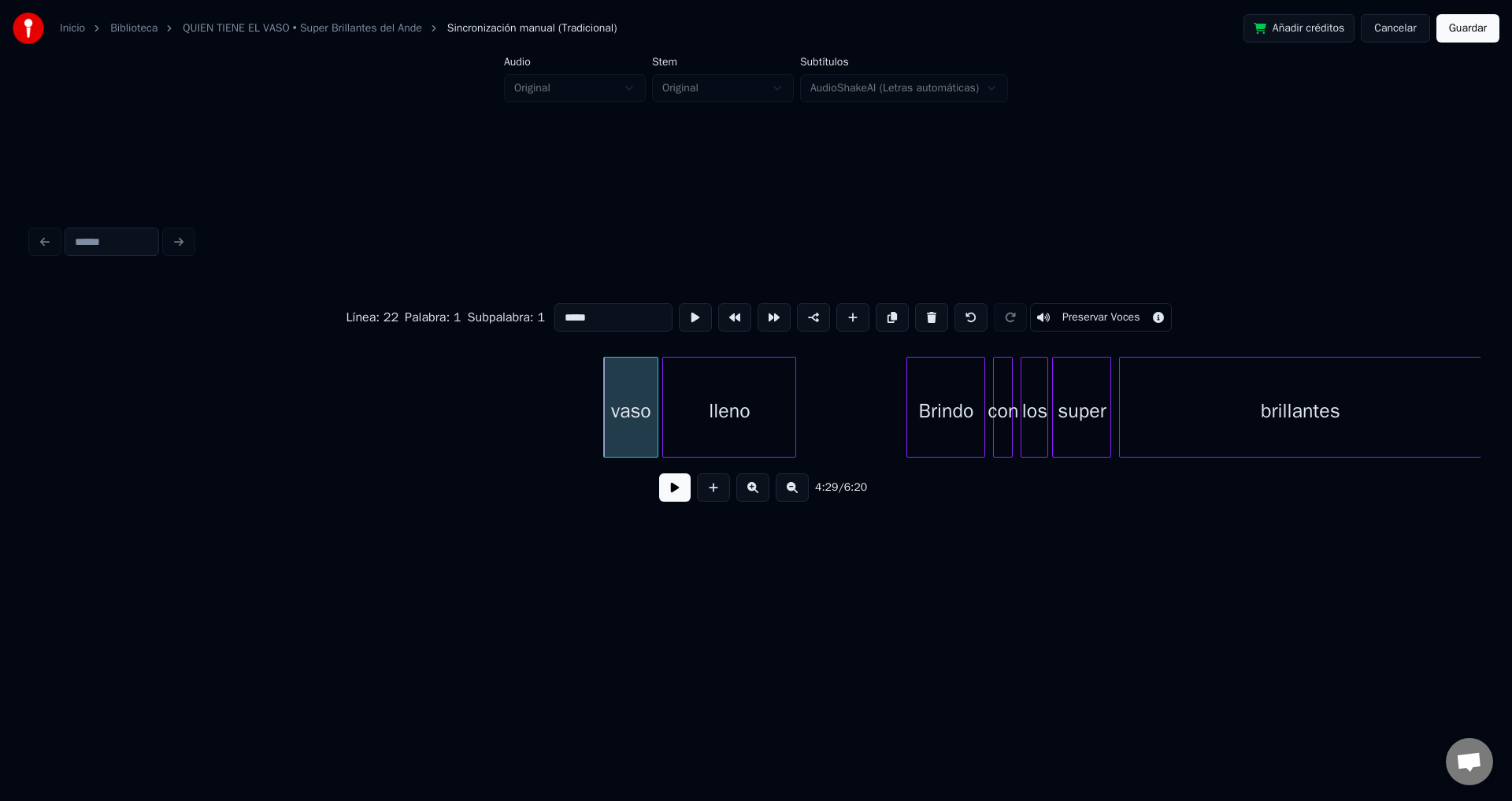 click at bounding box center (932, 317) 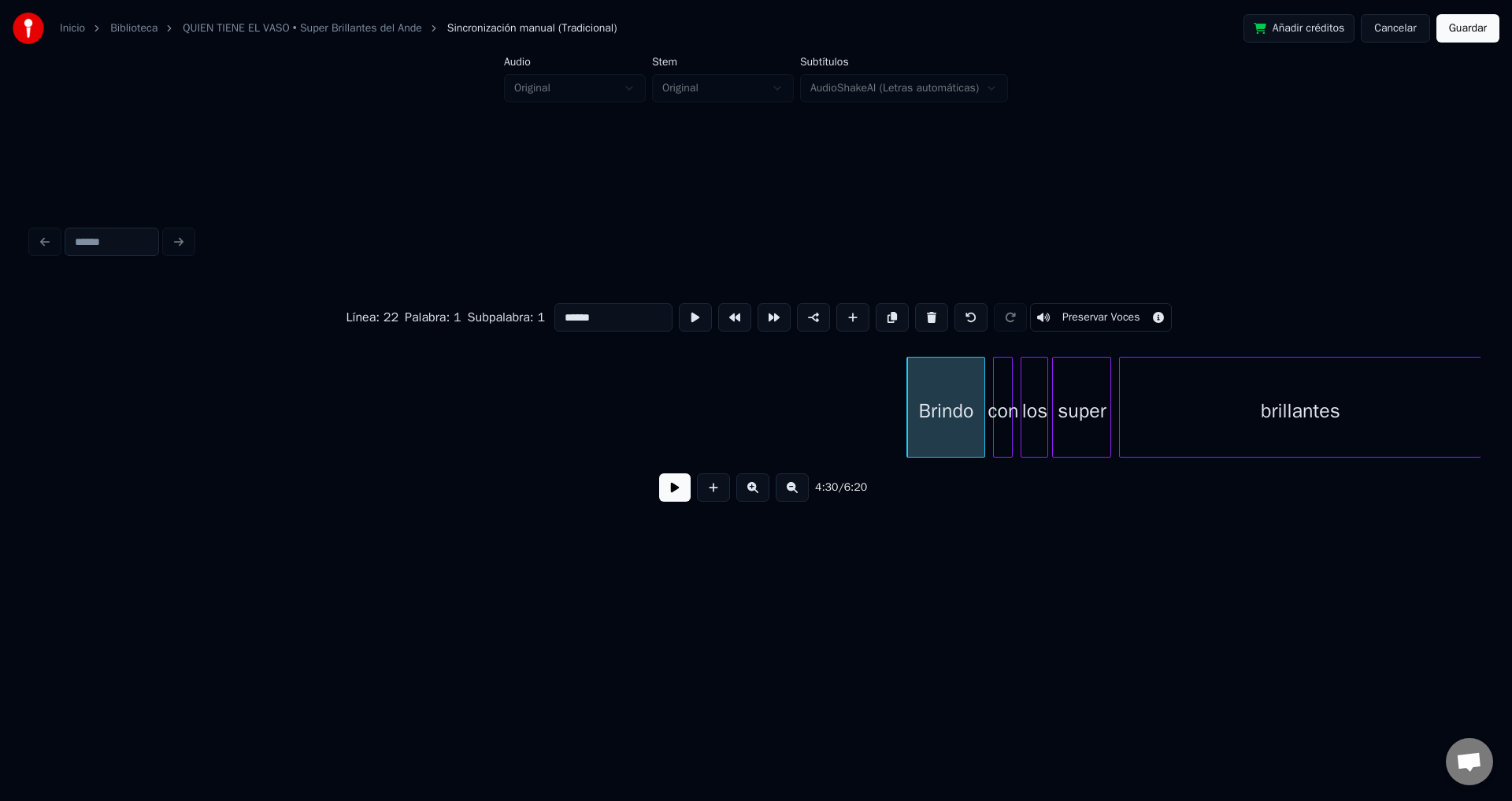 click at bounding box center [675, 488] 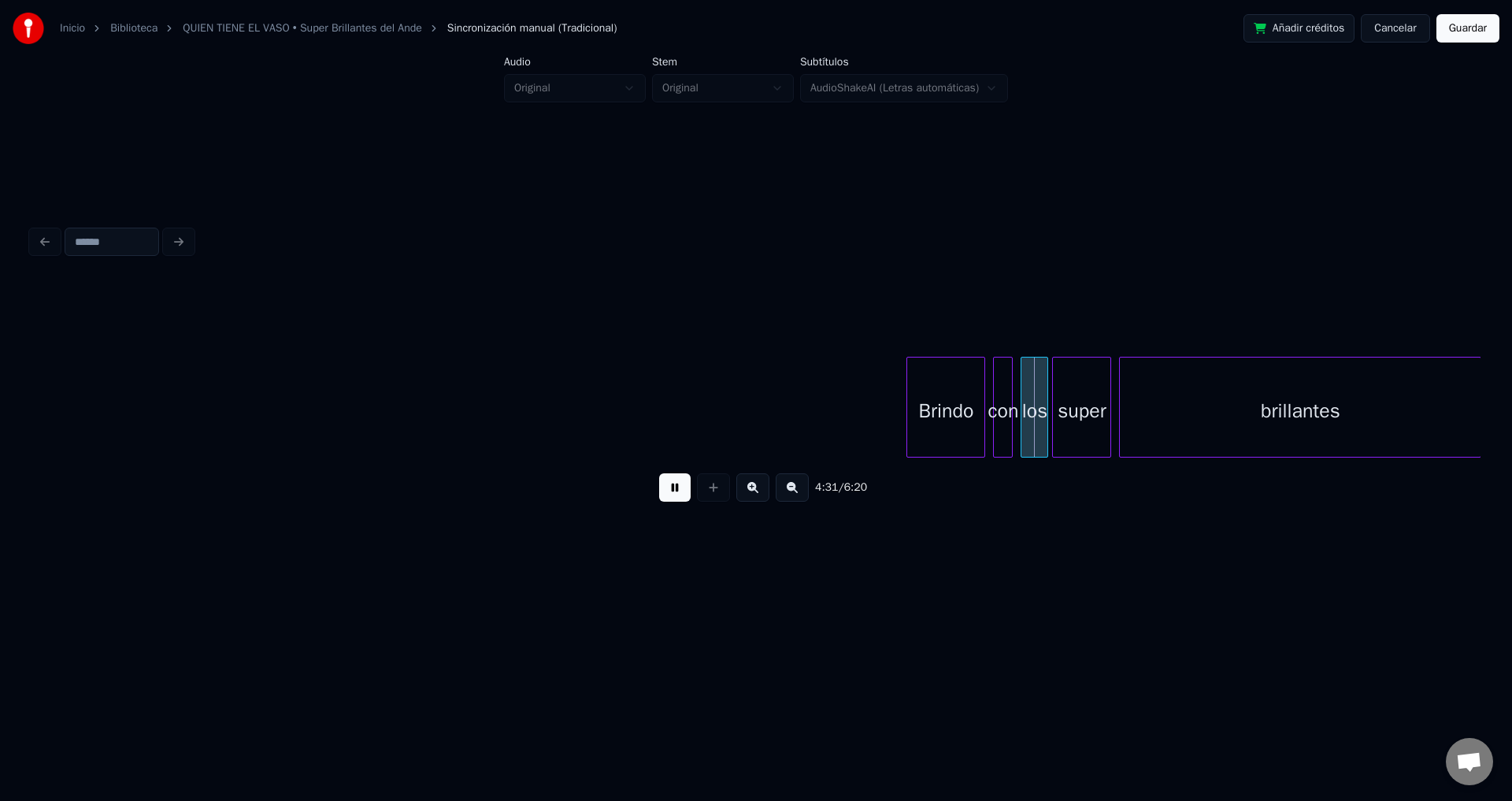click at bounding box center (675, 488) 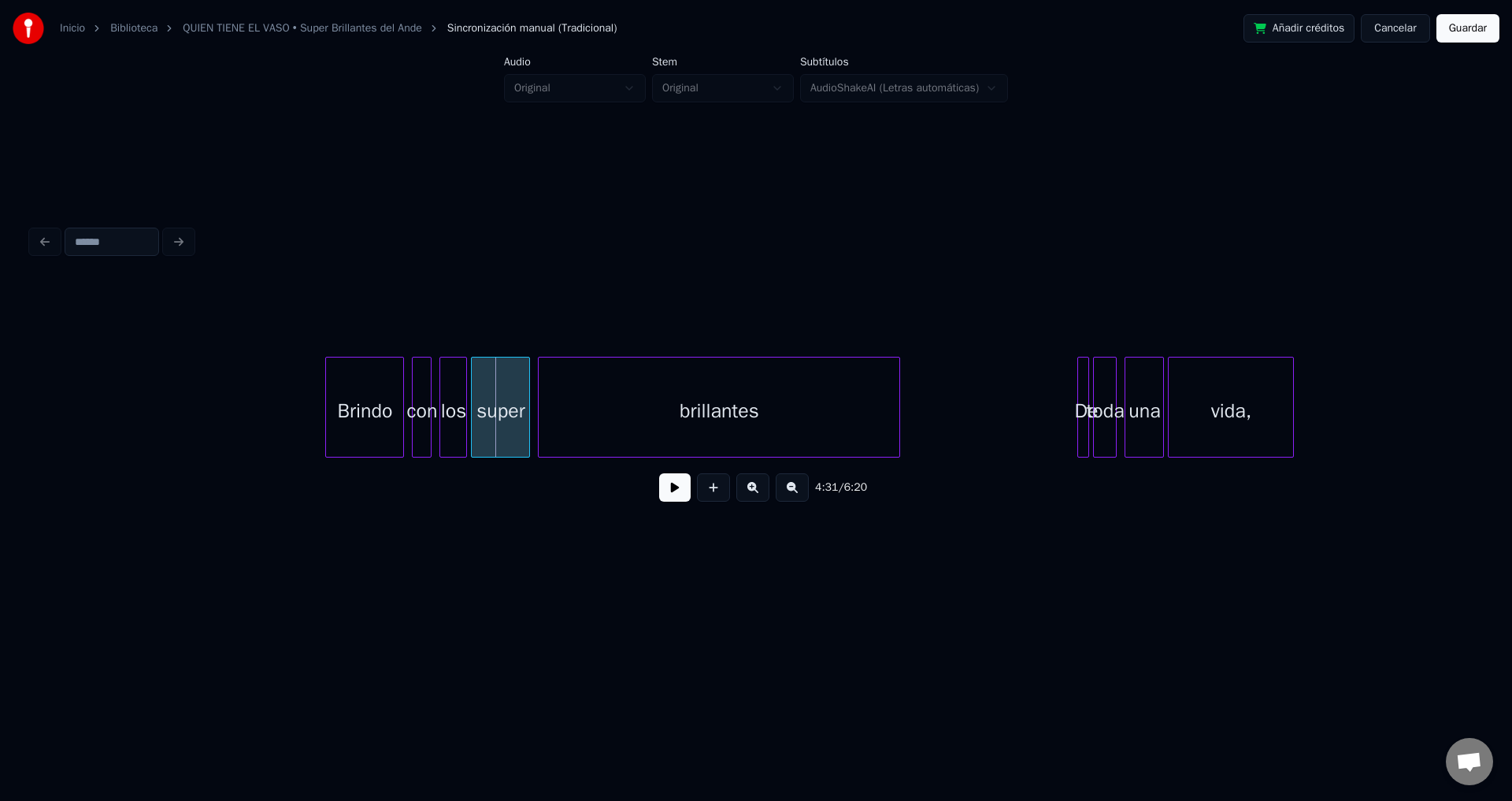 scroll, scrollTop: 0, scrollLeft: 53034, axis: horizontal 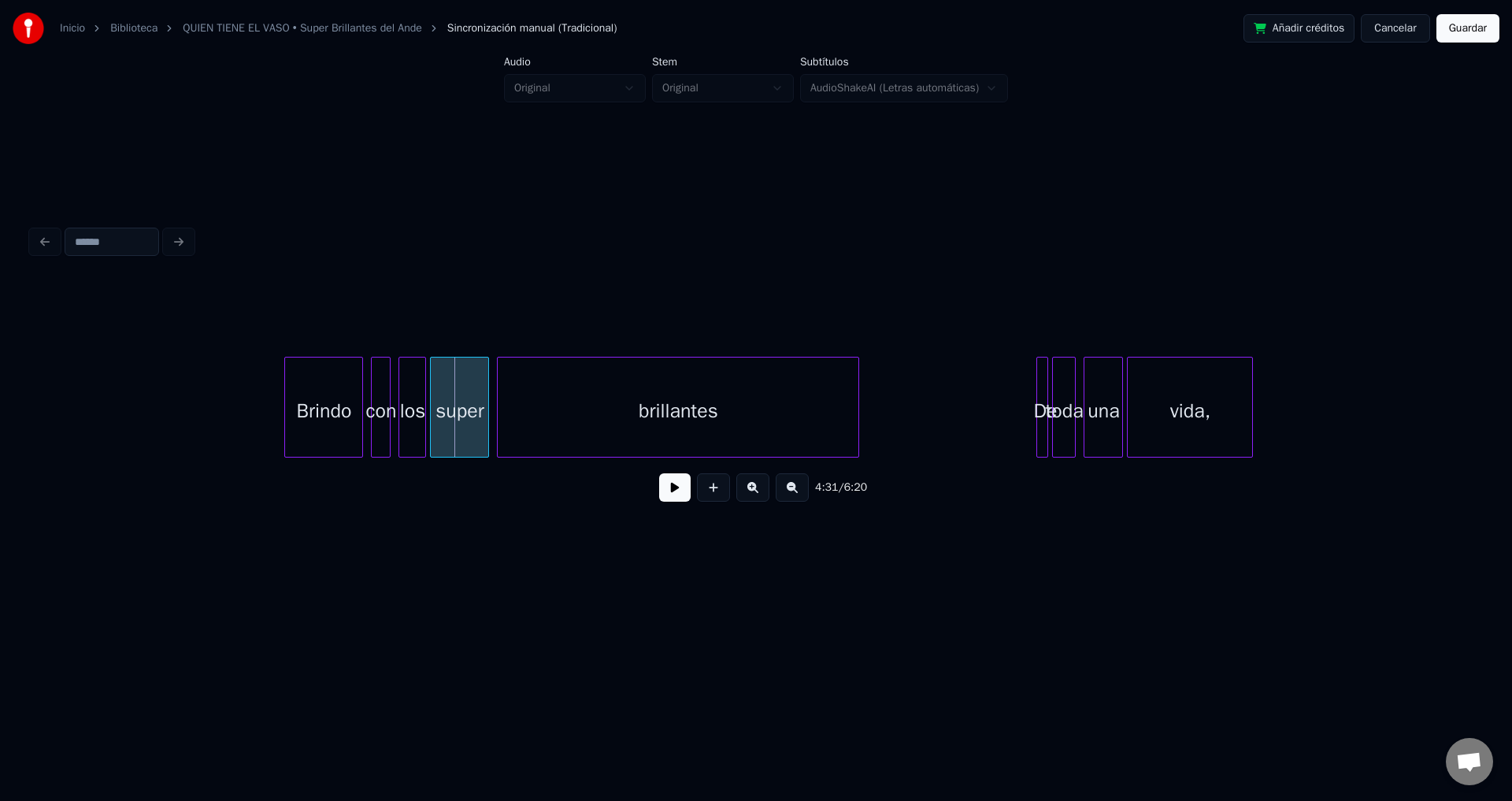 click on "Brindo" at bounding box center [324, 411] 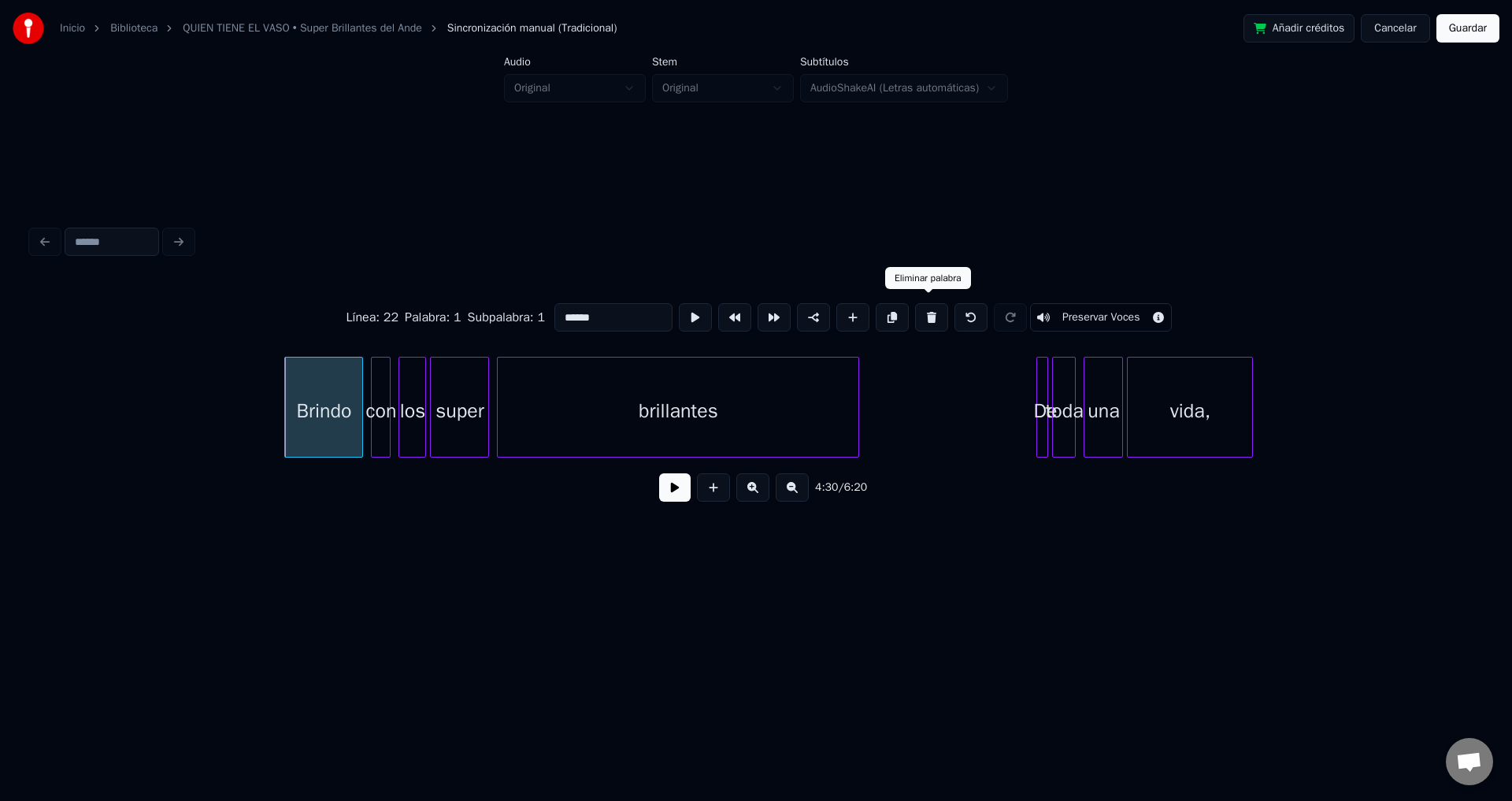 click at bounding box center (932, 317) 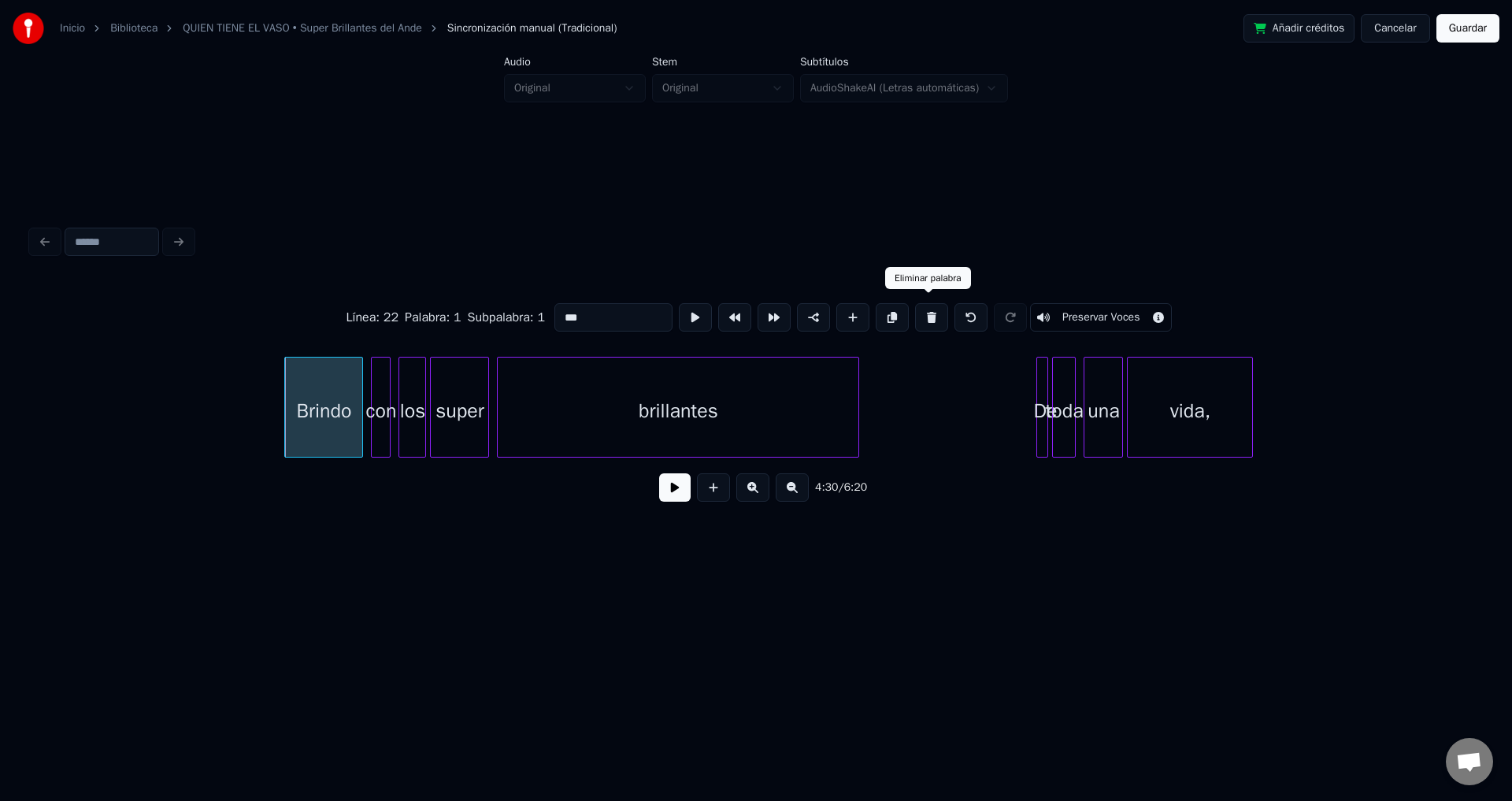 click at bounding box center (932, 317) 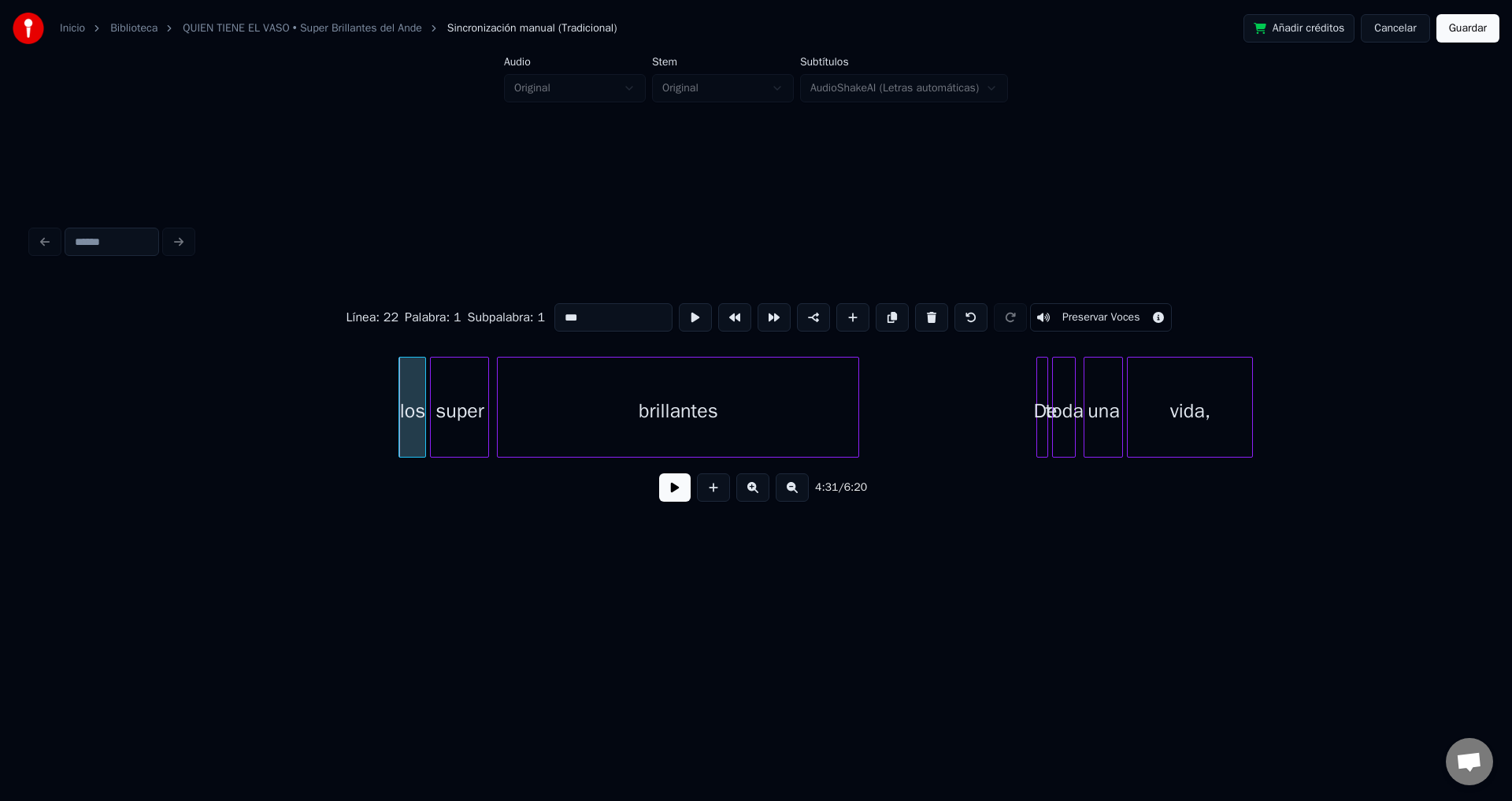 click at bounding box center [932, 317] 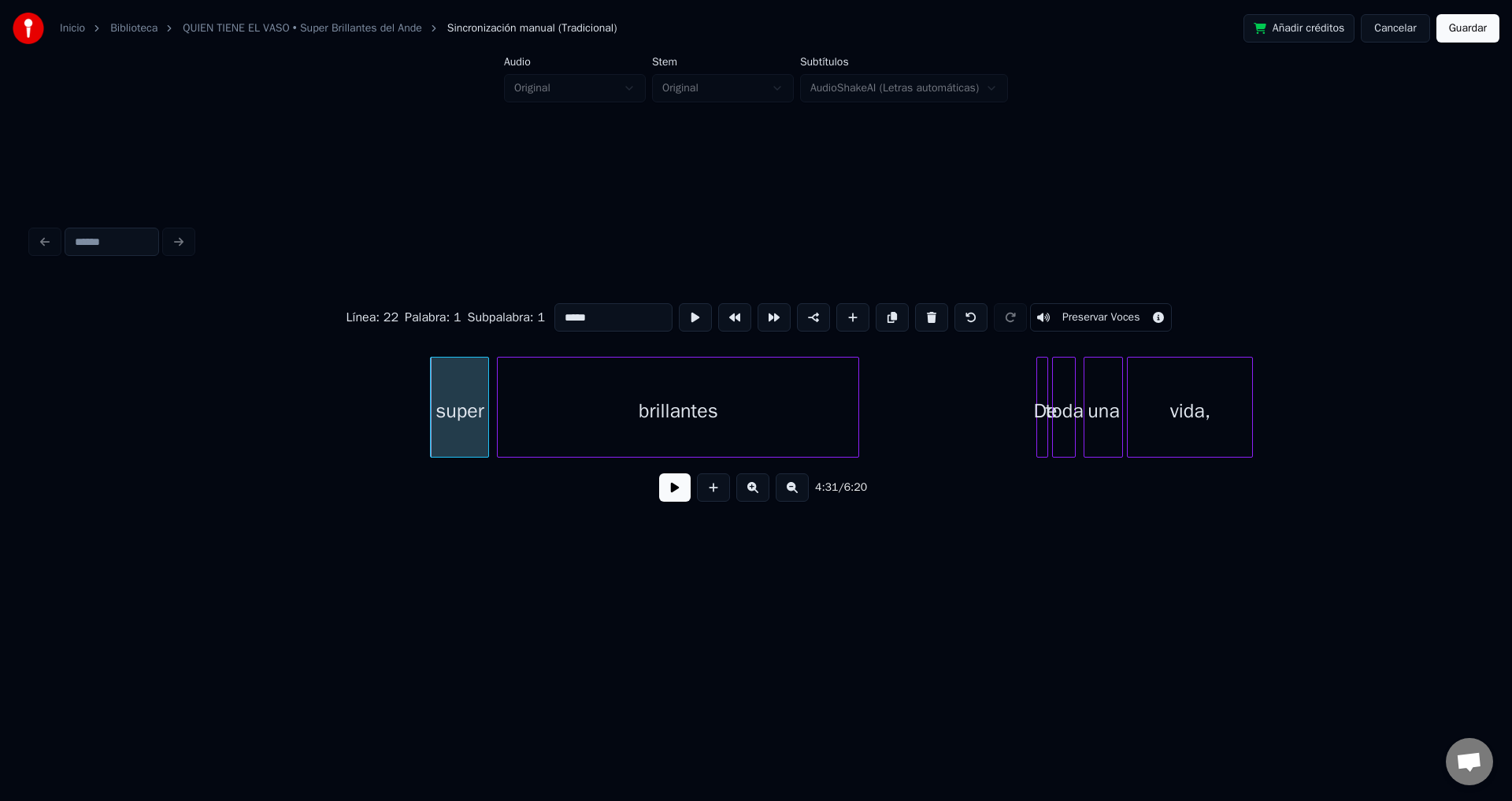 click at bounding box center [932, 317] 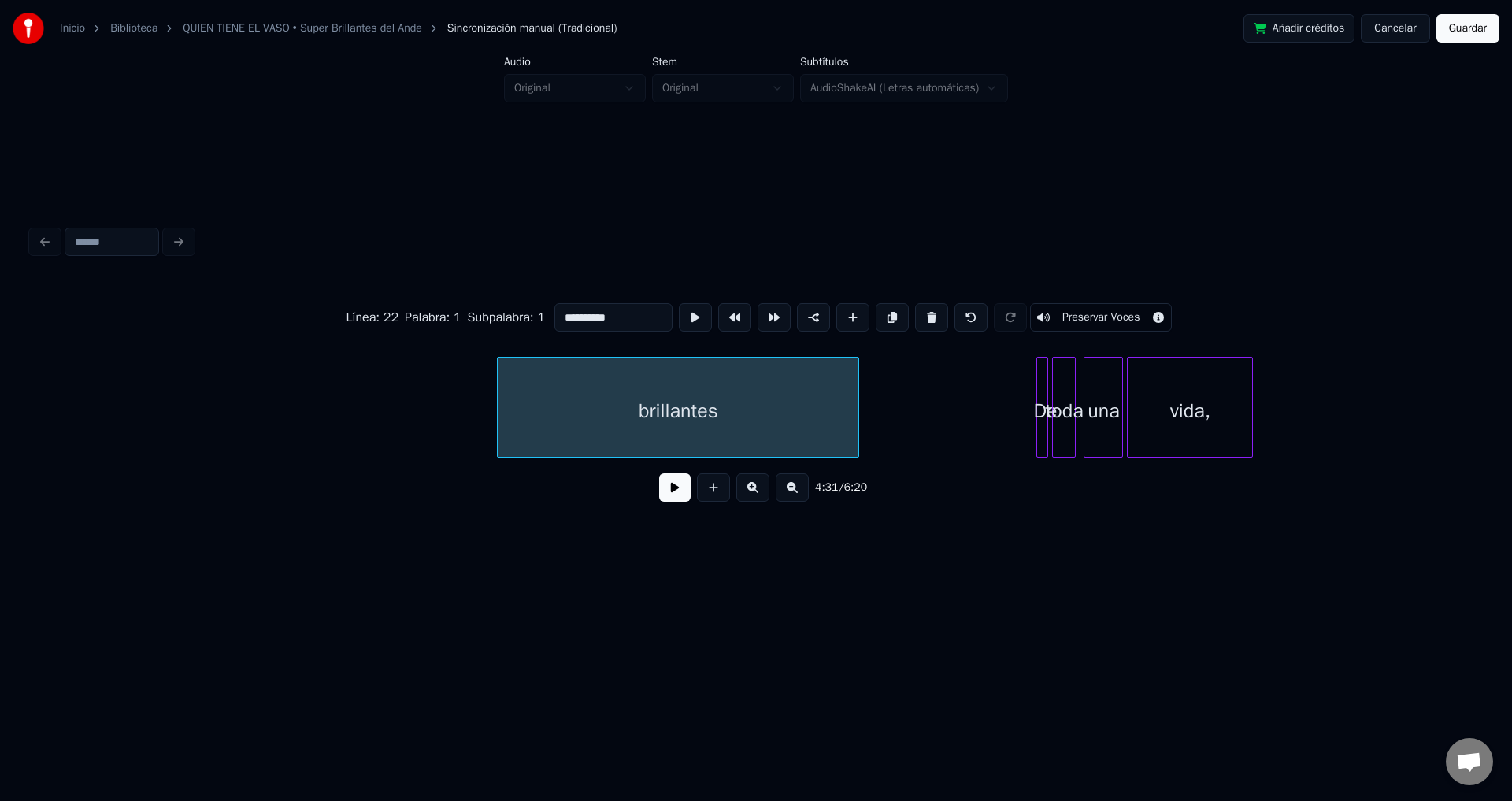 click at bounding box center (932, 317) 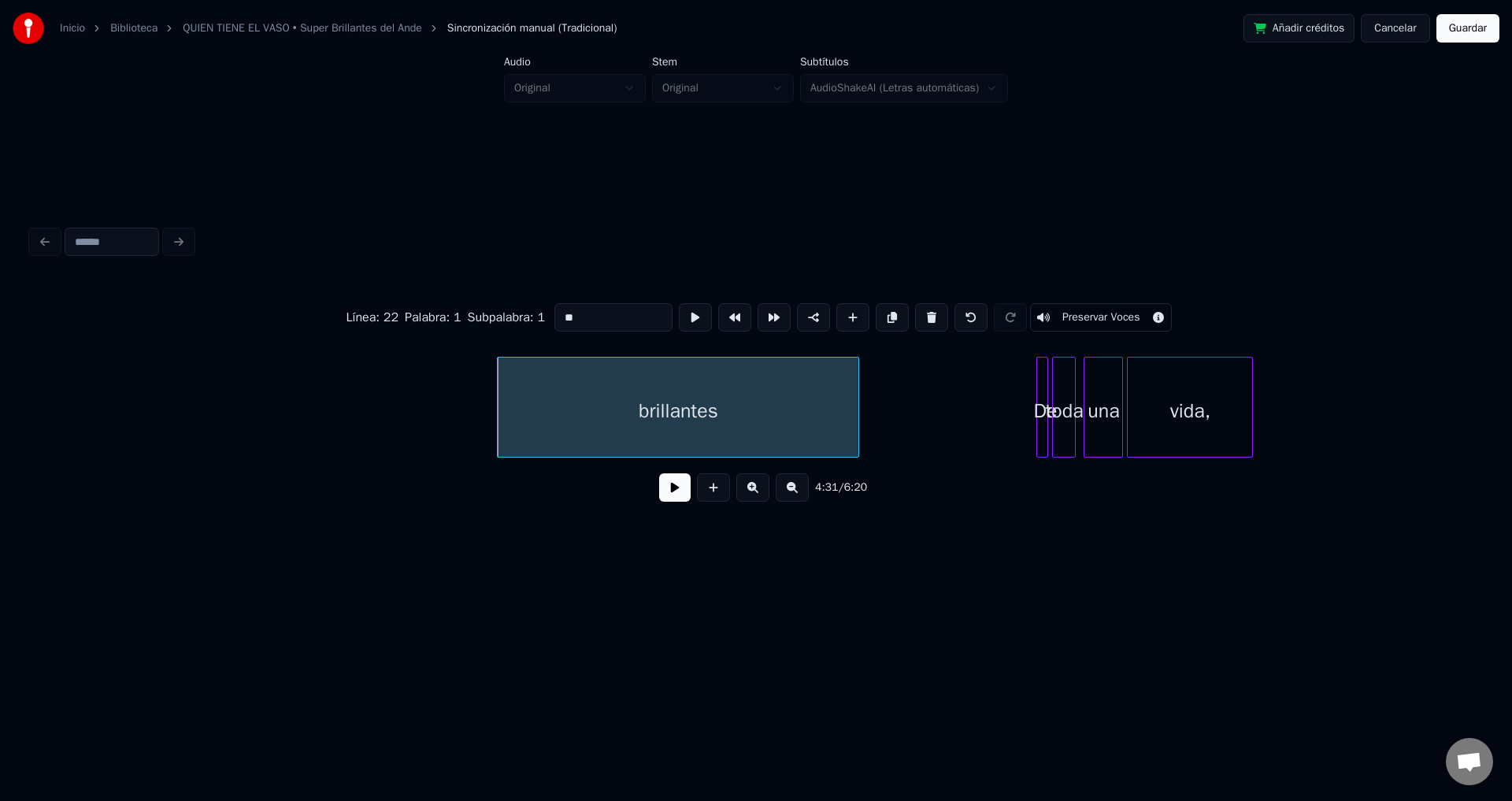 click at bounding box center (932, 317) 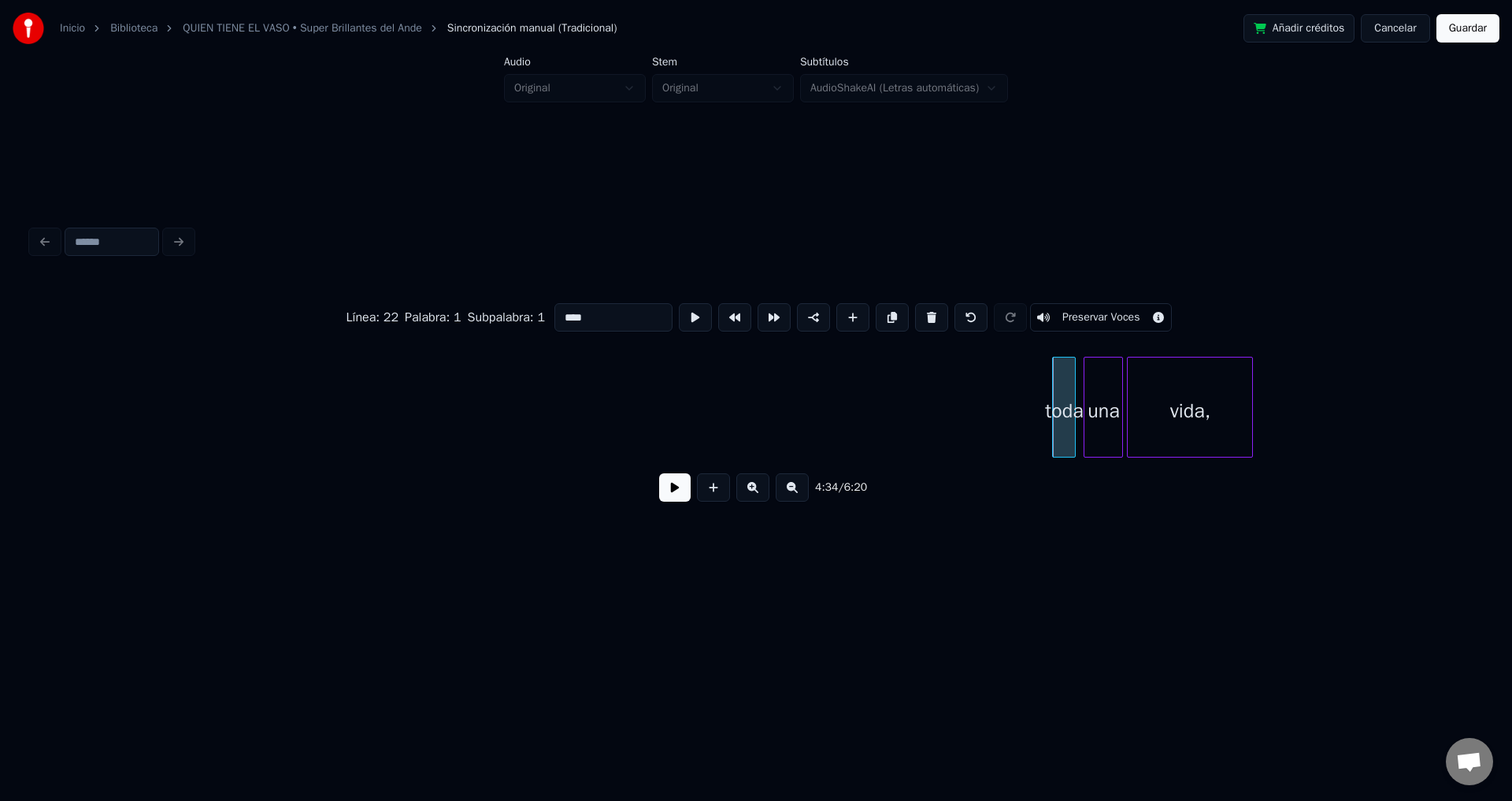 click at bounding box center [932, 317] 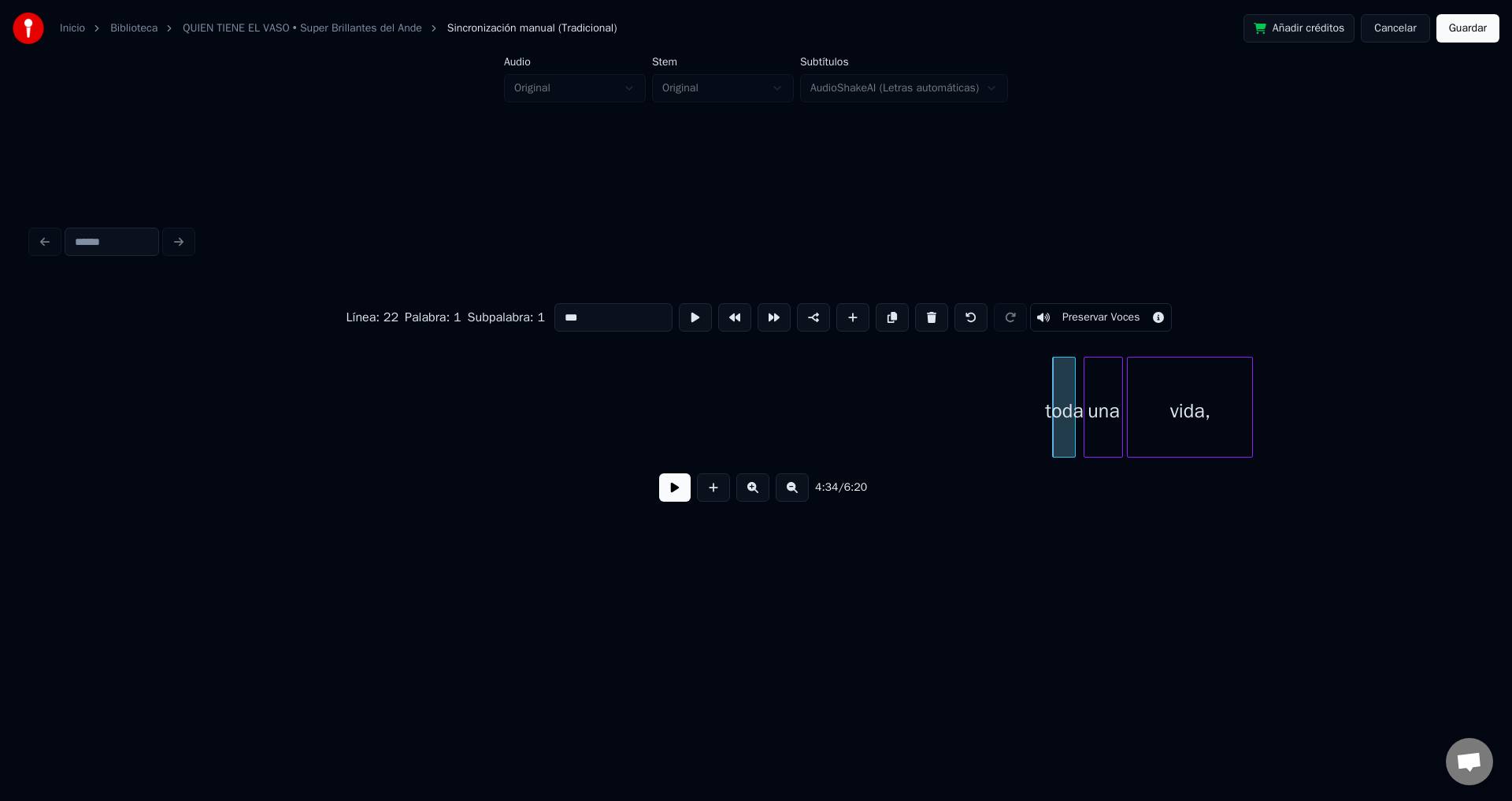 click at bounding box center (932, 317) 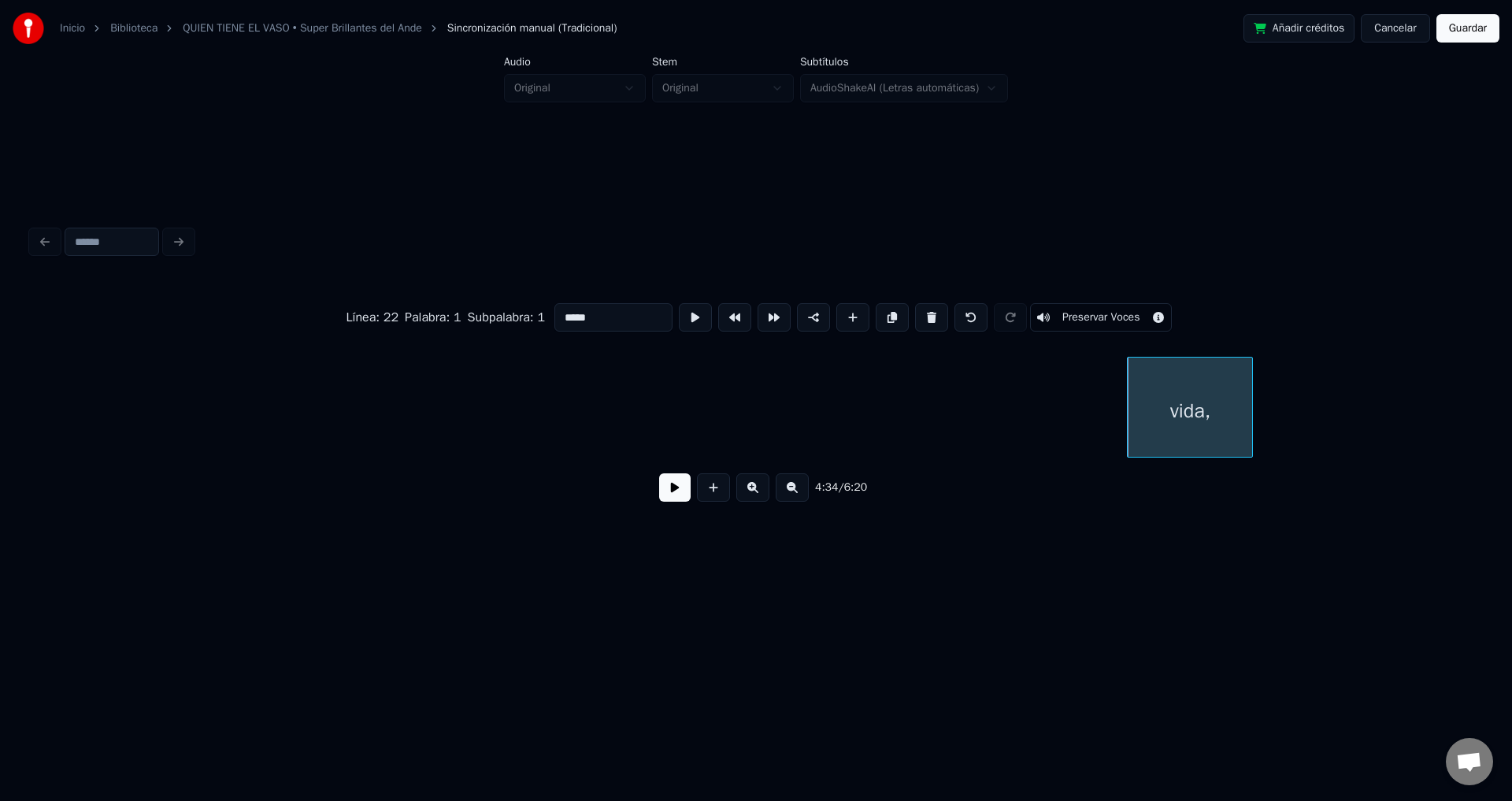 click at bounding box center (932, 317) 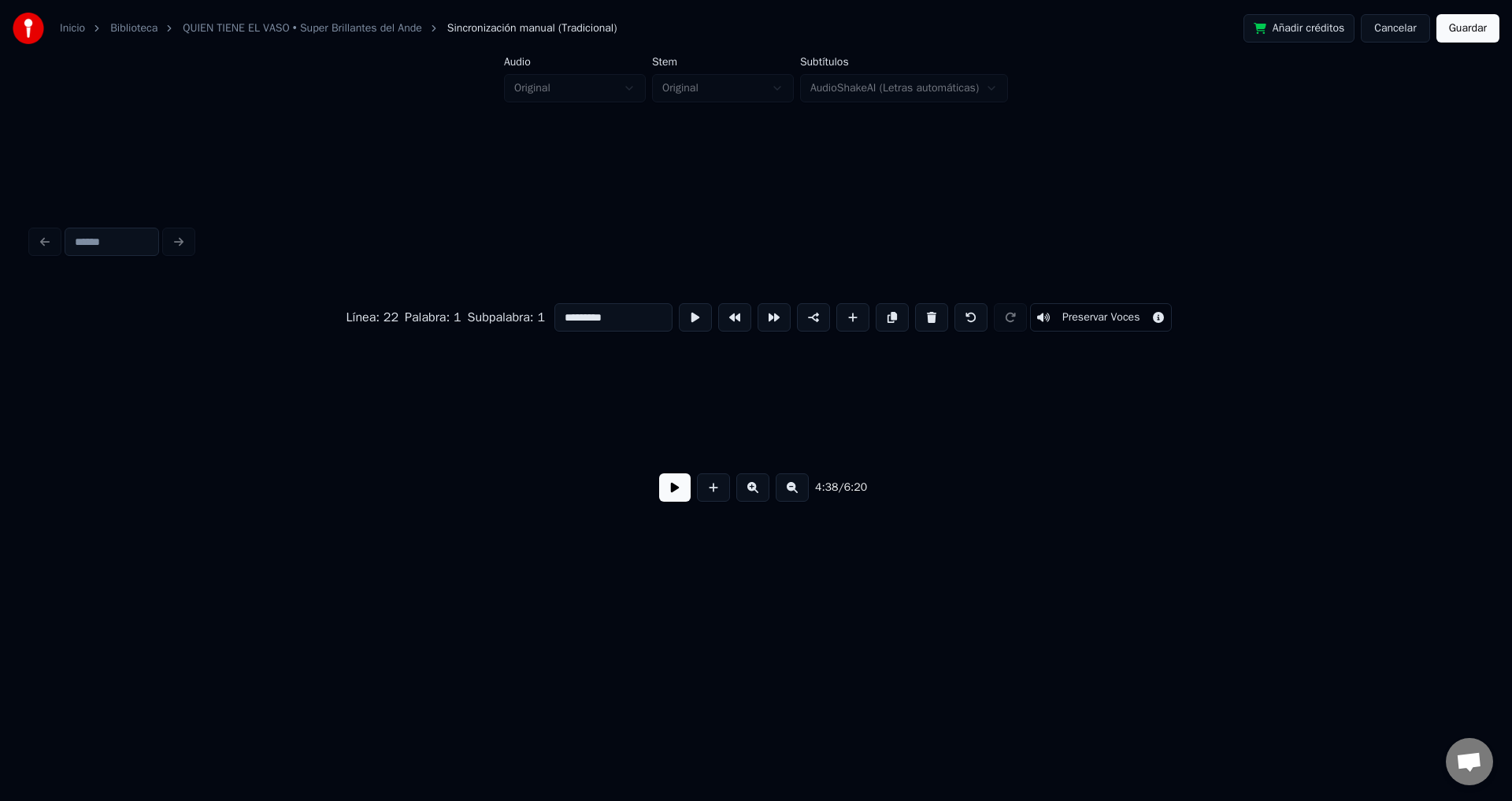 scroll, scrollTop: 0, scrollLeft: 54795, axis: horizontal 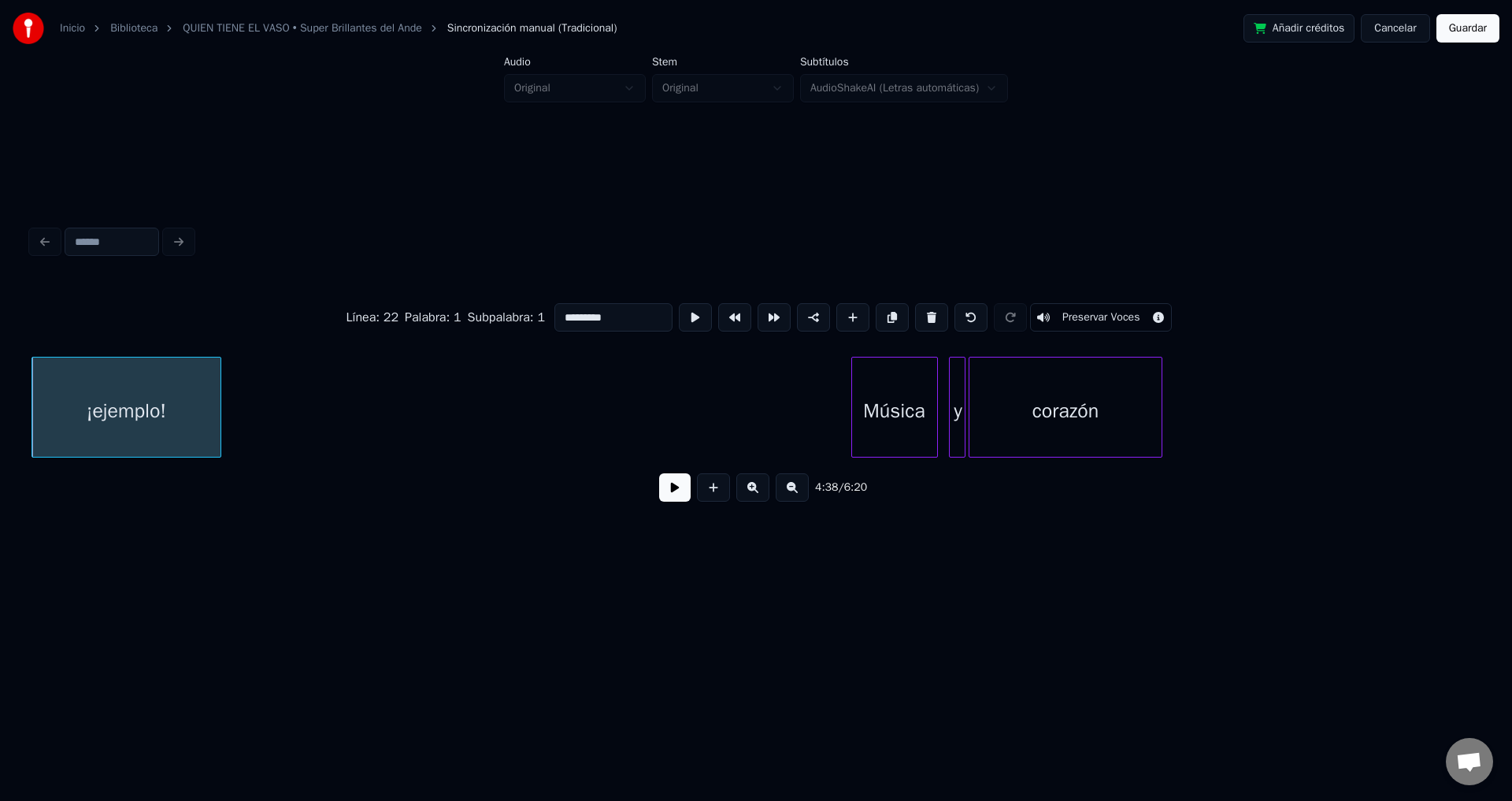 click at bounding box center (932, 317) 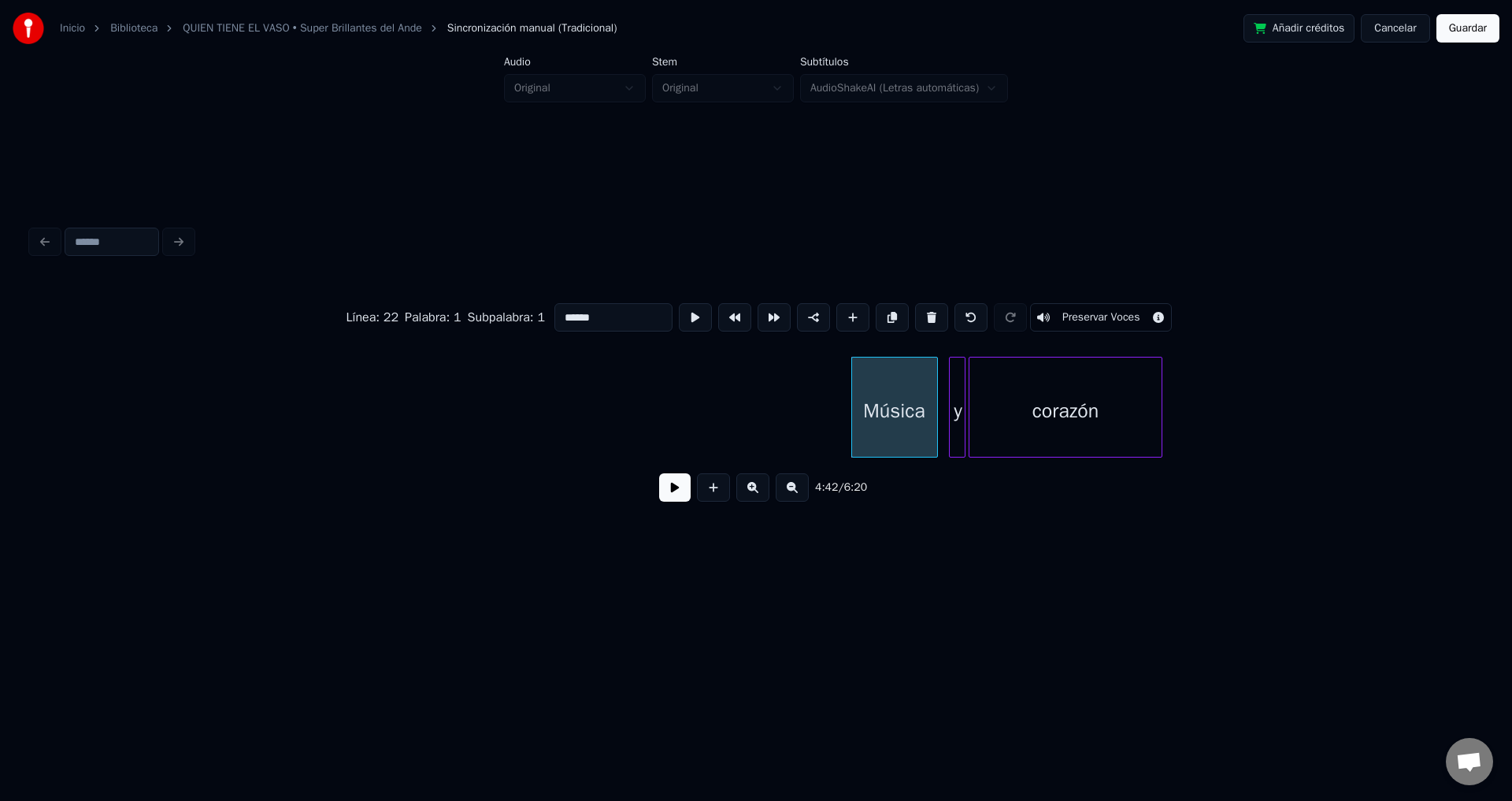 click at bounding box center [932, 317] 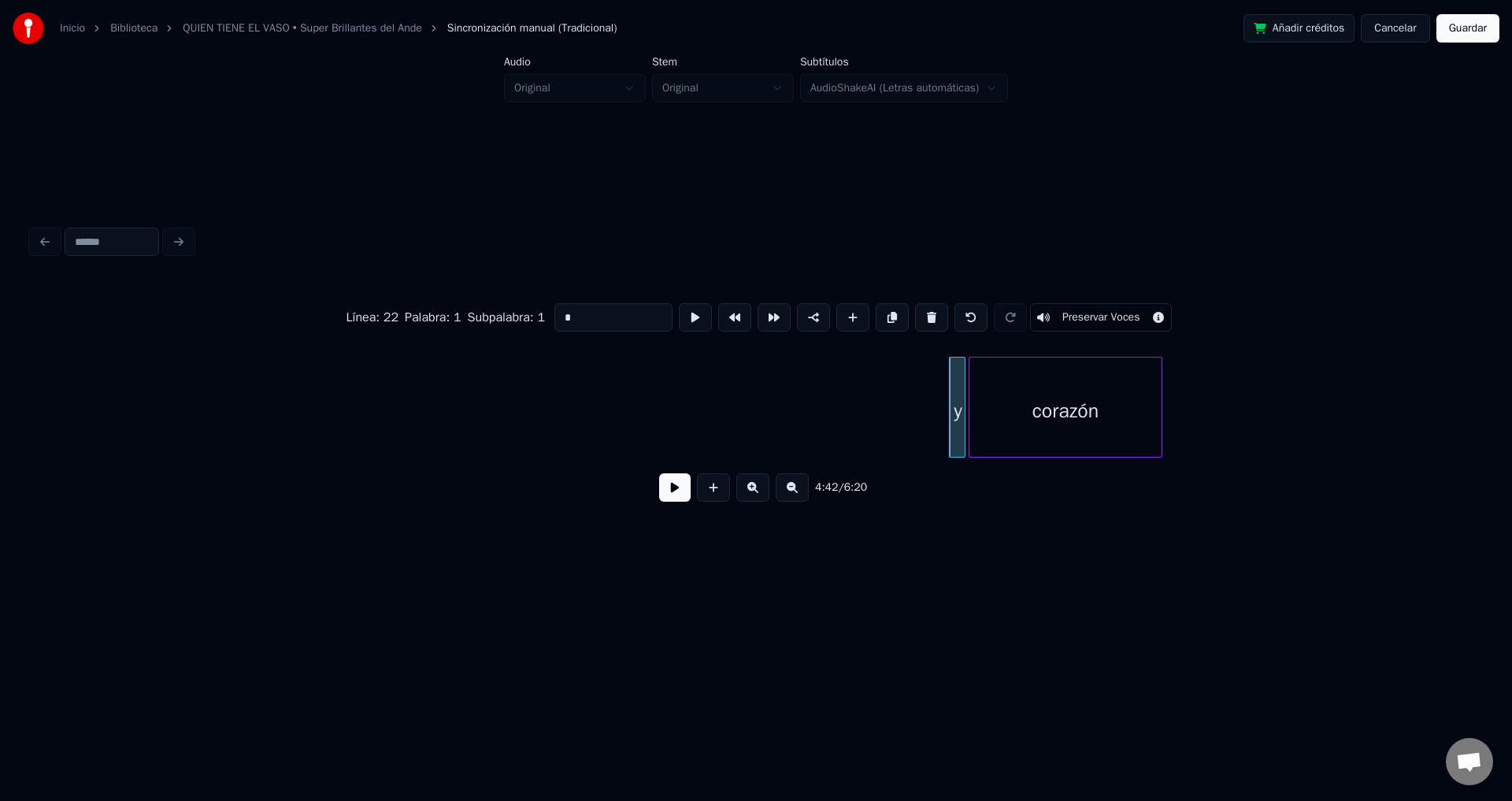 click at bounding box center (932, 317) 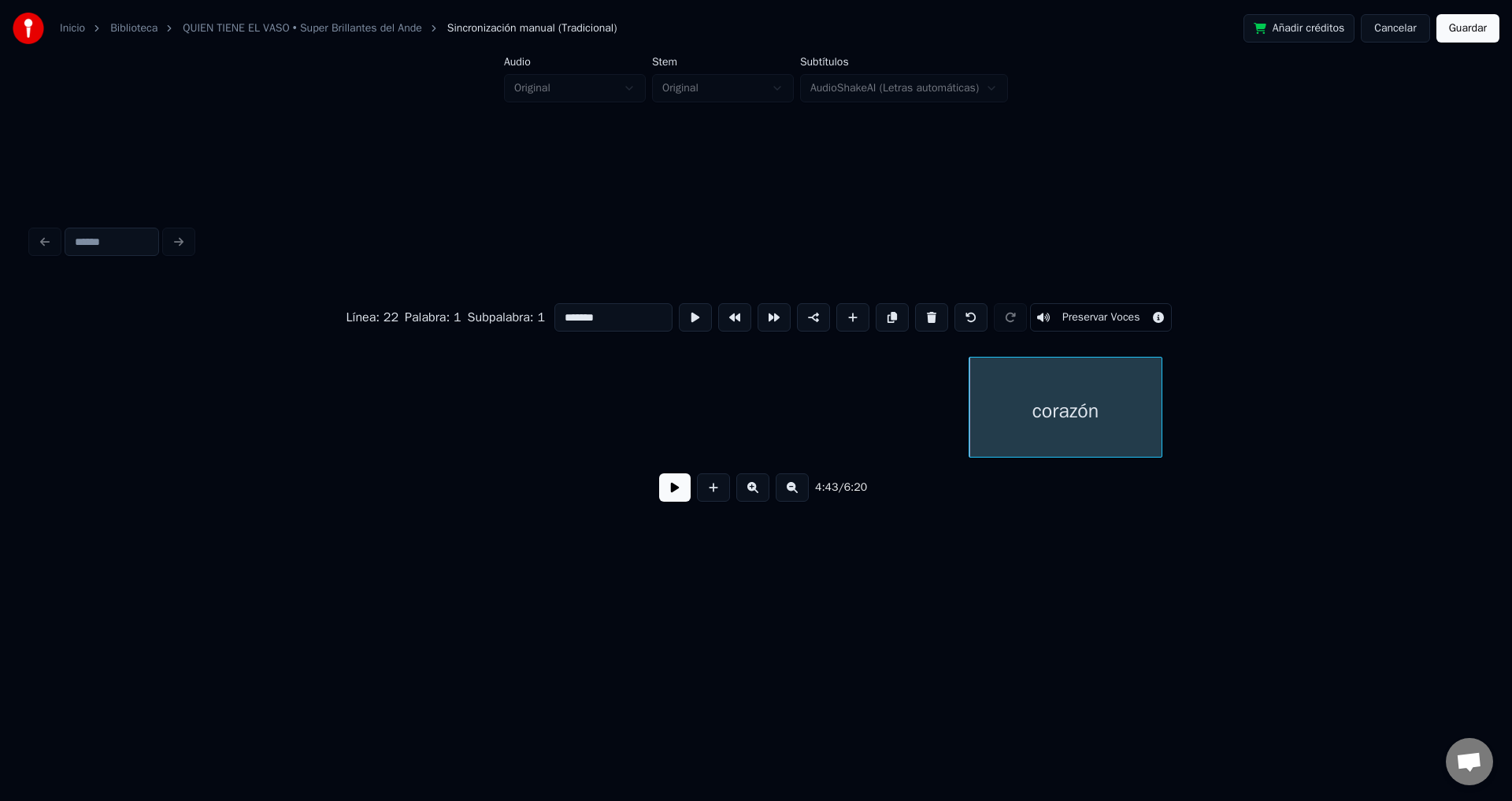 click at bounding box center (932, 317) 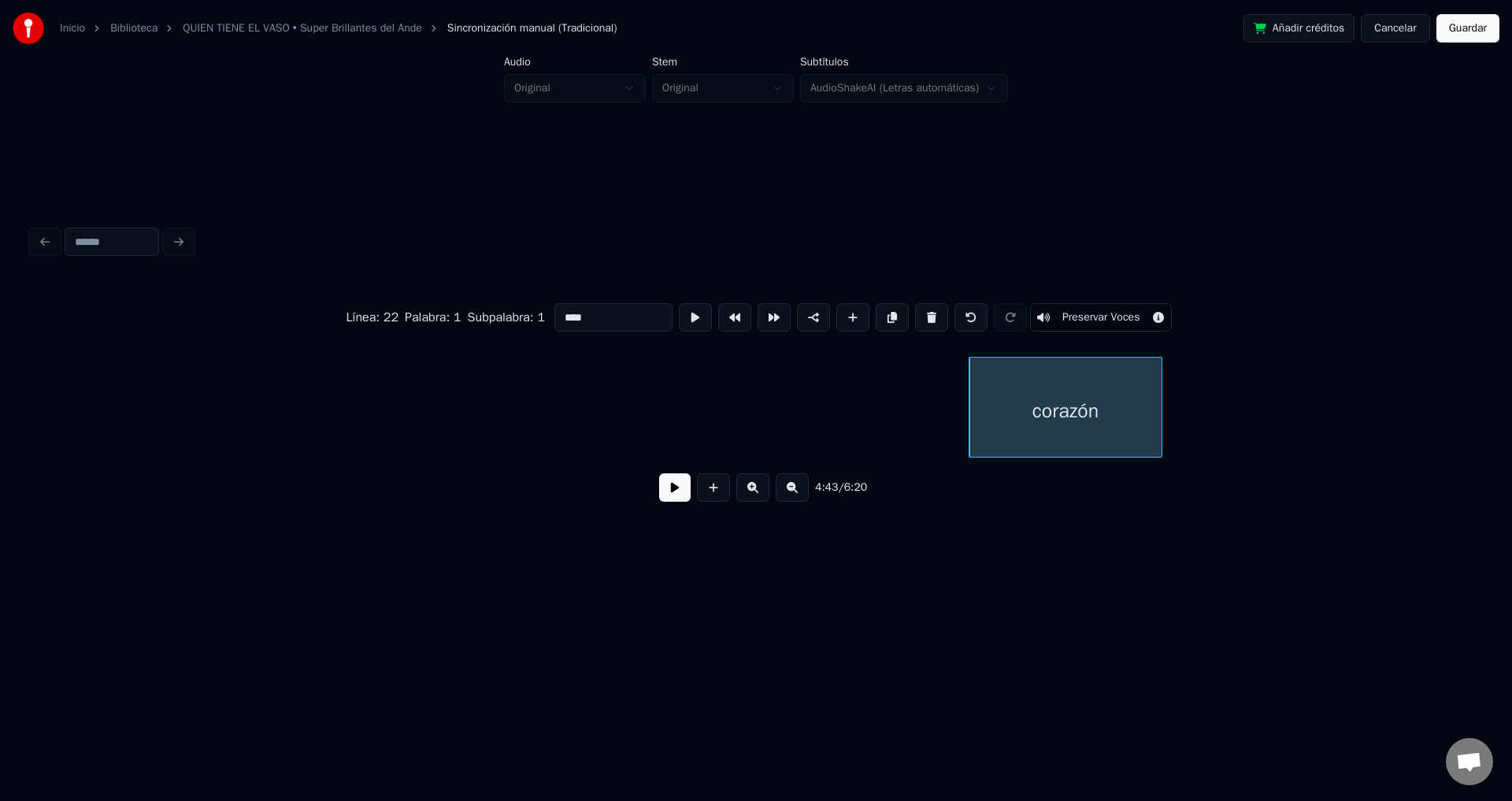 scroll, scrollTop: 0, scrollLeft: 56405, axis: horizontal 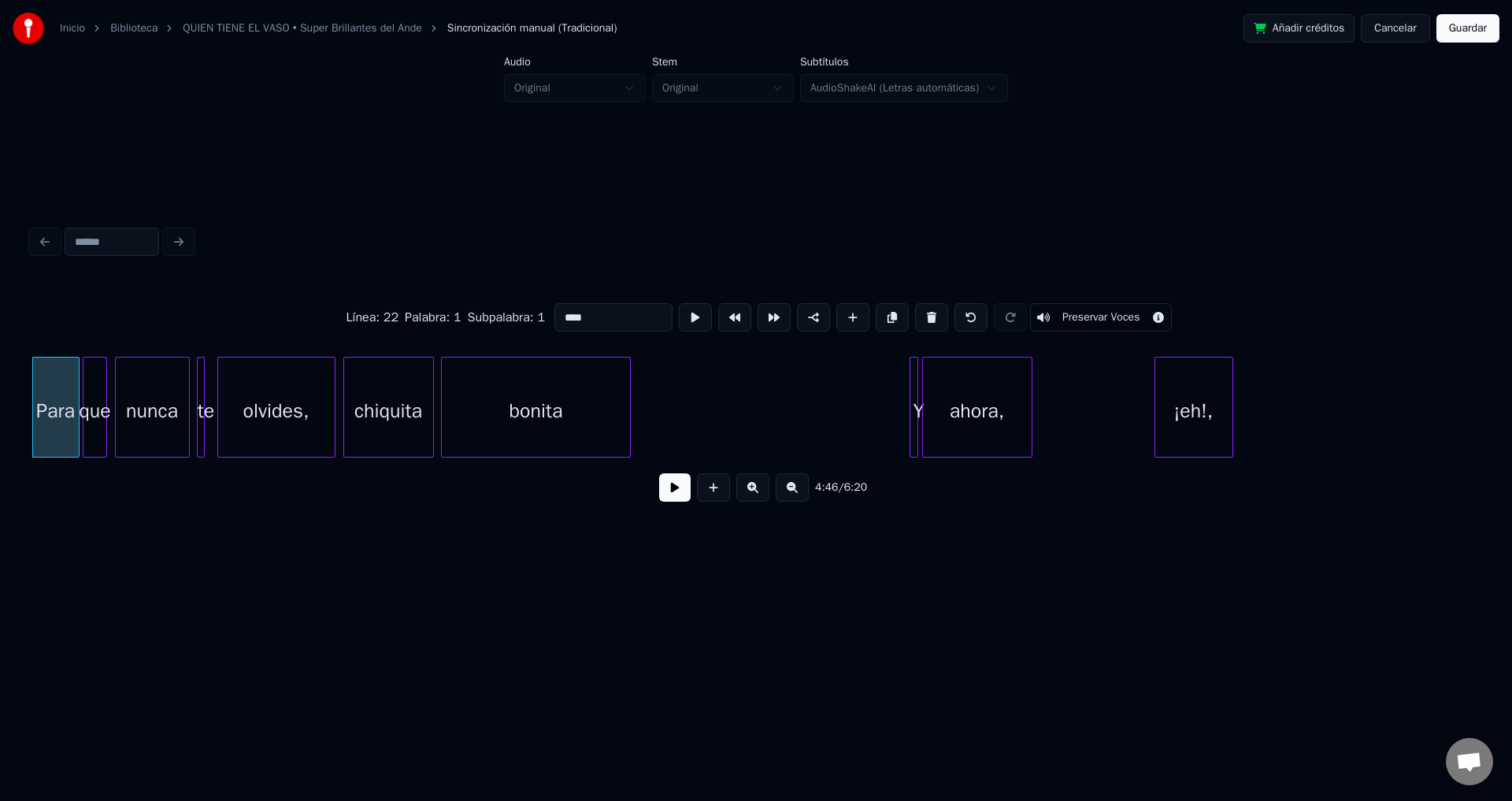 click at bounding box center (675, 488) 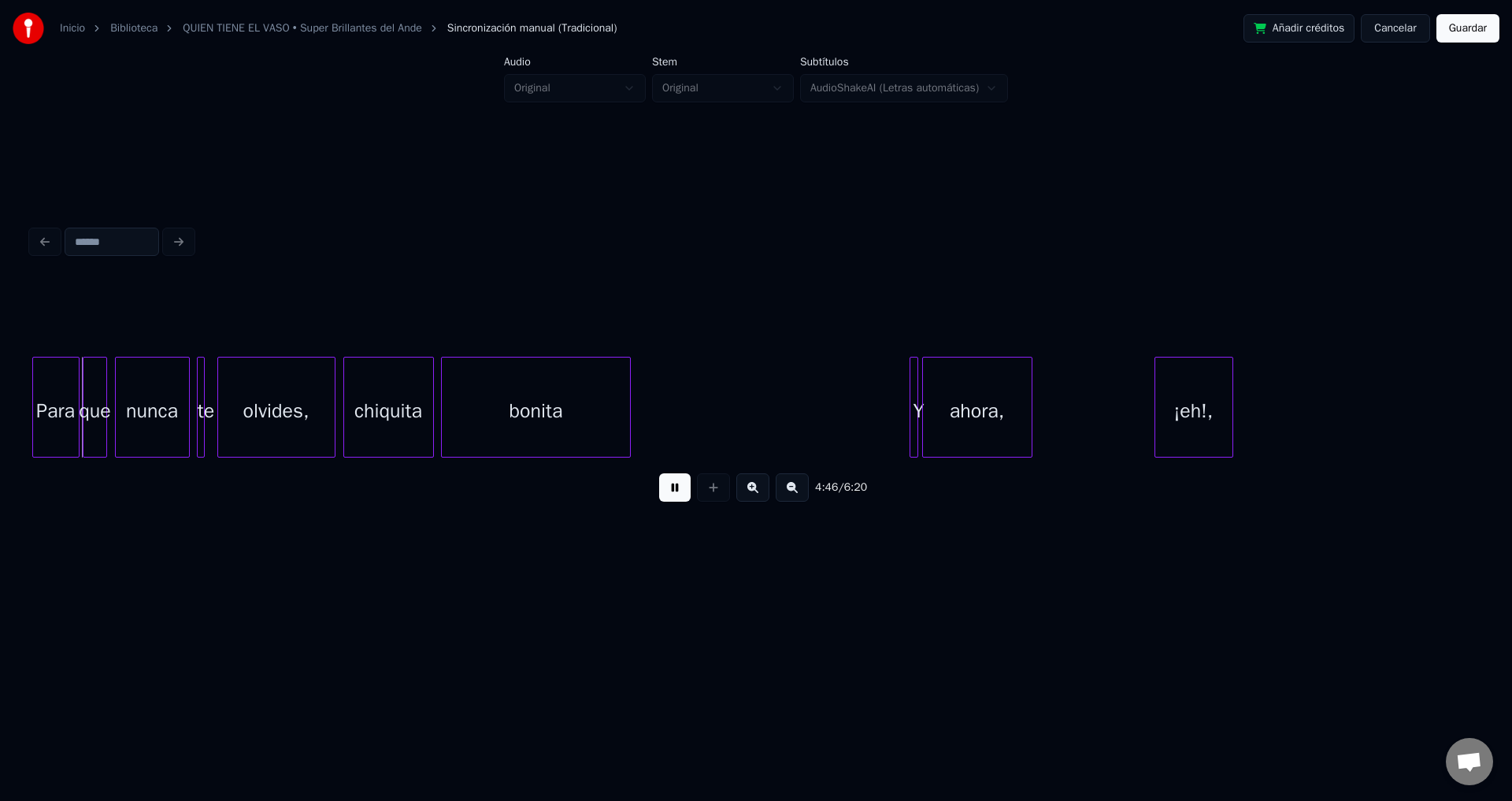 click at bounding box center [675, 488] 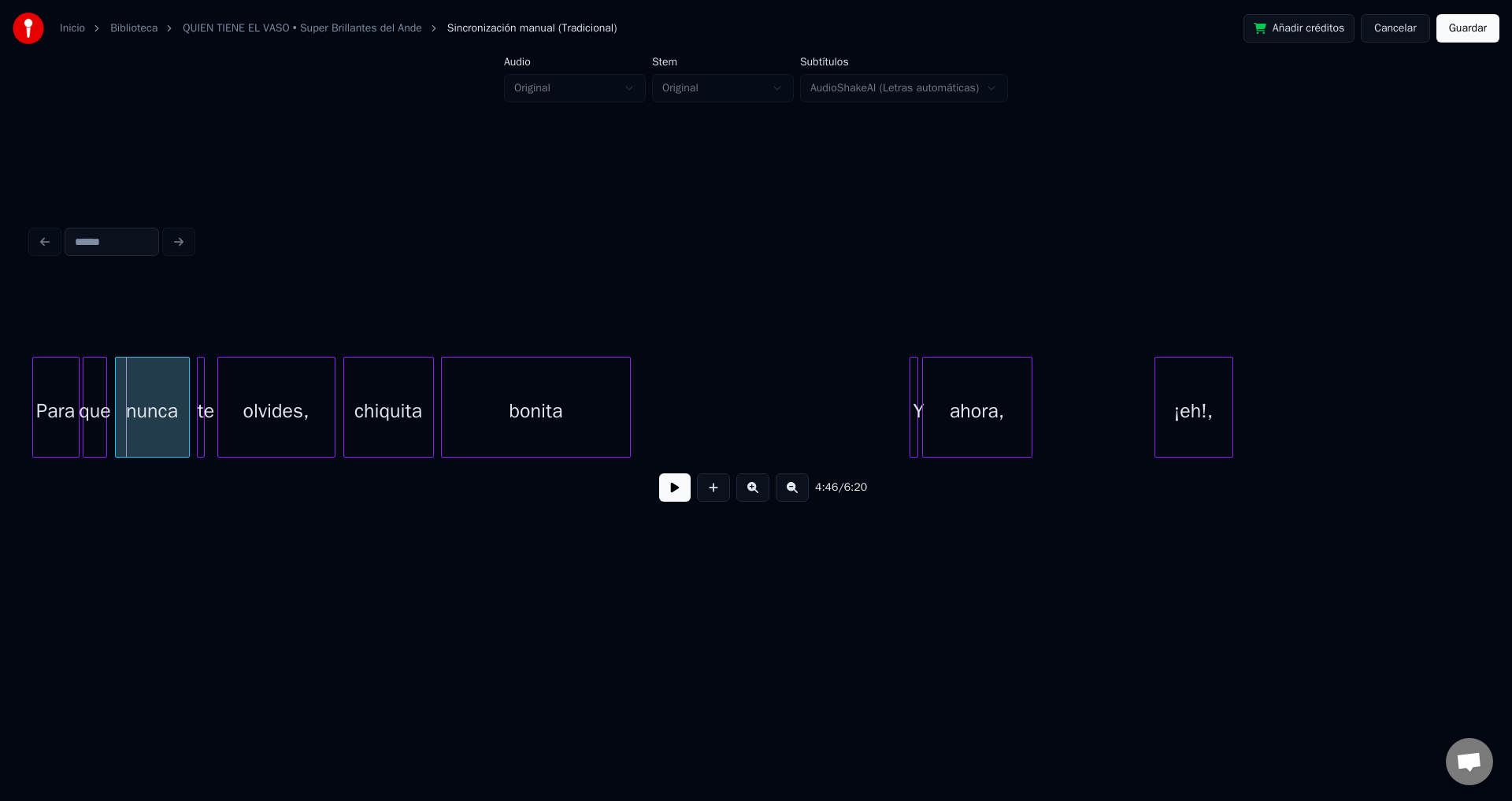 click at bounding box center [76, 407] 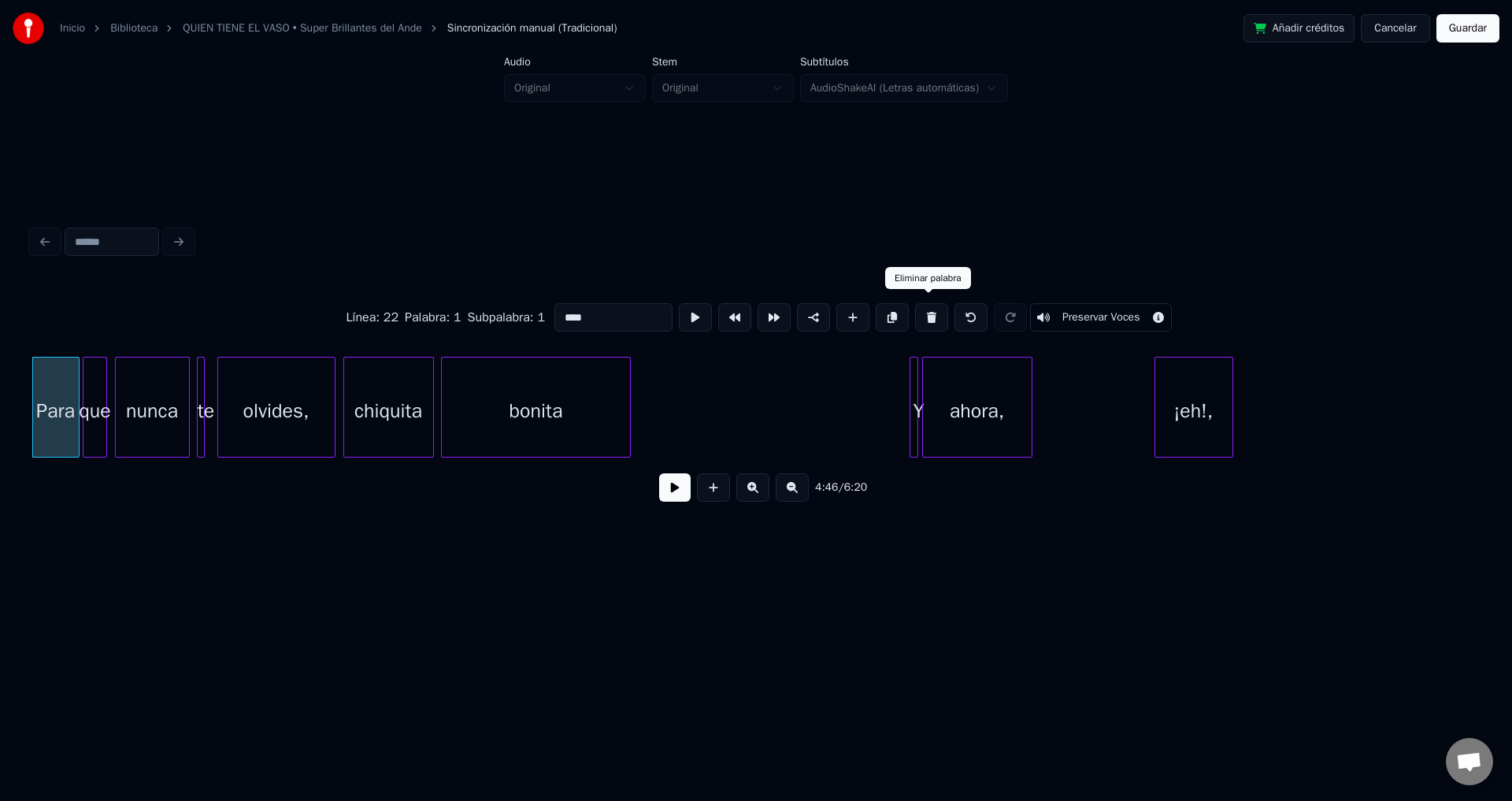 click at bounding box center (932, 317) 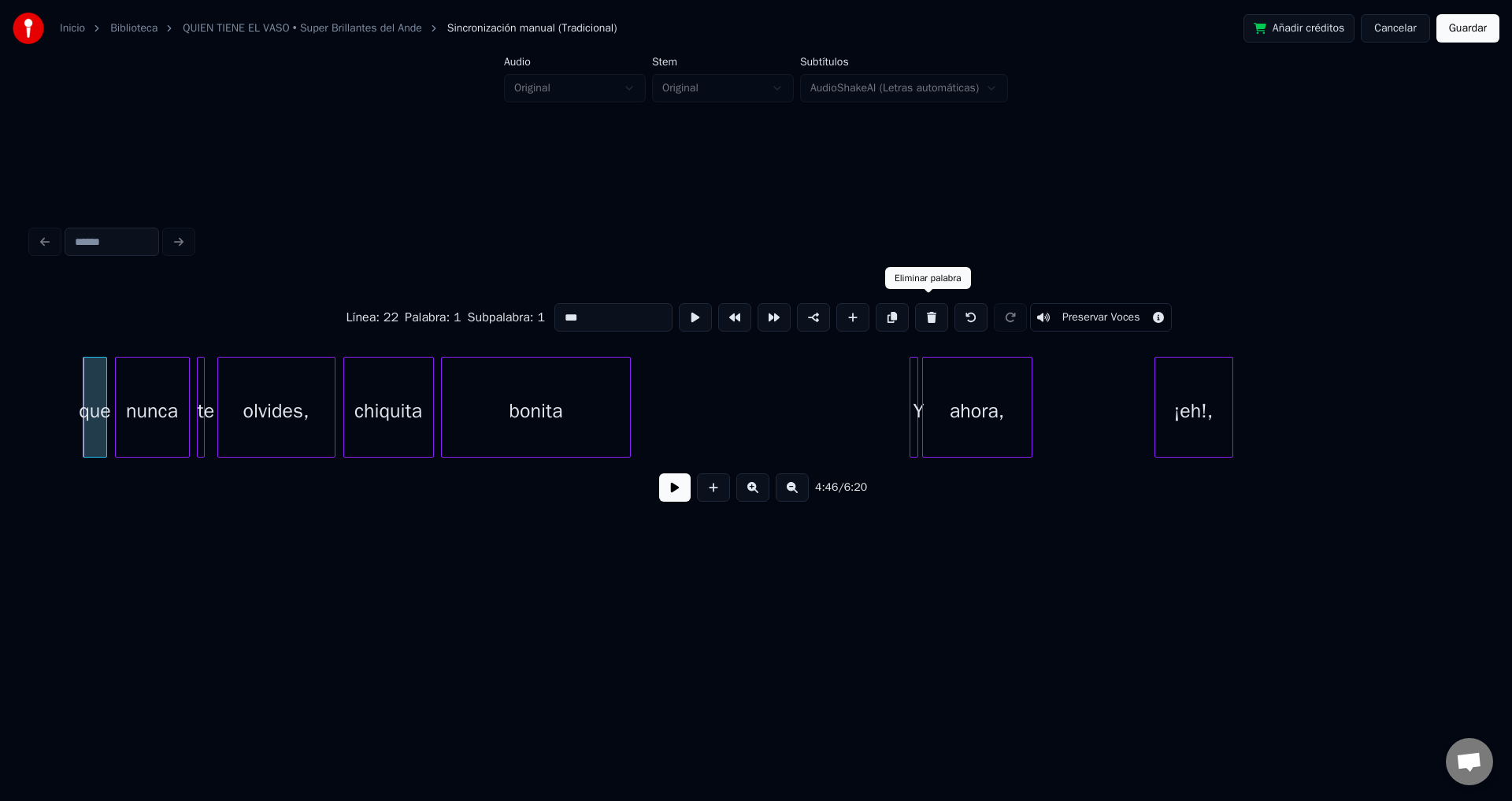 click at bounding box center [932, 317] 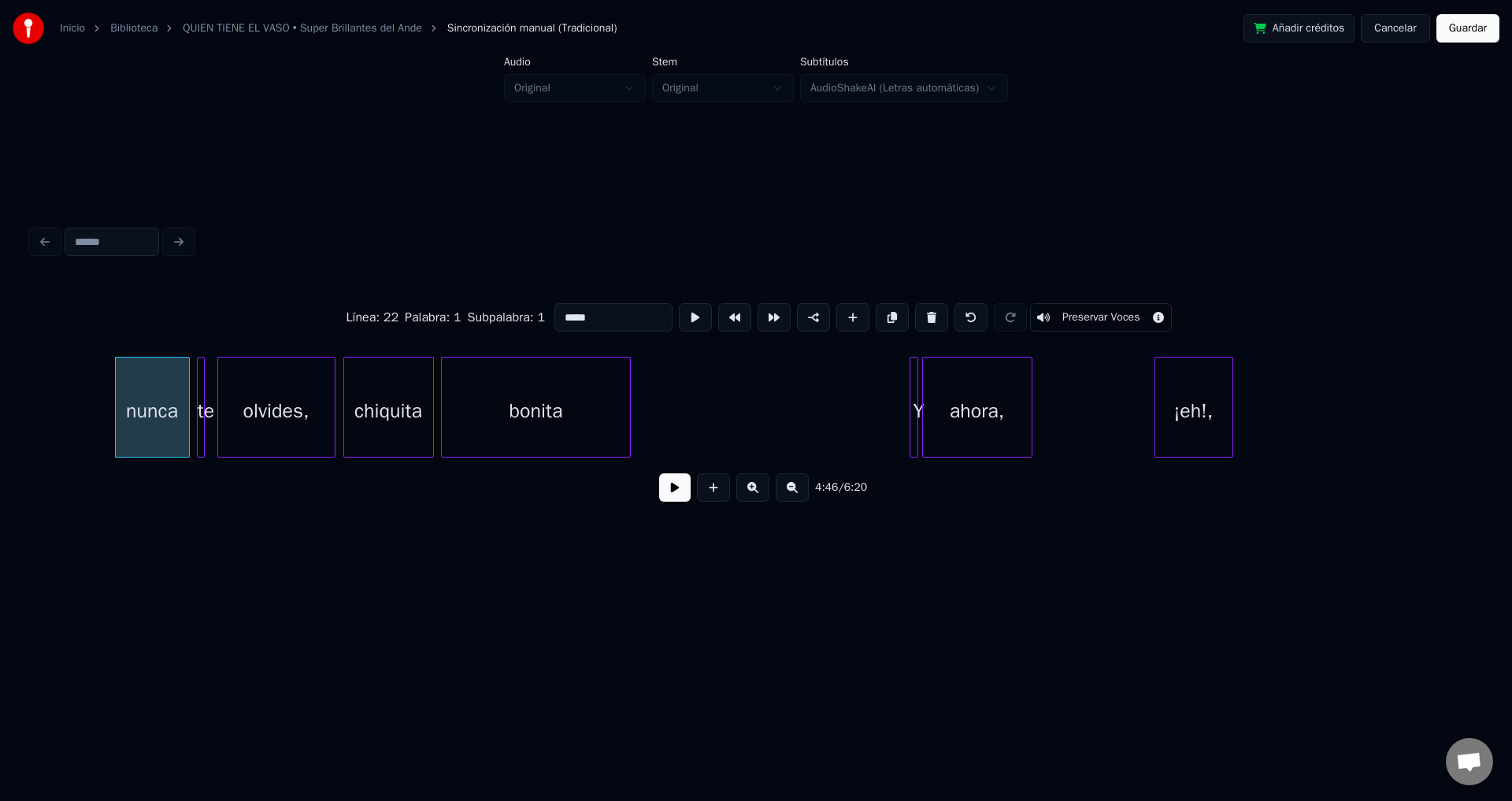 click at bounding box center (932, 317) 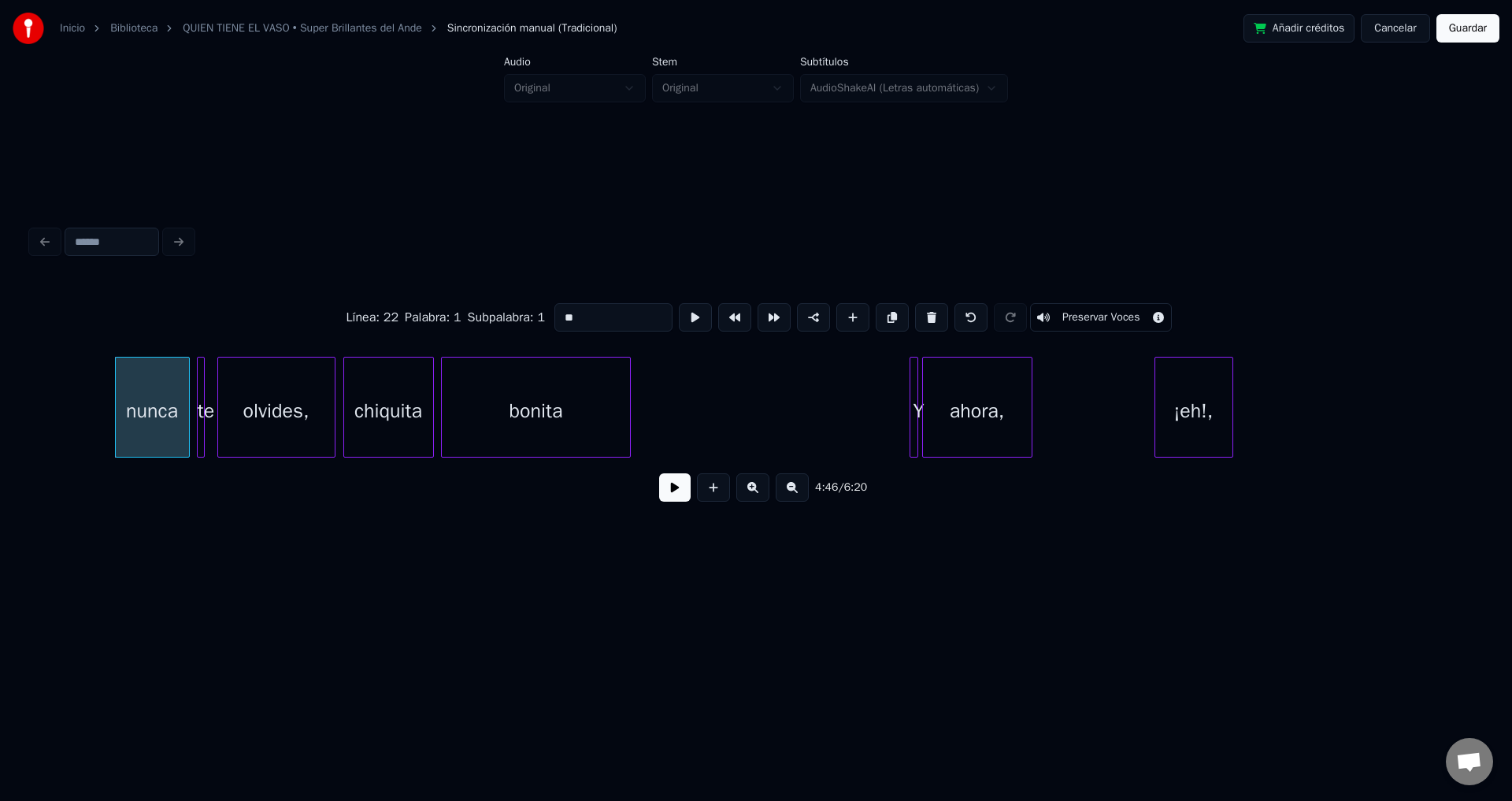 click at bounding box center (932, 317) 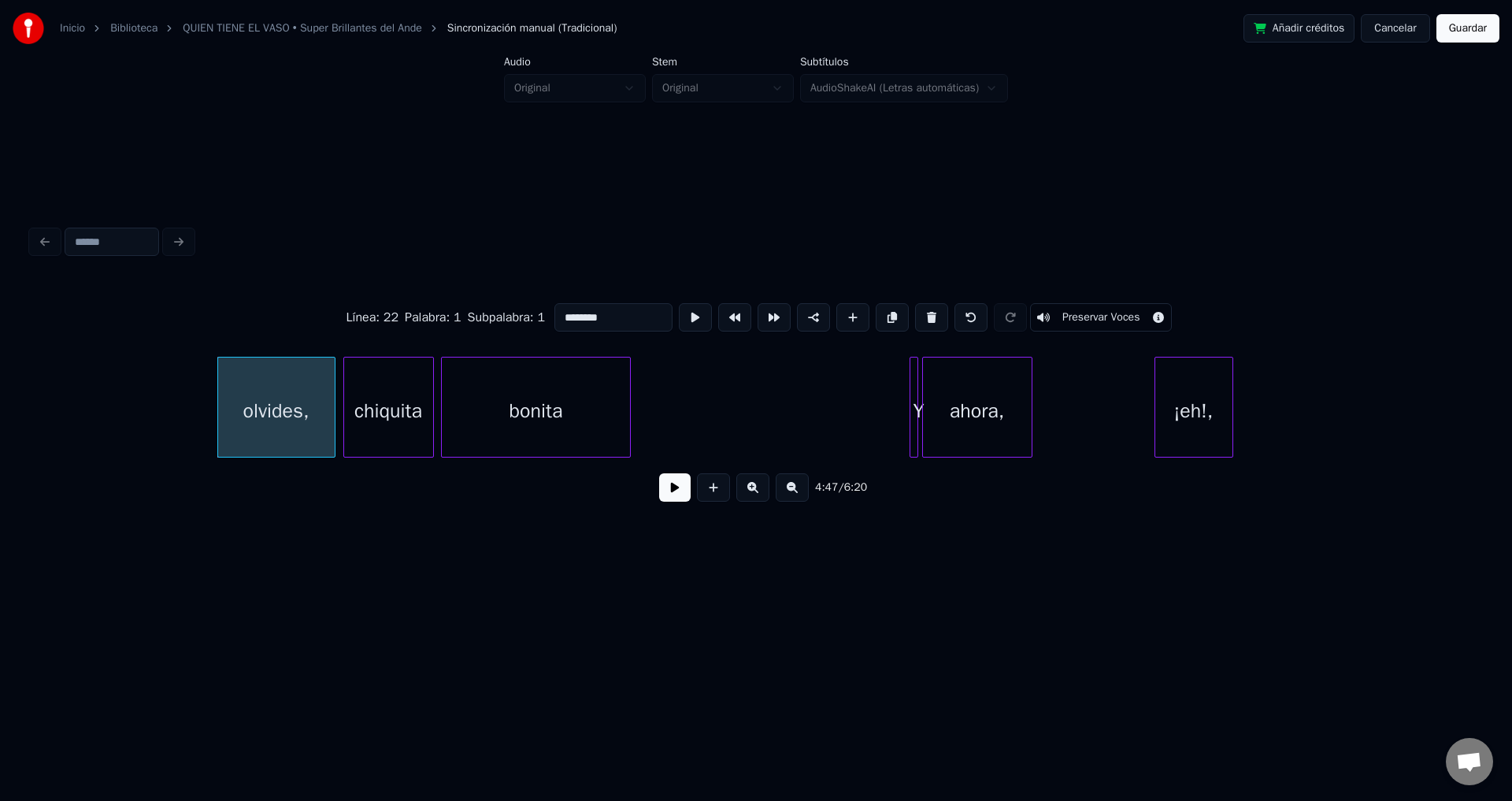 click at bounding box center [932, 317] 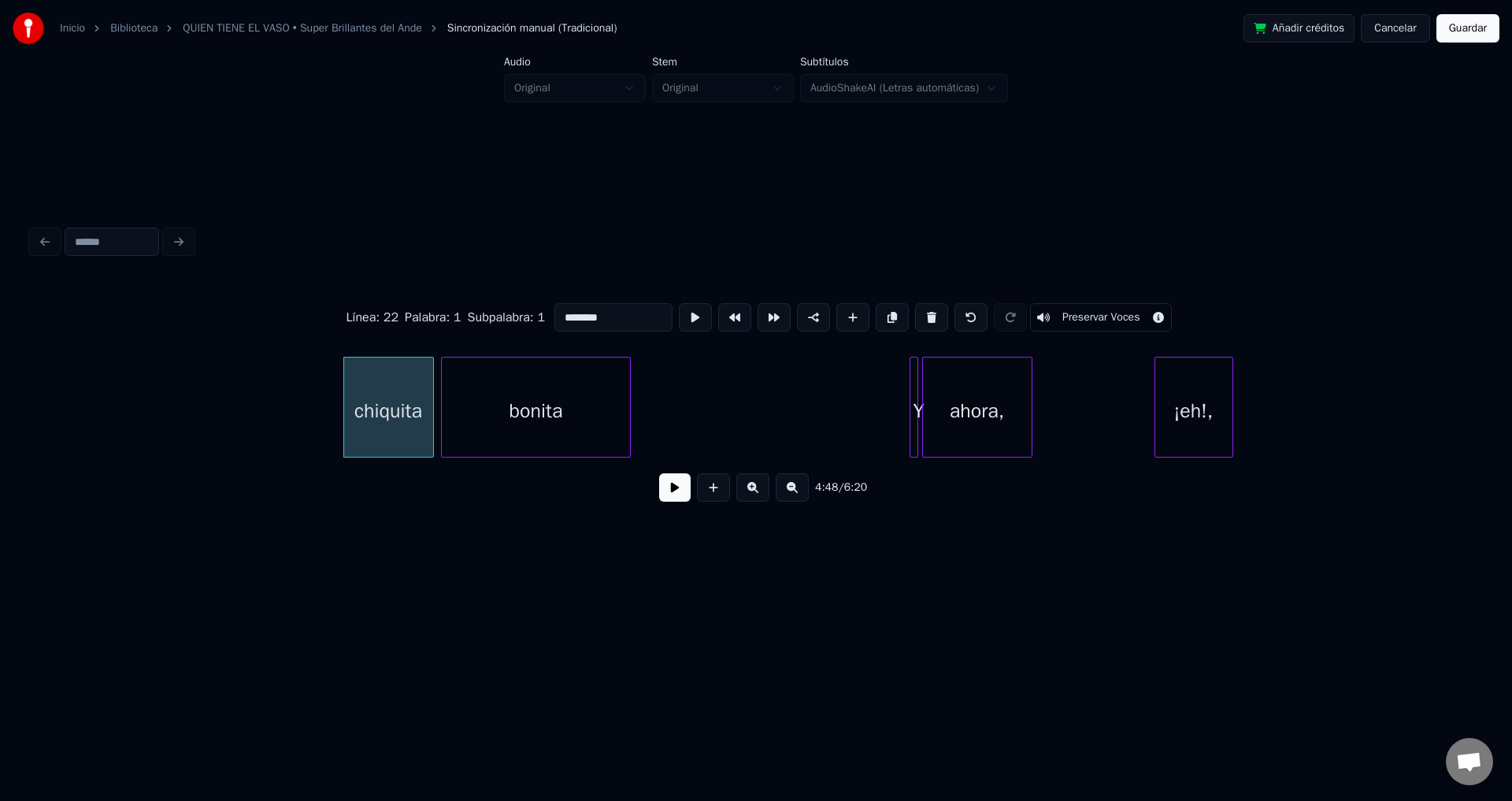 click at bounding box center [932, 317] 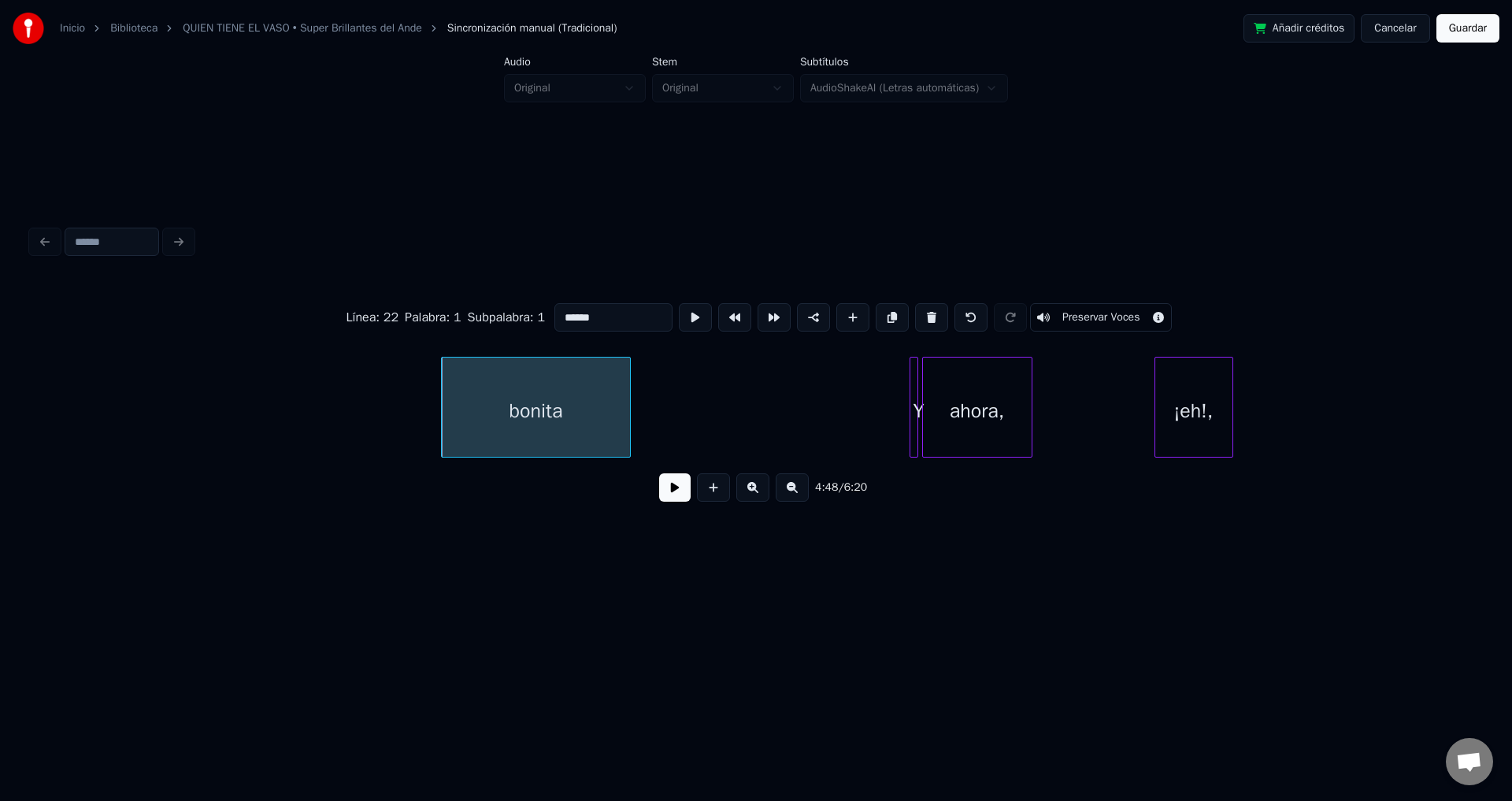 click at bounding box center (932, 317) 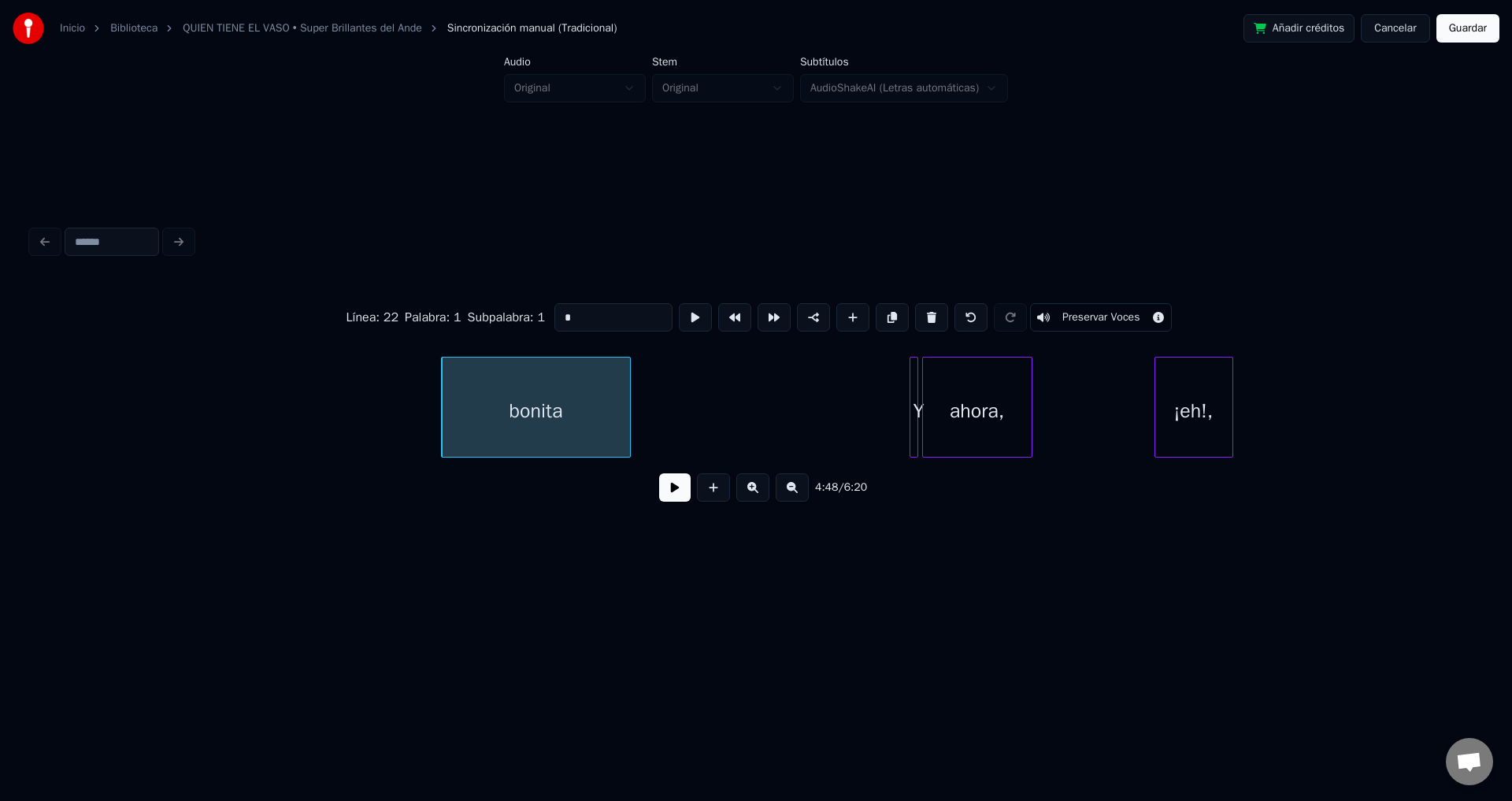 click at bounding box center [932, 317] 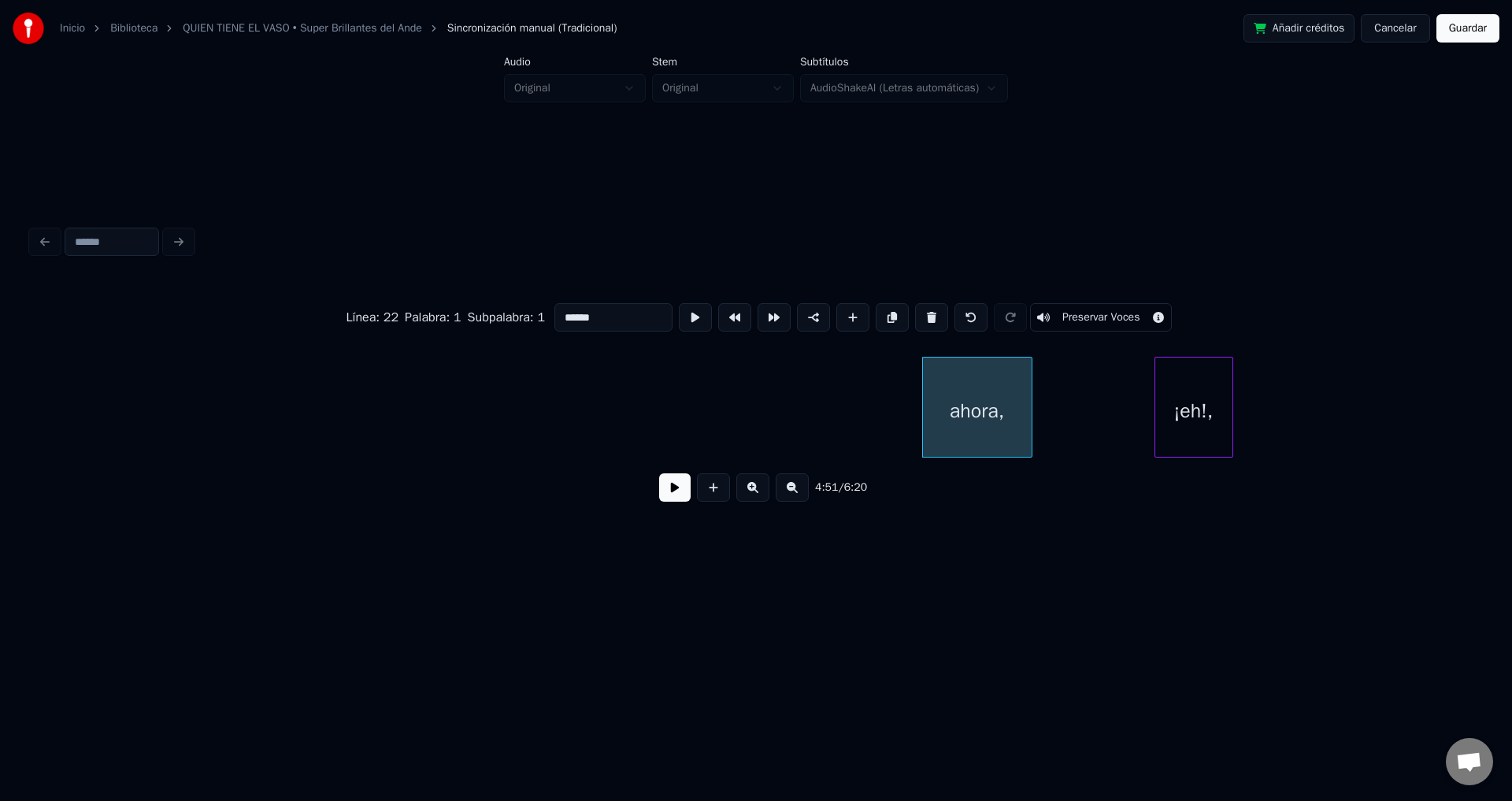click at bounding box center [932, 317] 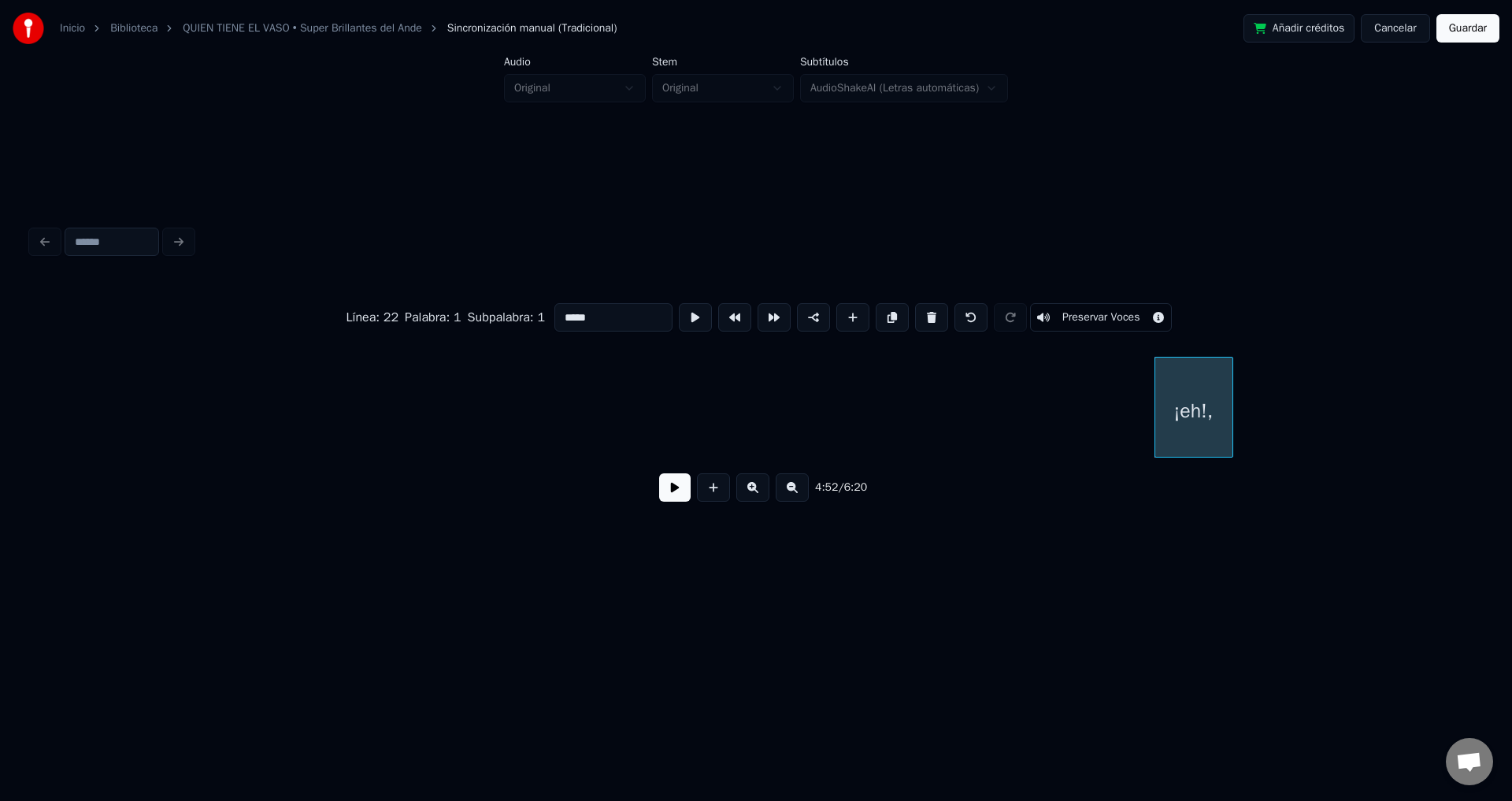click at bounding box center (932, 317) 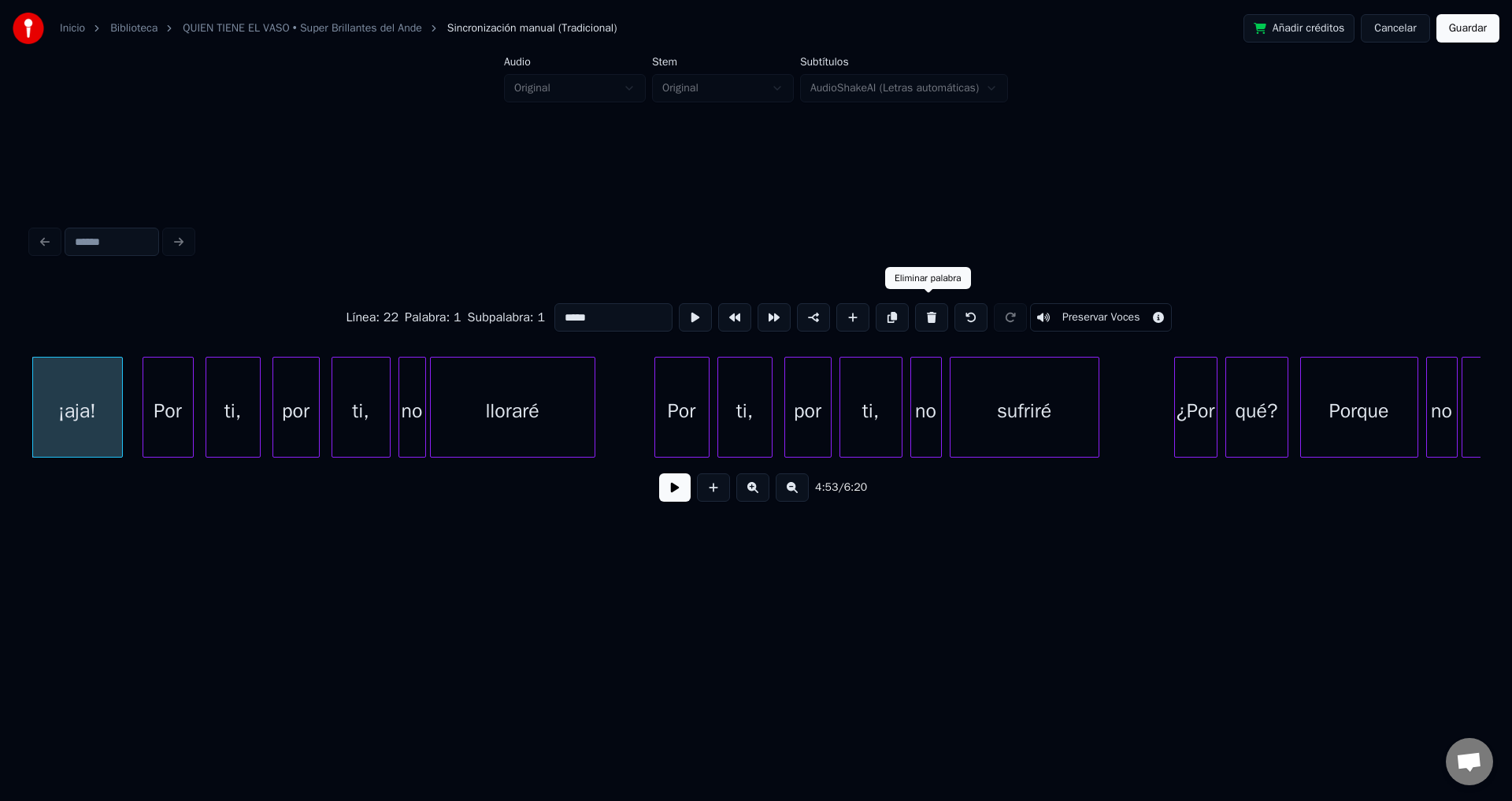 click at bounding box center (932, 317) 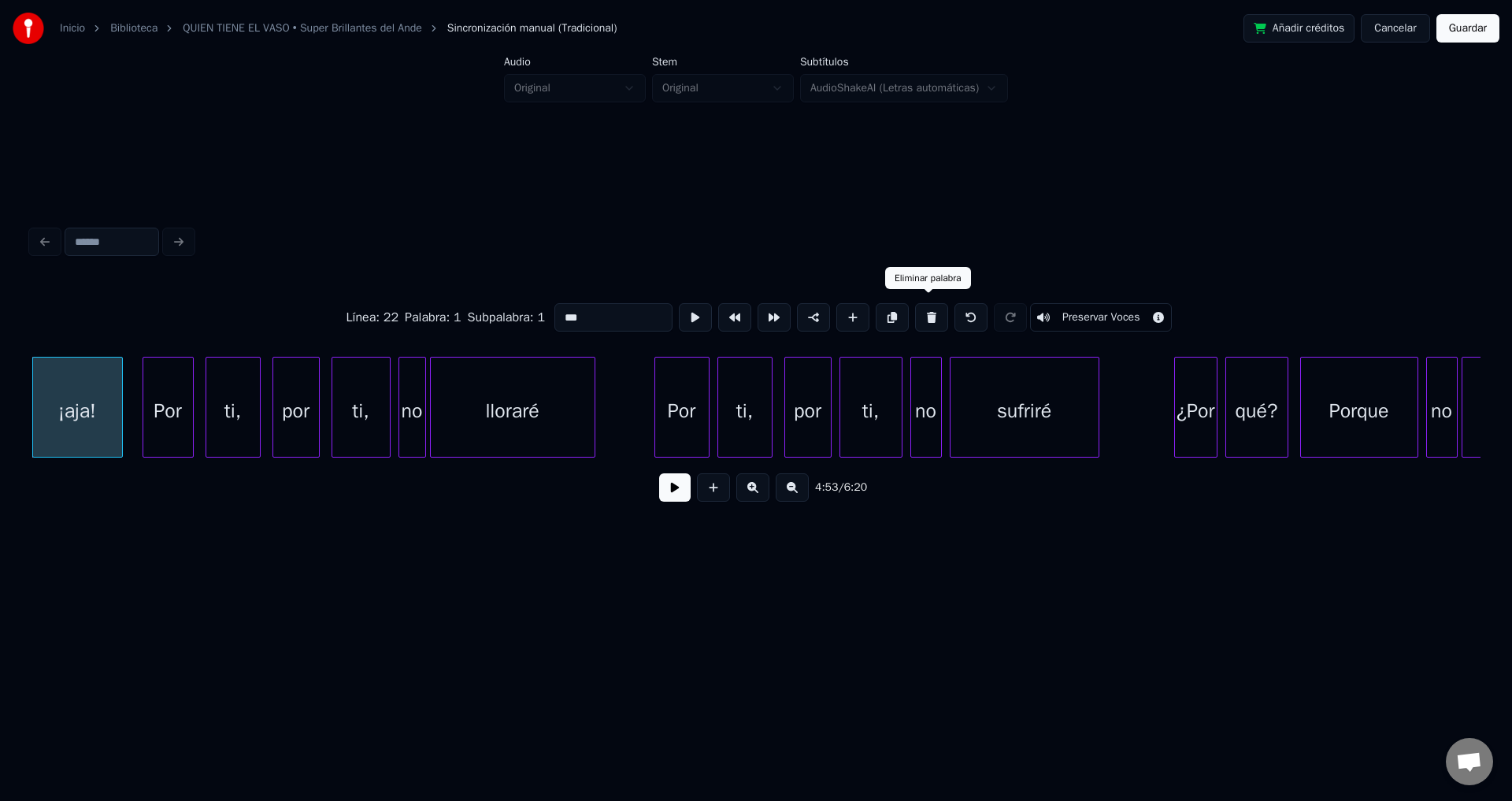click at bounding box center [932, 317] 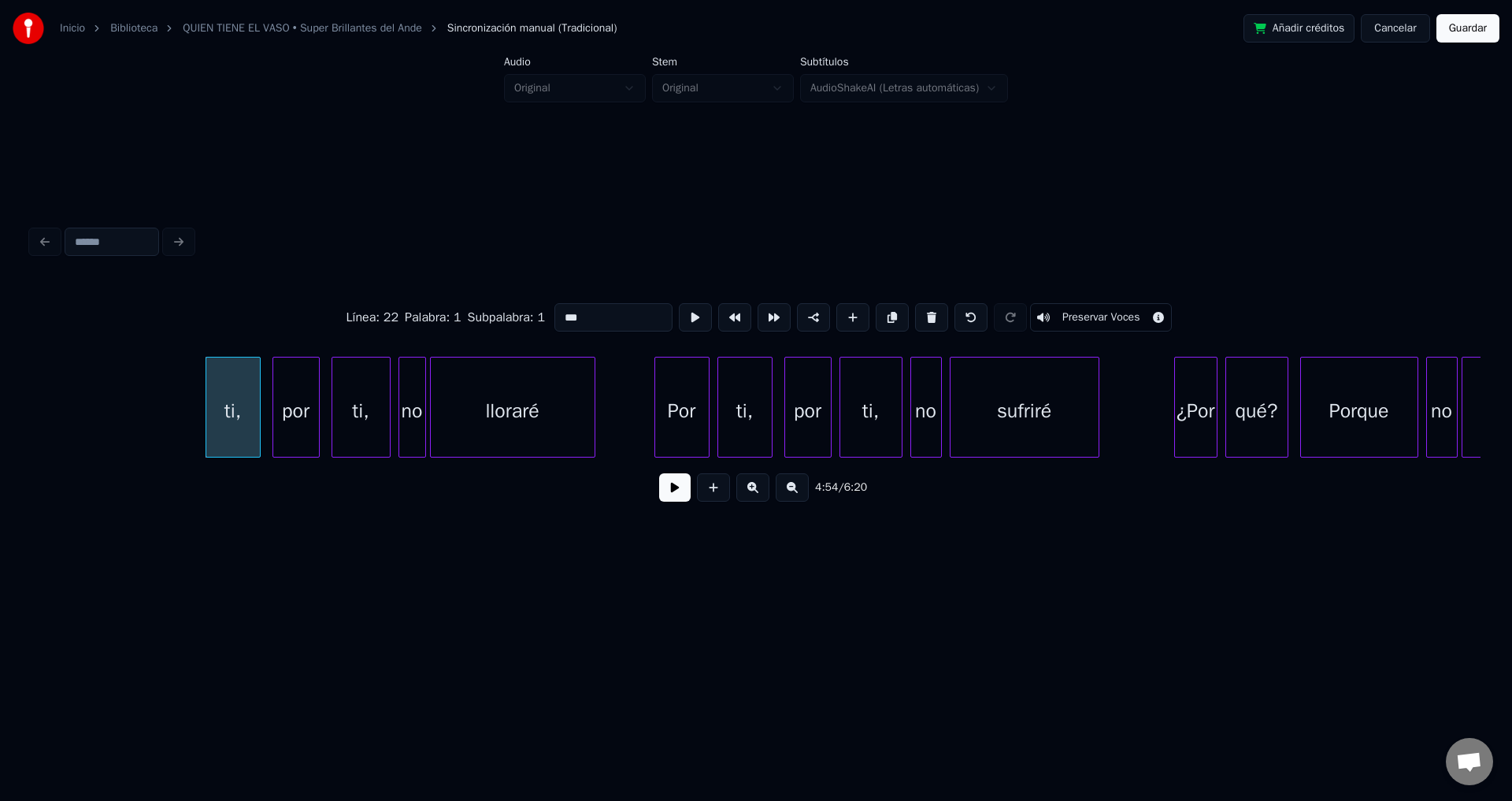 click at bounding box center [932, 317] 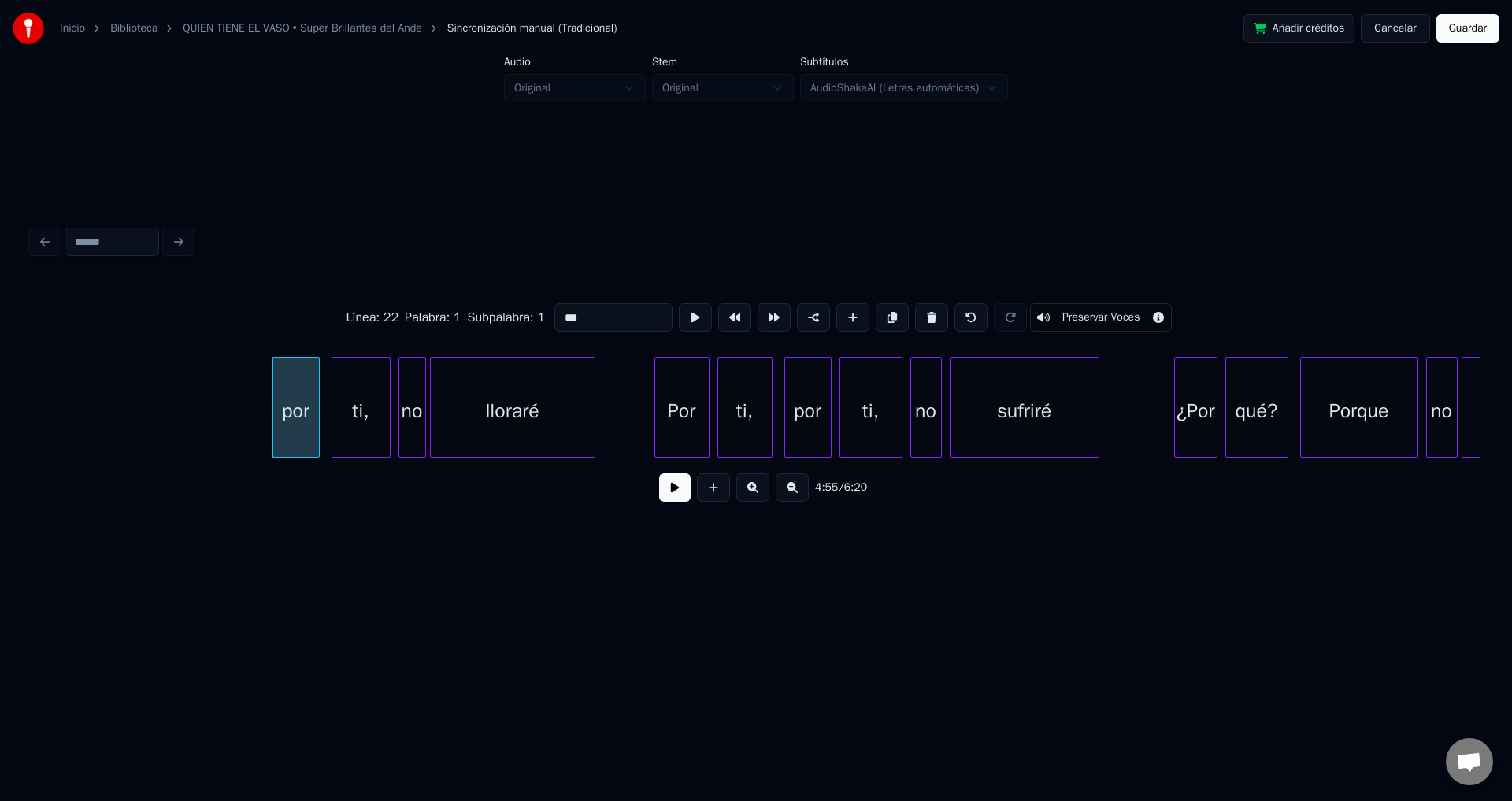 click at bounding box center (932, 317) 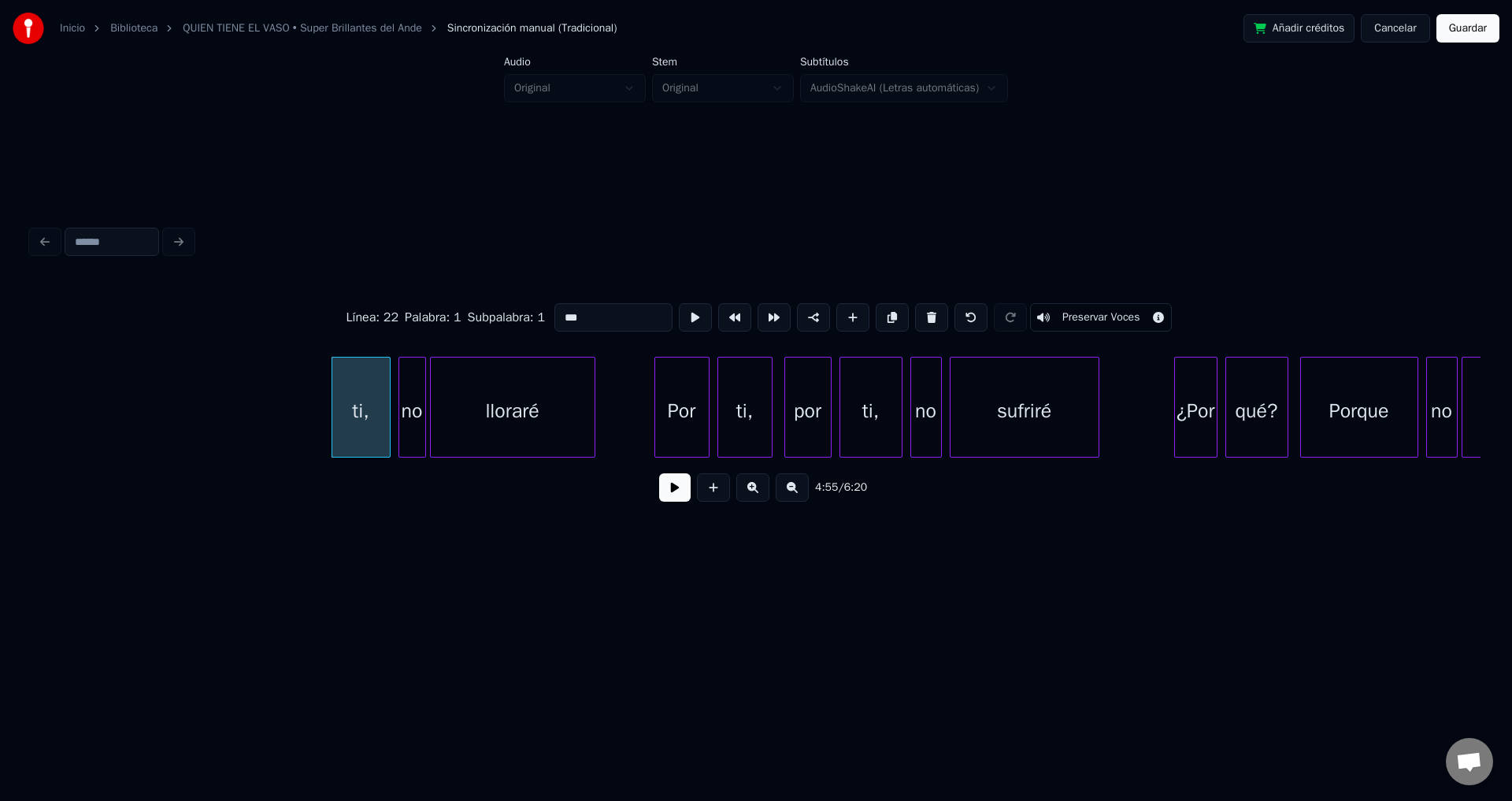 click at bounding box center (675, 488) 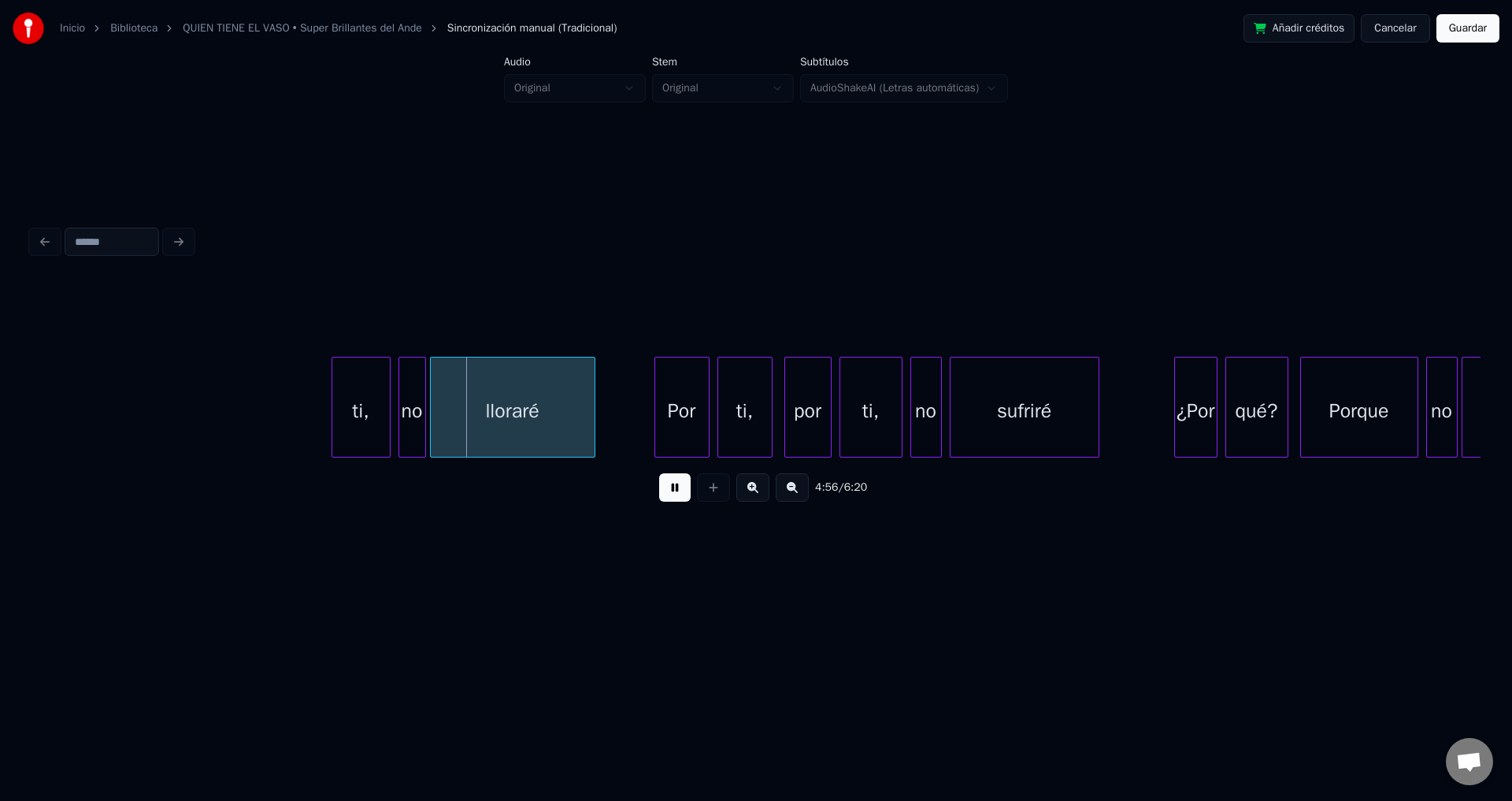 click at bounding box center [675, 488] 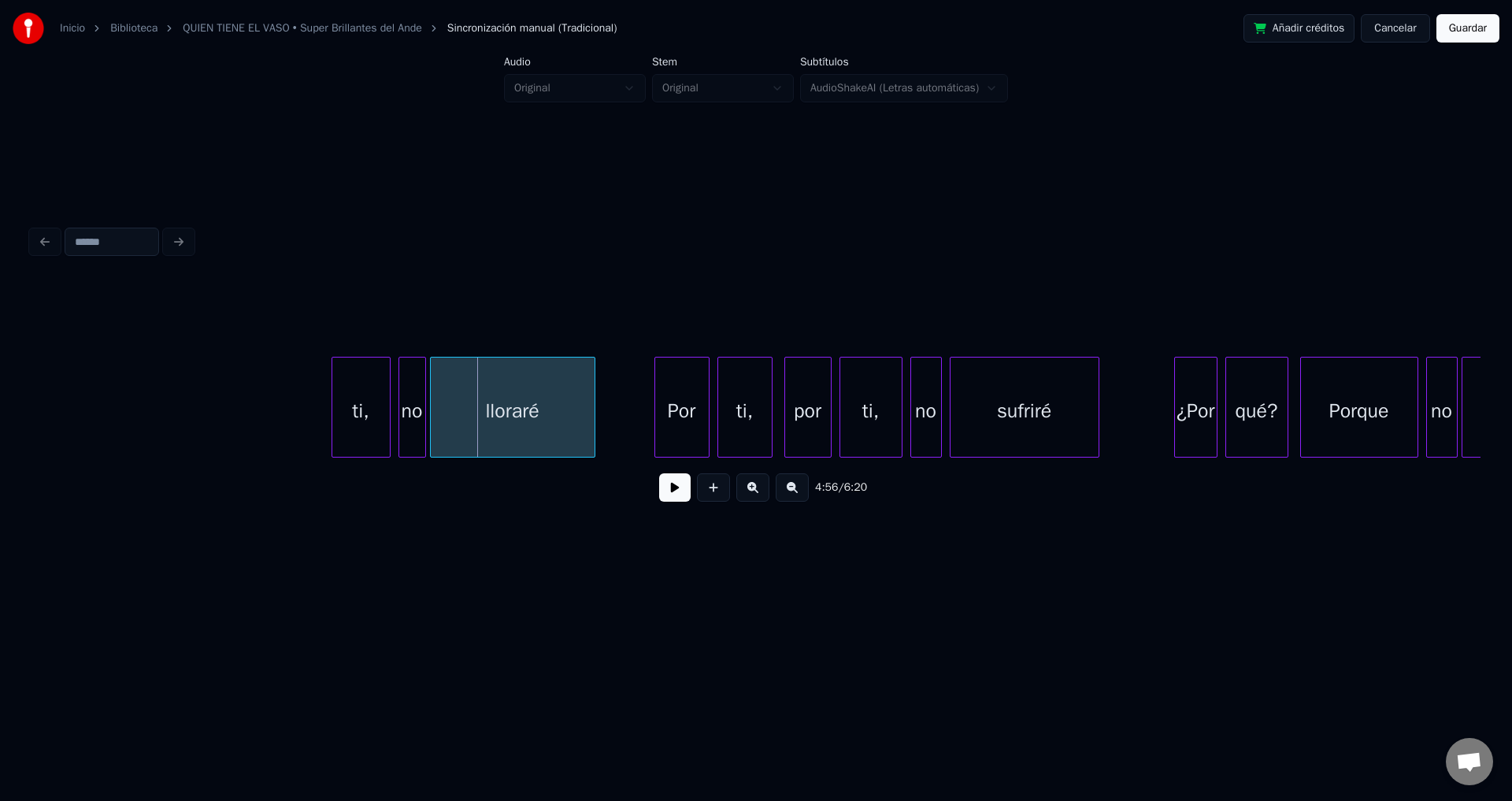 click on "ti, no lloraré Por ti, por ti, no sufriré ¿Por qué? Porque no vales" at bounding box center [-20380, 407] 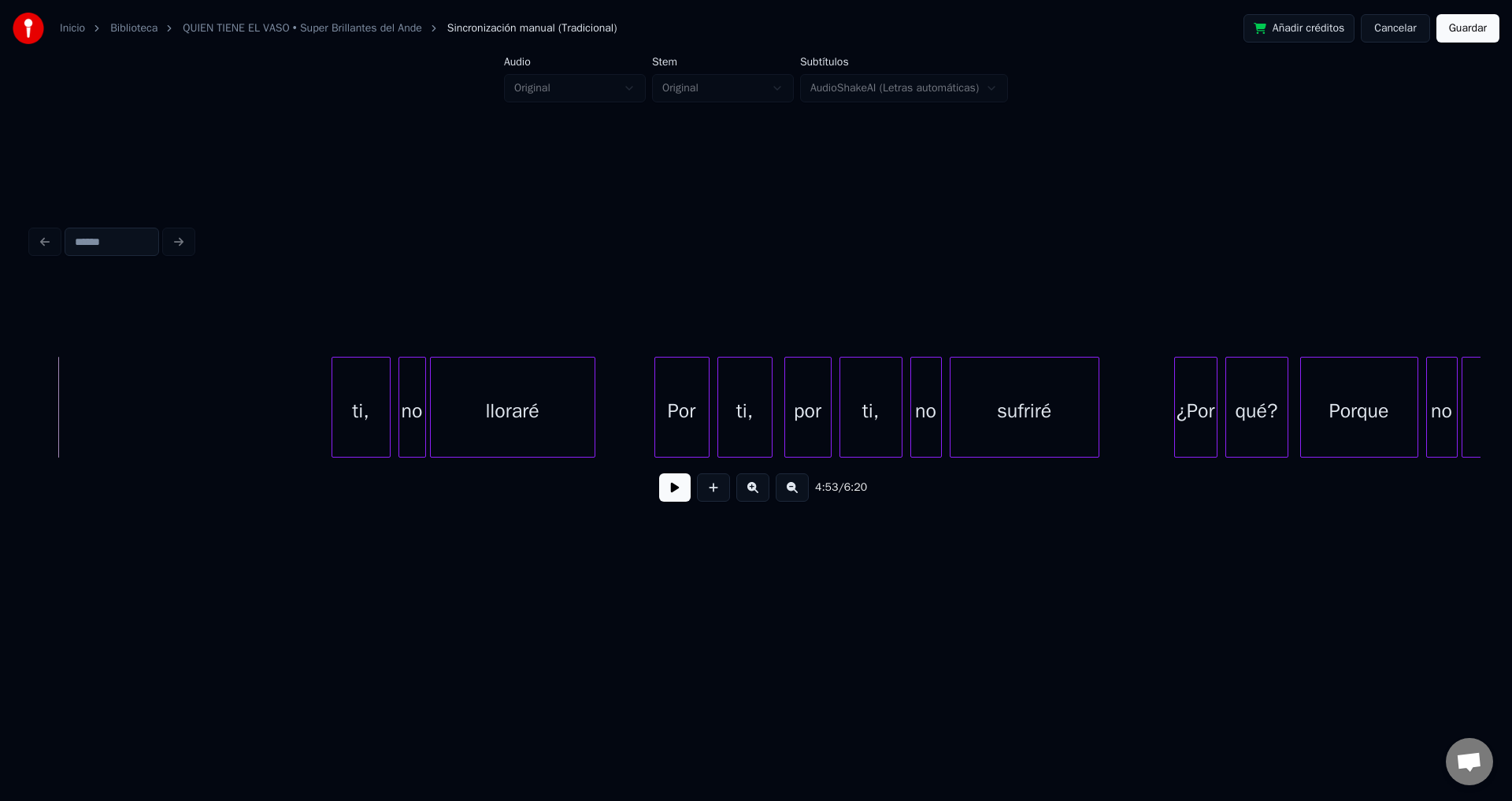 click at bounding box center (675, 488) 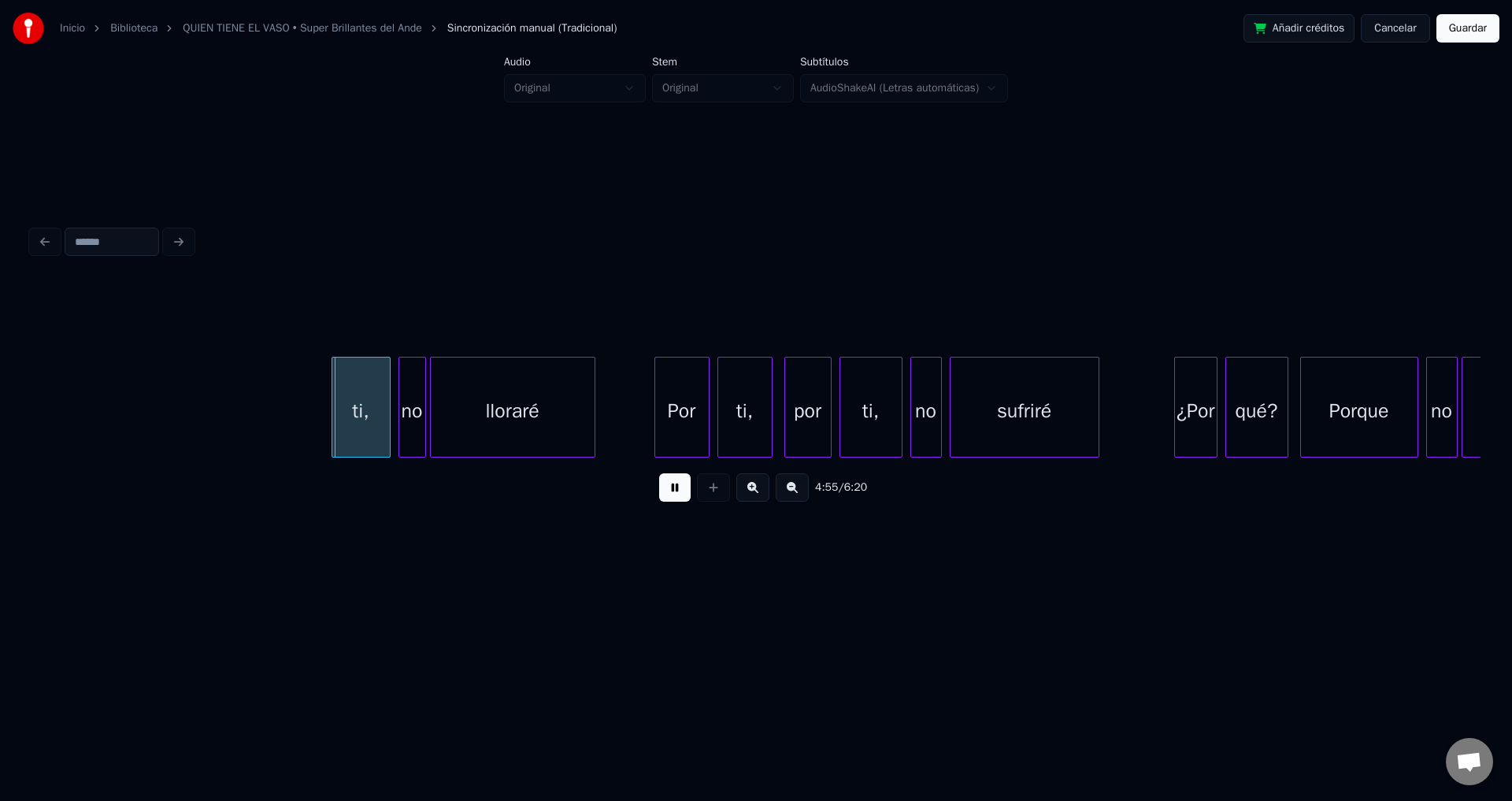 click at bounding box center (675, 488) 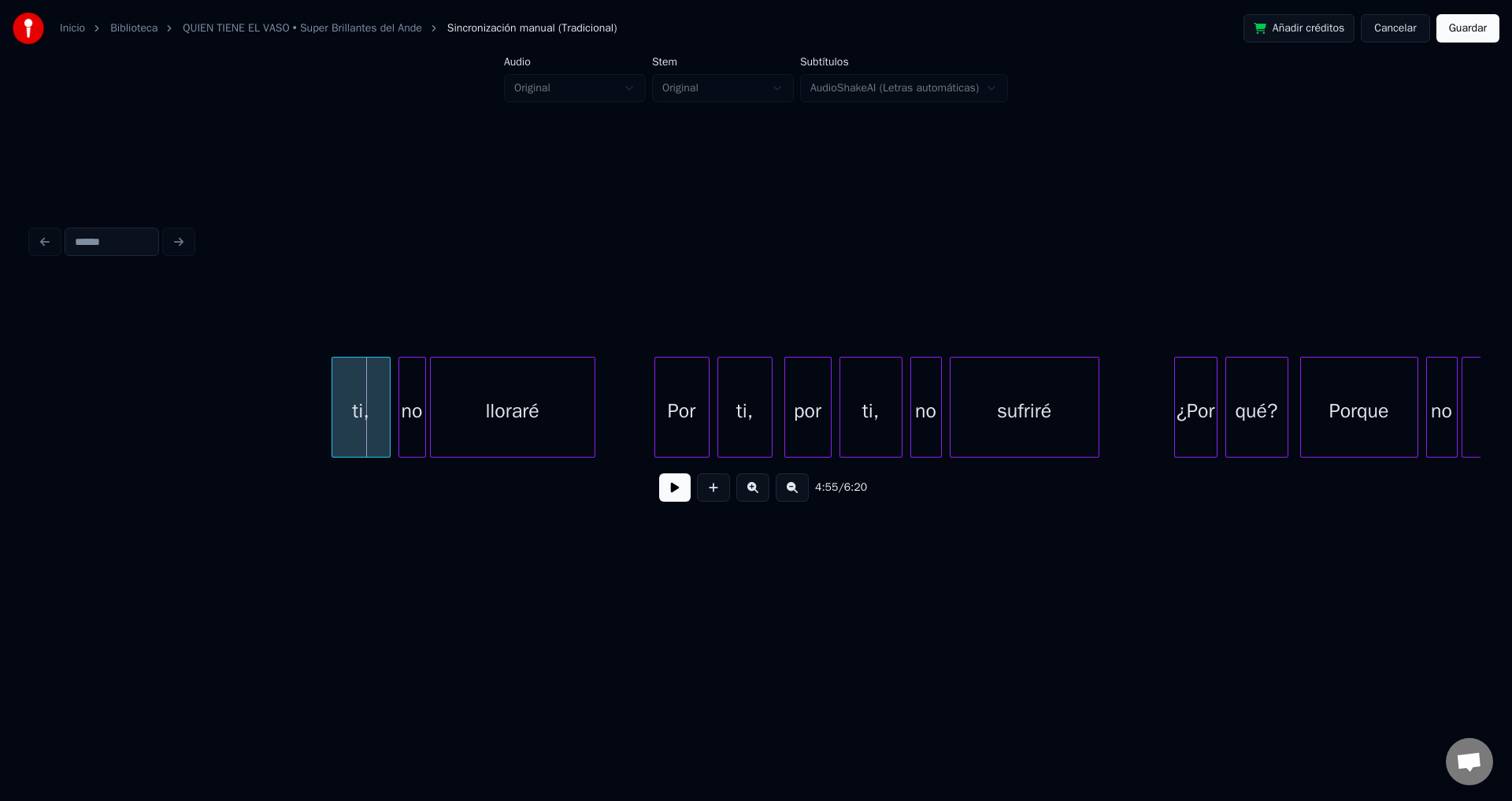 click on "ti, no lloraré Por ti, por ti, no sufriré ¿Por qué? Porque no vales" at bounding box center (-20380, 407) 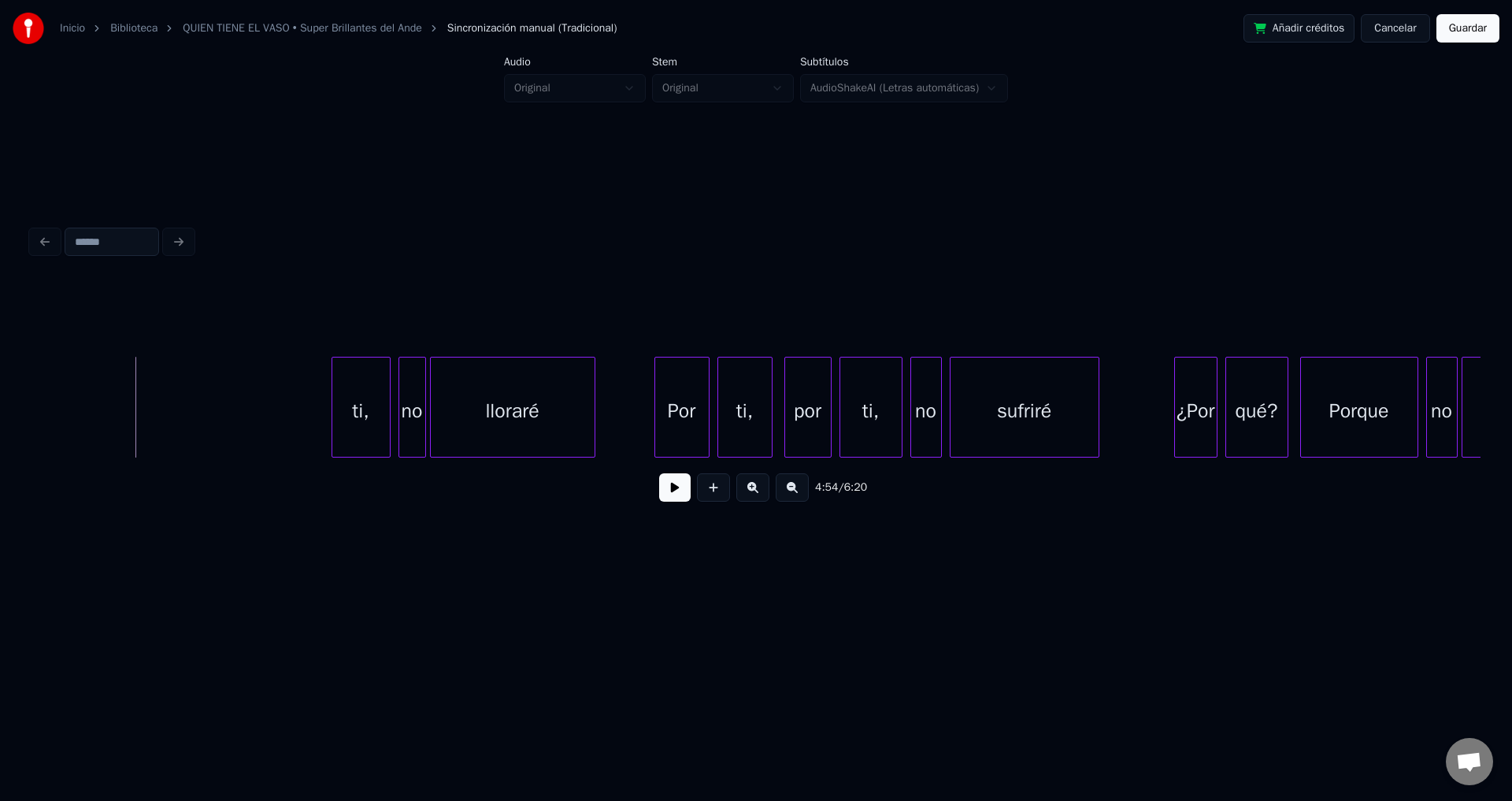 click on "ti," at bounding box center [361, 411] 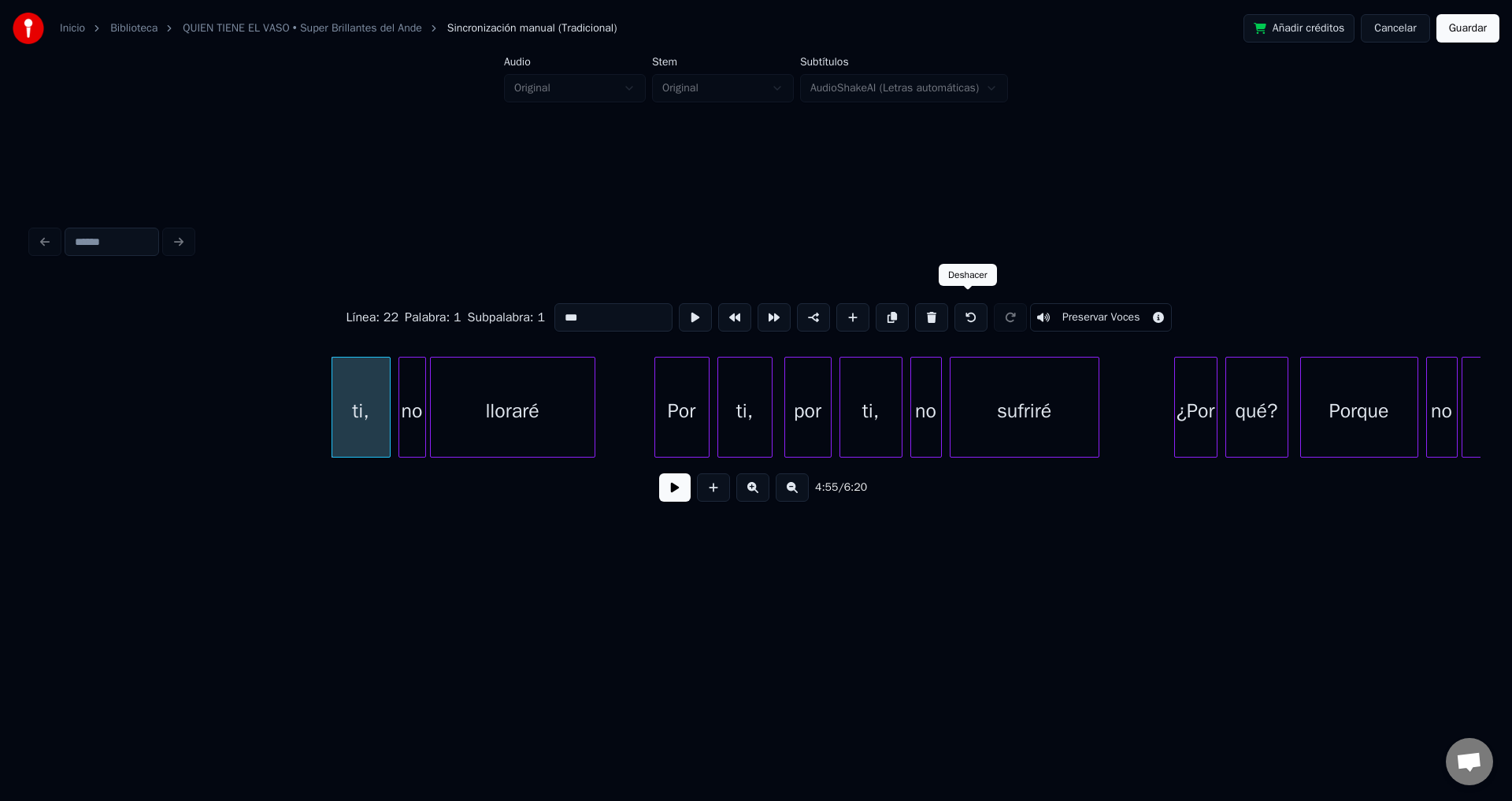 click at bounding box center (971, 317) 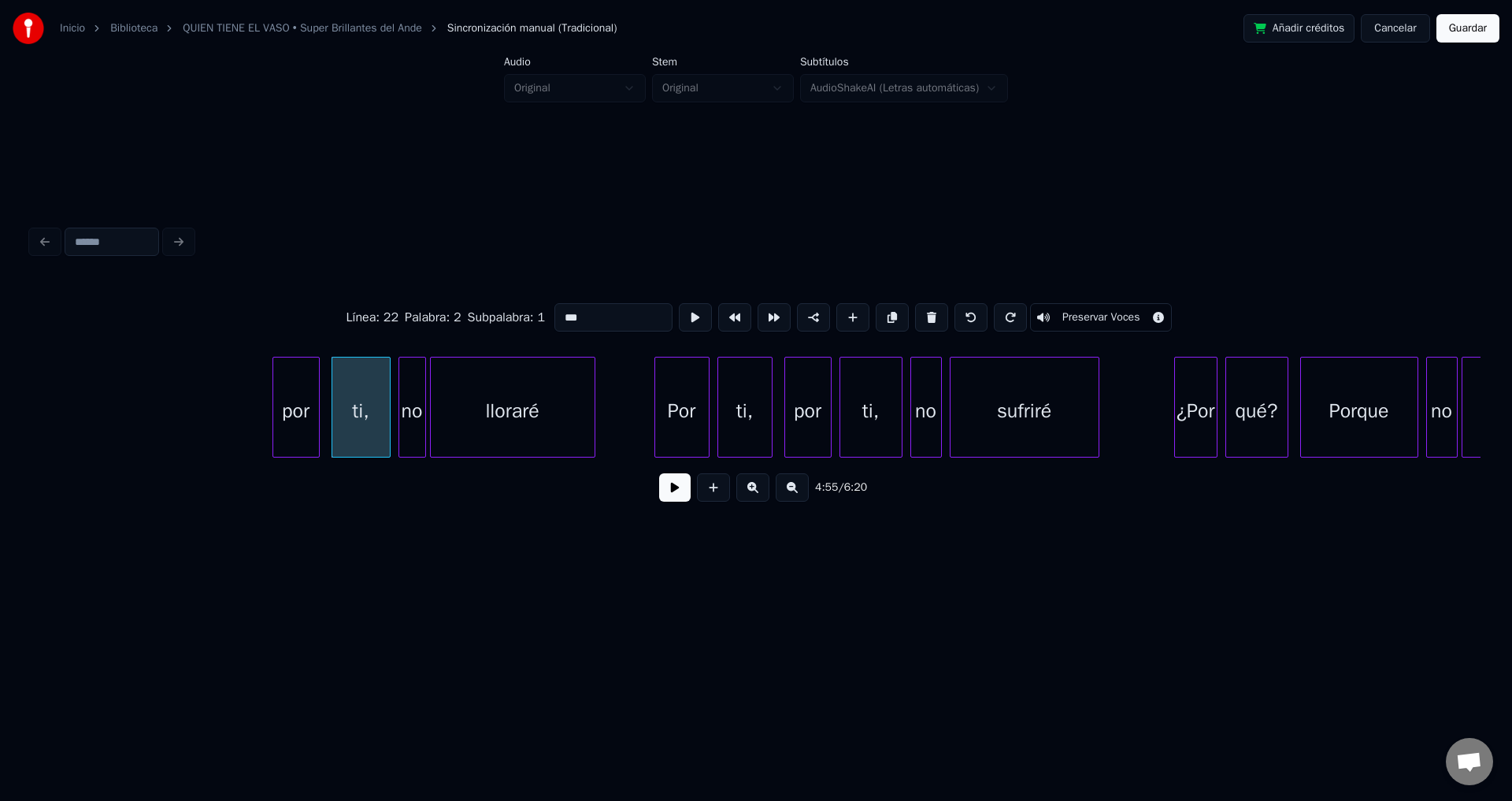 click at bounding box center (971, 317) 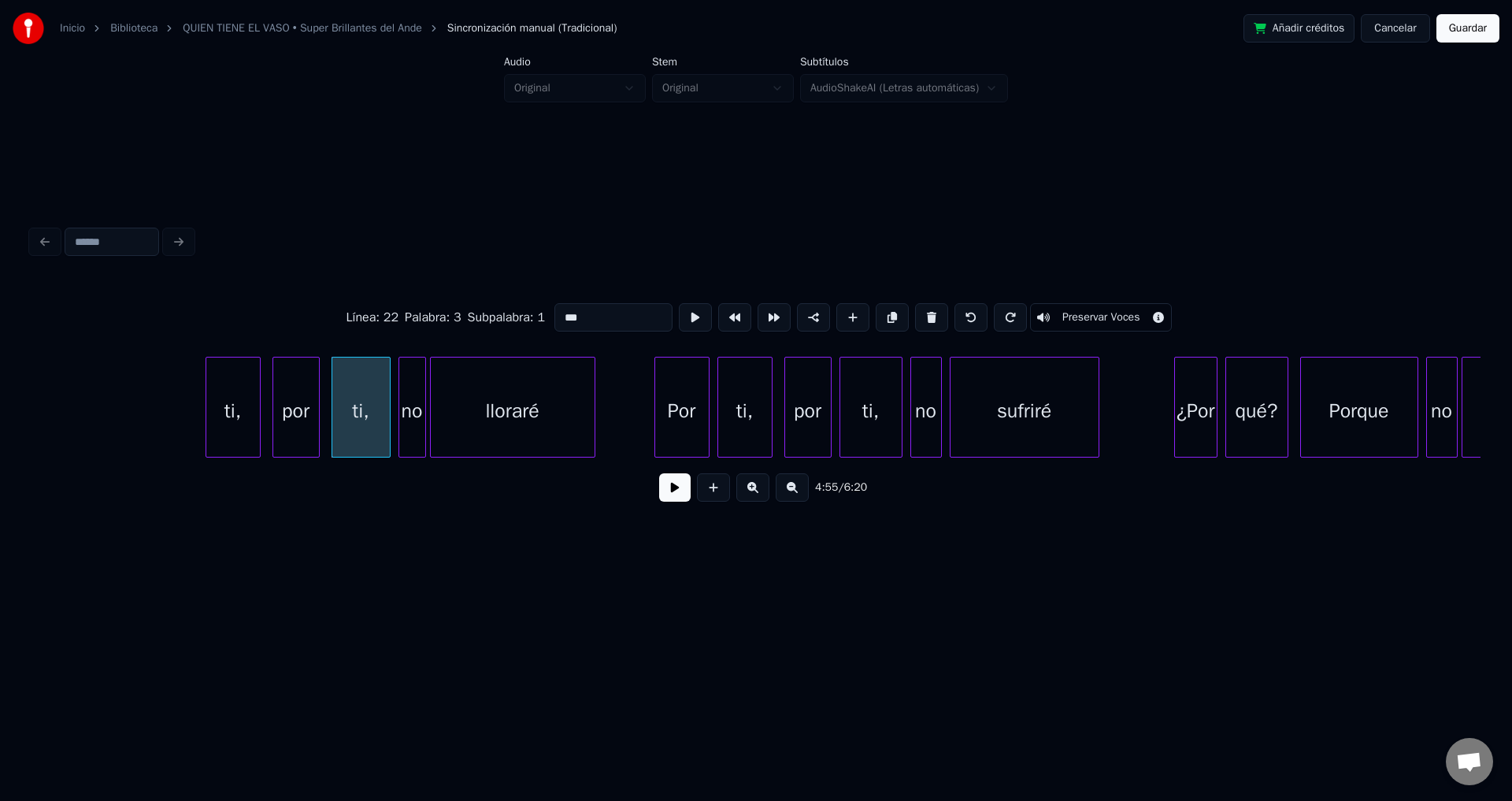 click at bounding box center (971, 317) 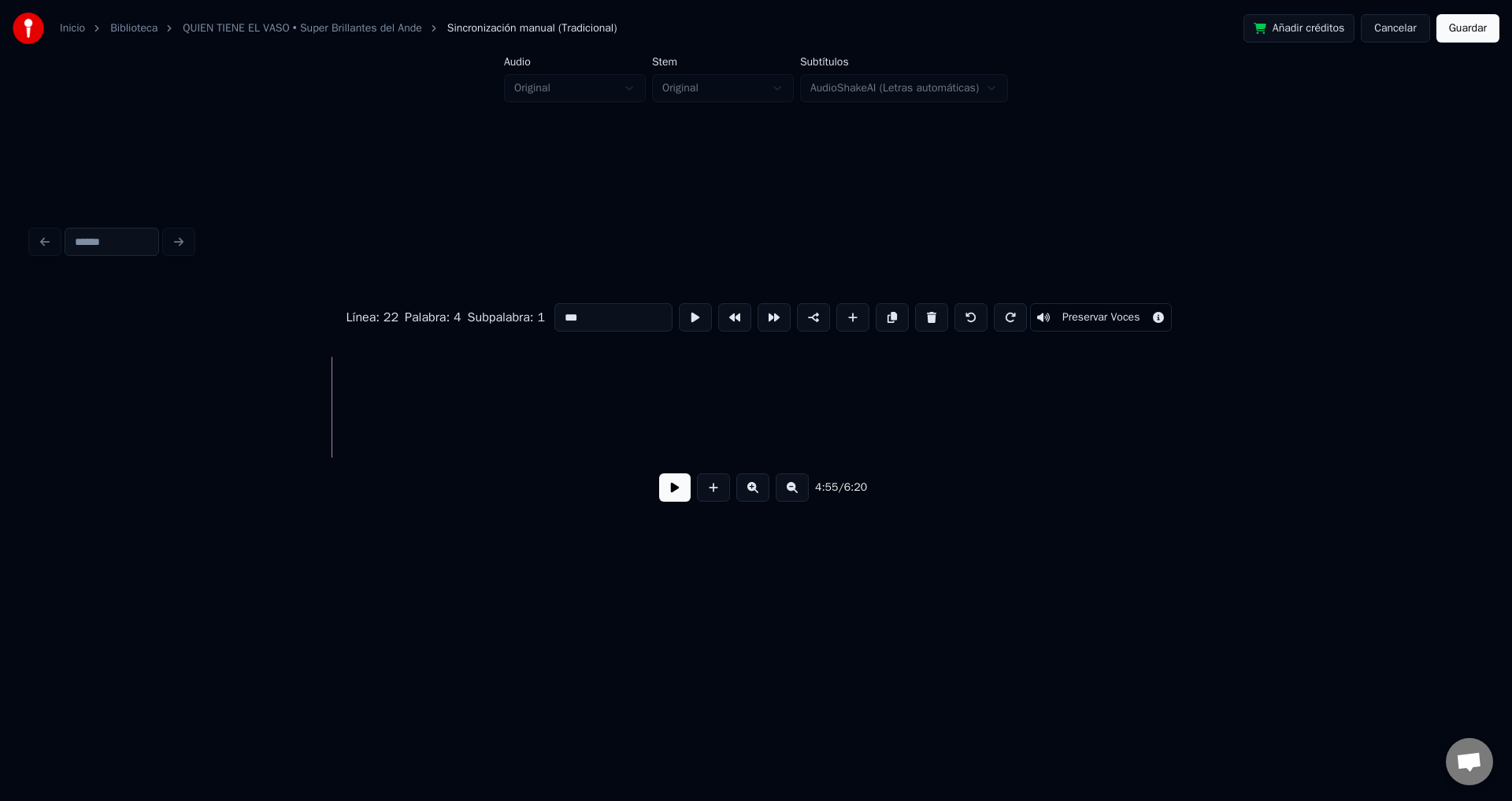 type on "***" 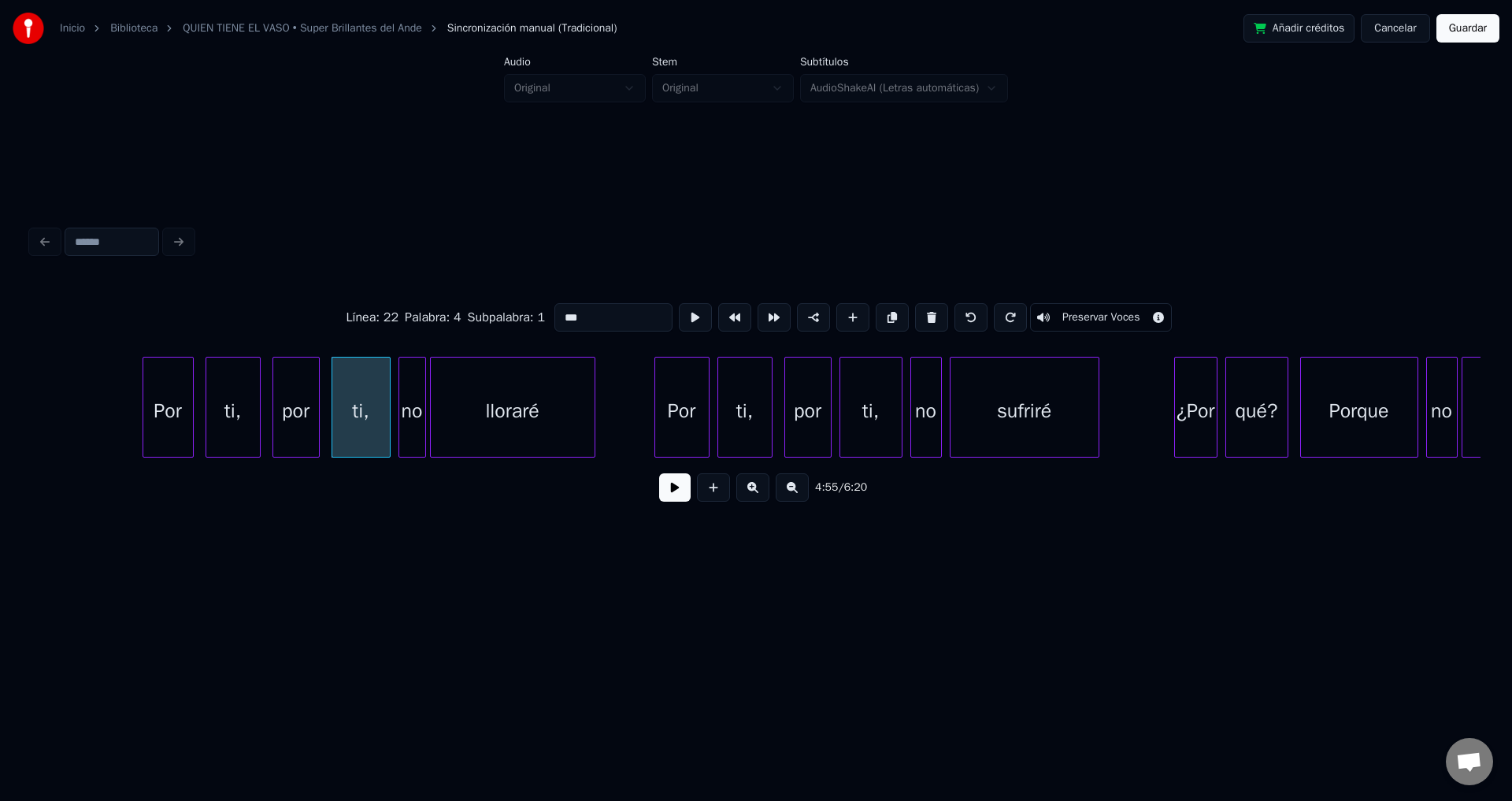 click on "Por ti, por ti, no lloraré Por ti, por ti, no sufriré ¿Por qué? Porque no vales" at bounding box center [-20380, 407] 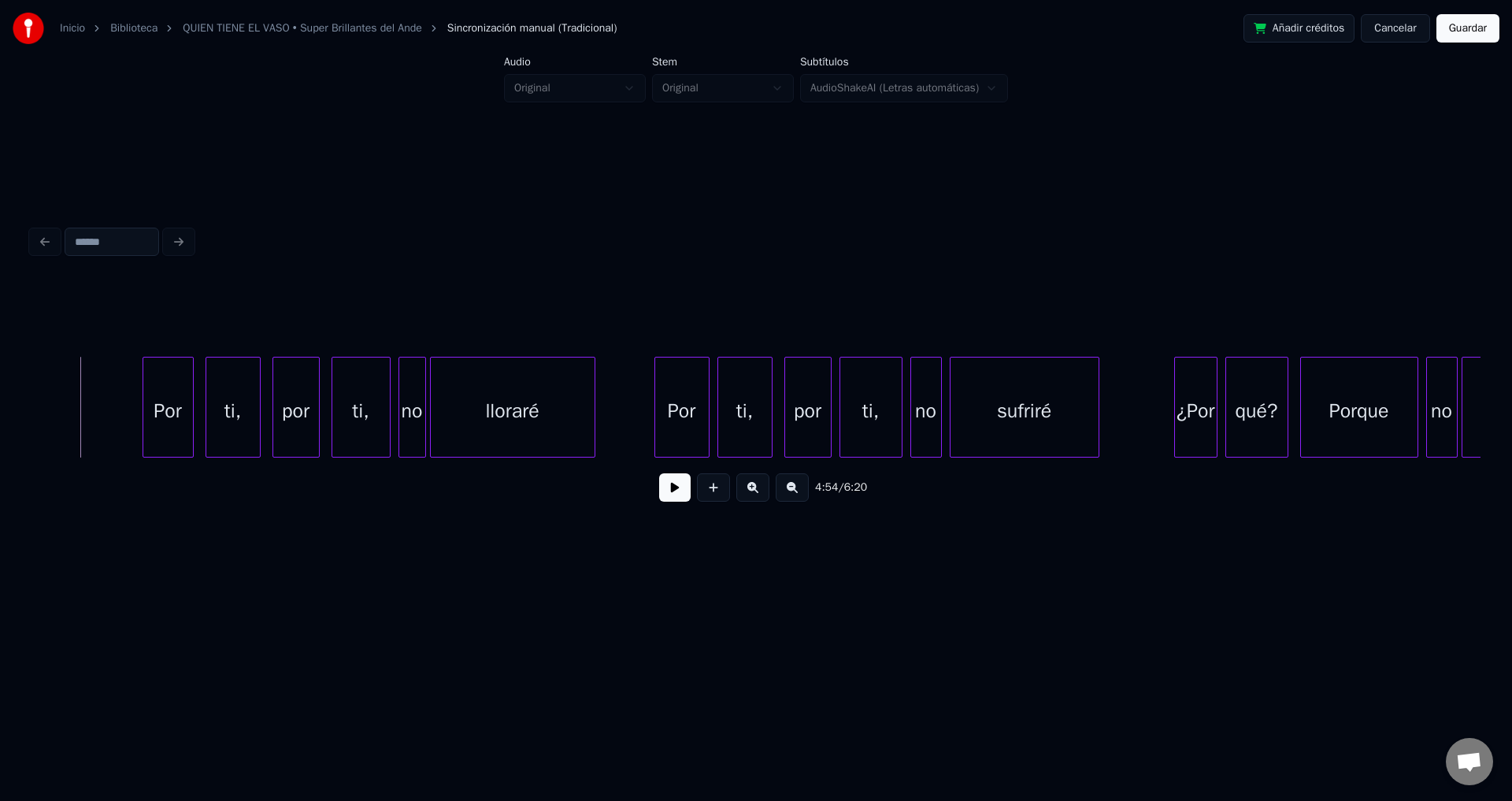 click at bounding box center (675, 488) 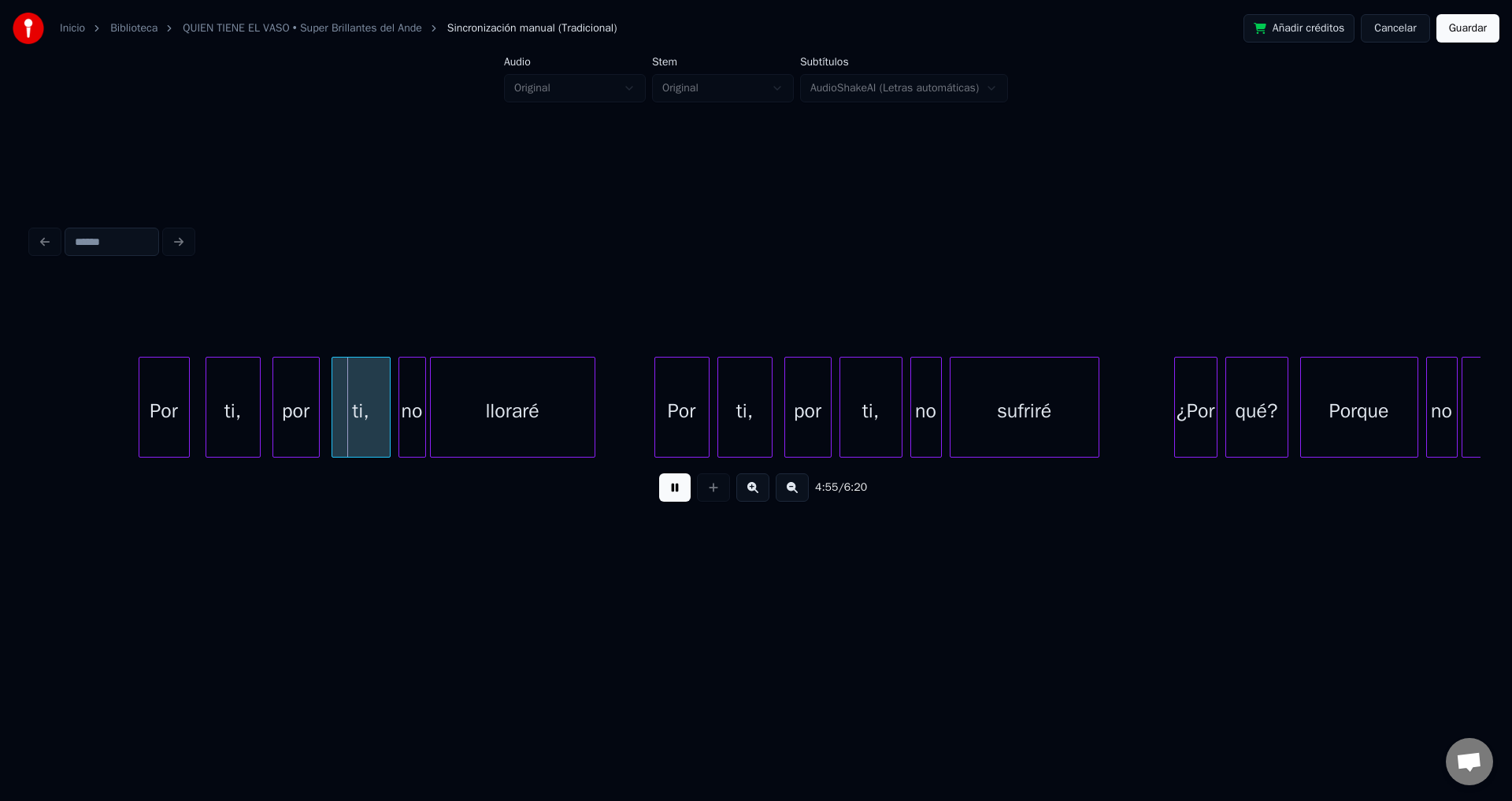 click on "Por" at bounding box center (164, 411) 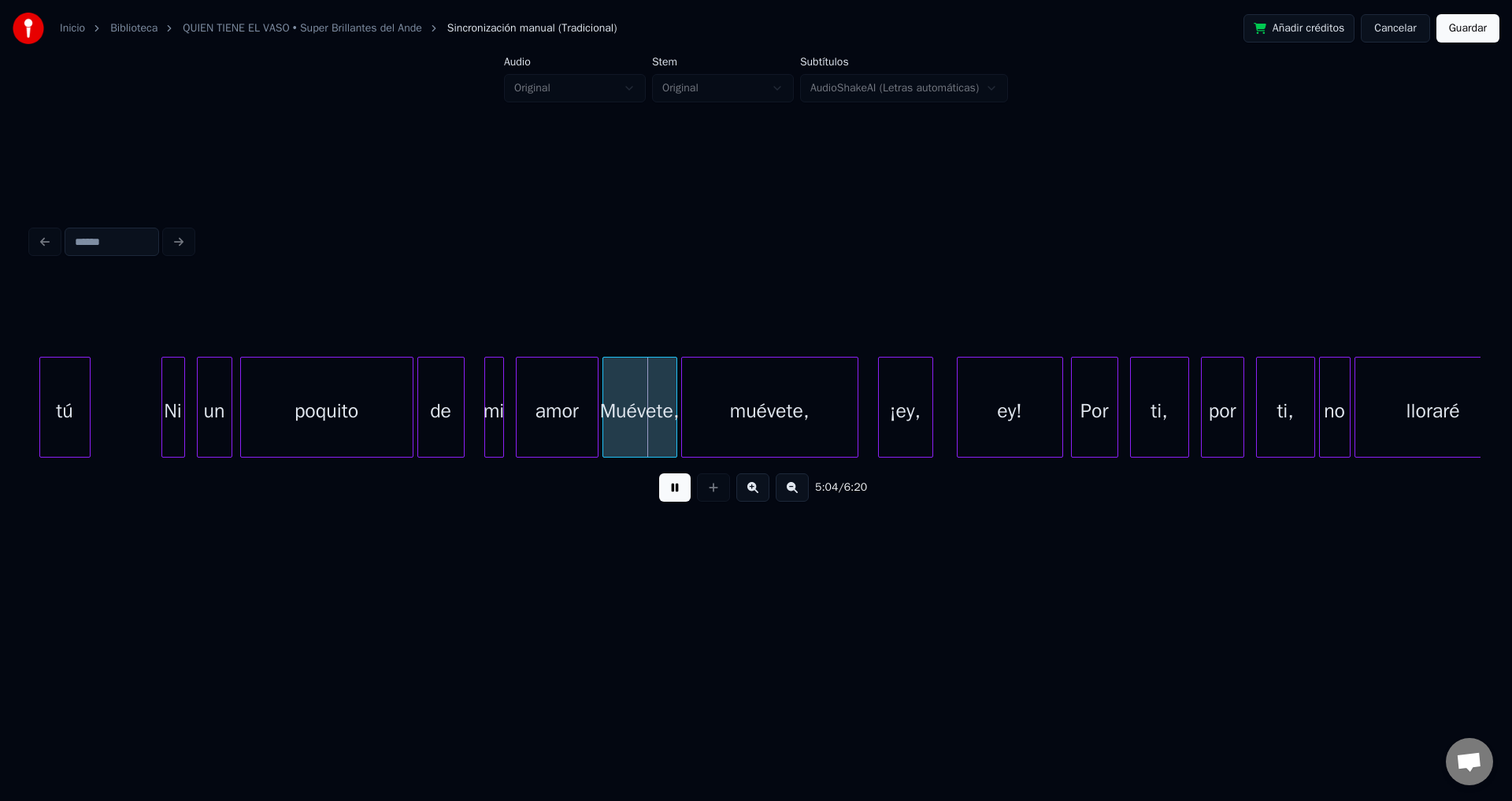 scroll, scrollTop: 0, scrollLeft: 59421, axis: horizontal 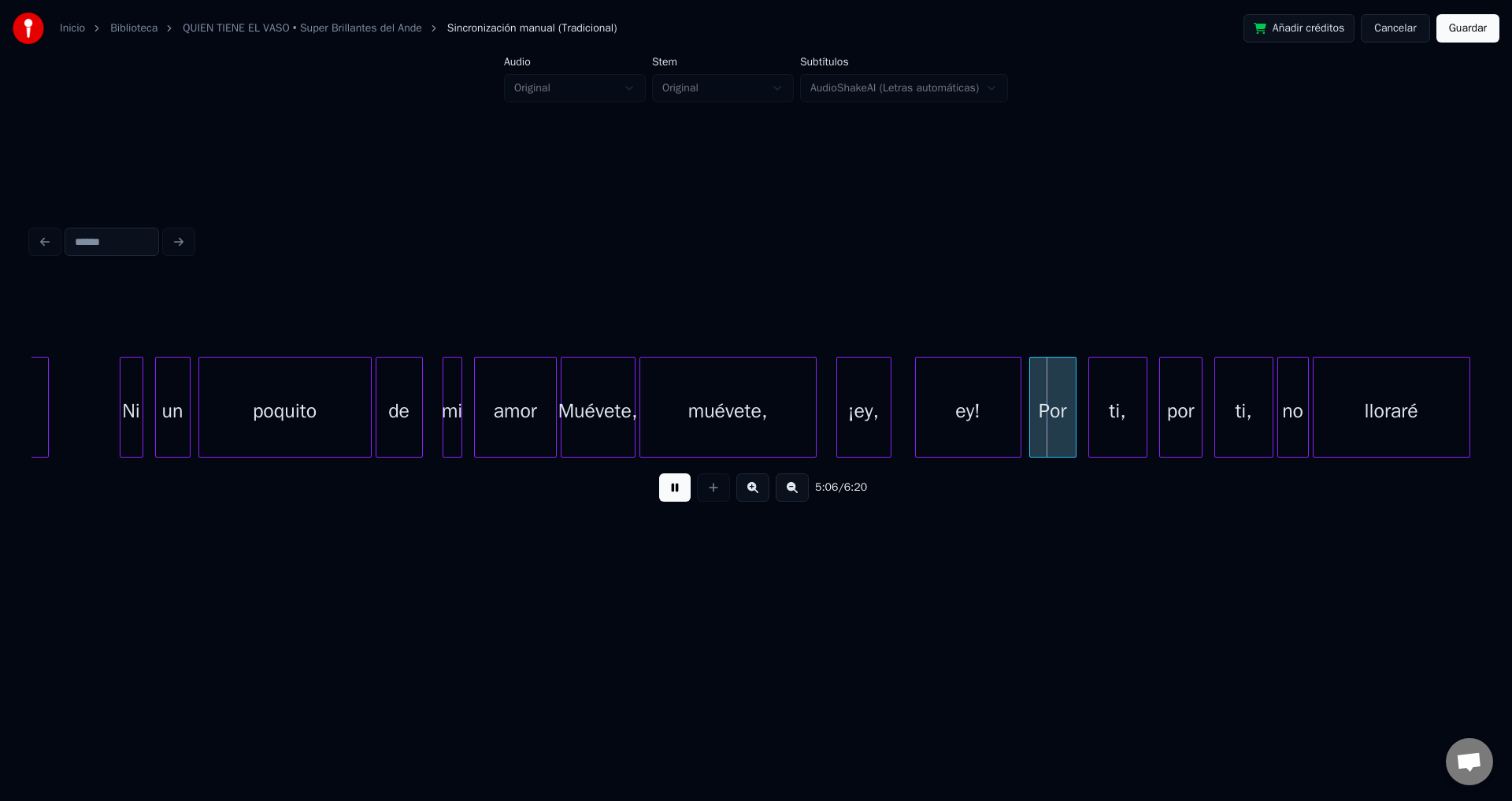 click on "Muévete," at bounding box center [598, 411] 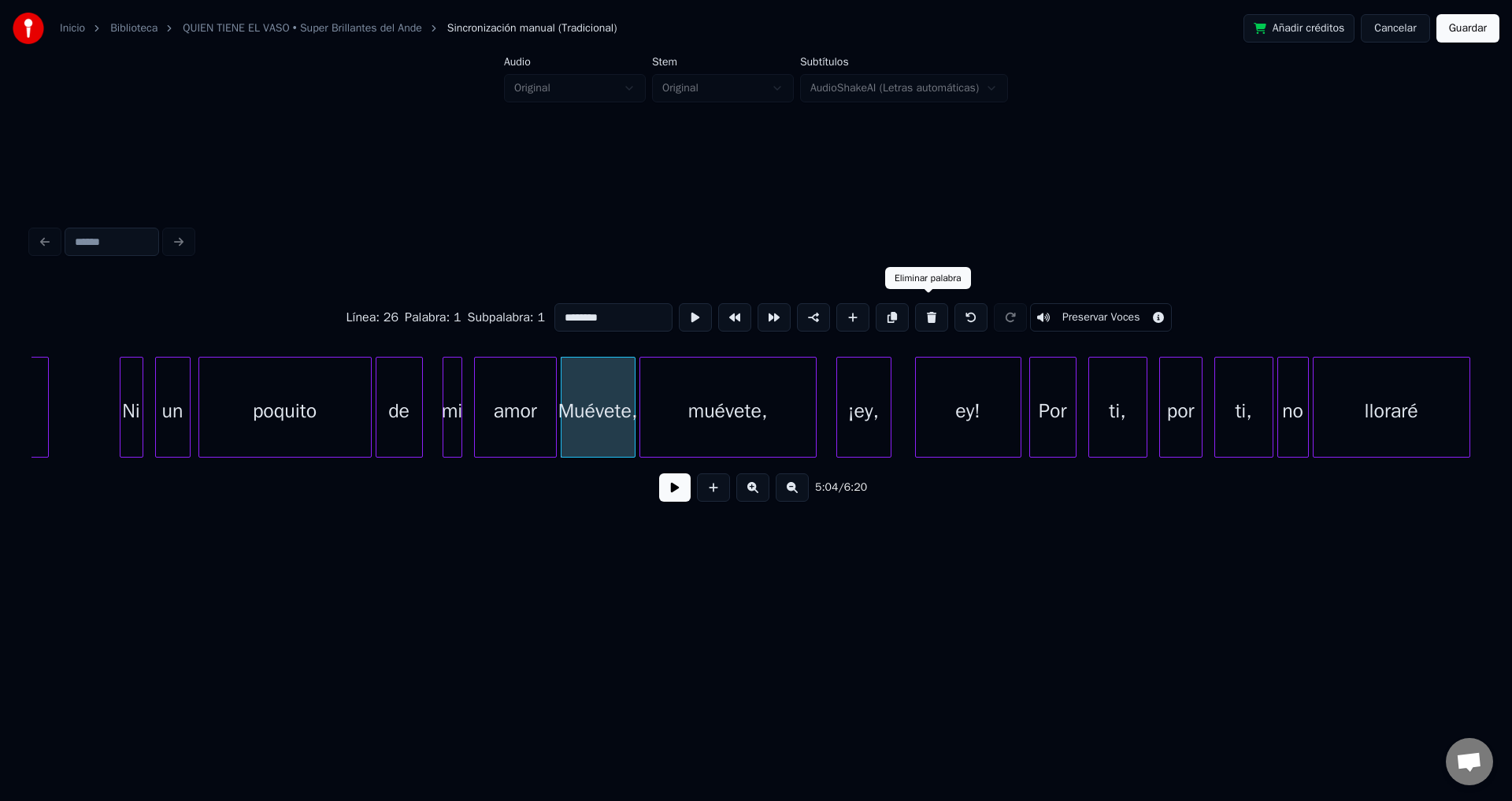click at bounding box center [932, 317] 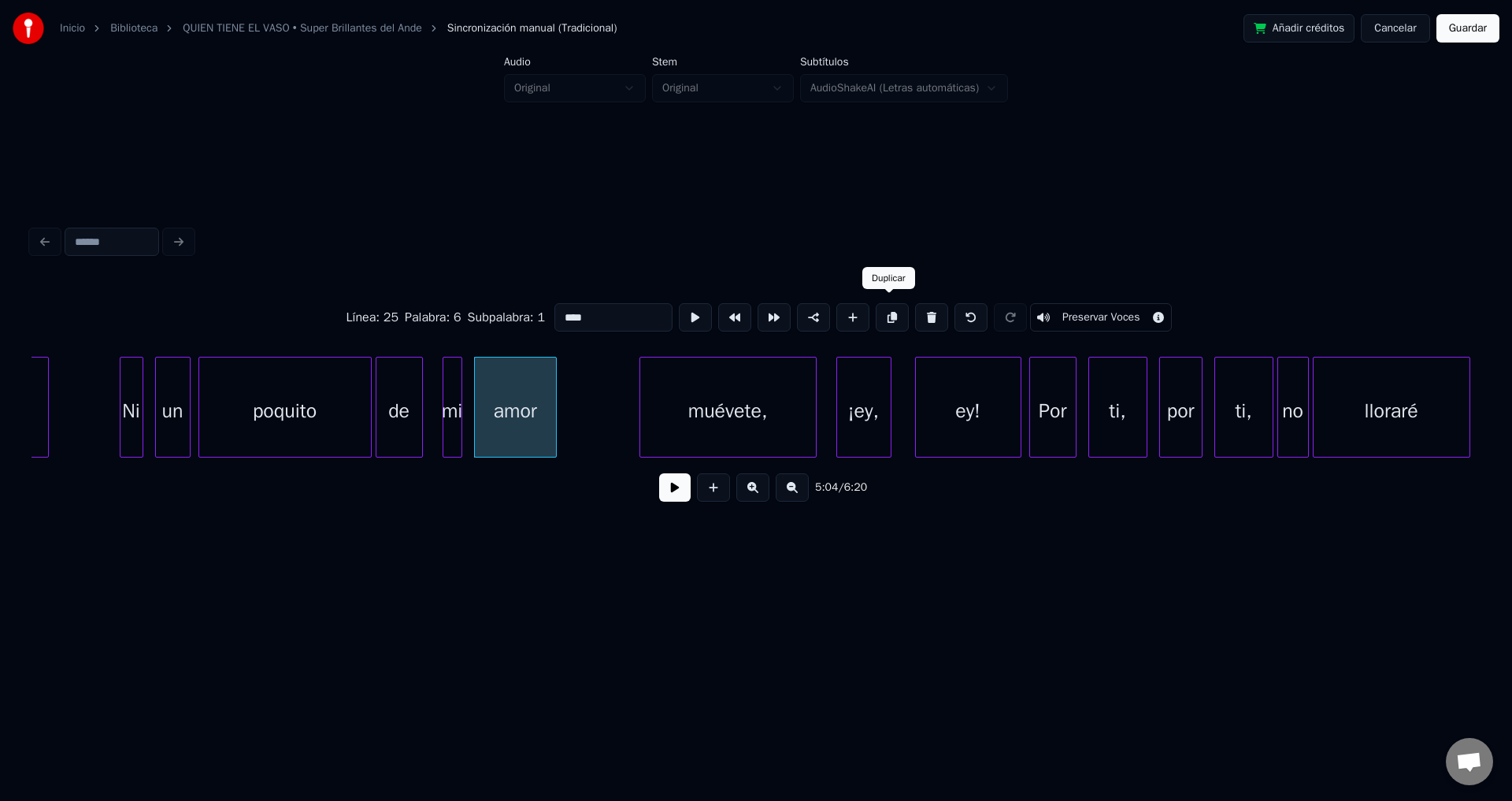 click on "muévete," at bounding box center (728, 411) 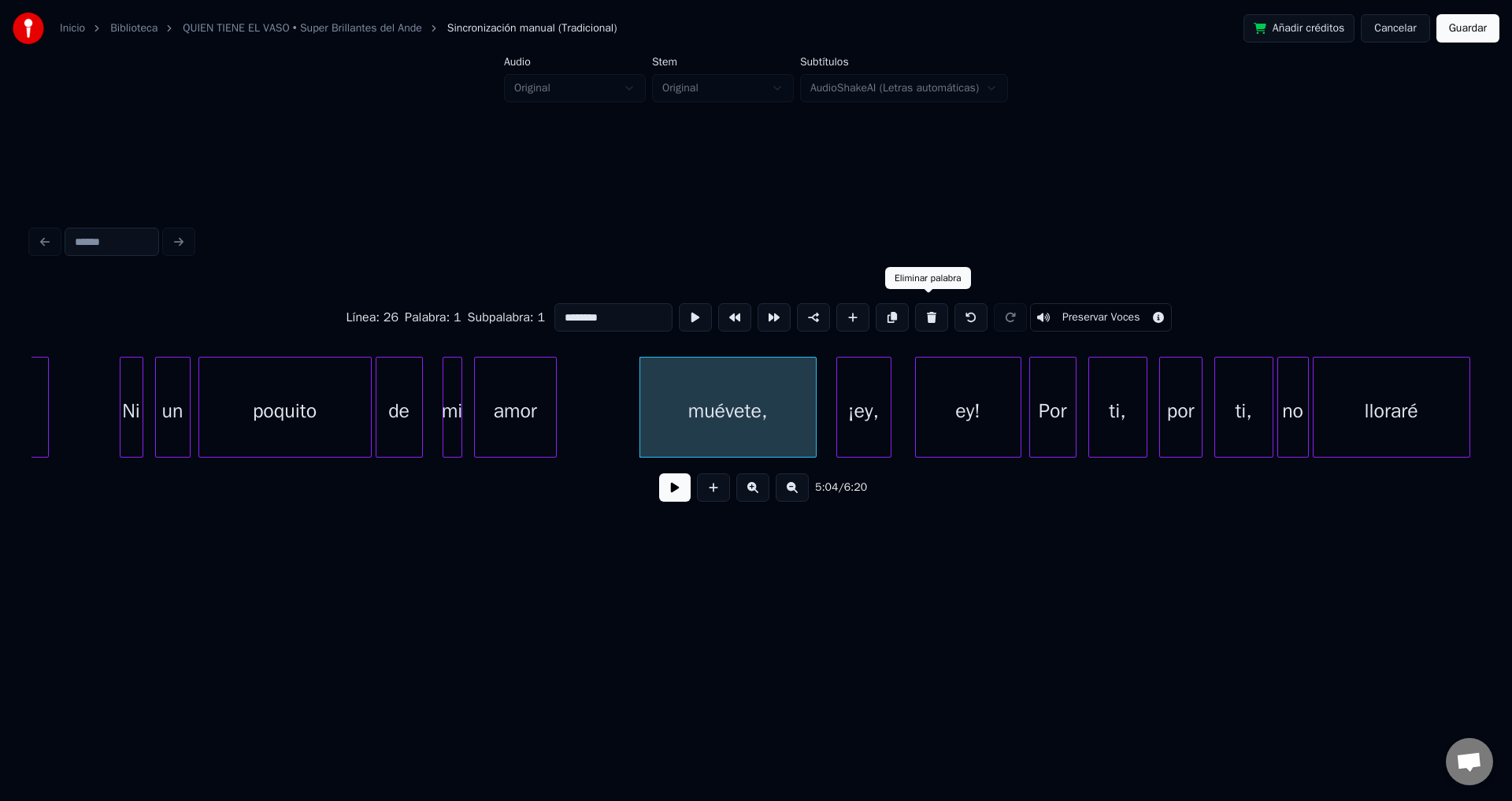 click at bounding box center [932, 317] 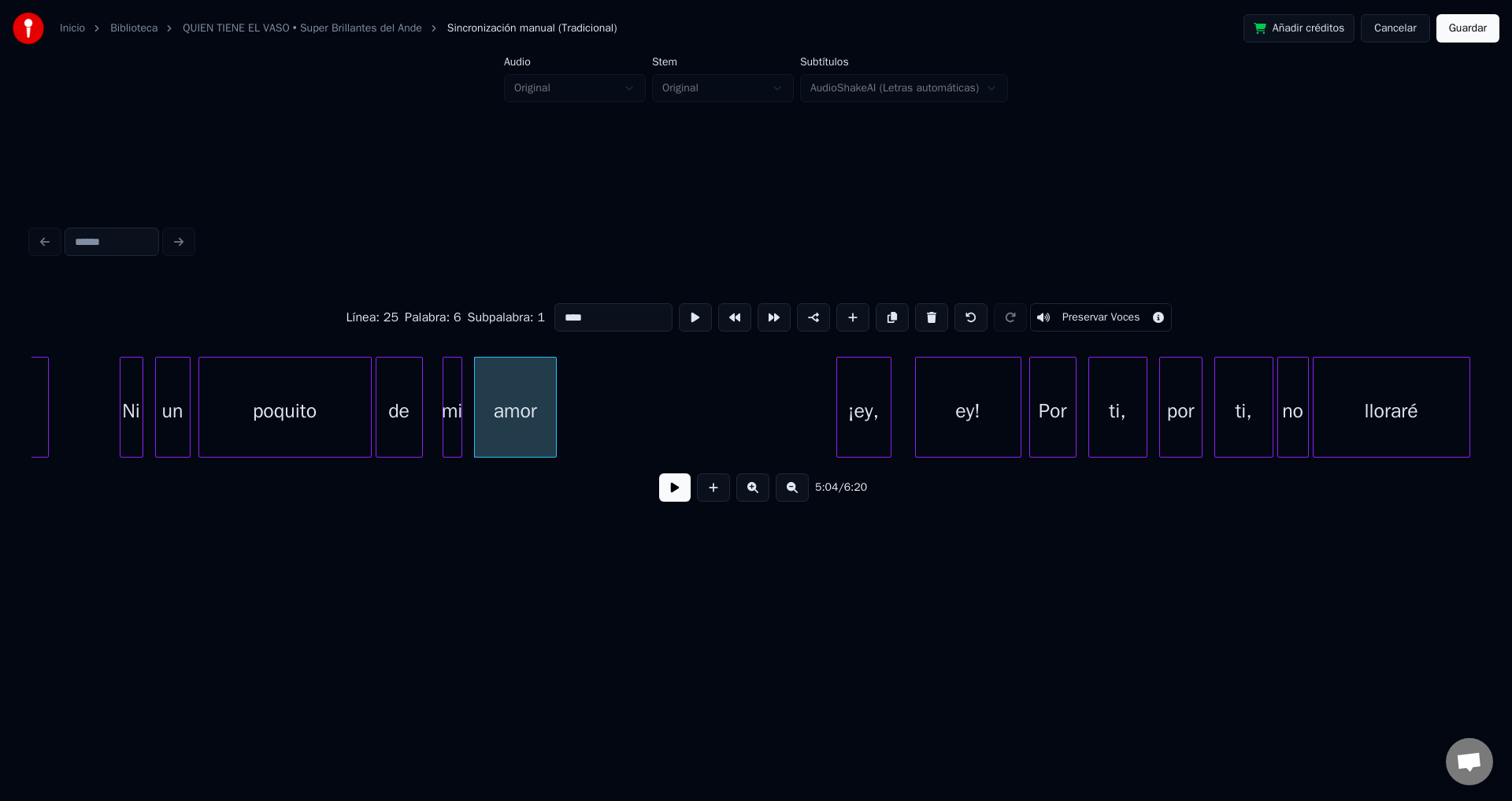 click on "¡ey," at bounding box center (864, 411) 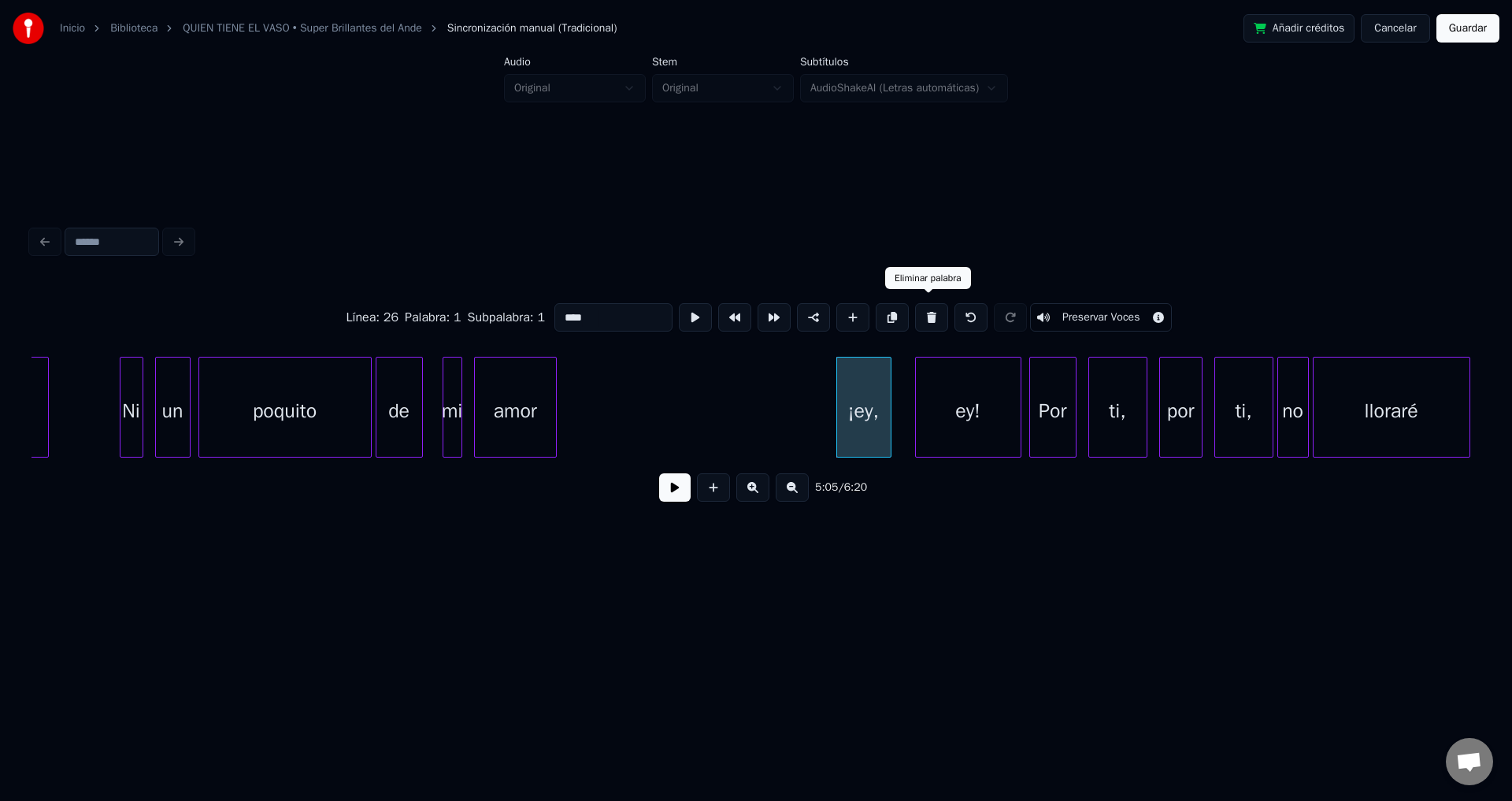 click at bounding box center [932, 317] 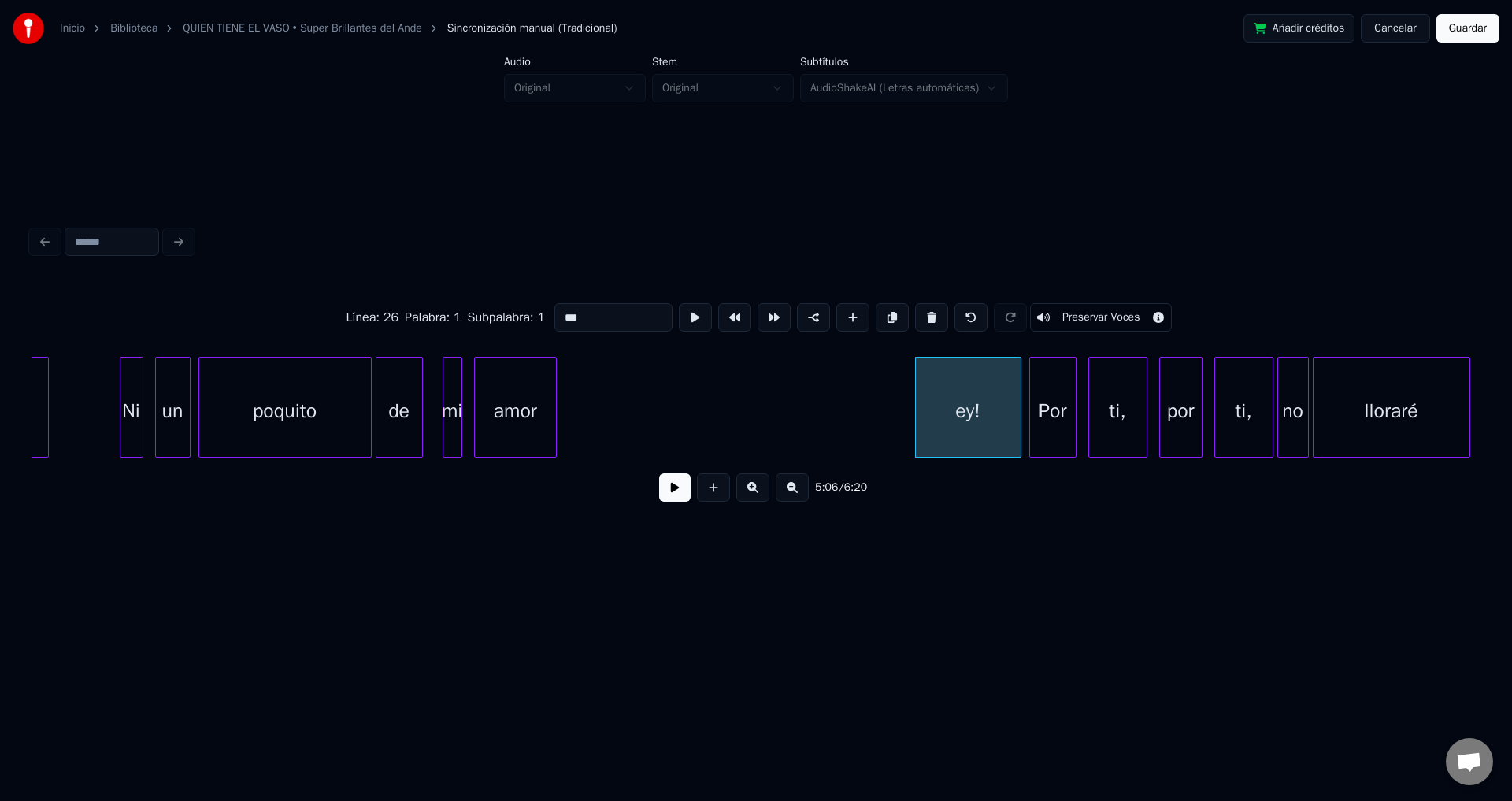 click on "ey!" at bounding box center [968, 411] 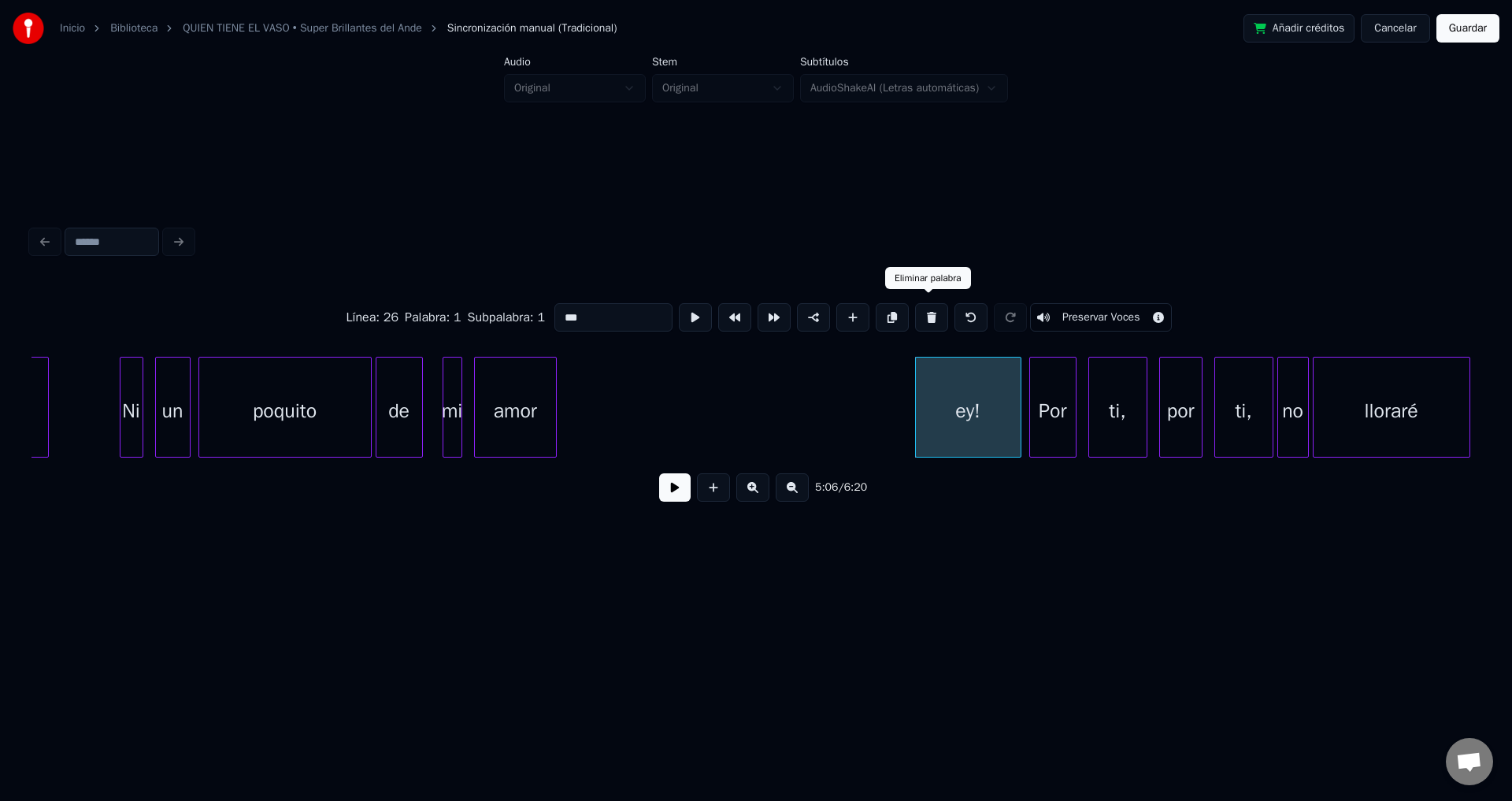 click at bounding box center [932, 317] 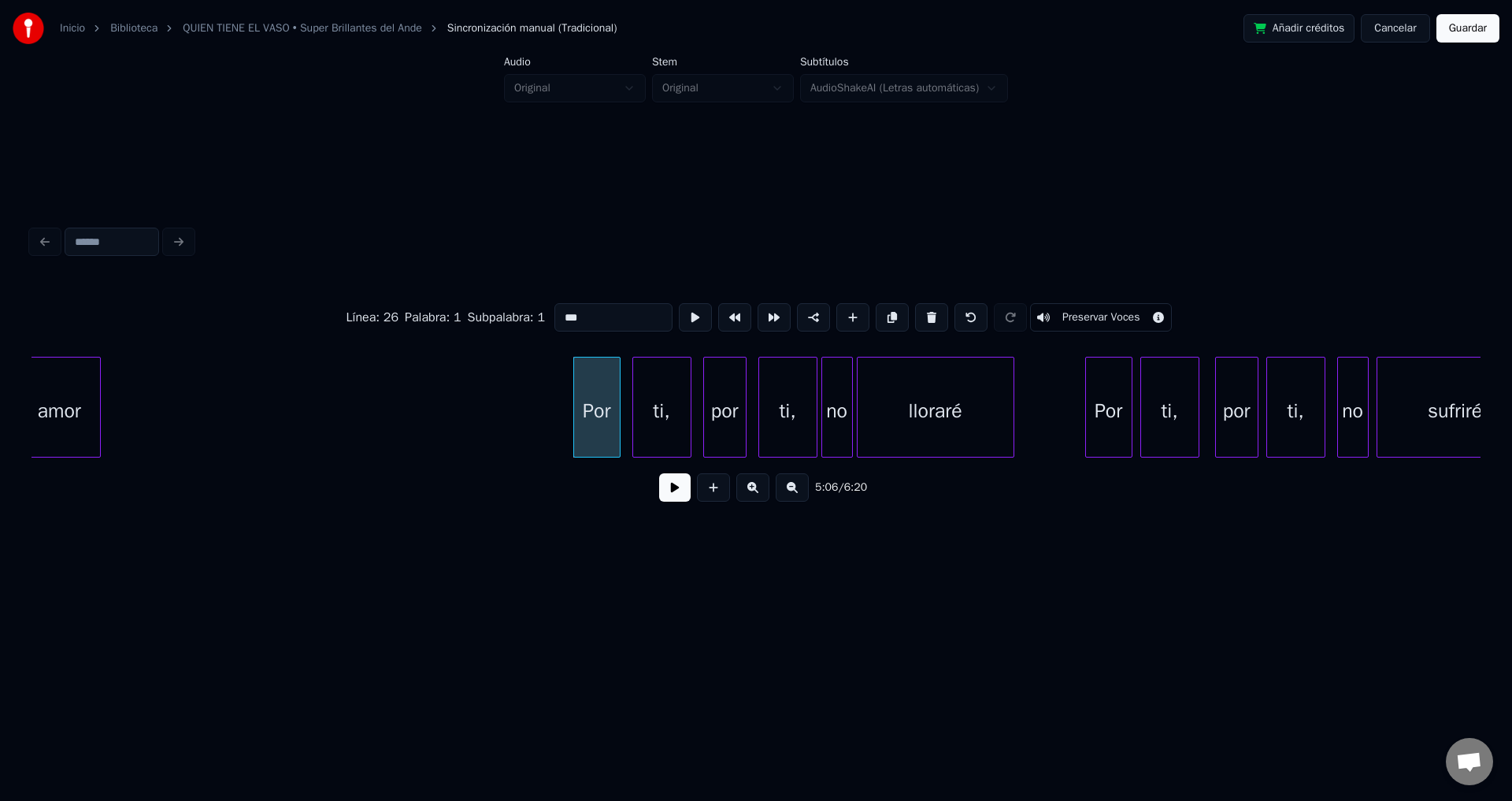 scroll, scrollTop: 0, scrollLeft: 59960, axis: horizontal 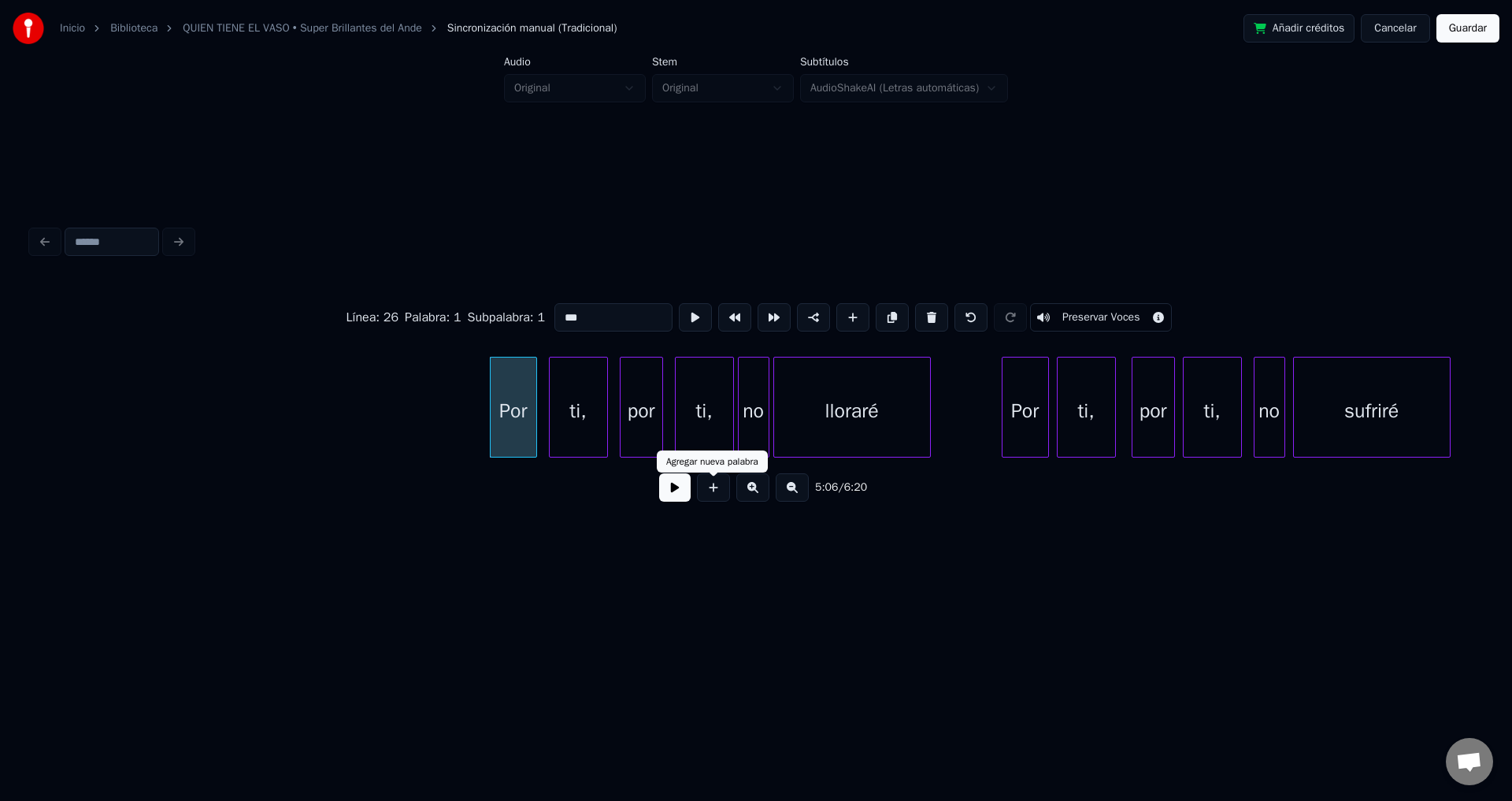 click at bounding box center [675, 488] 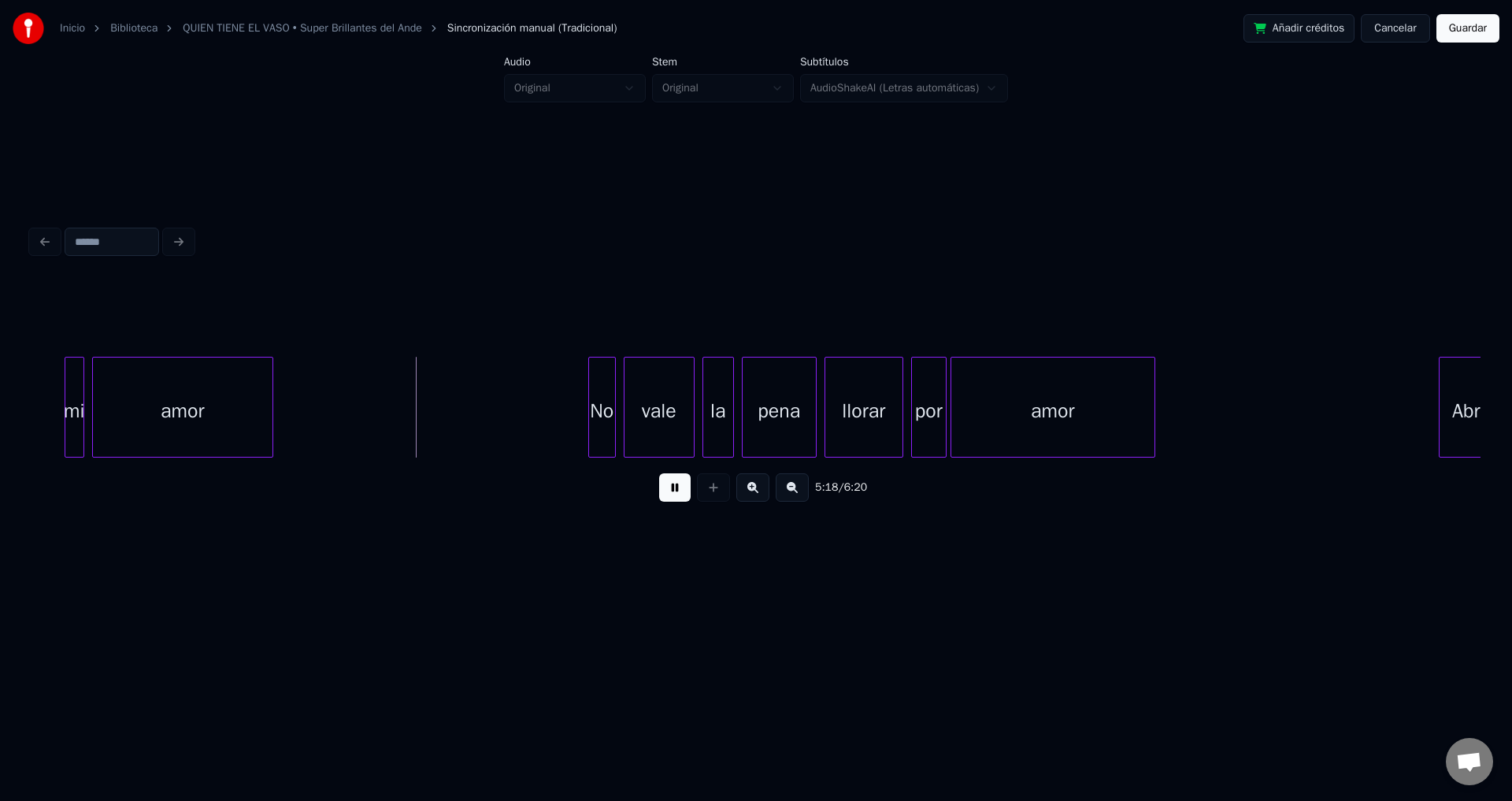 scroll, scrollTop: 0, scrollLeft: 62282, axis: horizontal 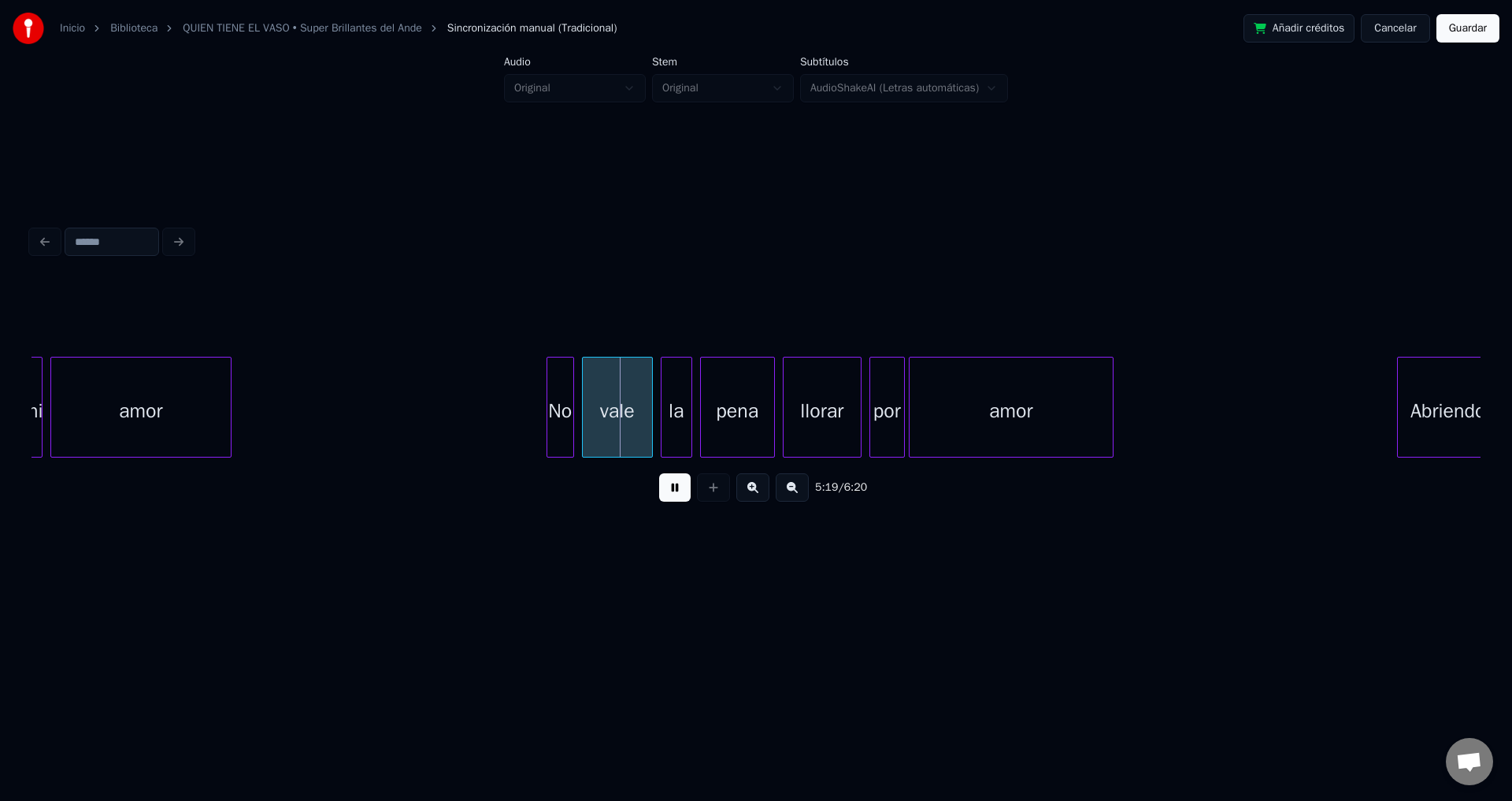 click on "No" at bounding box center (560, 411) 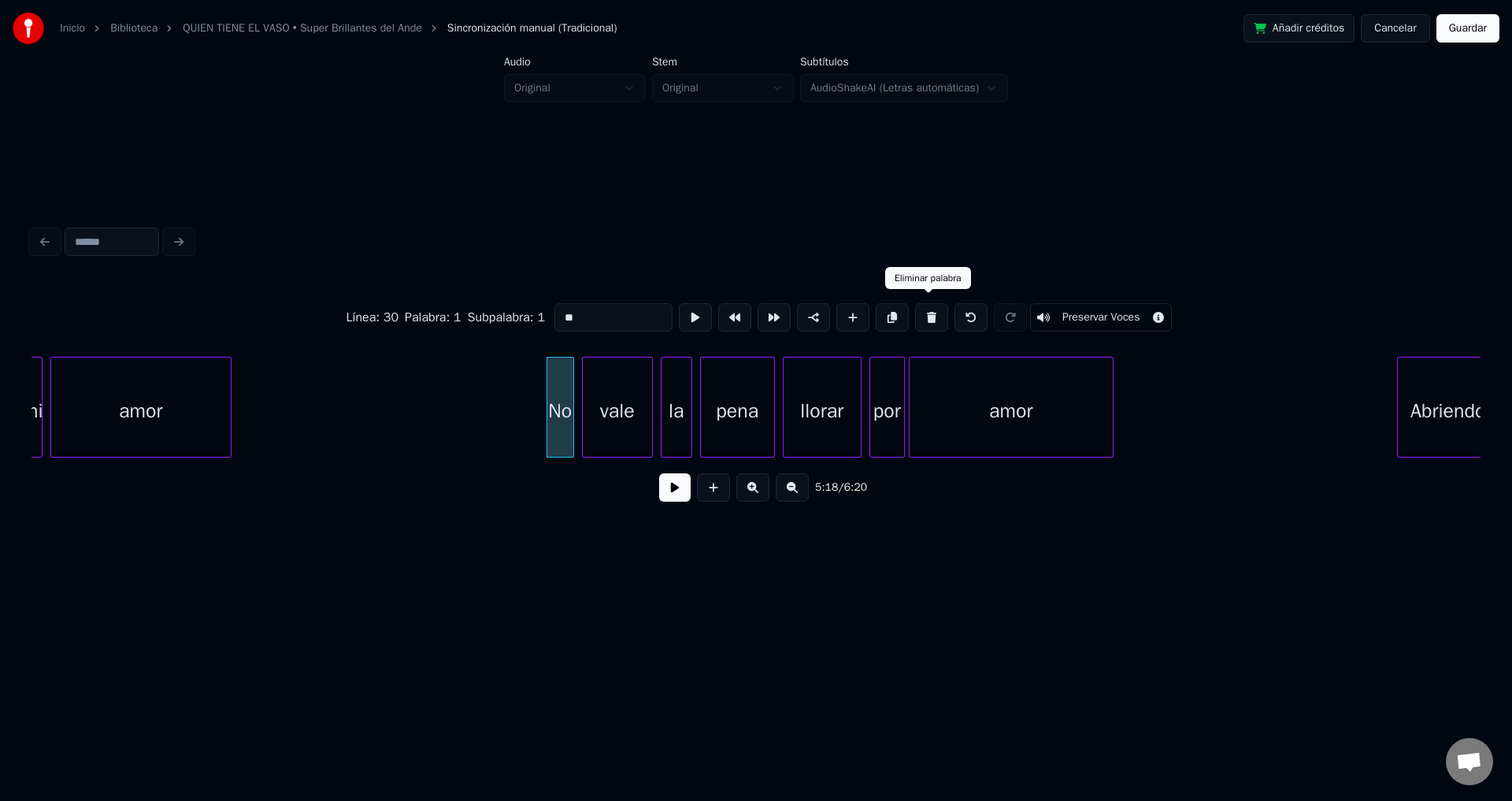 click at bounding box center [932, 317] 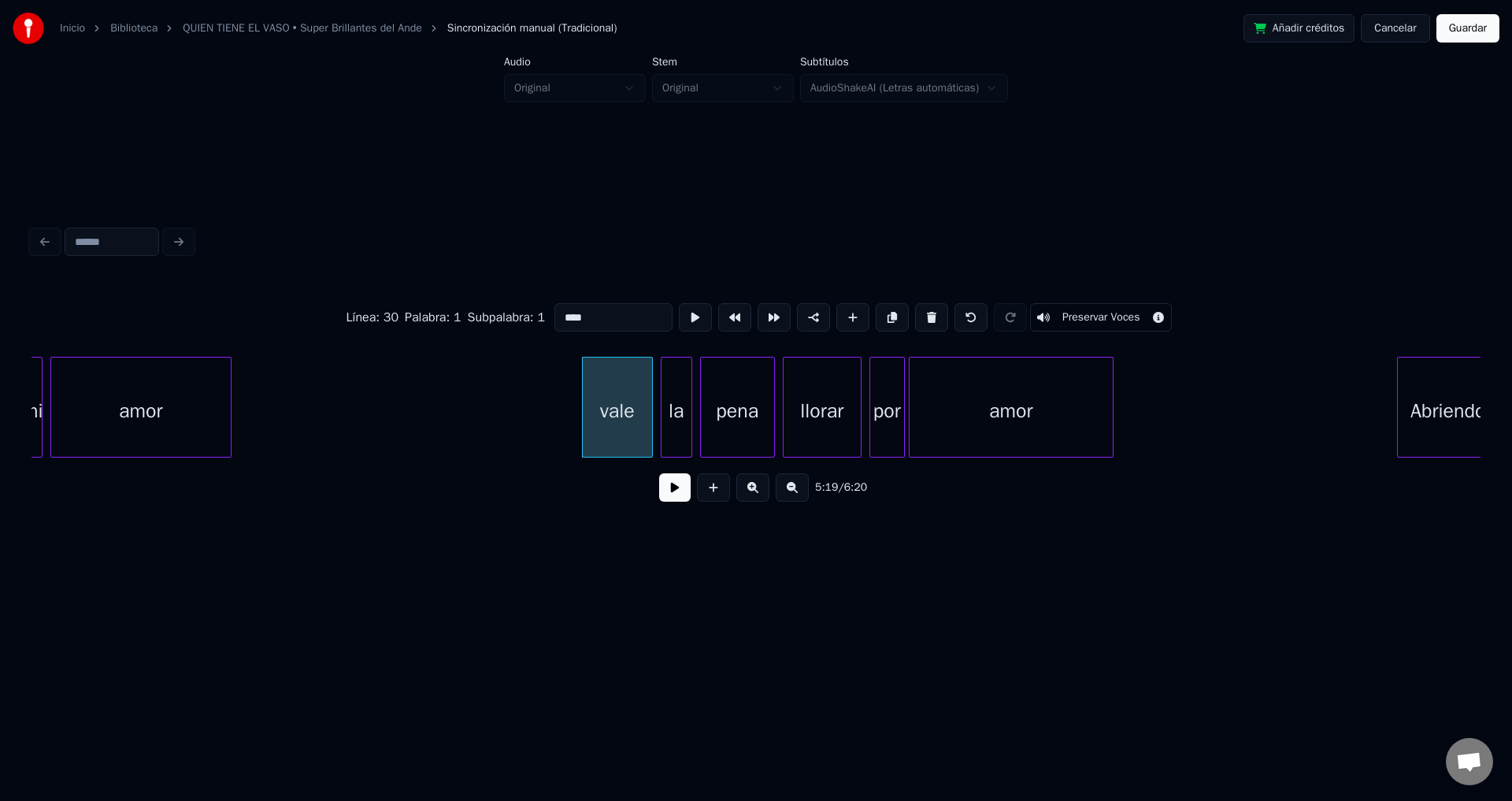 click at bounding box center (932, 317) 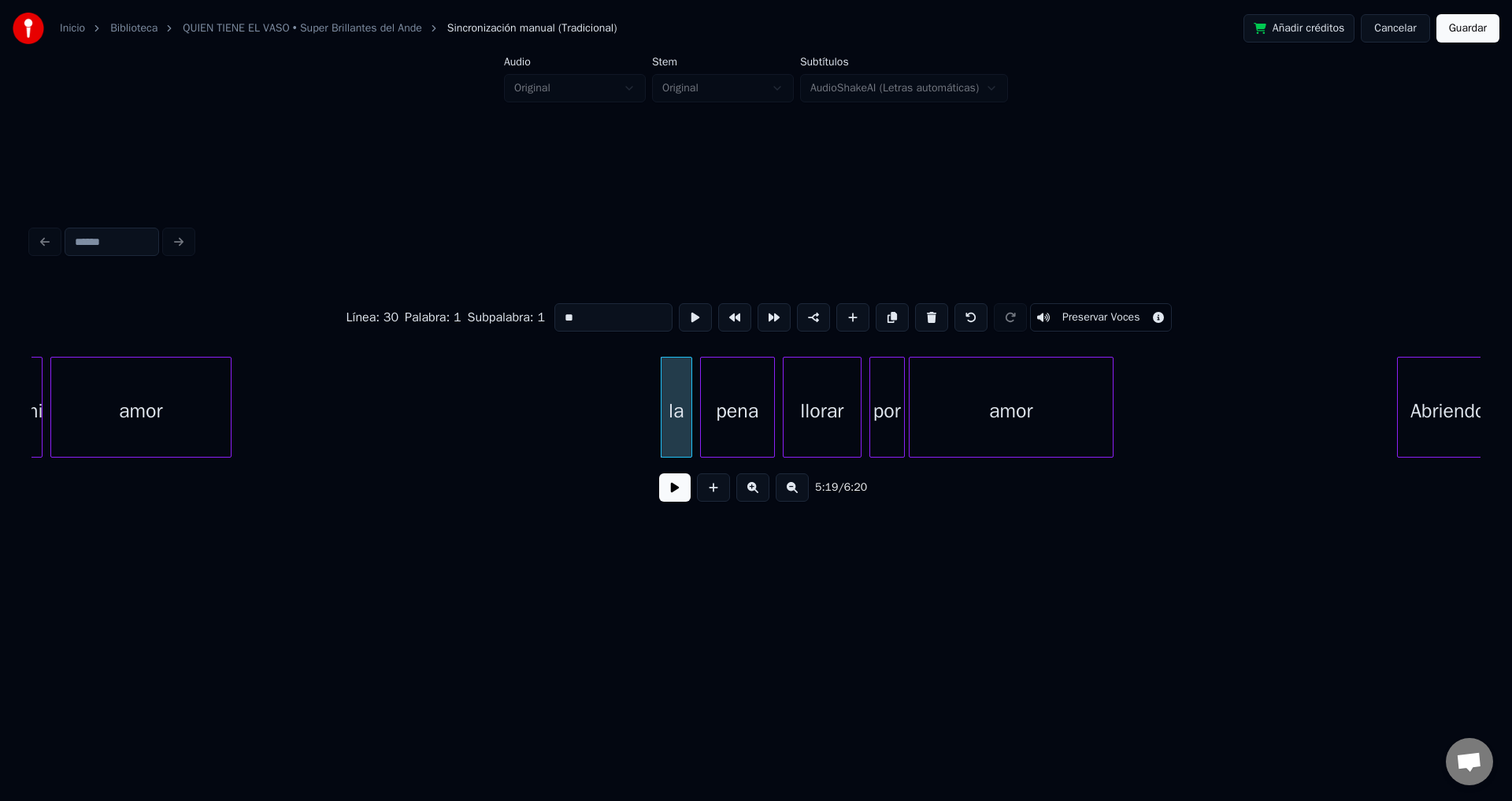 click at bounding box center (932, 317) 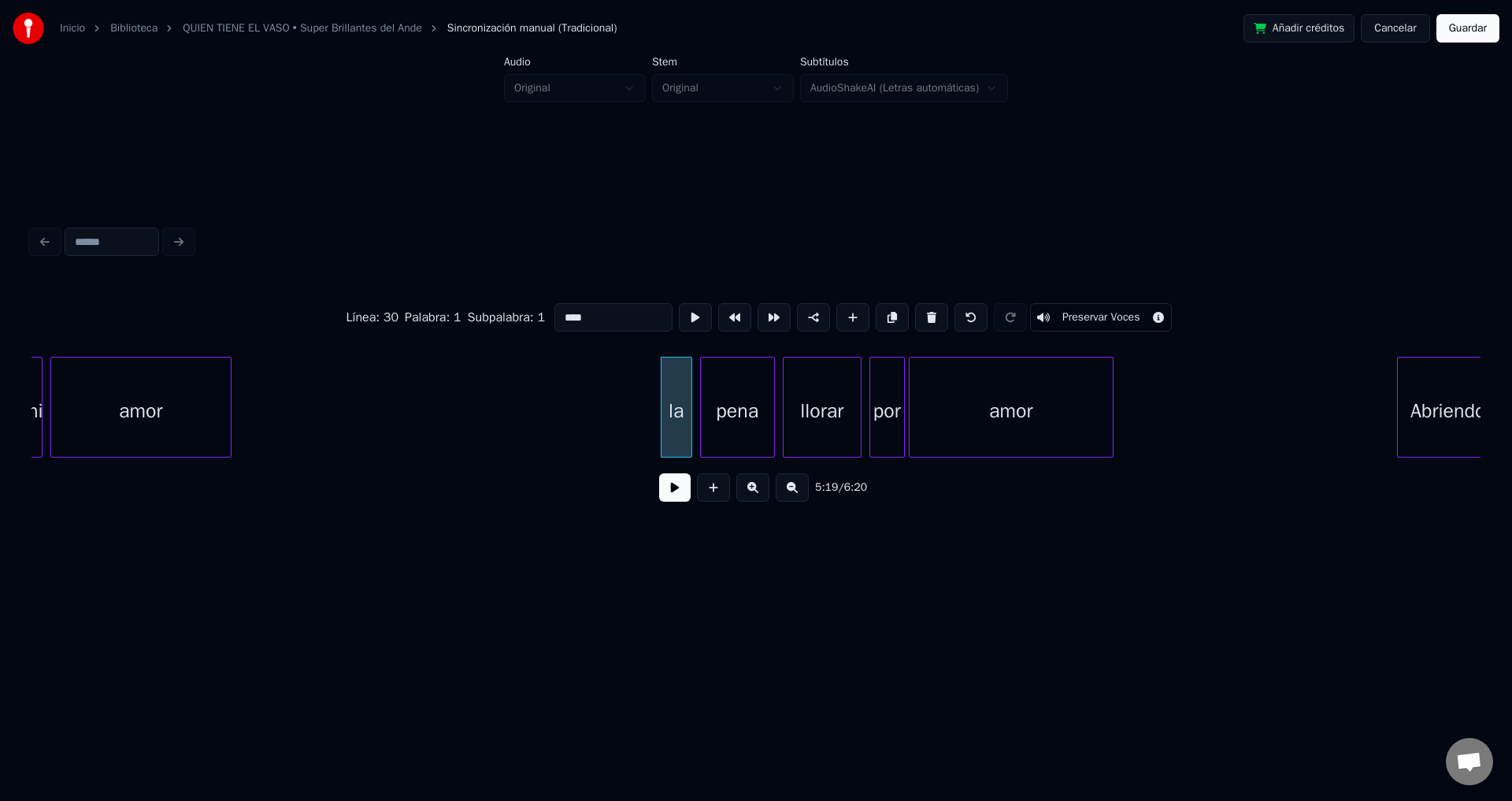 click at bounding box center (932, 317) 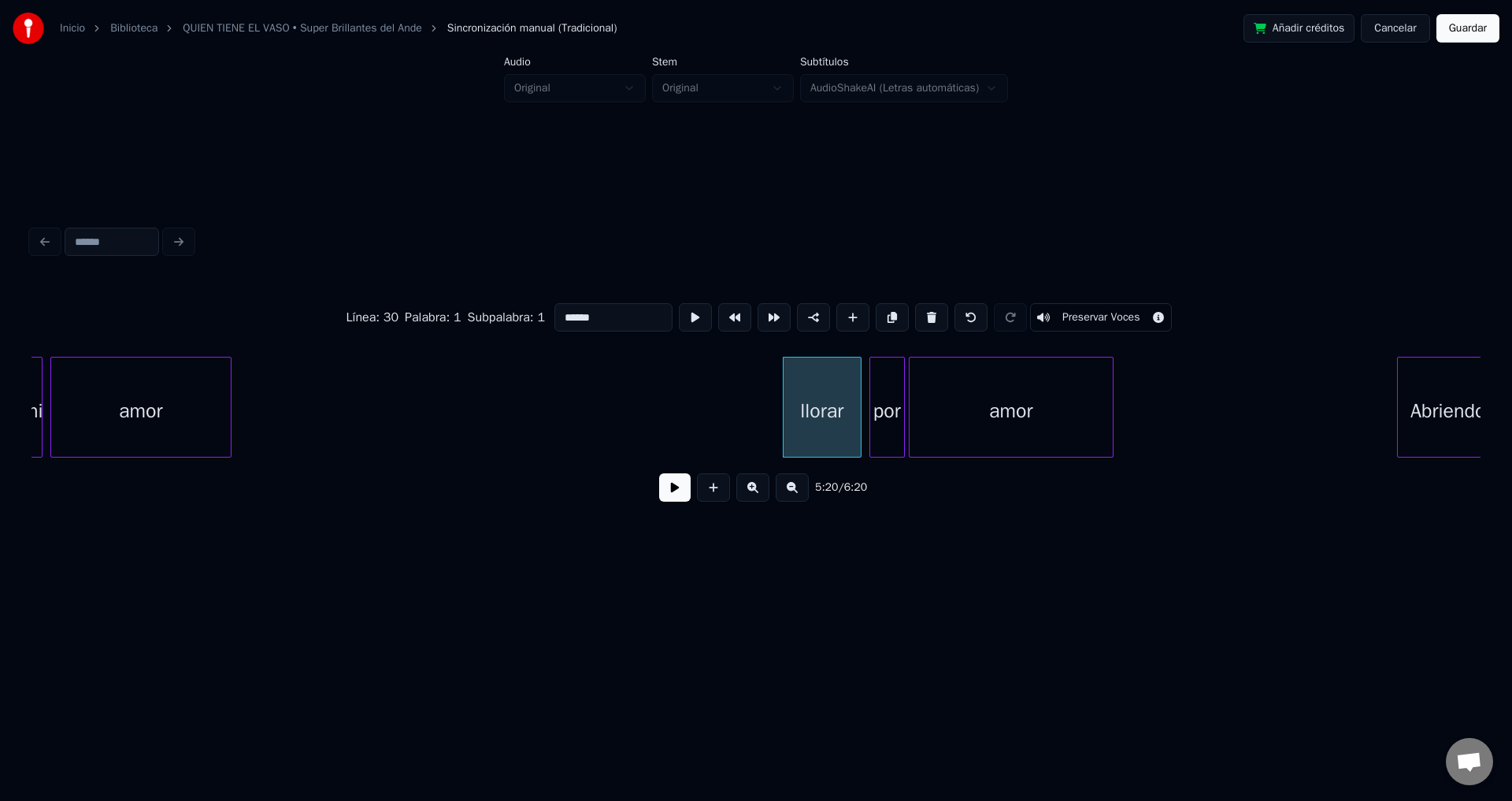click at bounding box center [932, 317] 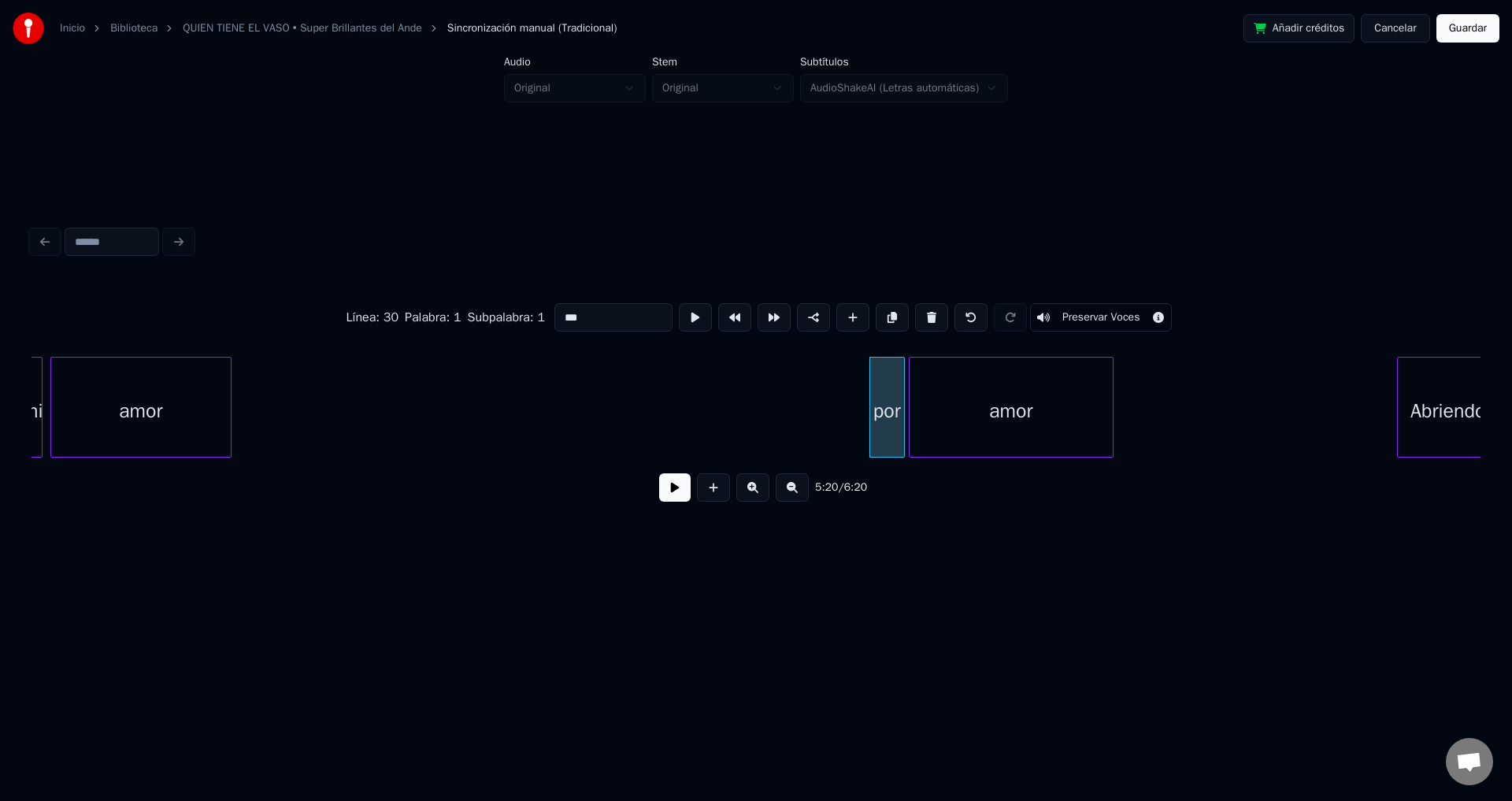 click at bounding box center (932, 317) 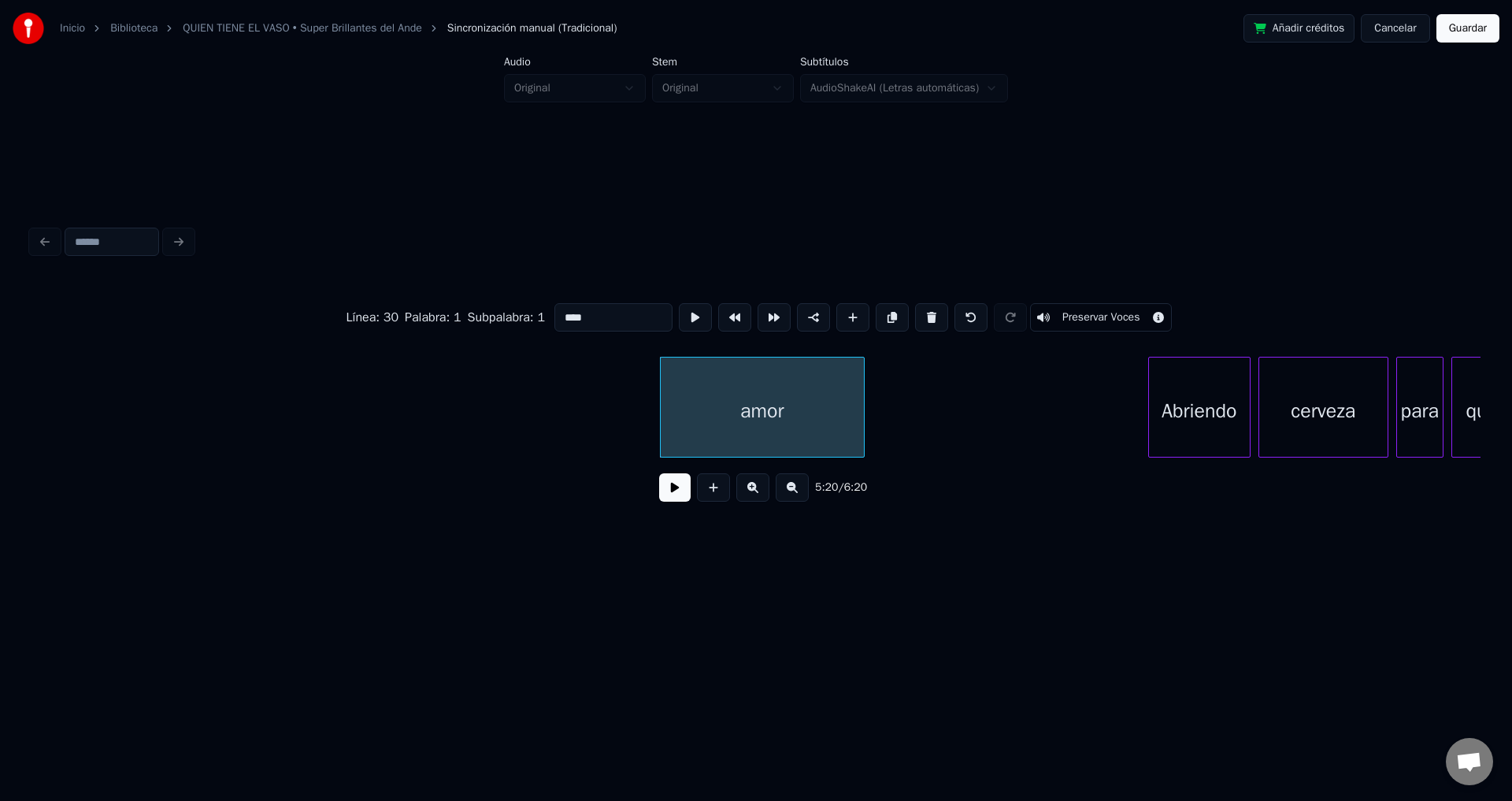 scroll, scrollTop: 0, scrollLeft: 62696, axis: horizontal 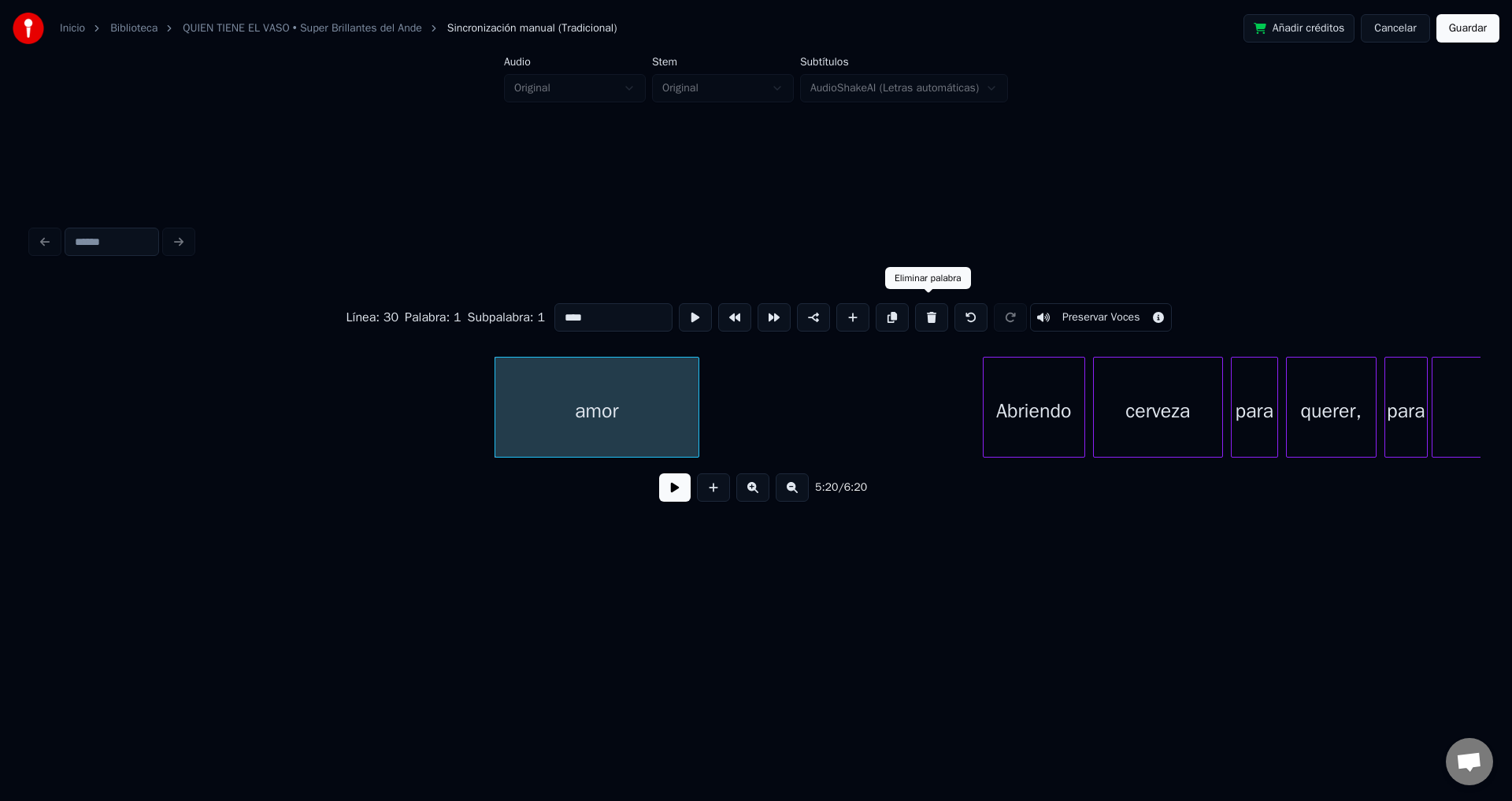 click at bounding box center [932, 317] 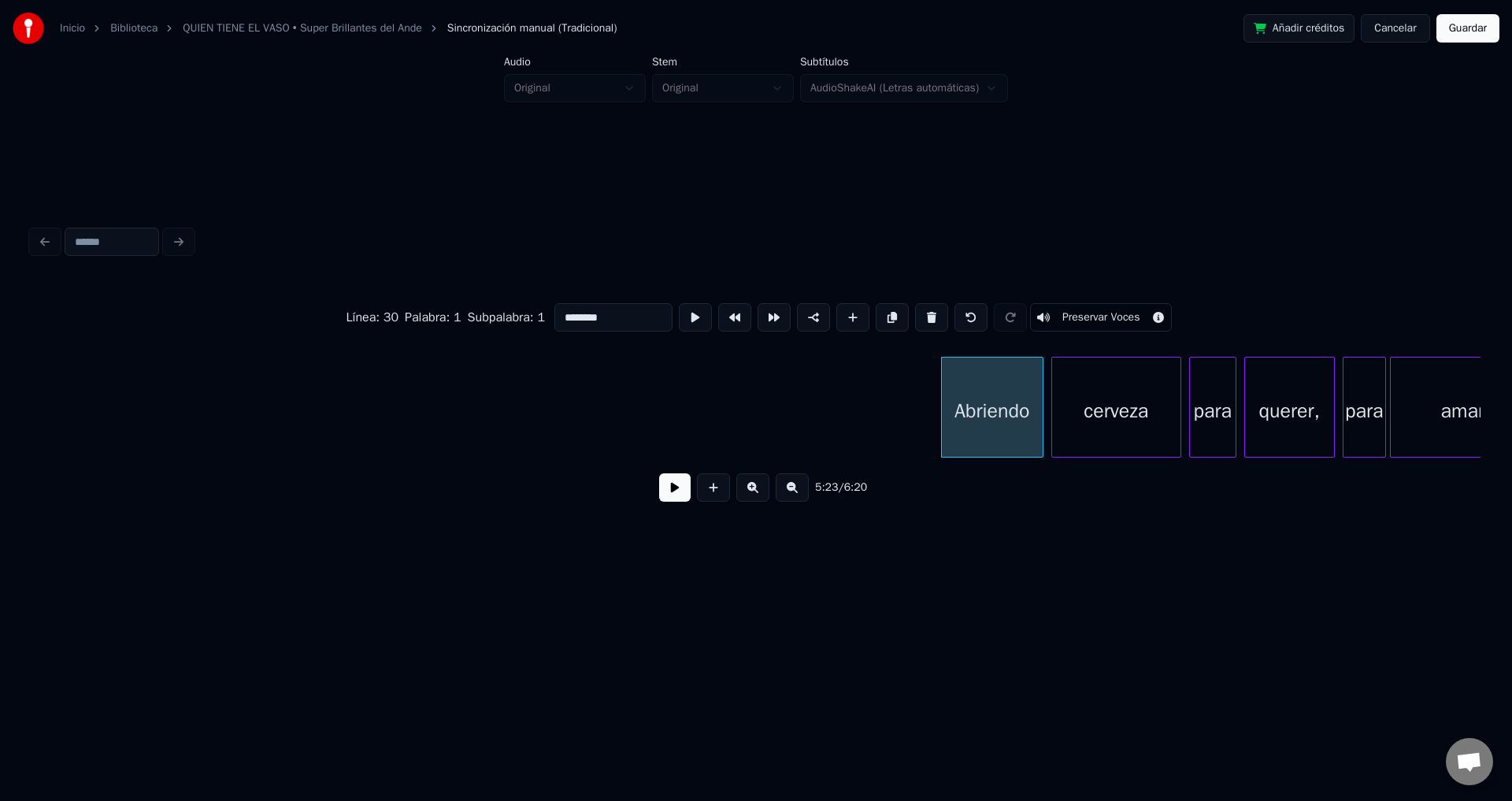 scroll, scrollTop: 0, scrollLeft: 62820, axis: horizontal 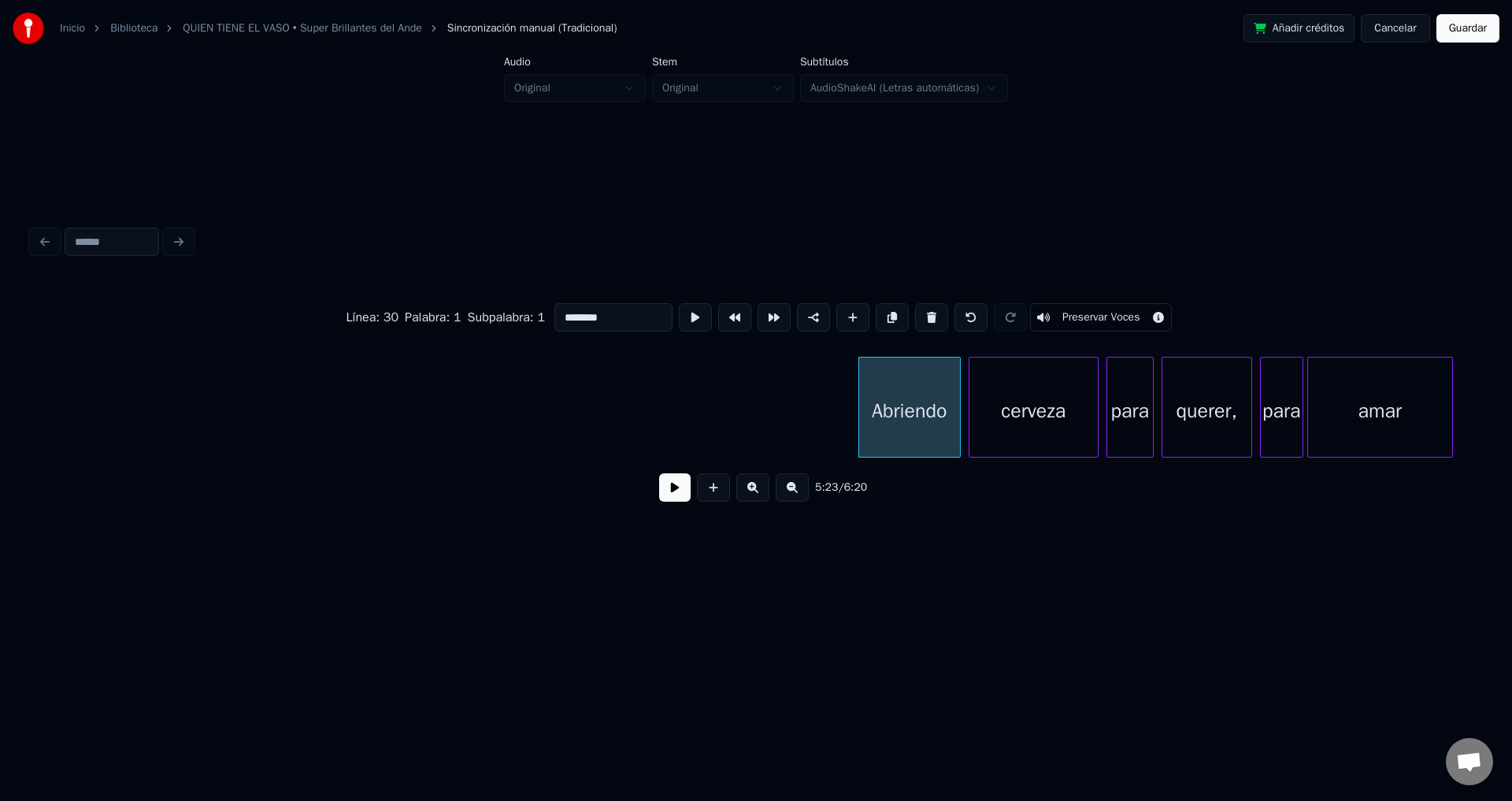 click at bounding box center [675, 488] 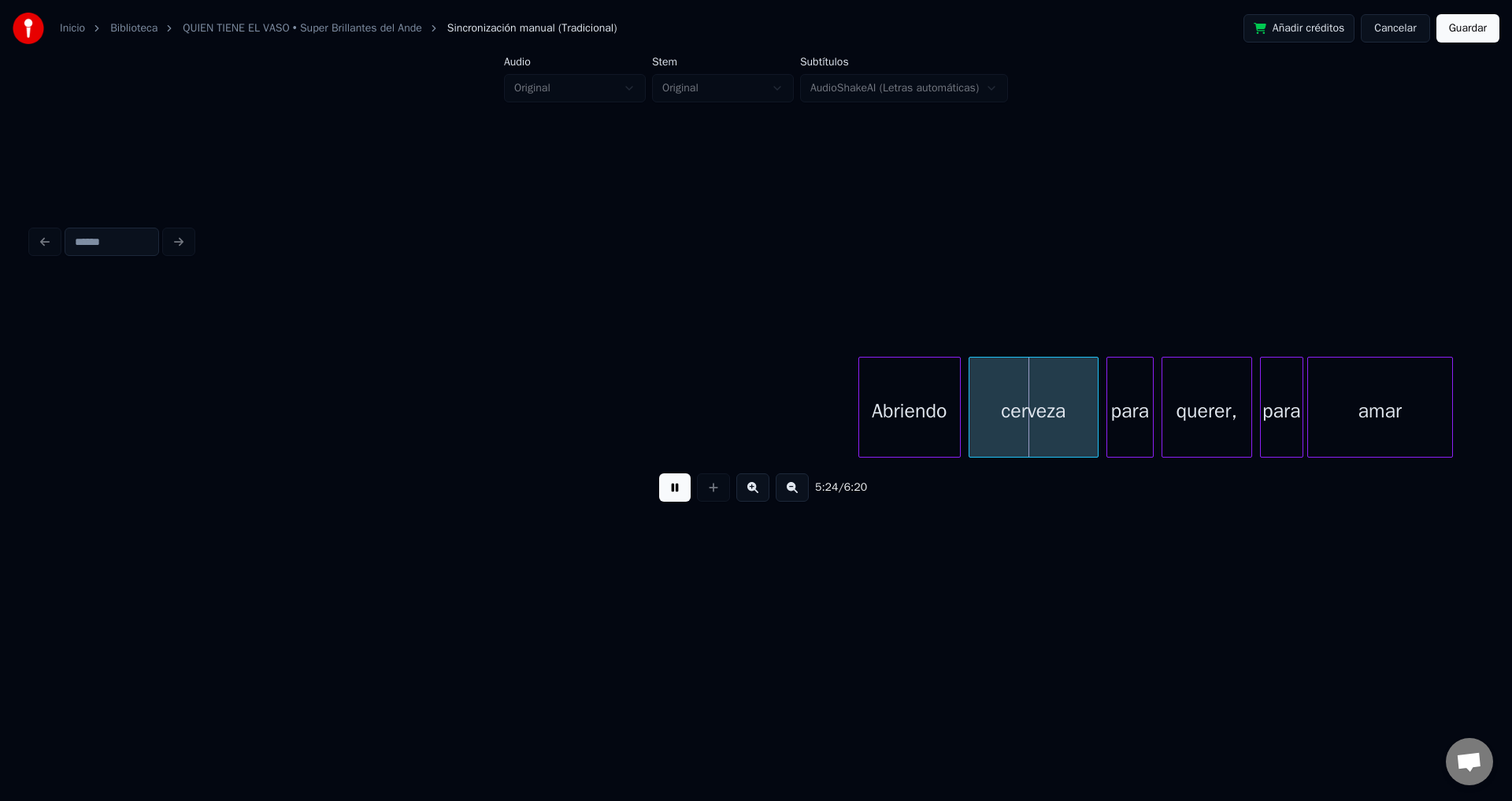 click at bounding box center [675, 488] 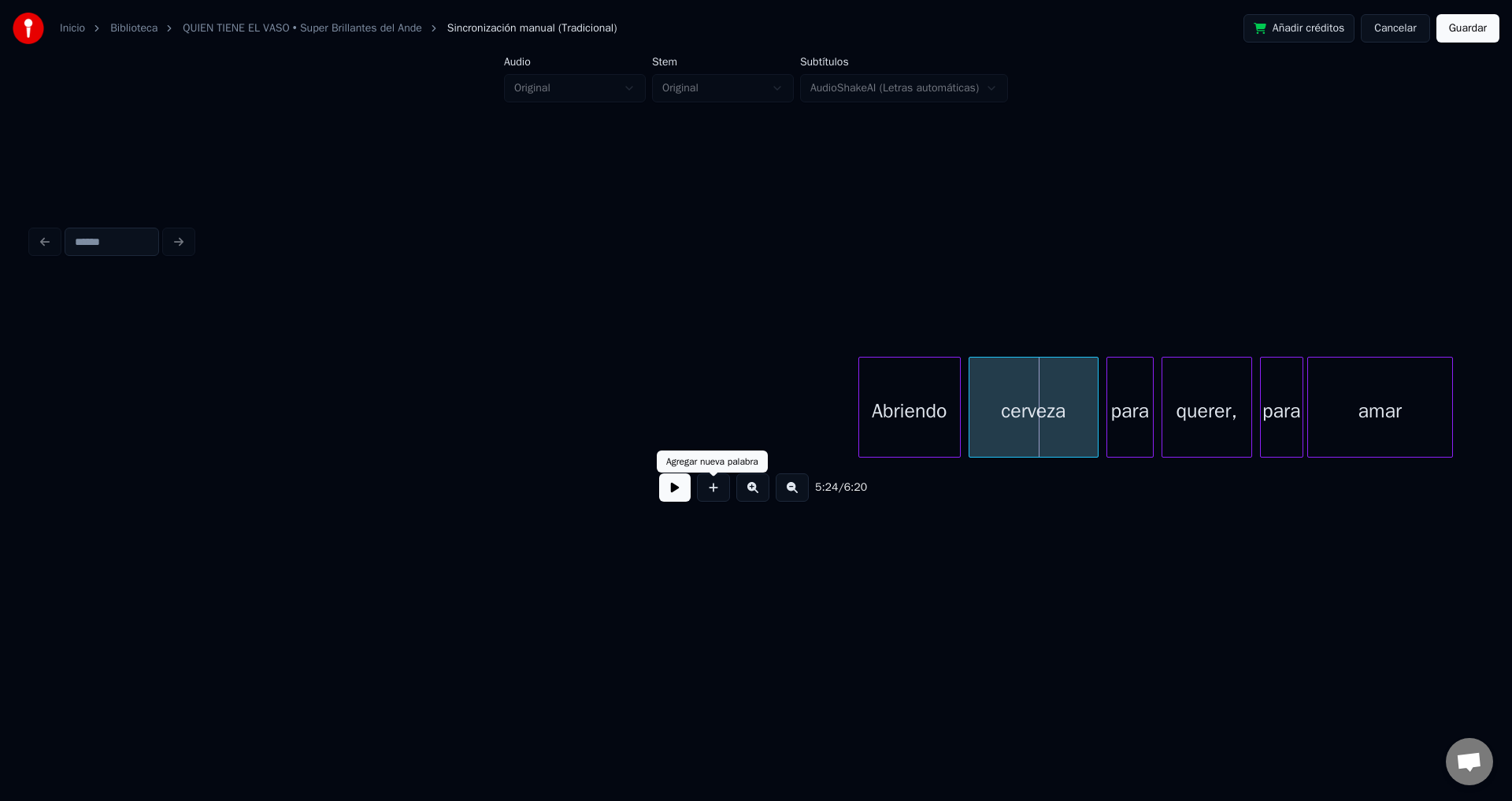 click on "Abriendo" at bounding box center (910, 411) 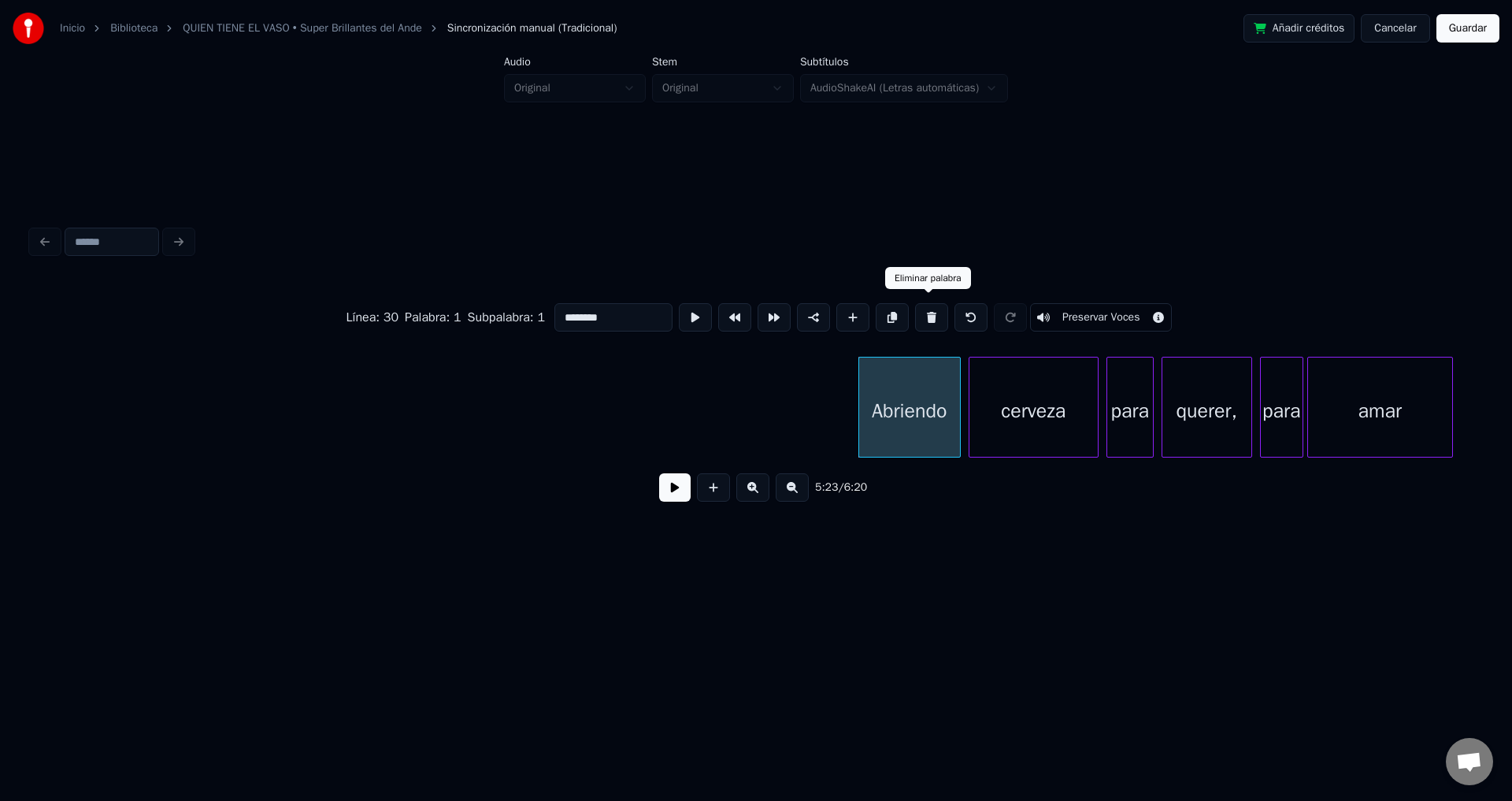 click at bounding box center (932, 317) 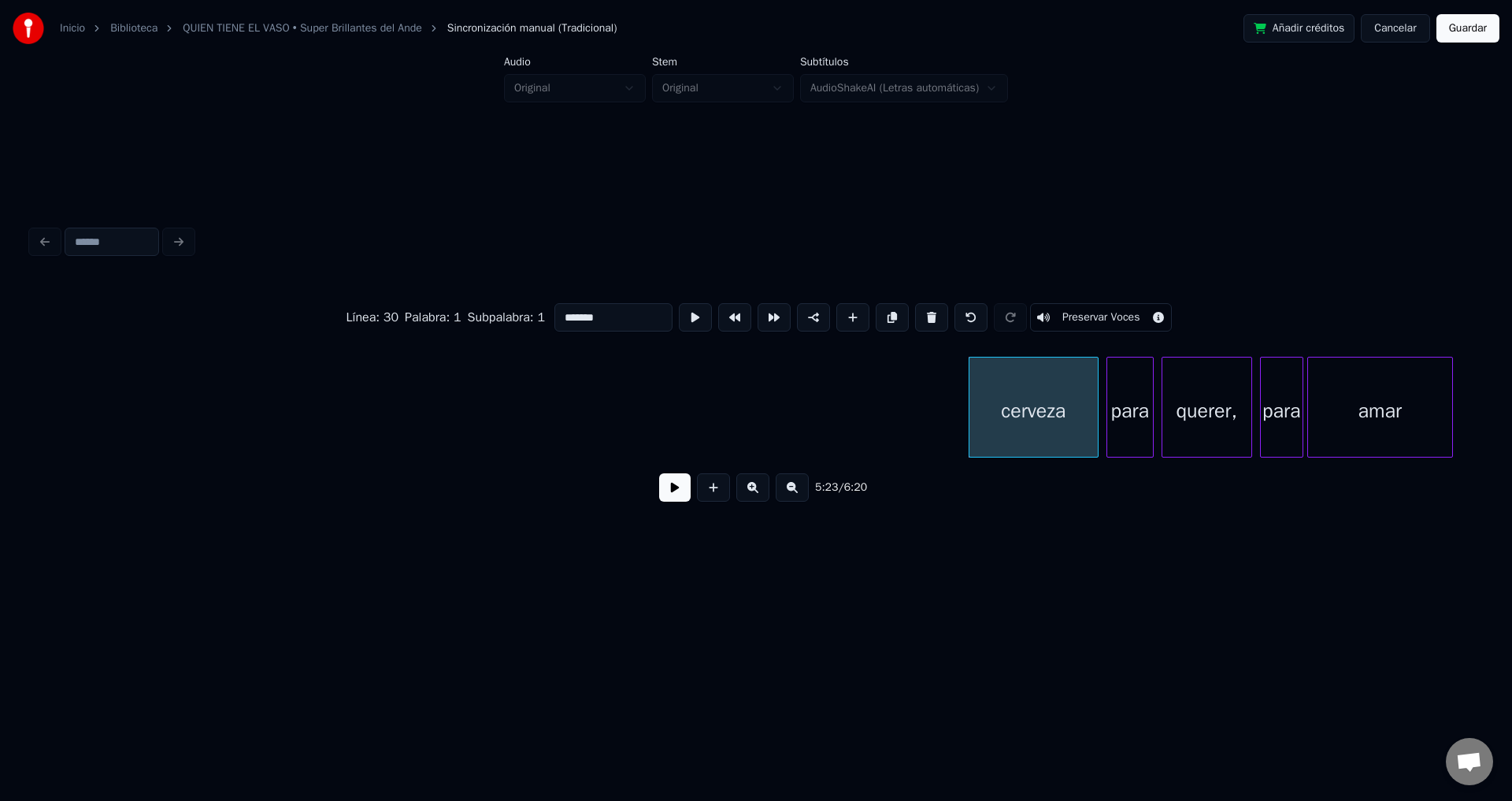 click at bounding box center [932, 317] 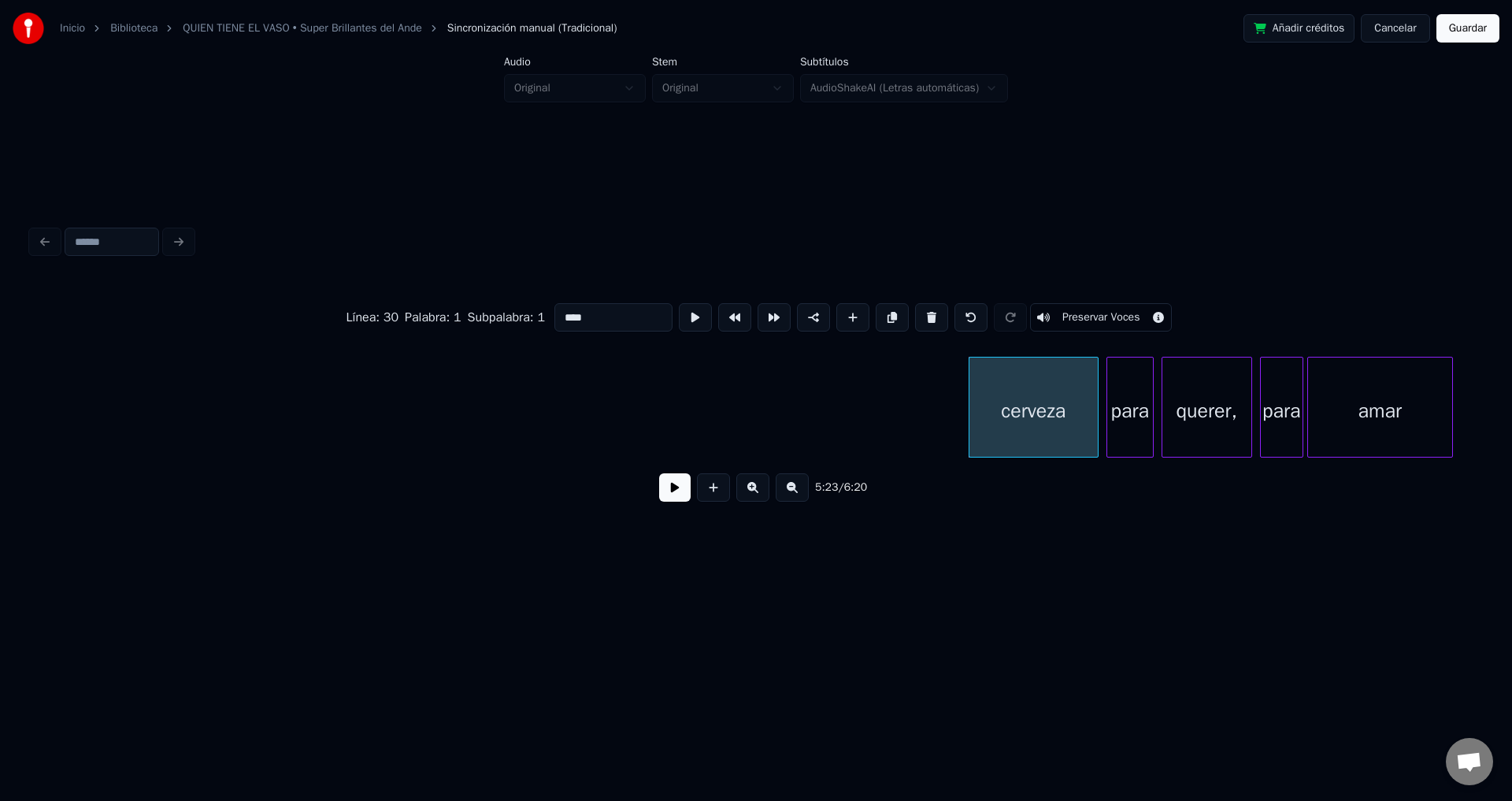 click at bounding box center [932, 317] 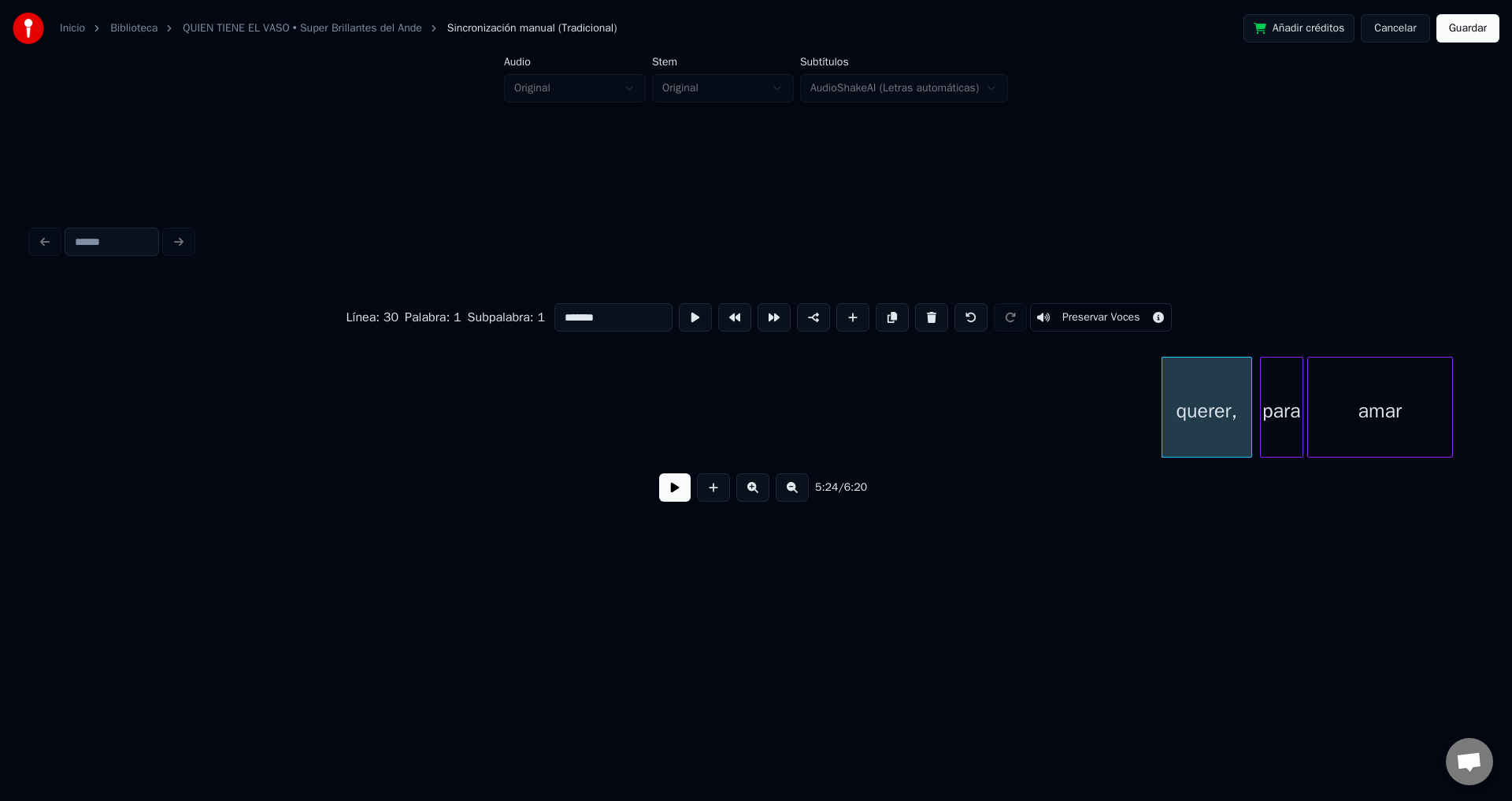 click at bounding box center [932, 317] 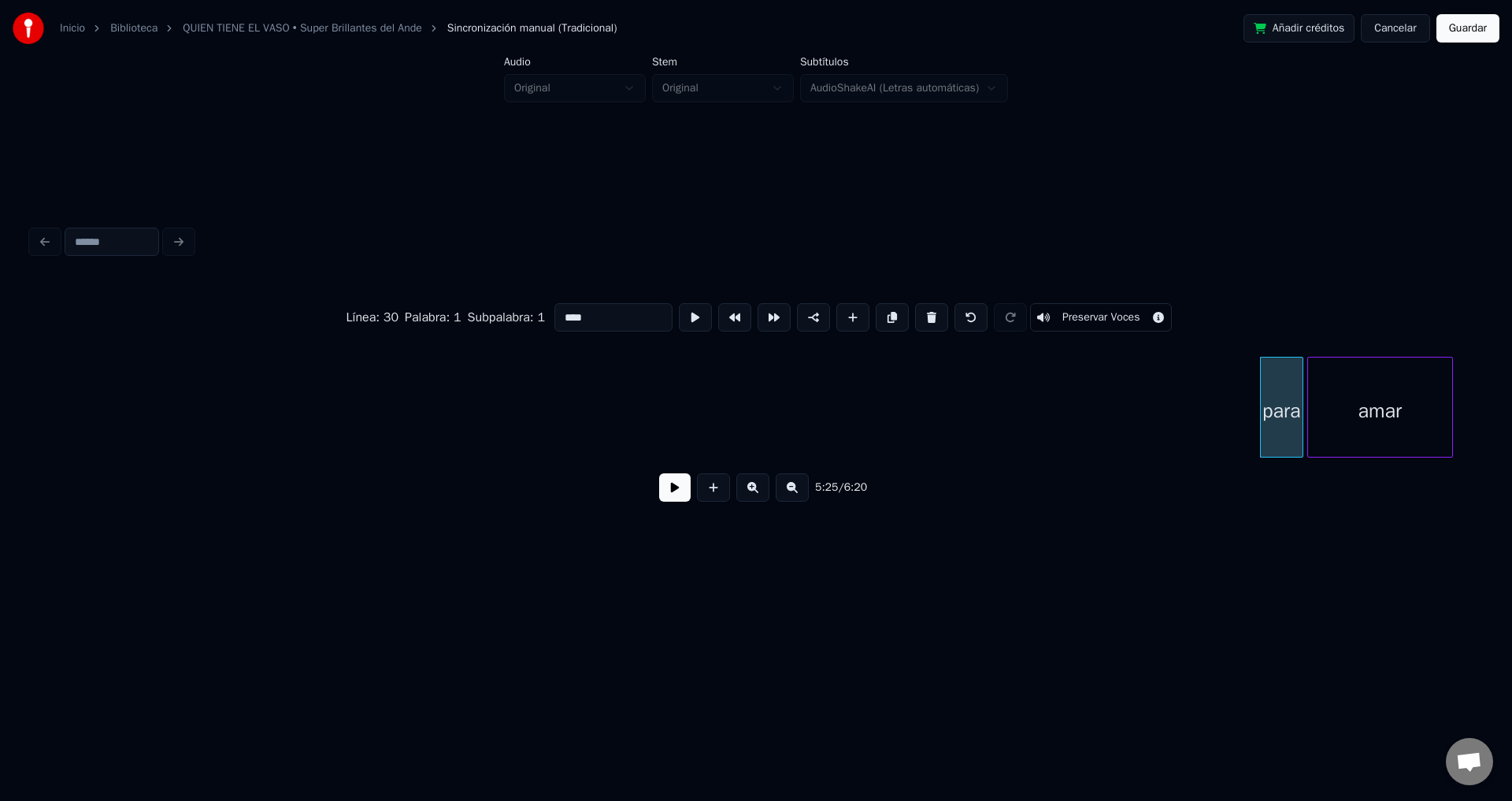 click at bounding box center [932, 317] 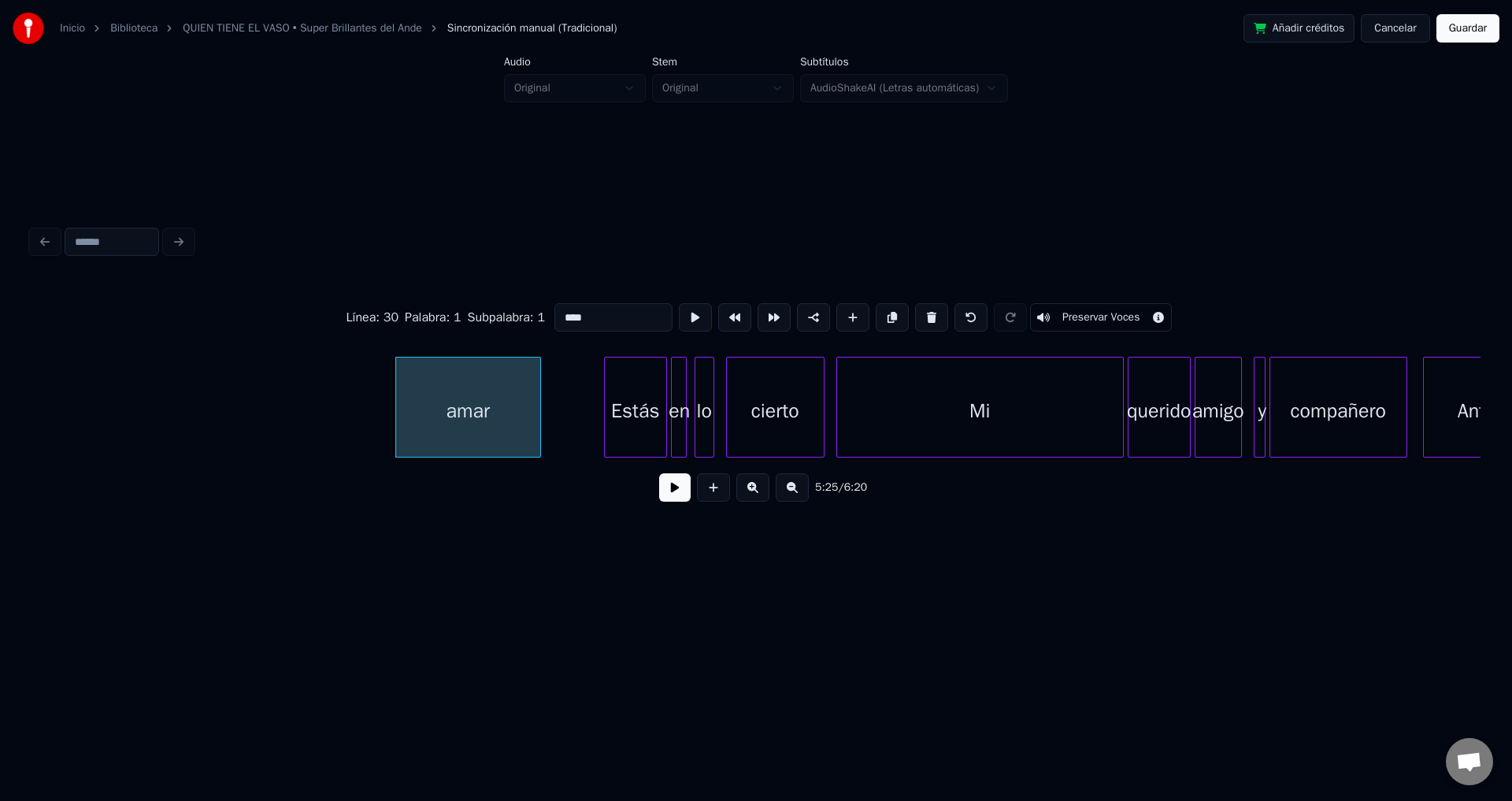 scroll, scrollTop: 0, scrollLeft: 63940, axis: horizontal 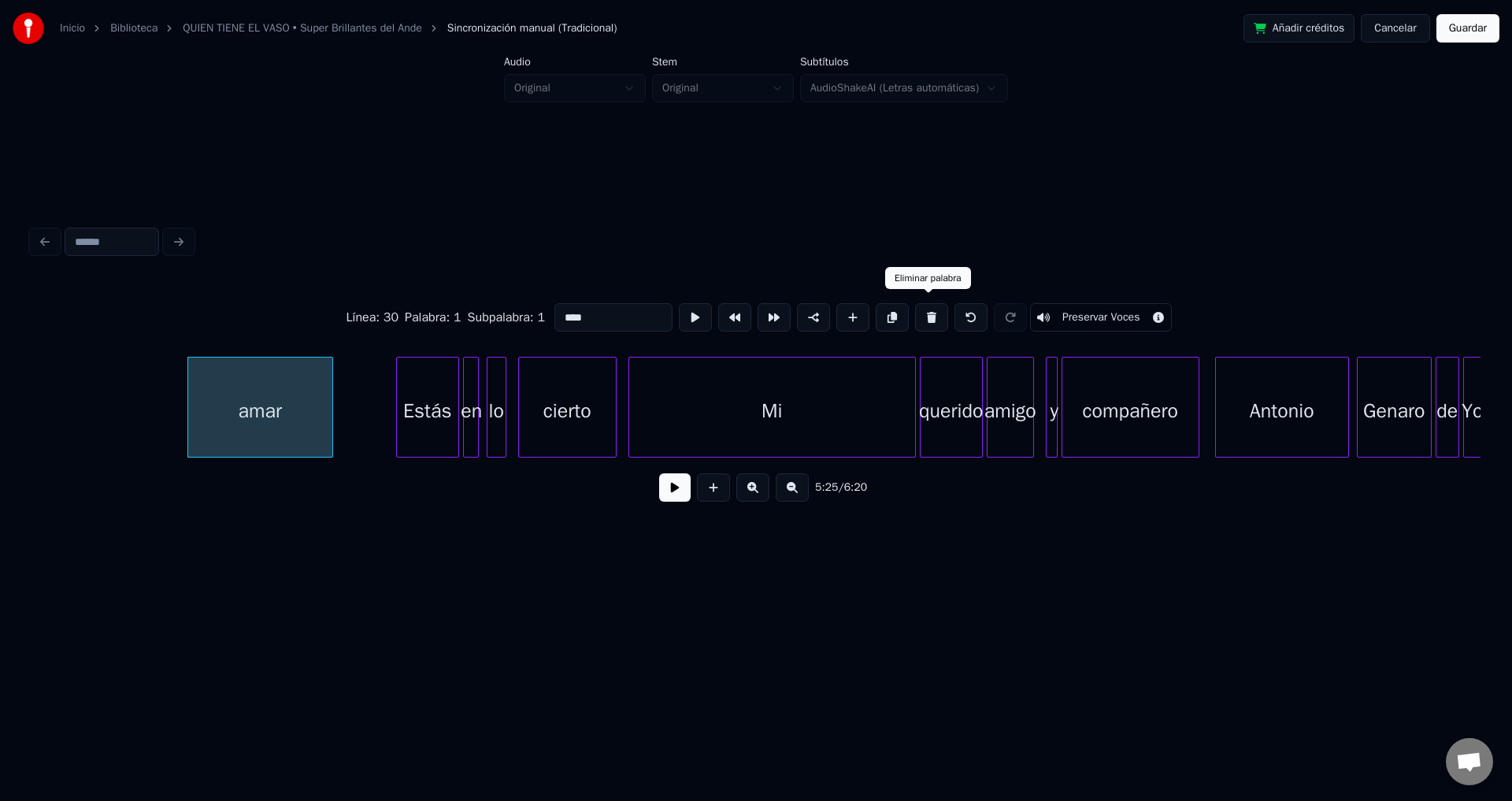 click at bounding box center [932, 317] 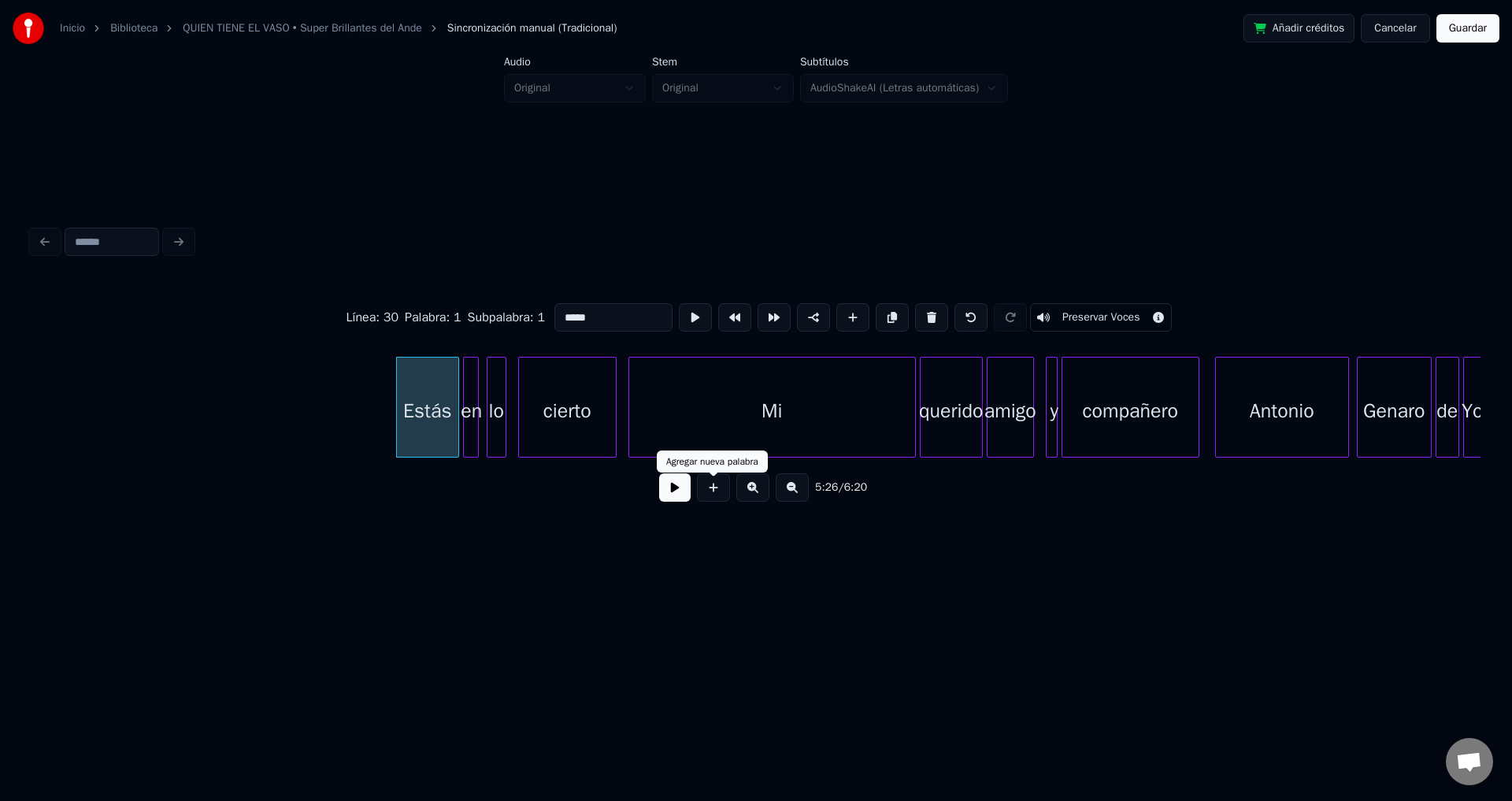 click at bounding box center (675, 488) 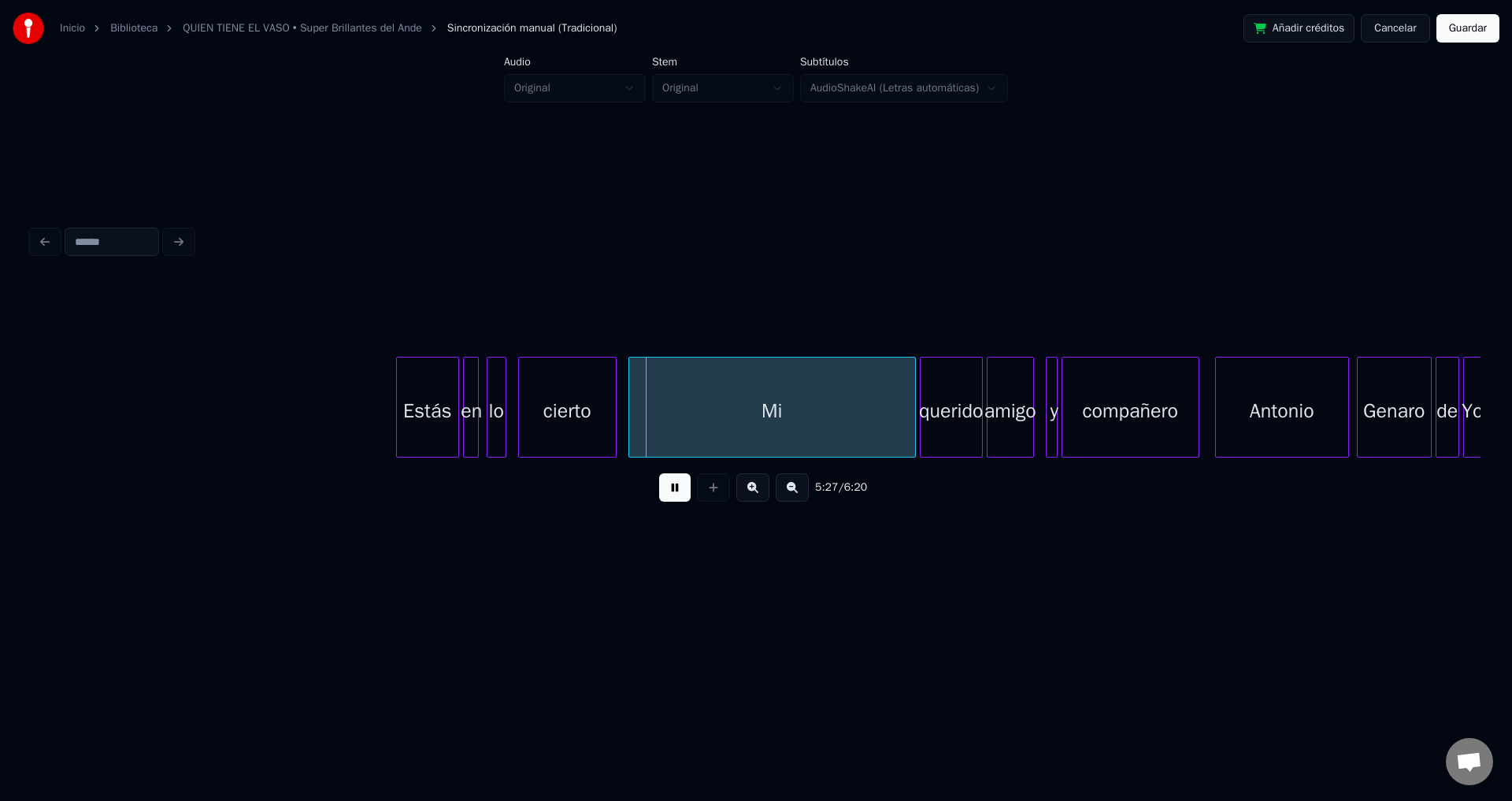 click on "compañero" at bounding box center [1130, 411] 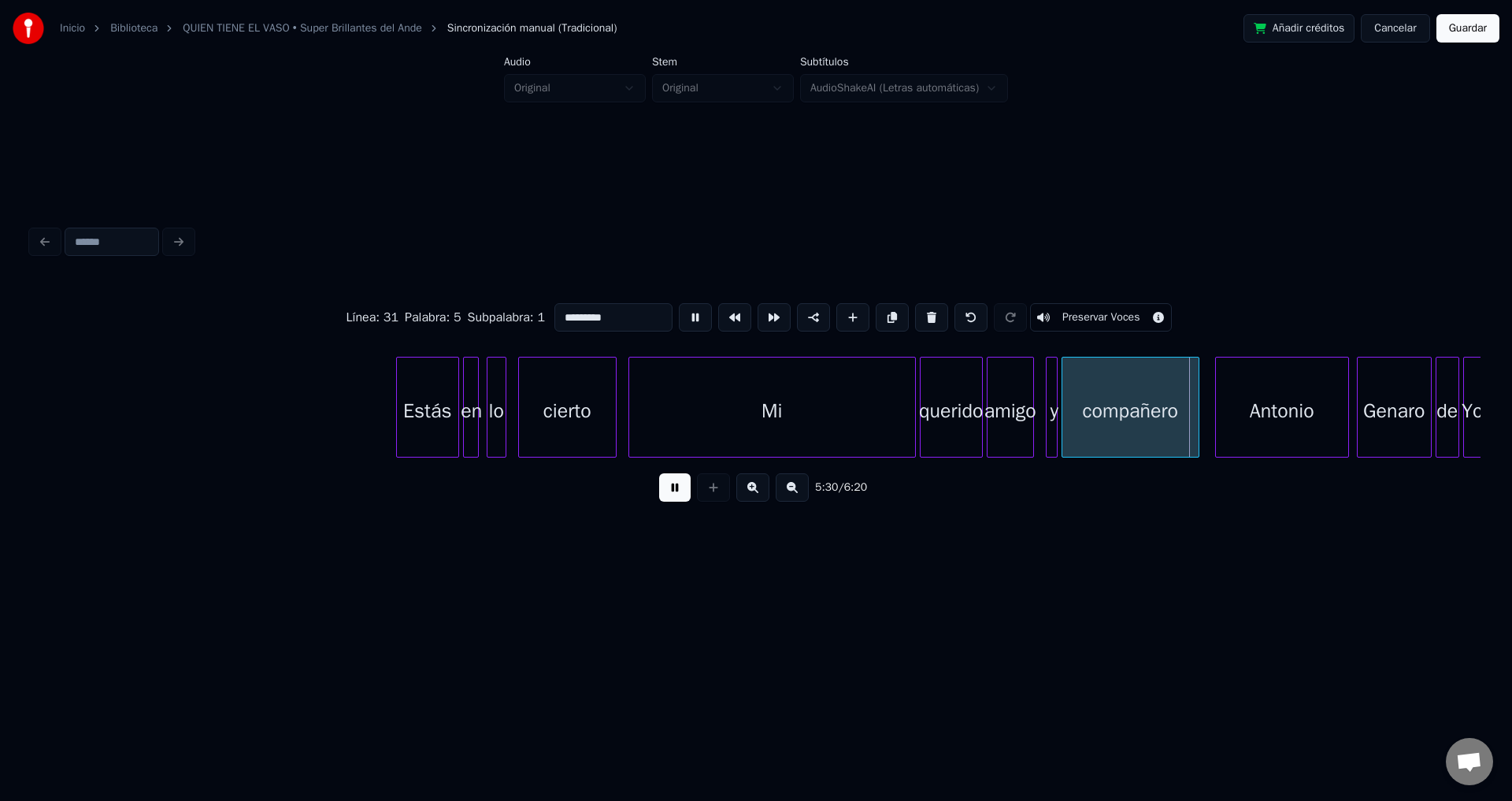 click at bounding box center (675, 488) 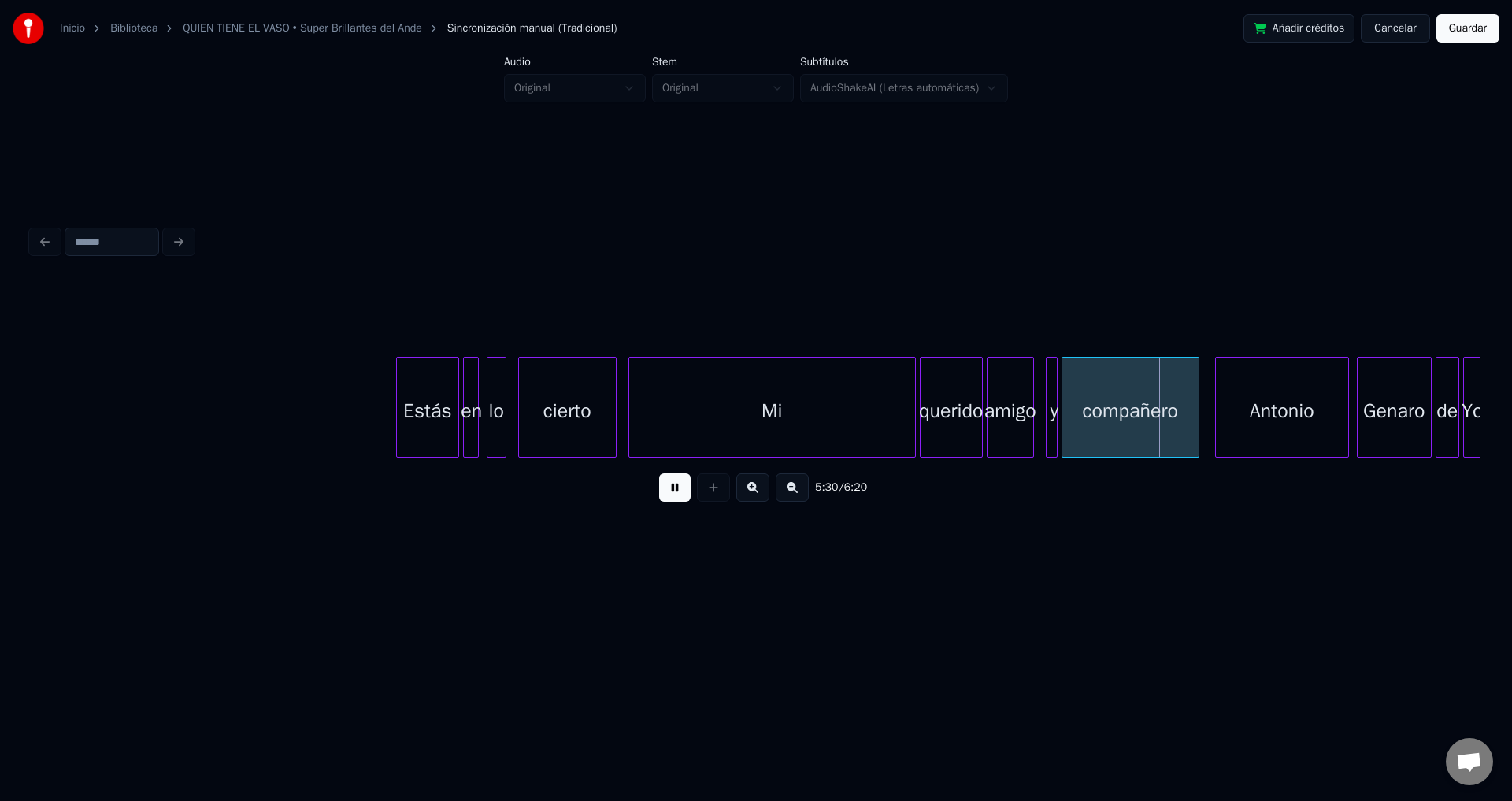 click on "Estás" at bounding box center [428, 411] 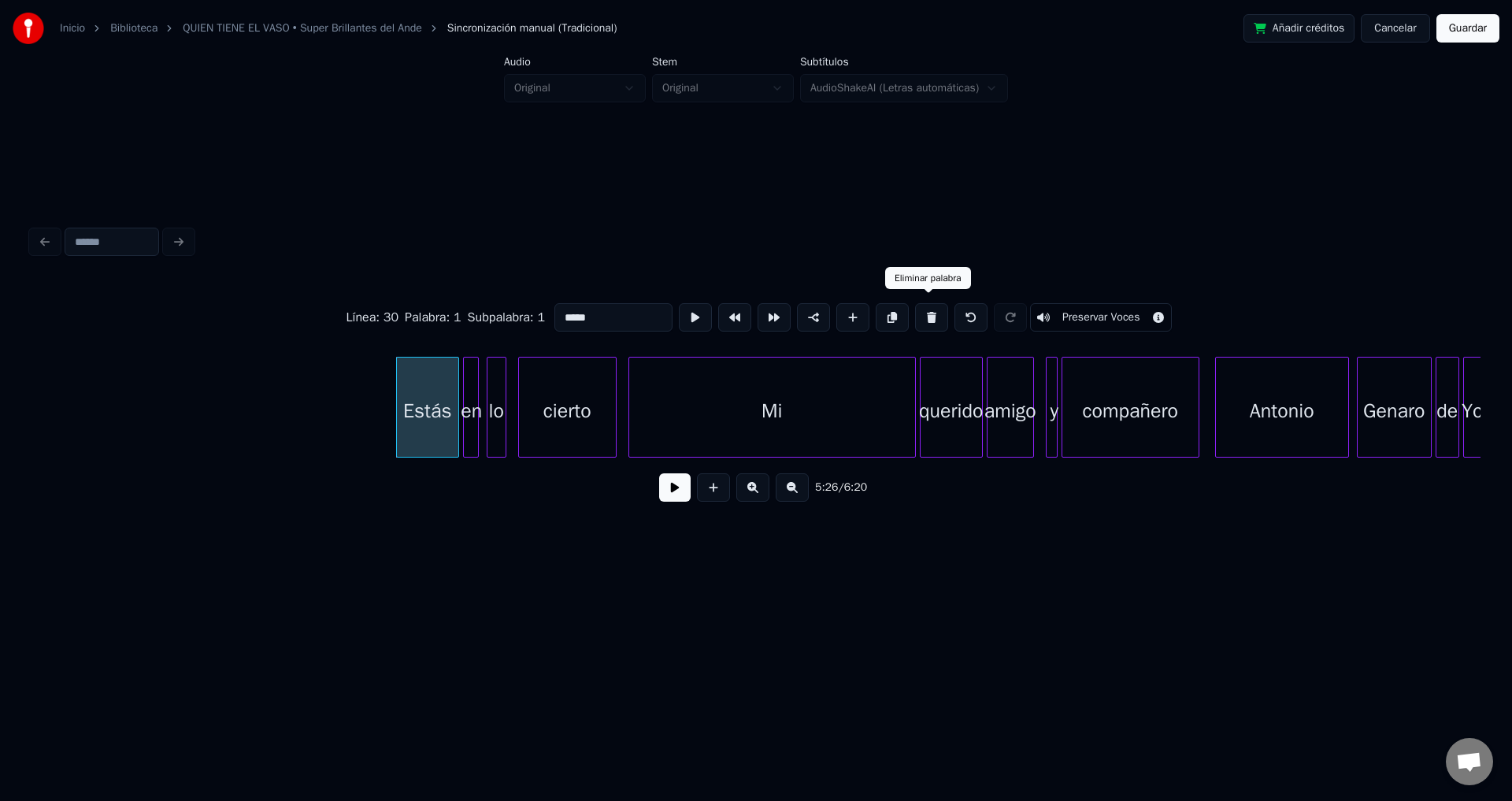 click at bounding box center (932, 317) 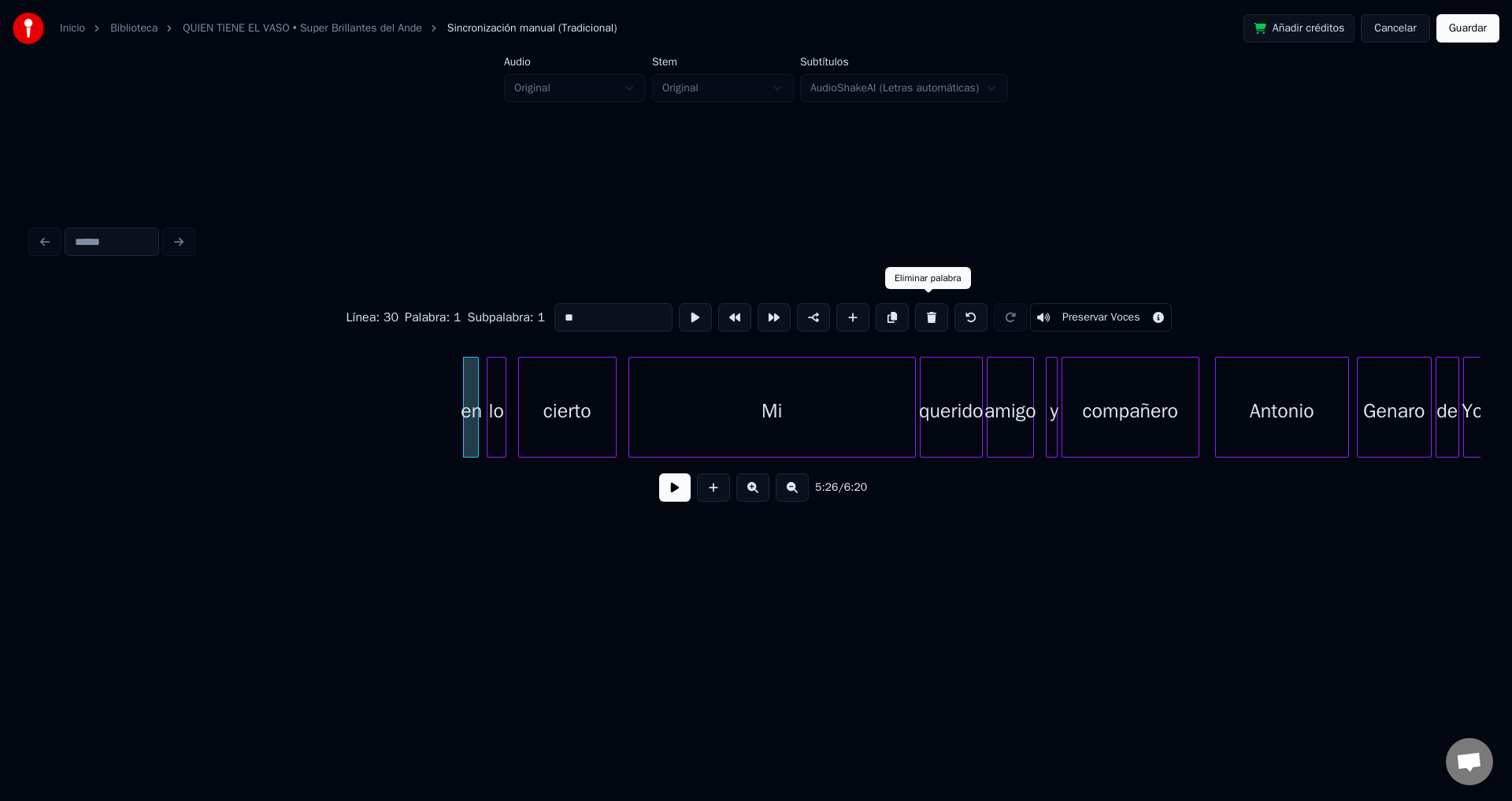 click at bounding box center (932, 317) 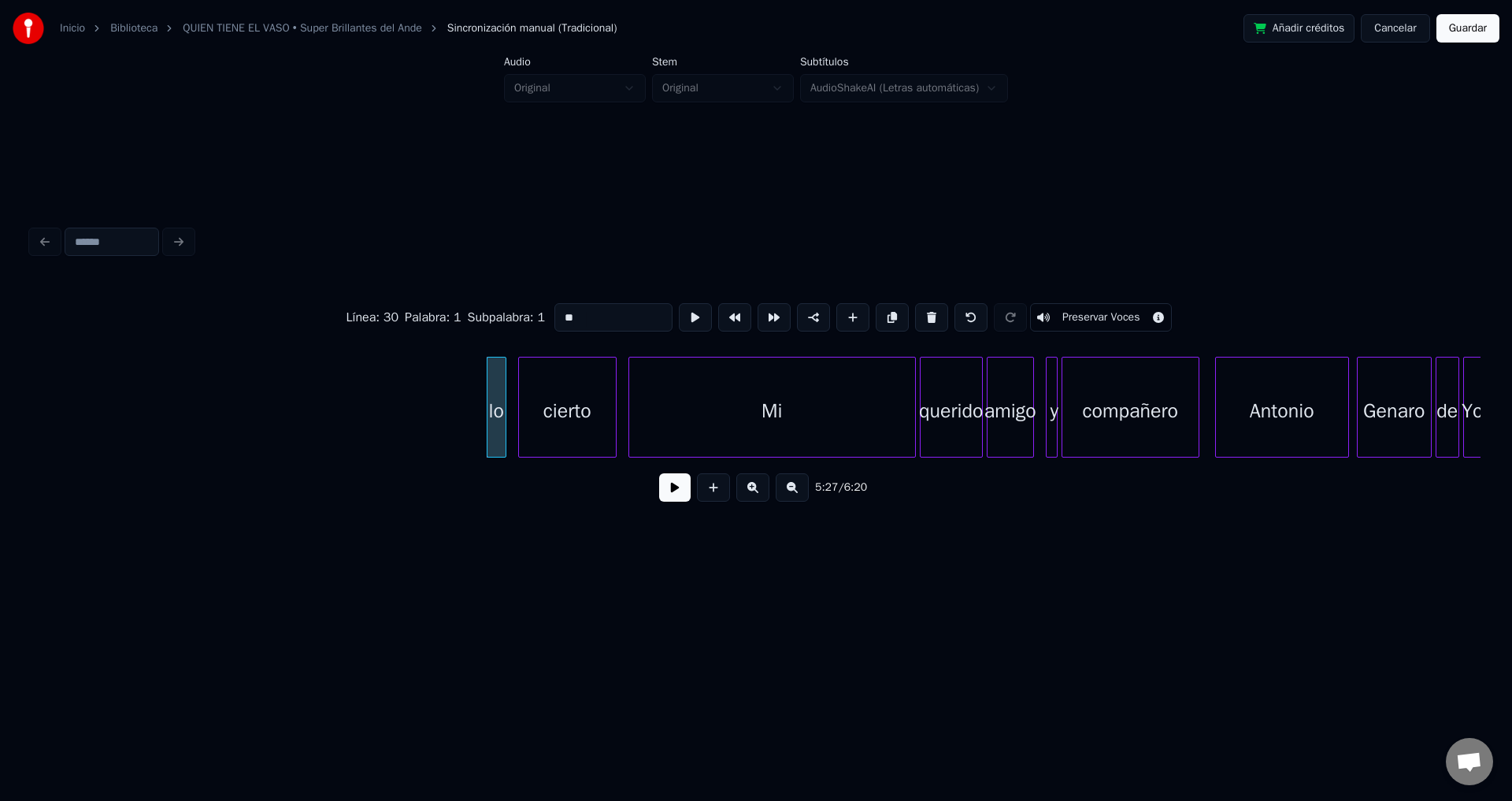 click at bounding box center [932, 317] 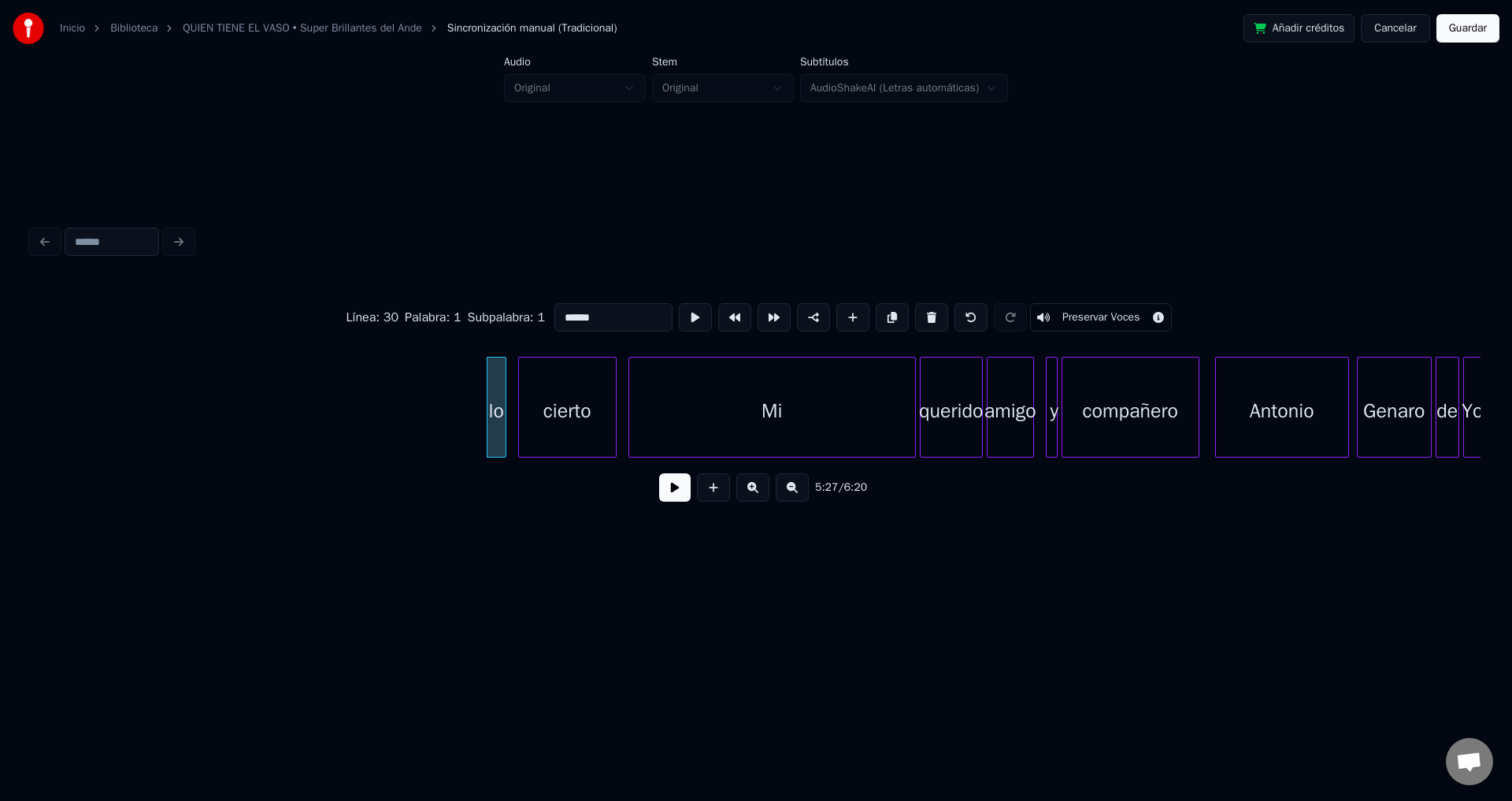 click at bounding box center [932, 317] 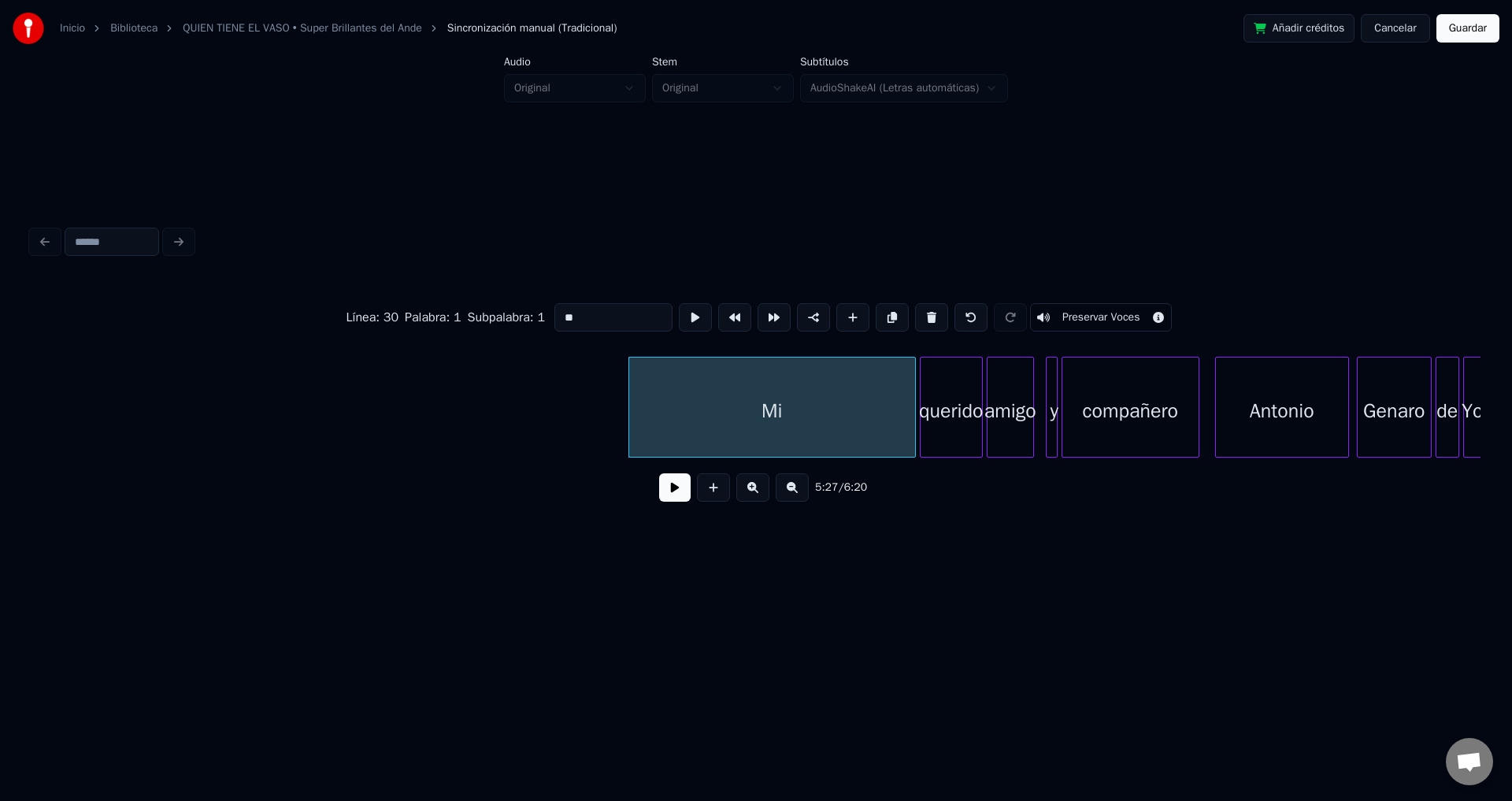 click at bounding box center (932, 317) 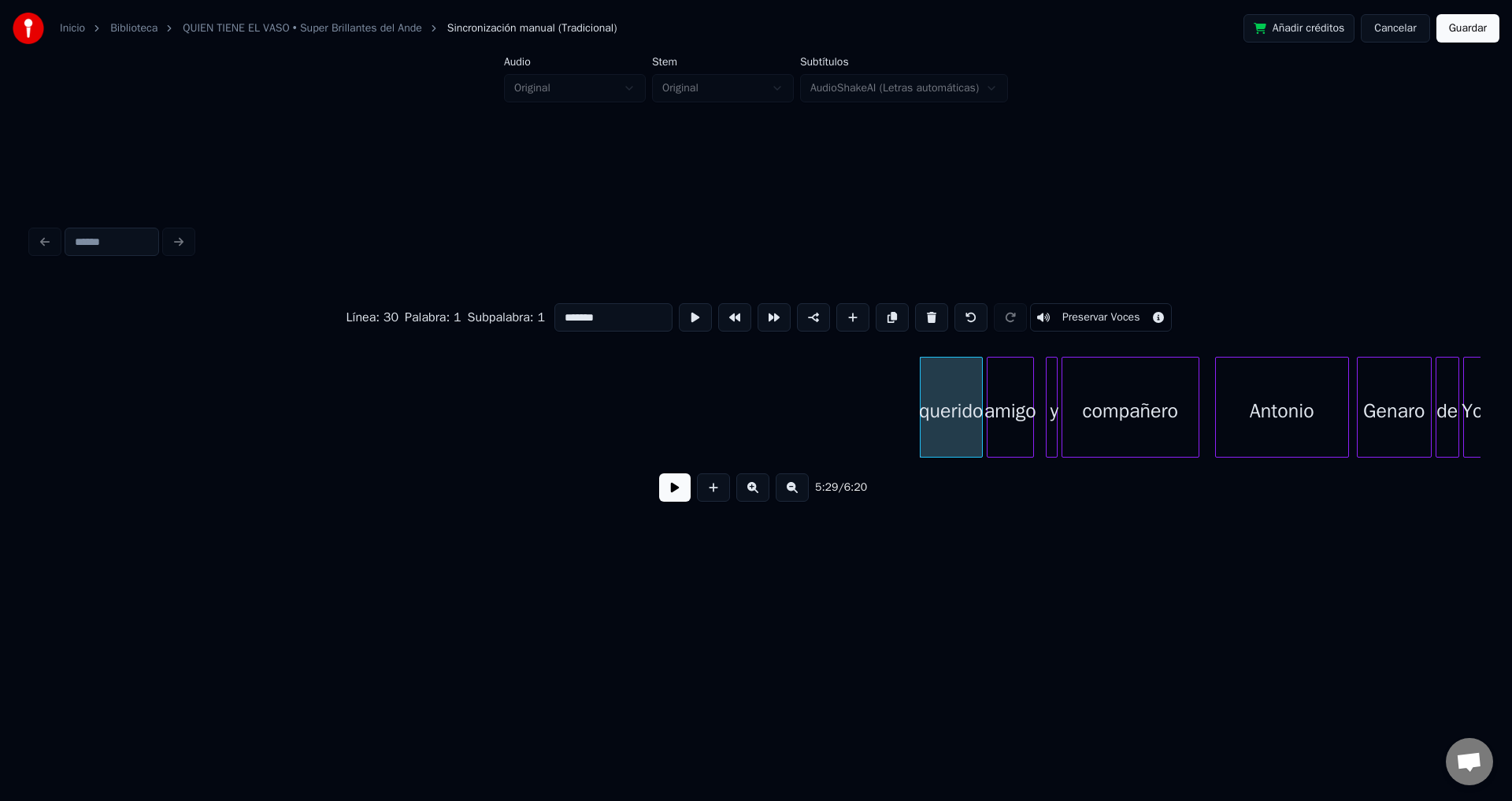 click at bounding box center (932, 317) 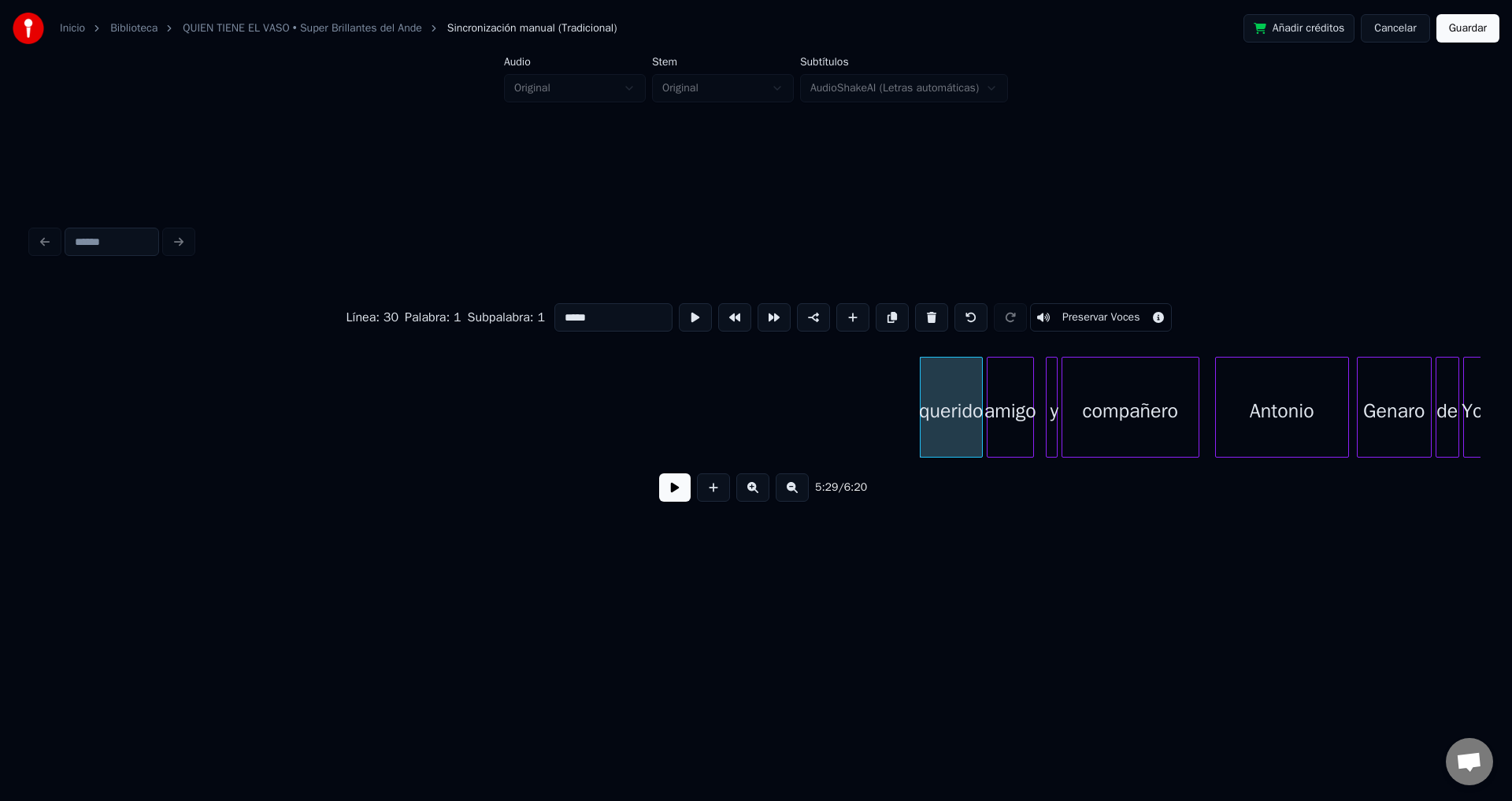 click at bounding box center [932, 317] 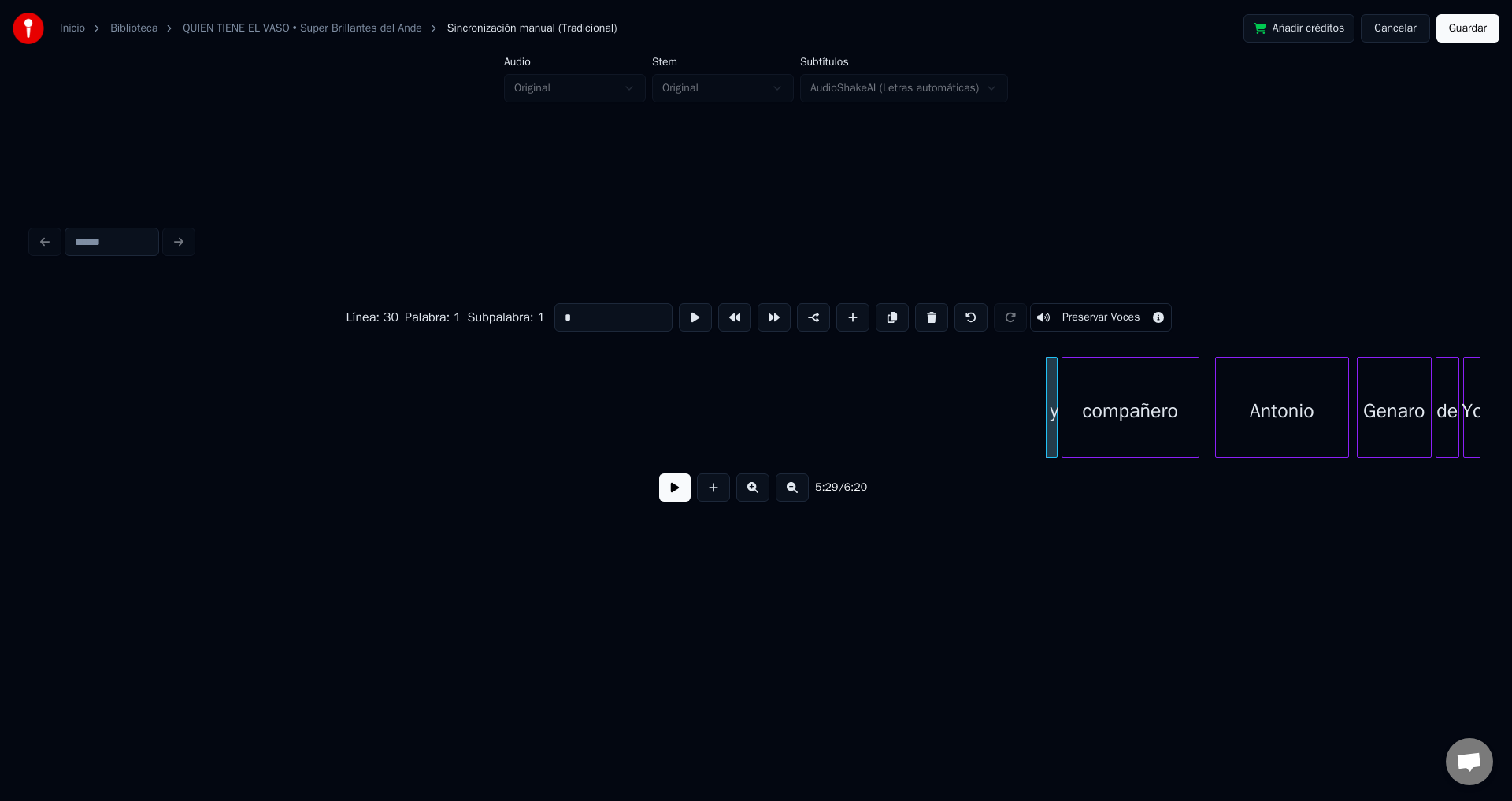 click at bounding box center (932, 317) 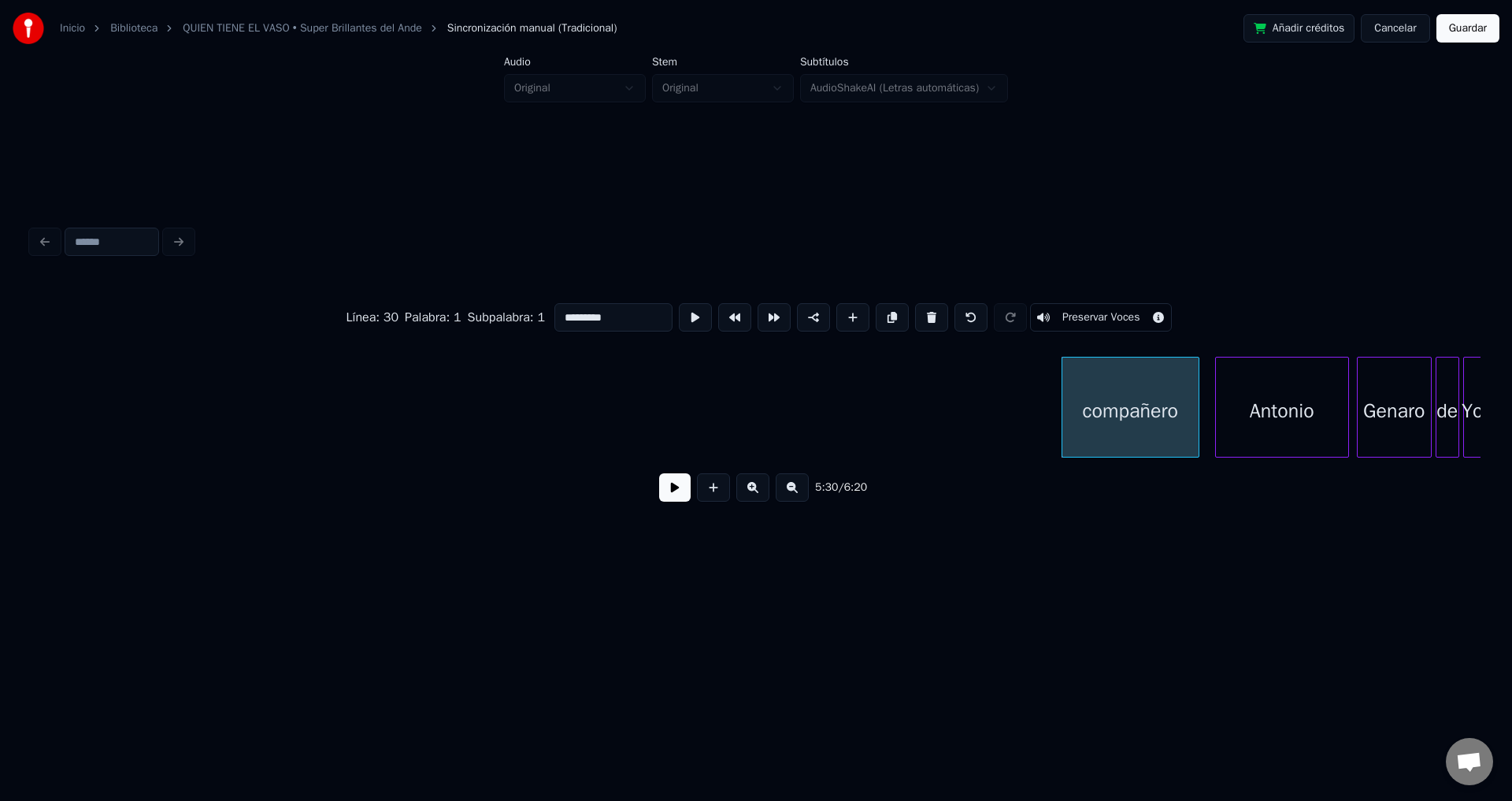 click at bounding box center (932, 317) 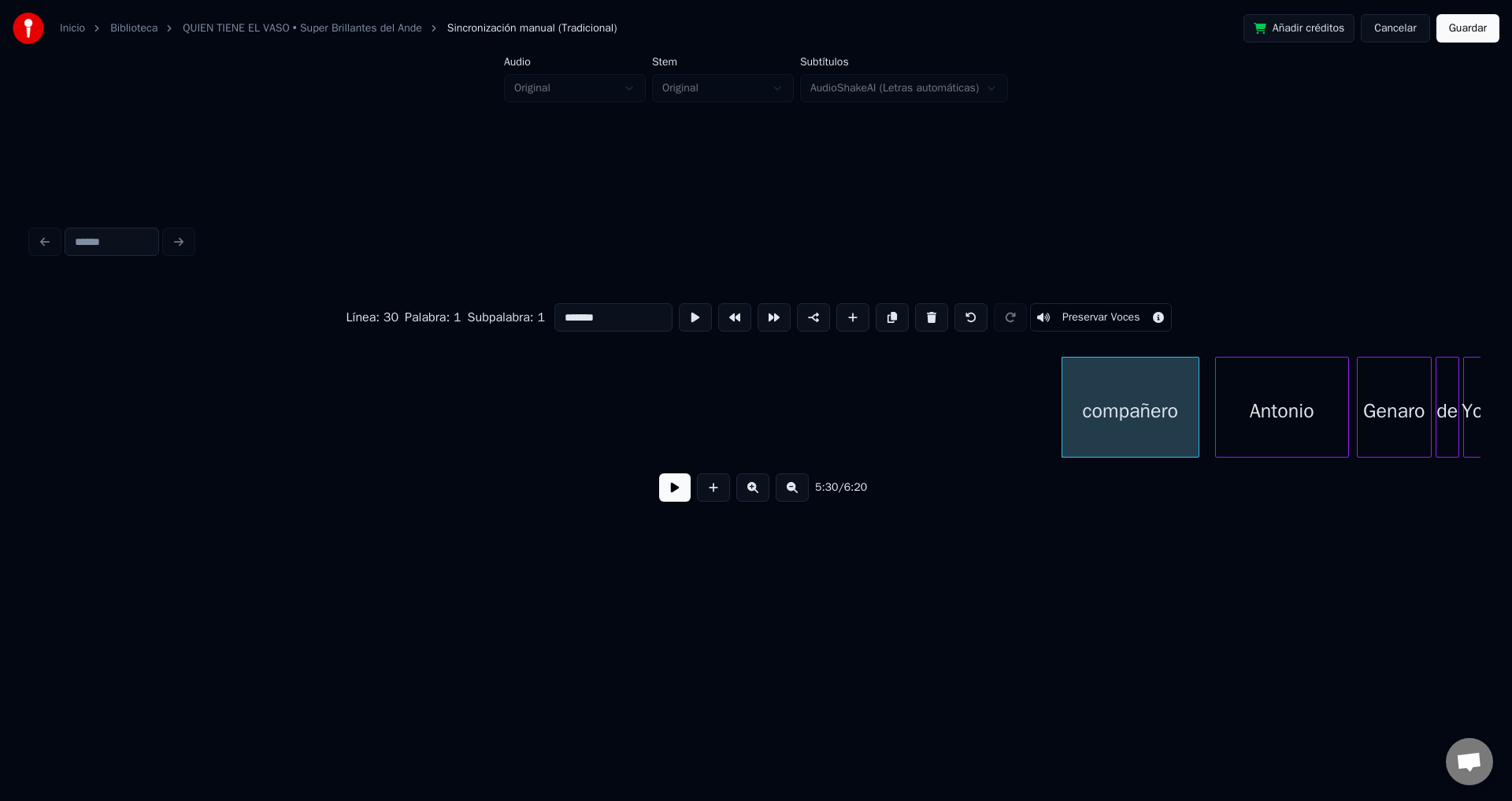 click at bounding box center [932, 317] 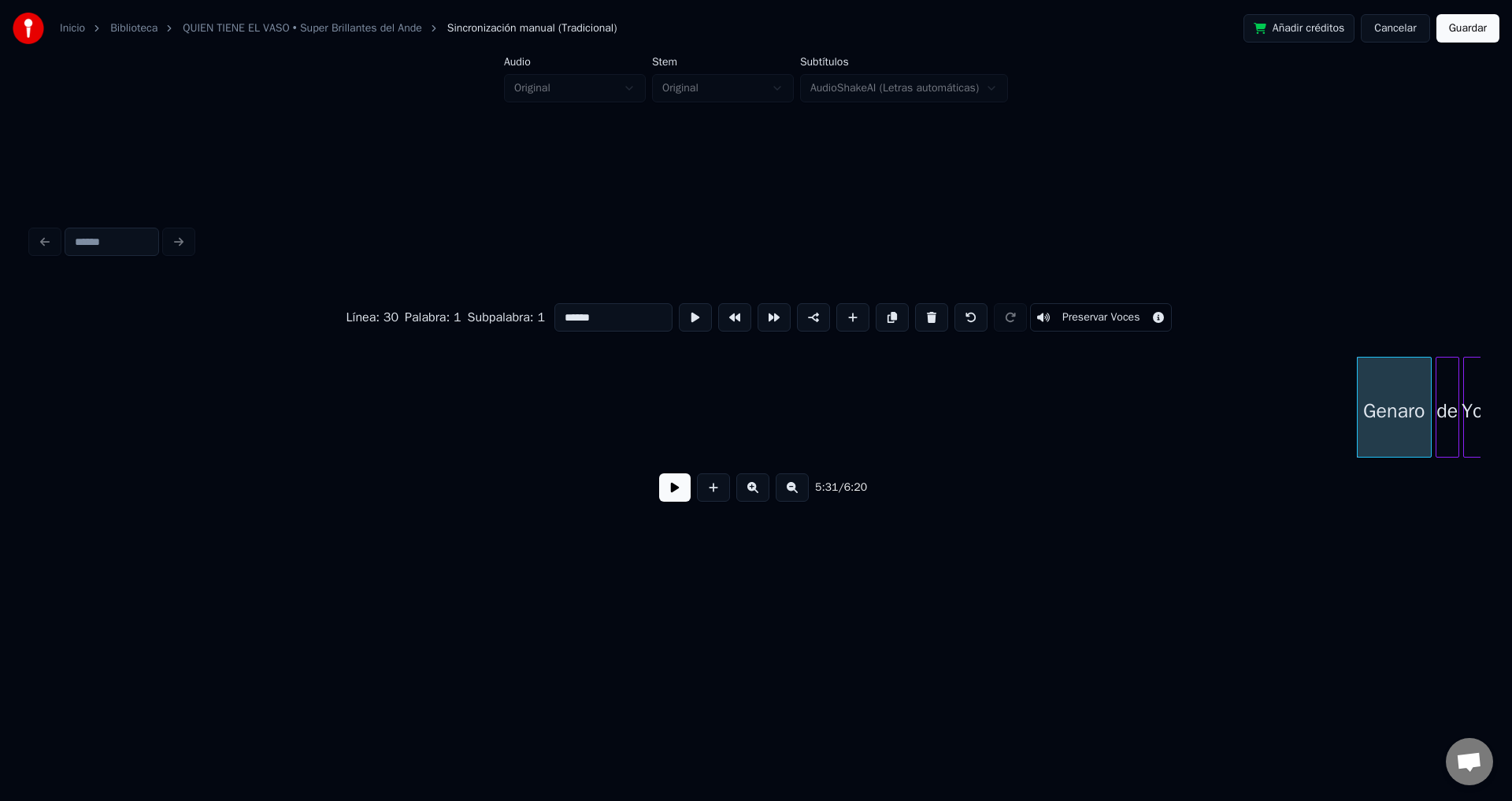 click at bounding box center [932, 317] 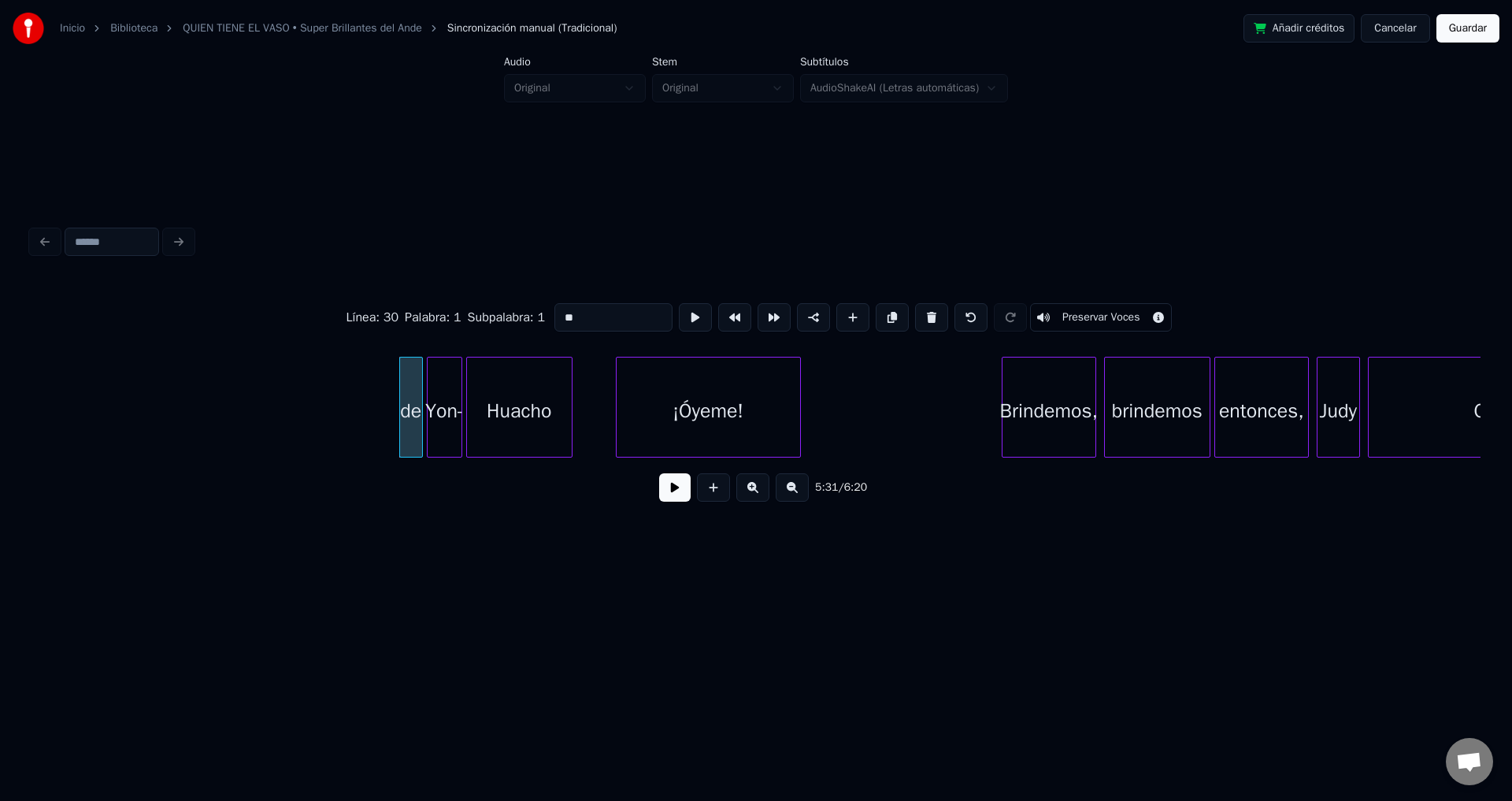 scroll, scrollTop: 0, scrollLeft: 65101, axis: horizontal 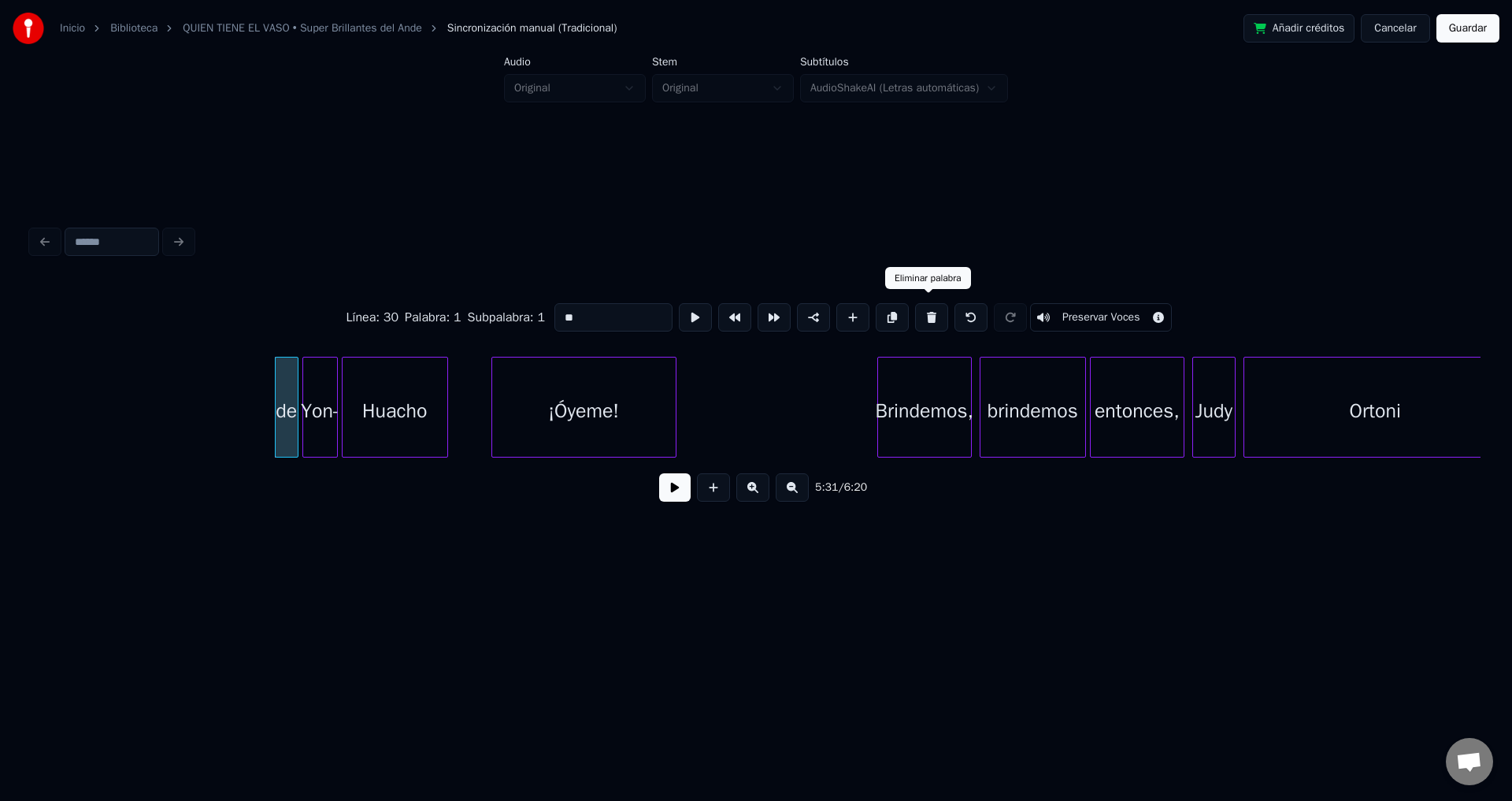 click at bounding box center [932, 317] 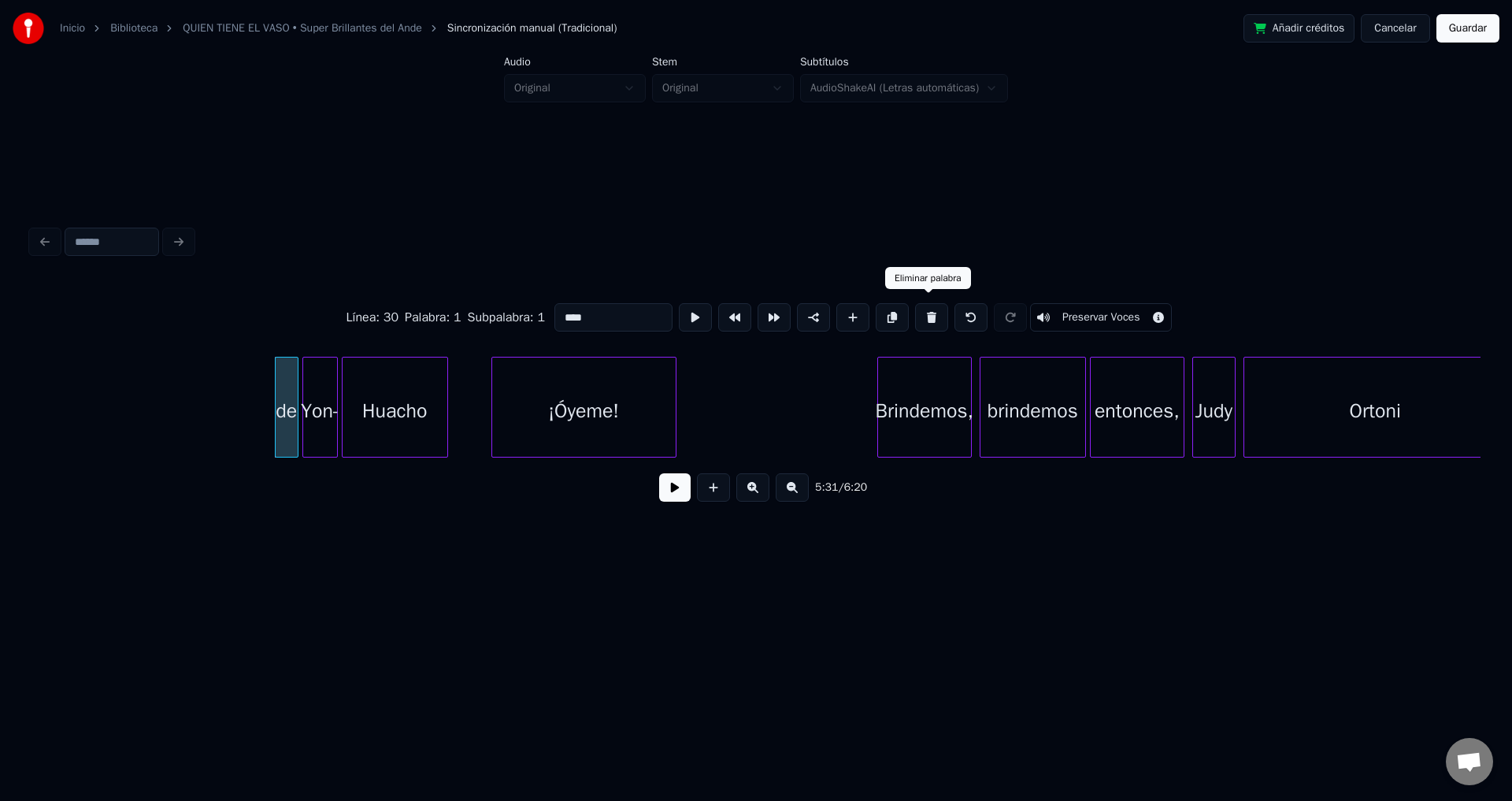 click at bounding box center [932, 317] 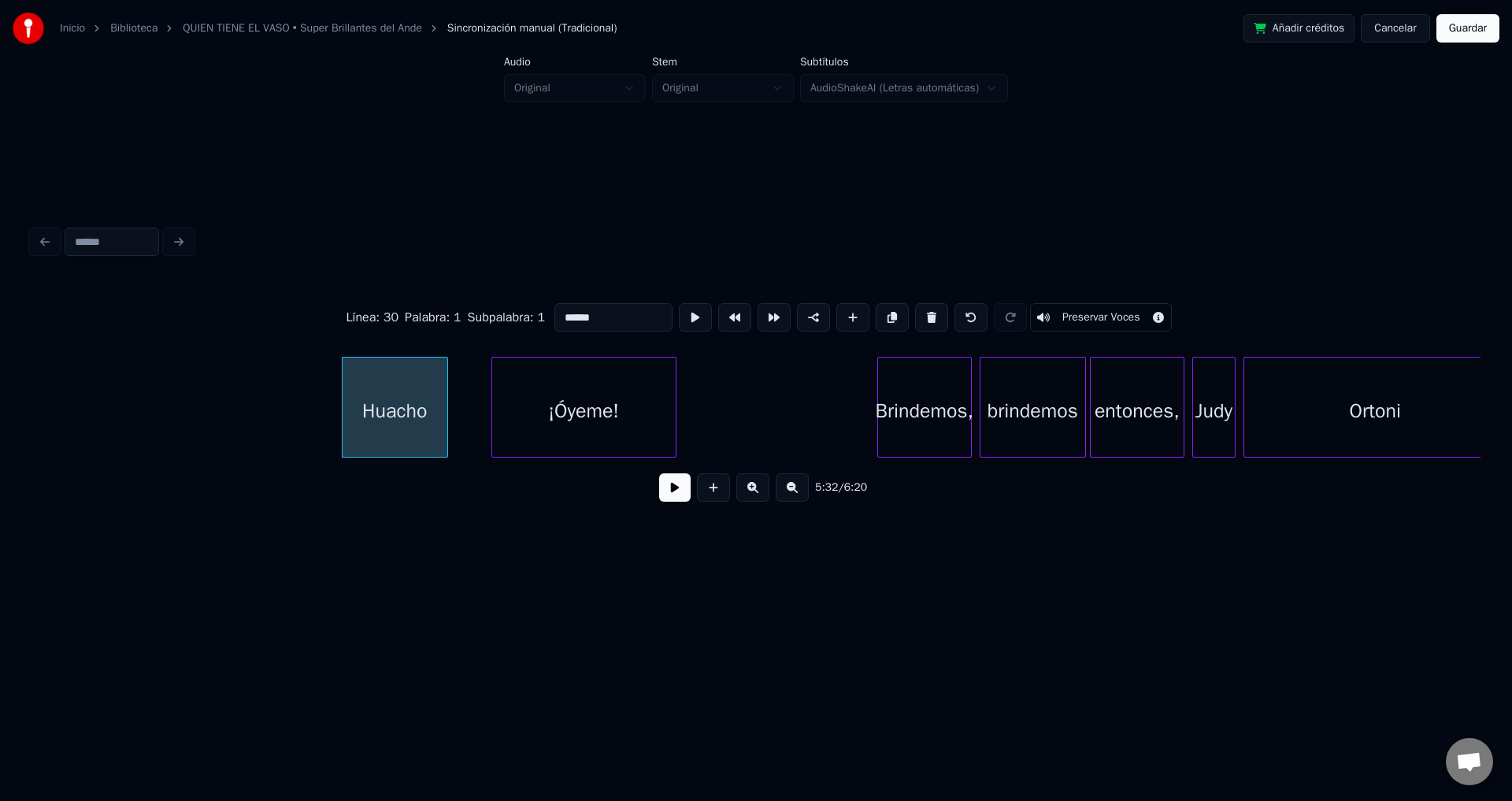 click at bounding box center (932, 317) 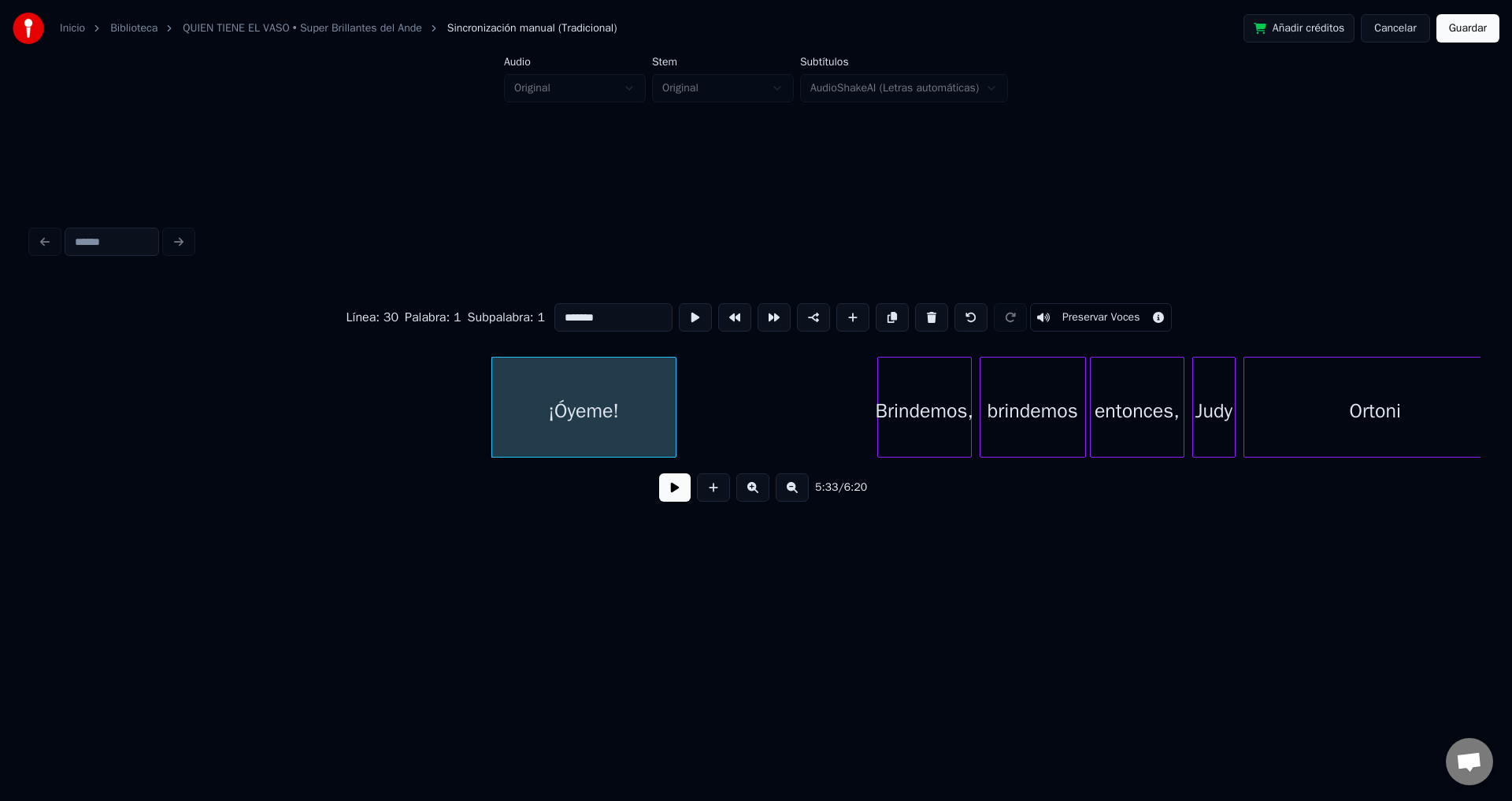 click at bounding box center [932, 317] 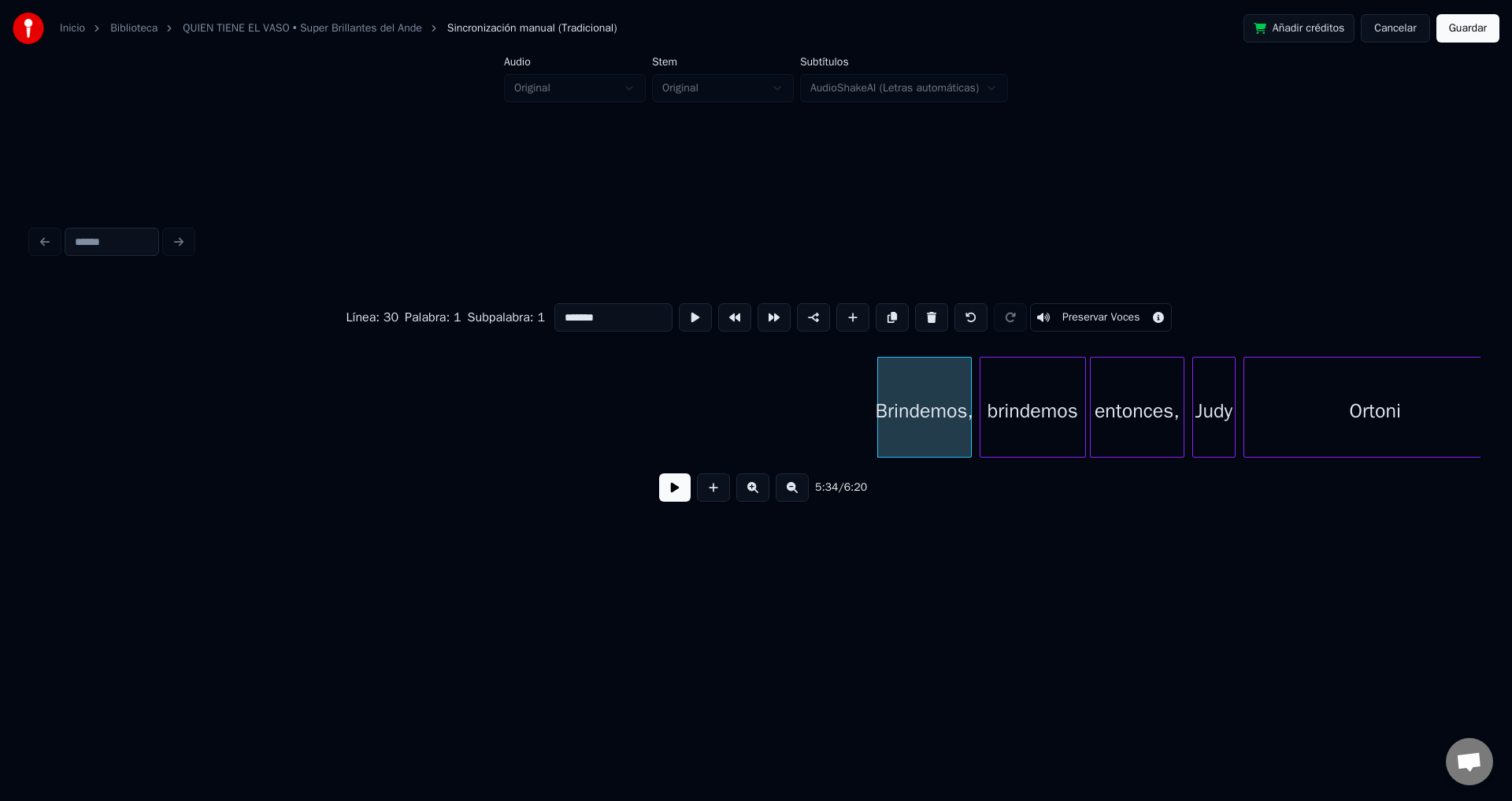 type on "**********" 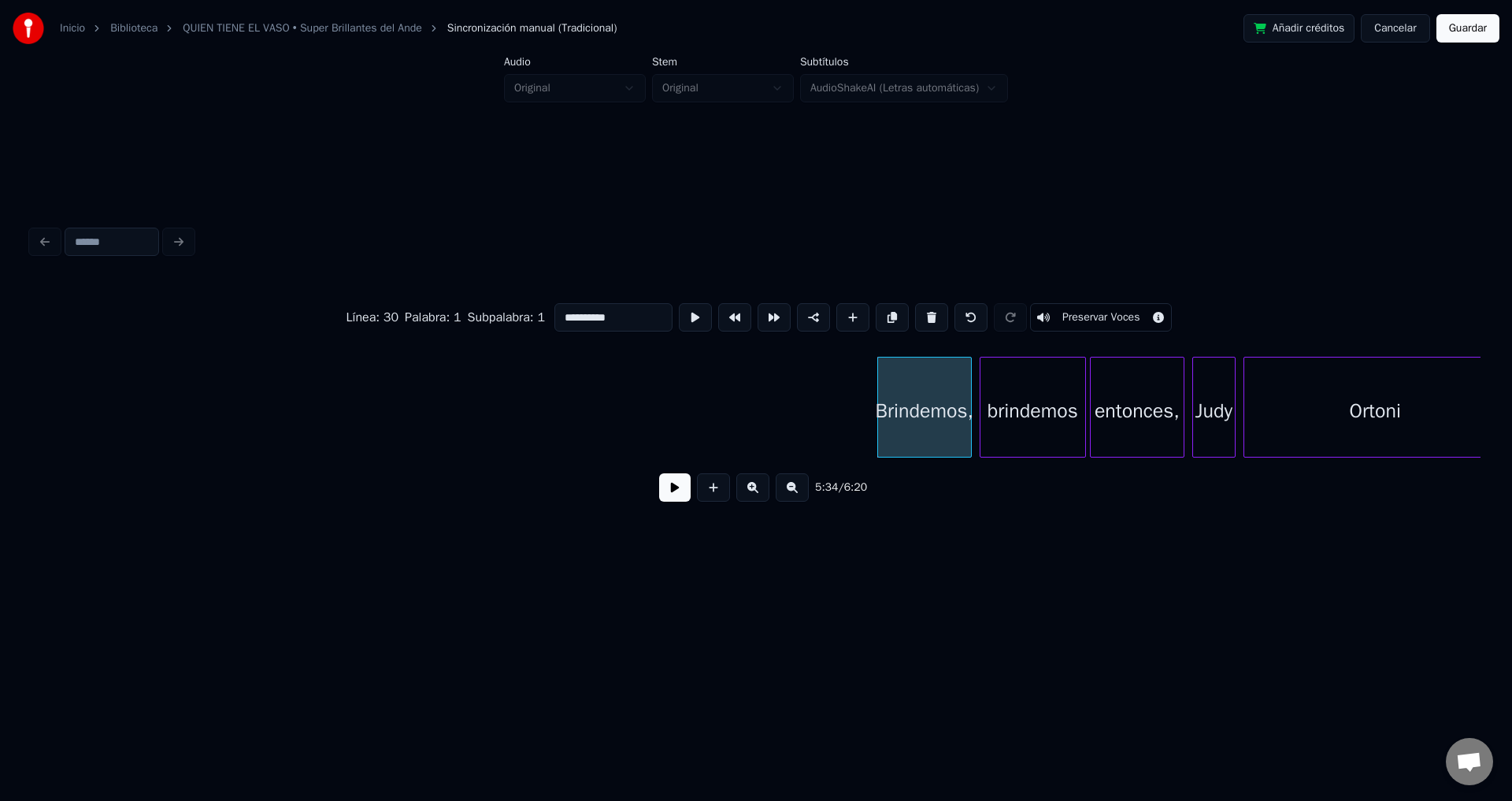 click on "5:34  /  6:20" at bounding box center (756, 488) 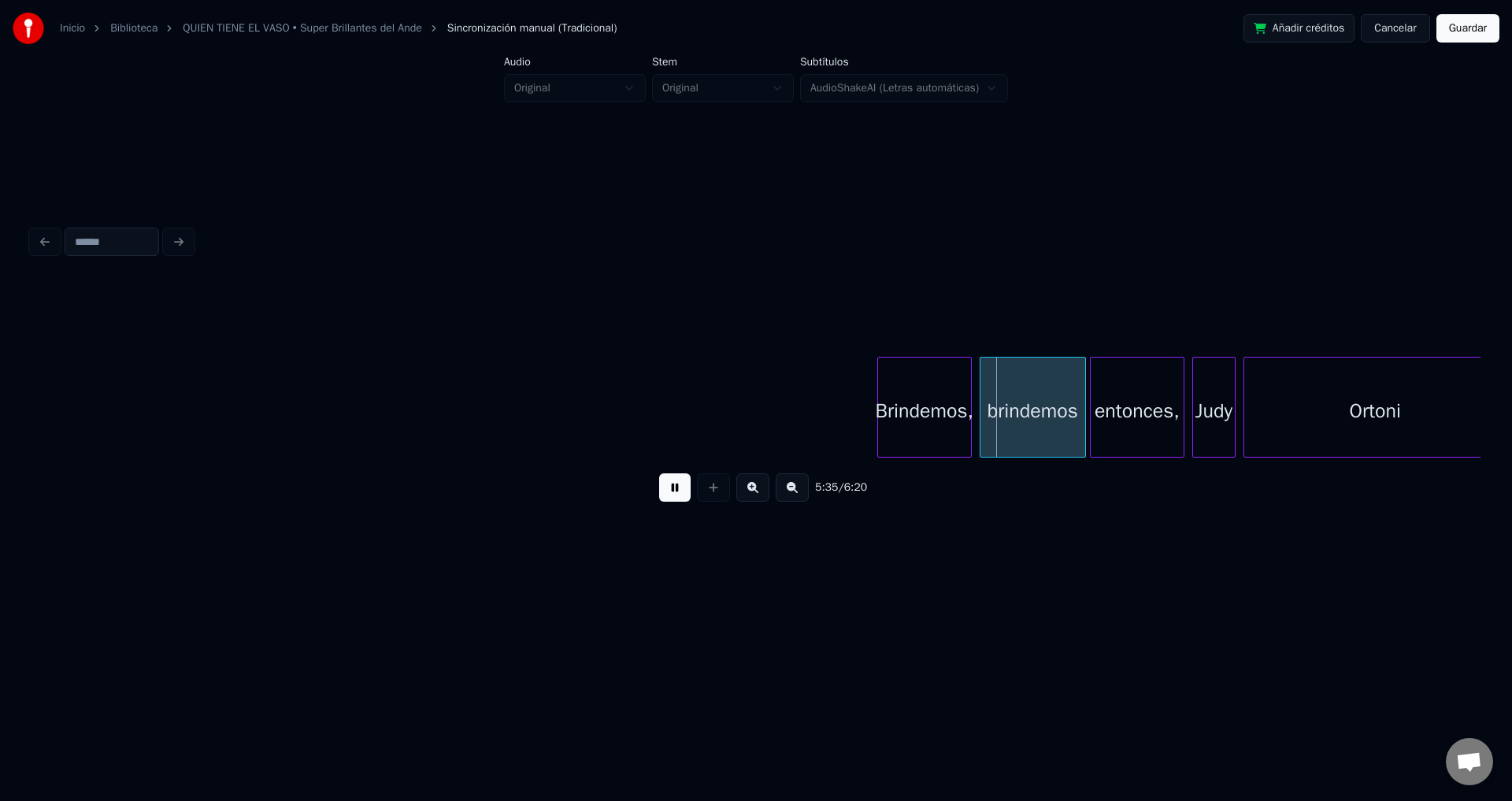 drag, startPoint x: 681, startPoint y: 505, endPoint x: 1174, endPoint y: 475, distance: 493.9119 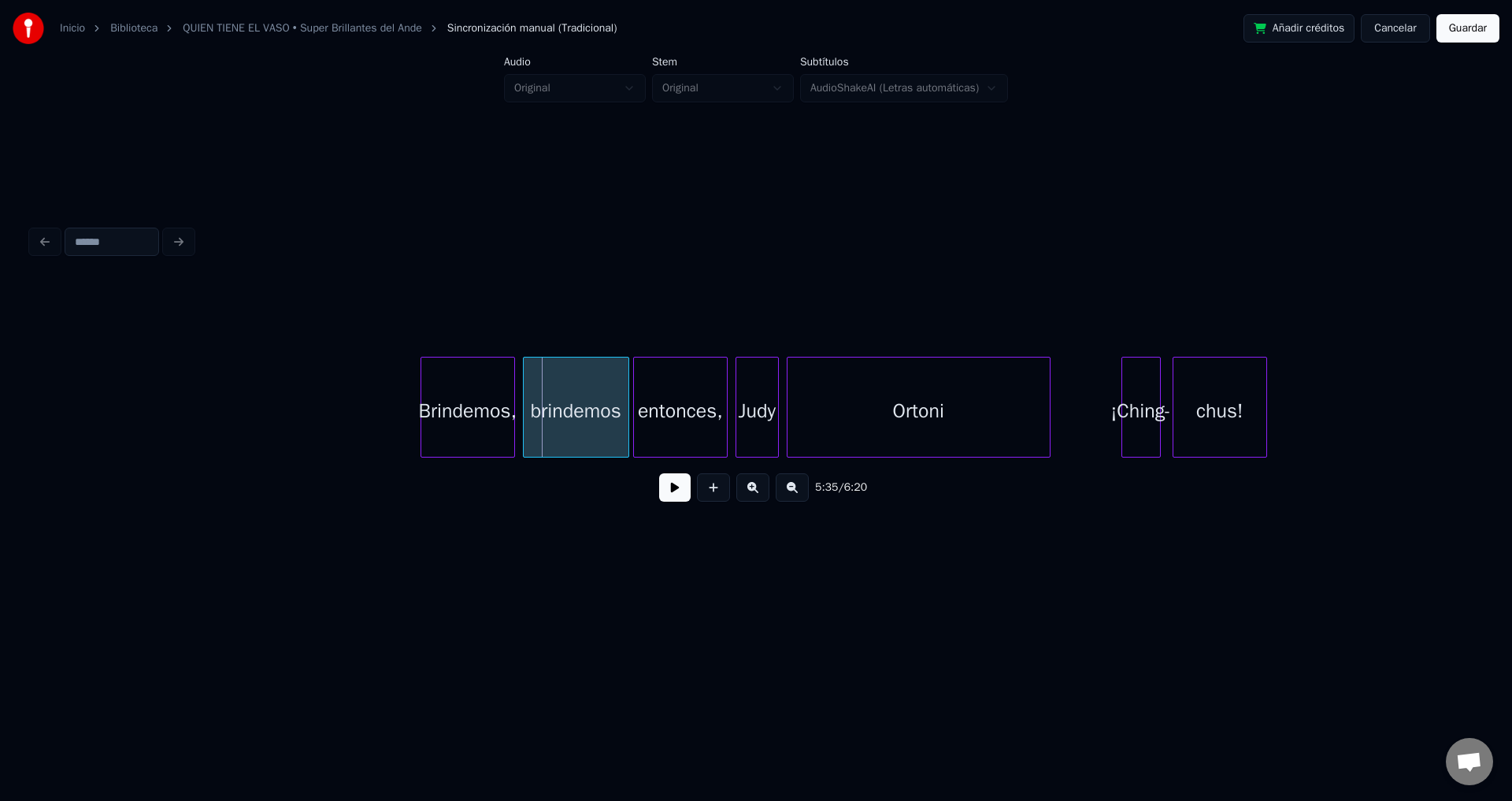 scroll, scrollTop: 0, scrollLeft: 65599, axis: horizontal 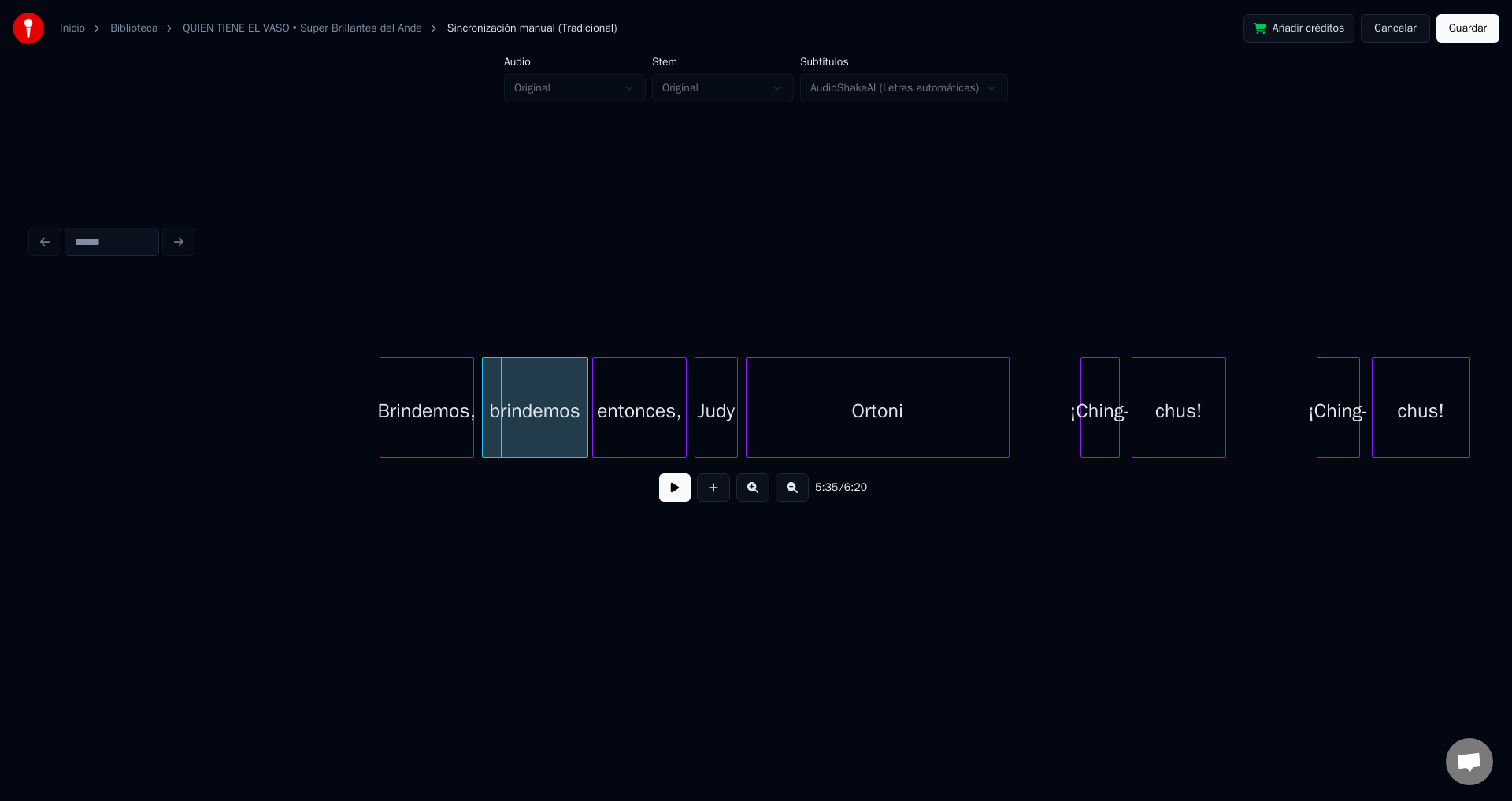 click on "Brindemos," at bounding box center (427, 411) 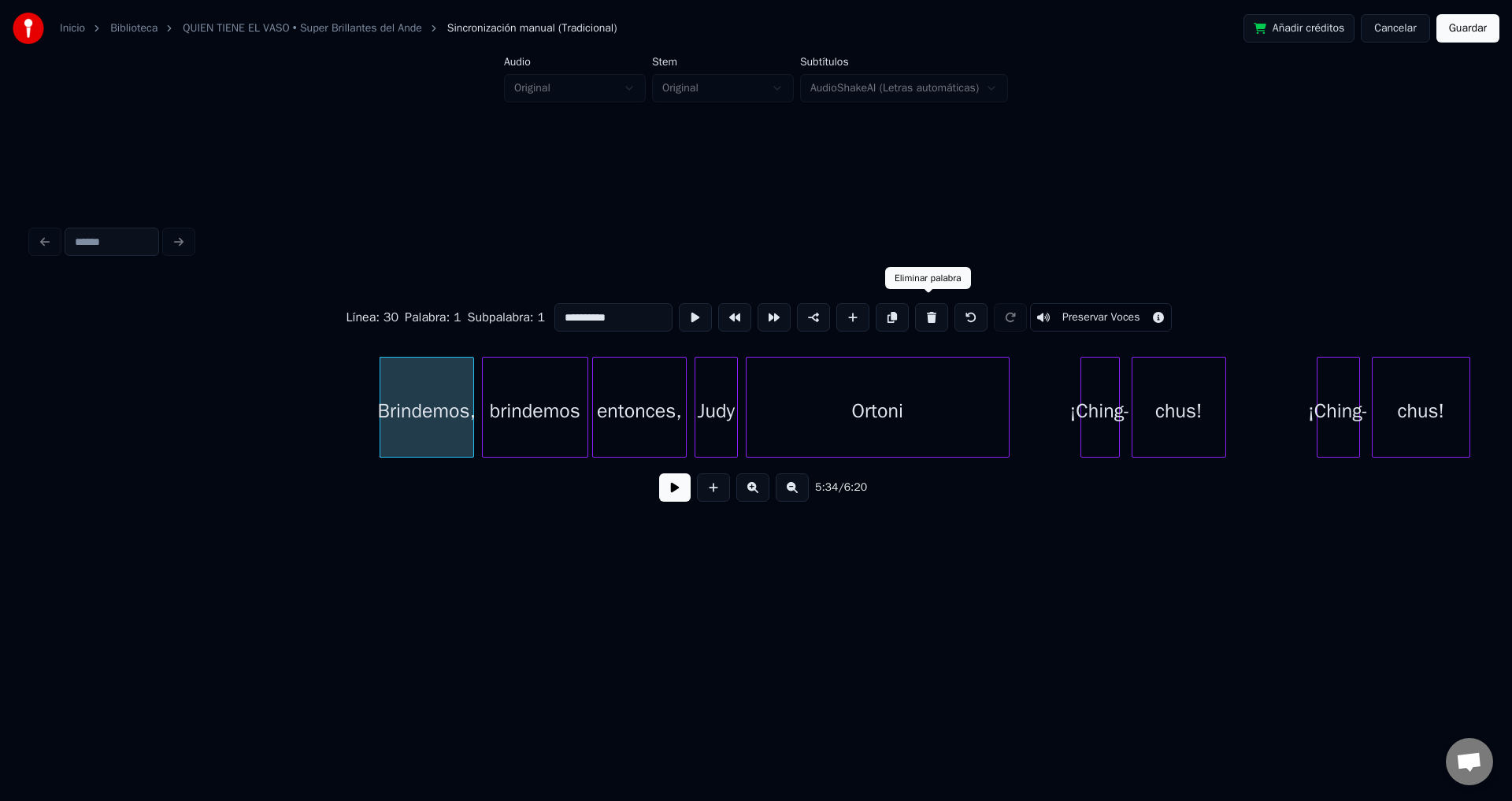 click at bounding box center (932, 317) 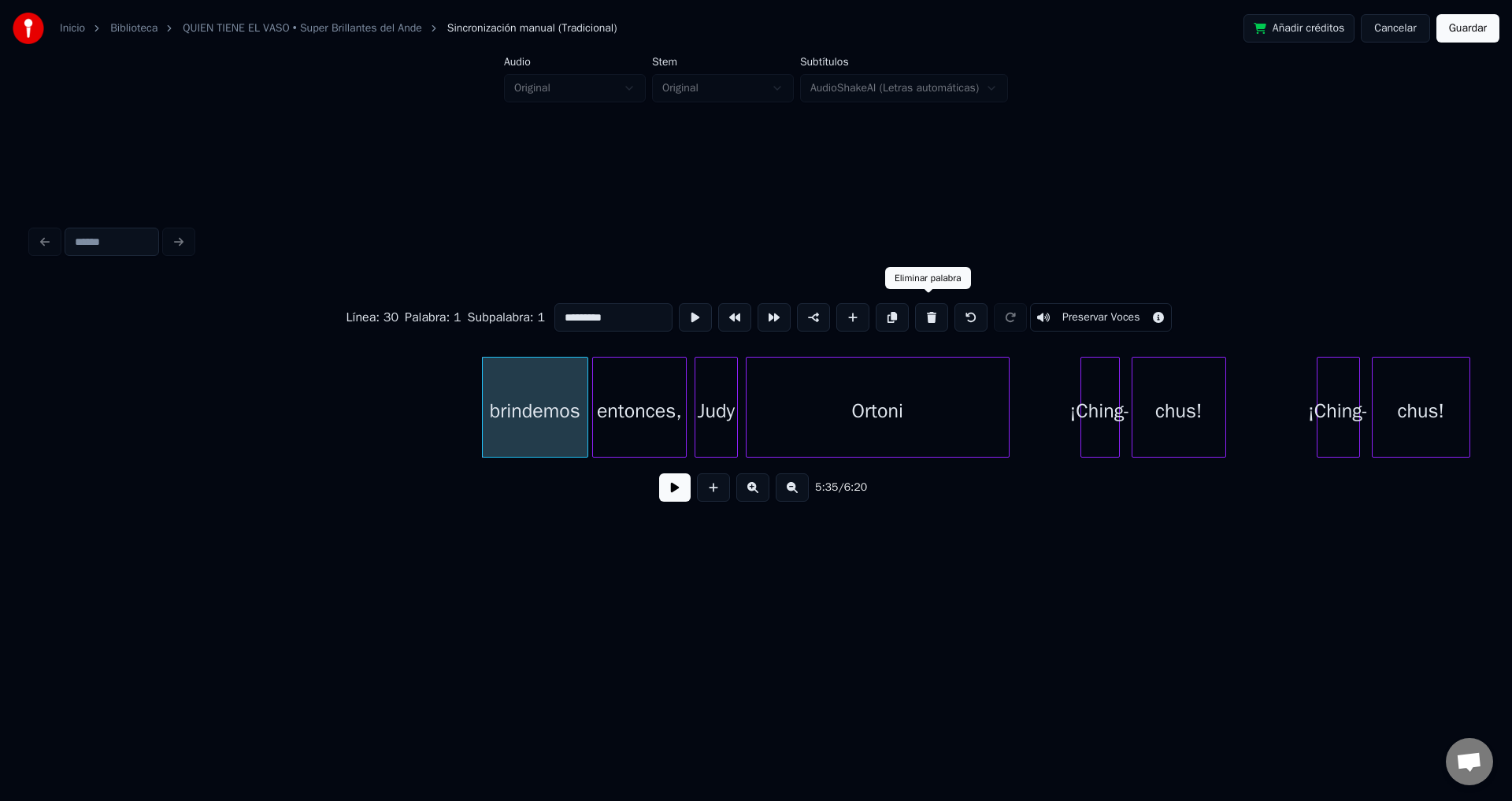 click at bounding box center [932, 317] 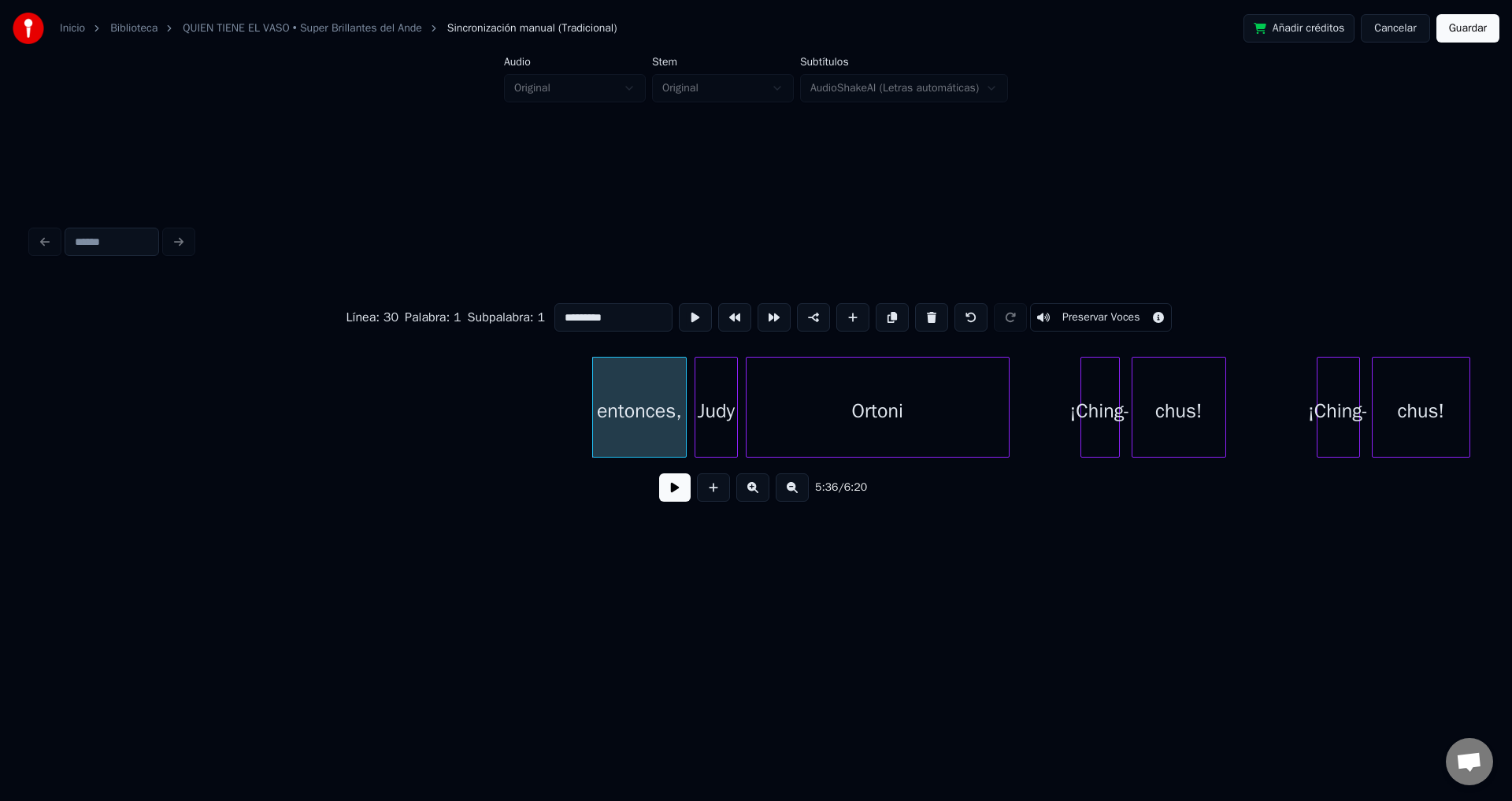click at bounding box center [932, 317] 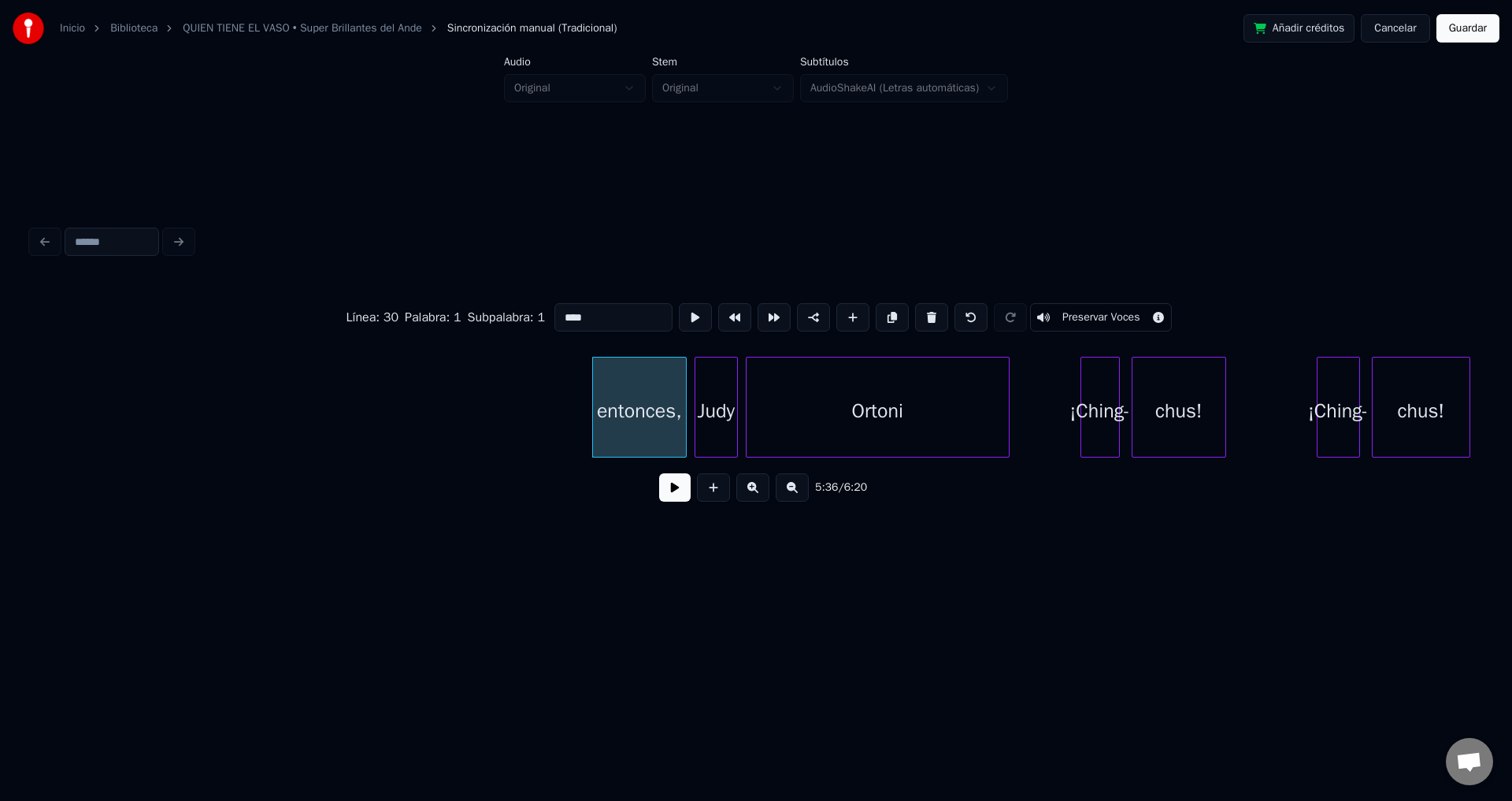 click at bounding box center [932, 317] 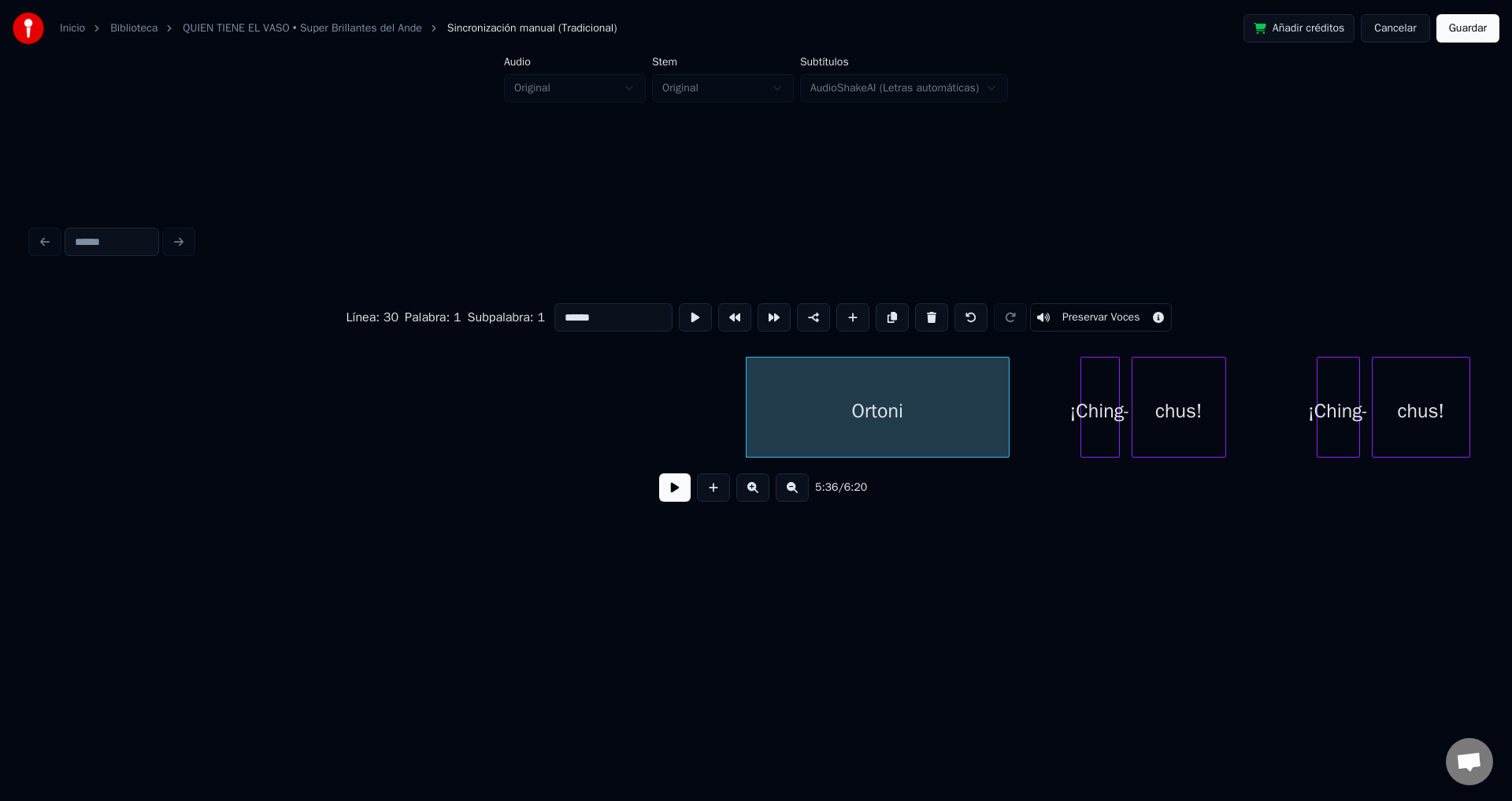 click at bounding box center [932, 317] 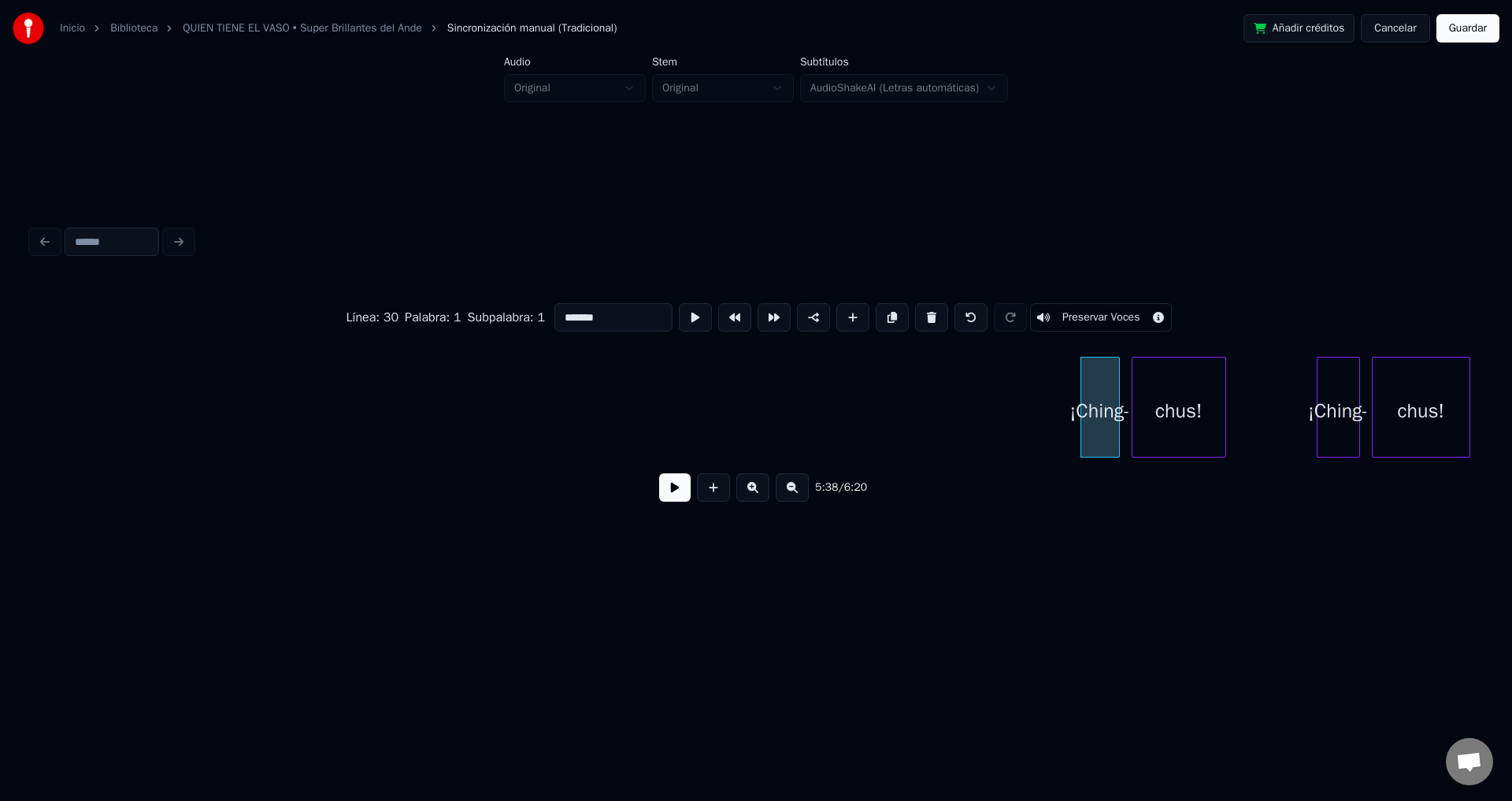 click at bounding box center (932, 317) 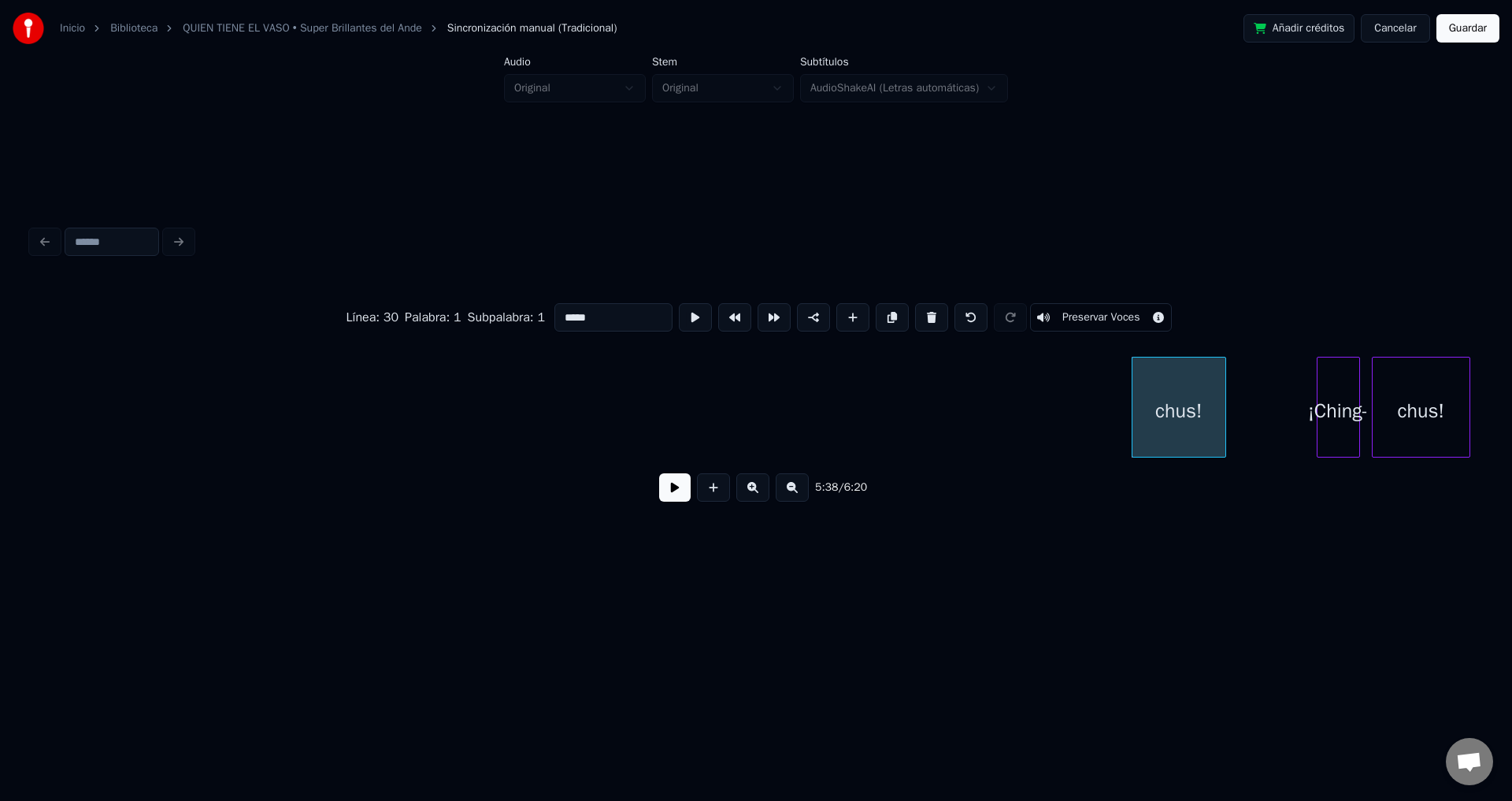 click at bounding box center [932, 317] 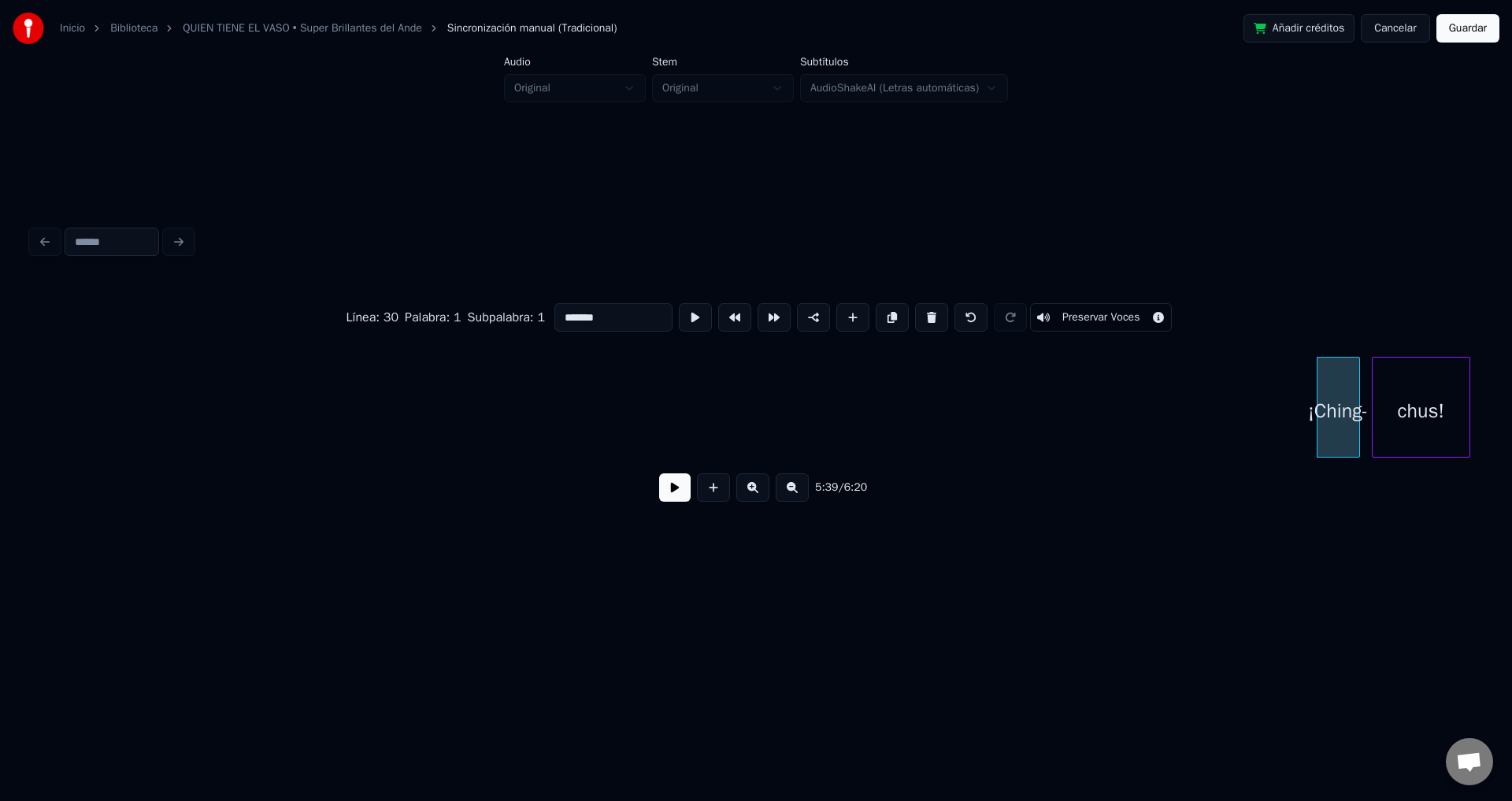 click at bounding box center [932, 317] 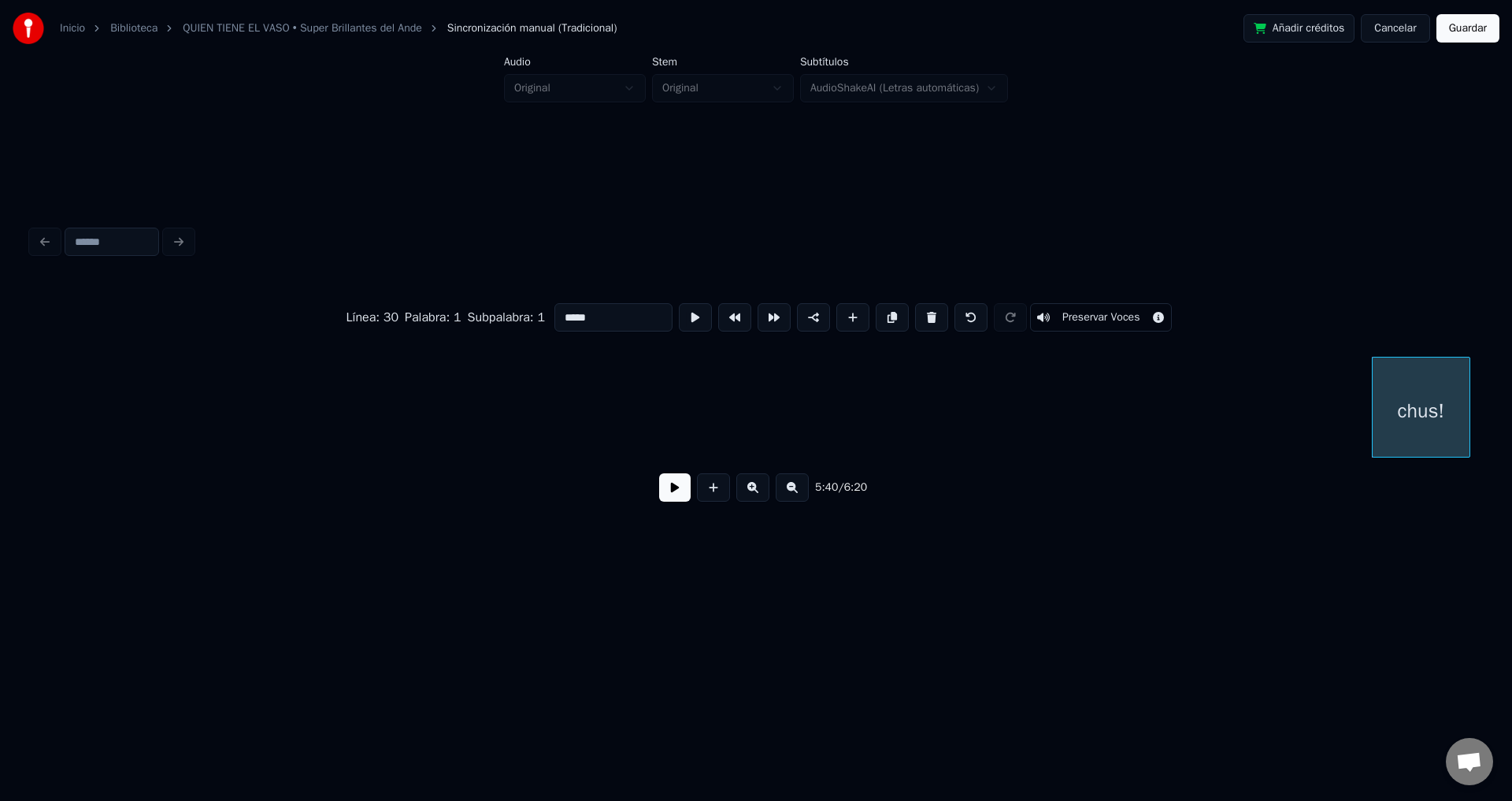 click at bounding box center (932, 317) 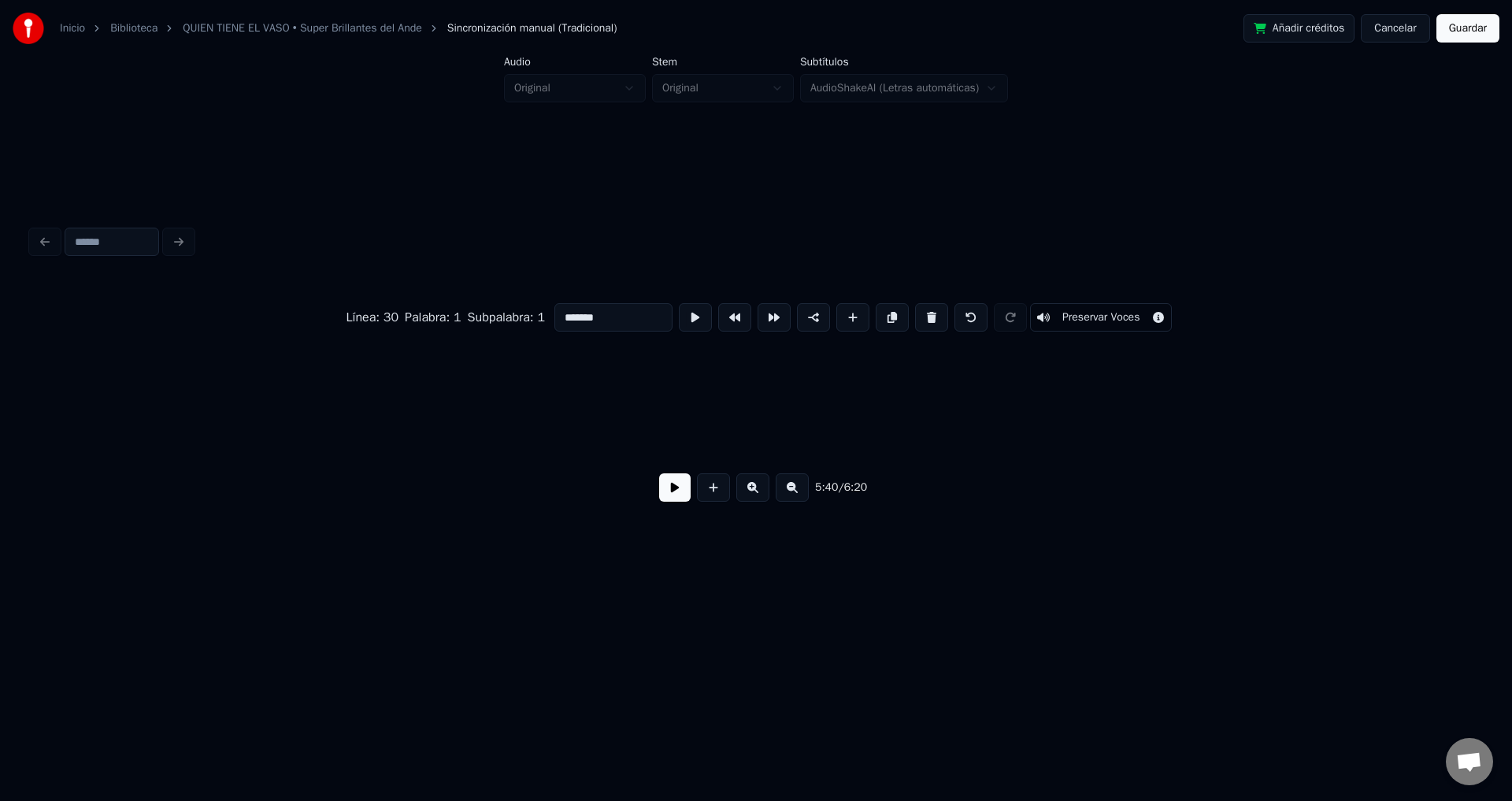 scroll, scrollTop: 0, scrollLeft: 67132, axis: horizontal 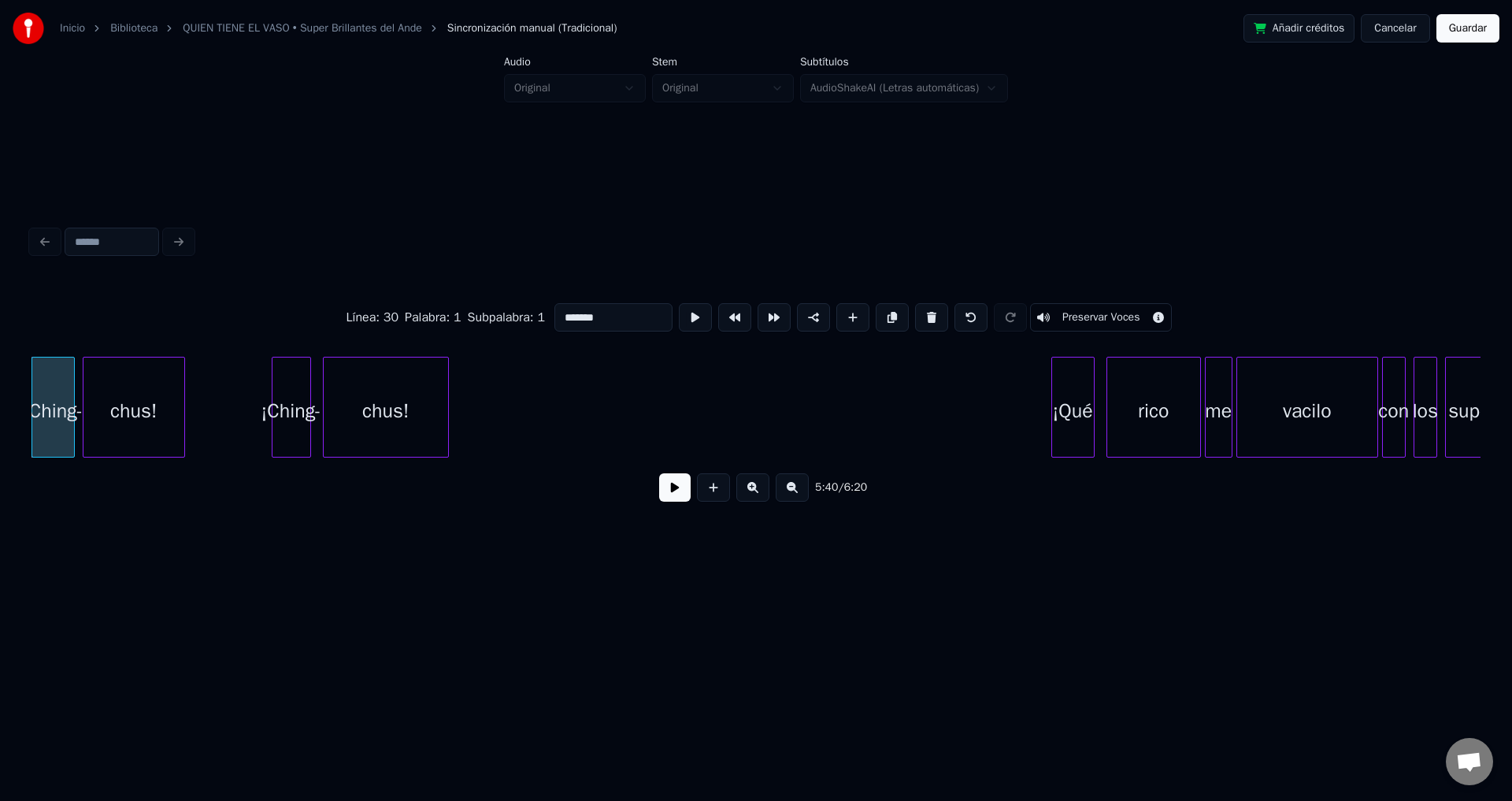 click at bounding box center (932, 317) 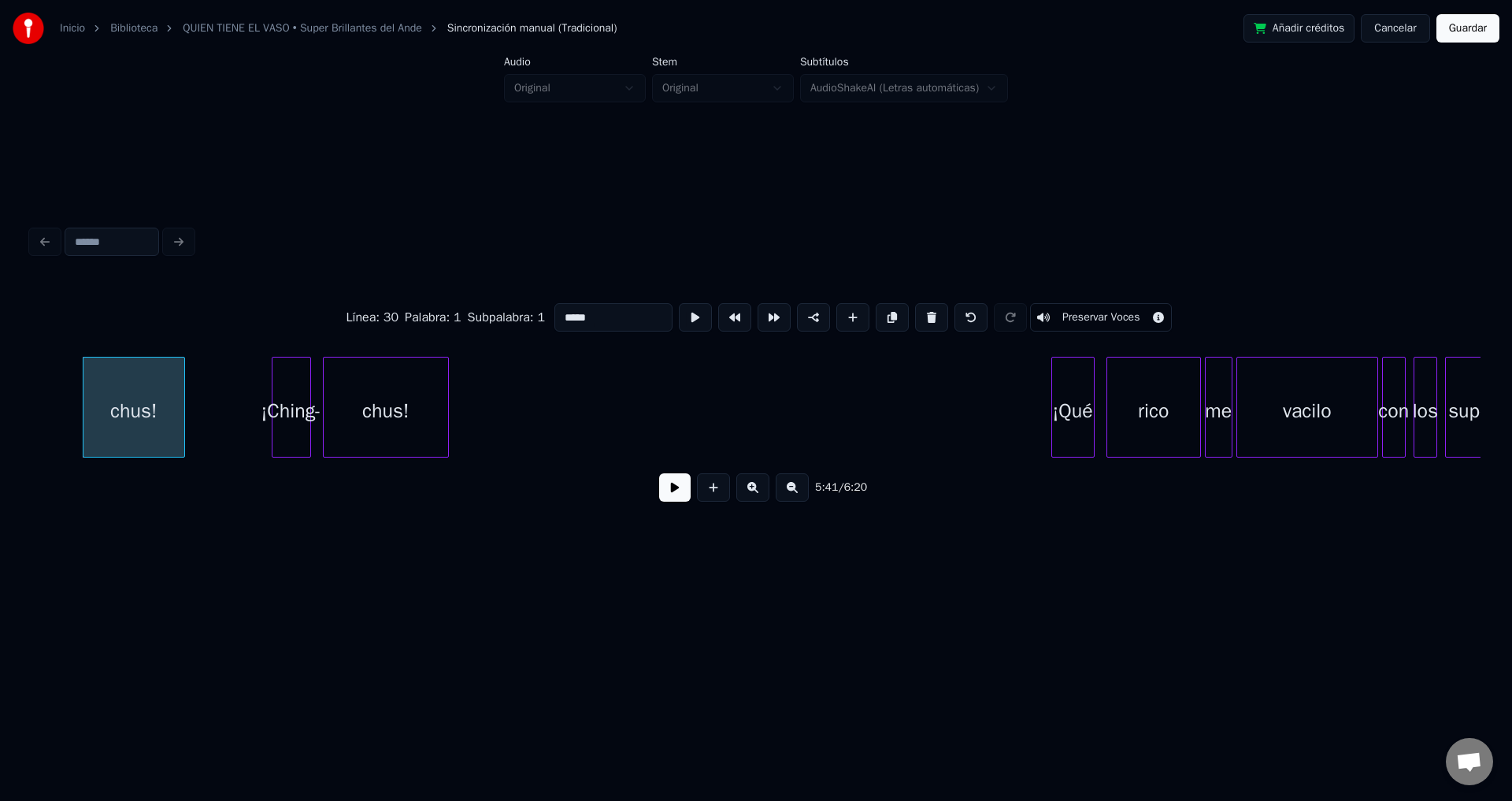 click at bounding box center (932, 317) 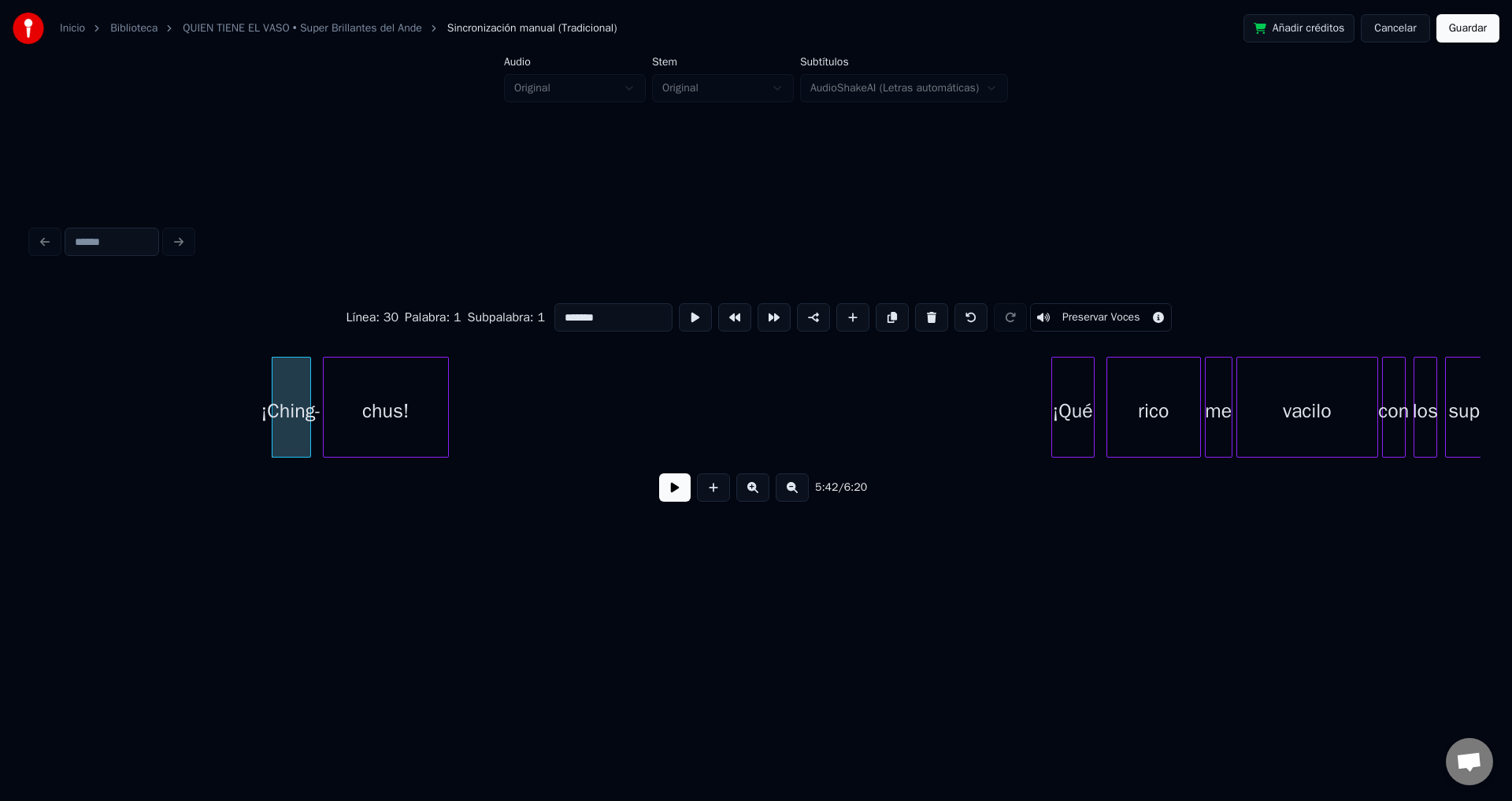 click at bounding box center [932, 317] 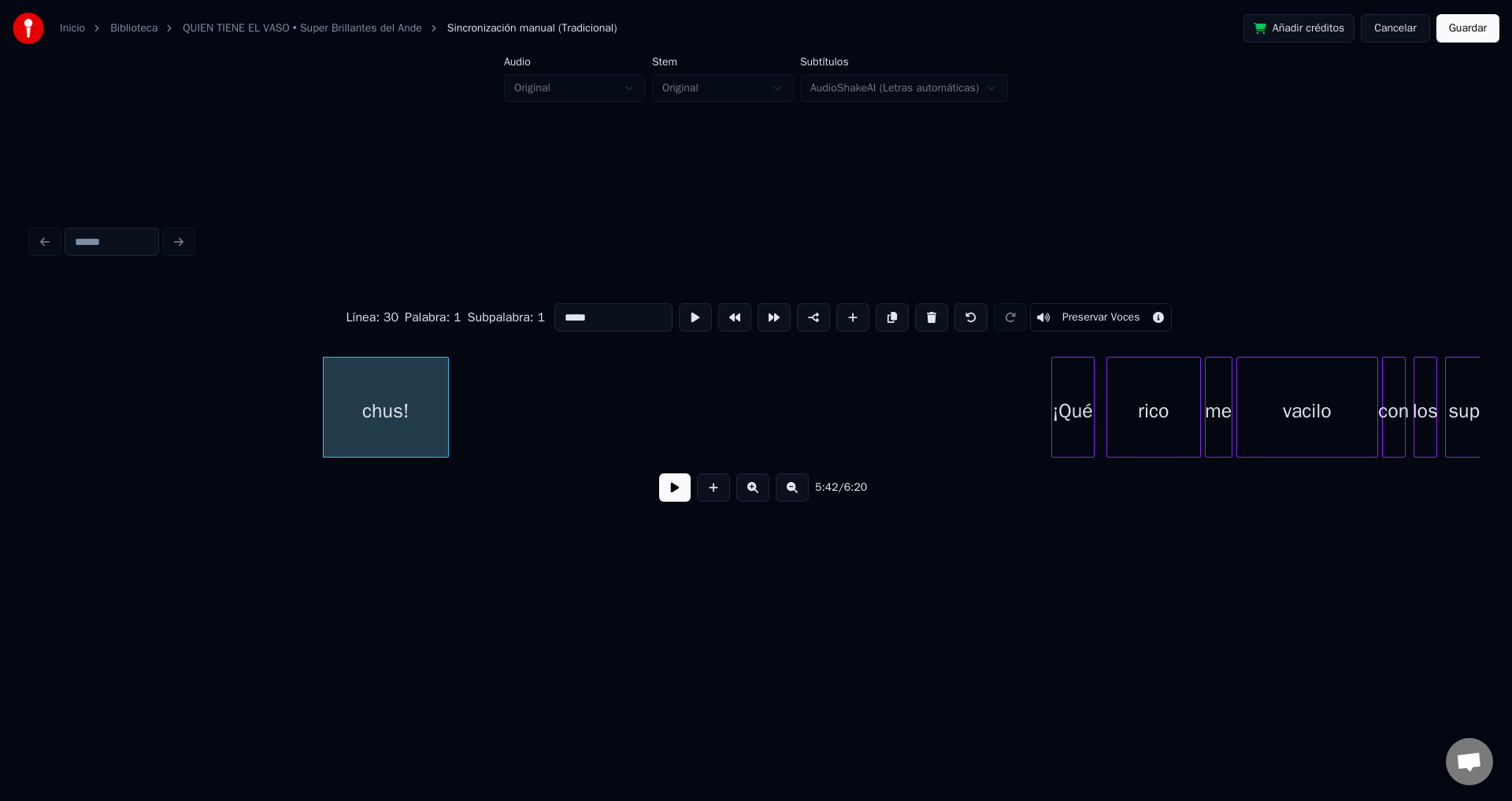 click at bounding box center (932, 317) 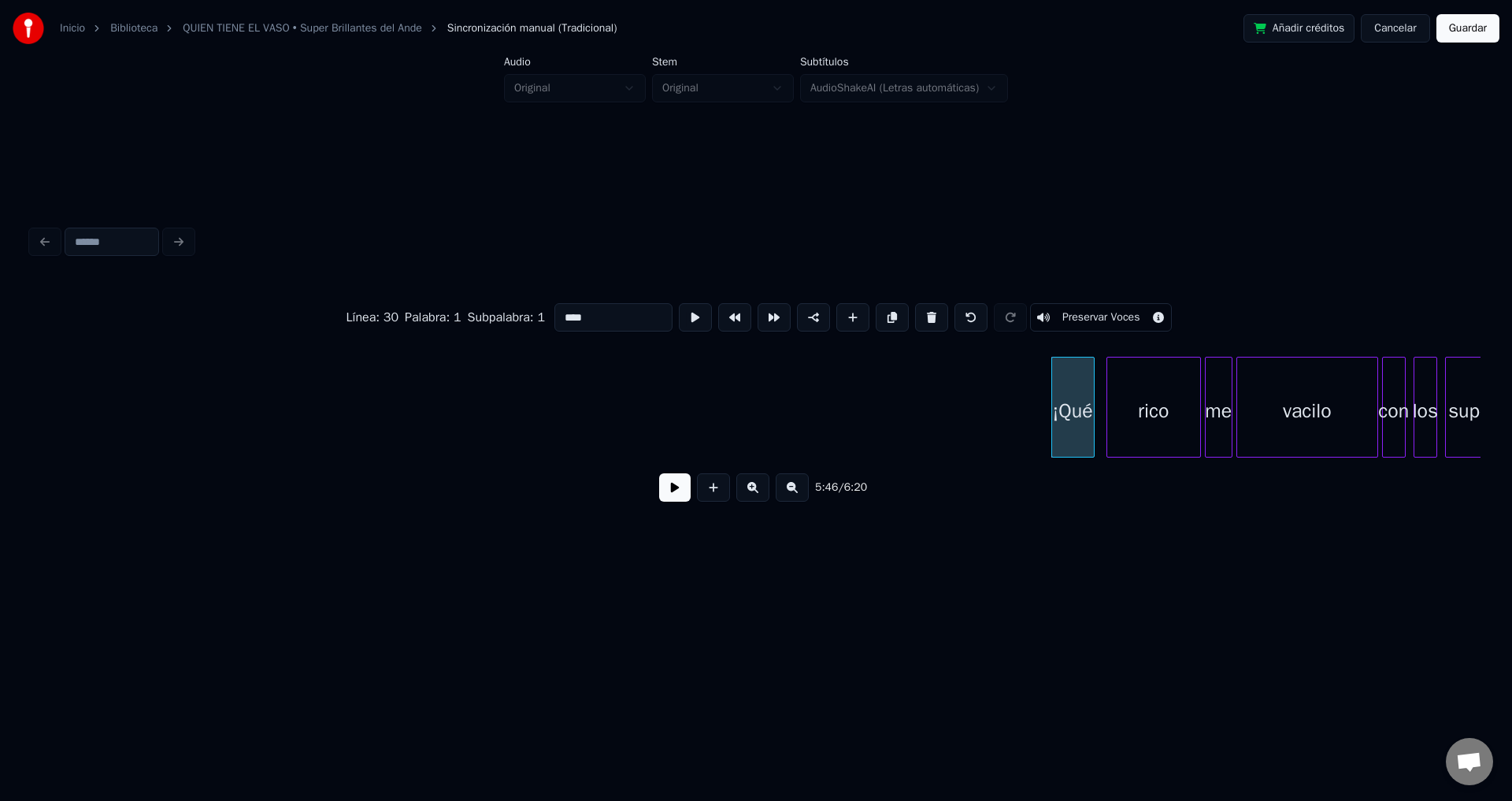 click at bounding box center (675, 488) 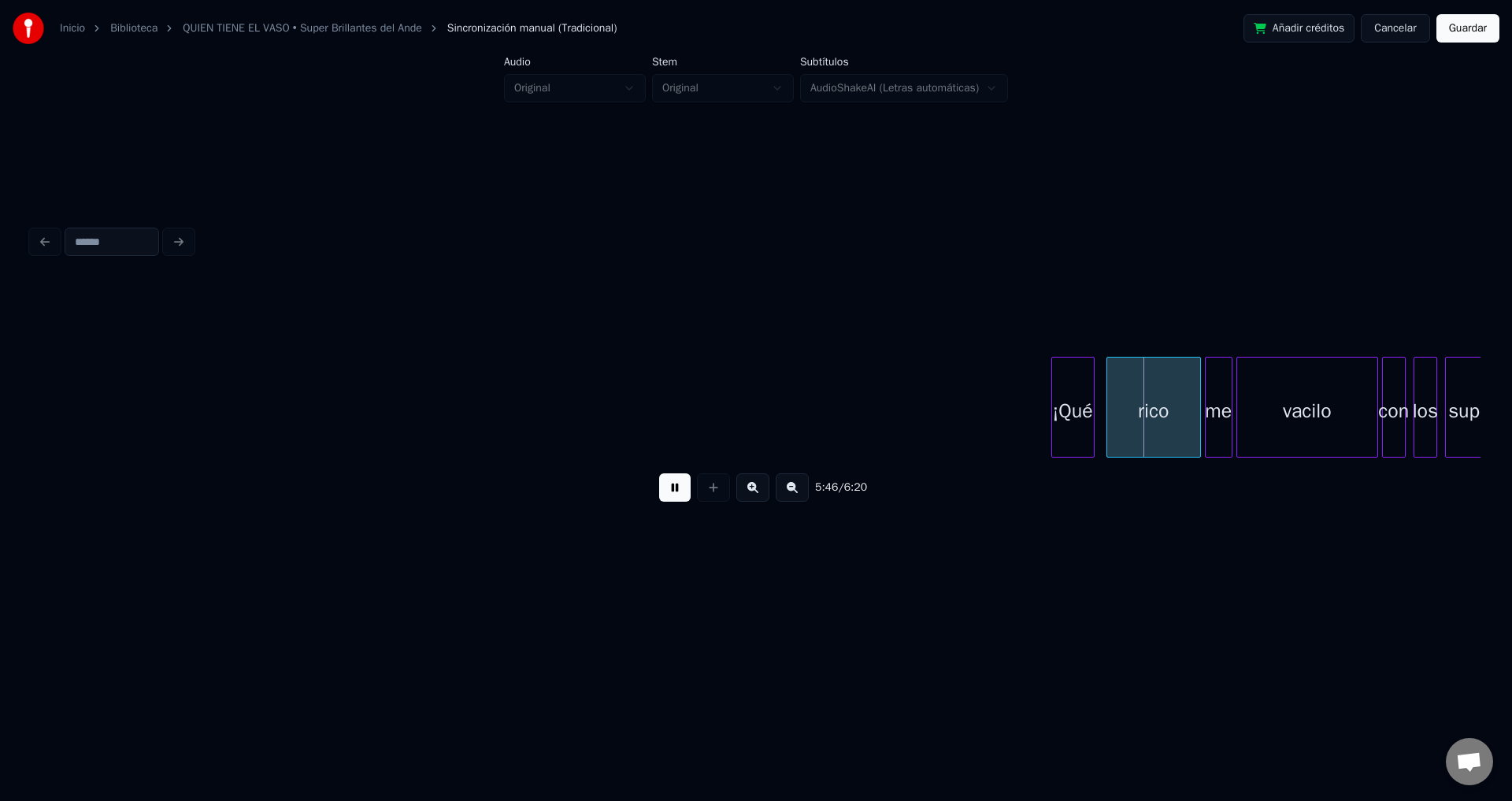 drag, startPoint x: 676, startPoint y: 493, endPoint x: 1152, endPoint y: 465, distance: 476.8228 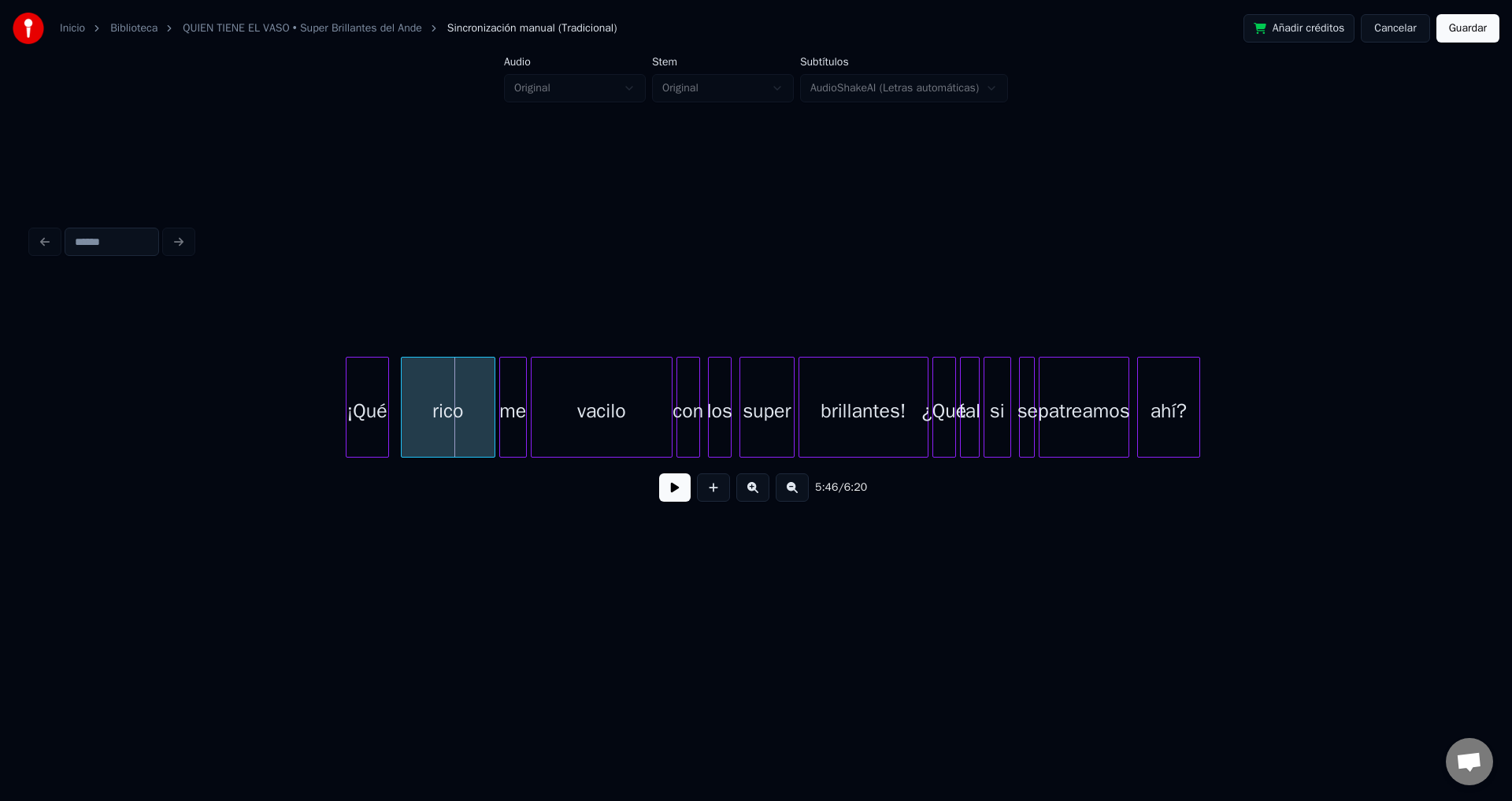 scroll, scrollTop: 0, scrollLeft: 67963, axis: horizontal 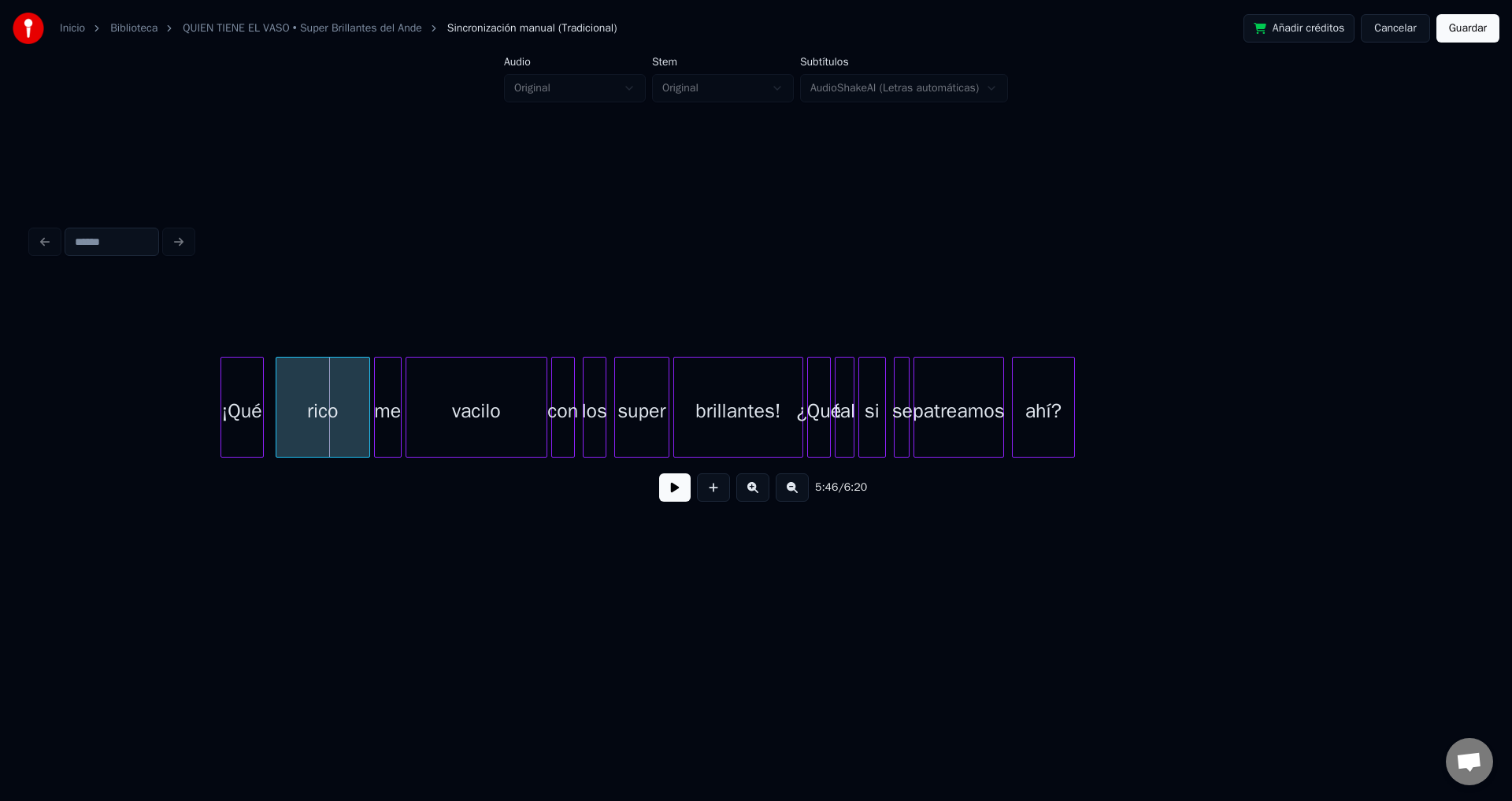 click on "¡Qué" at bounding box center [242, 411] 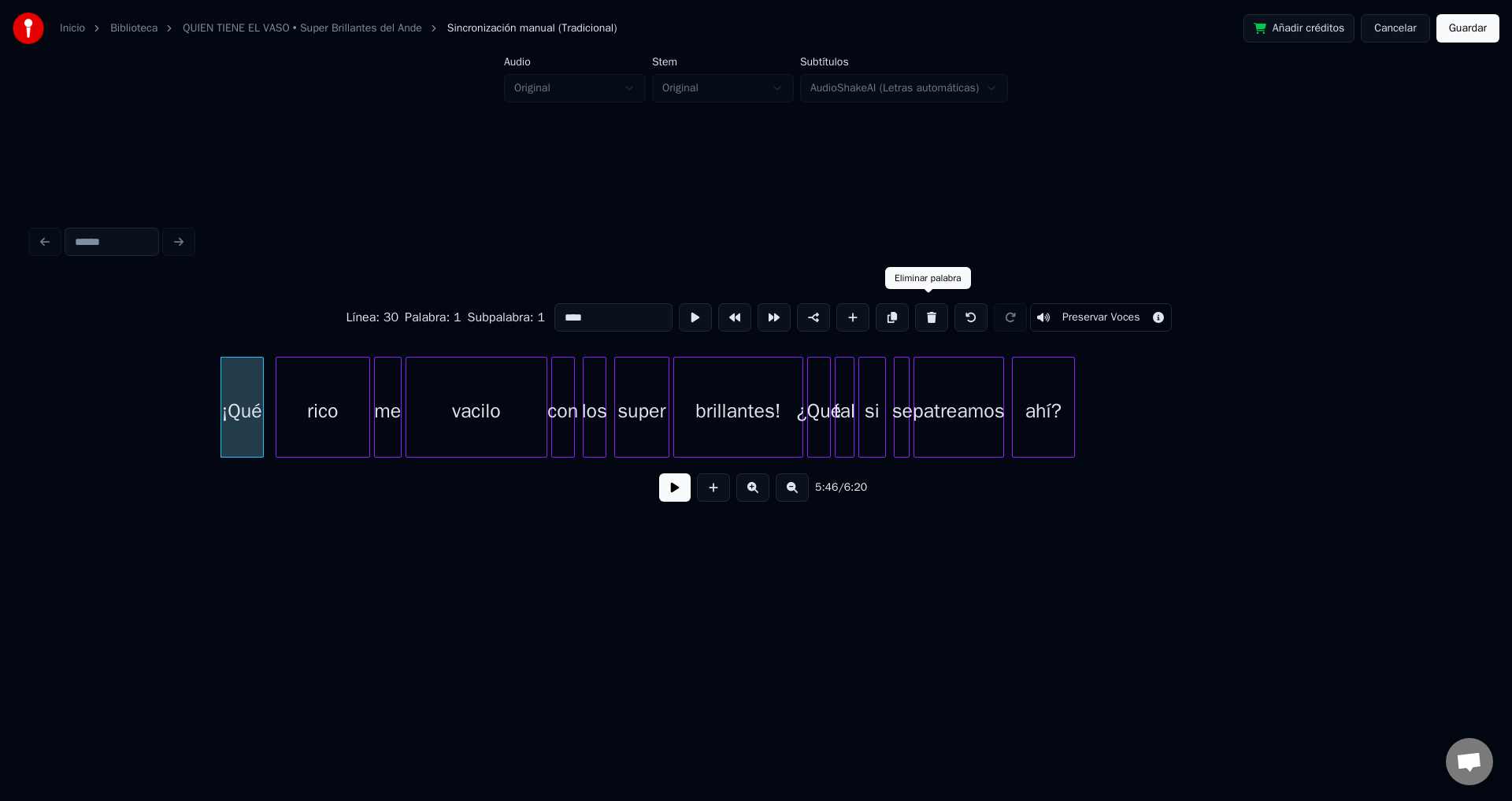click at bounding box center [932, 317] 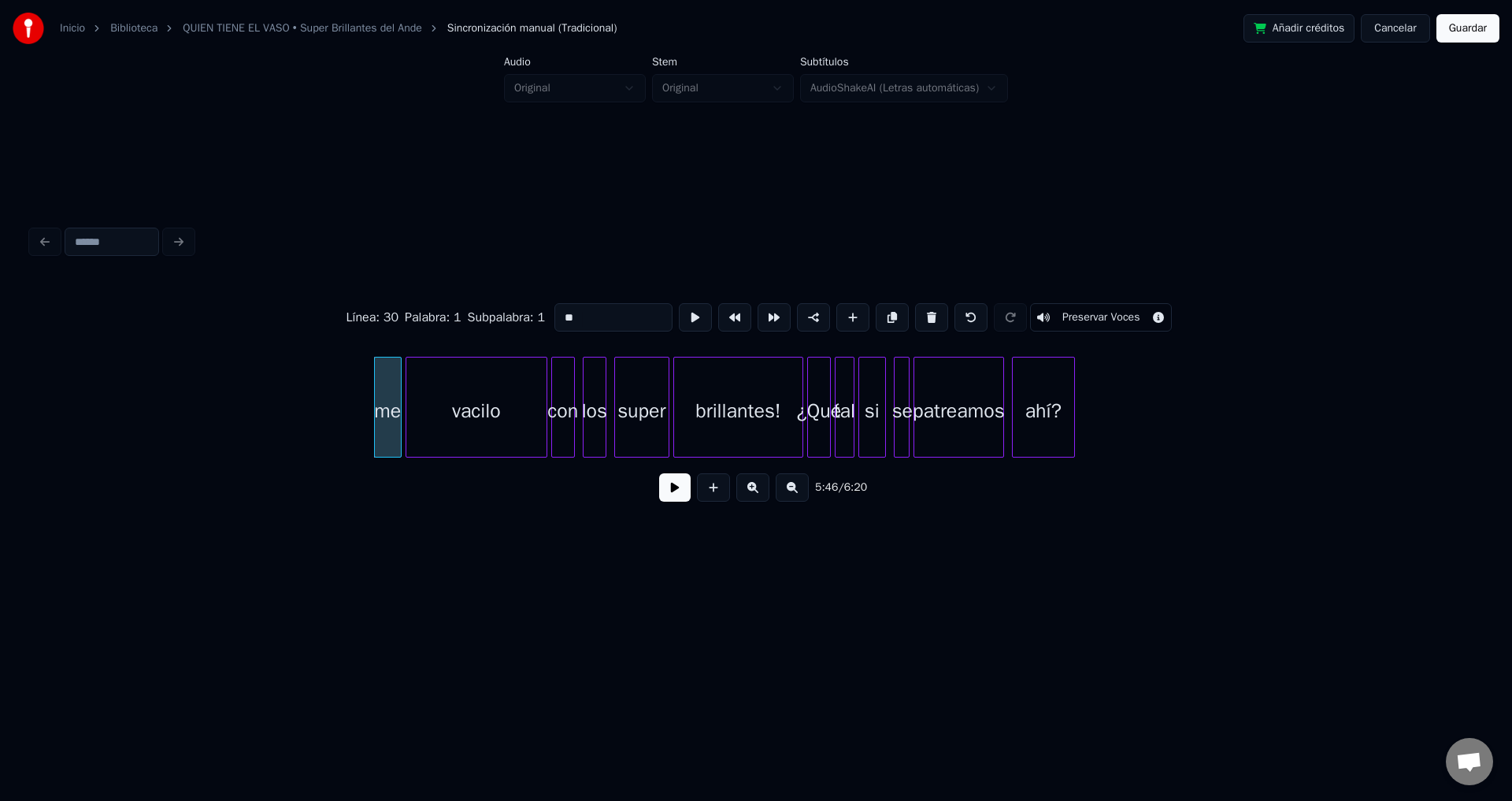 click at bounding box center [932, 317] 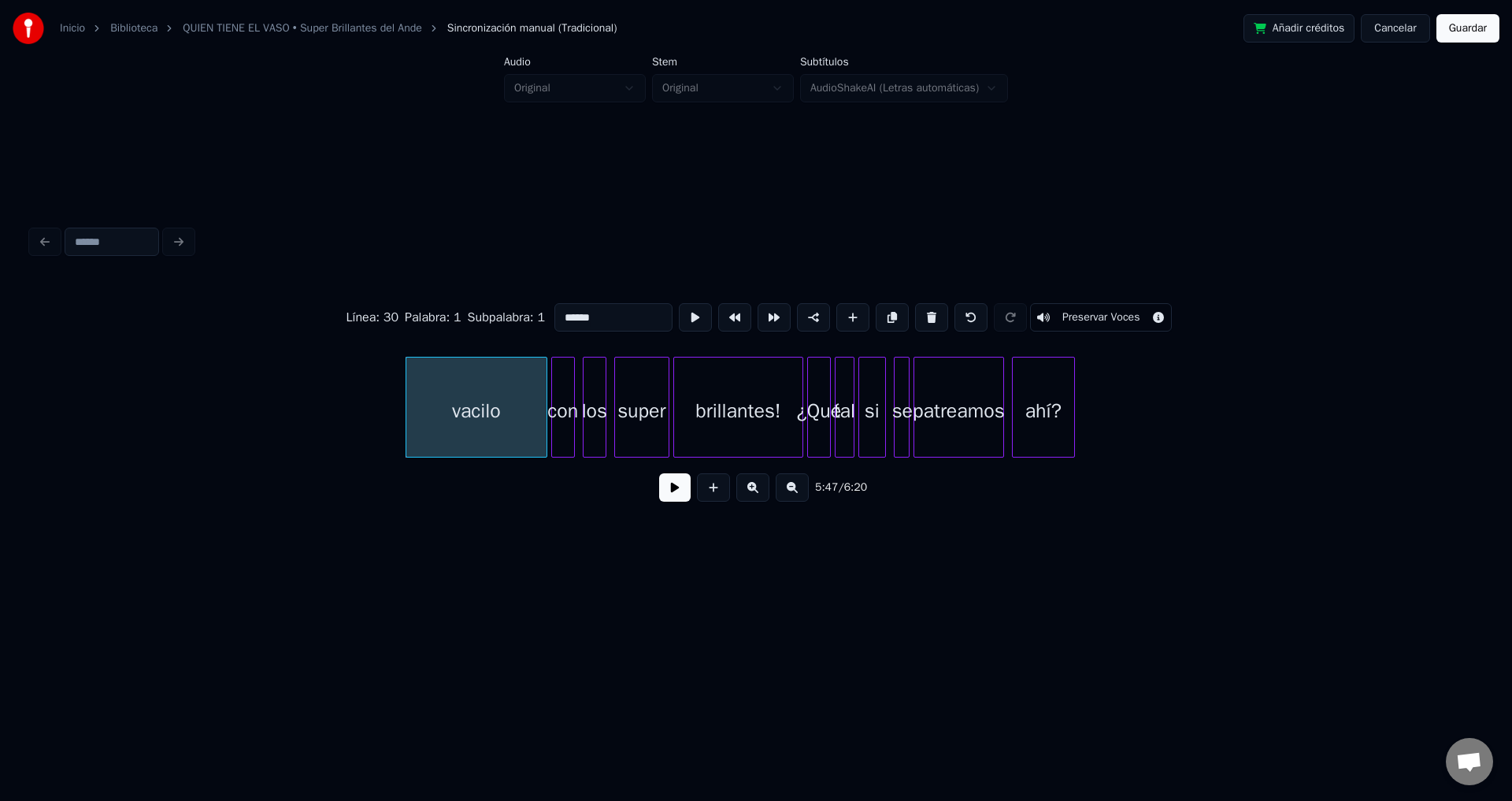 click at bounding box center (932, 317) 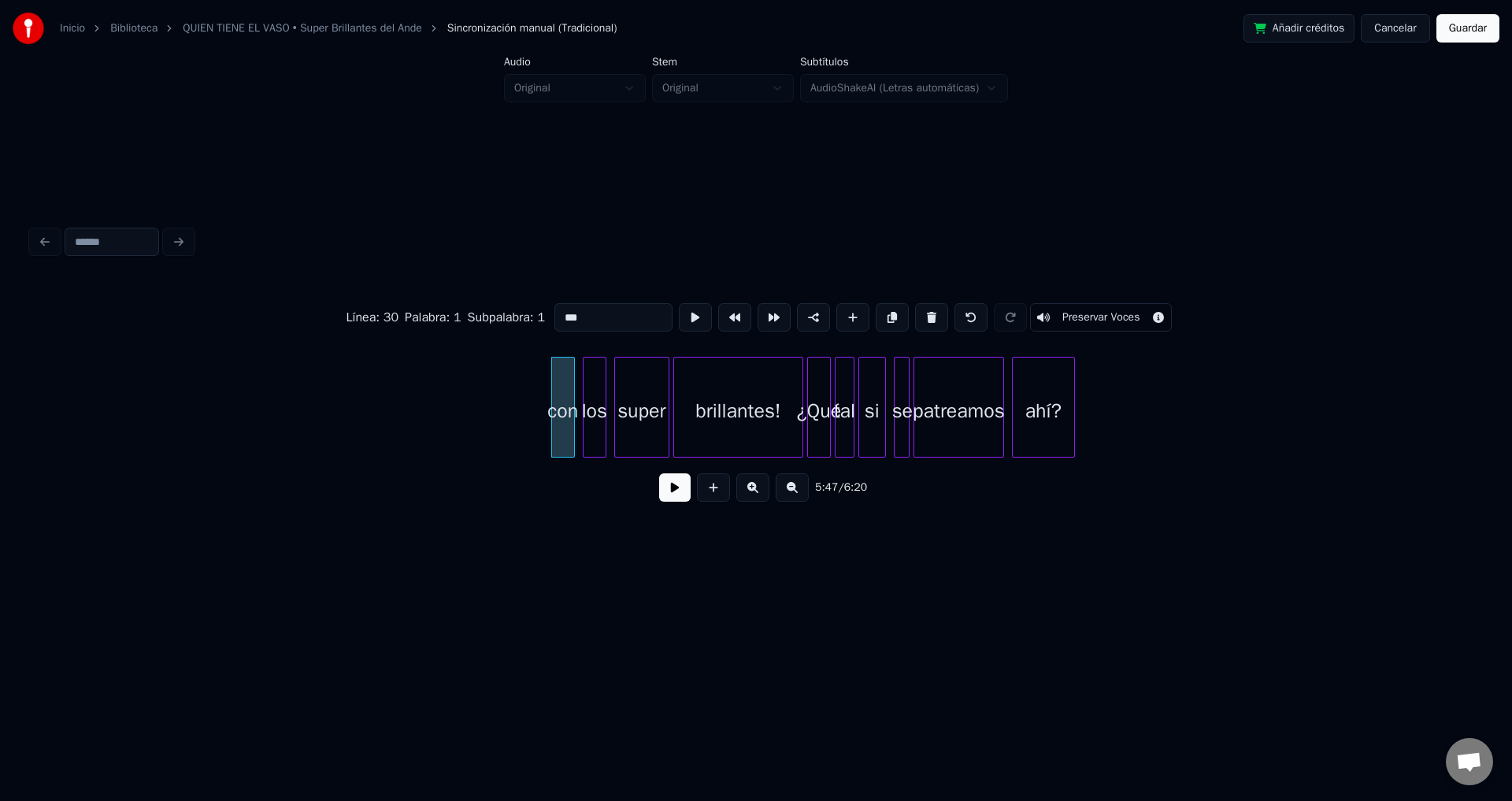 click at bounding box center [932, 317] 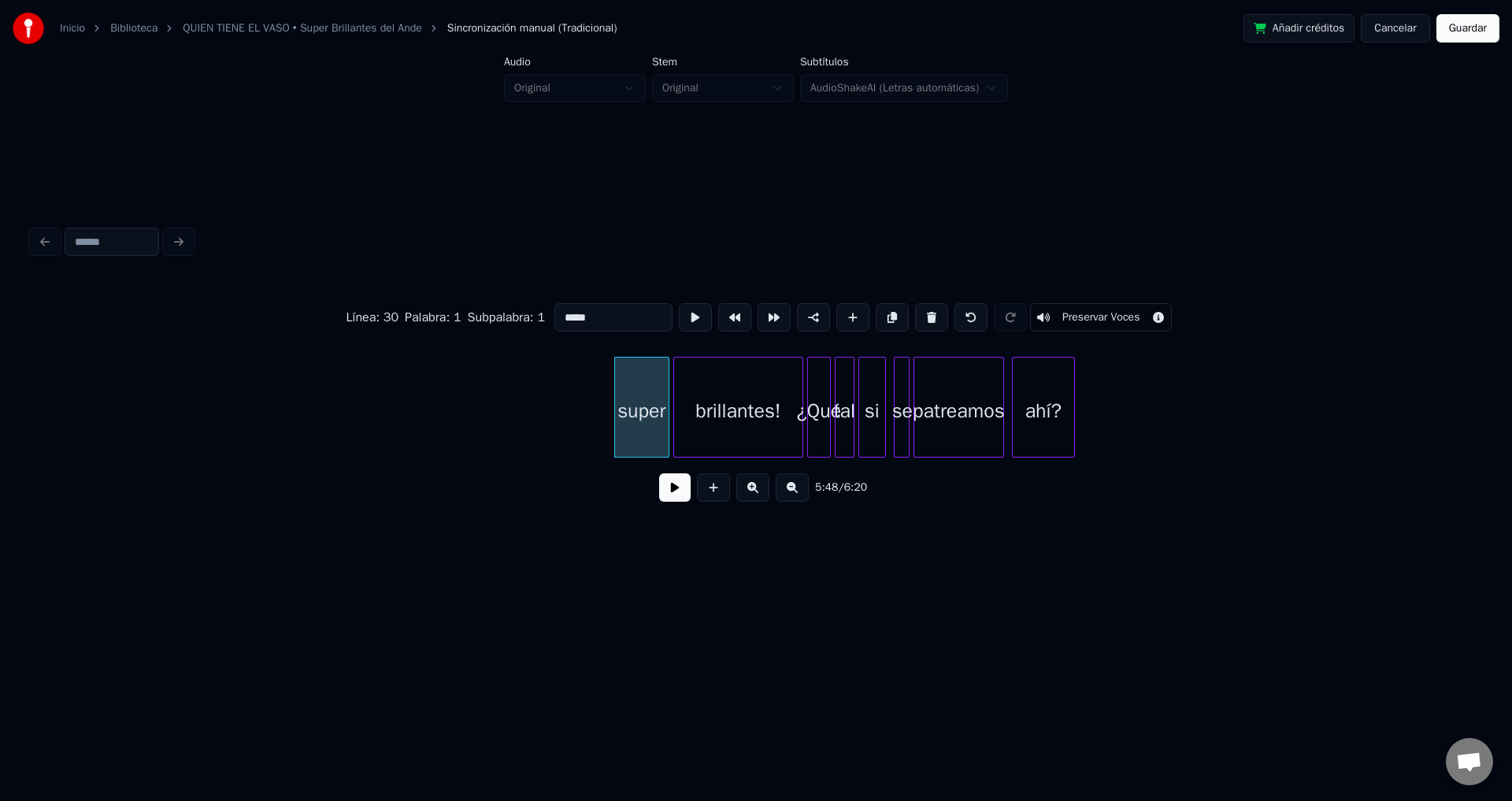 click at bounding box center [932, 317] 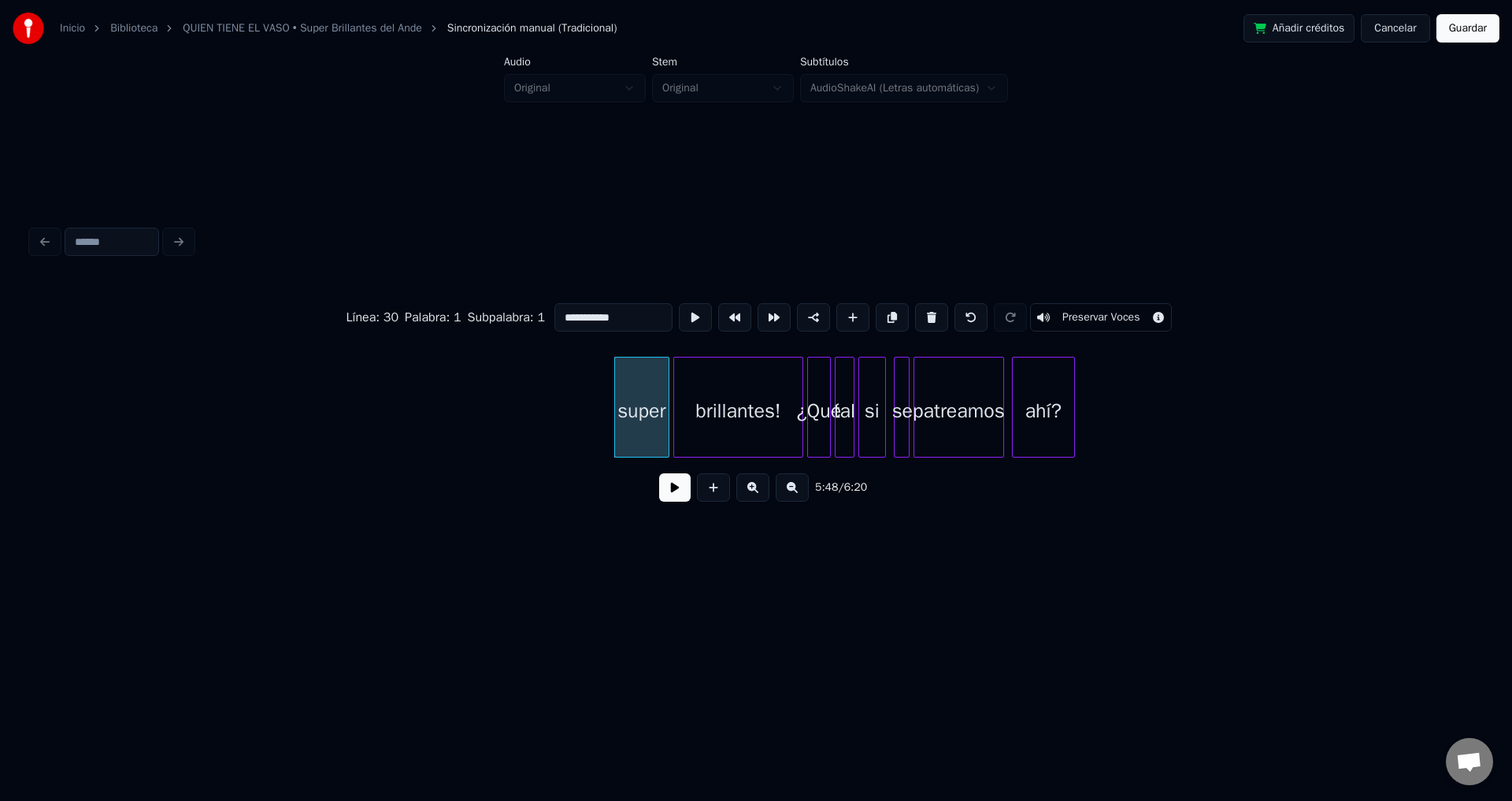 click at bounding box center [932, 317] 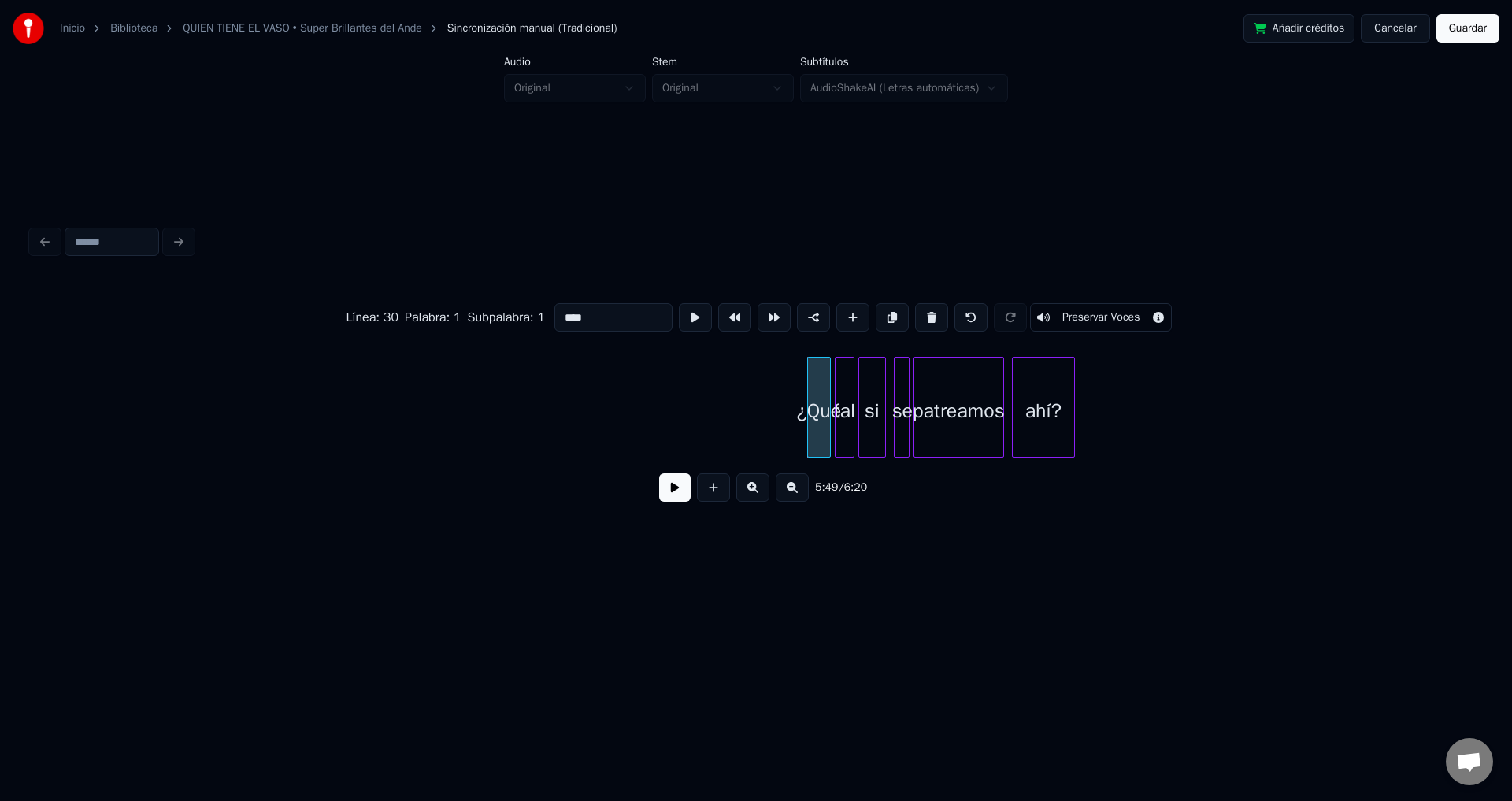 click at bounding box center (932, 317) 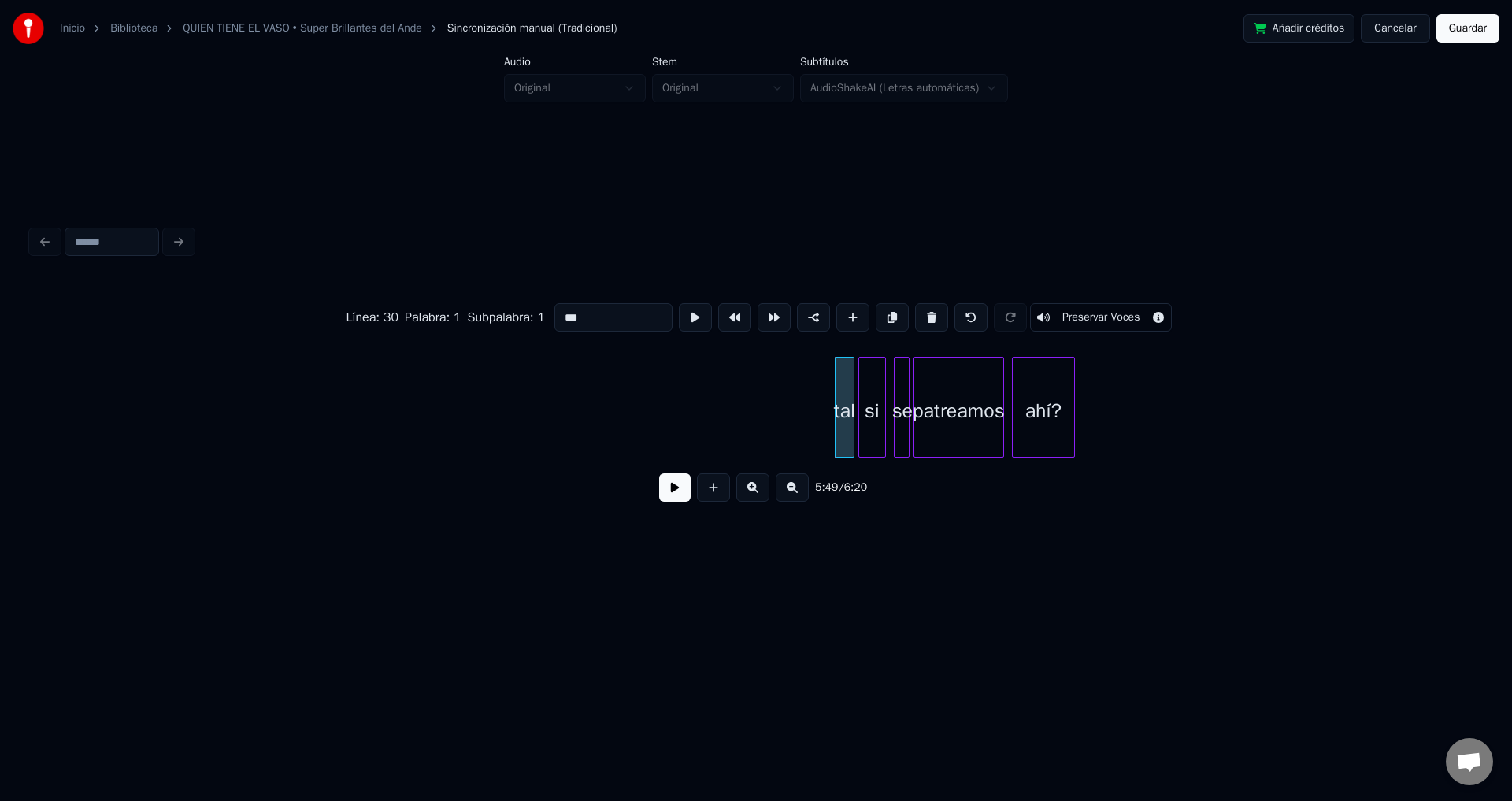 click at bounding box center (932, 317) 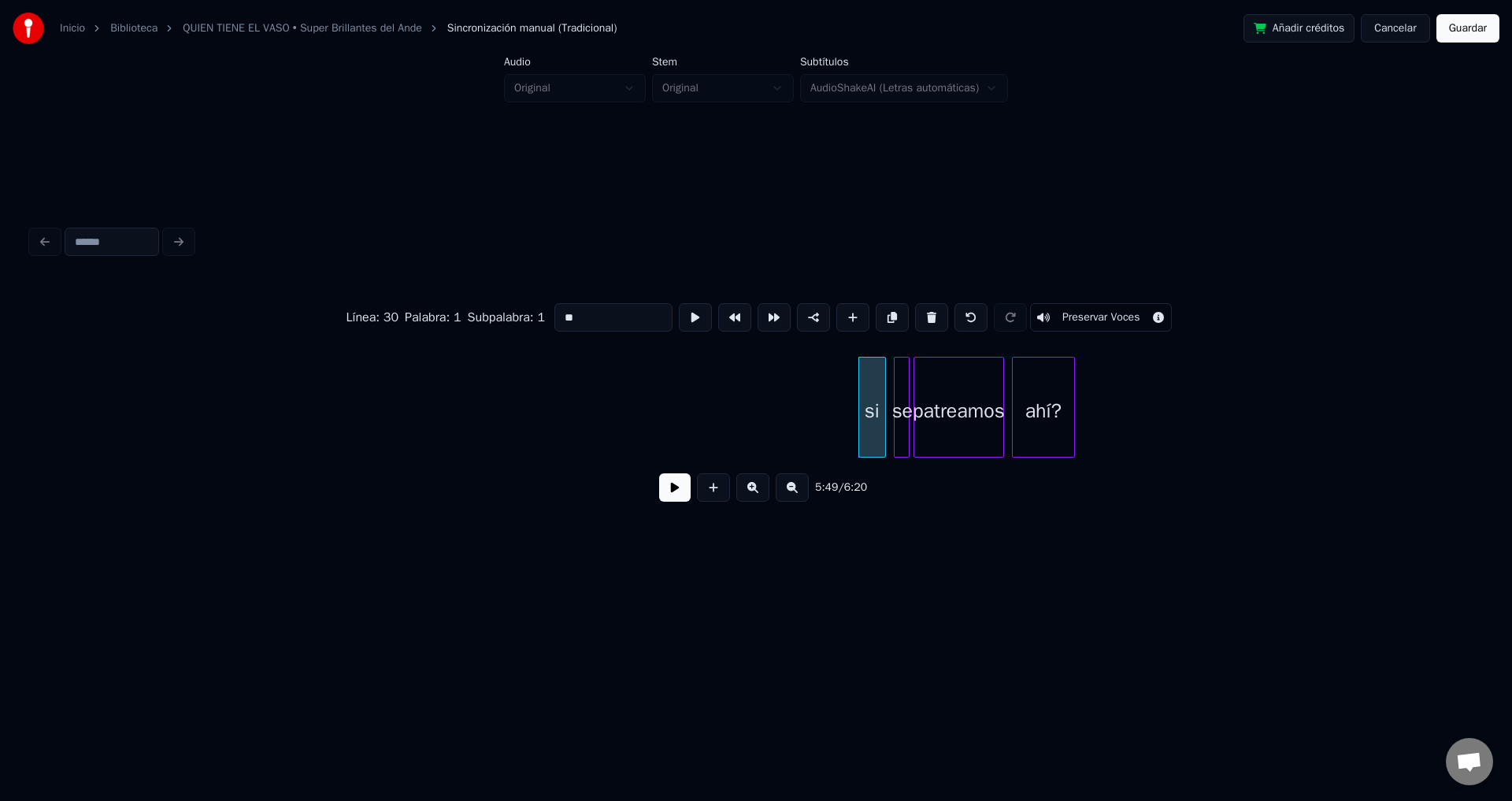 click at bounding box center (932, 317) 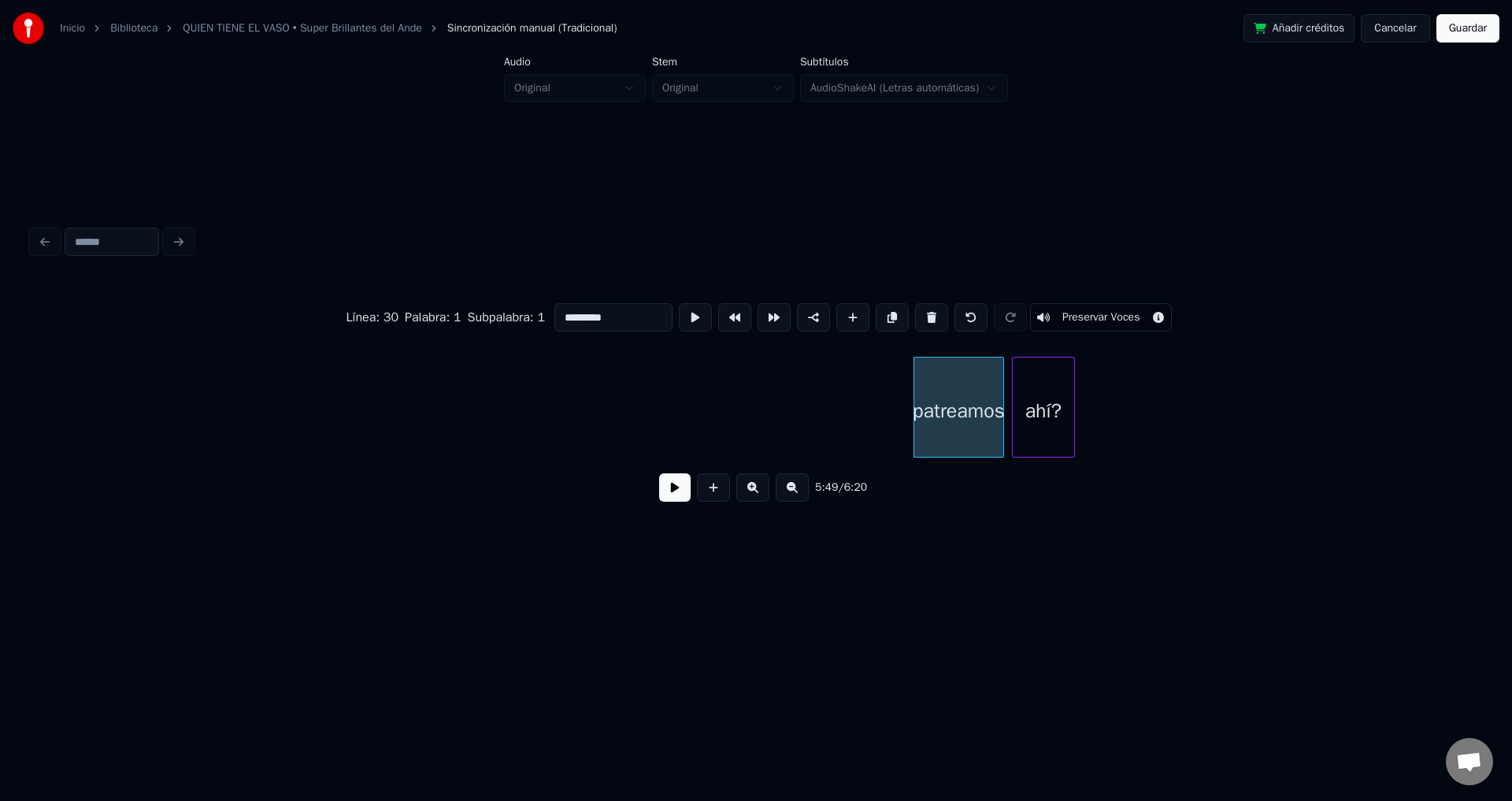 click at bounding box center [932, 317] 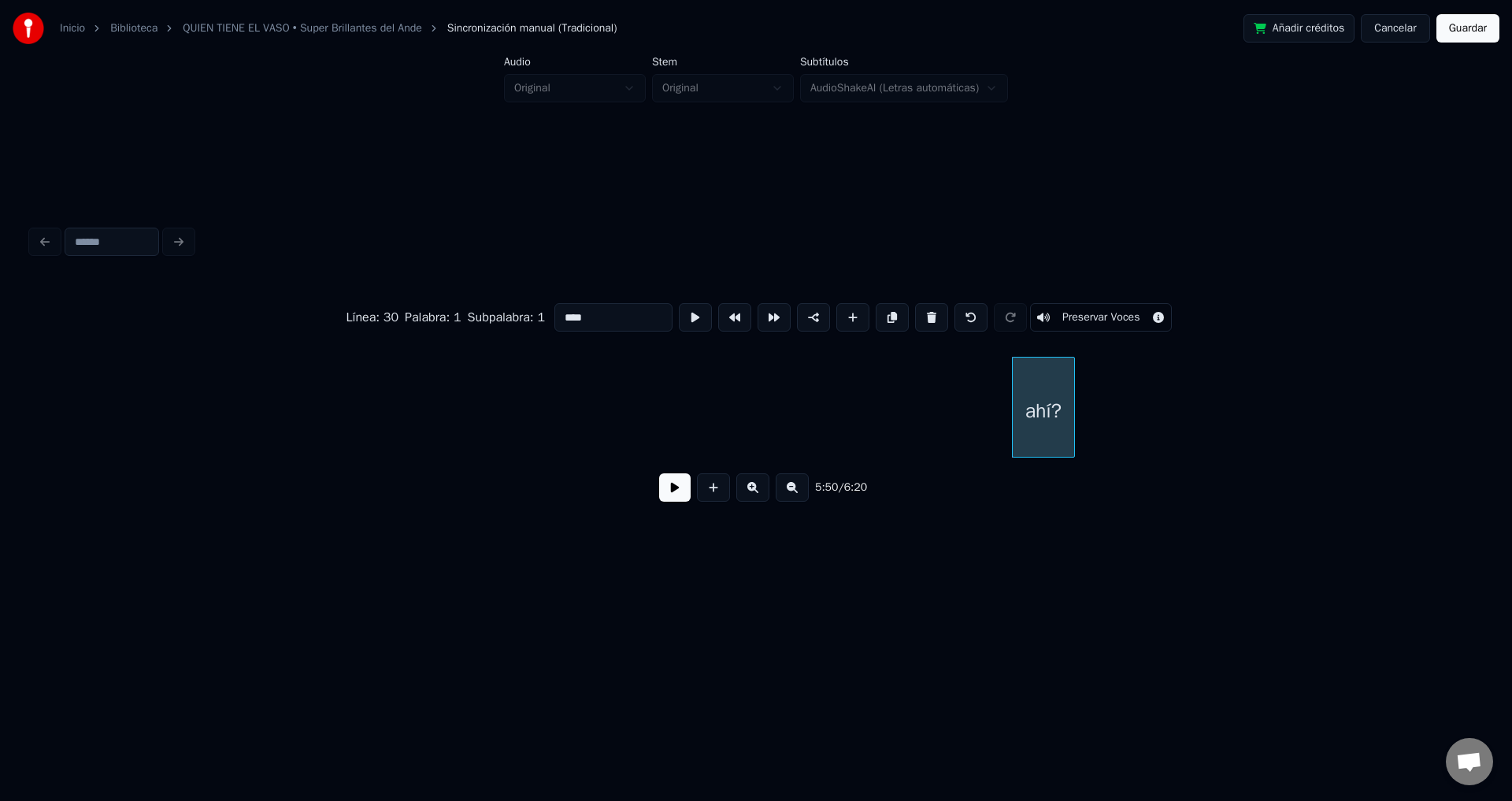 click at bounding box center (932, 317) 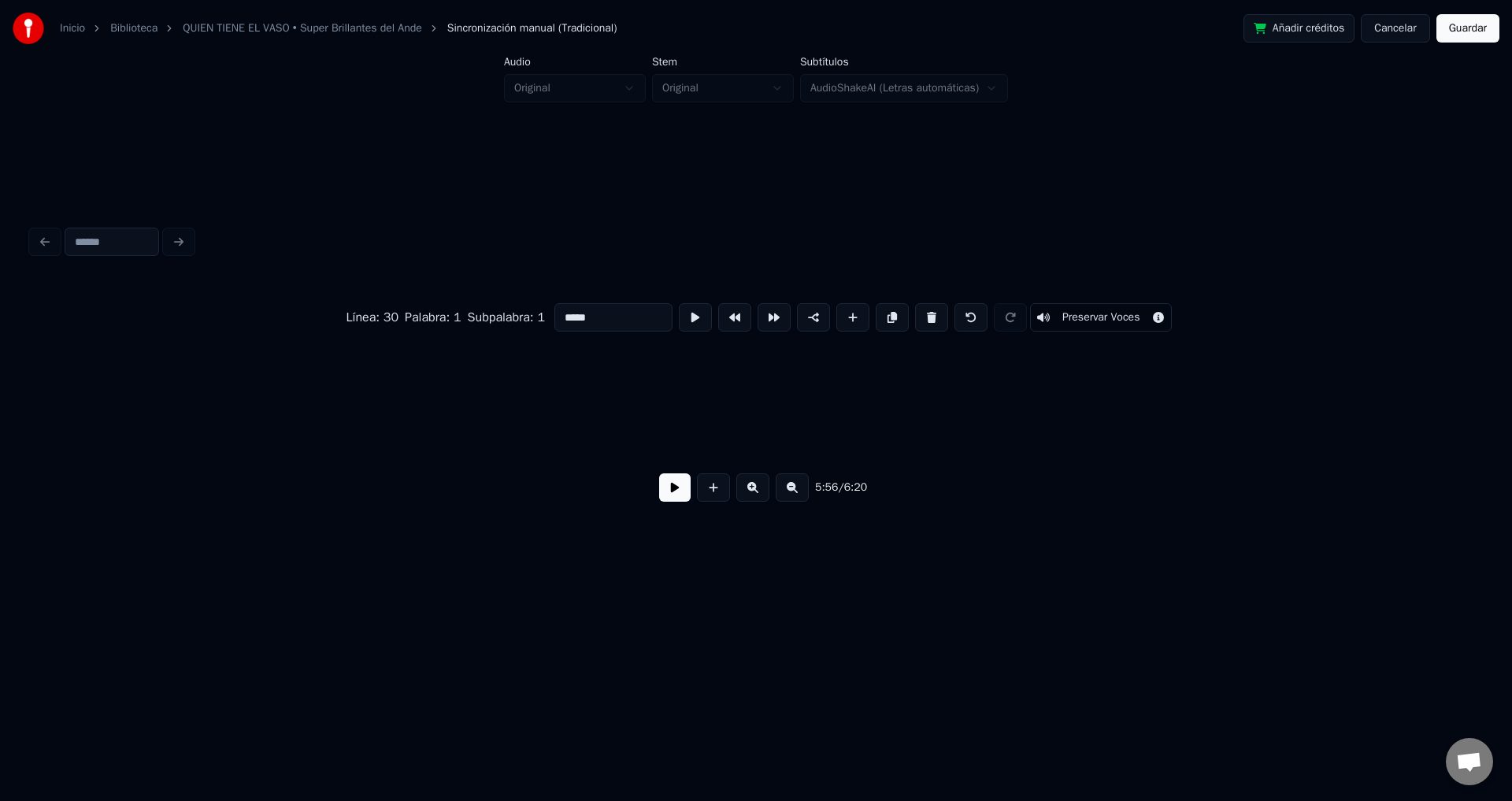scroll, scrollTop: 0, scrollLeft: 70160, axis: horizontal 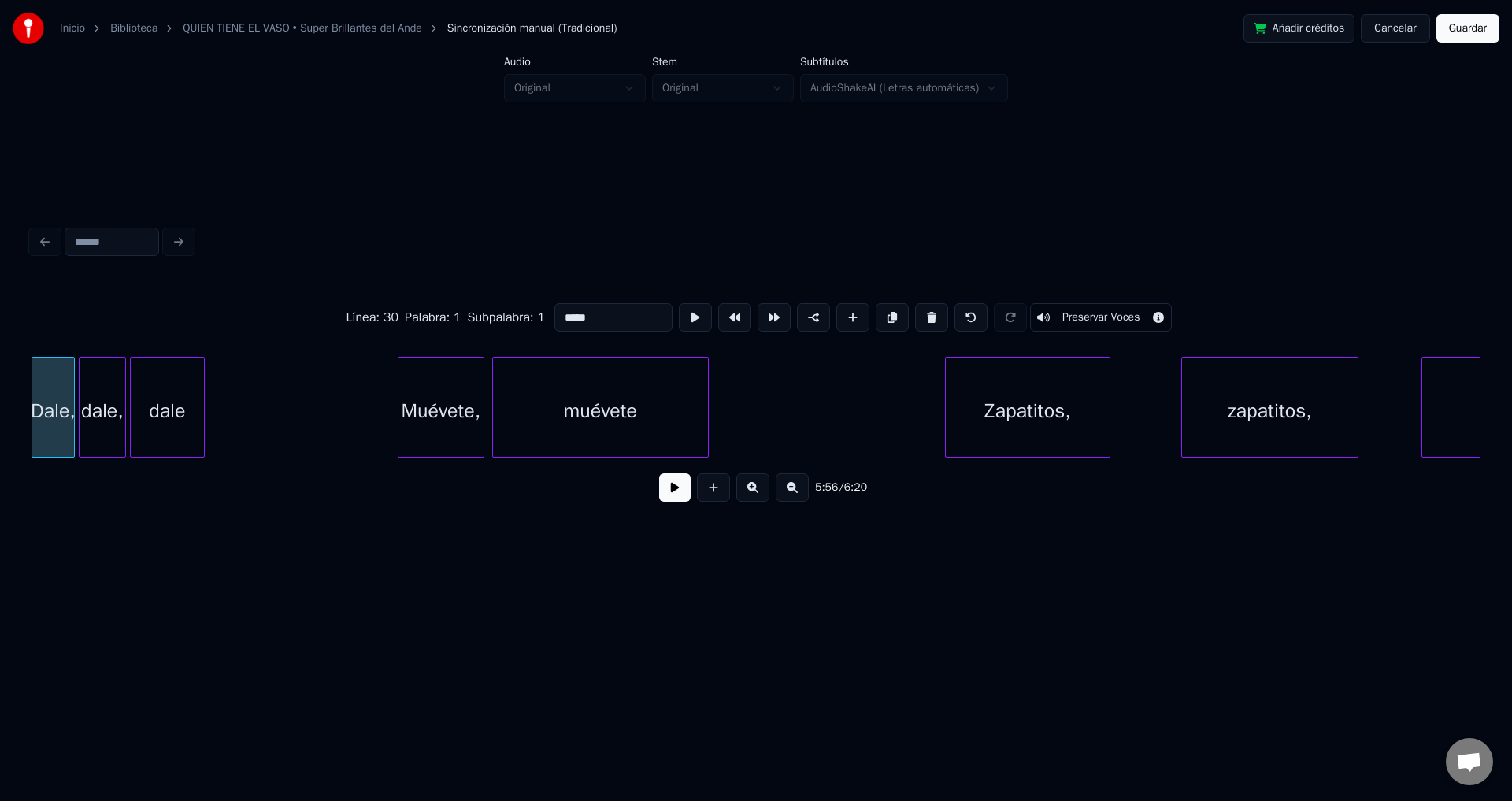 click at bounding box center (932, 317) 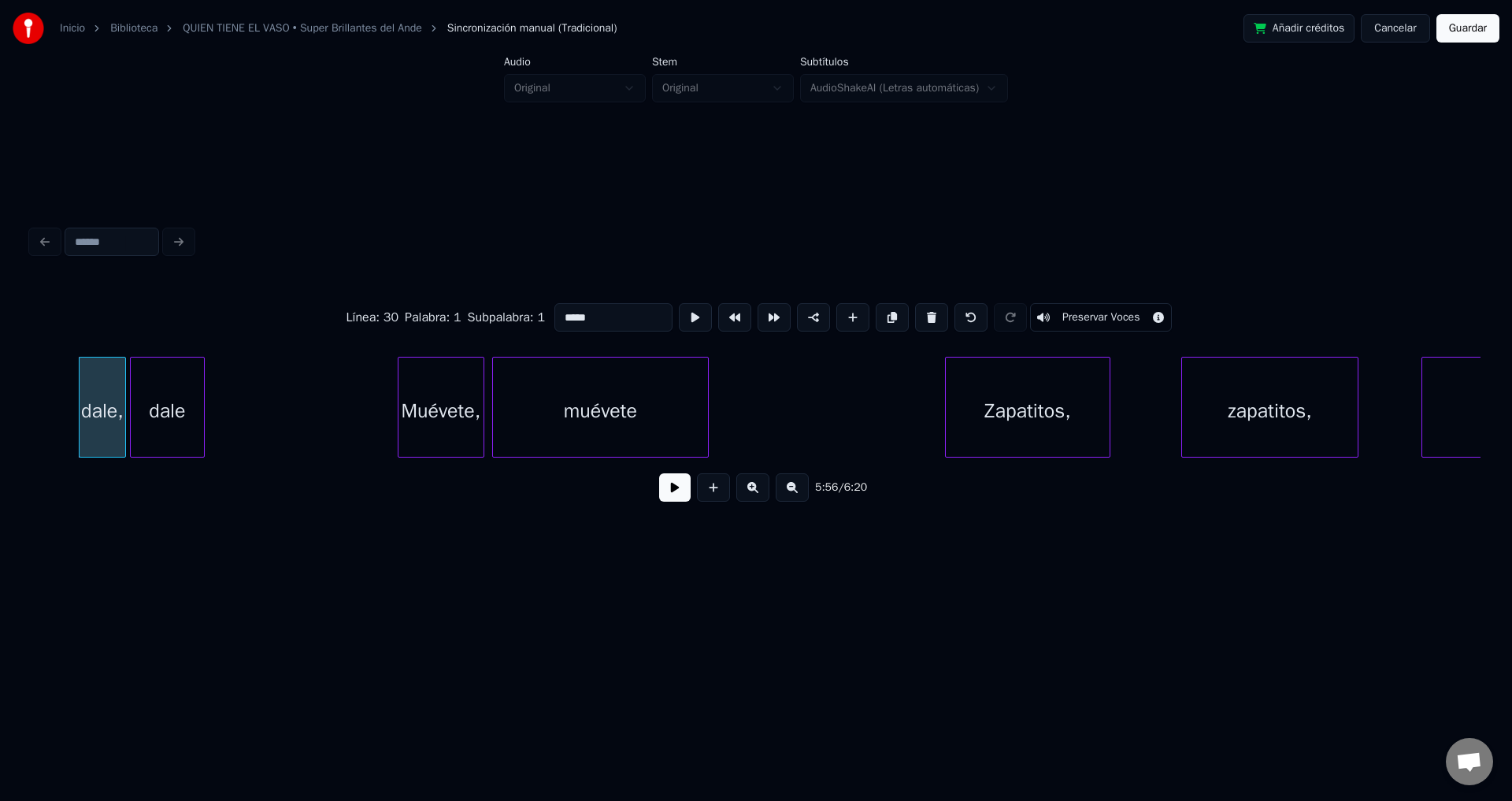 click at bounding box center [932, 317] 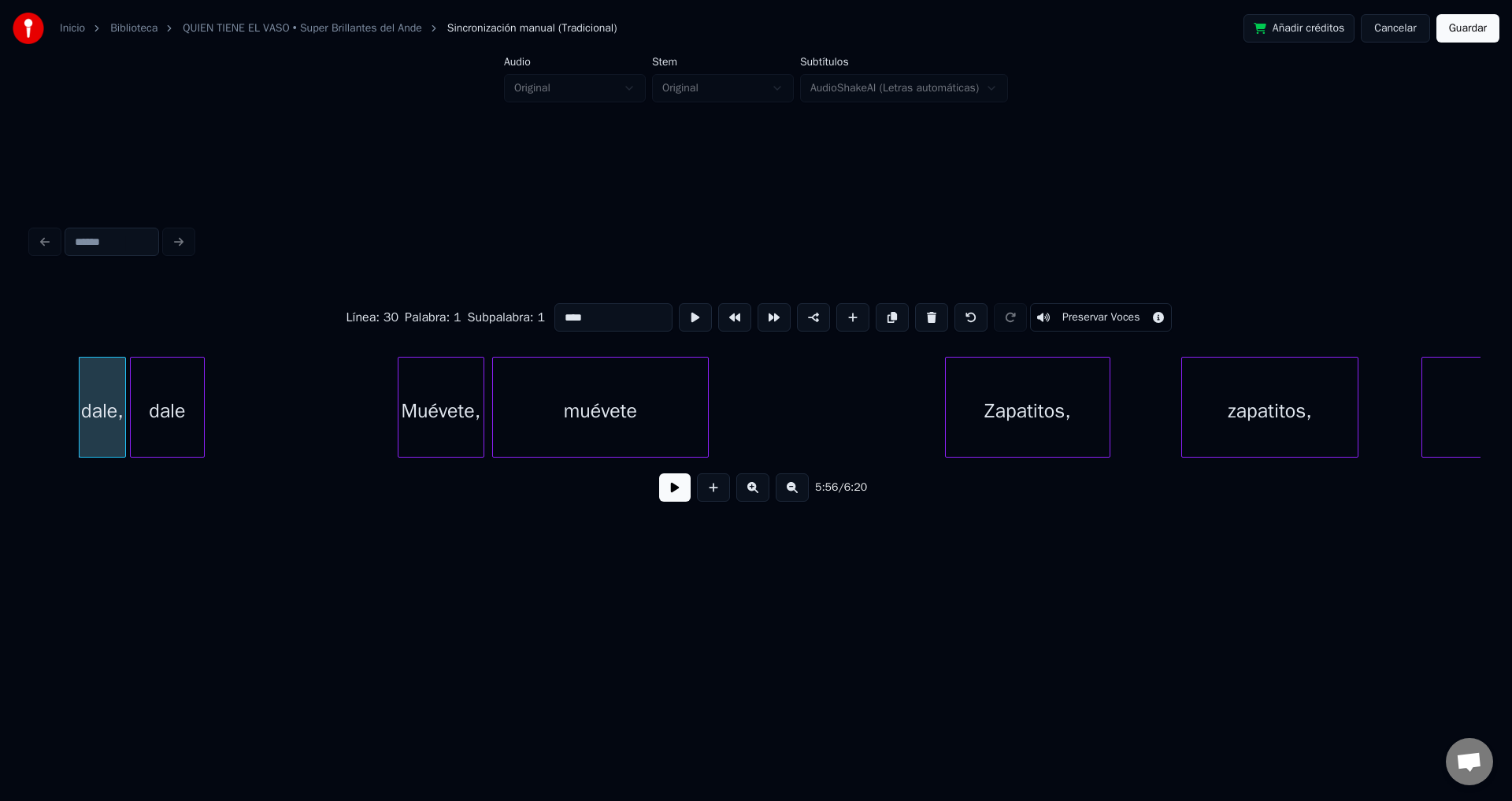 click at bounding box center [932, 317] 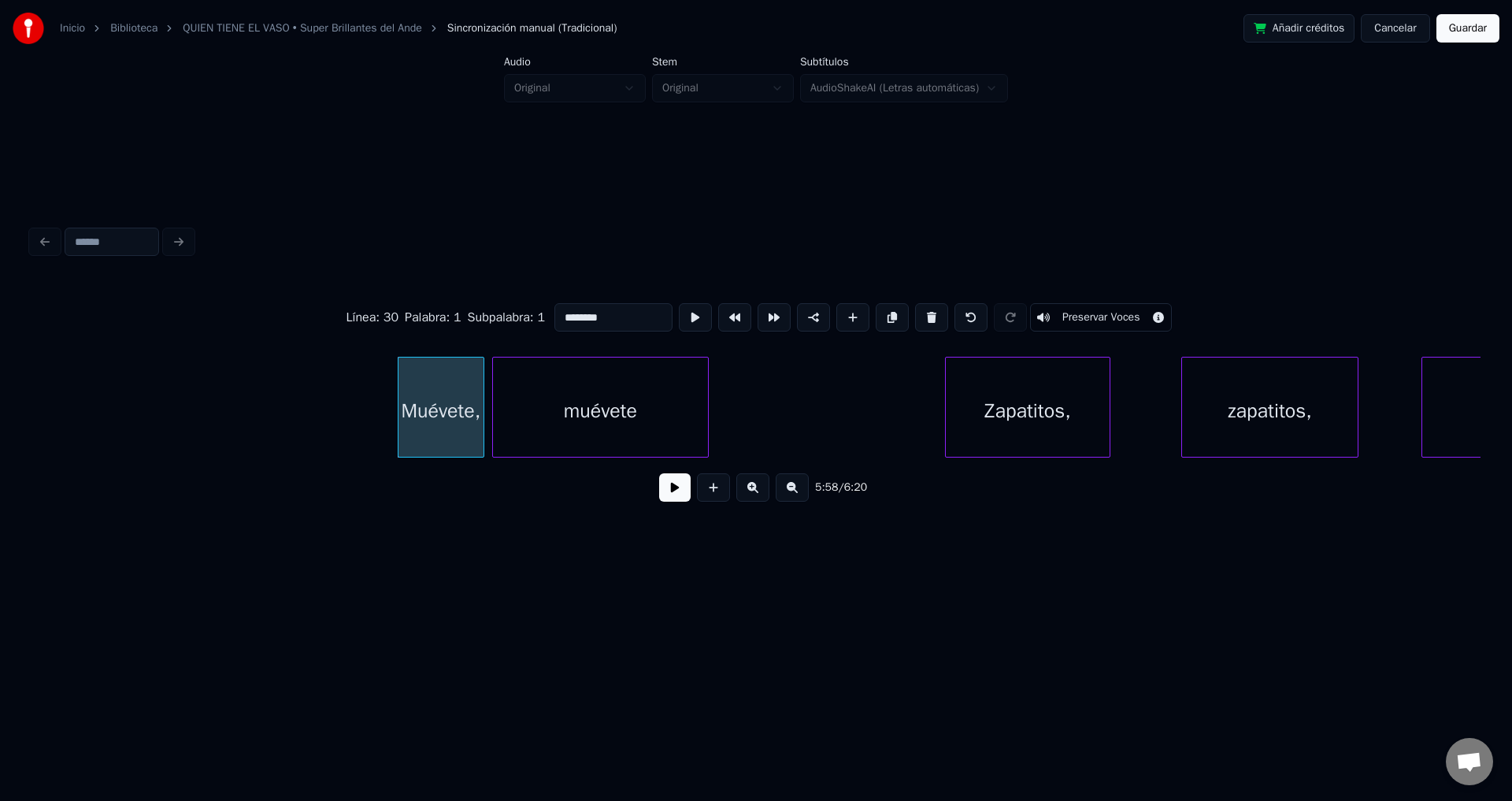 click at bounding box center [932, 317] 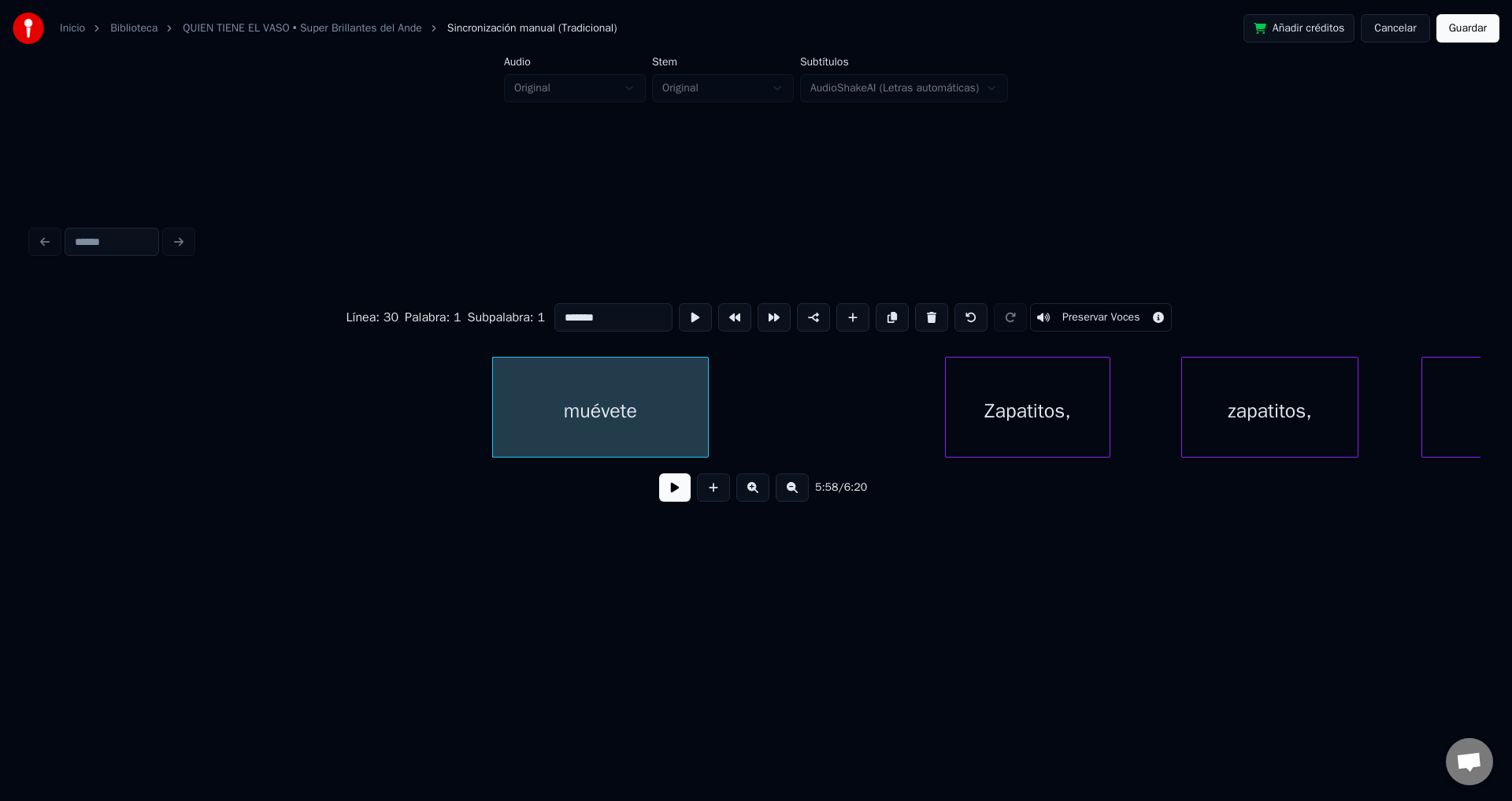 click at bounding box center [932, 317] 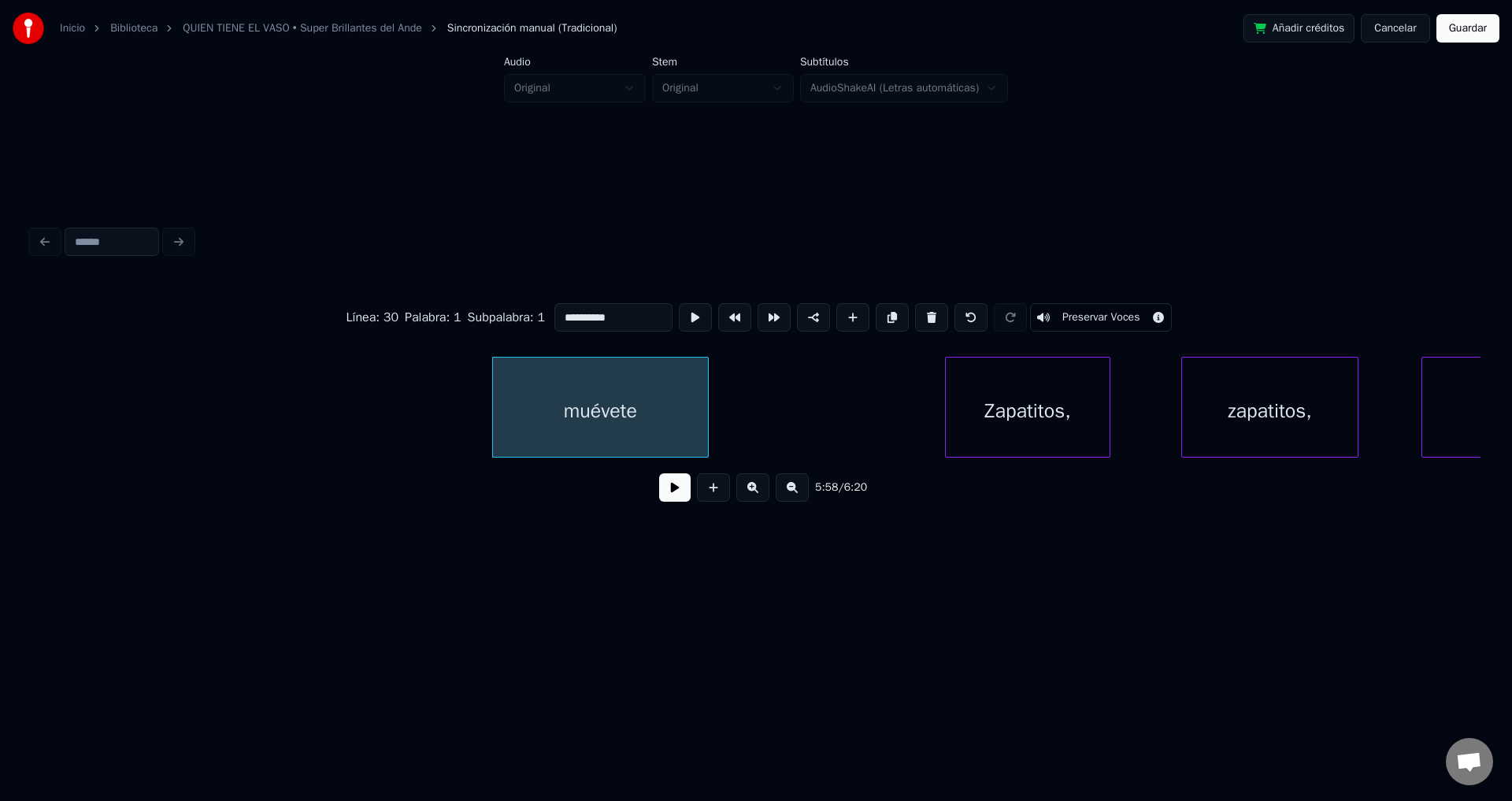 click at bounding box center (932, 317) 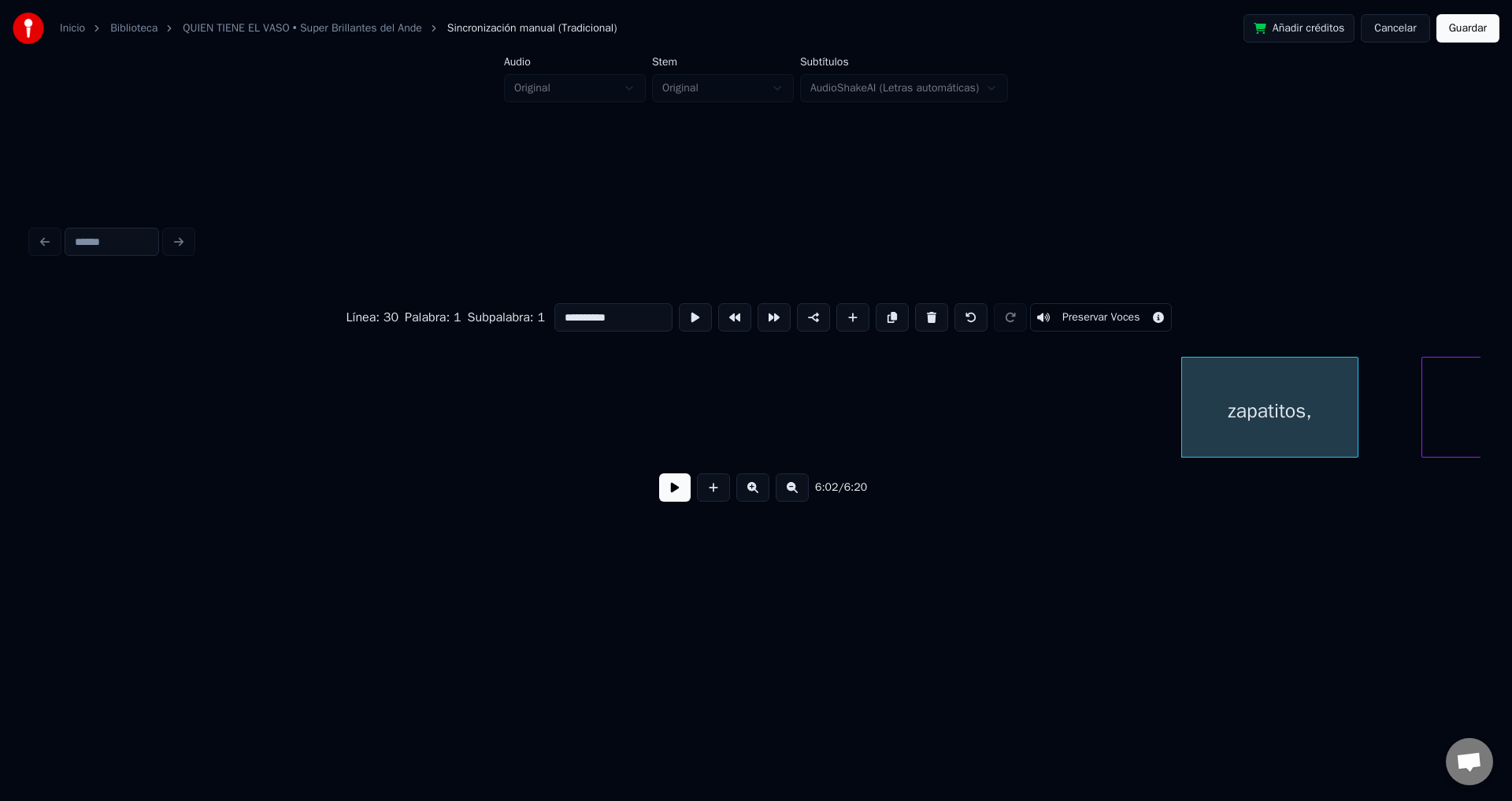 click at bounding box center [932, 317] 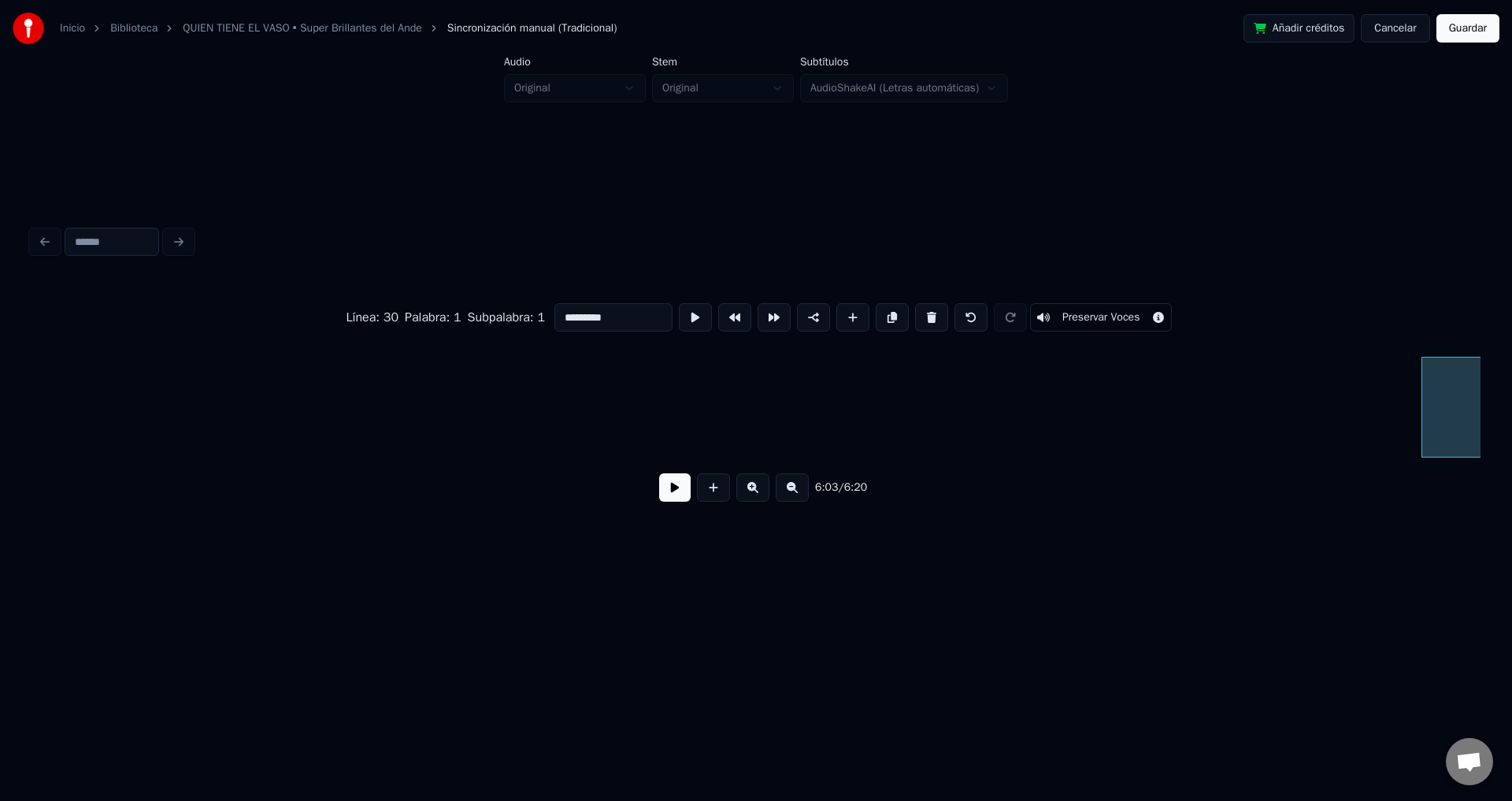 click at bounding box center [932, 317] 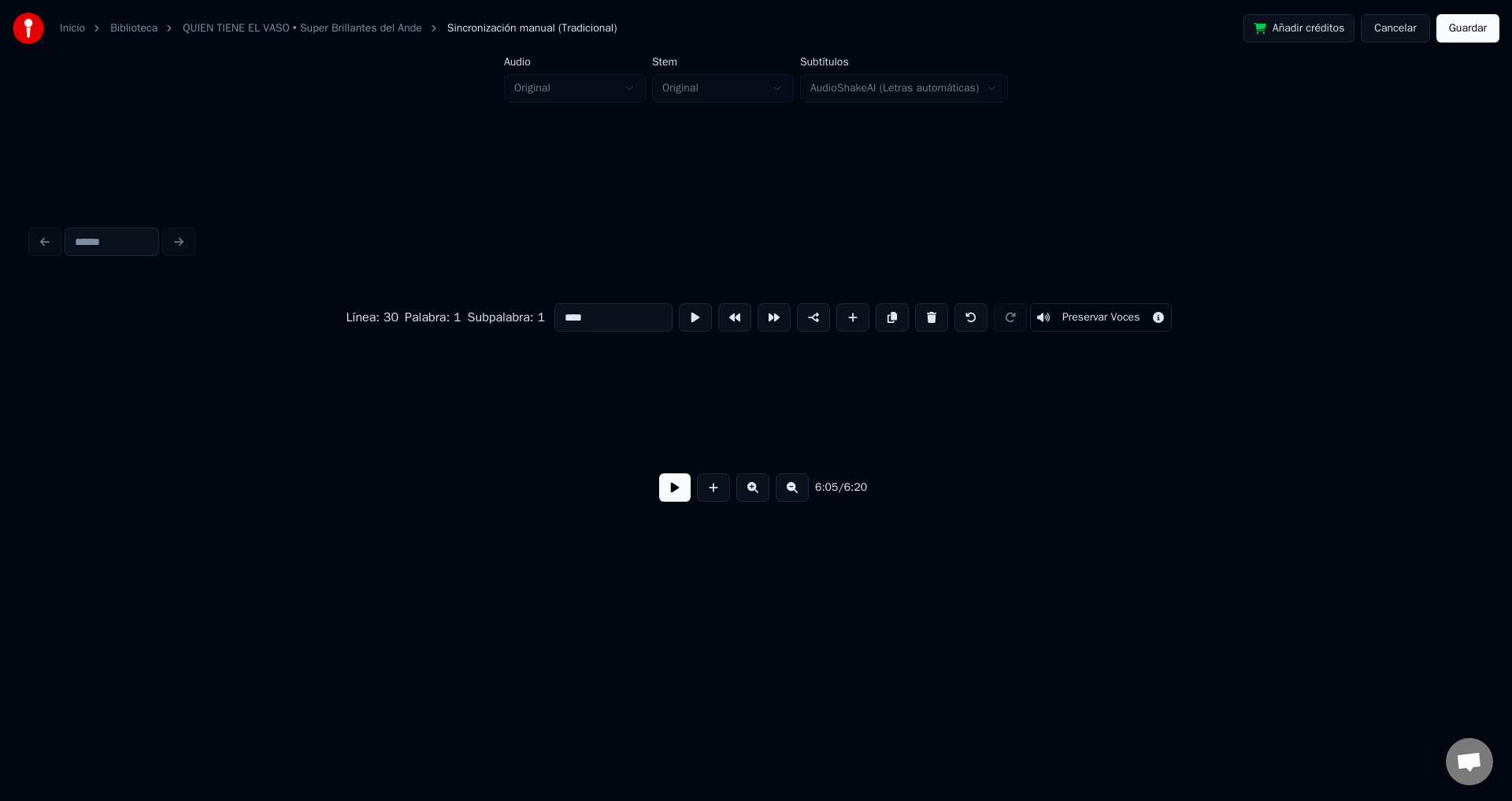 scroll, scrollTop: 0, scrollLeft: 71963, axis: horizontal 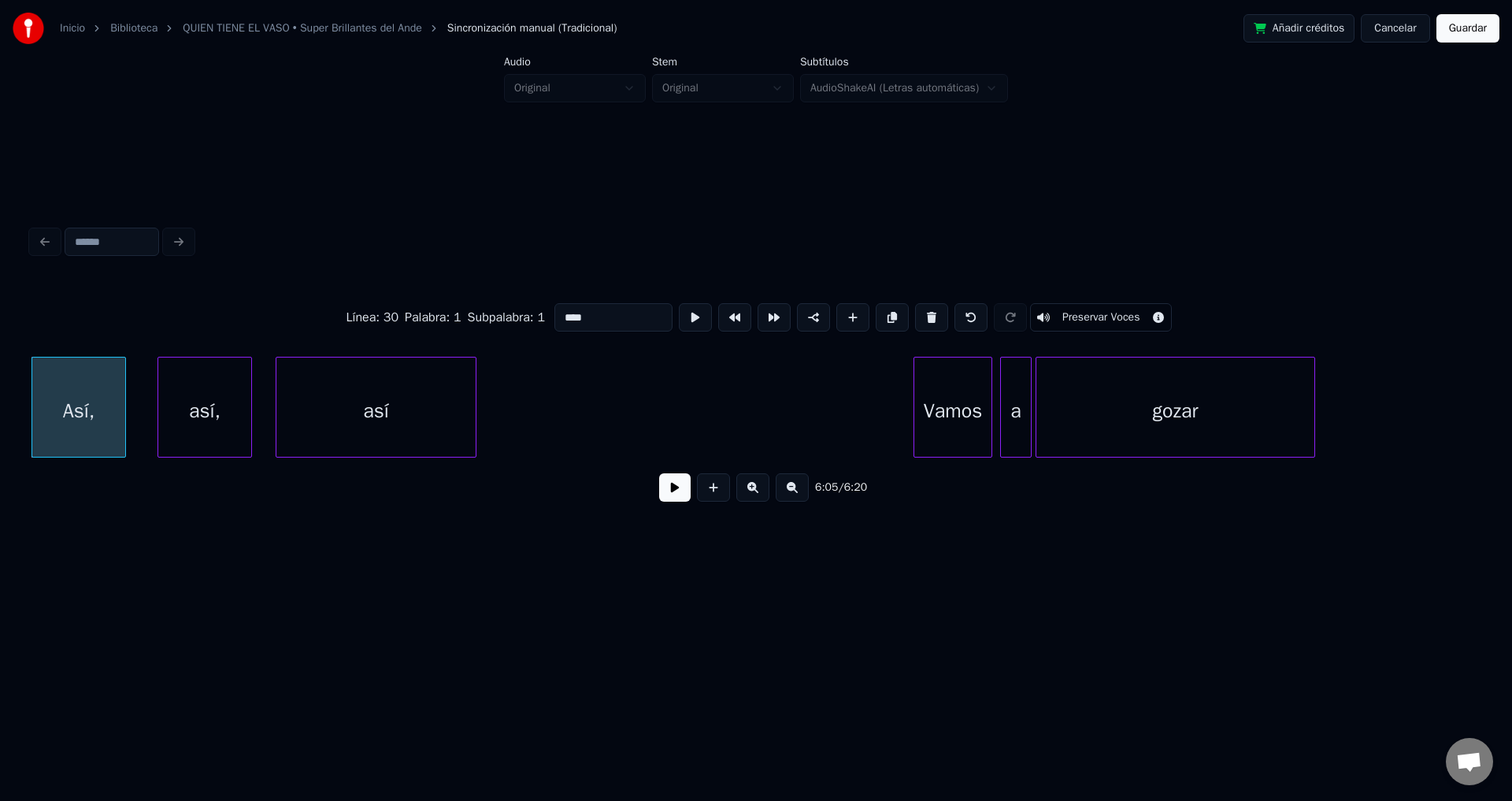 click at bounding box center [932, 317] 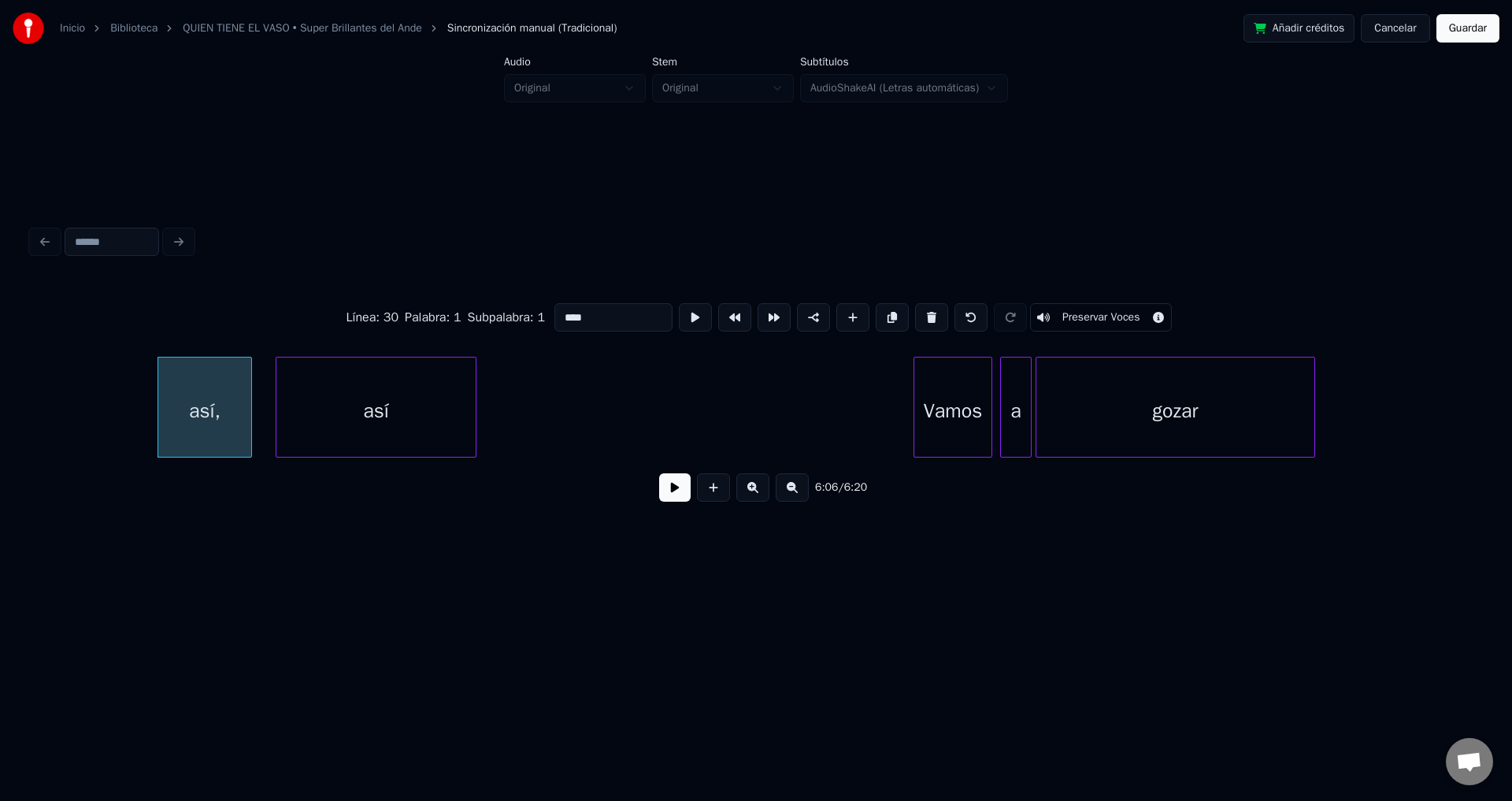 click at bounding box center [932, 317] 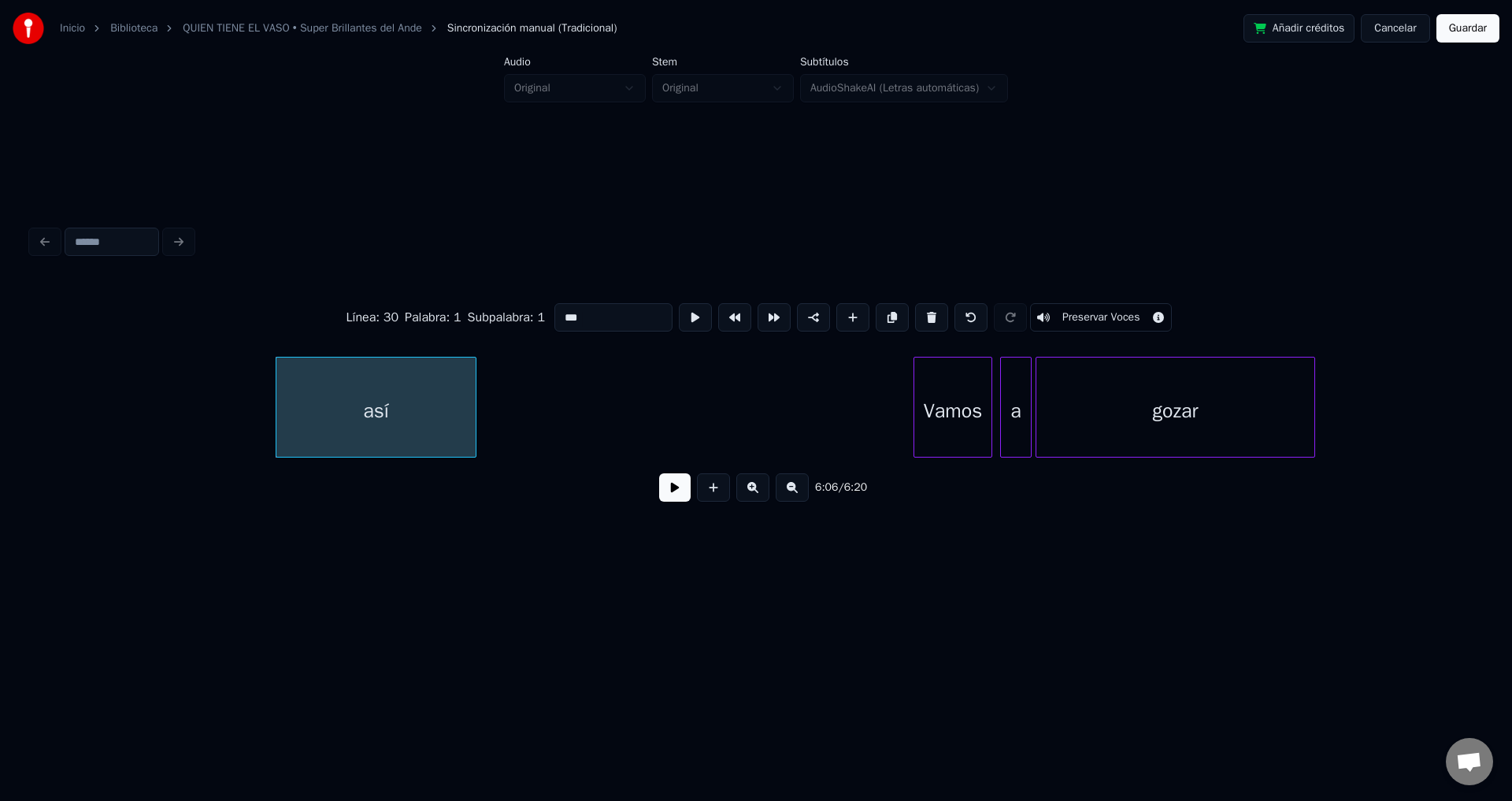 click at bounding box center [932, 317] 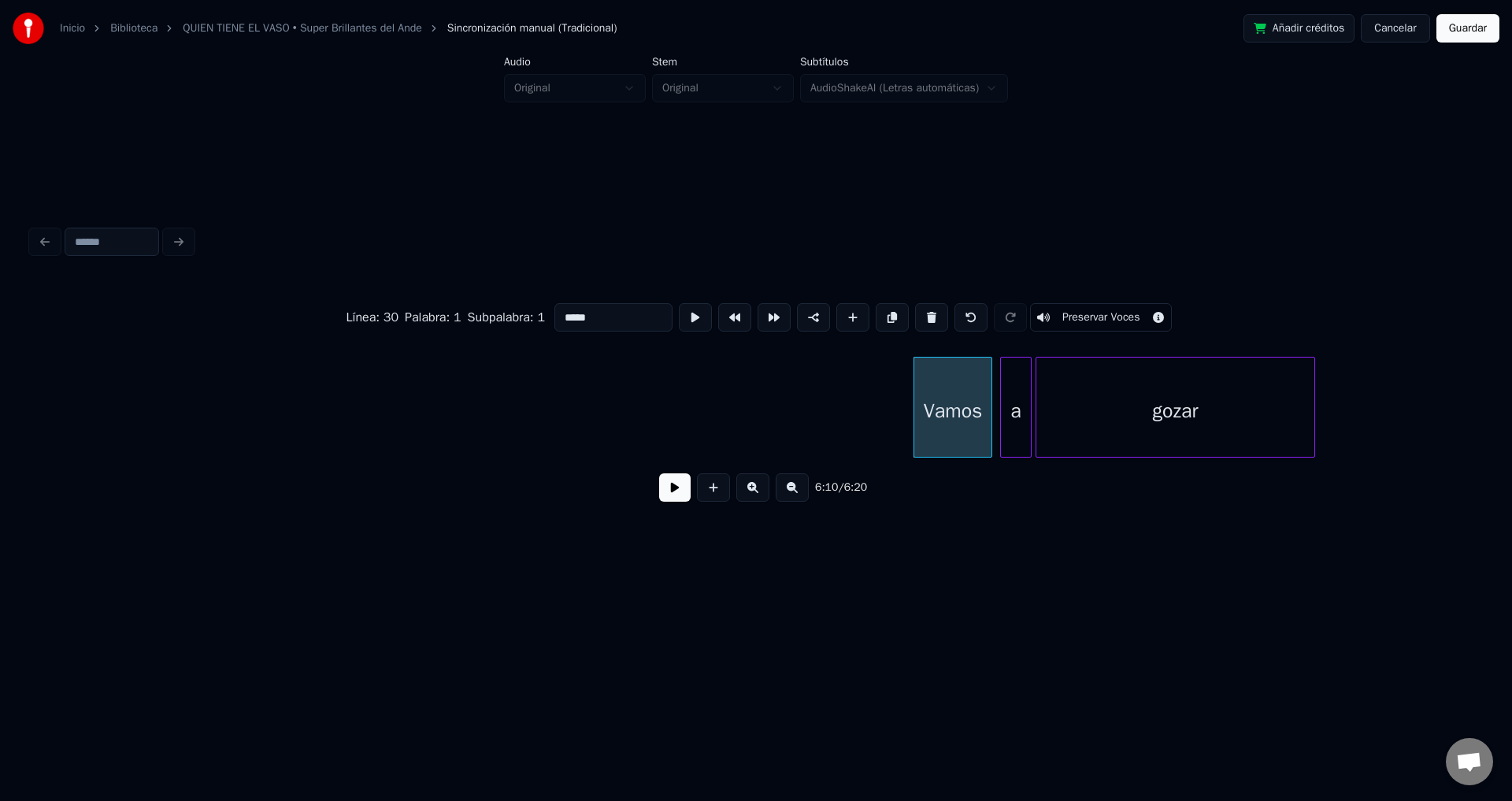 click at bounding box center (932, 317) 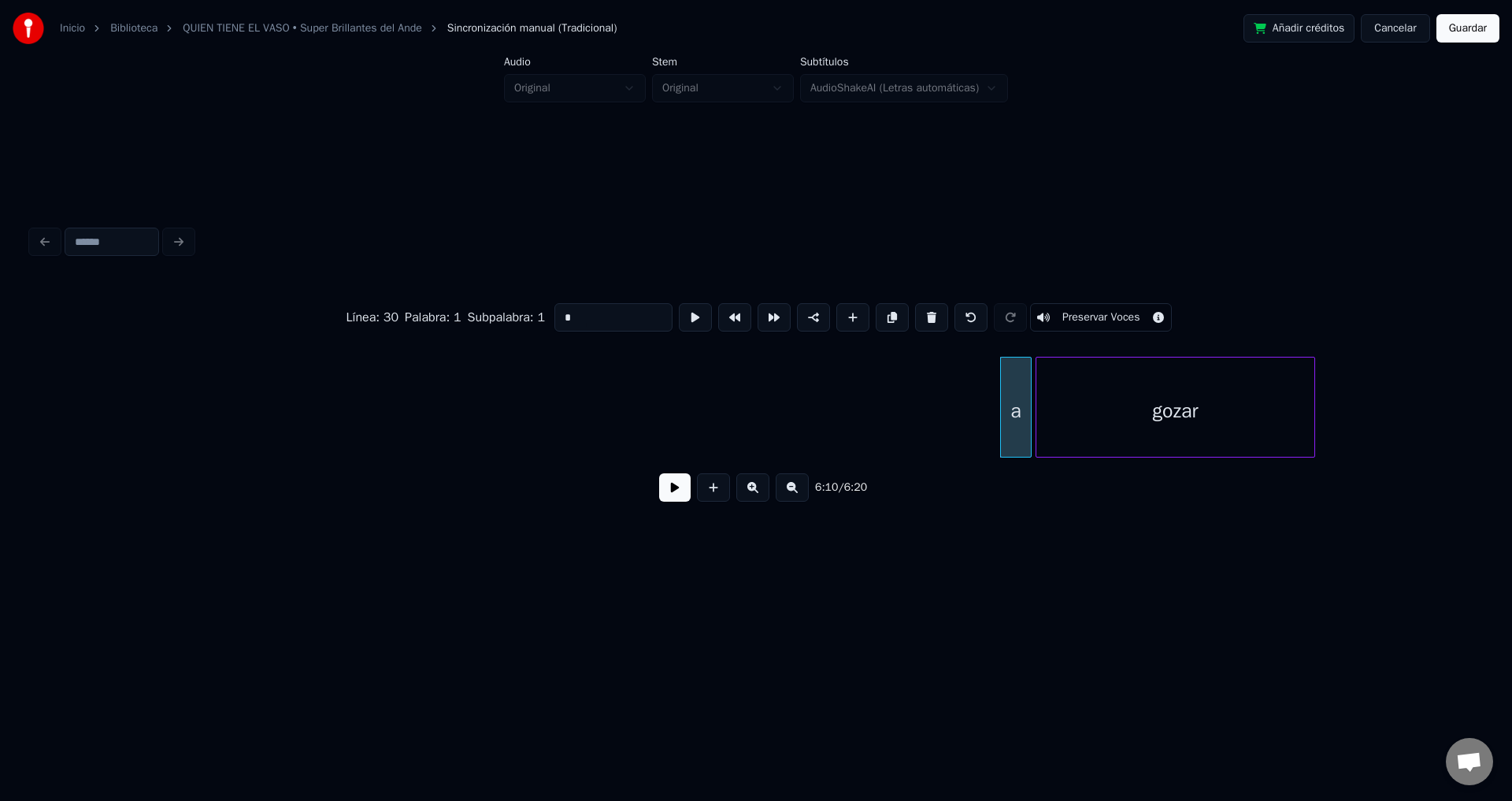 click at bounding box center [932, 317] 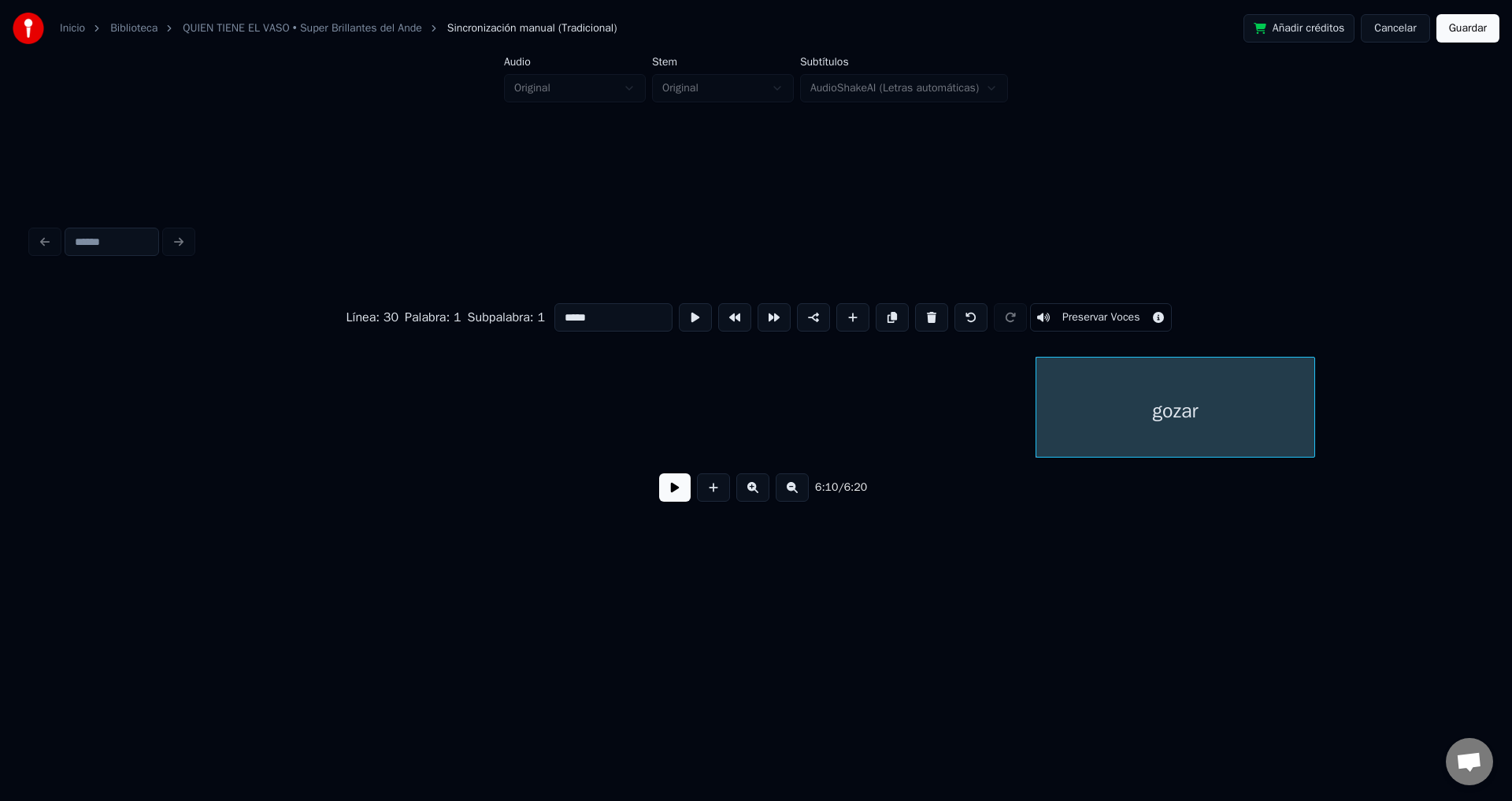 click at bounding box center [932, 317] 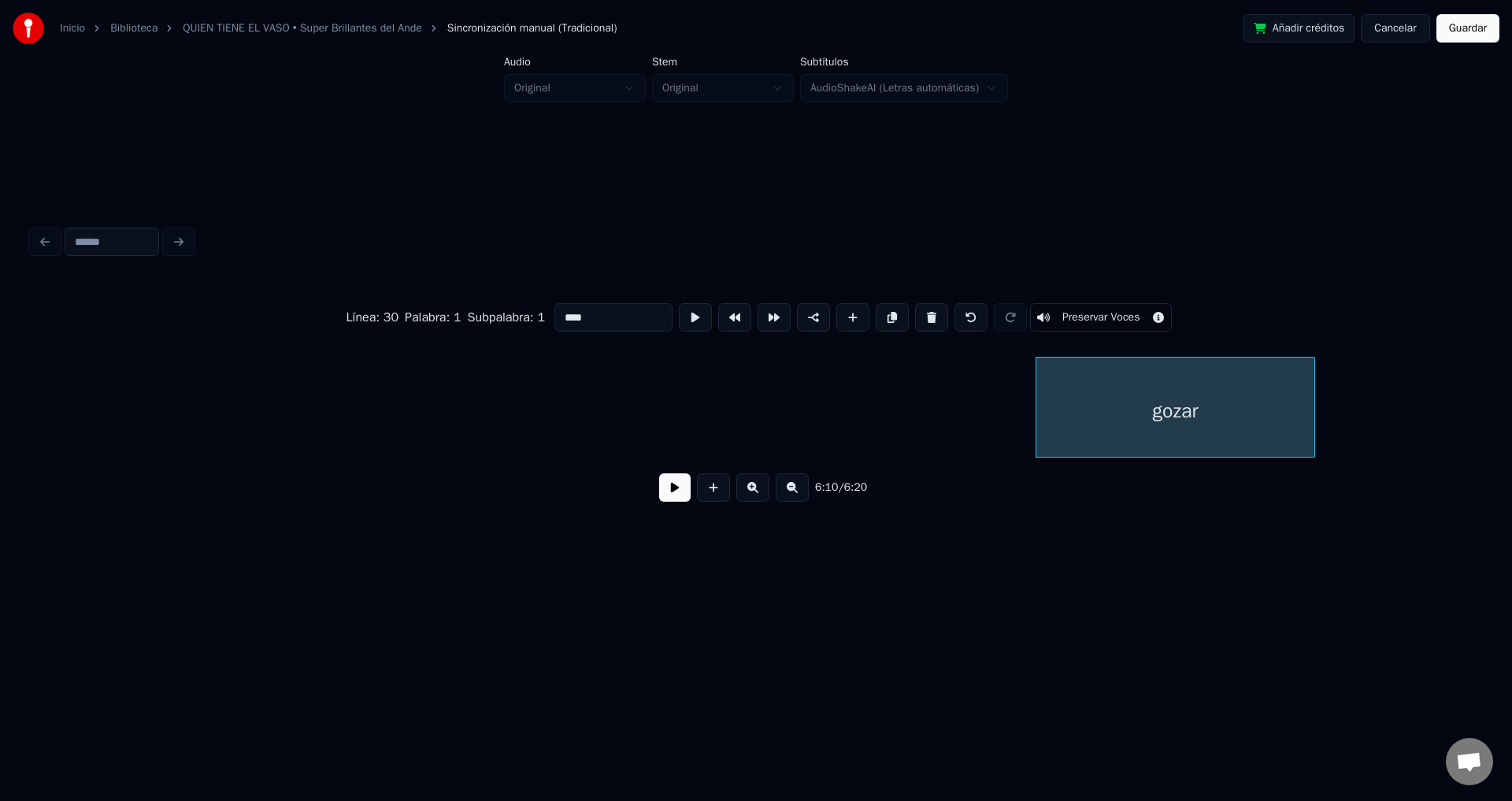 scroll, scrollTop: 0, scrollLeft: 73436, axis: horizontal 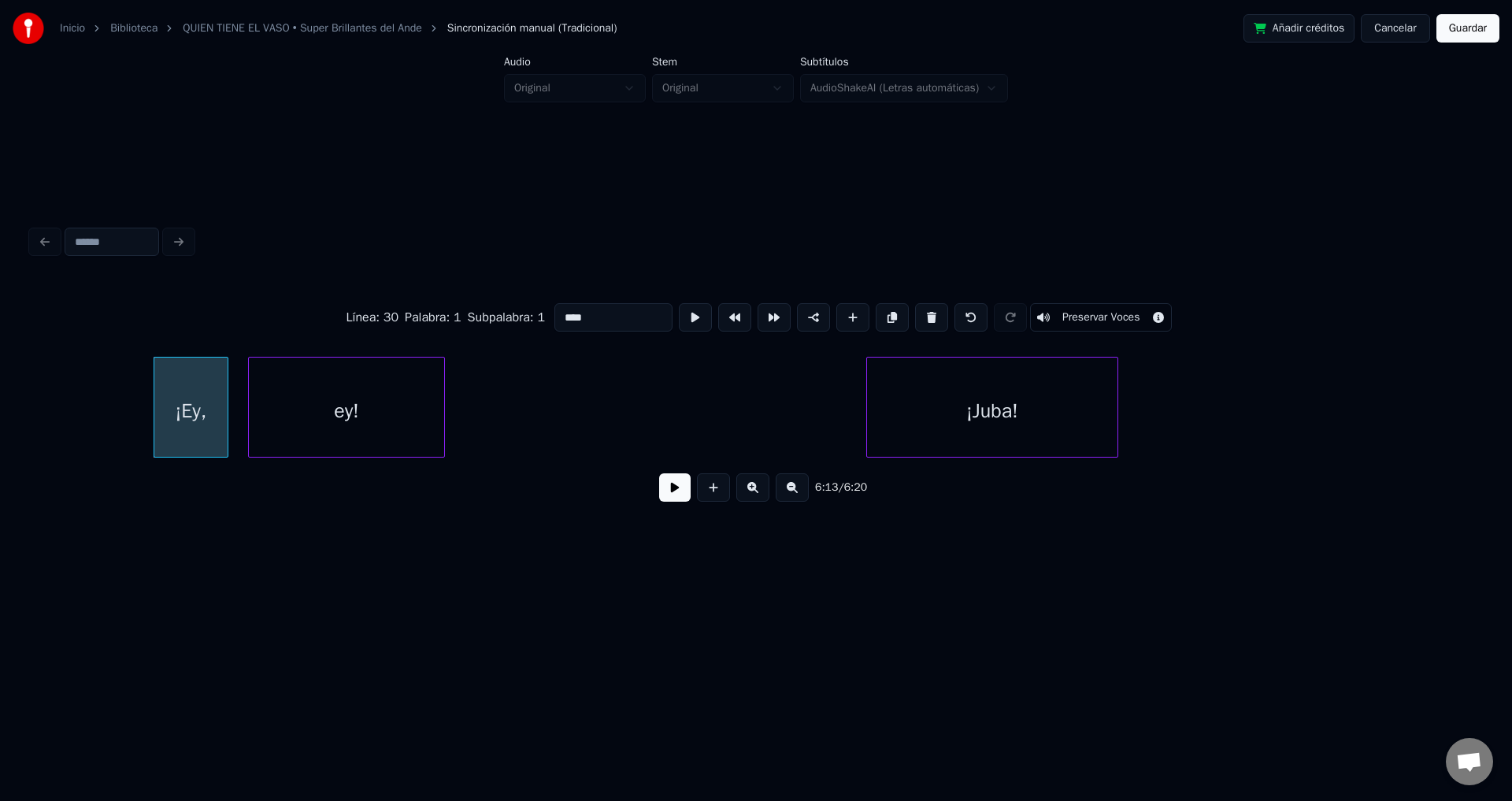 click at bounding box center (932, 317) 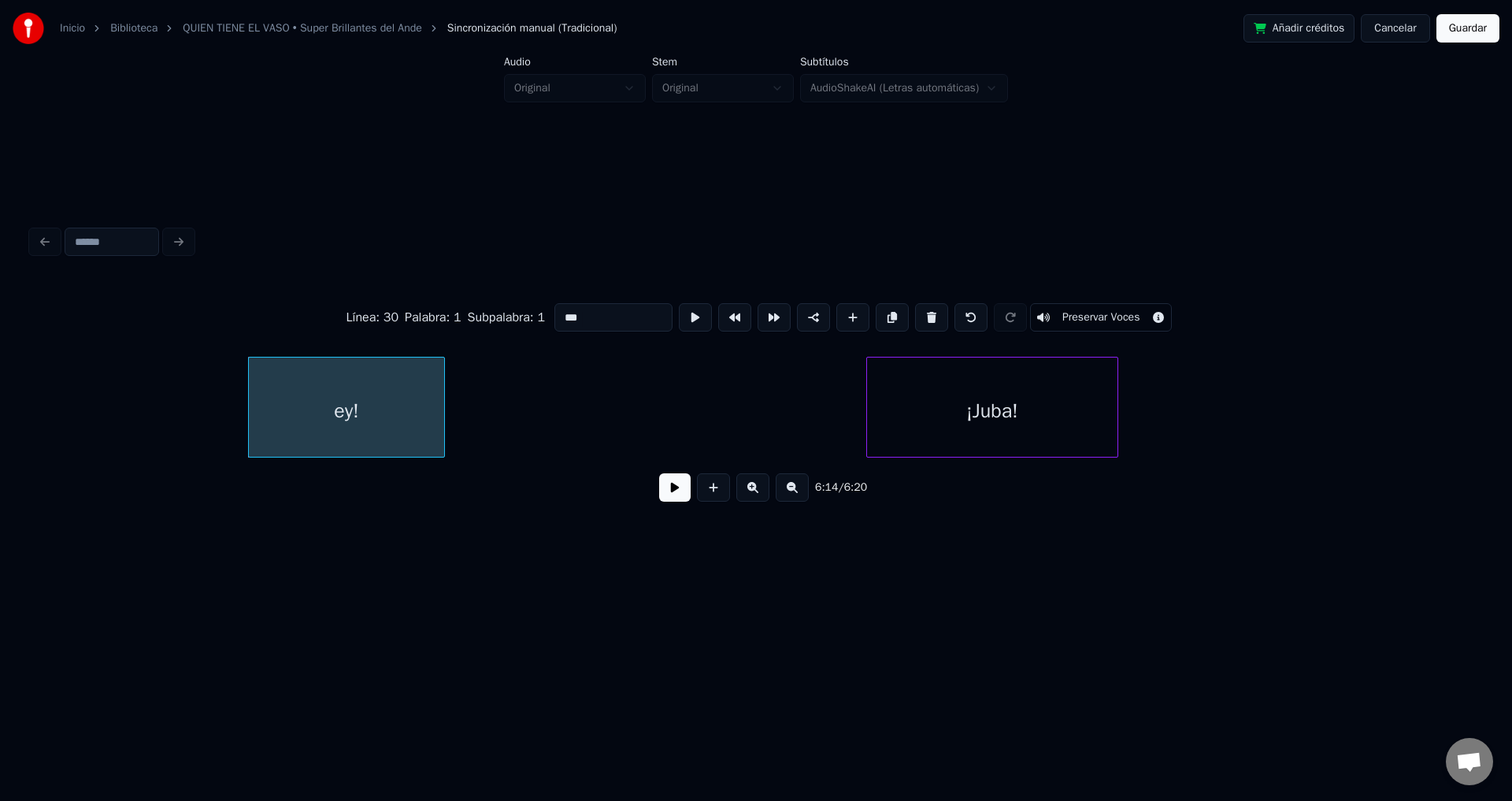 click at bounding box center [932, 317] 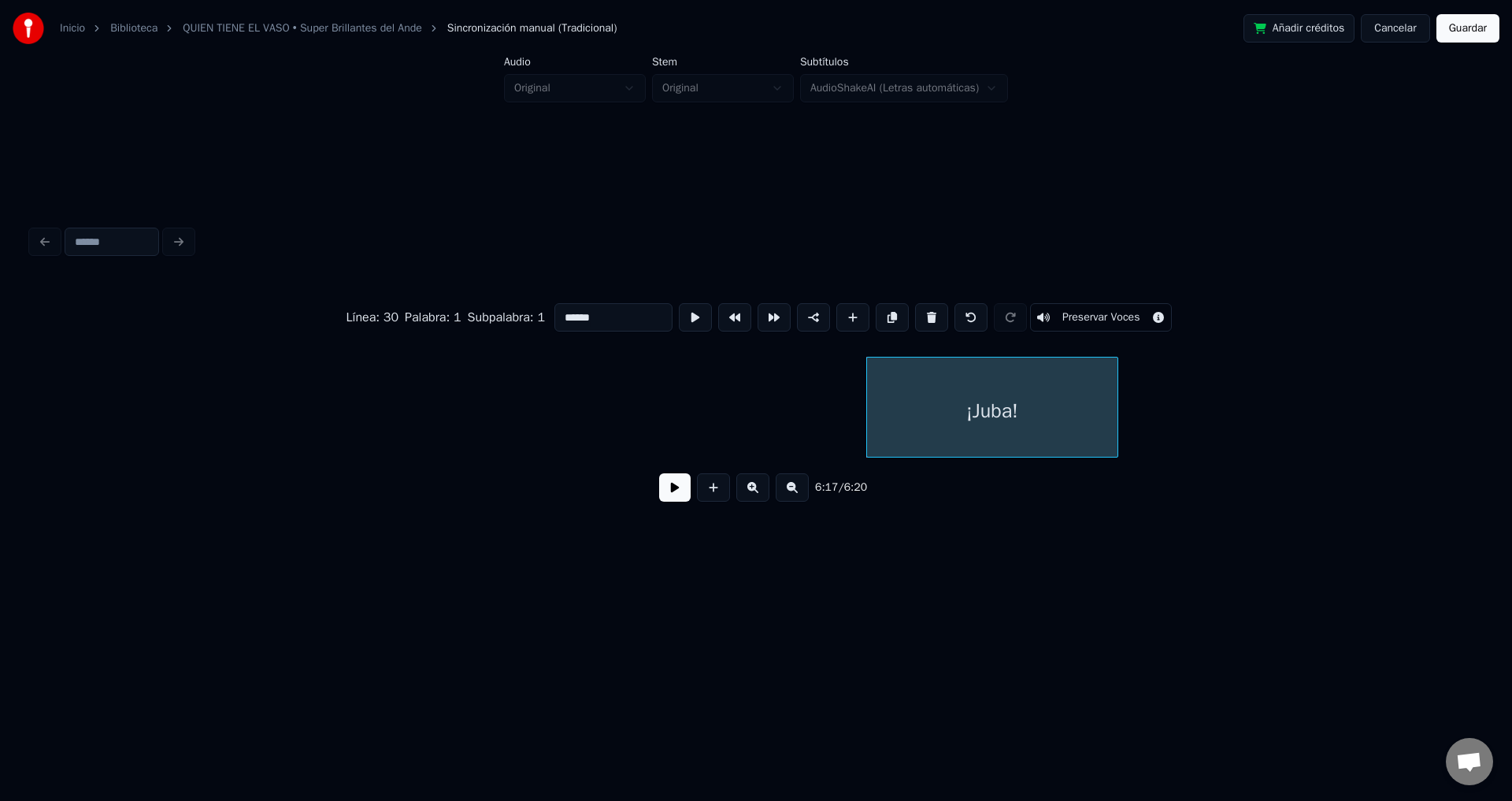 click at bounding box center [932, 317] 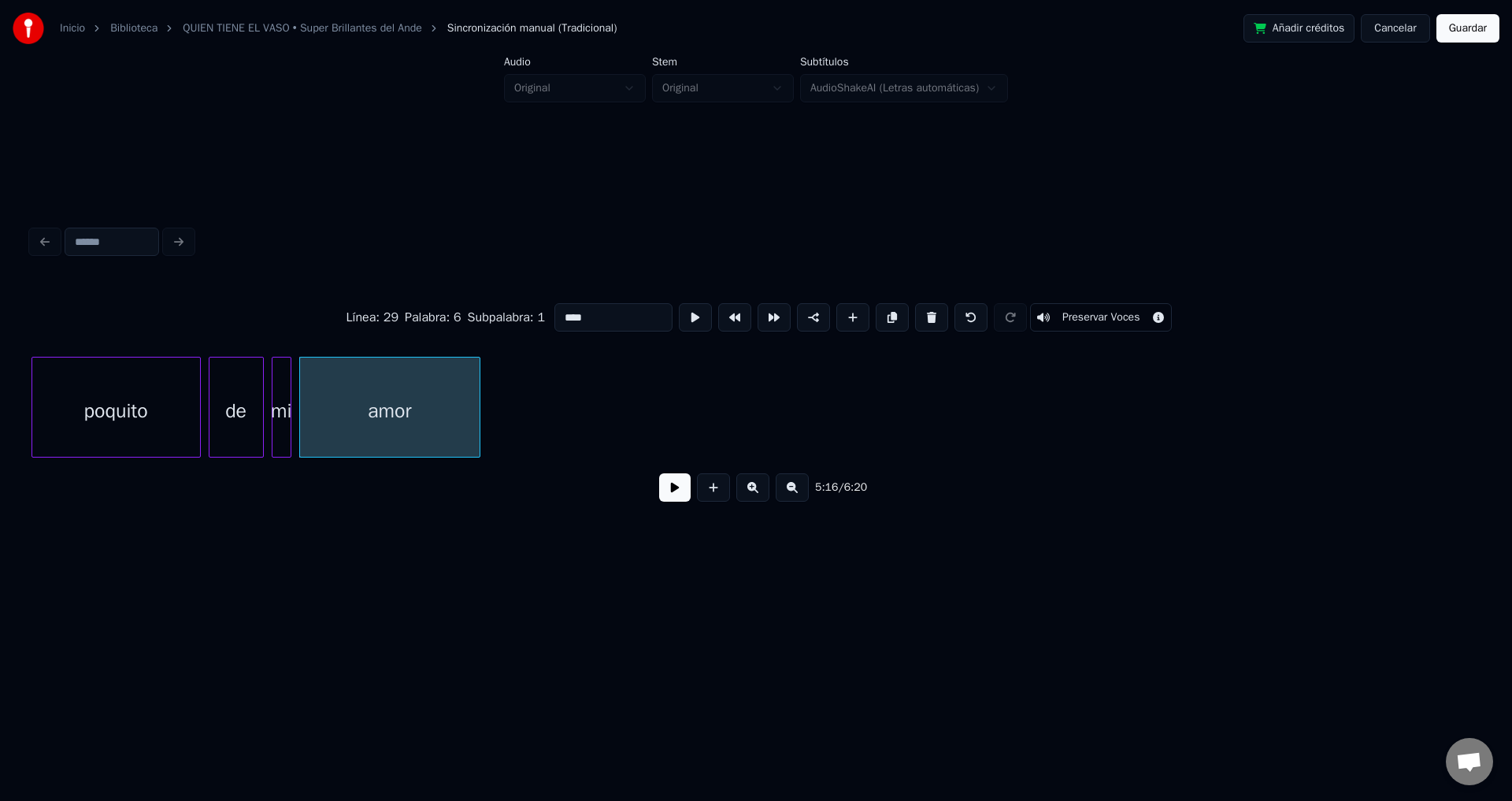 scroll, scrollTop: 0, scrollLeft: 61992, axis: horizontal 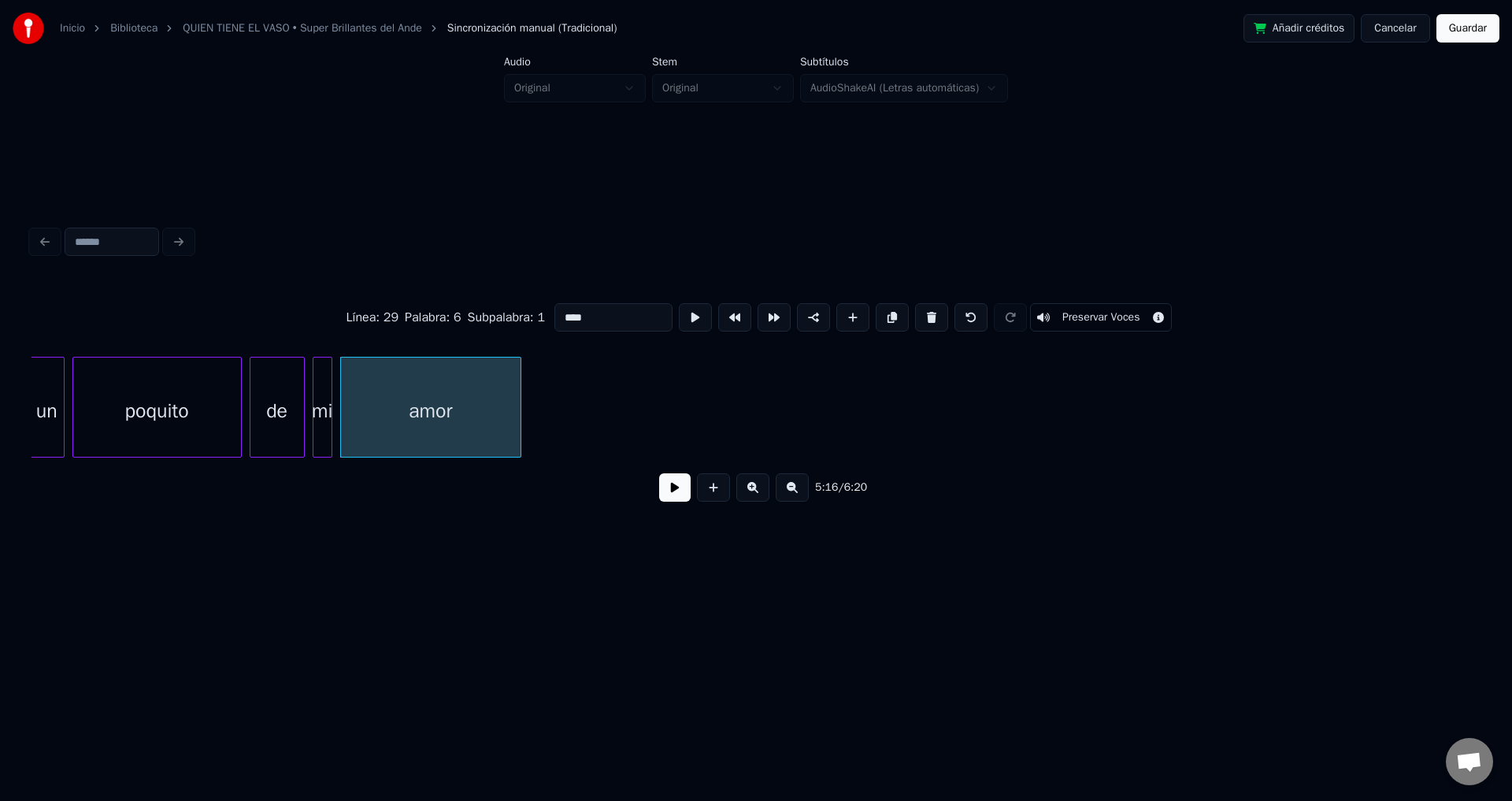 click on "de" at bounding box center (277, 411) 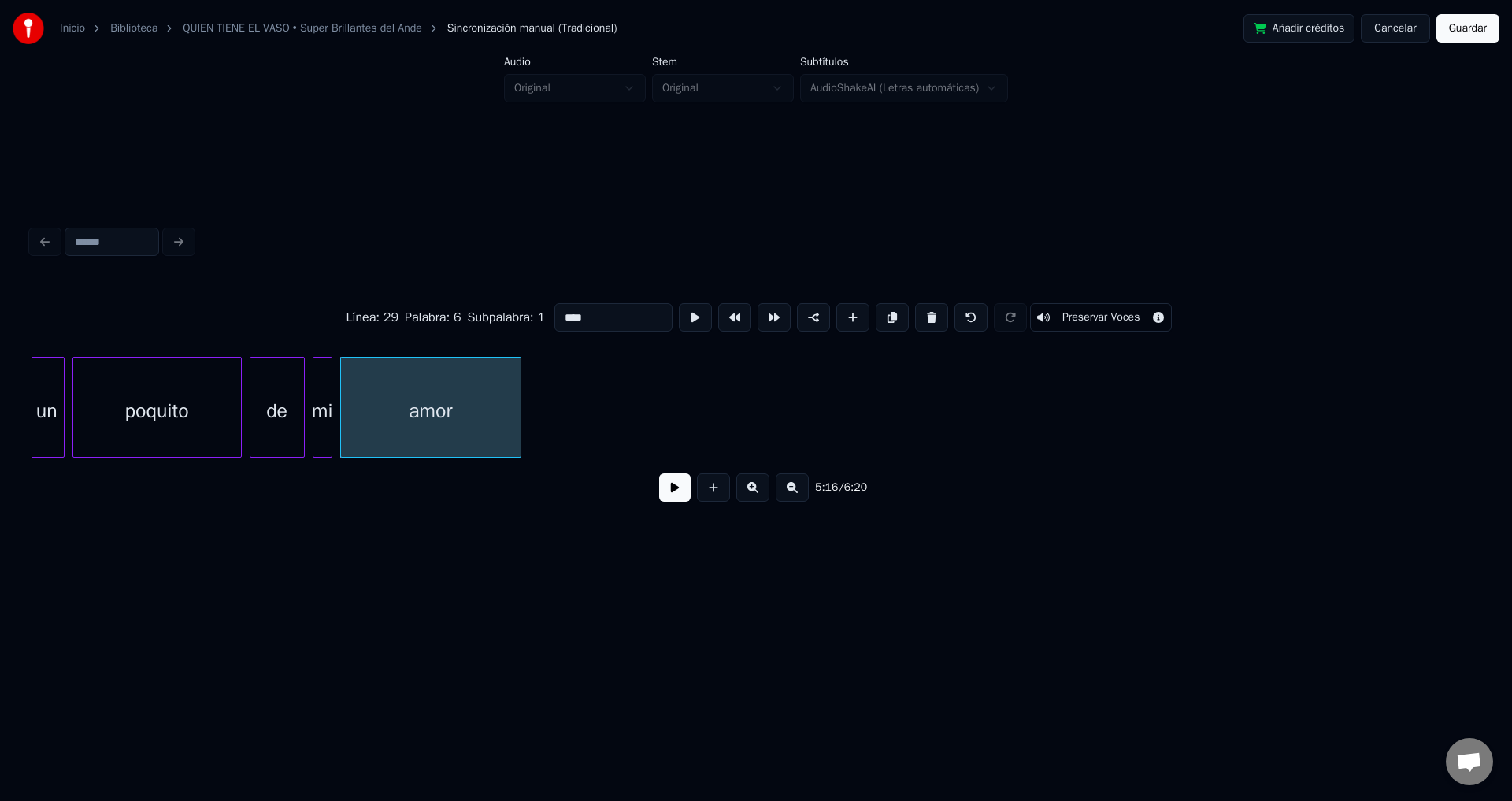 type on "**" 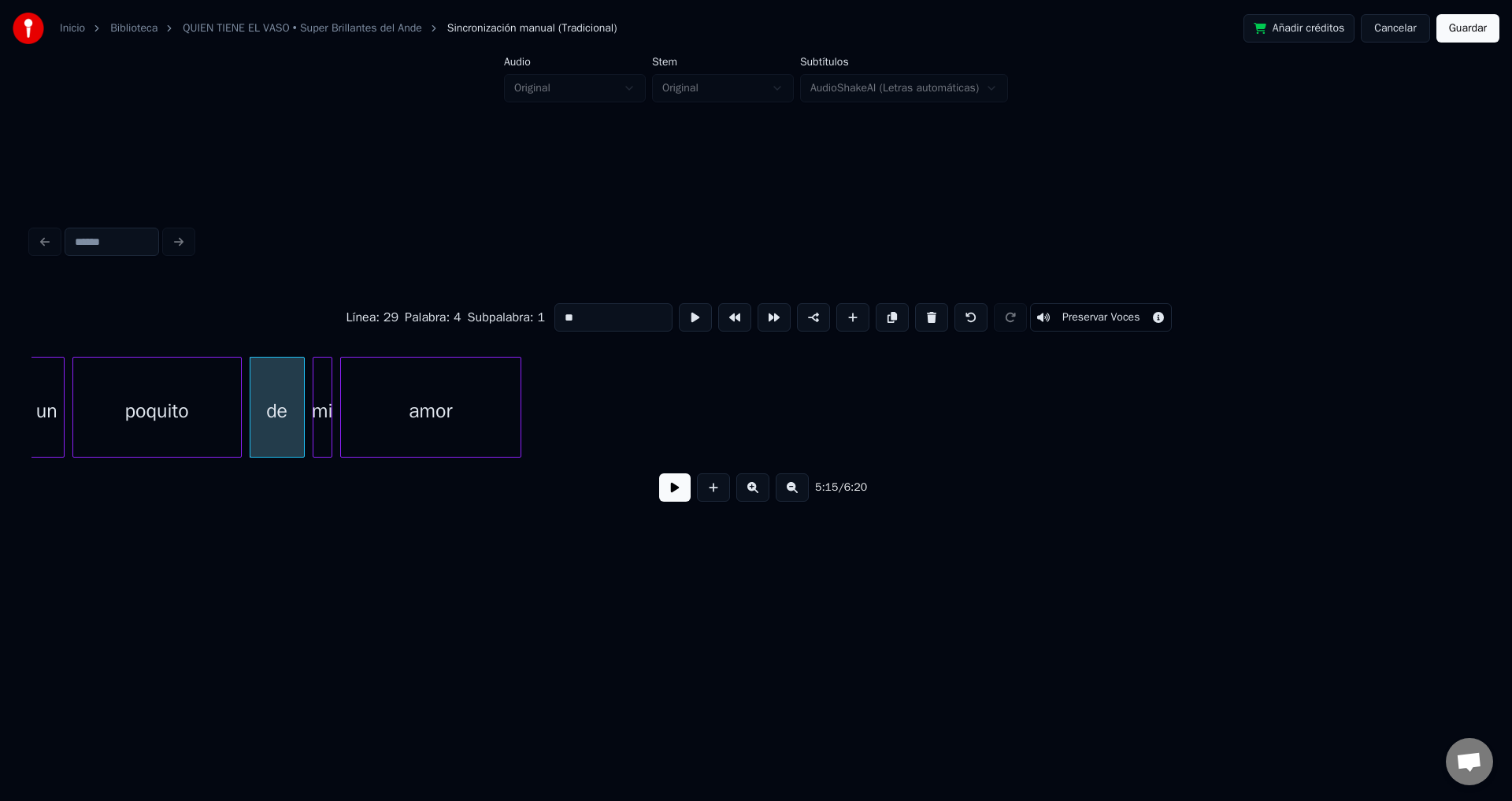 click at bounding box center [675, 488] 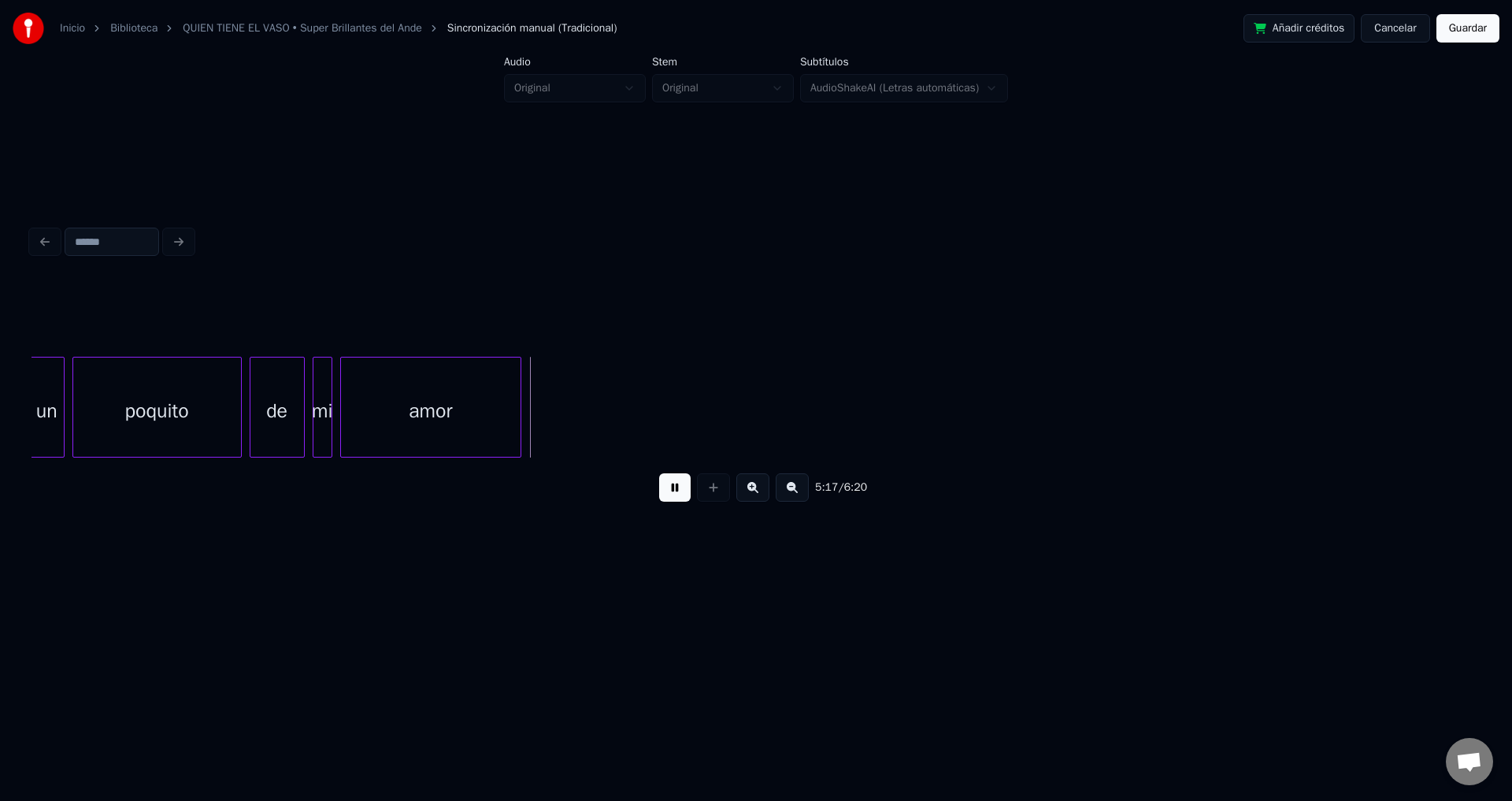 click at bounding box center [675, 488] 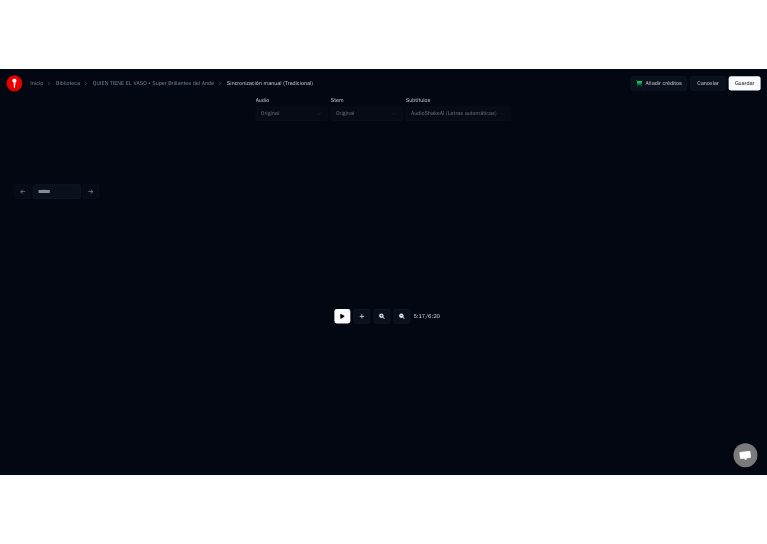 scroll, scrollTop: 0, scrollLeft: 93252, axis: horizontal 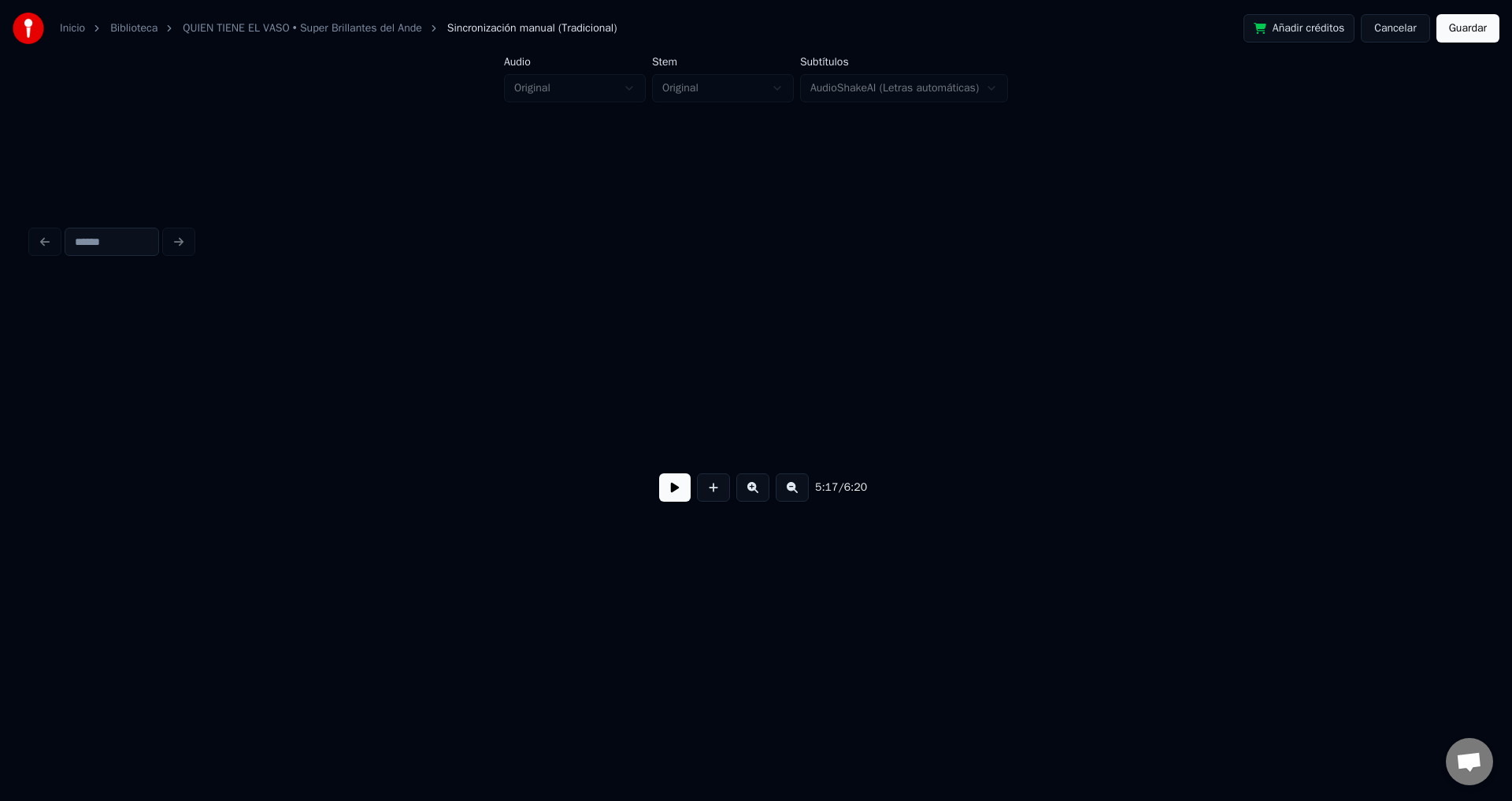 click on "Guardar" at bounding box center [1468, 28] 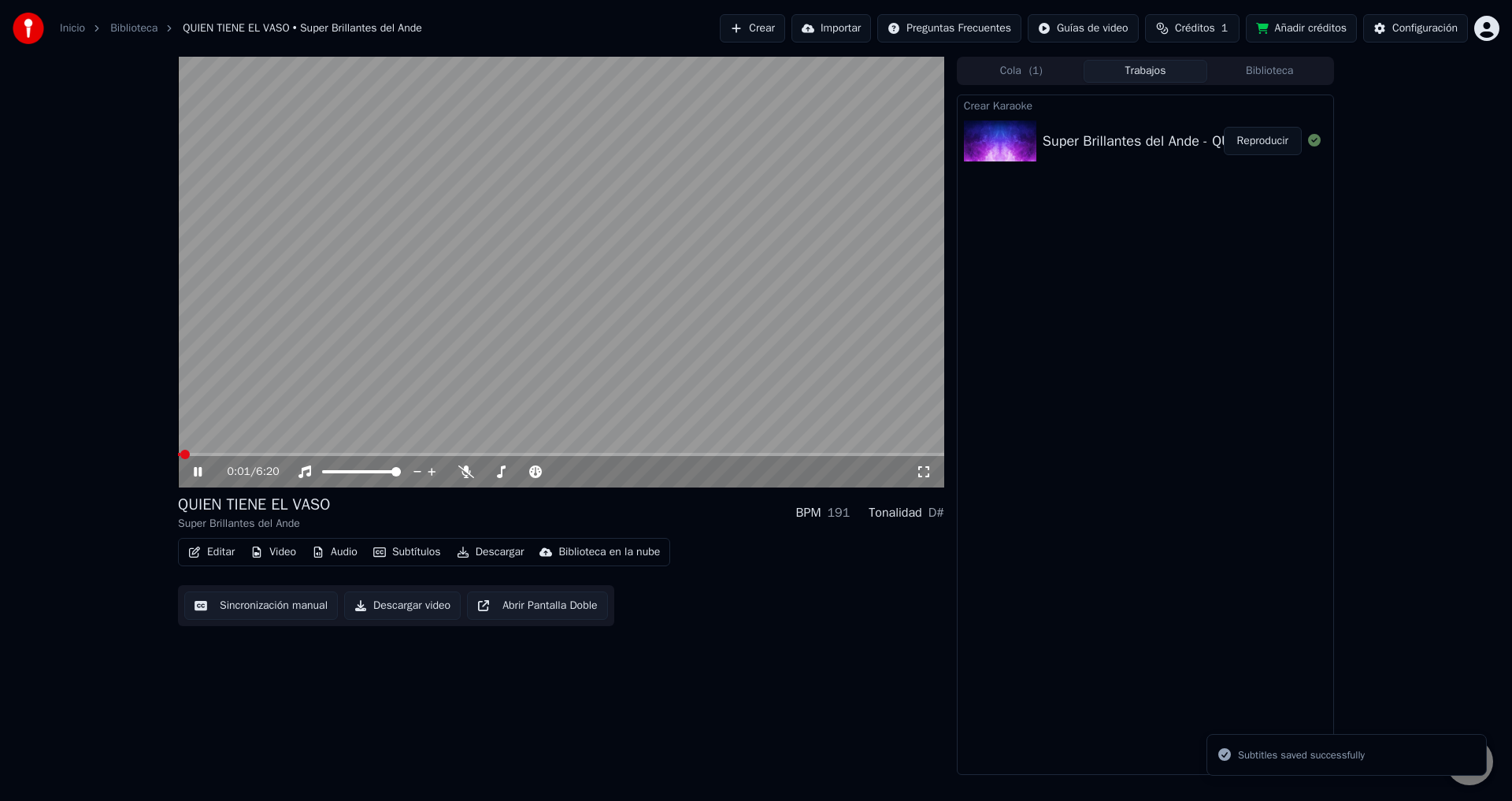 click on "Descargar" at bounding box center (491, 552) 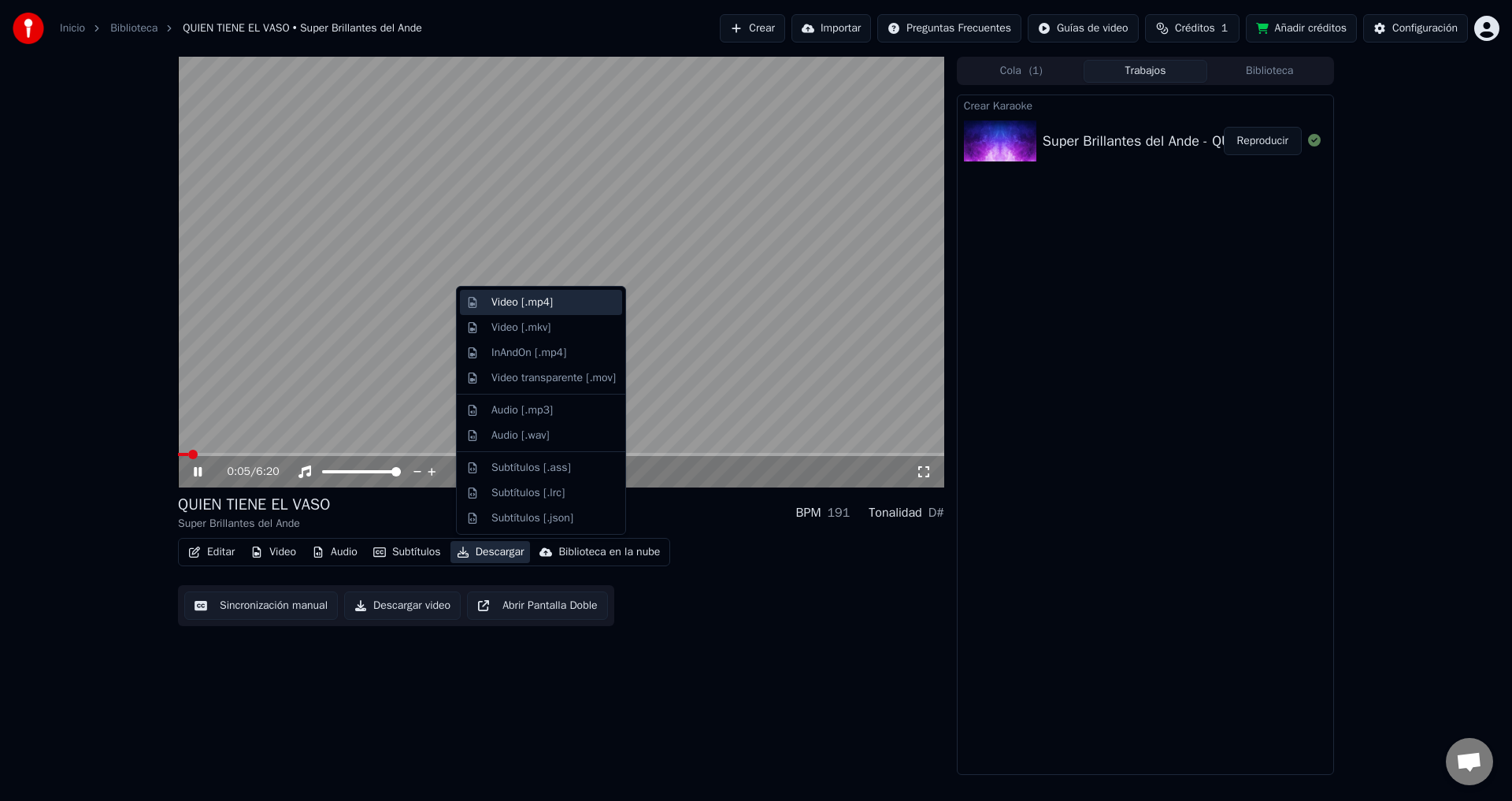 click on "Video [.mp4]" at bounding box center (522, 302) 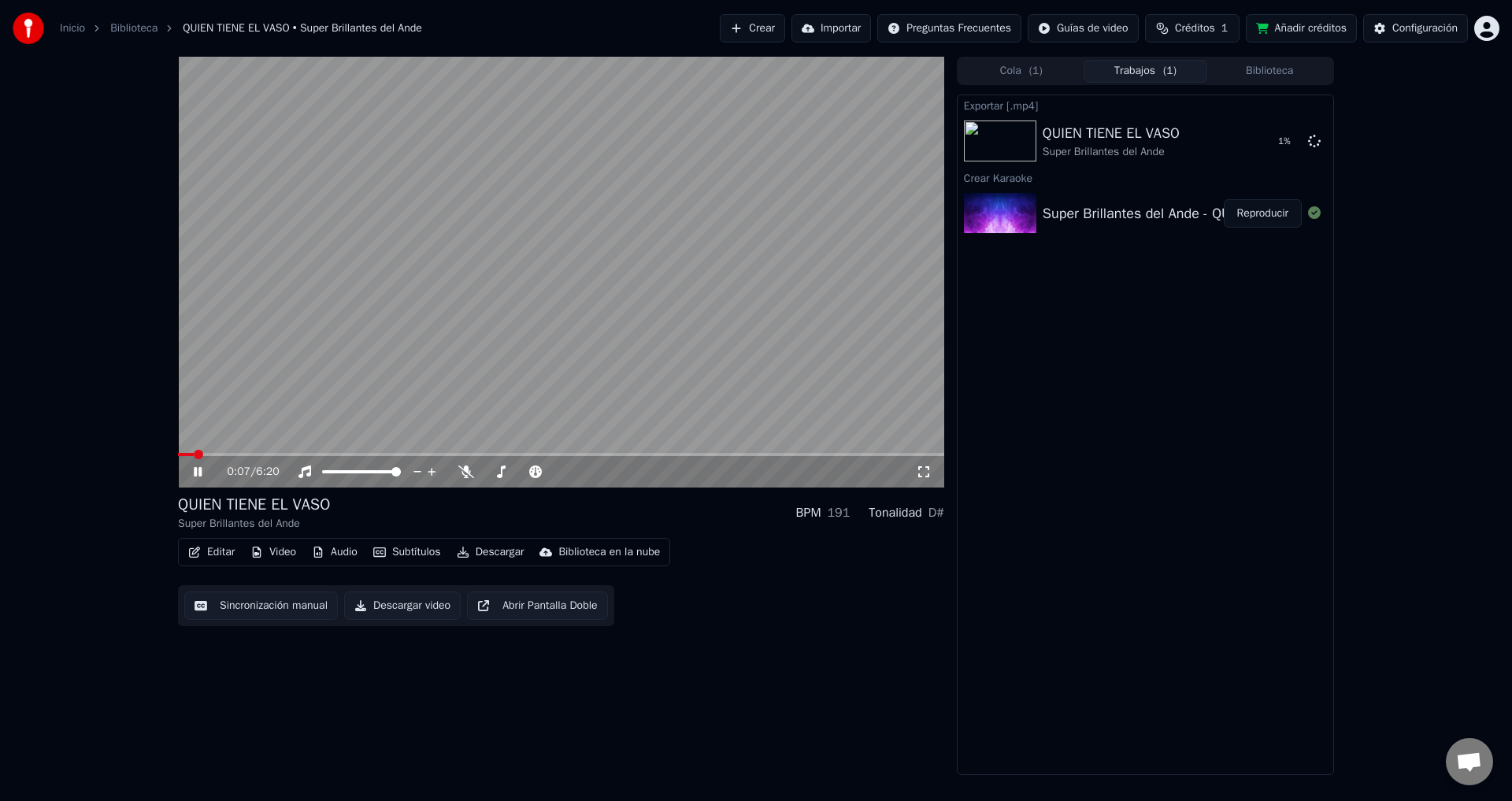 click 